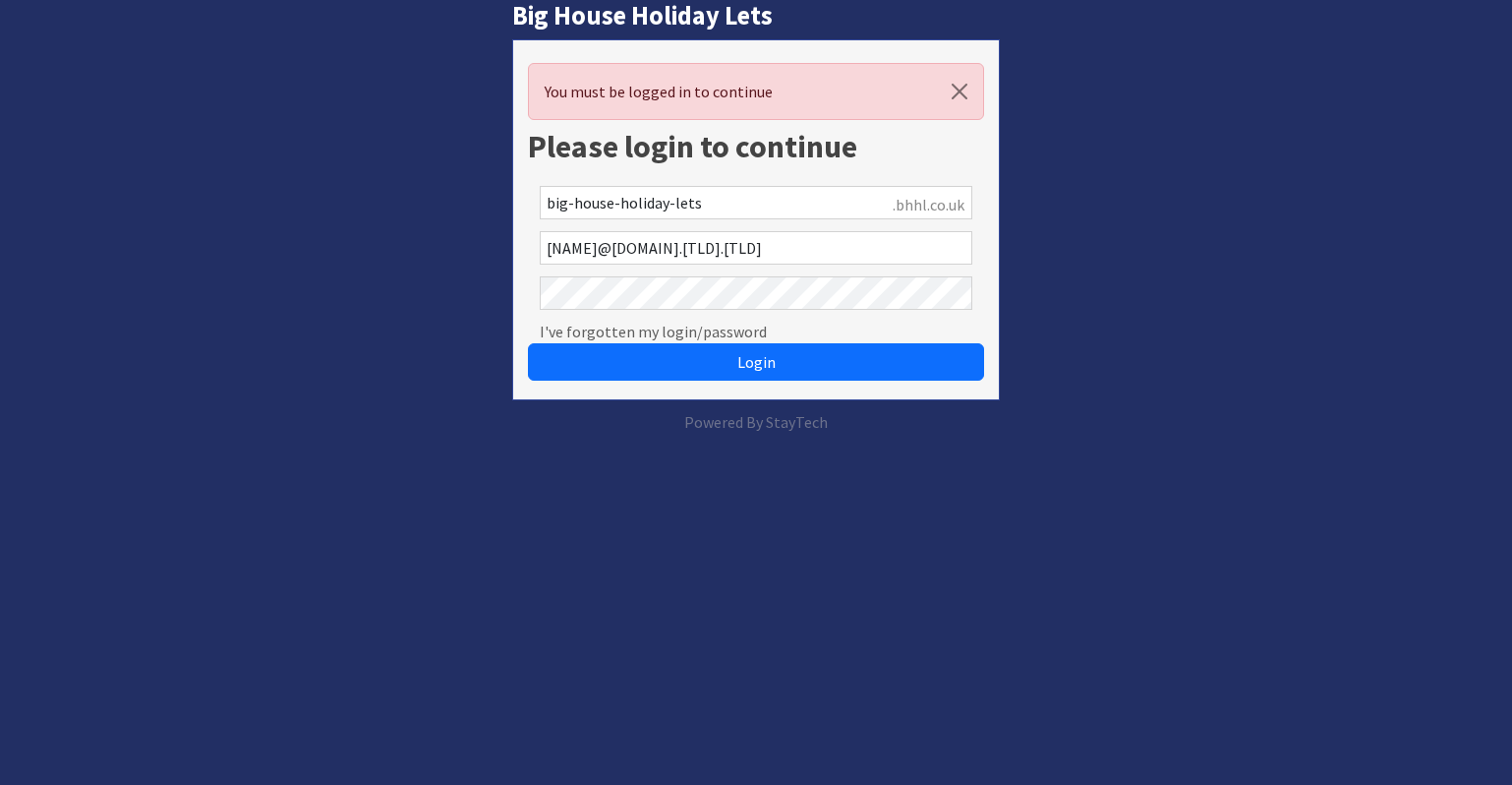 scroll, scrollTop: 0, scrollLeft: 0, axis: both 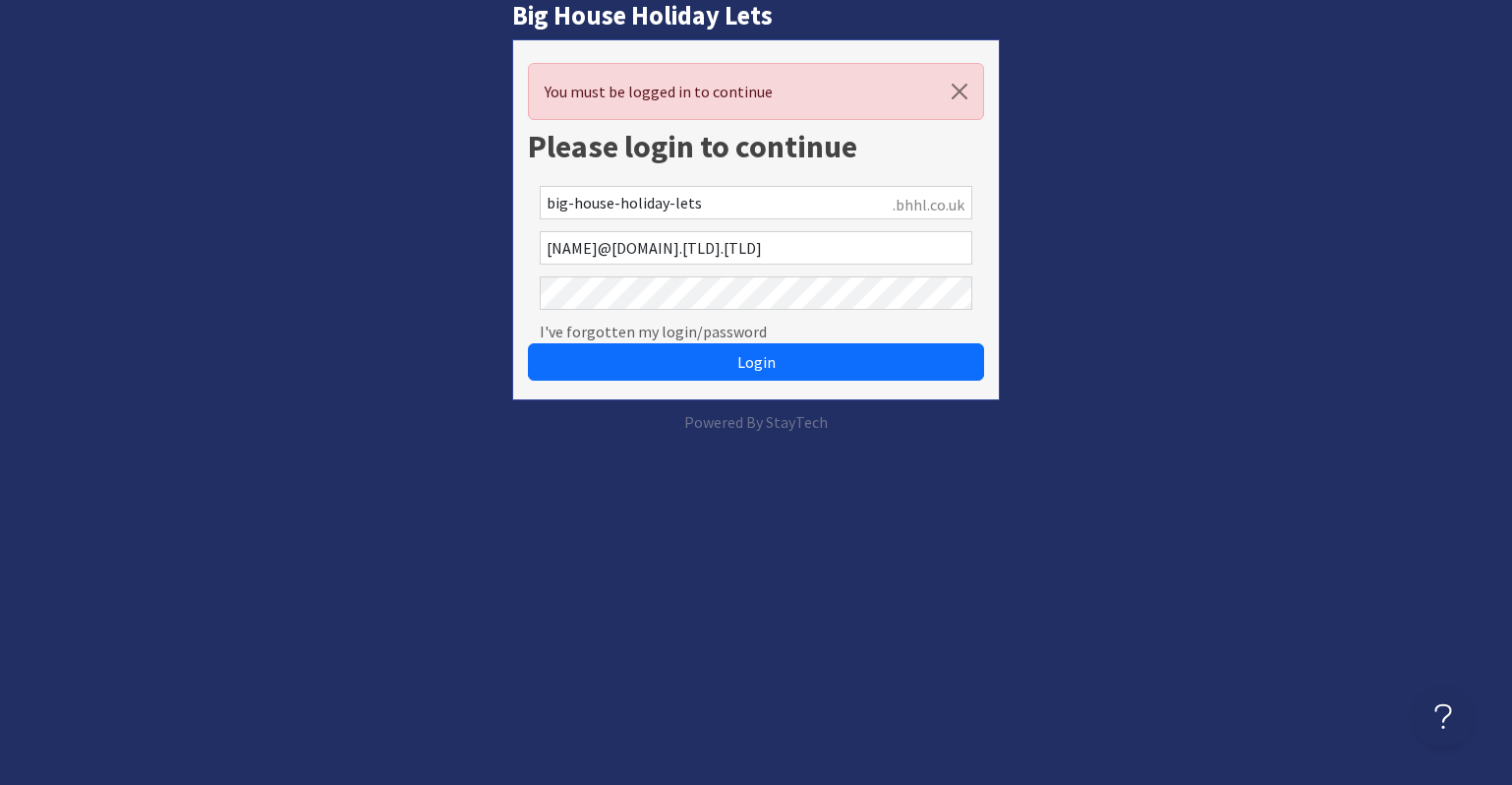 click on "Login" at bounding box center (756, 350) 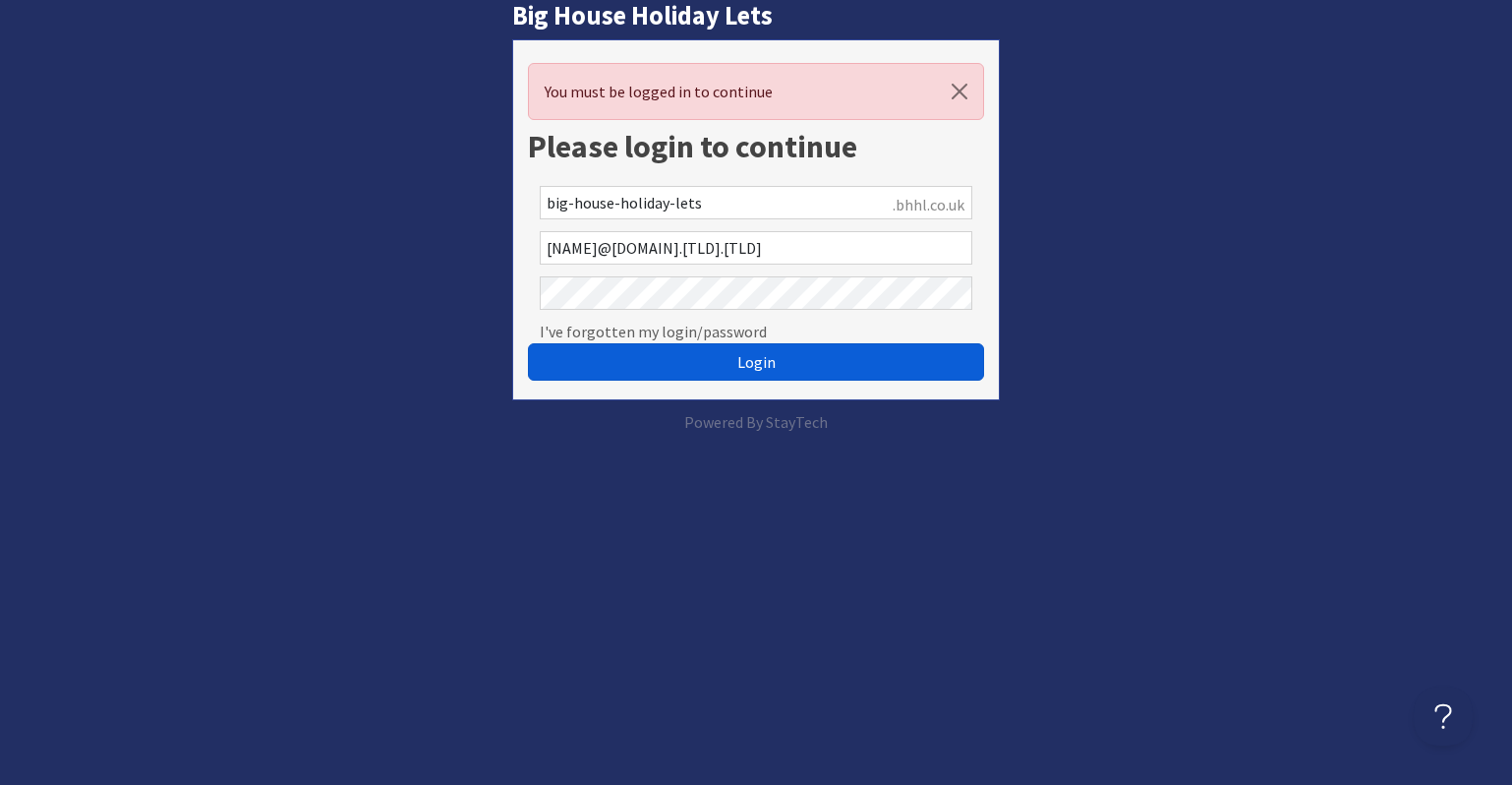 click on "Login" at bounding box center (756, 362) 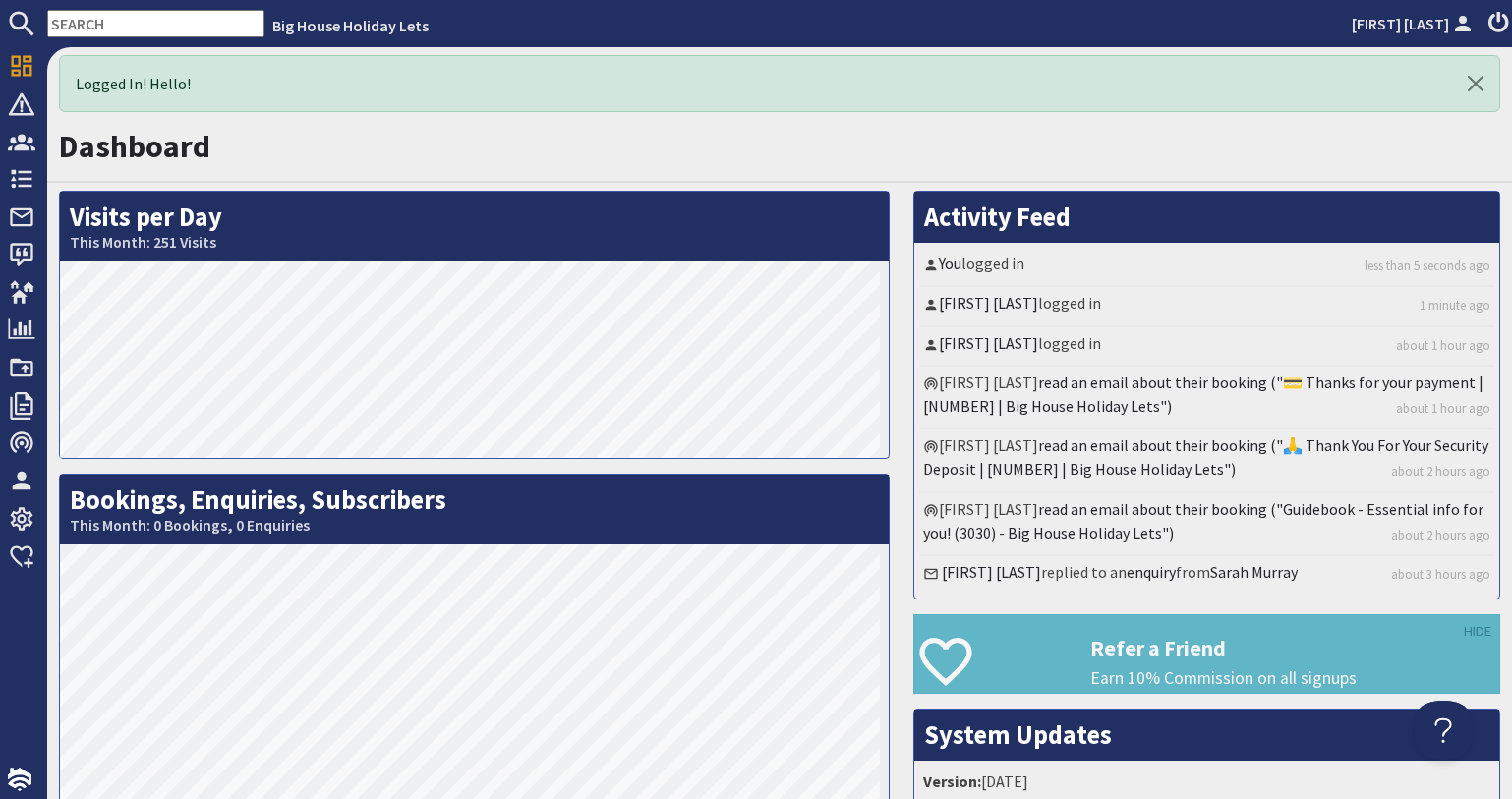 scroll, scrollTop: 0, scrollLeft: 0, axis: both 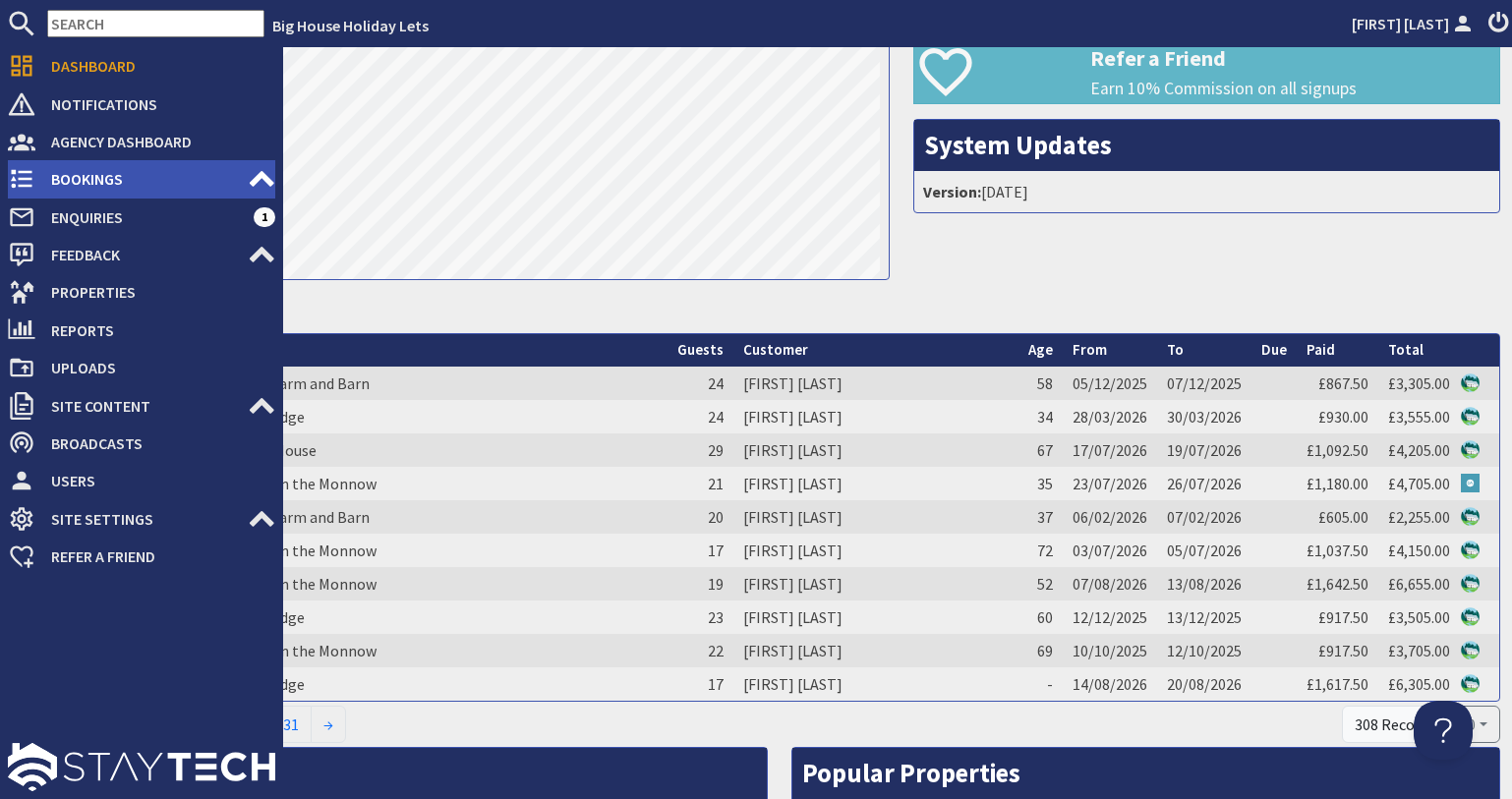 click 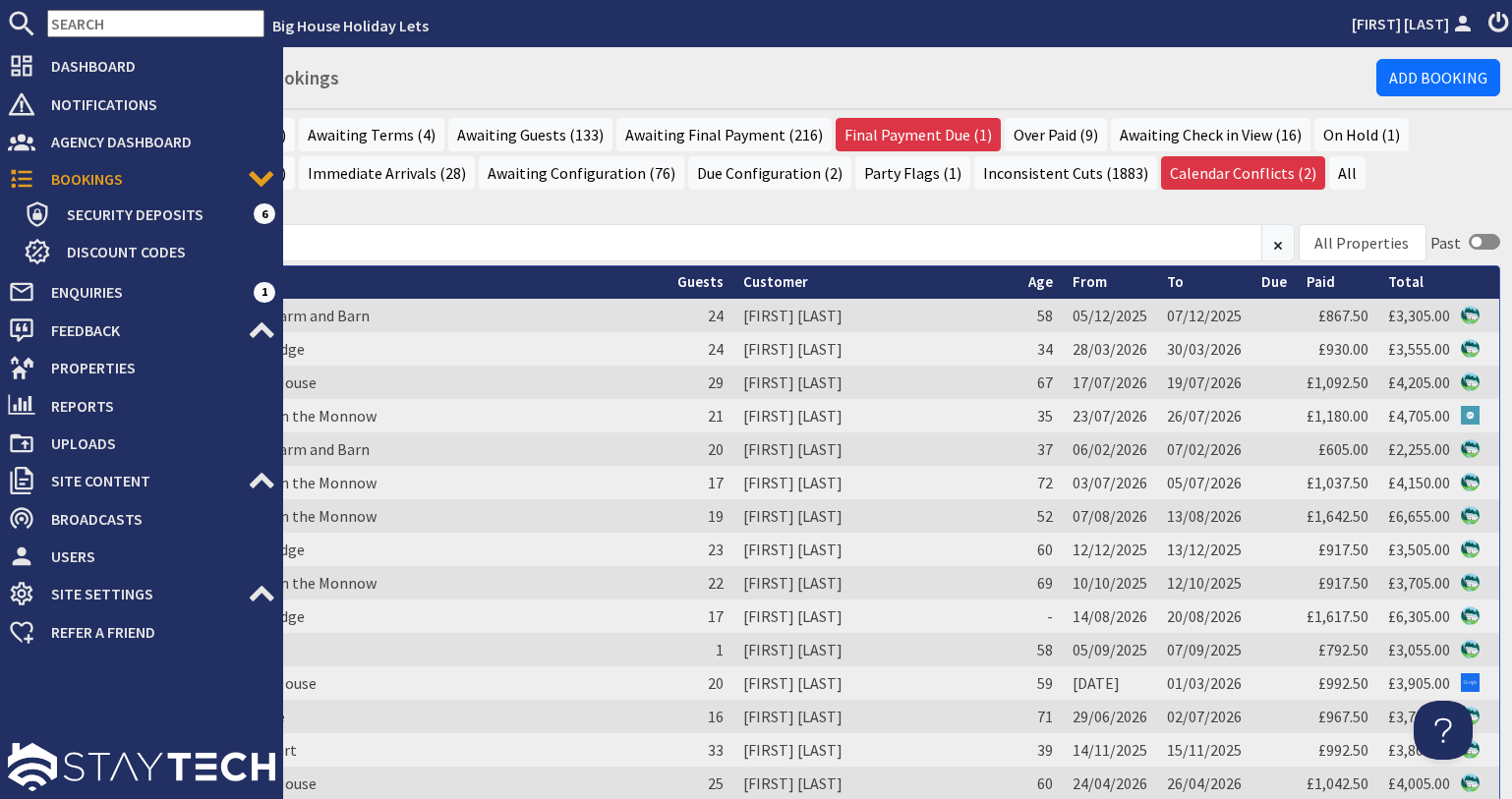 scroll, scrollTop: 0, scrollLeft: 0, axis: both 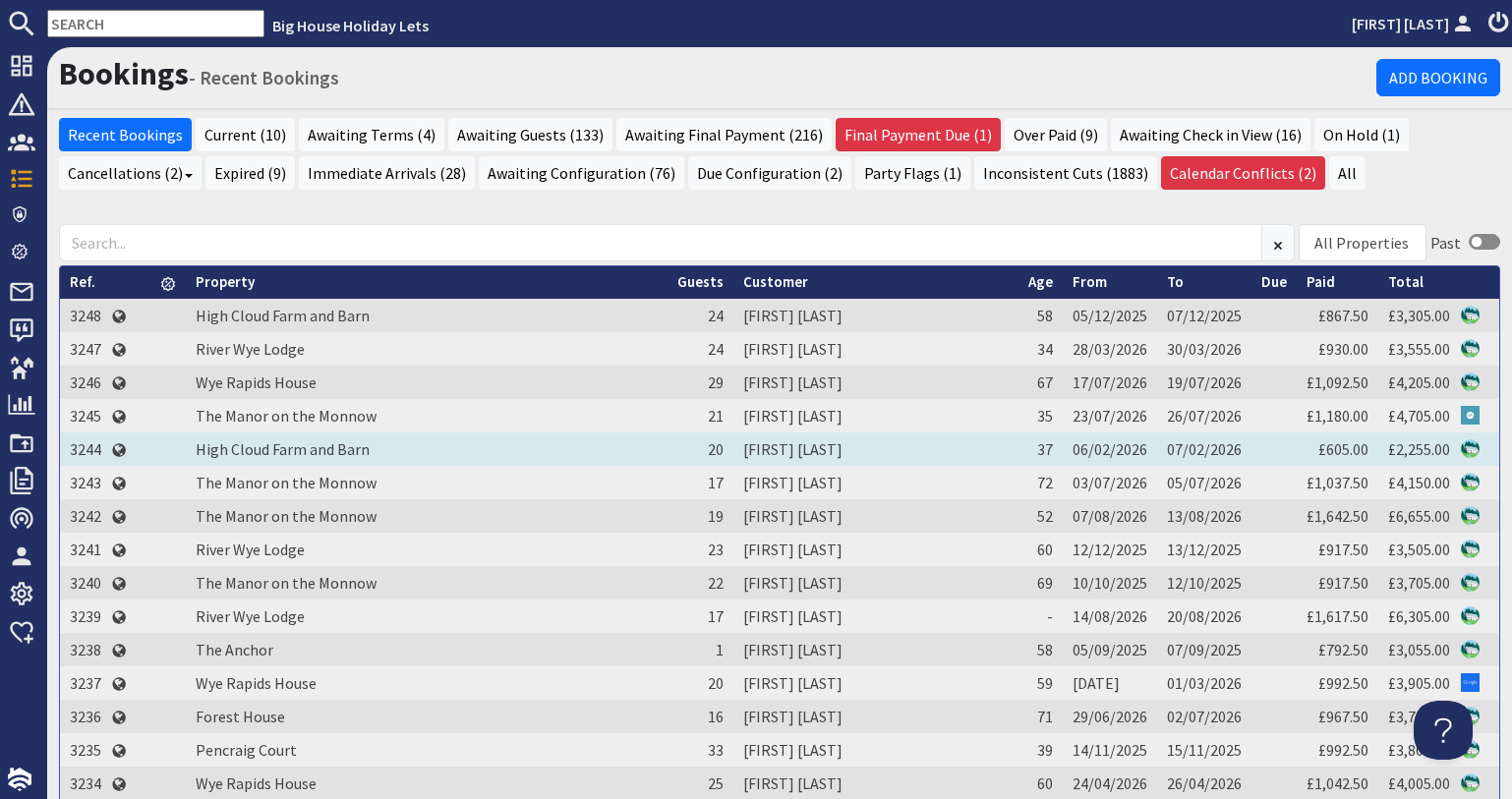 click on "High Cloud Farm and Barn" at bounding box center (427, 449) 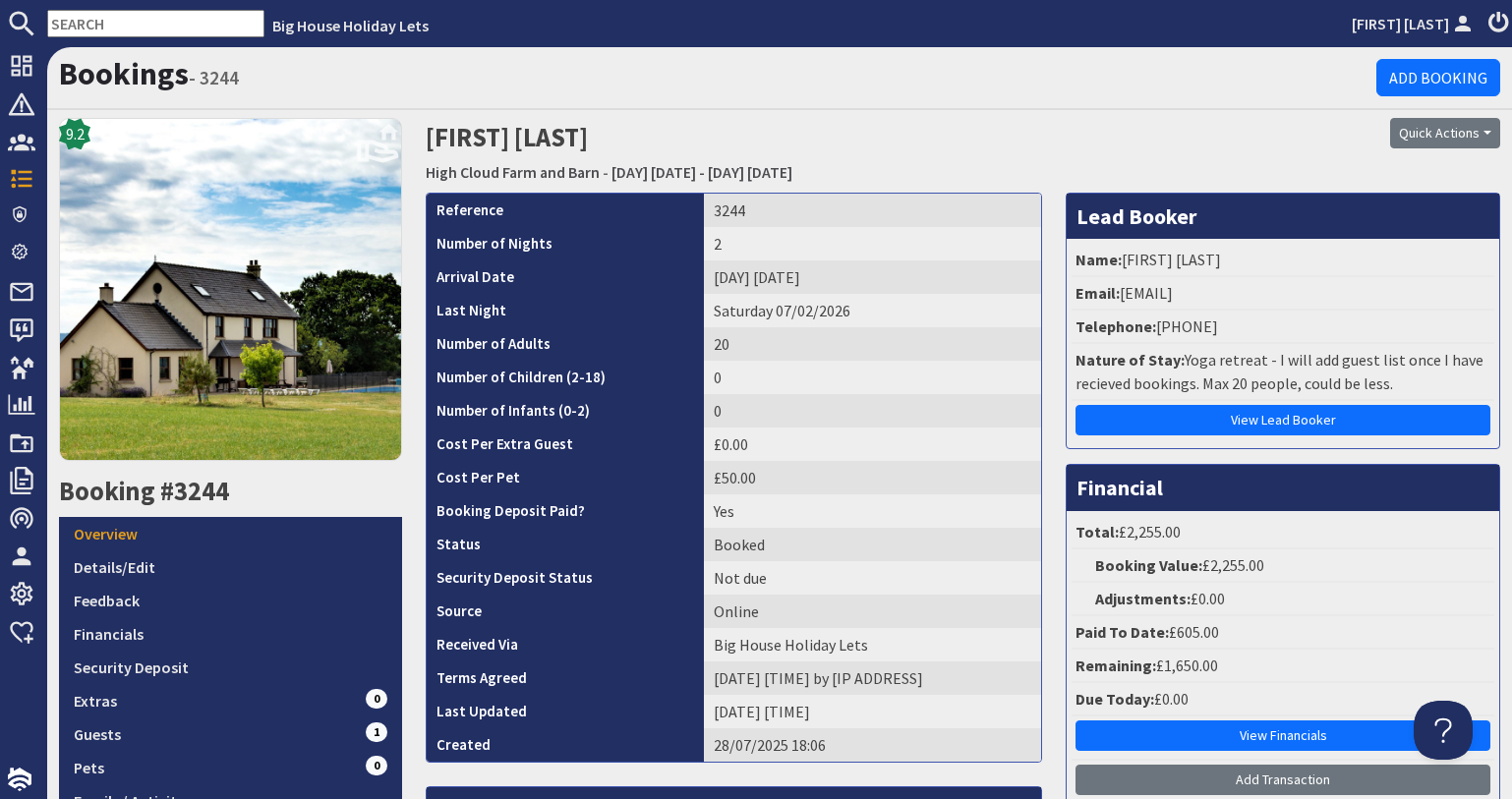 scroll, scrollTop: 0, scrollLeft: 0, axis: both 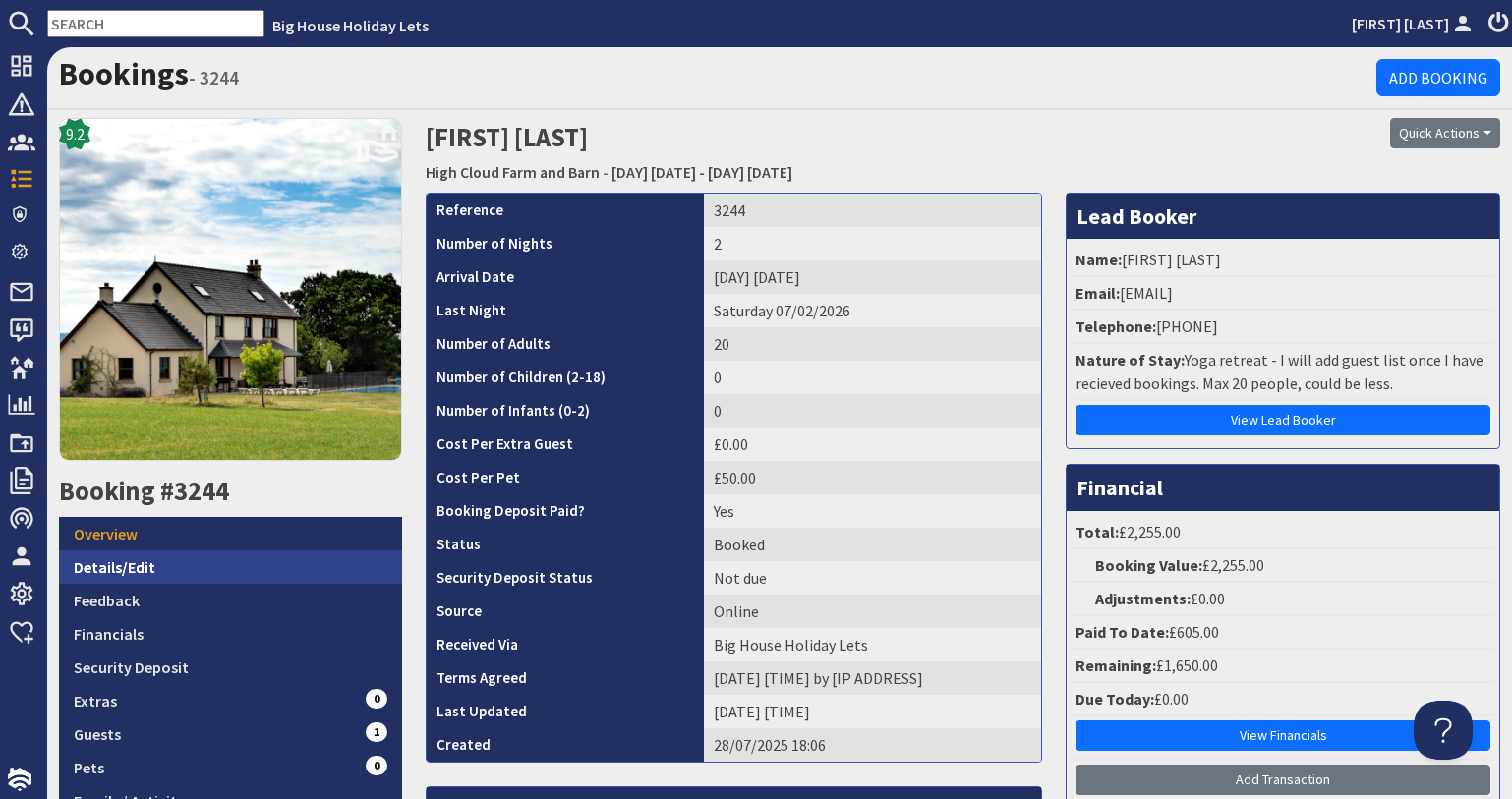 click on "Details/Edit" at bounding box center [230, 567] 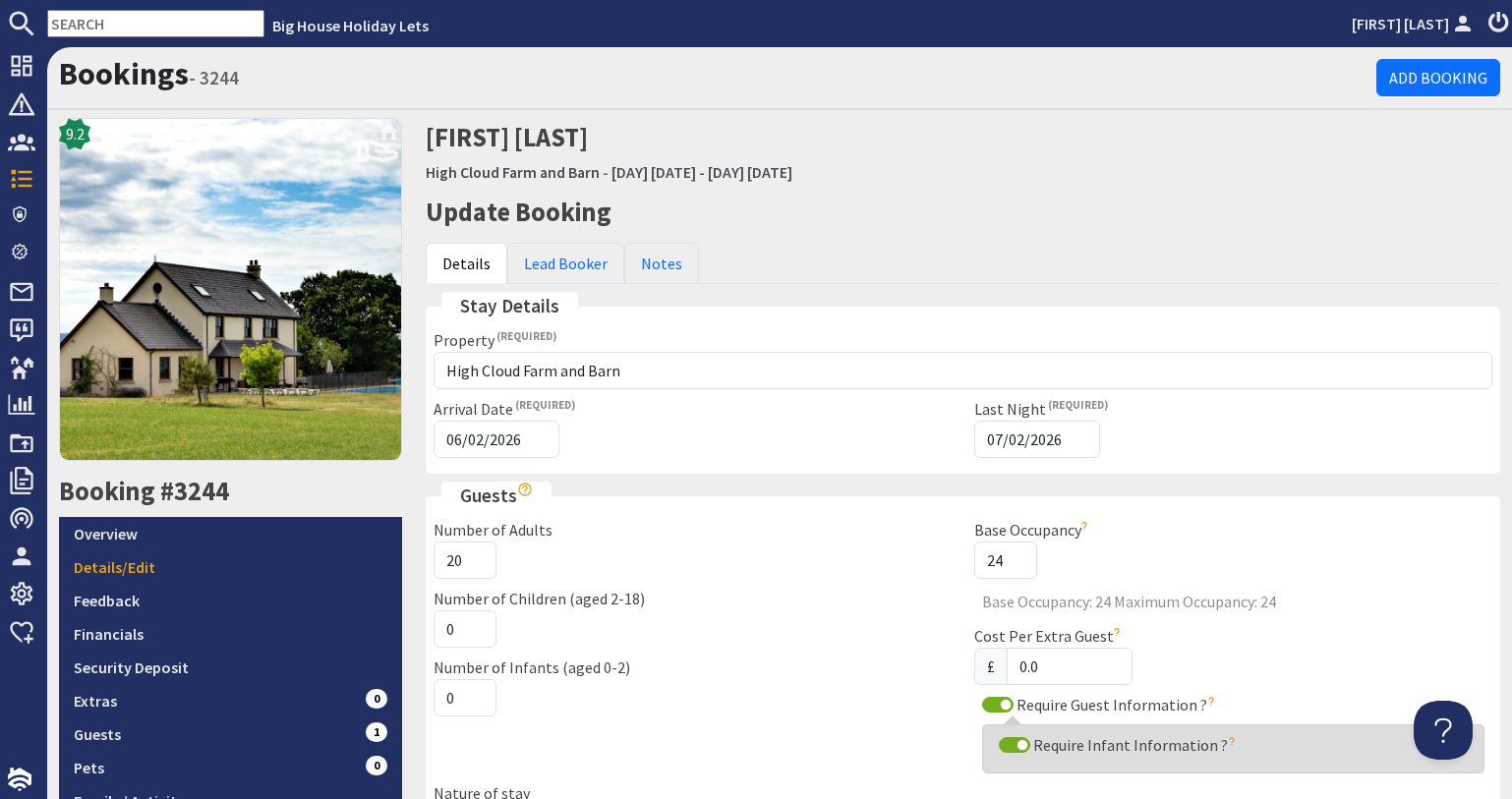 scroll, scrollTop: 0, scrollLeft: 0, axis: both 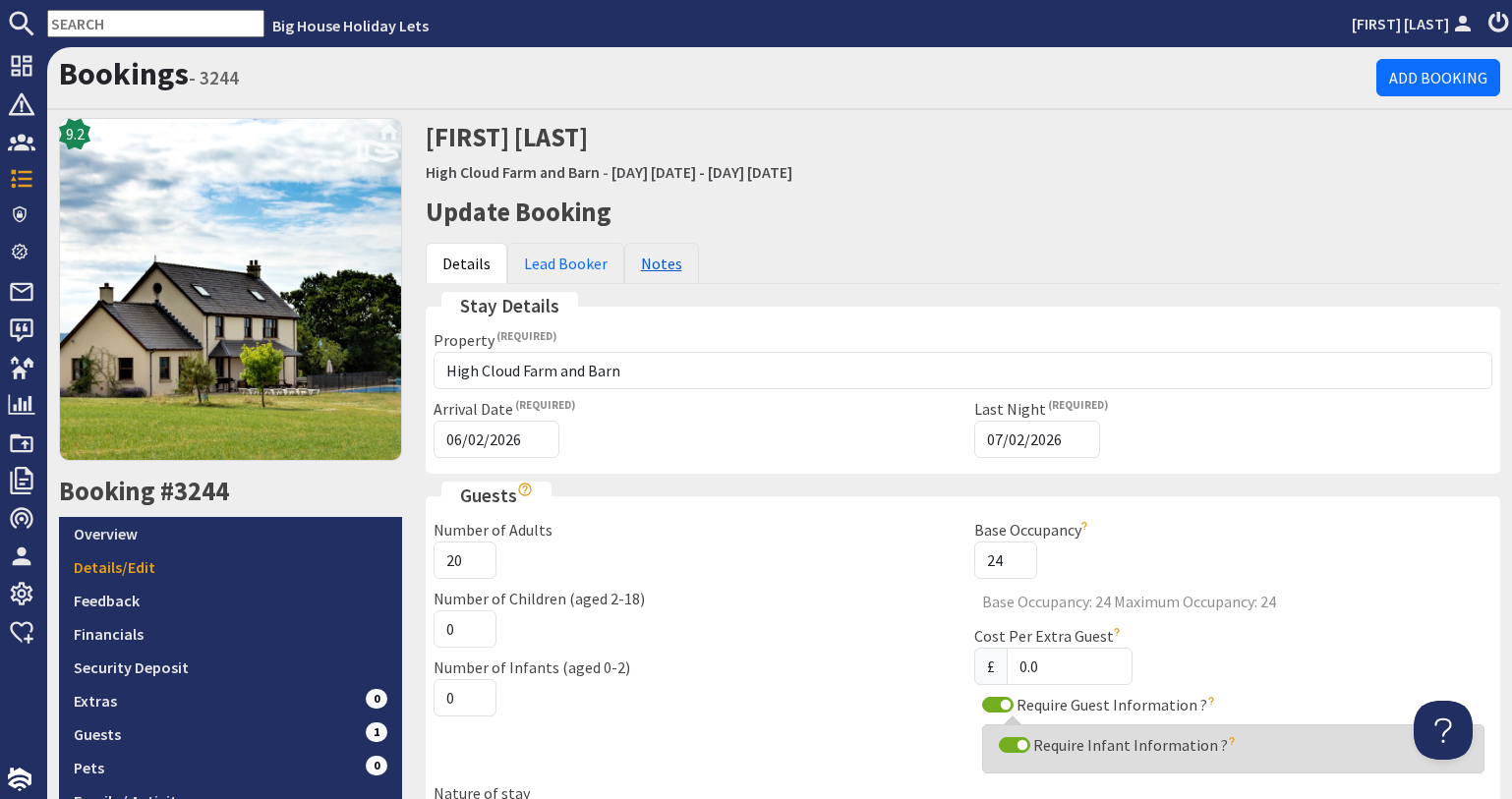 click on "Notes" at bounding box center (662, 263) 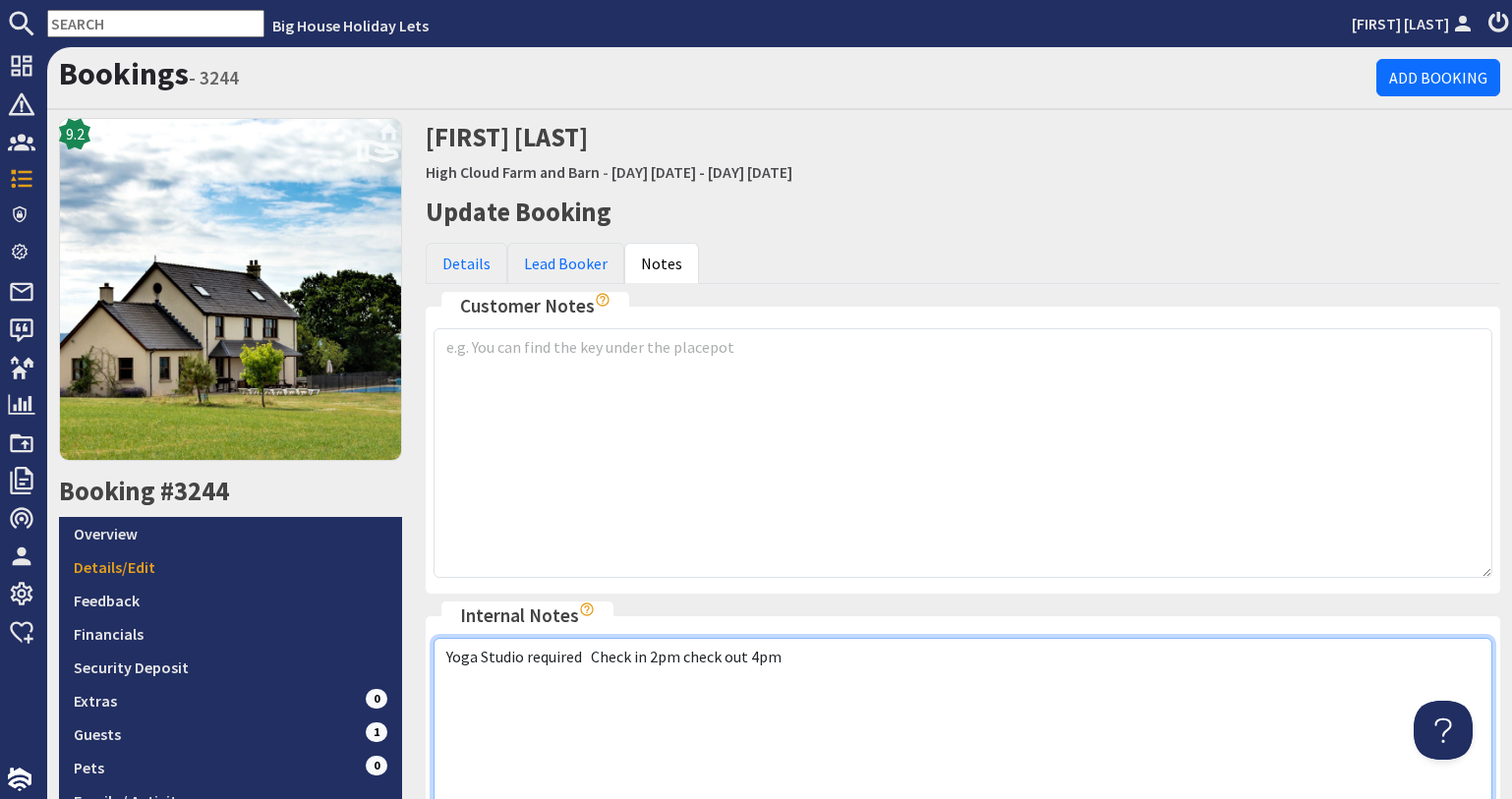drag, startPoint x: 778, startPoint y: 656, endPoint x: 444, endPoint y: 657, distance: 334.0015 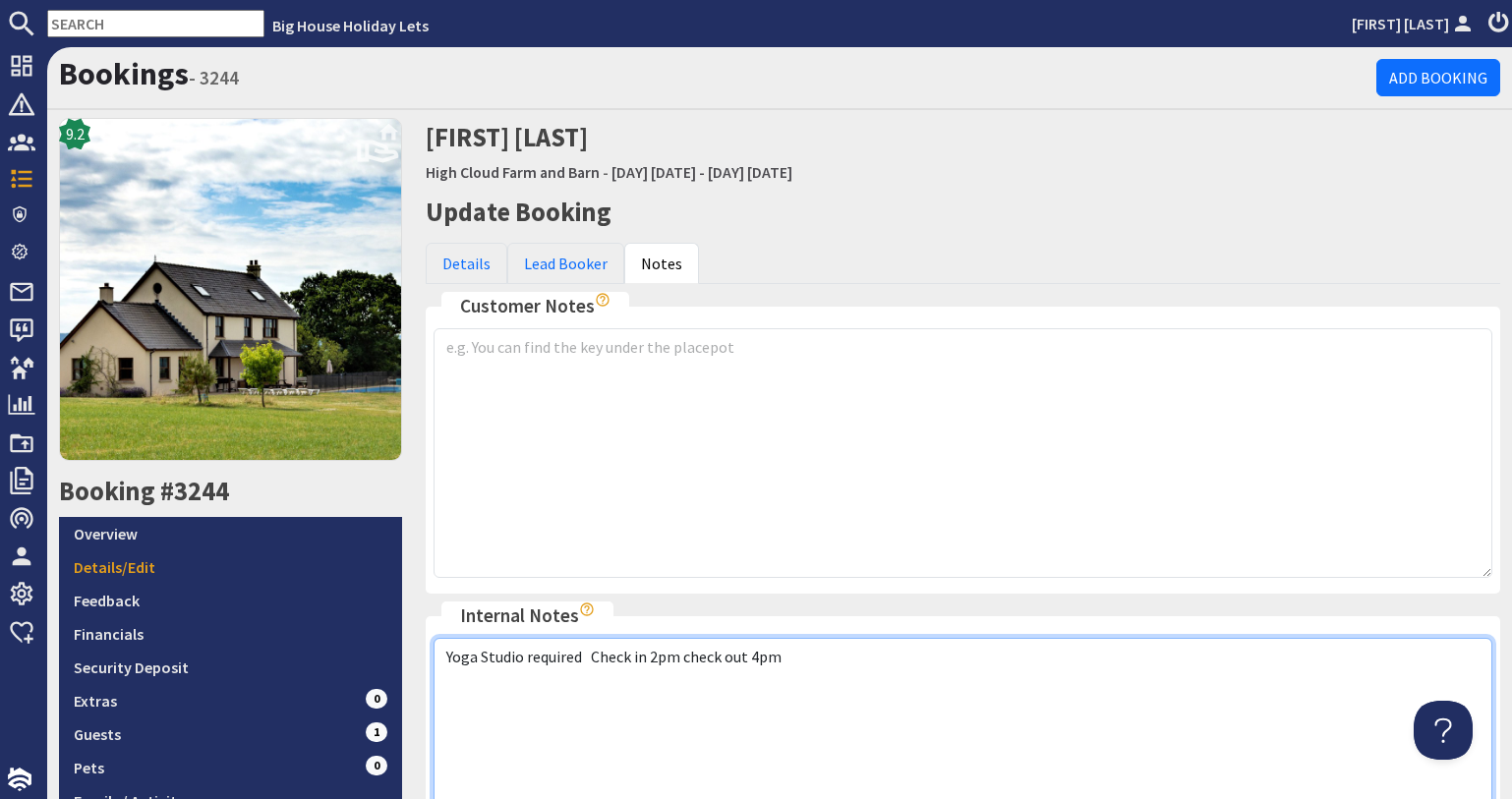 click on "Yoga Studio required   Check in 2pm check out 4pm" at bounding box center [963, 763] 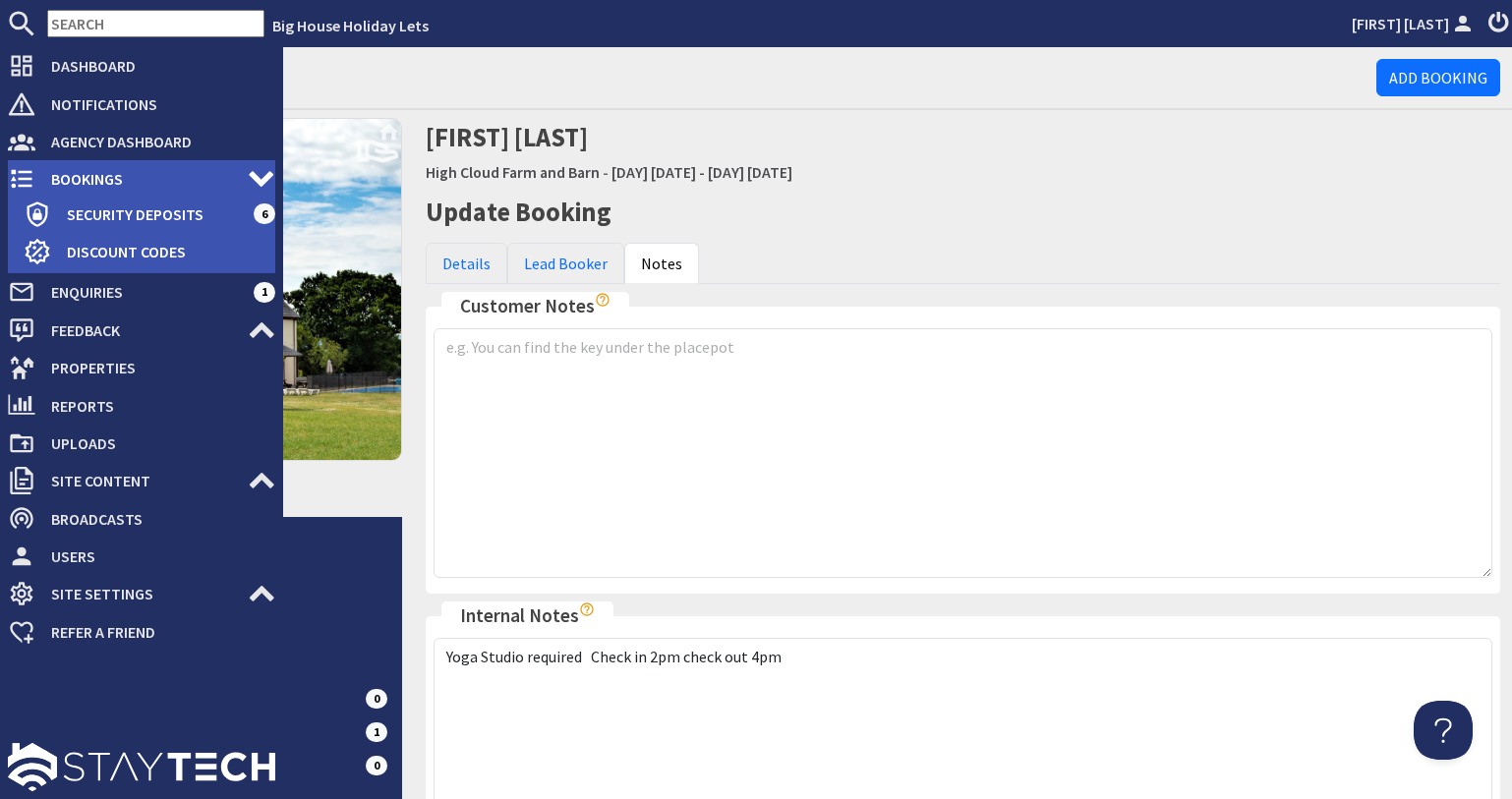 click on "Bookings" at bounding box center (142, 179) 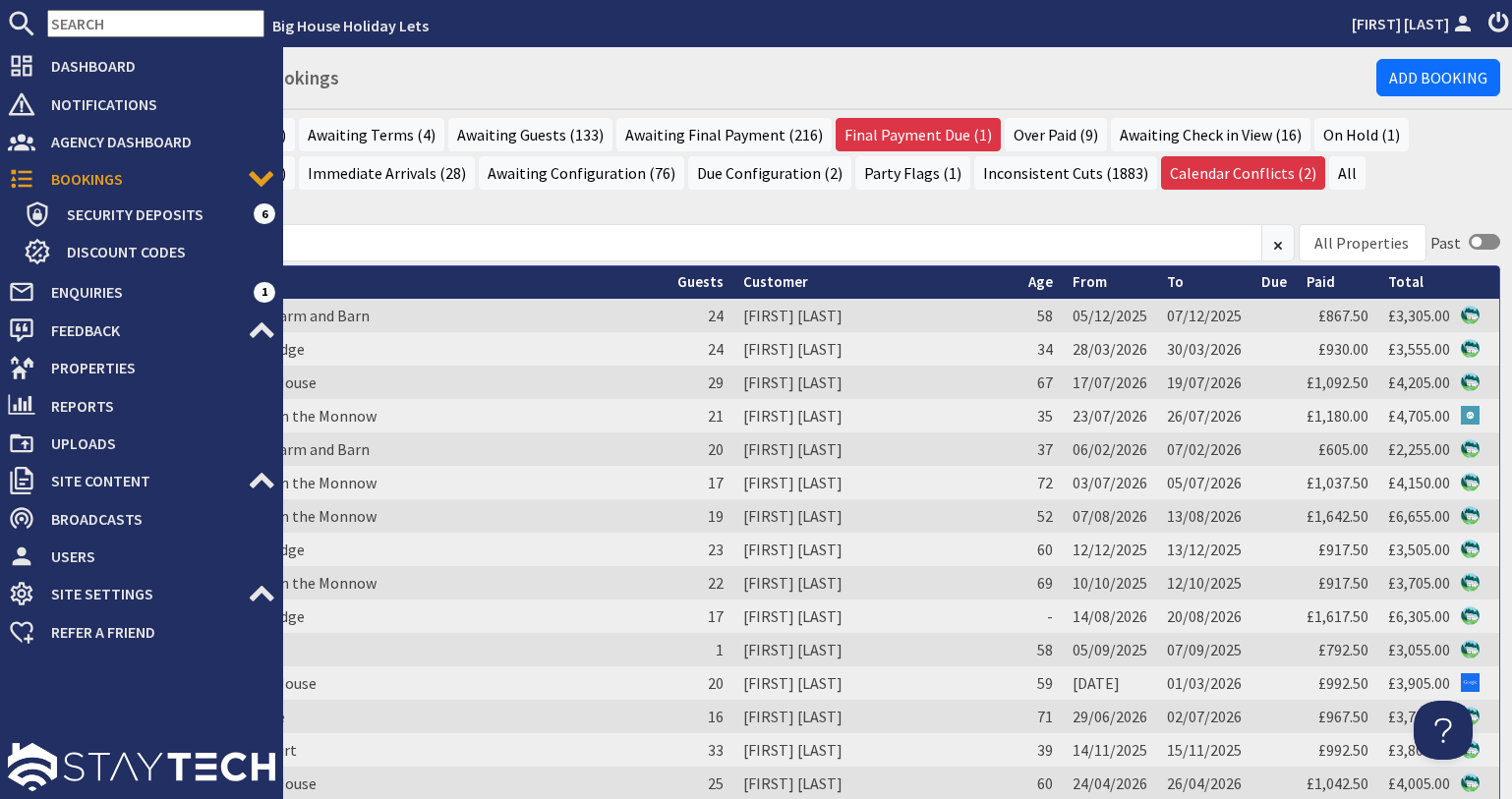 scroll, scrollTop: 0, scrollLeft: 0, axis: both 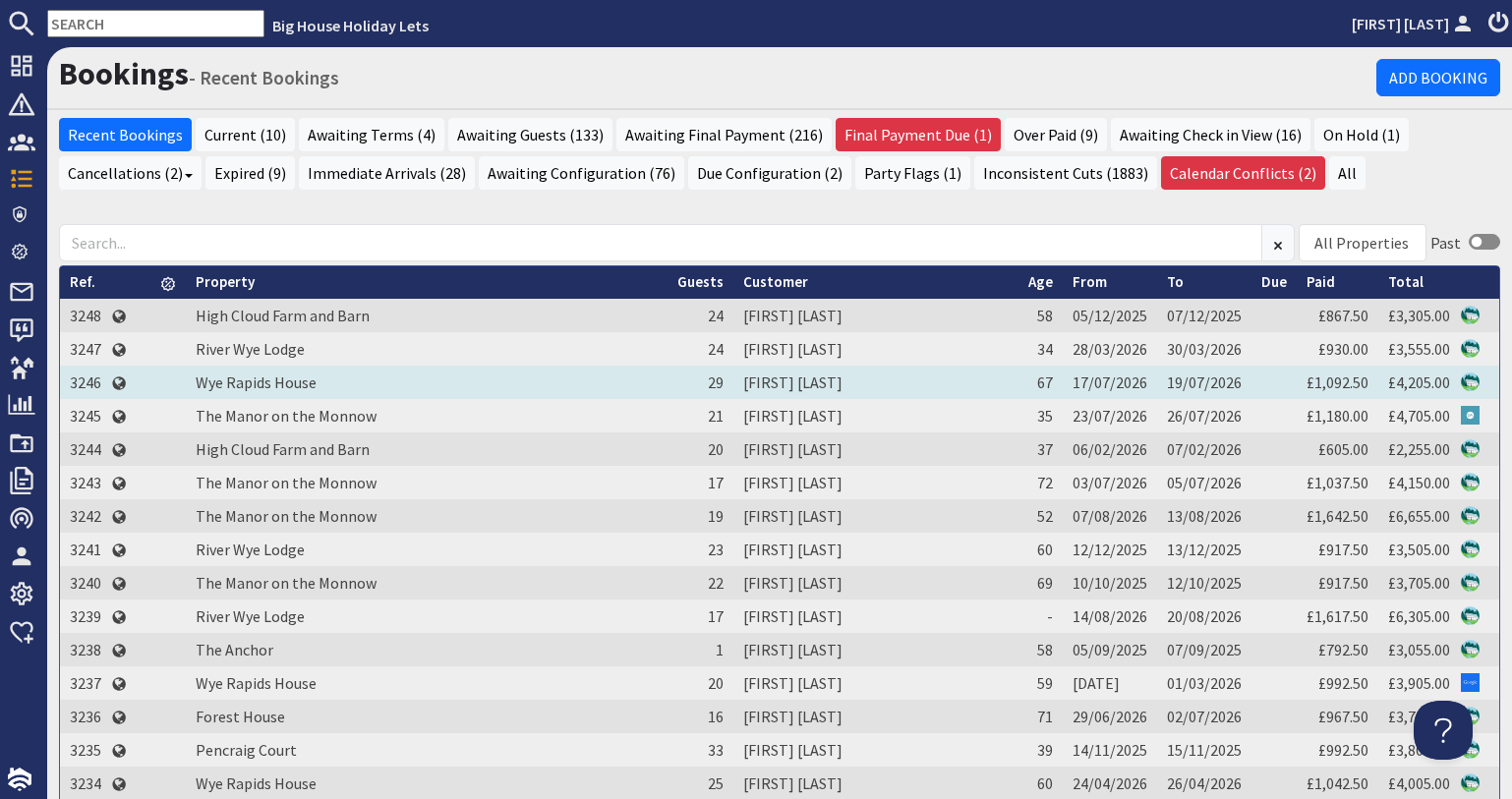 click on "3246" at bounding box center (86, 382) 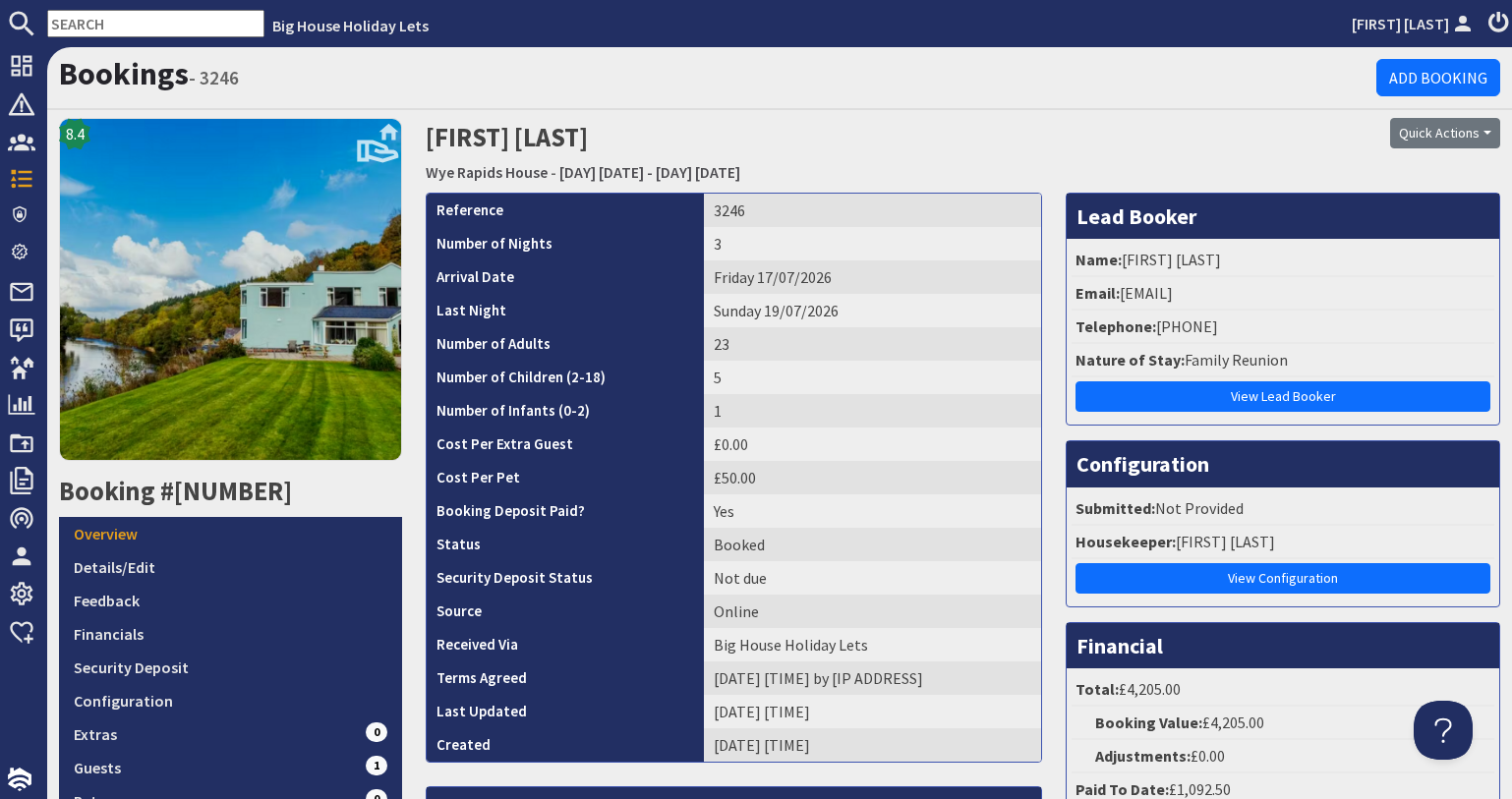scroll, scrollTop: 0, scrollLeft: 0, axis: both 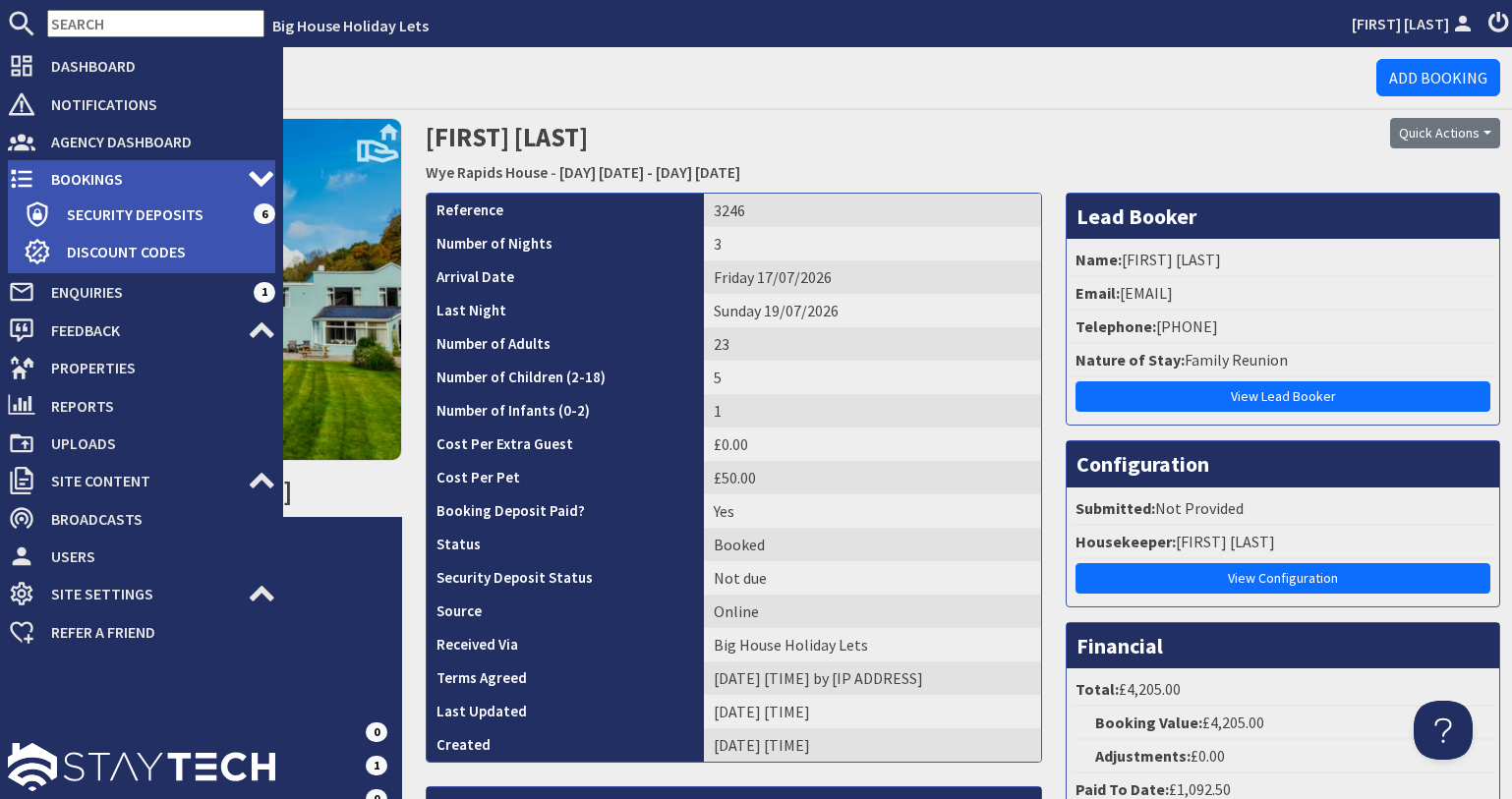 click 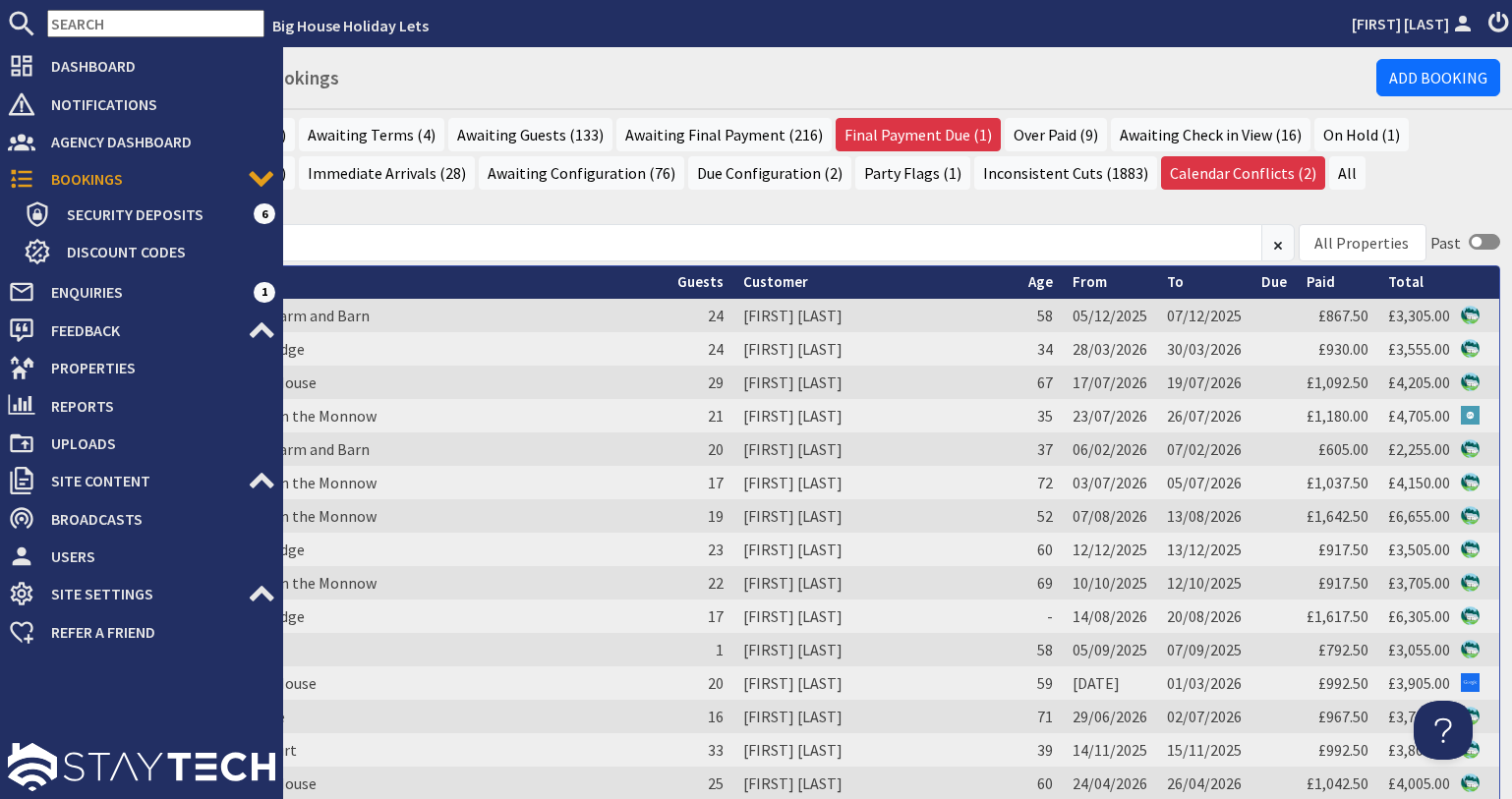 scroll, scrollTop: 0, scrollLeft: 0, axis: both 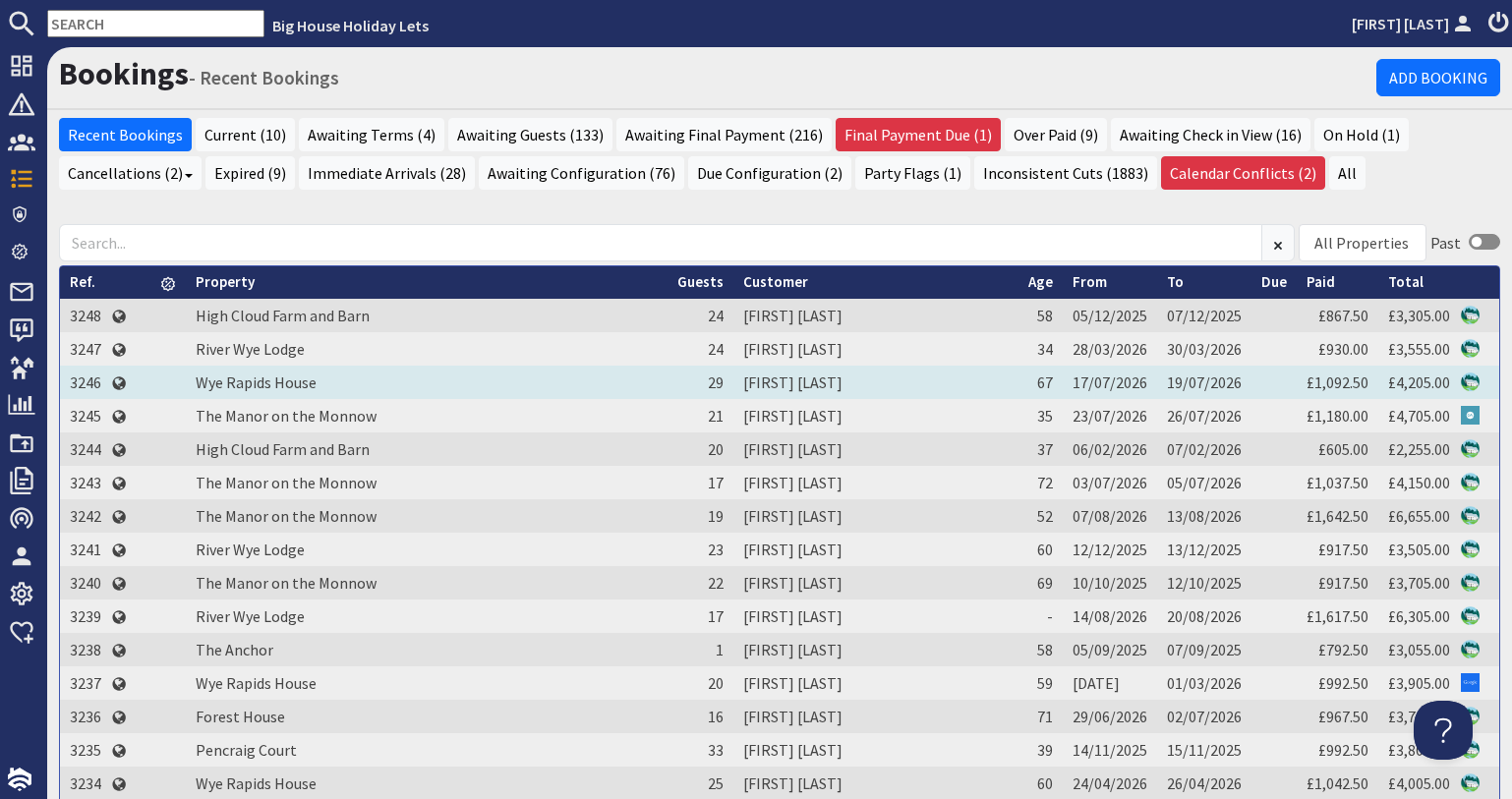 click on "3246" at bounding box center [86, 382] 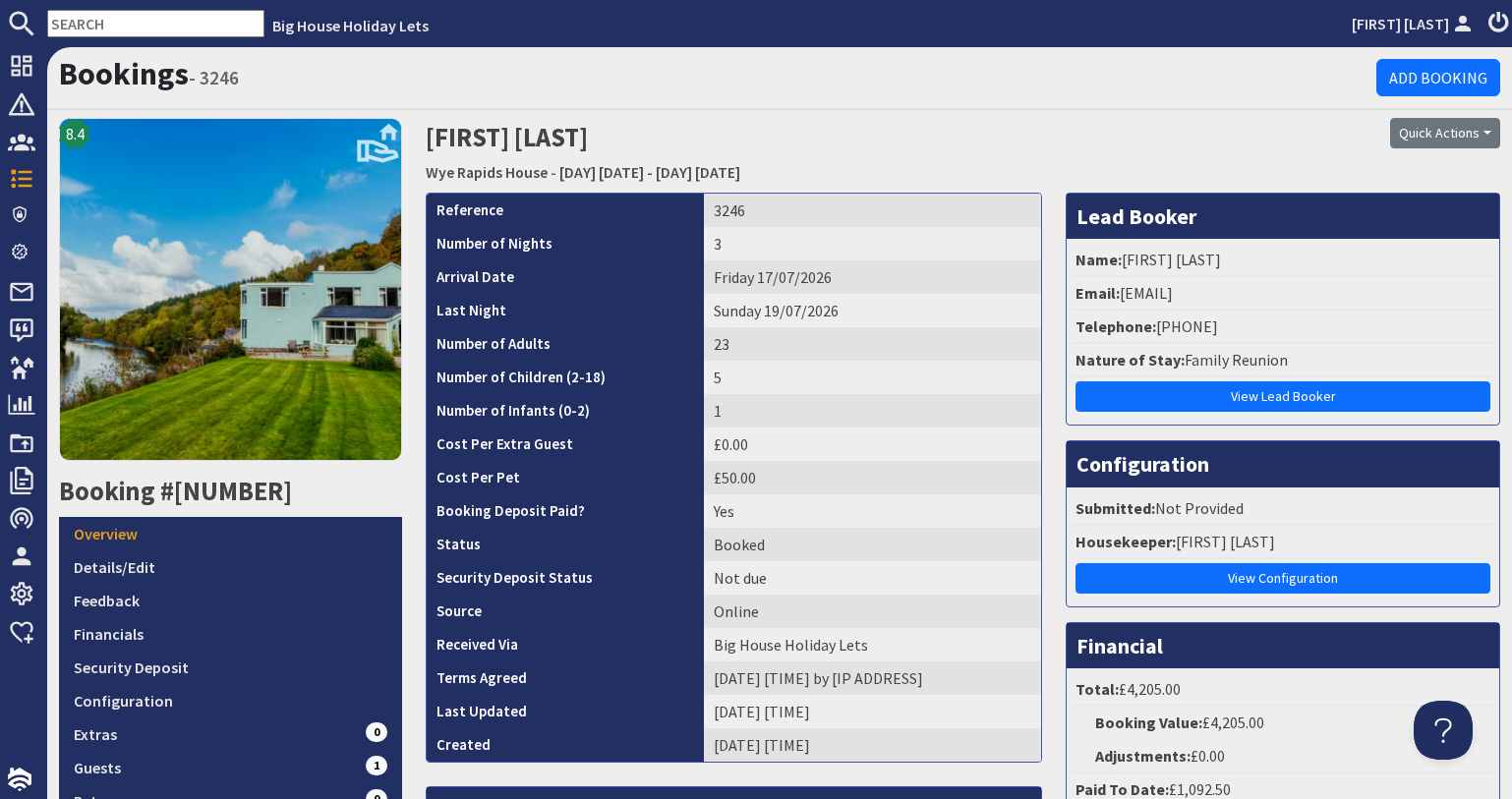 scroll, scrollTop: 0, scrollLeft: 0, axis: both 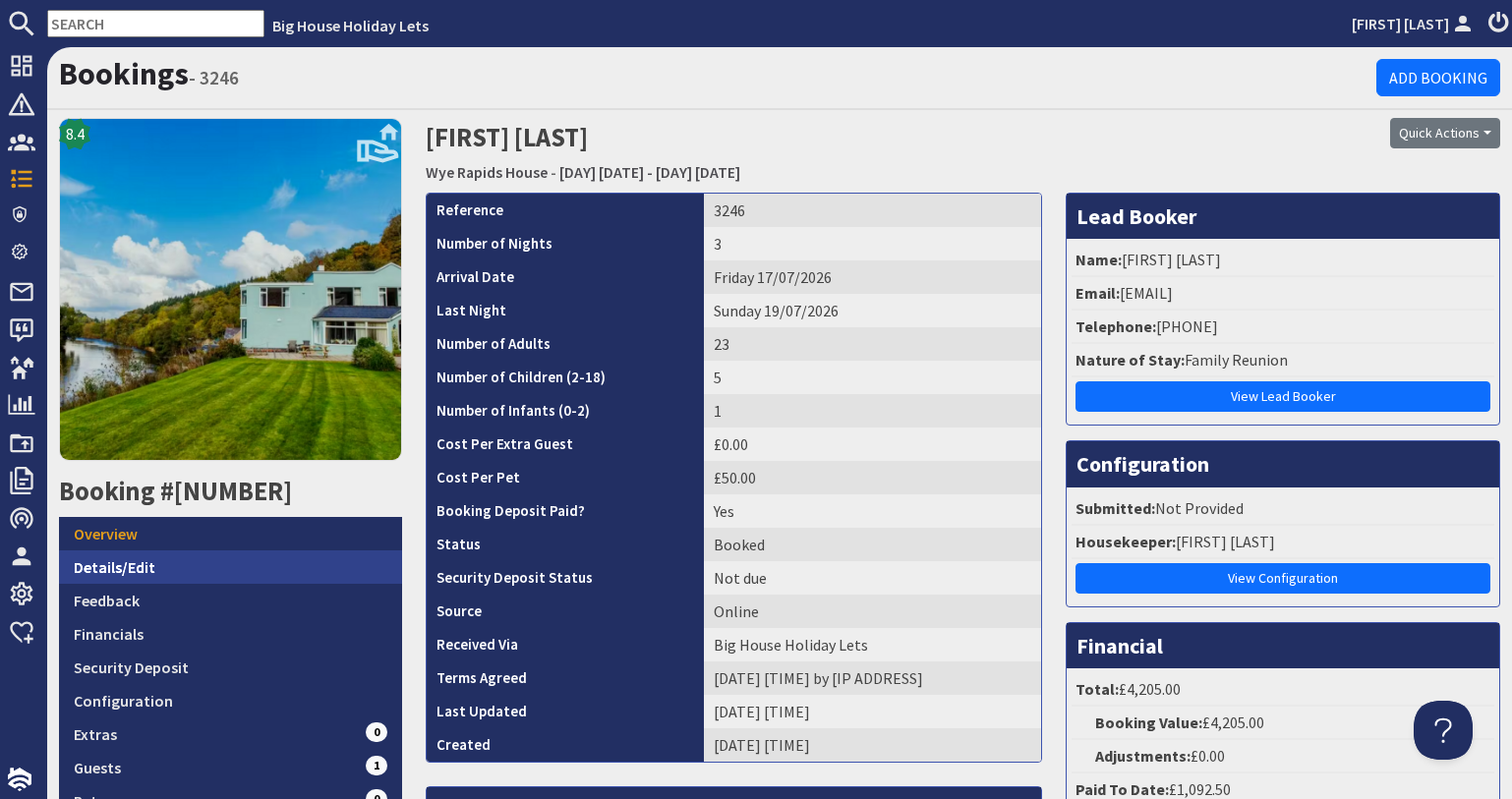 click on "Details/Edit" at bounding box center (230, 567) 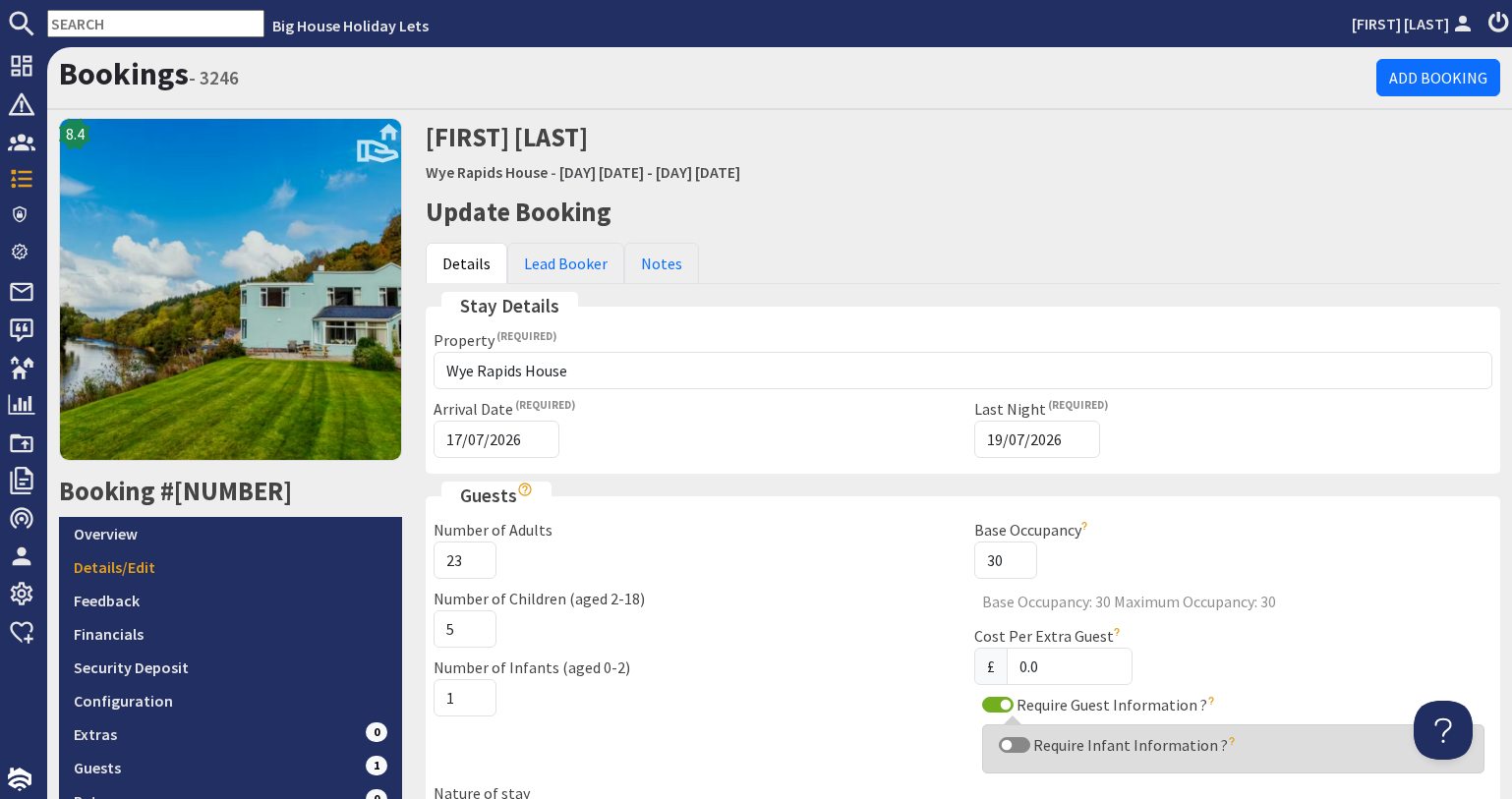 scroll, scrollTop: 0, scrollLeft: 0, axis: both 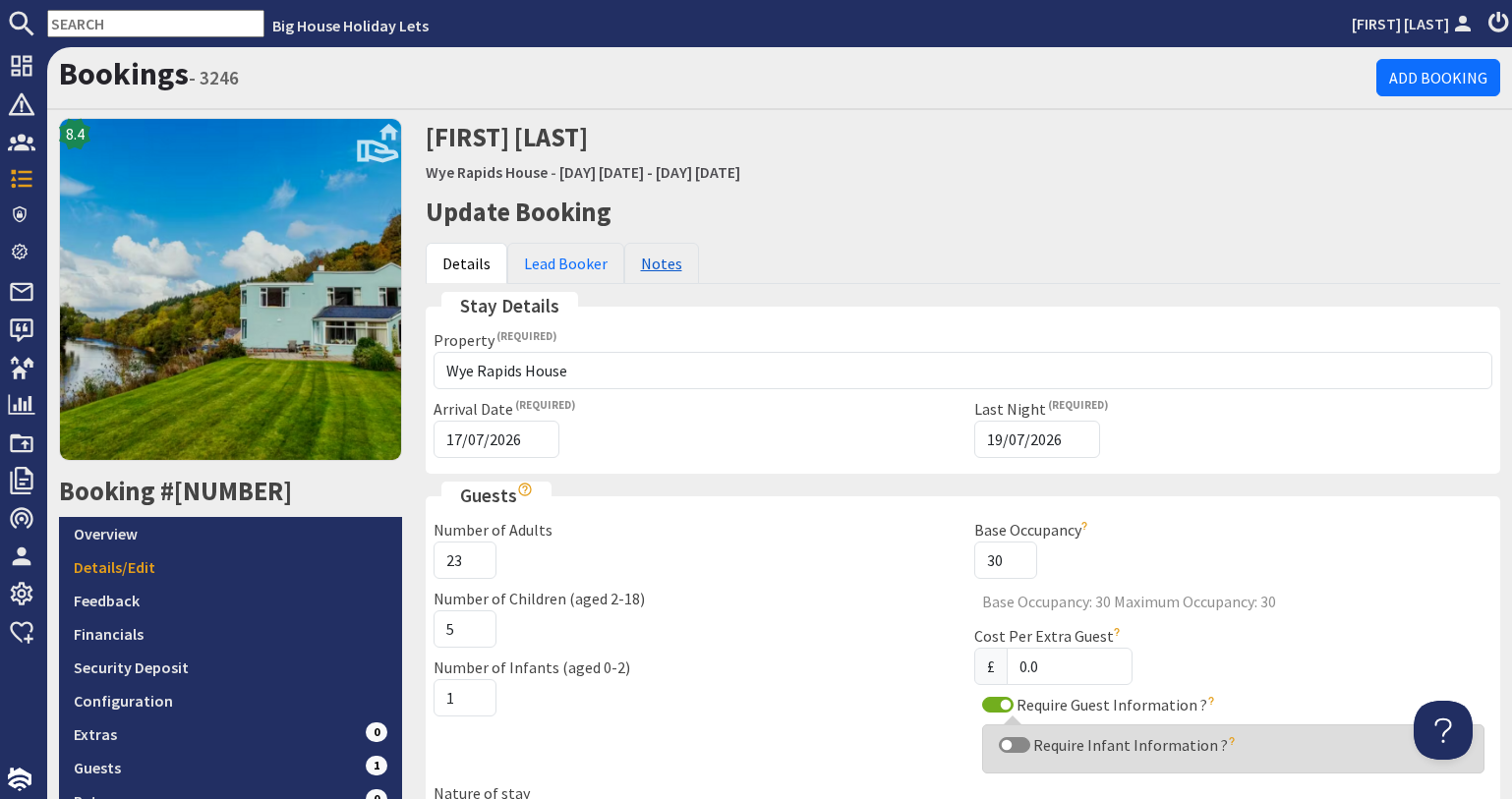 click on "Notes" at bounding box center (662, 263) 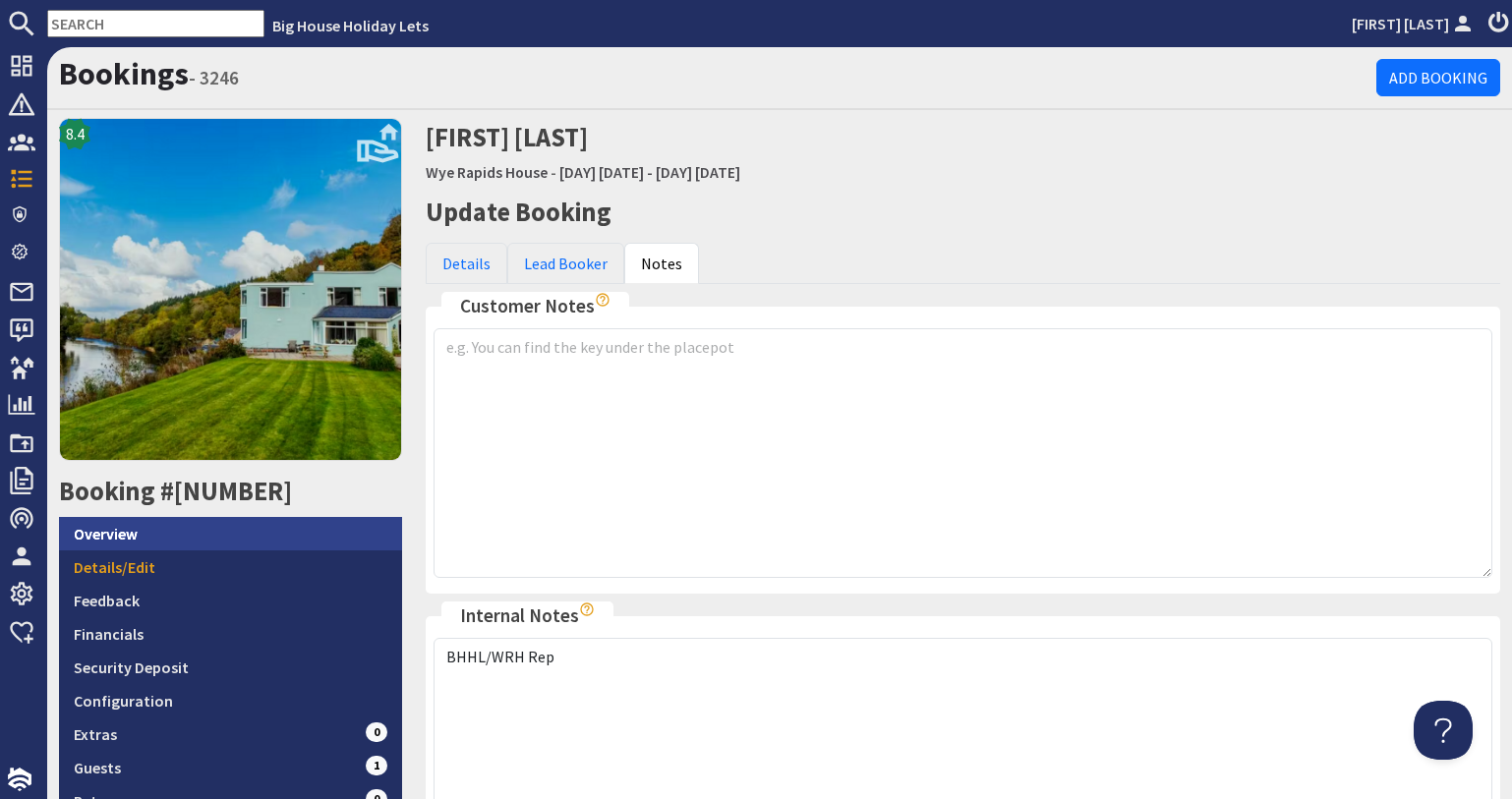 click on "Overview" at bounding box center (230, 534) 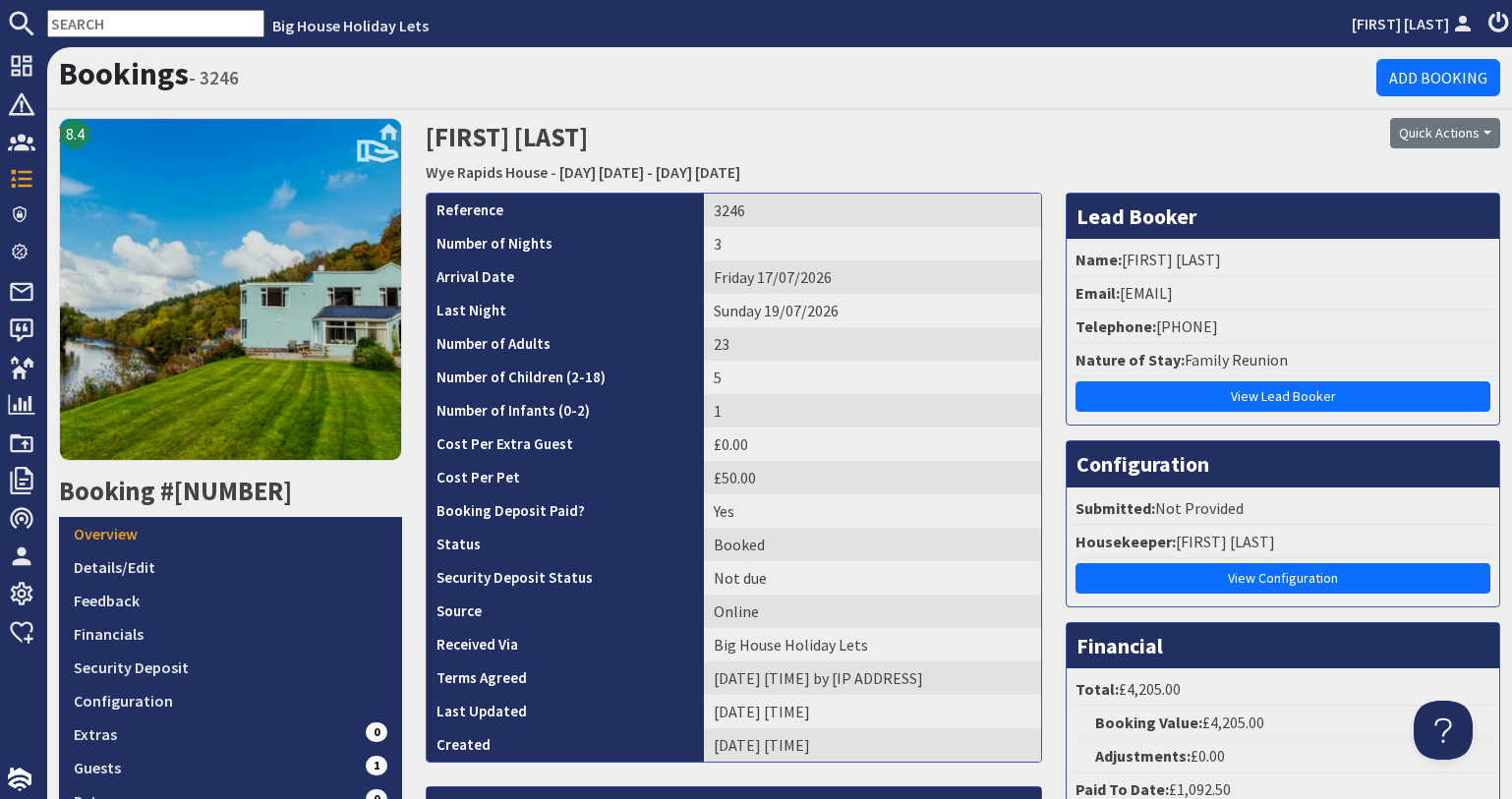 scroll, scrollTop: 0, scrollLeft: 0, axis: both 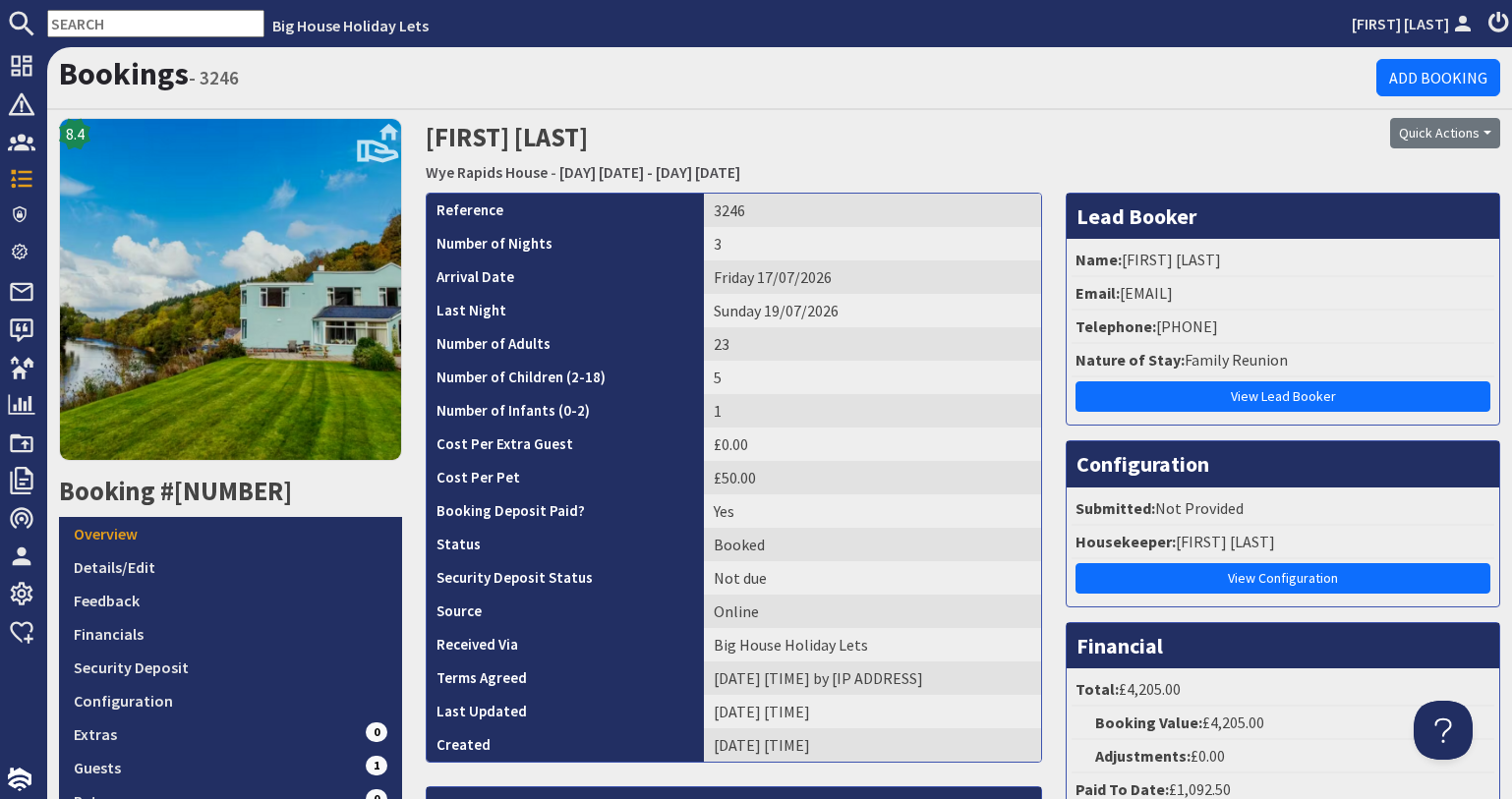 drag, startPoint x: 1327, startPoint y: 291, endPoint x: 1118, endPoint y: 285, distance: 209.08611 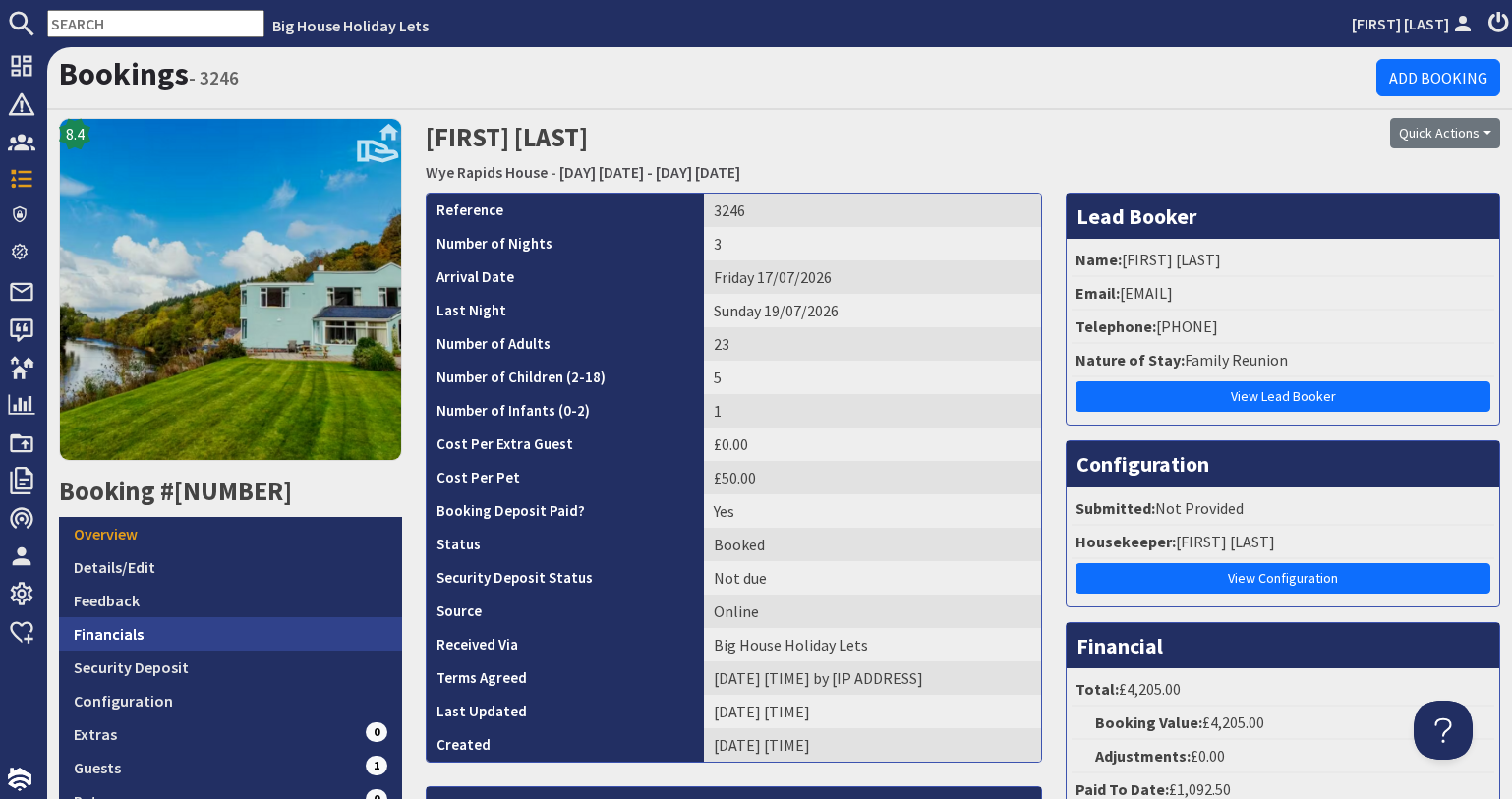 click on "Financials" at bounding box center (230, 634) 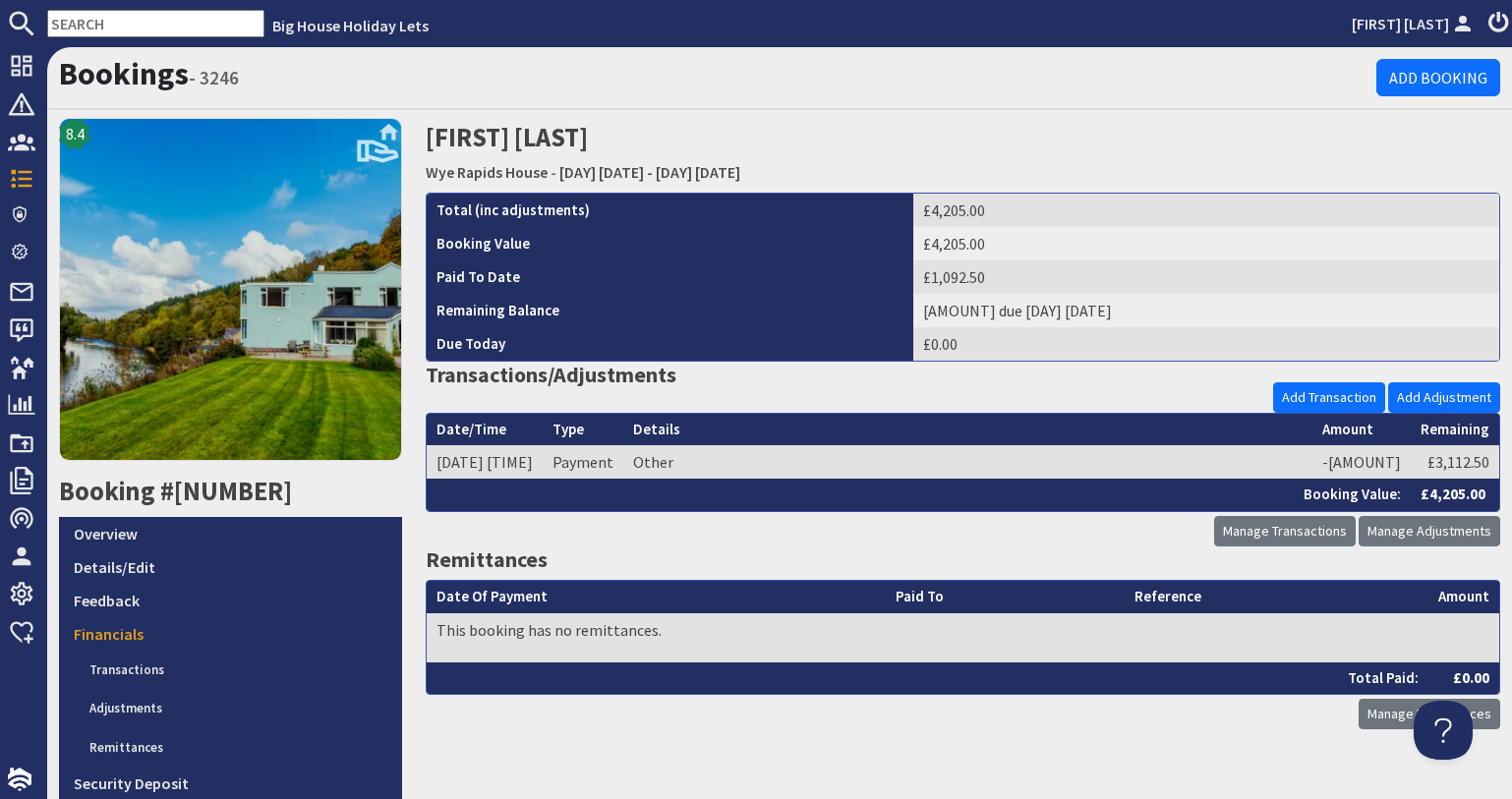 scroll, scrollTop: 0, scrollLeft: 0, axis: both 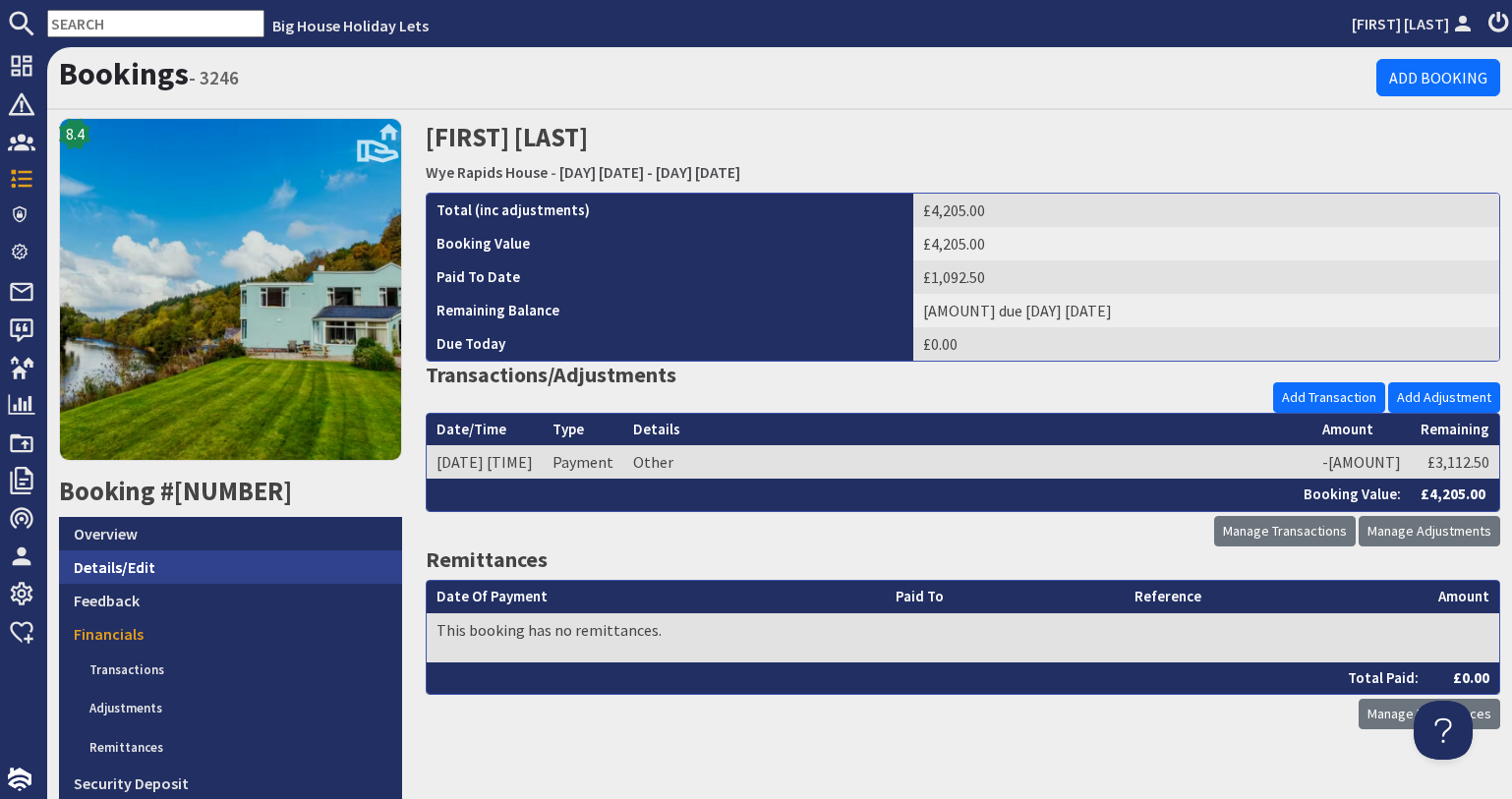 click on "Details/Edit" at bounding box center (230, 567) 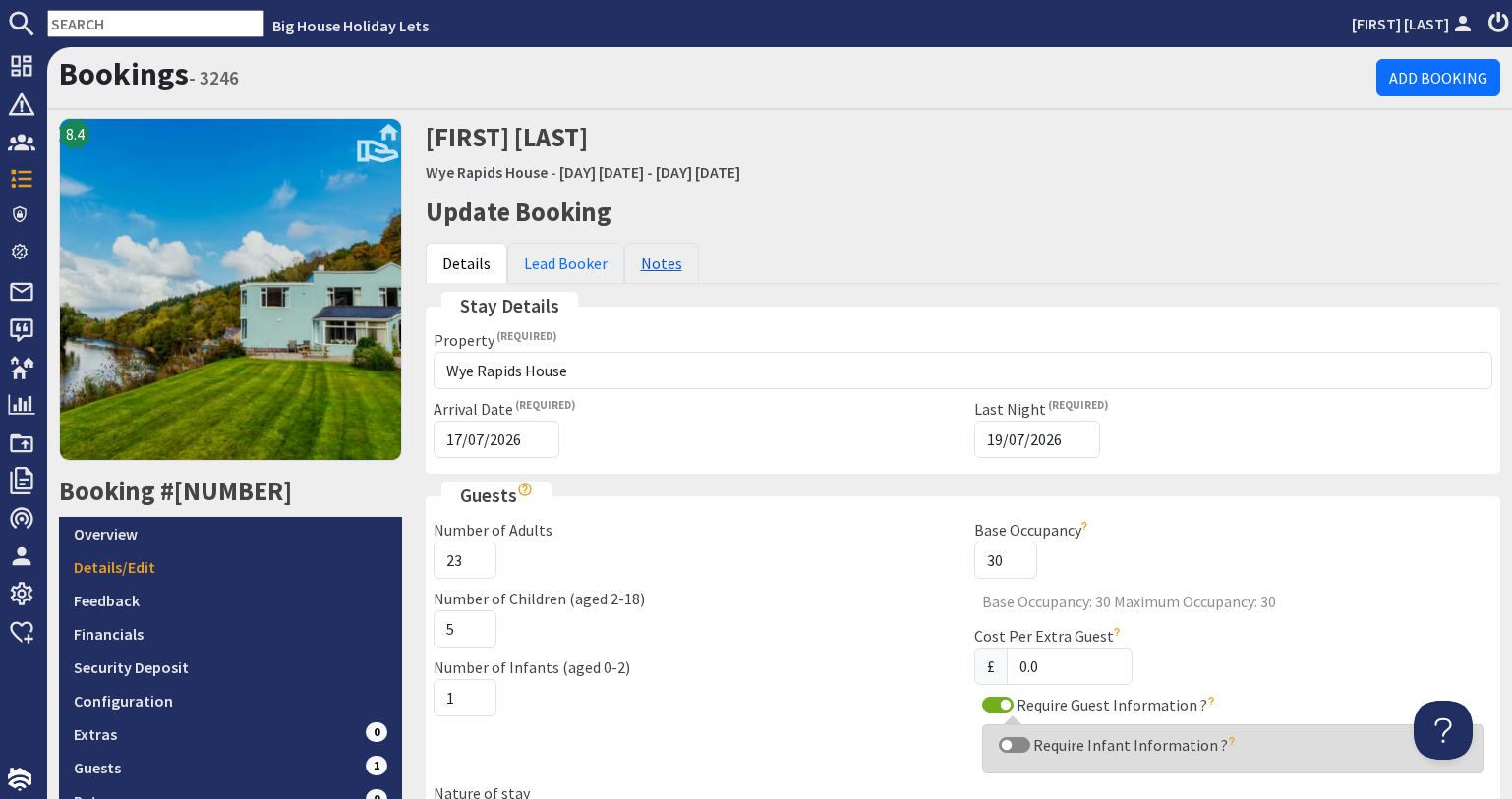scroll, scrollTop: 0, scrollLeft: 0, axis: both 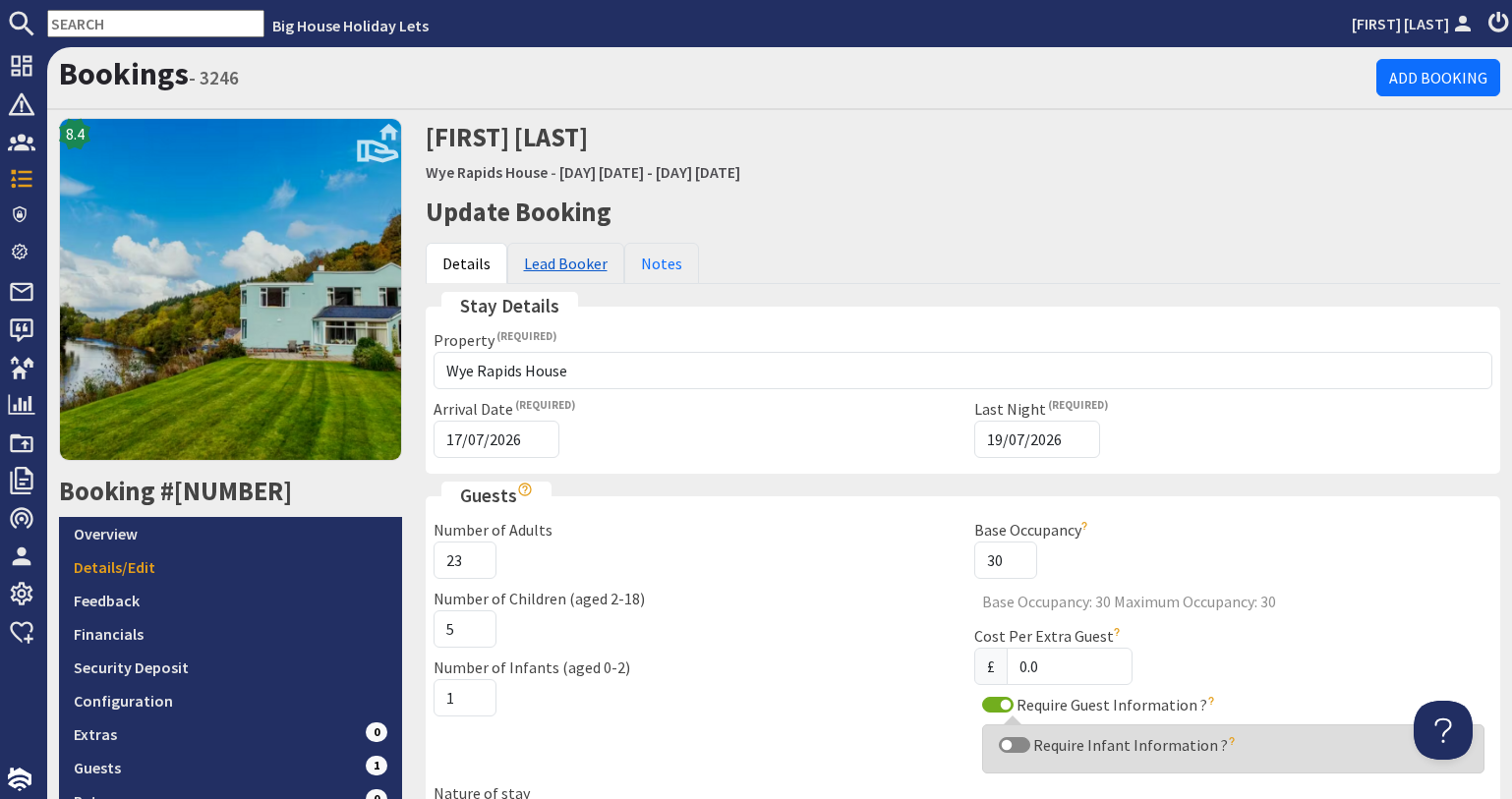 click on "Lead Booker" at bounding box center (565, 263) 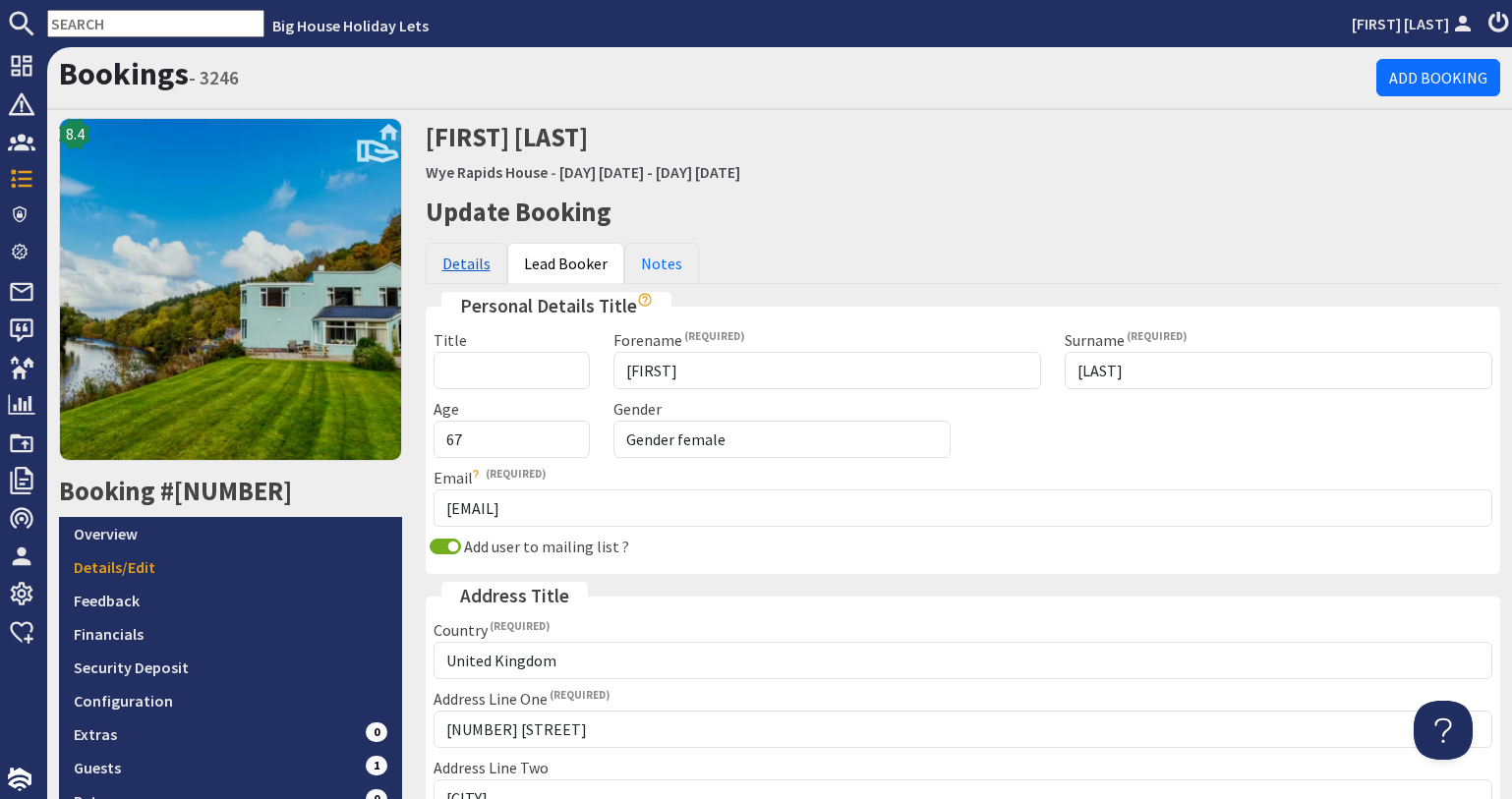 click on "Details" at bounding box center [466, 263] 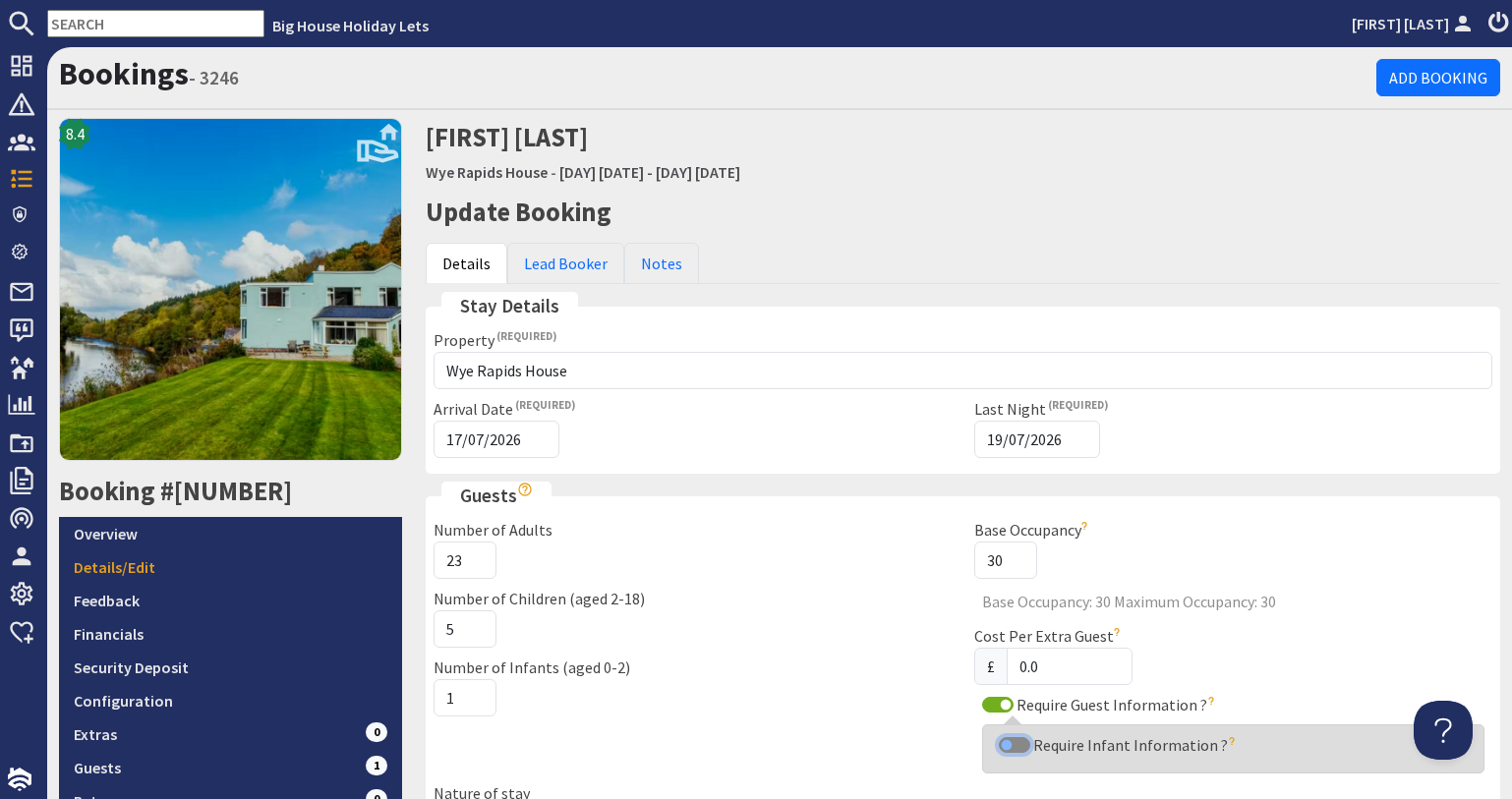 click on "Require Infant Information ?" at bounding box center (1015, 745) 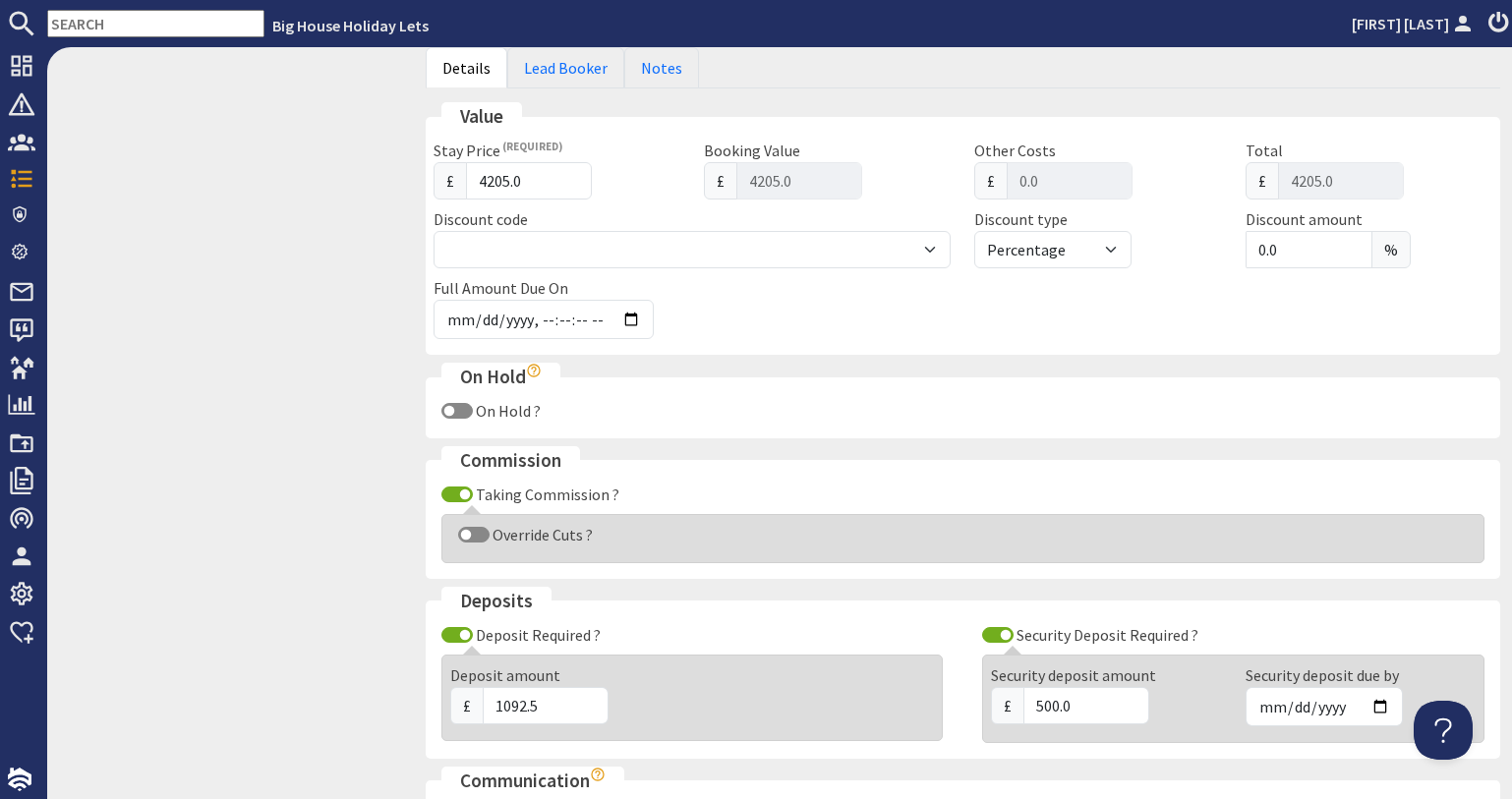 scroll, scrollTop: 885, scrollLeft: 0, axis: vertical 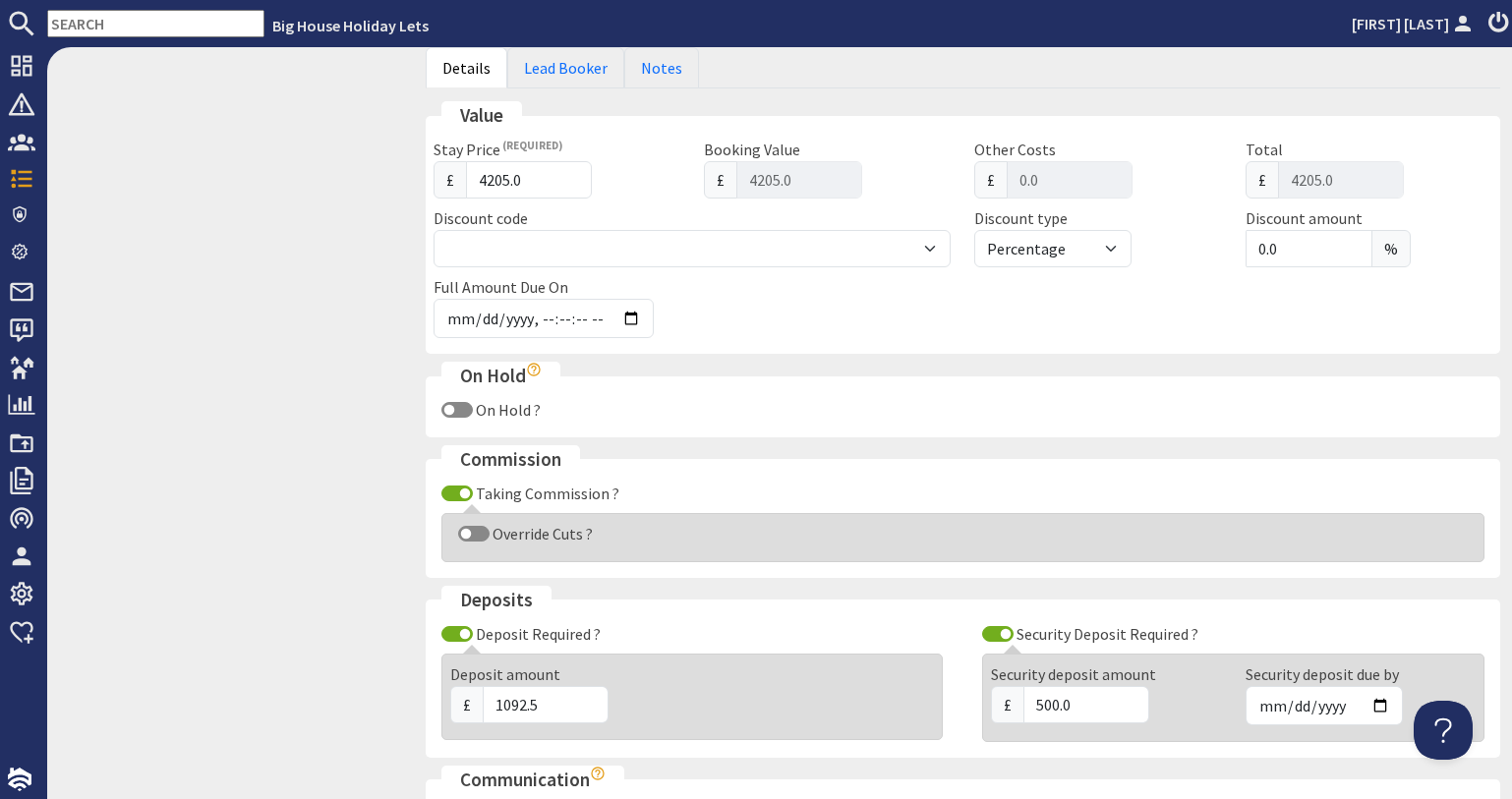 click on "Override Cuts ?" at bounding box center [541, 534] 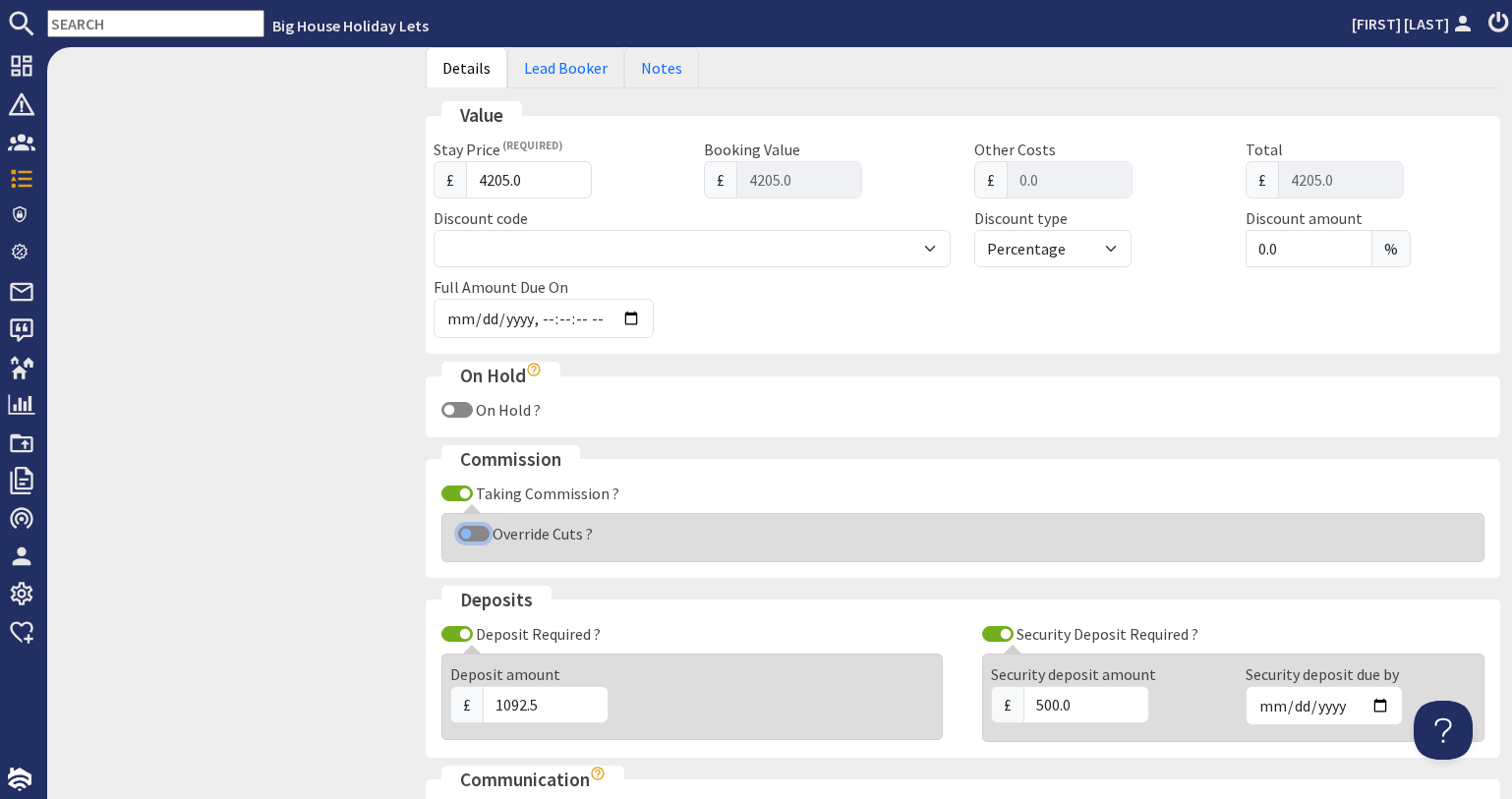 click on "Override Cuts ?" at bounding box center (474, 534) 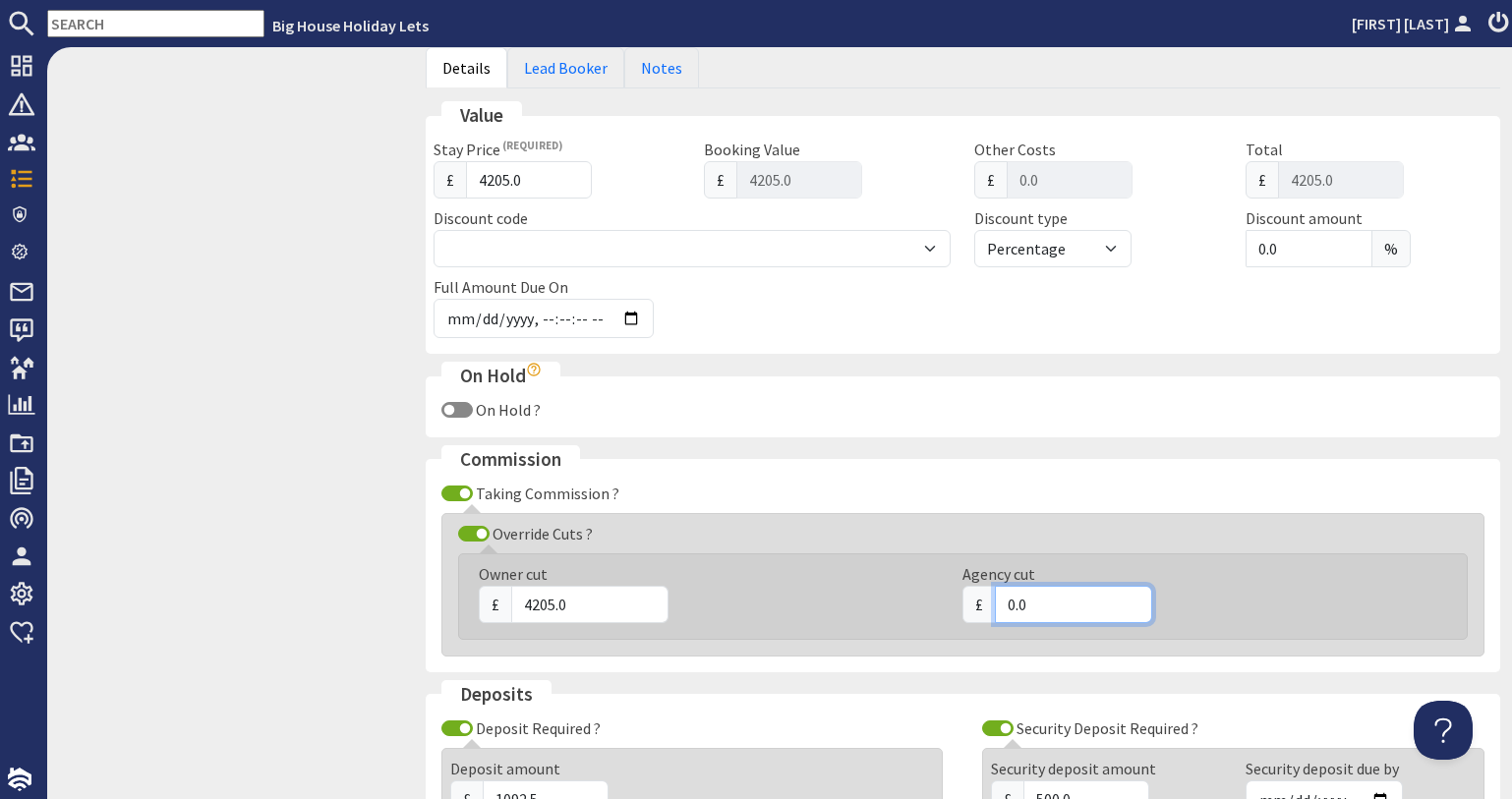 drag, startPoint x: 1037, startPoint y: 613, endPoint x: 963, endPoint y: 600, distance: 75.13322 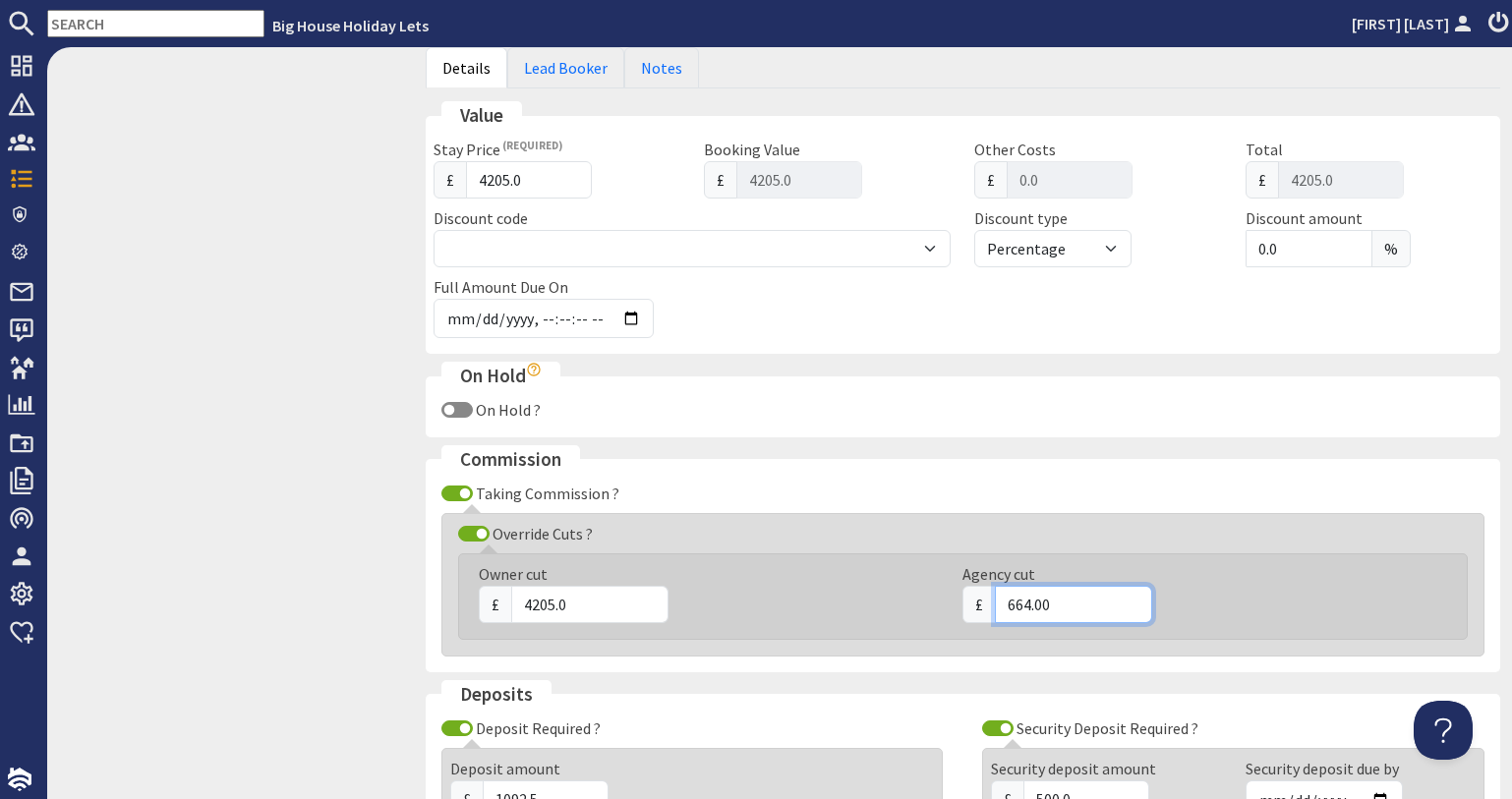 type on "664.00" 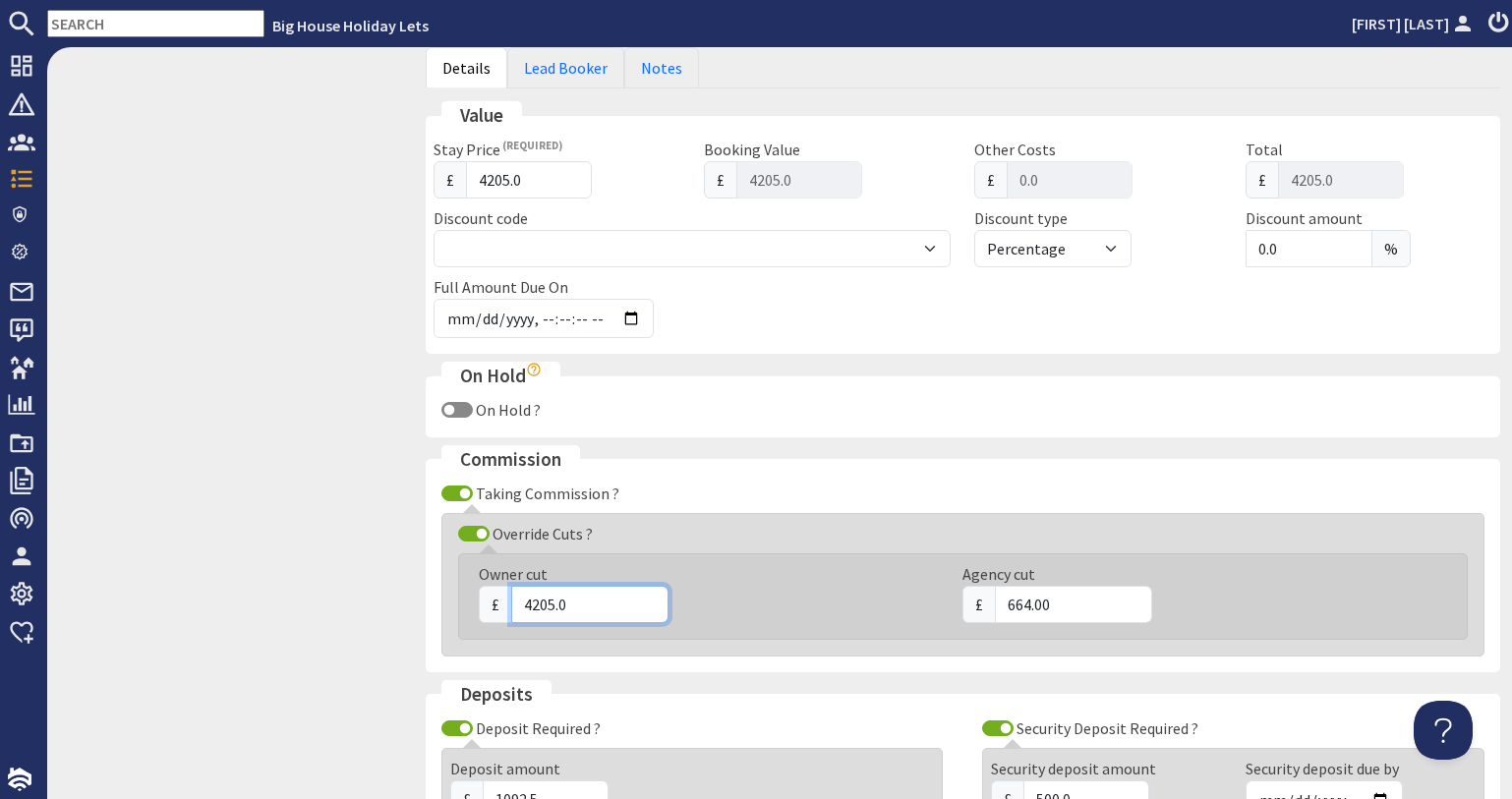 drag, startPoint x: 560, startPoint y: 607, endPoint x: 515, endPoint y: 599, distance: 45.70558 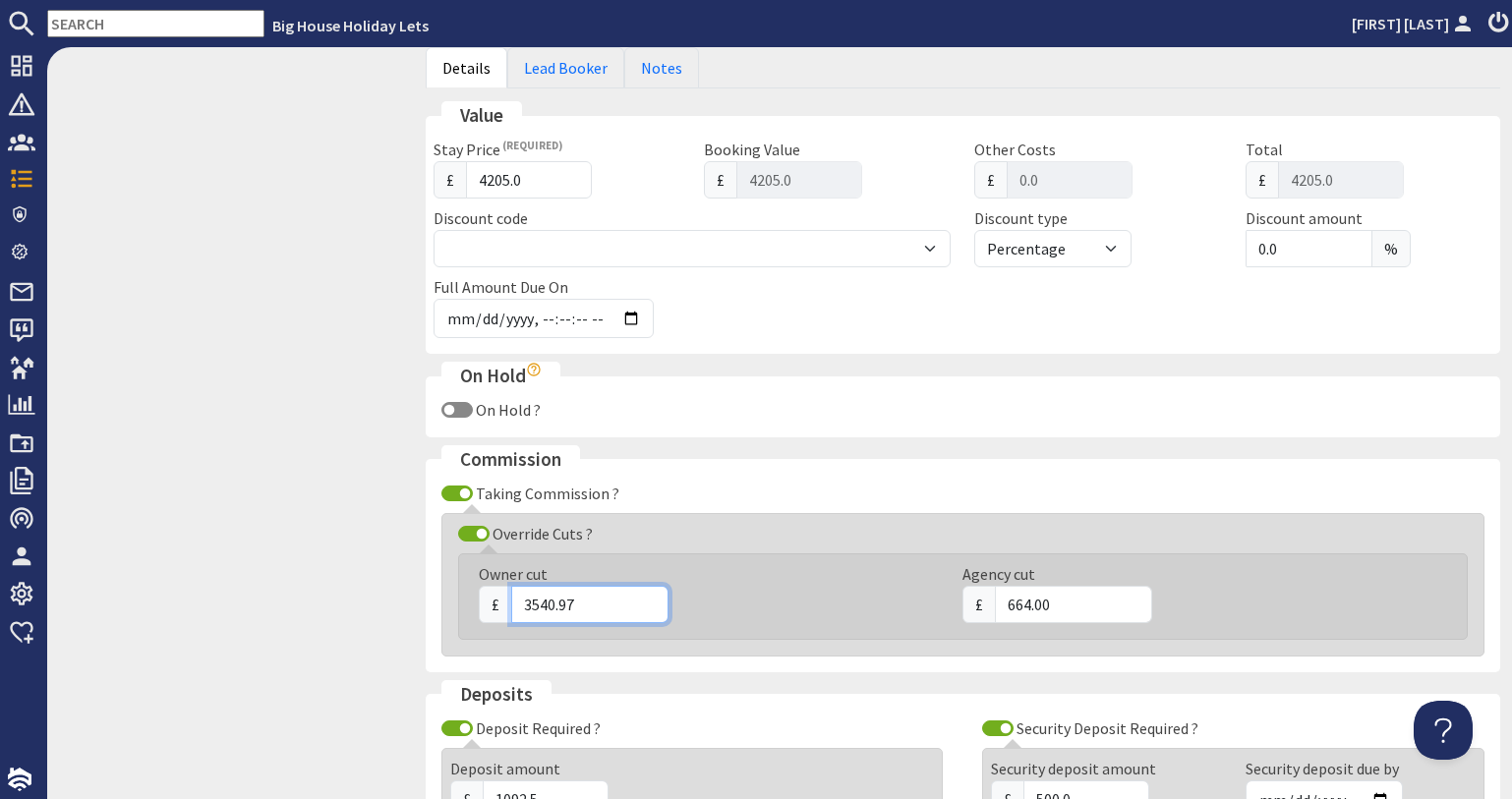 scroll, scrollTop: 1274, scrollLeft: 0, axis: vertical 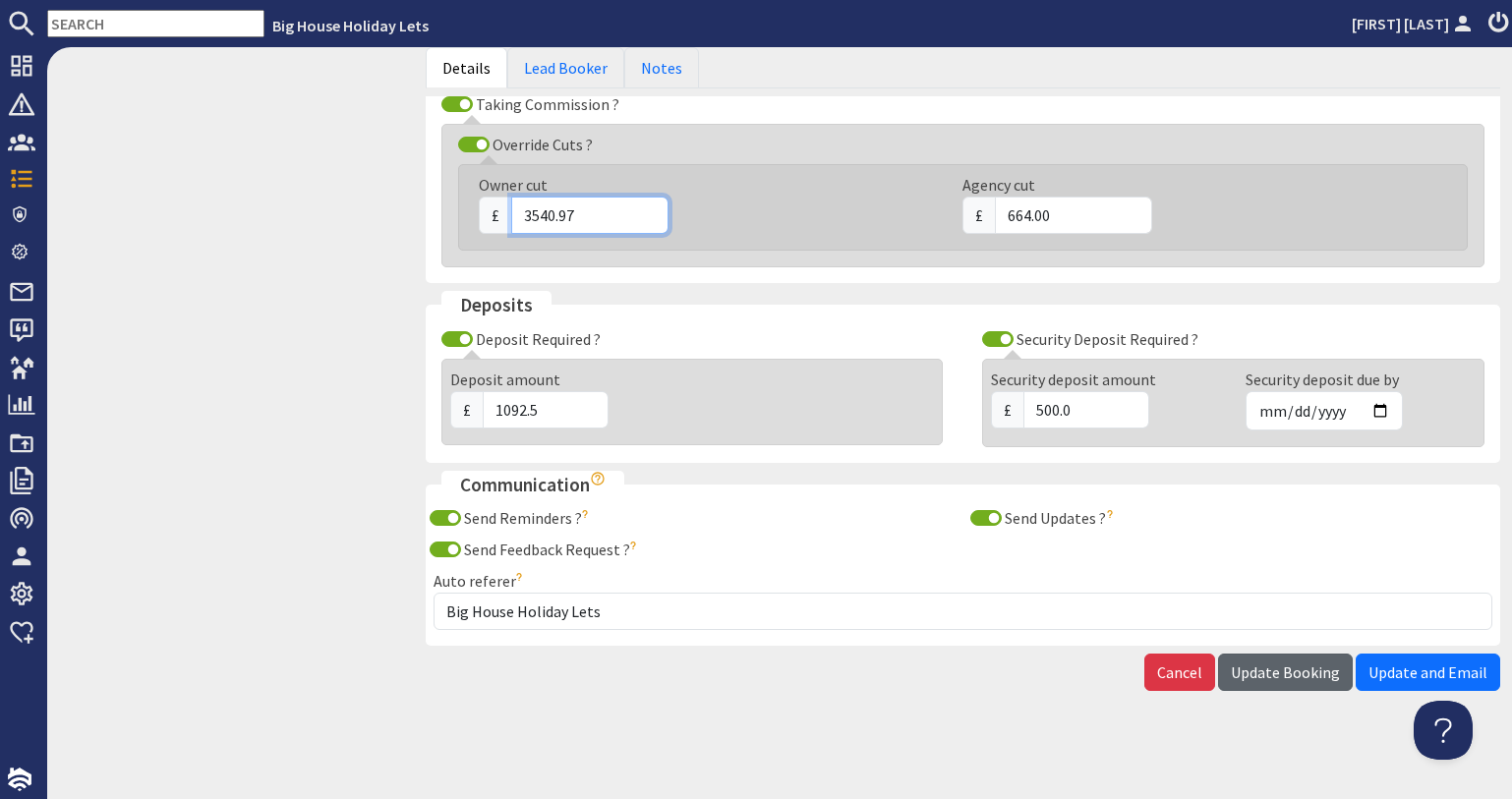 type on "3540.97" 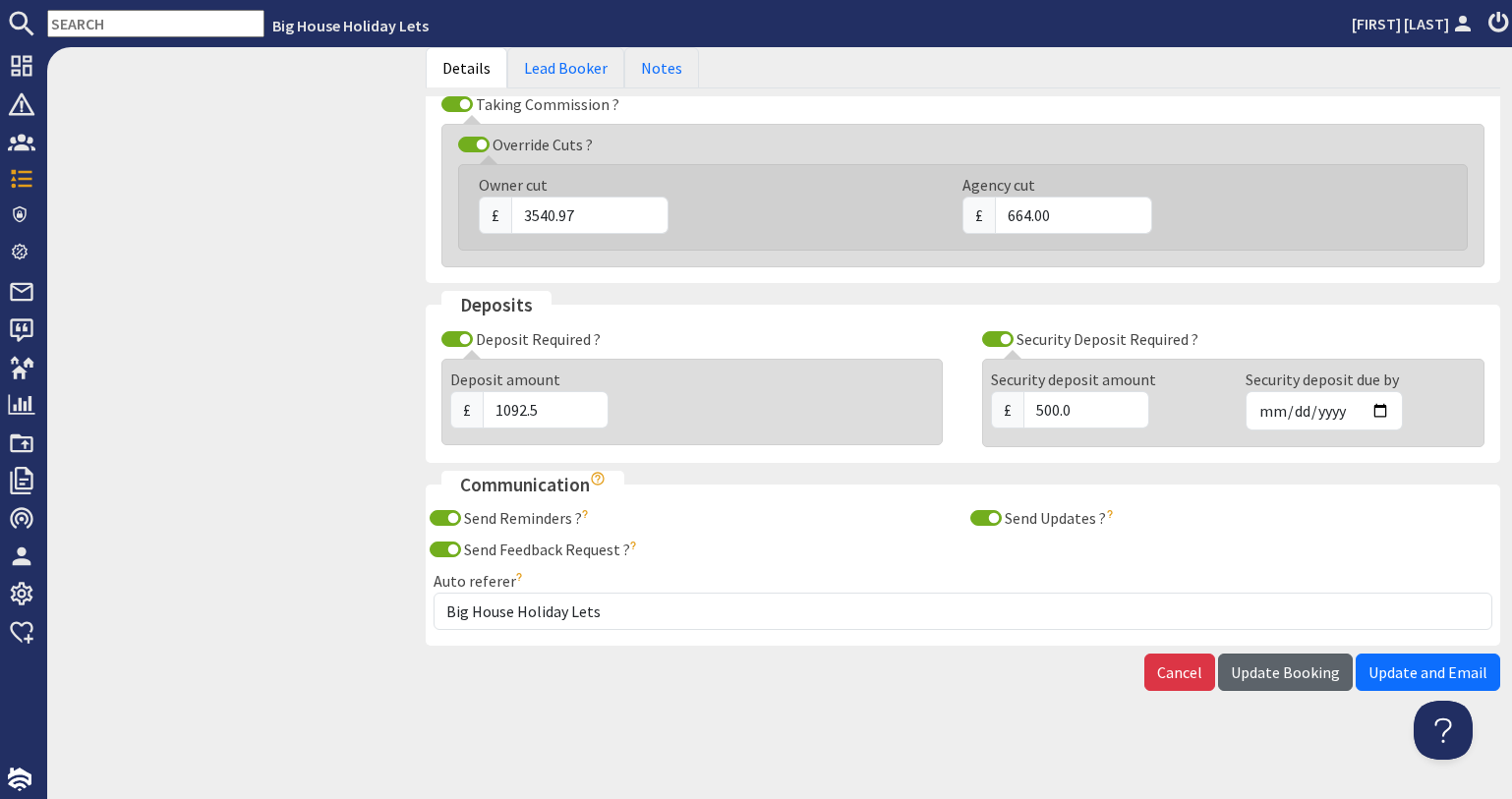 click on "Update Booking" at bounding box center [1285, 672] 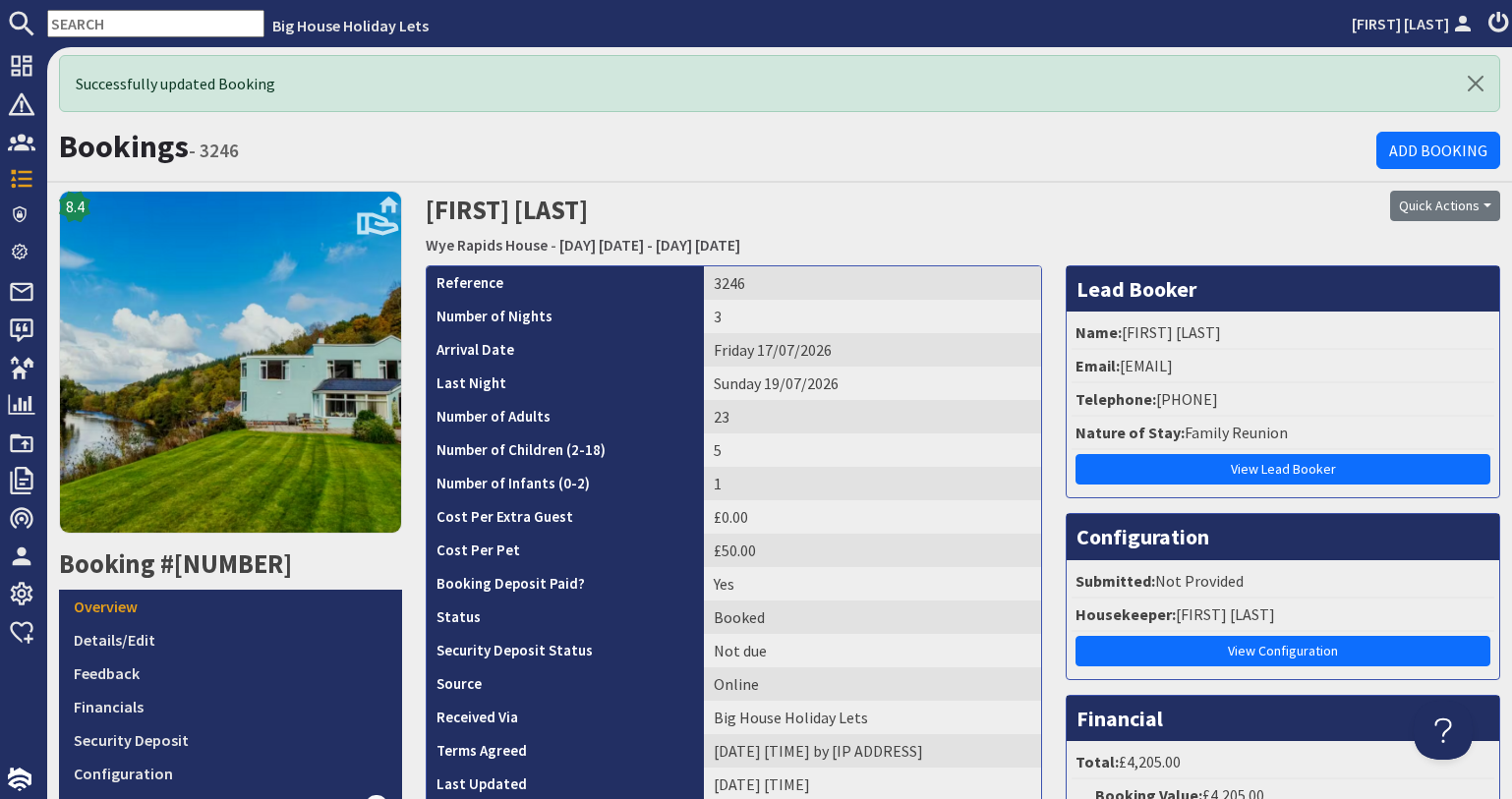 scroll, scrollTop: 0, scrollLeft: 0, axis: both 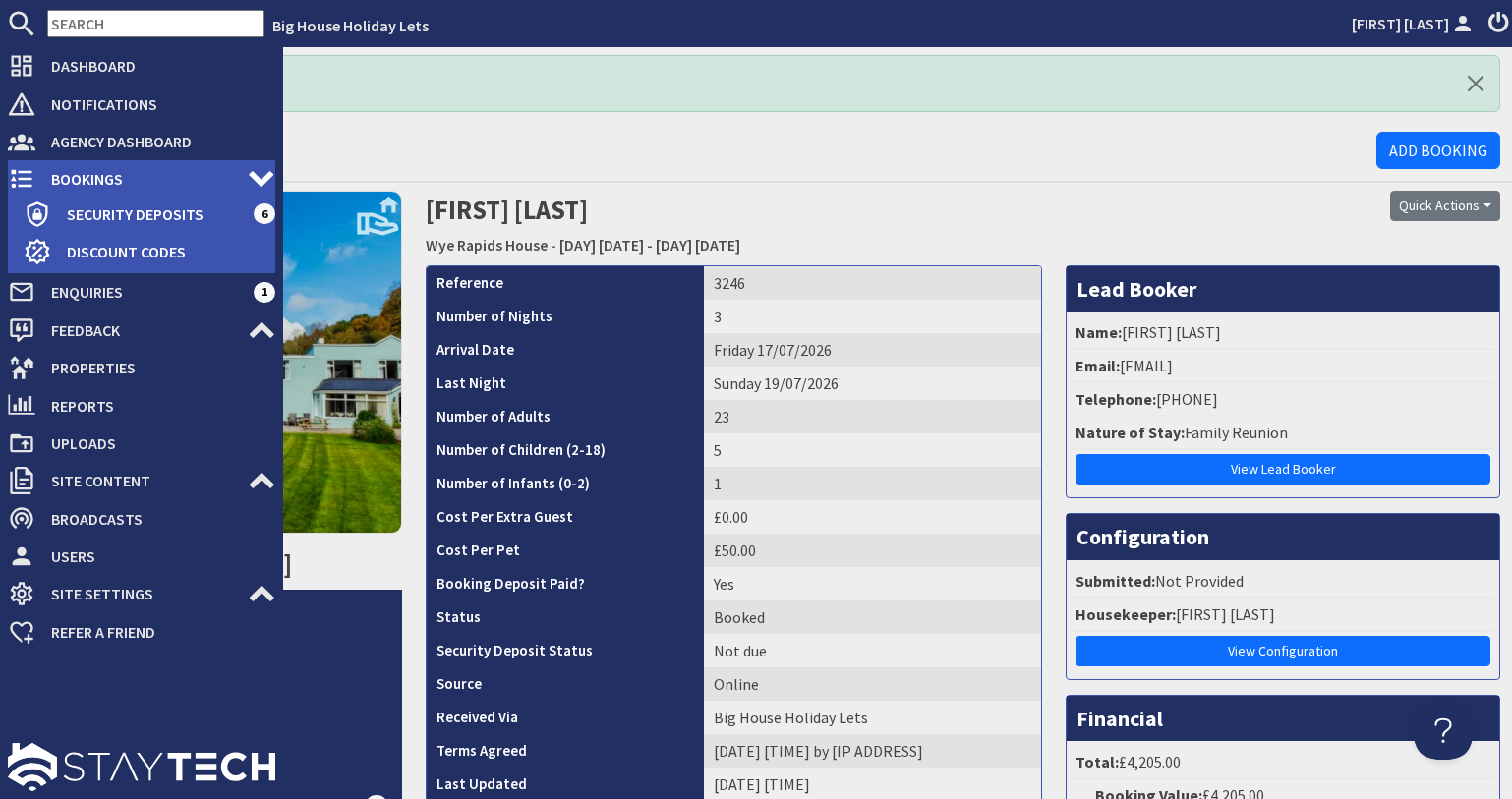 click 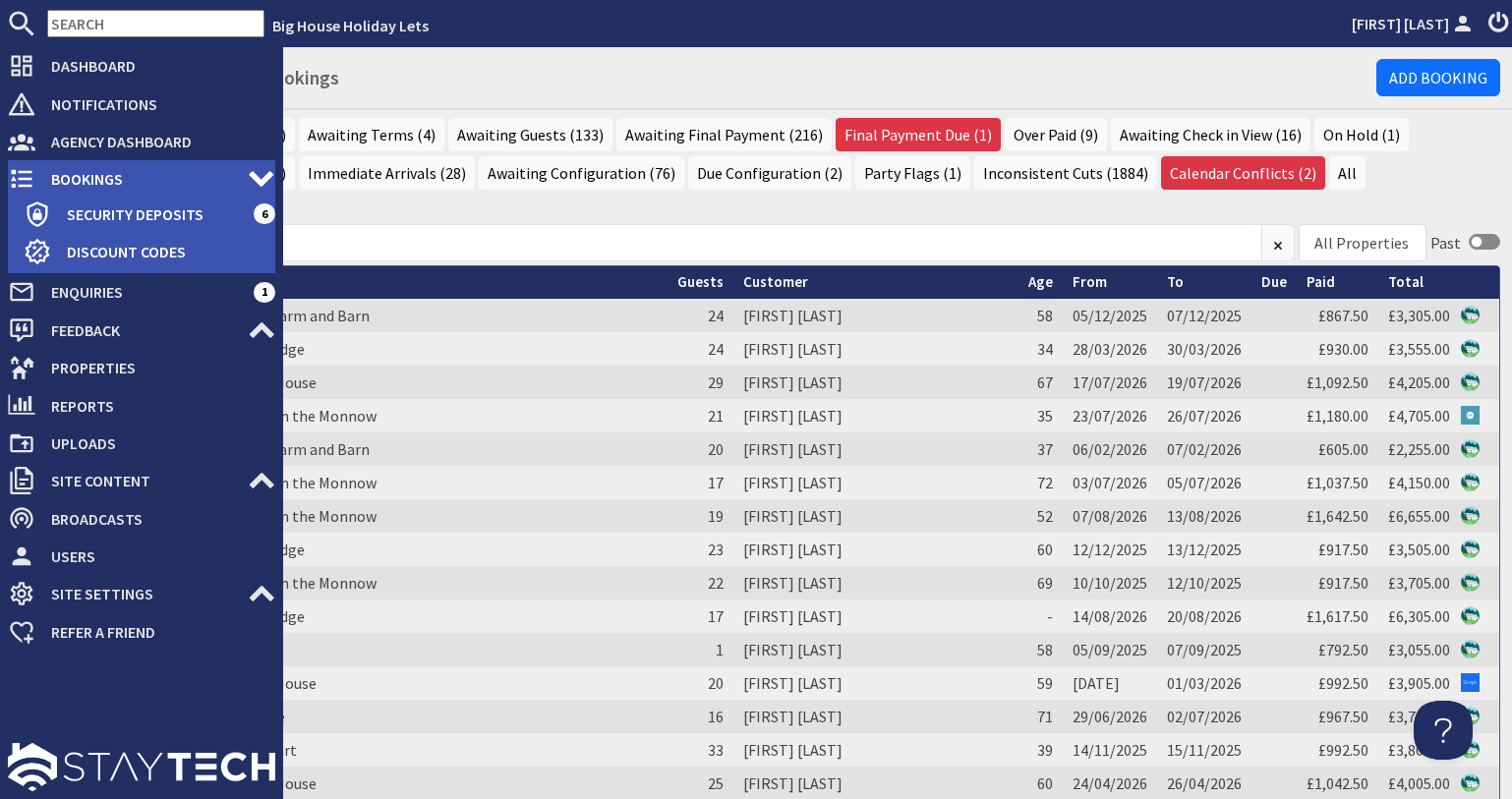 scroll, scrollTop: 0, scrollLeft: 0, axis: both 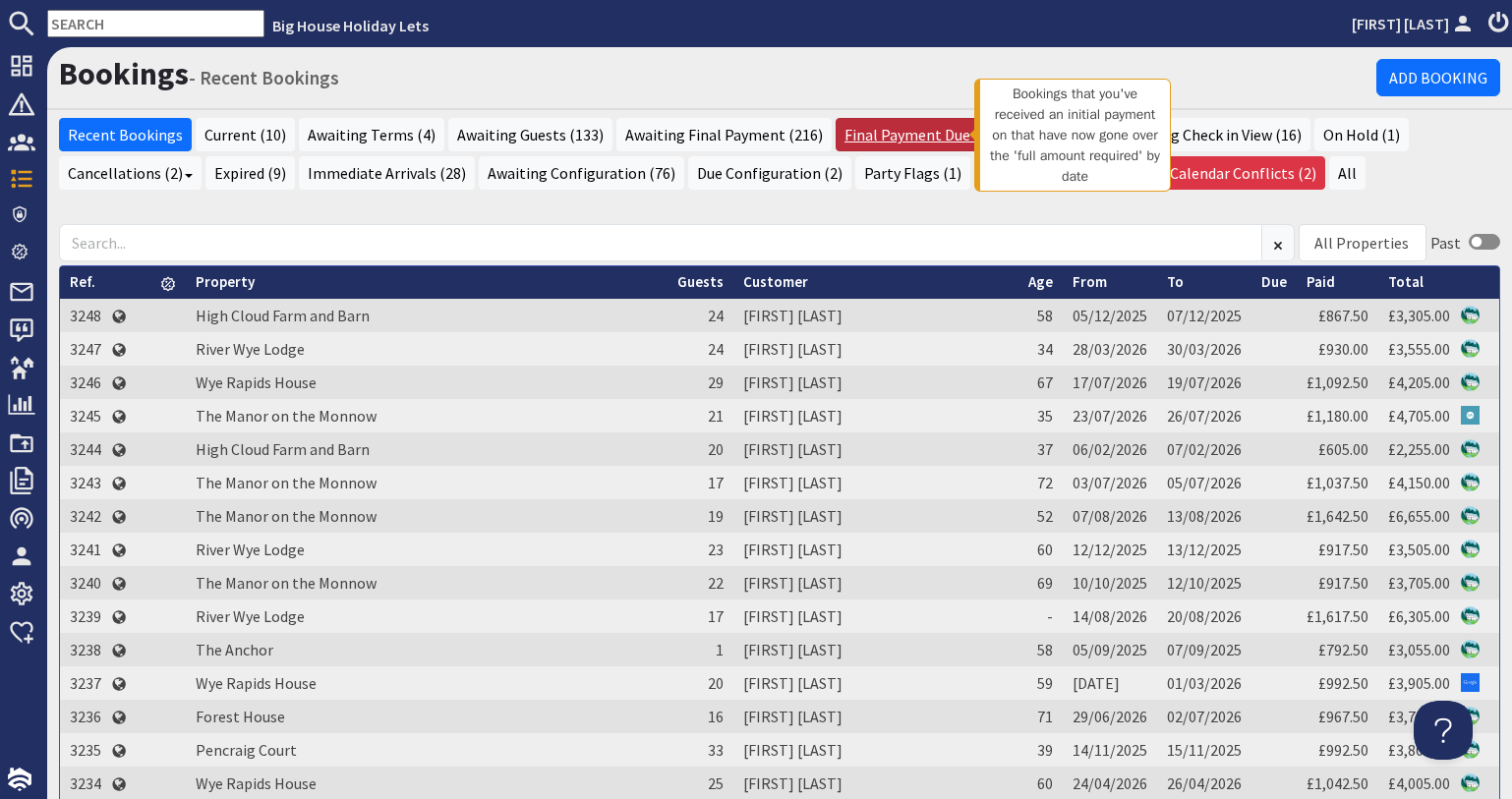 click on "Final Payment Due (1)" at bounding box center [918, 135] 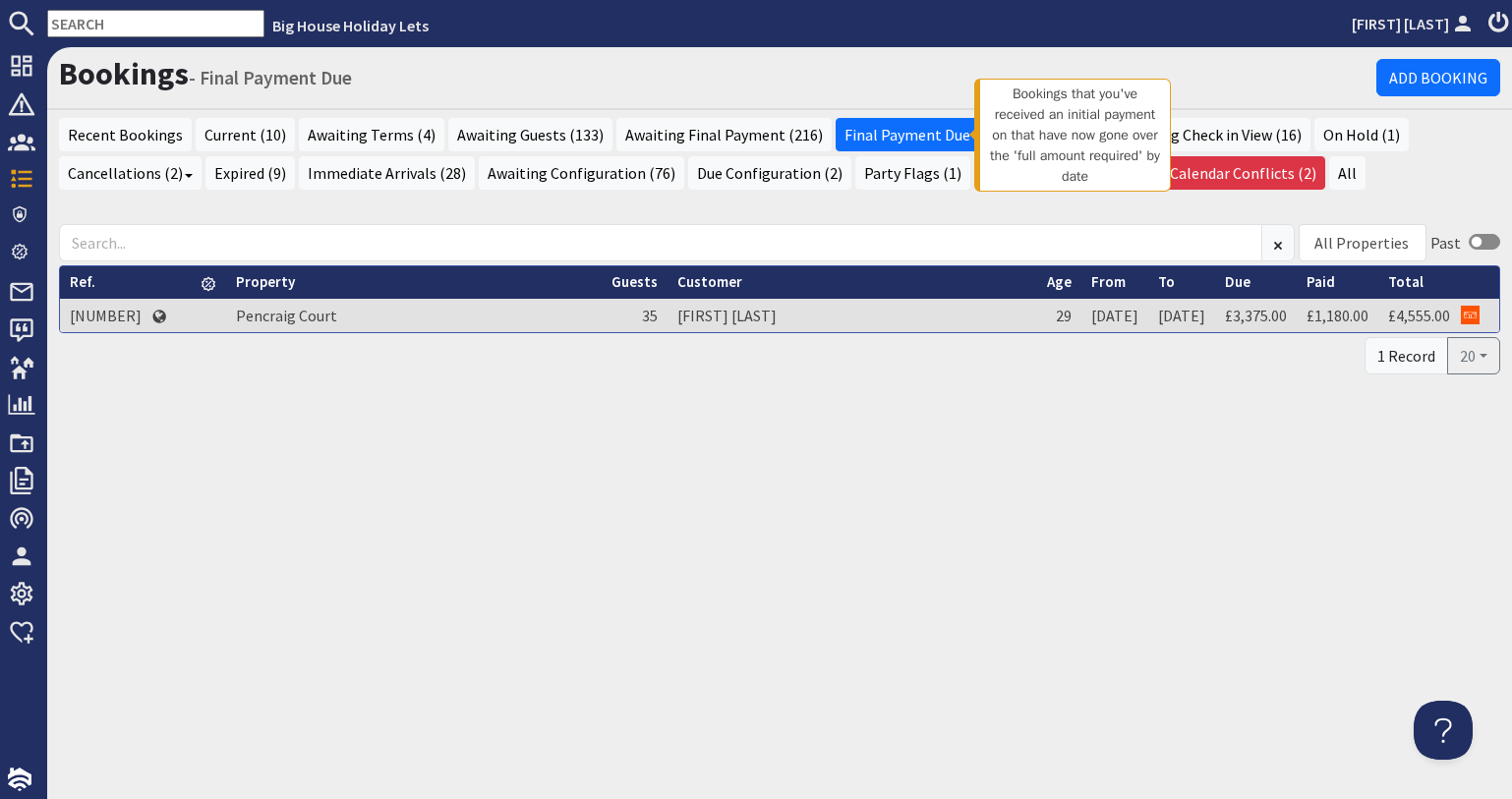 scroll, scrollTop: 0, scrollLeft: 0, axis: both 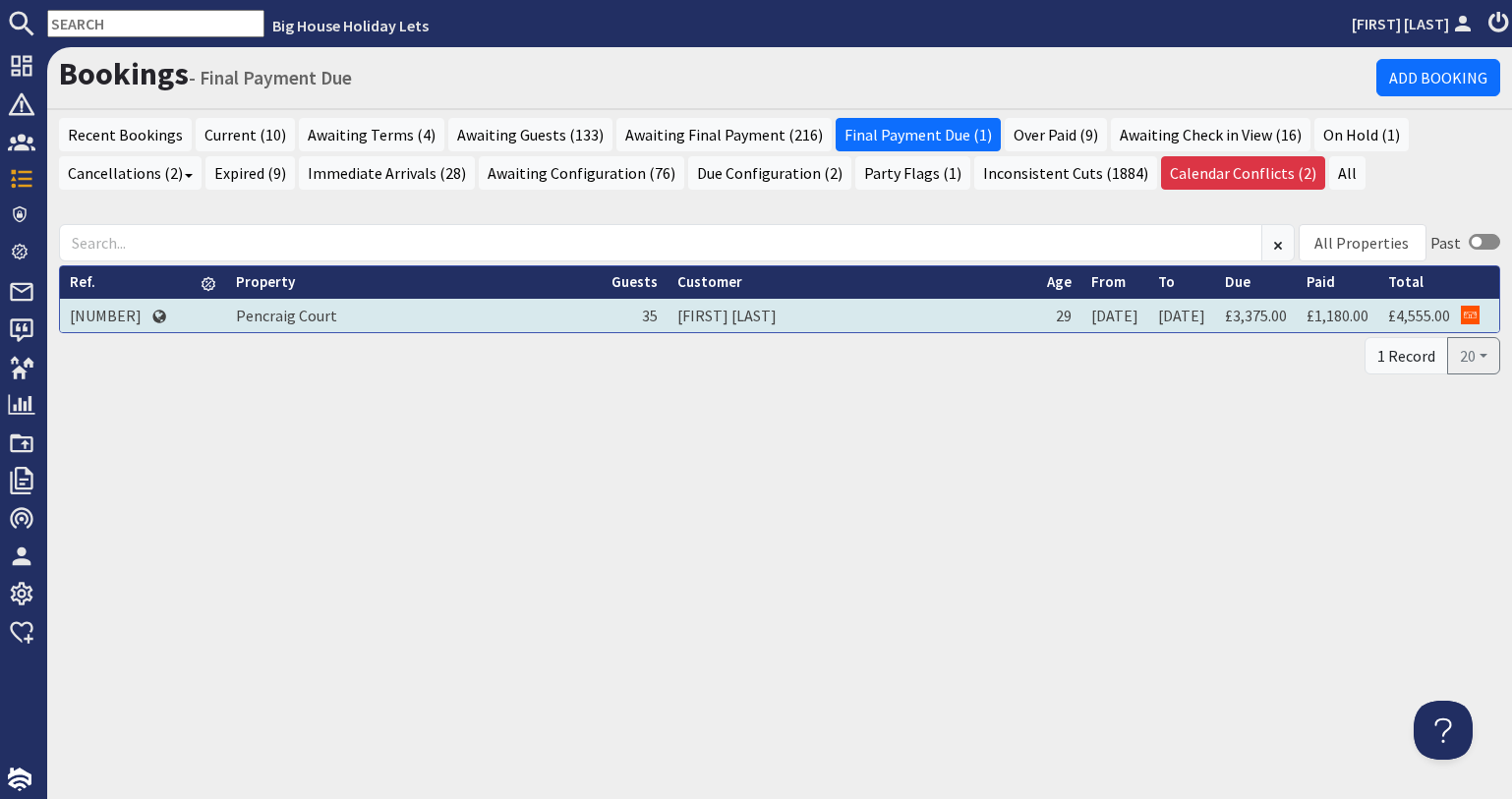 click on "3049" at bounding box center (105, 315) 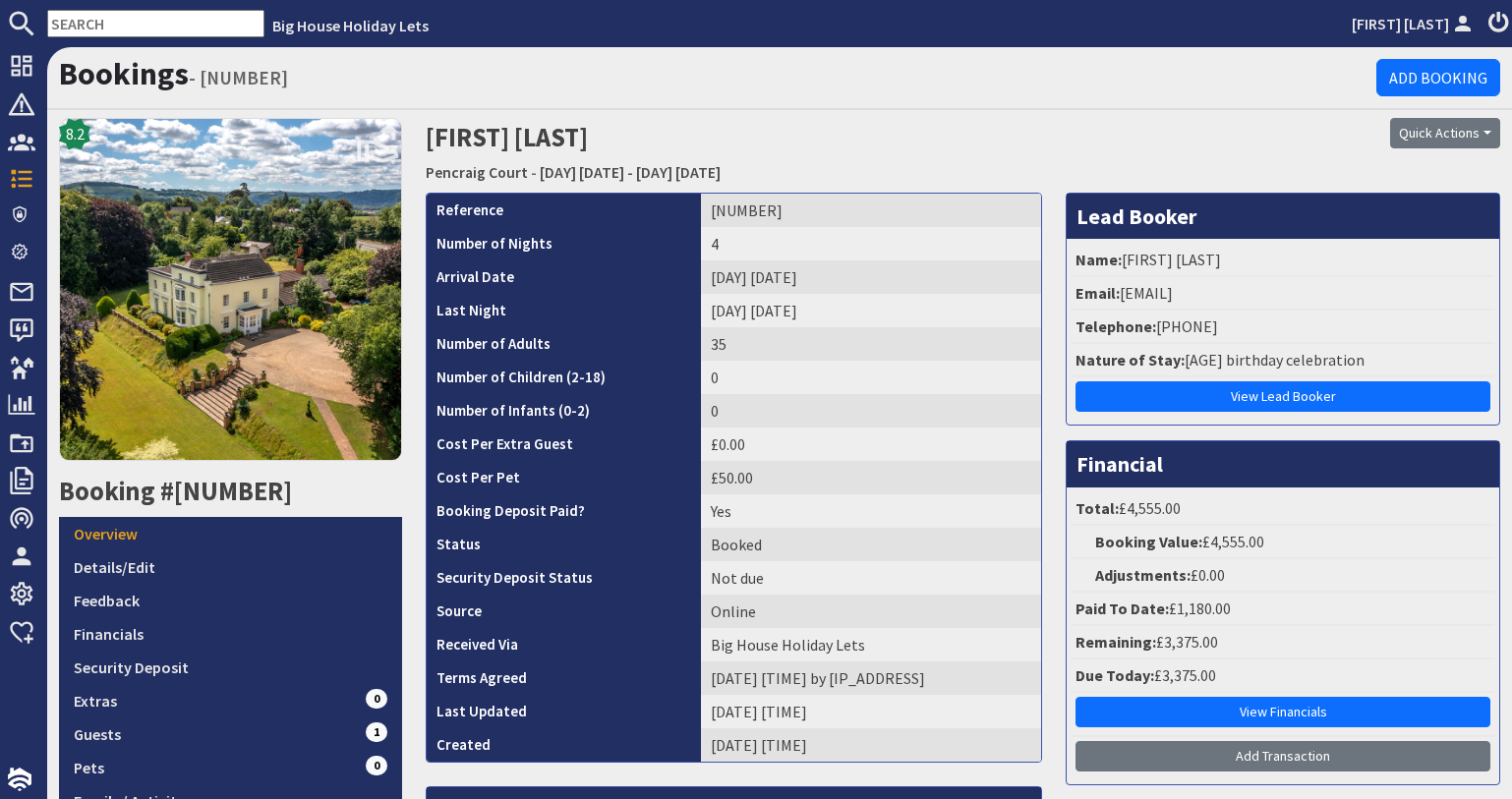 scroll, scrollTop: 0, scrollLeft: 0, axis: both 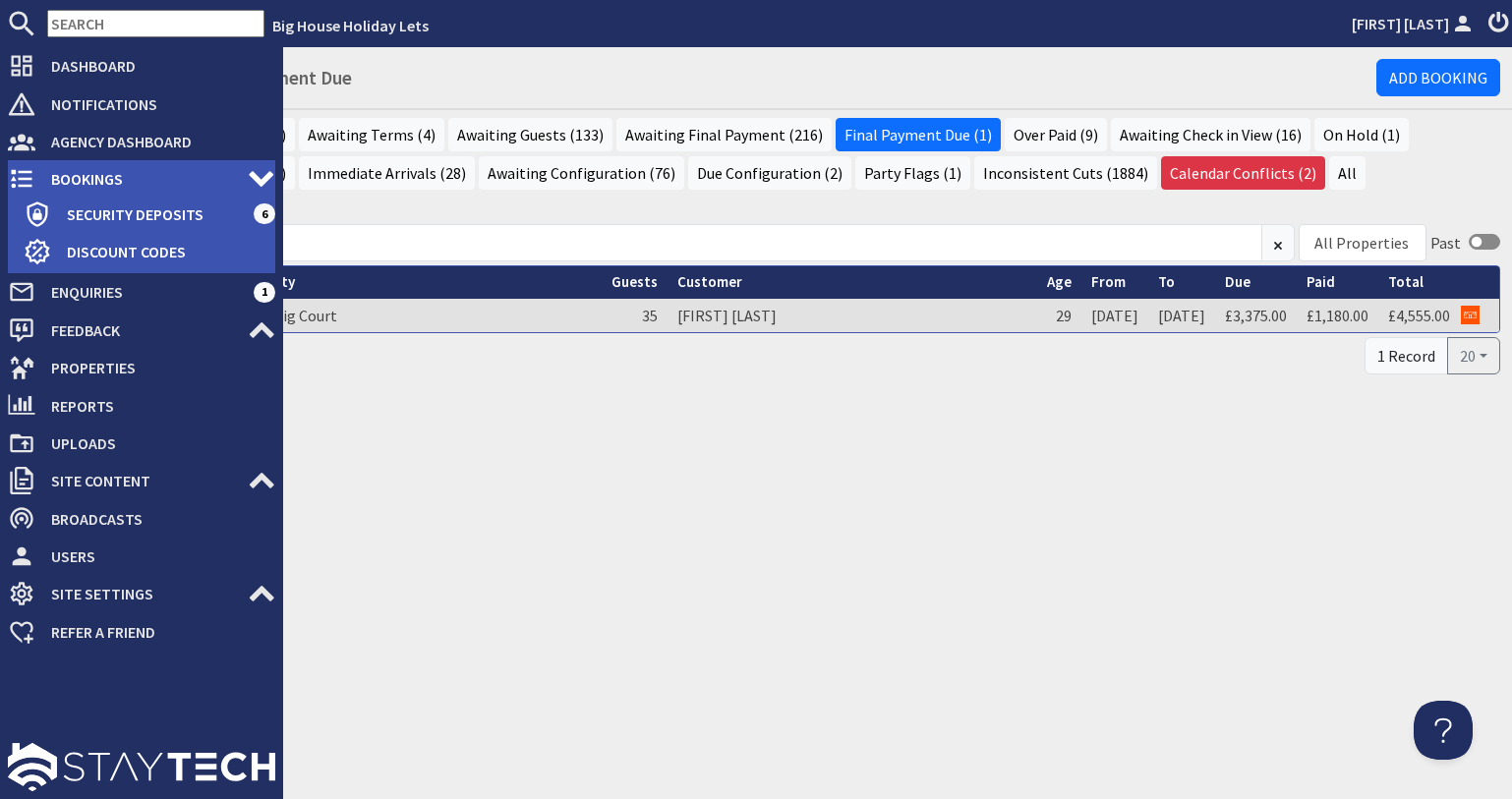 click on "Bookings" at bounding box center (142, 179) 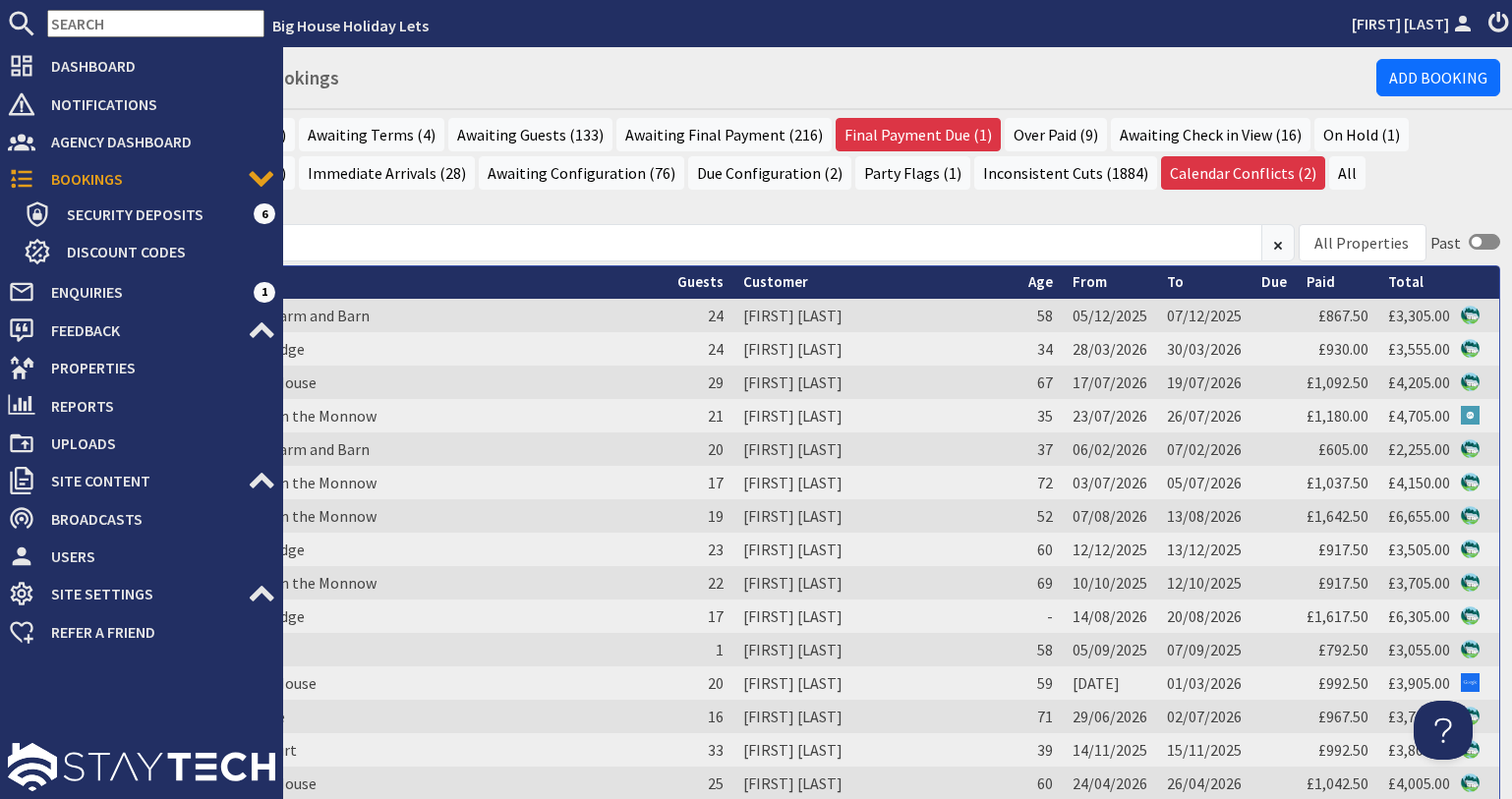 scroll, scrollTop: 0, scrollLeft: 0, axis: both 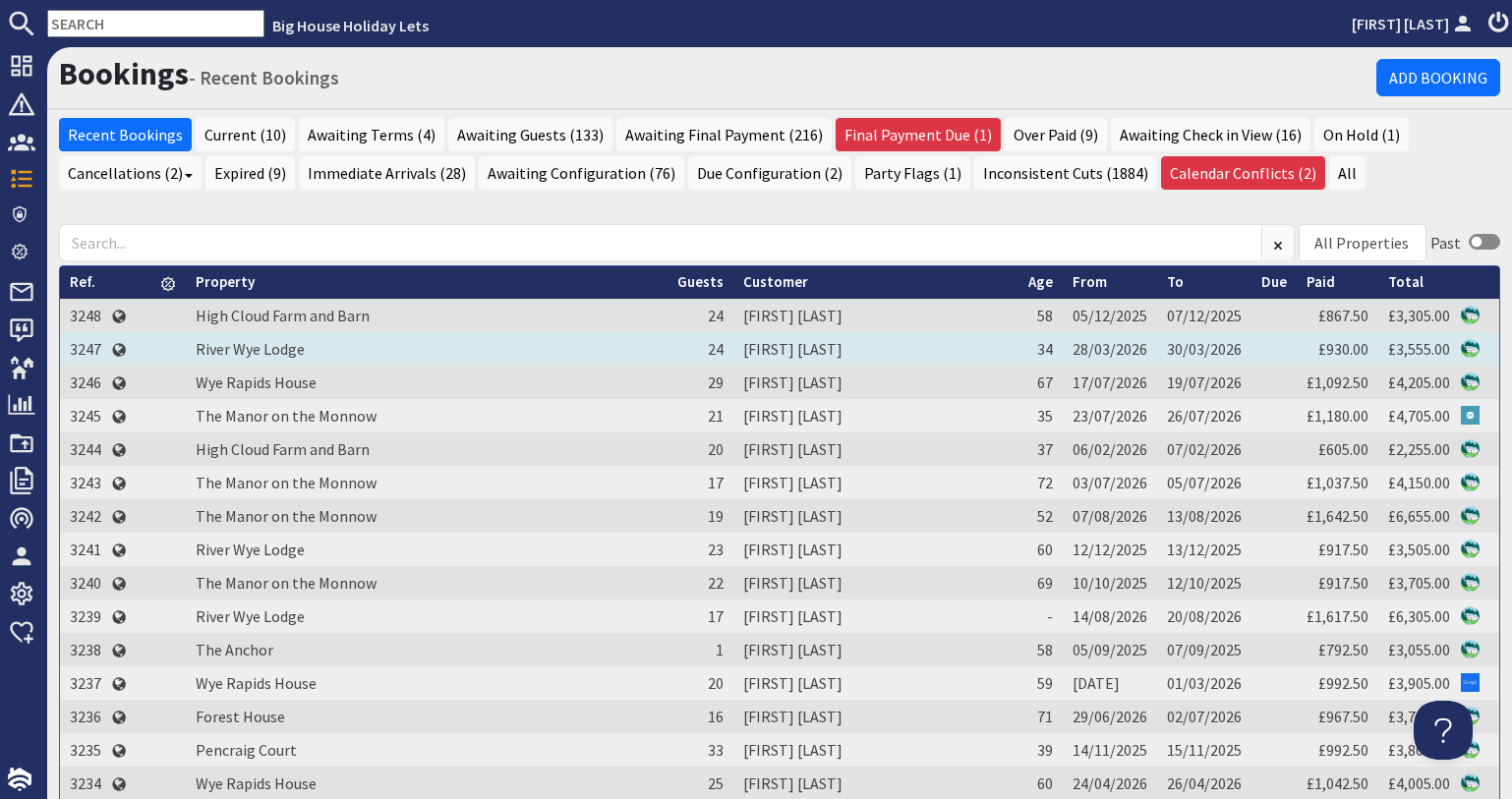 click on "3247" at bounding box center (86, 349) 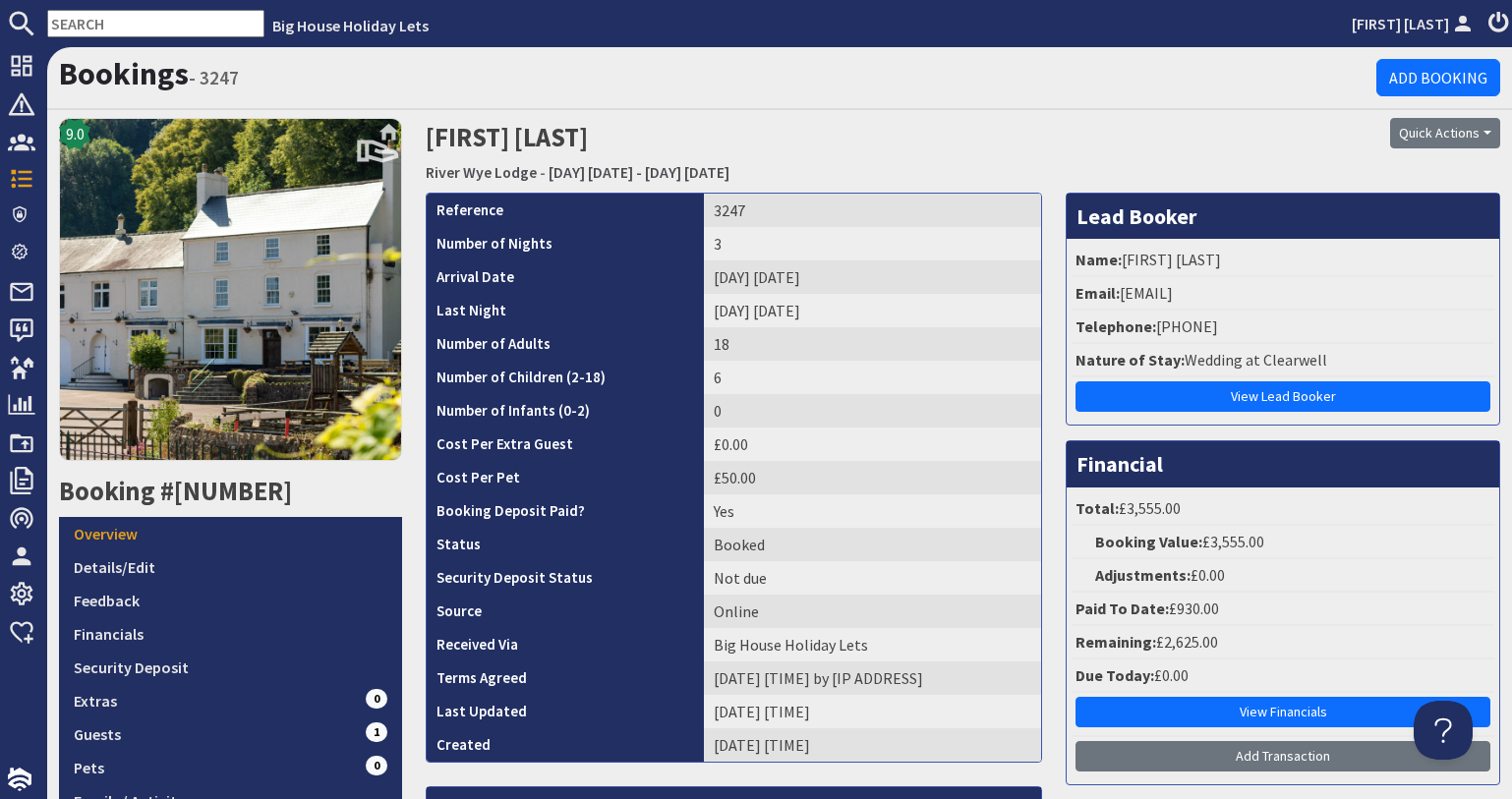 scroll, scrollTop: 0, scrollLeft: 0, axis: both 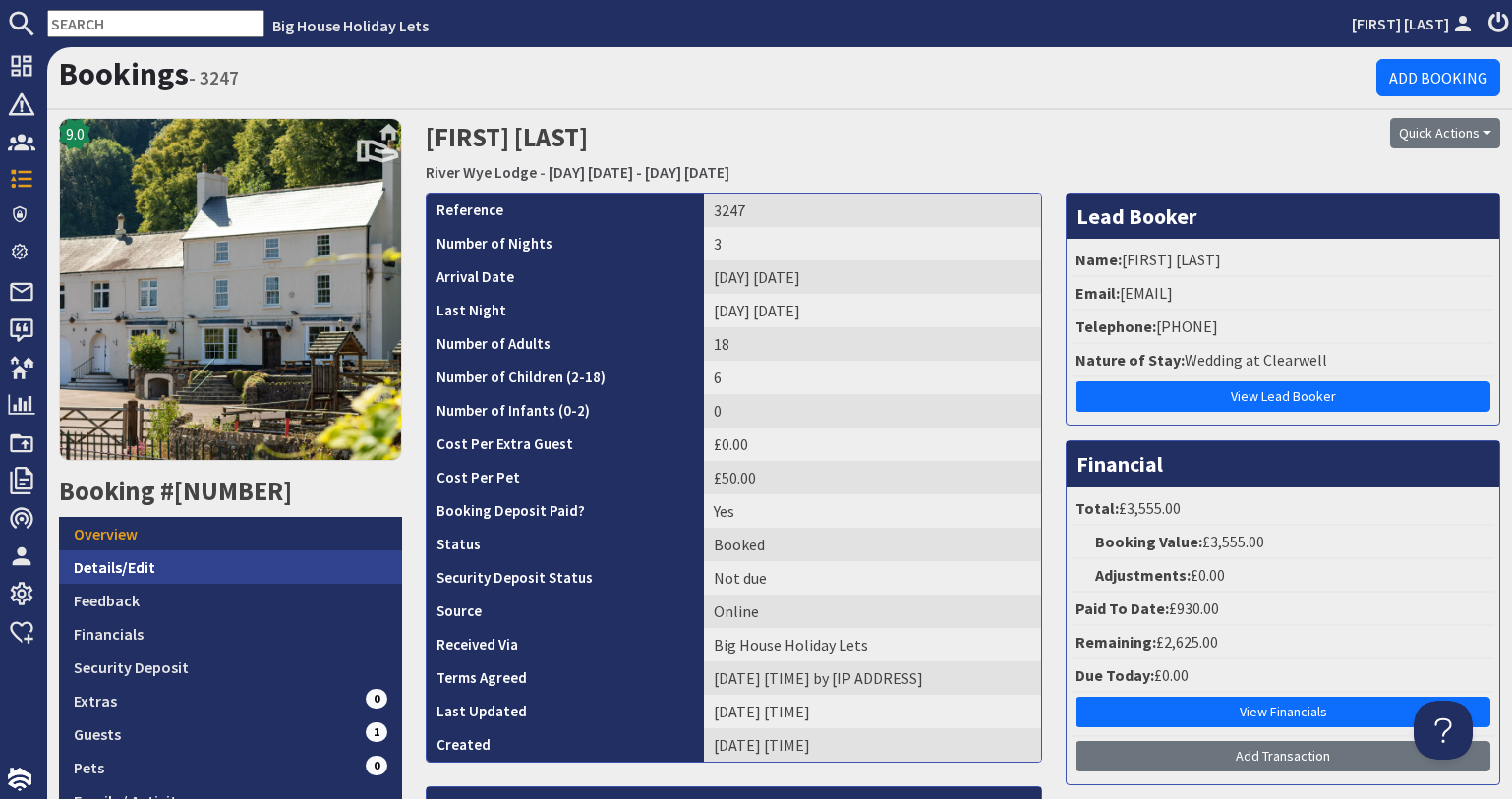 click on "Details/Edit" at bounding box center (230, 567) 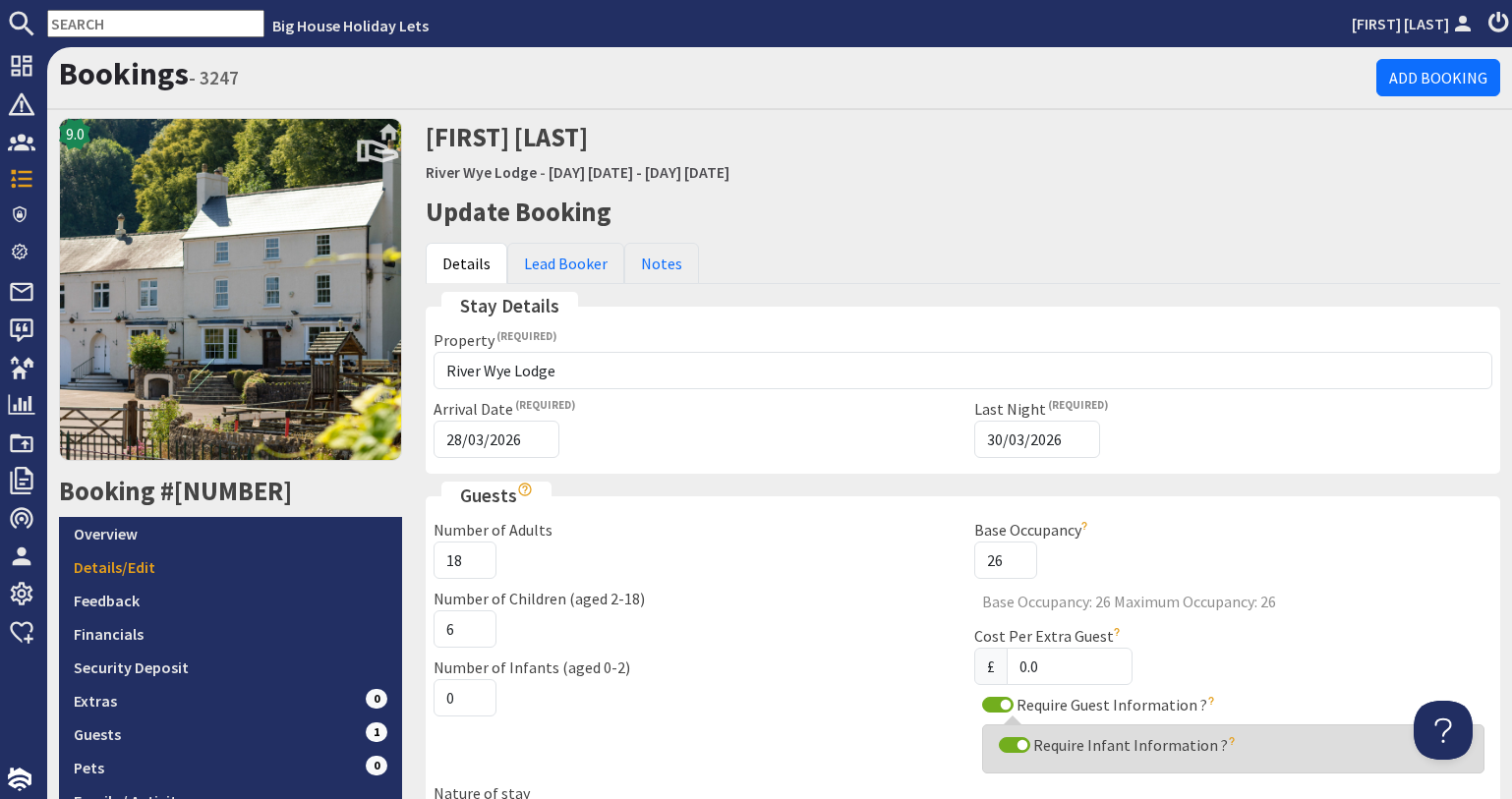 scroll, scrollTop: 0, scrollLeft: 0, axis: both 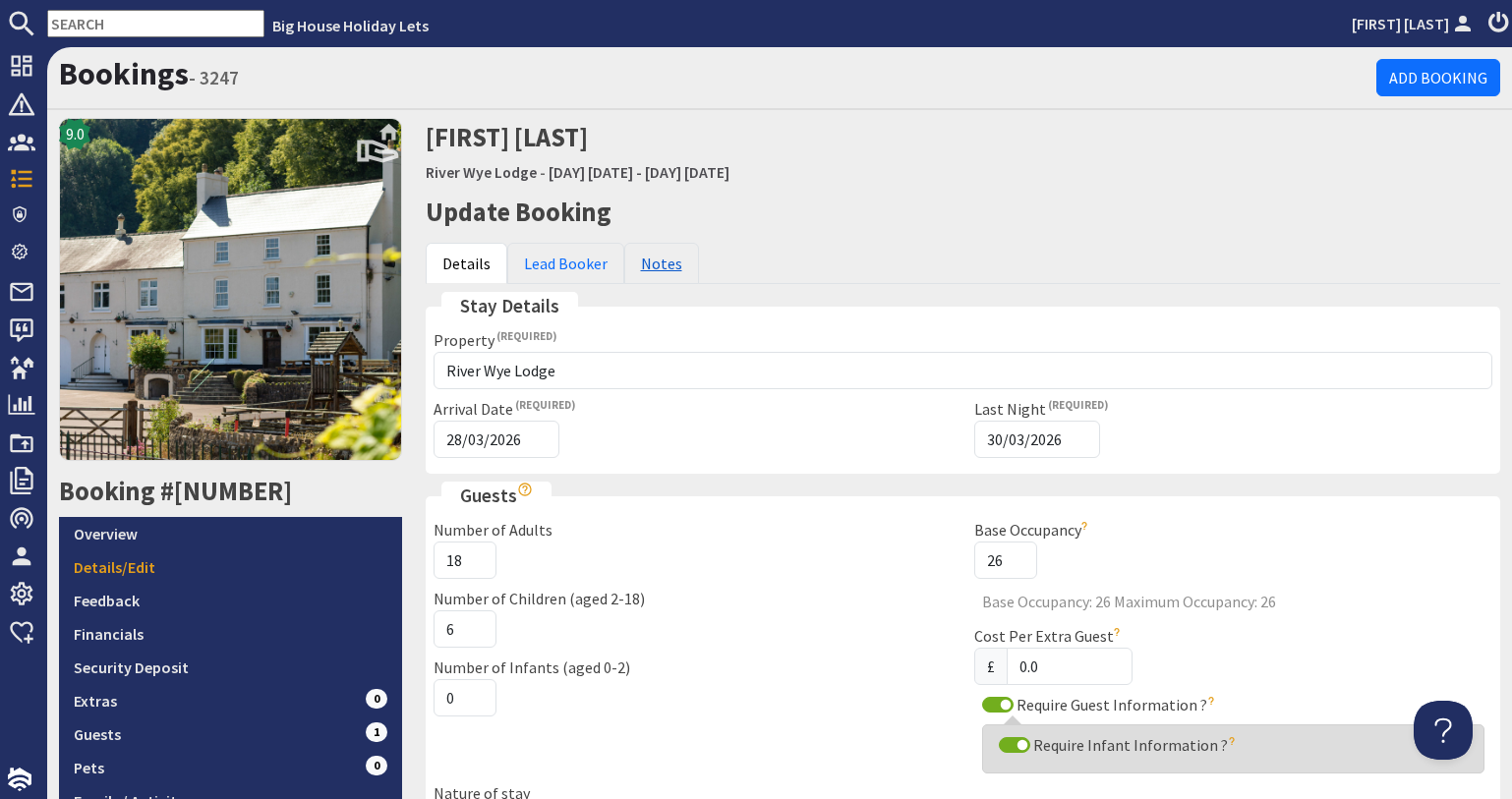 click on "Notes" at bounding box center [662, 263] 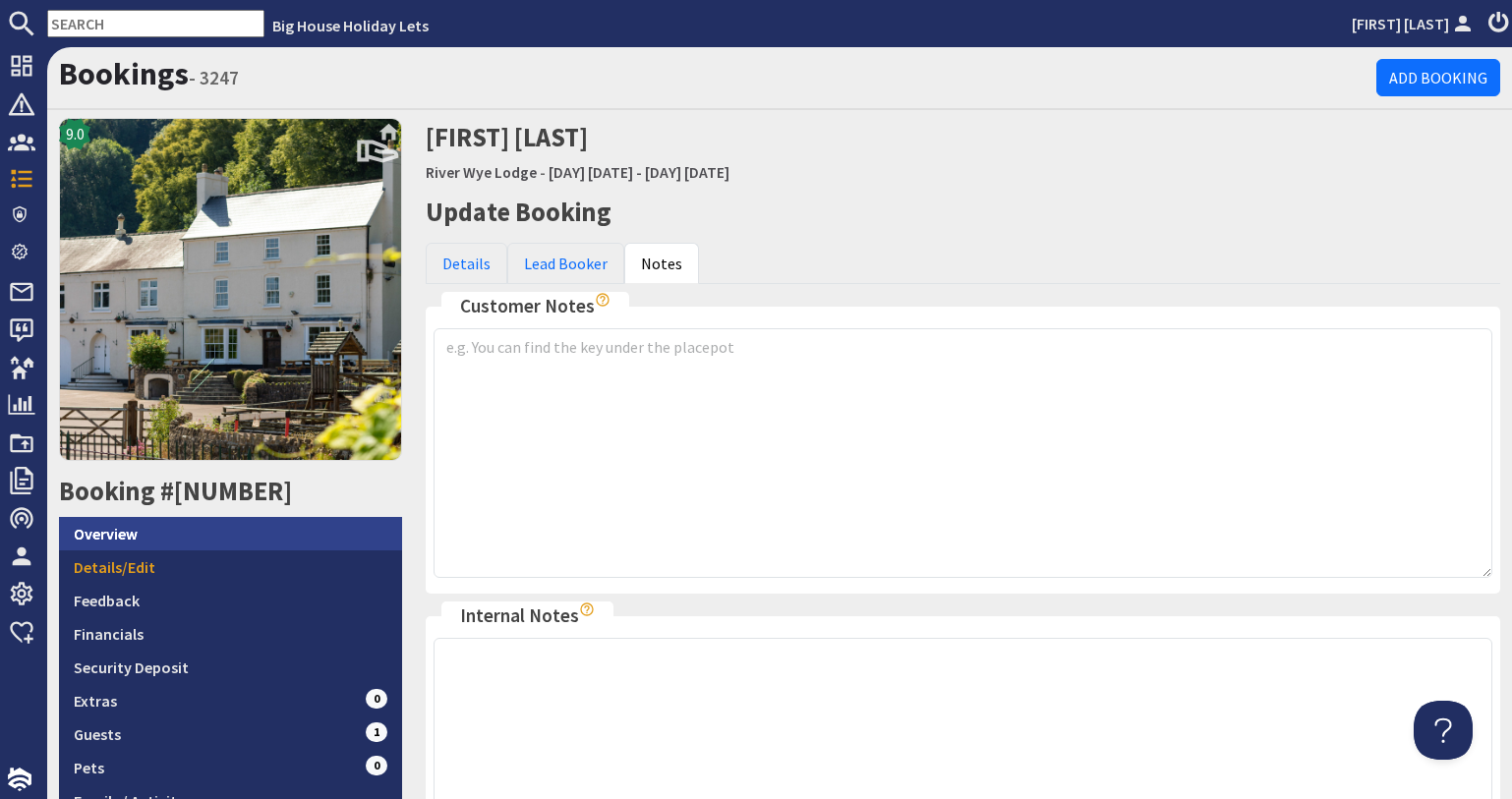 click on "Overview" at bounding box center (230, 534) 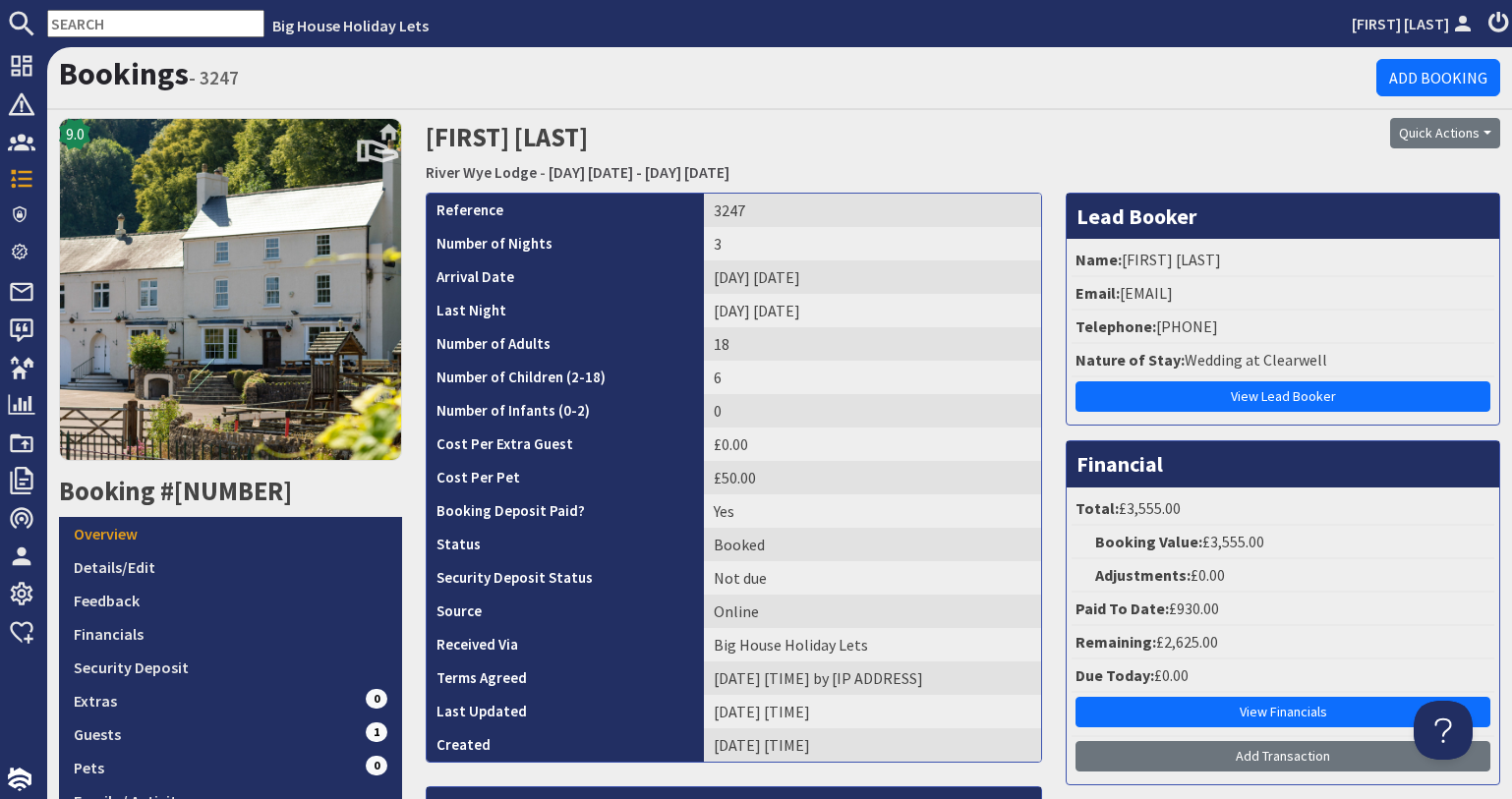 scroll, scrollTop: 0, scrollLeft: 0, axis: both 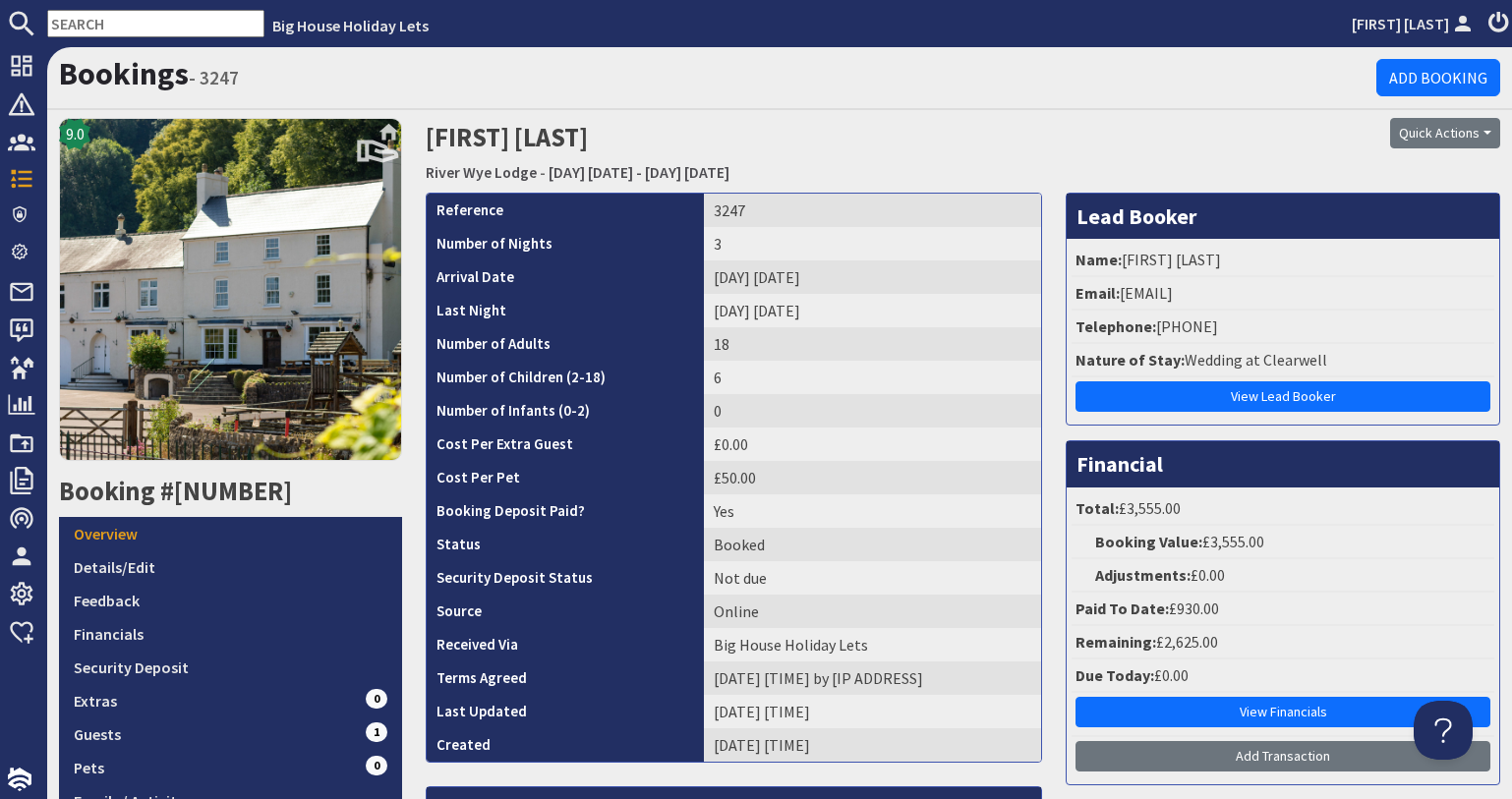 drag, startPoint x: 1305, startPoint y: 292, endPoint x: 1115, endPoint y: 292, distance: 190 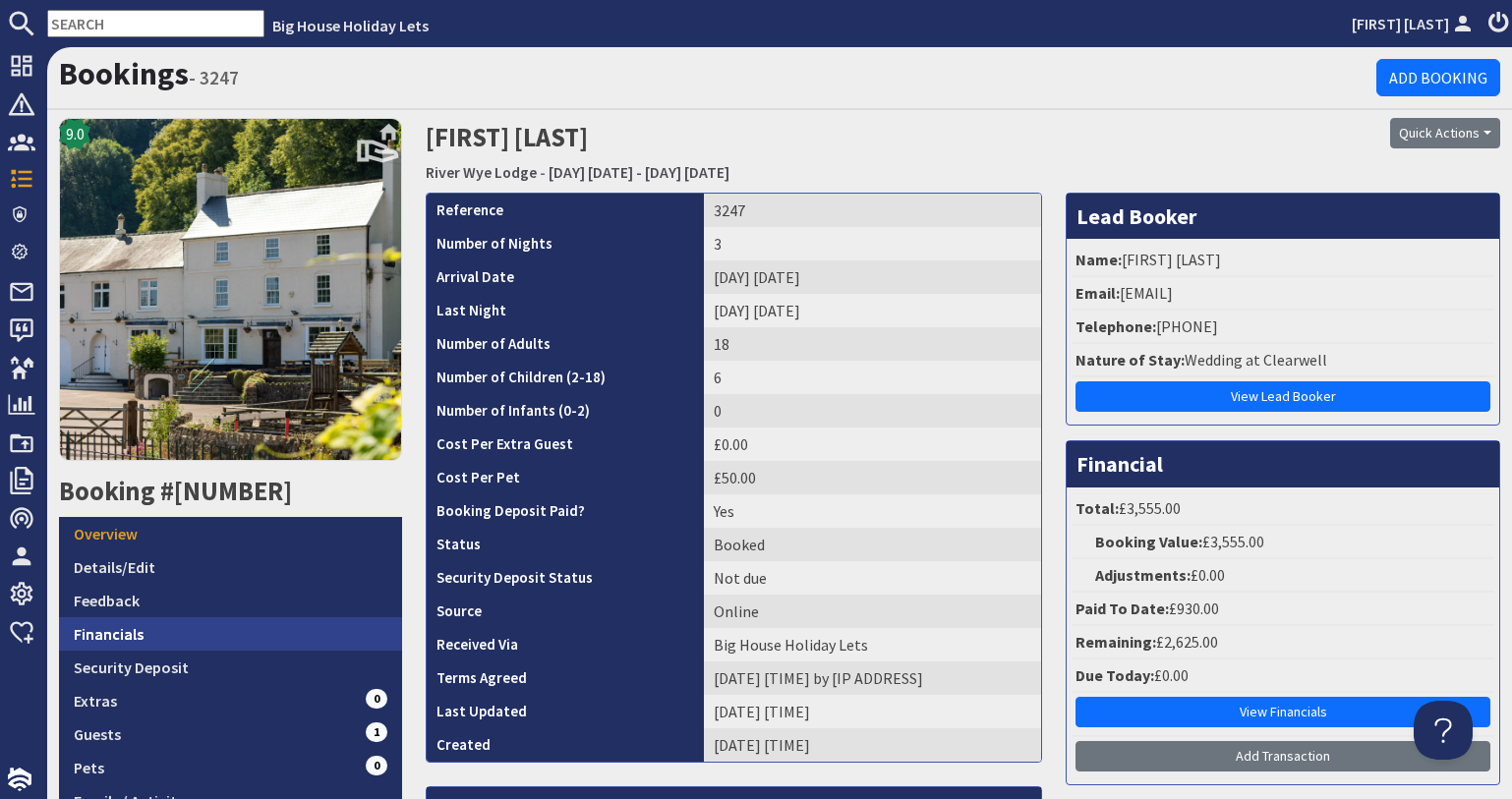 click on "Financials" at bounding box center (230, 634) 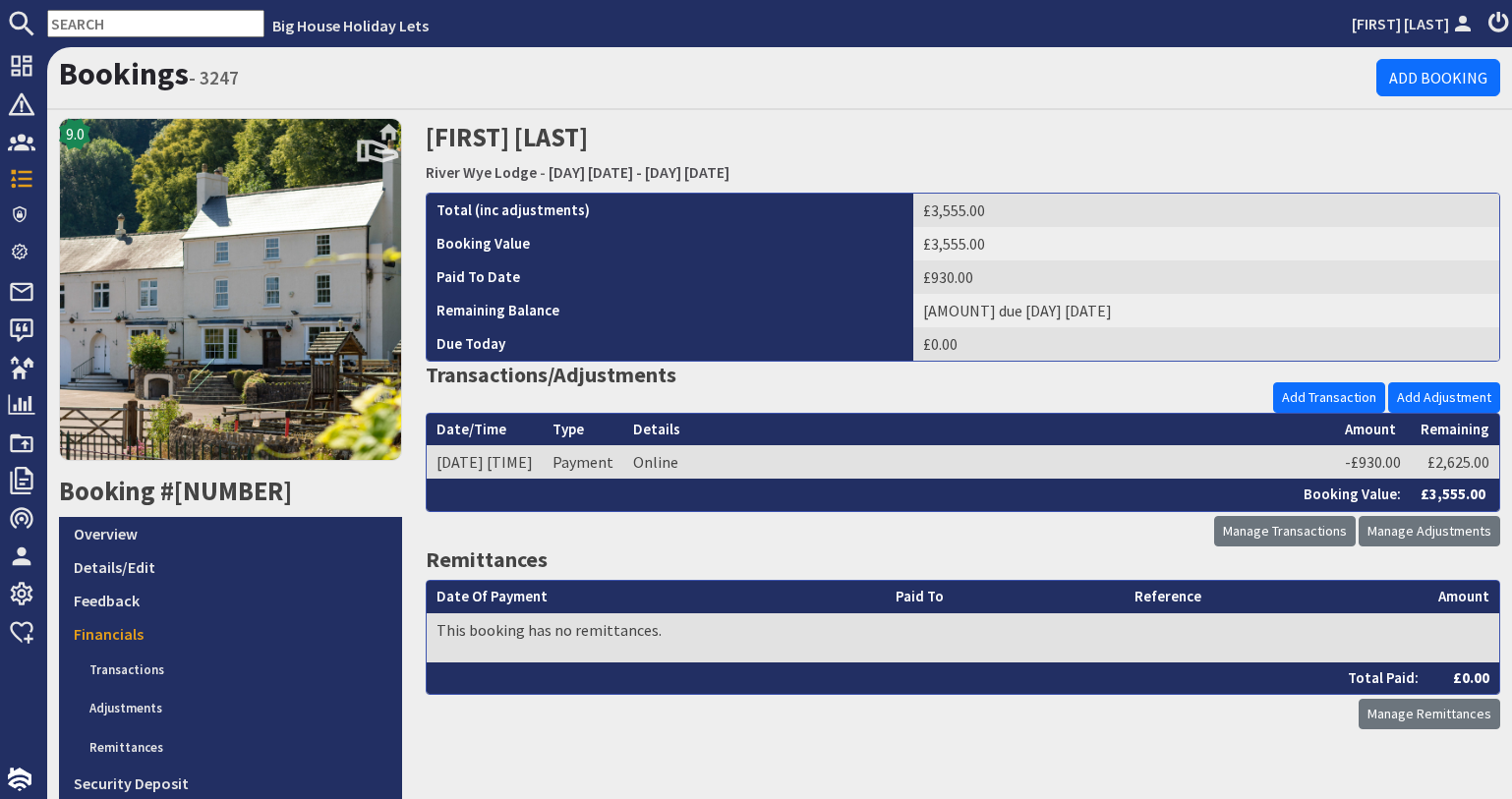 scroll, scrollTop: 0, scrollLeft: 0, axis: both 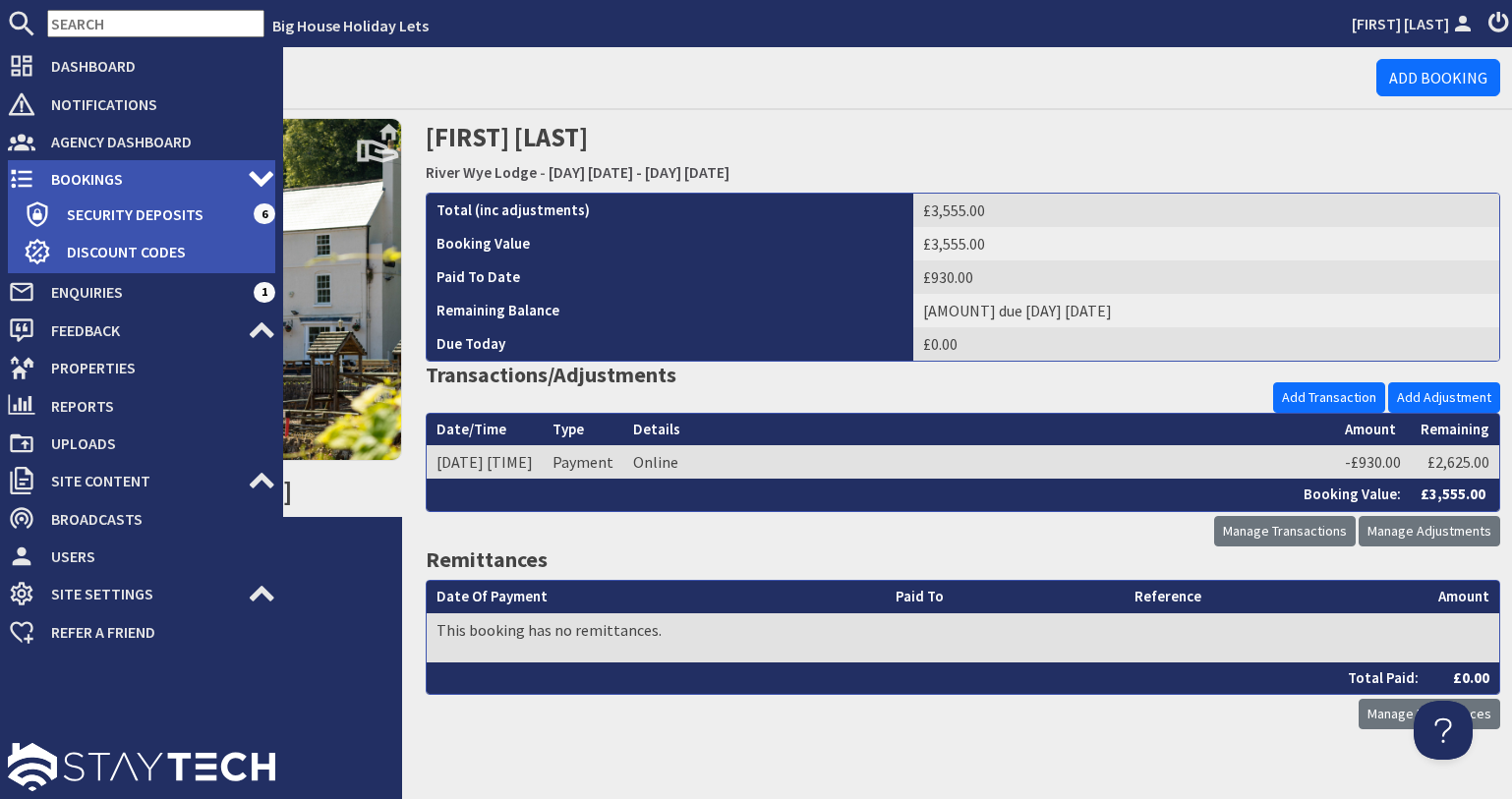 click on "Bookings" at bounding box center (142, 179) 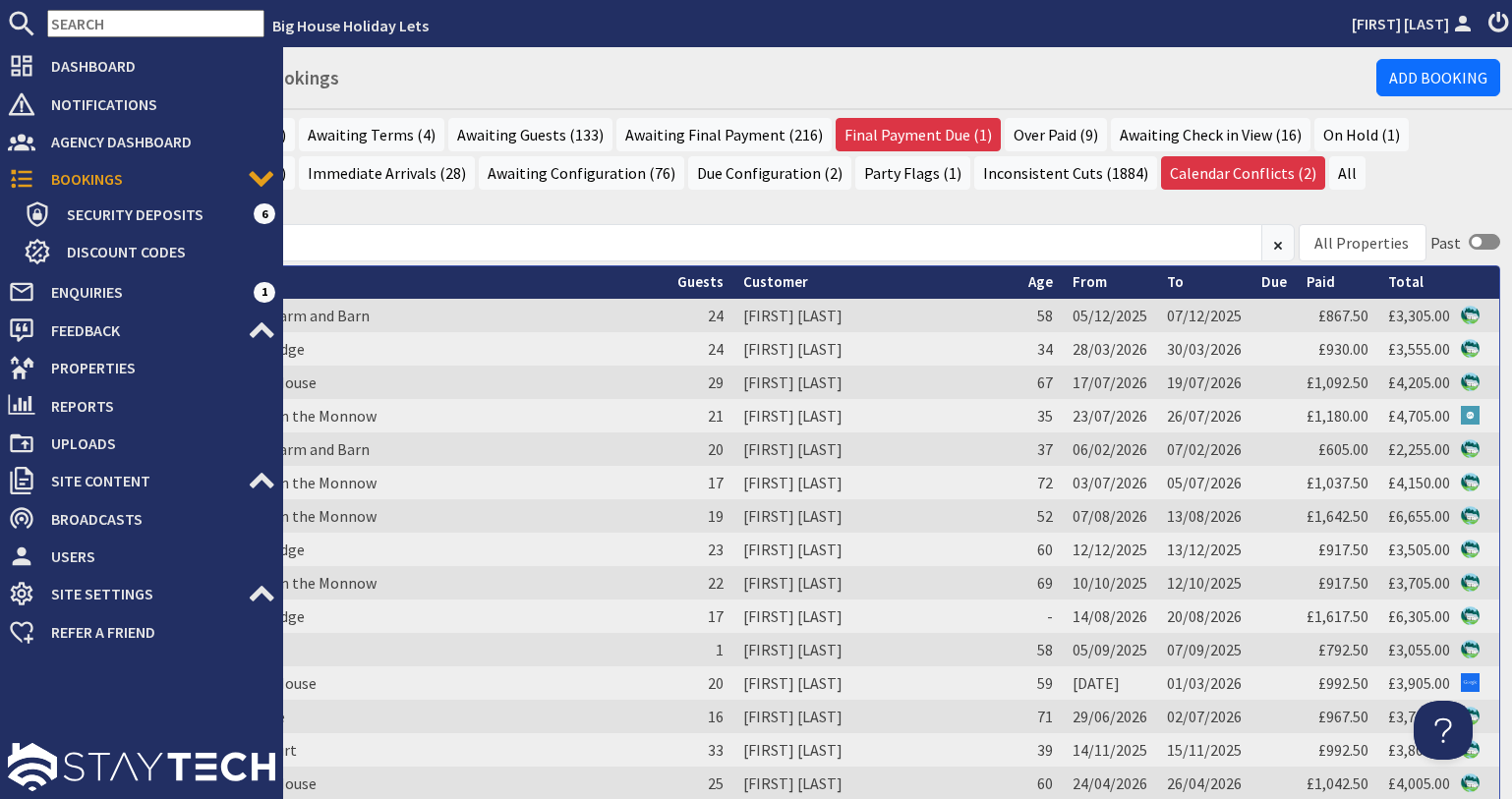 scroll, scrollTop: 0, scrollLeft: 0, axis: both 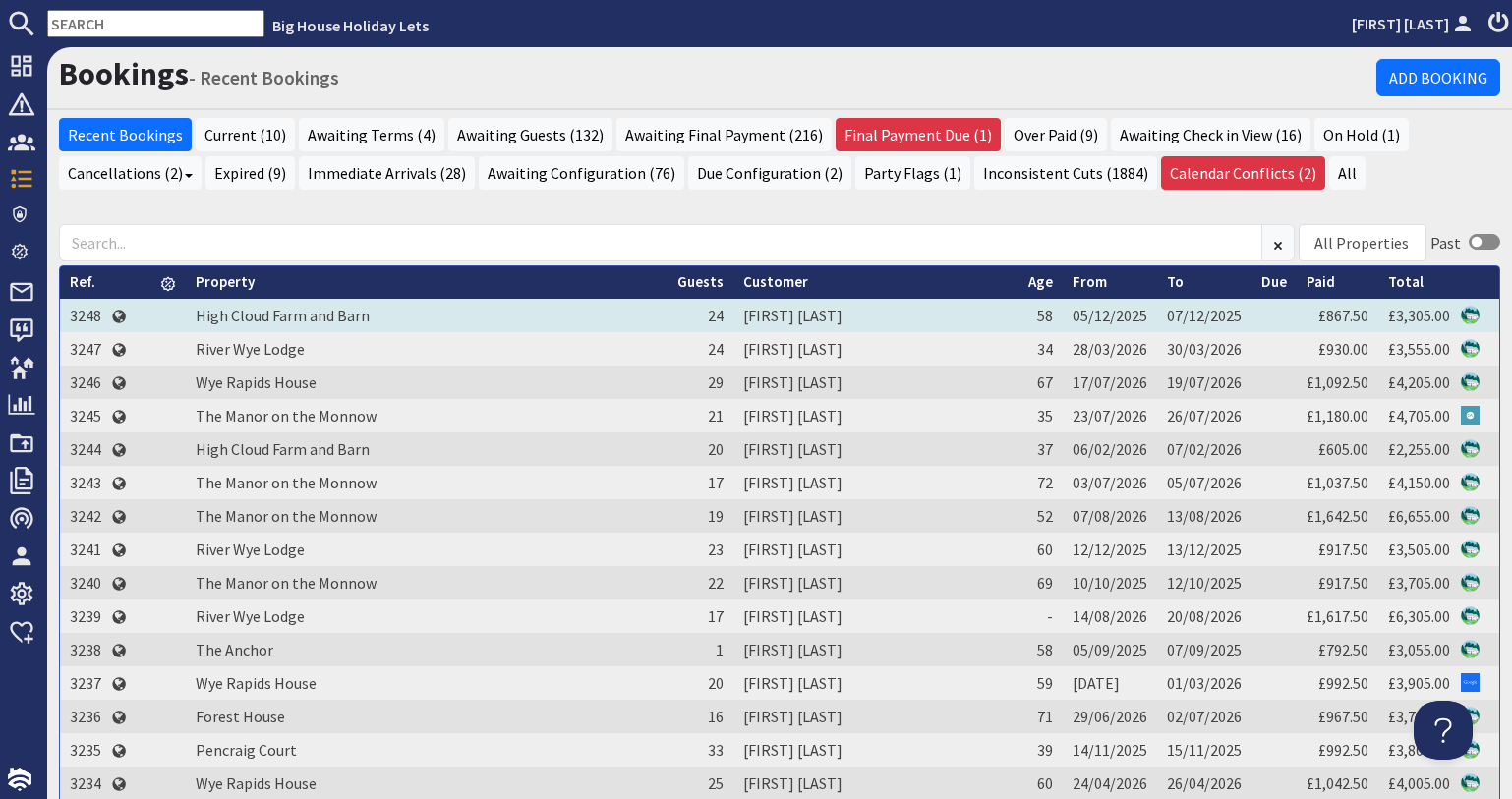 click on "3248" at bounding box center [86, 315] 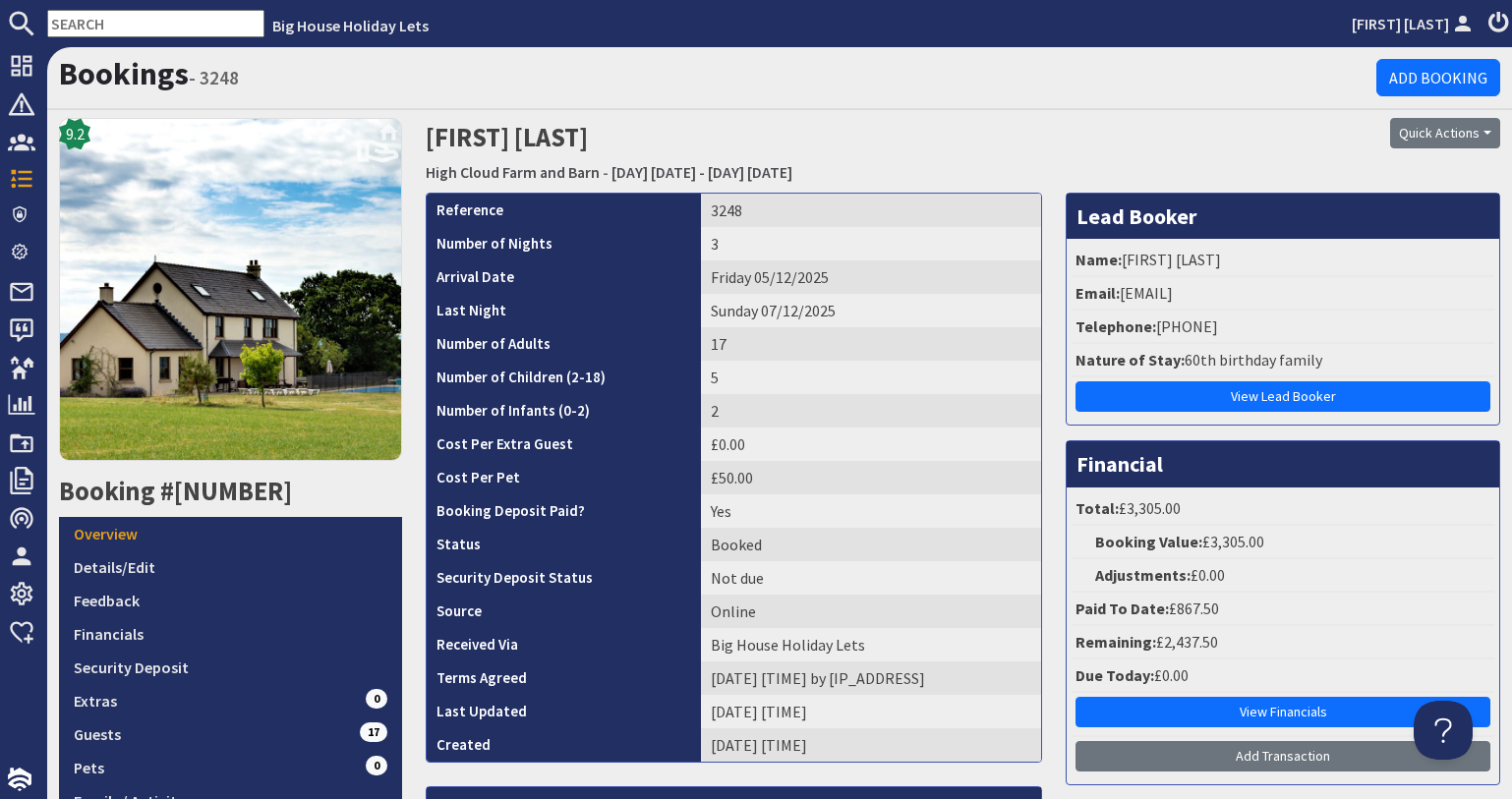scroll, scrollTop: 0, scrollLeft: 0, axis: both 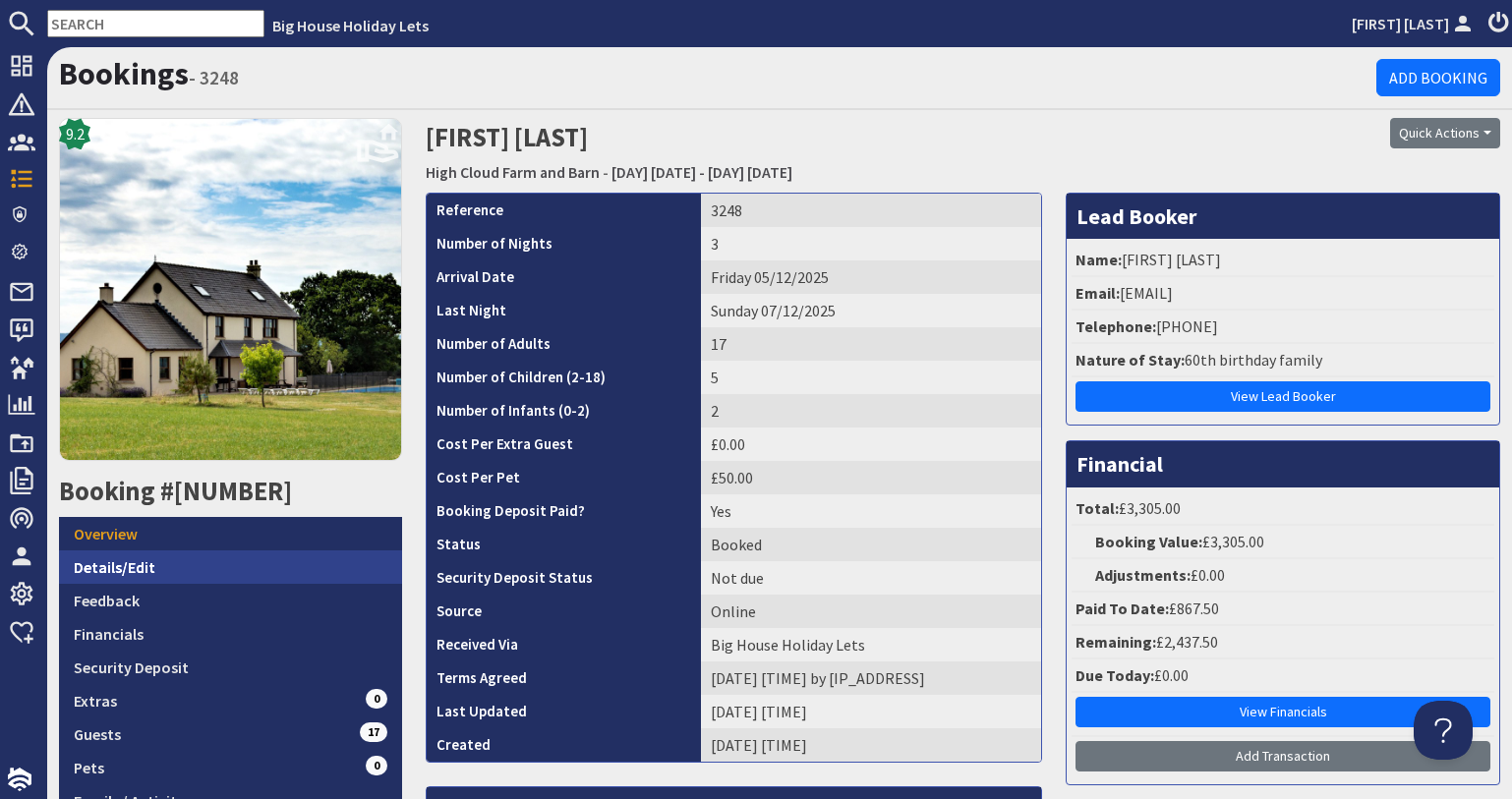click on "Details/Edit" at bounding box center (230, 567) 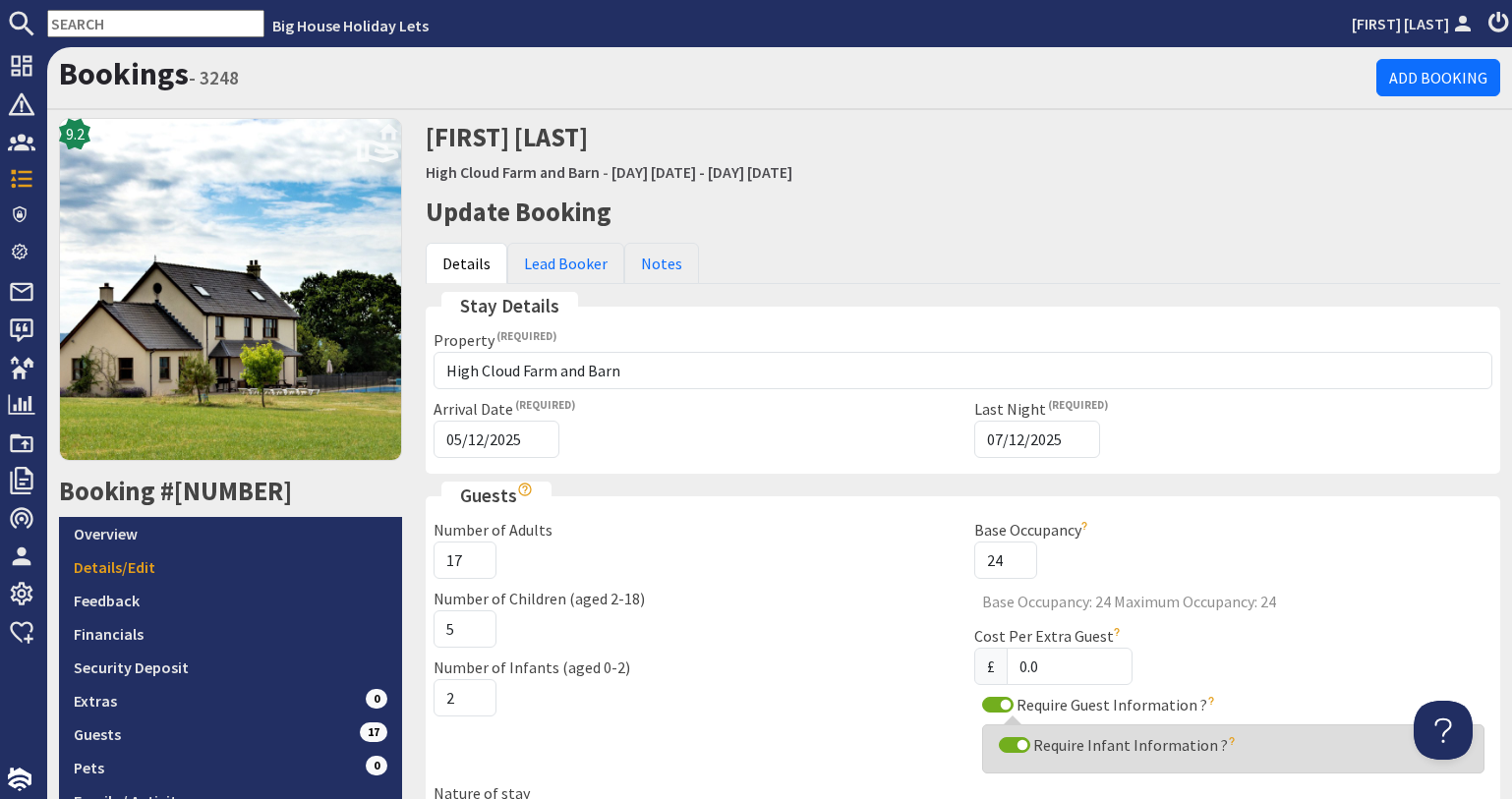 scroll, scrollTop: 0, scrollLeft: 0, axis: both 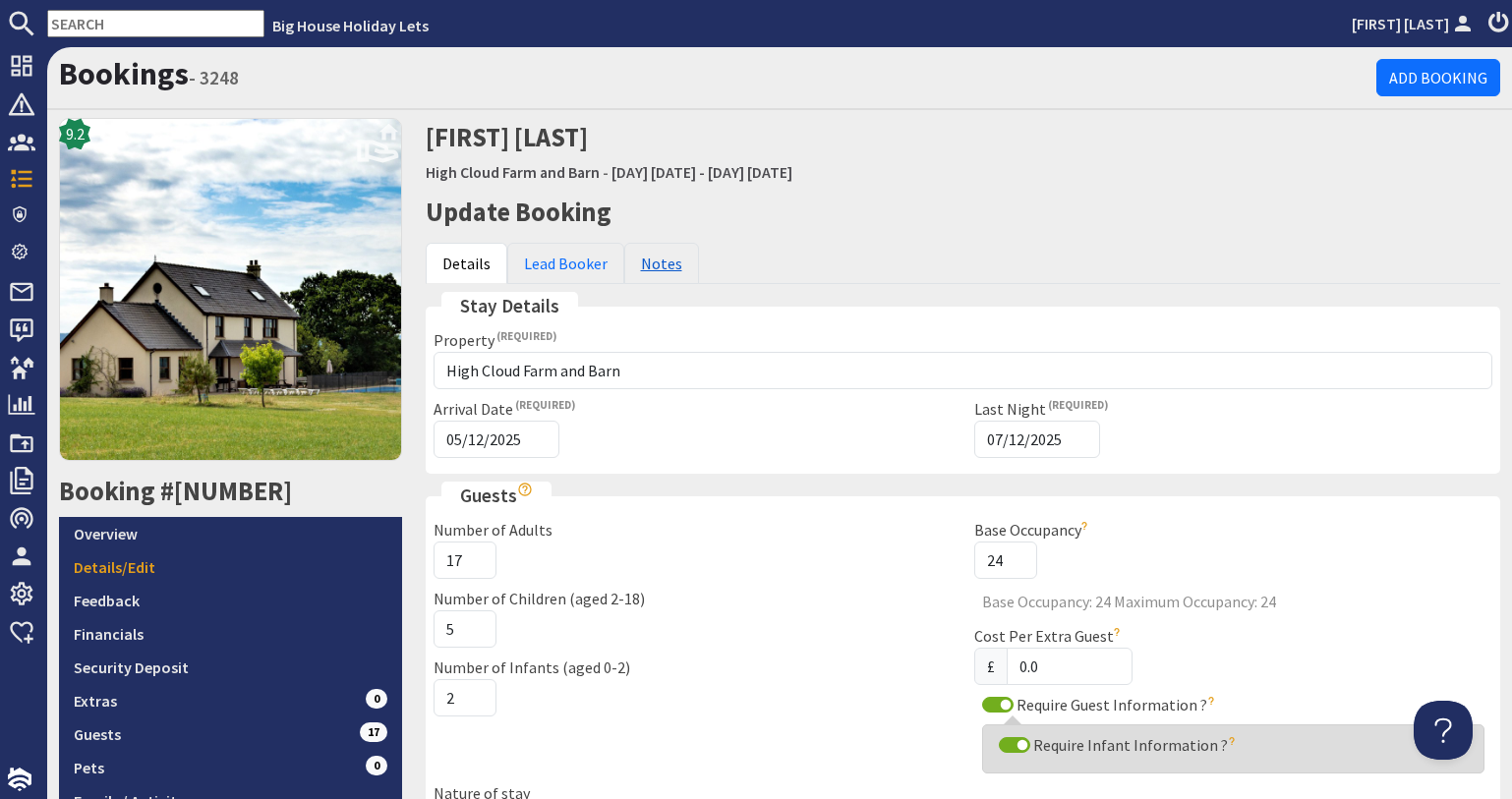 click on "Notes" at bounding box center [662, 263] 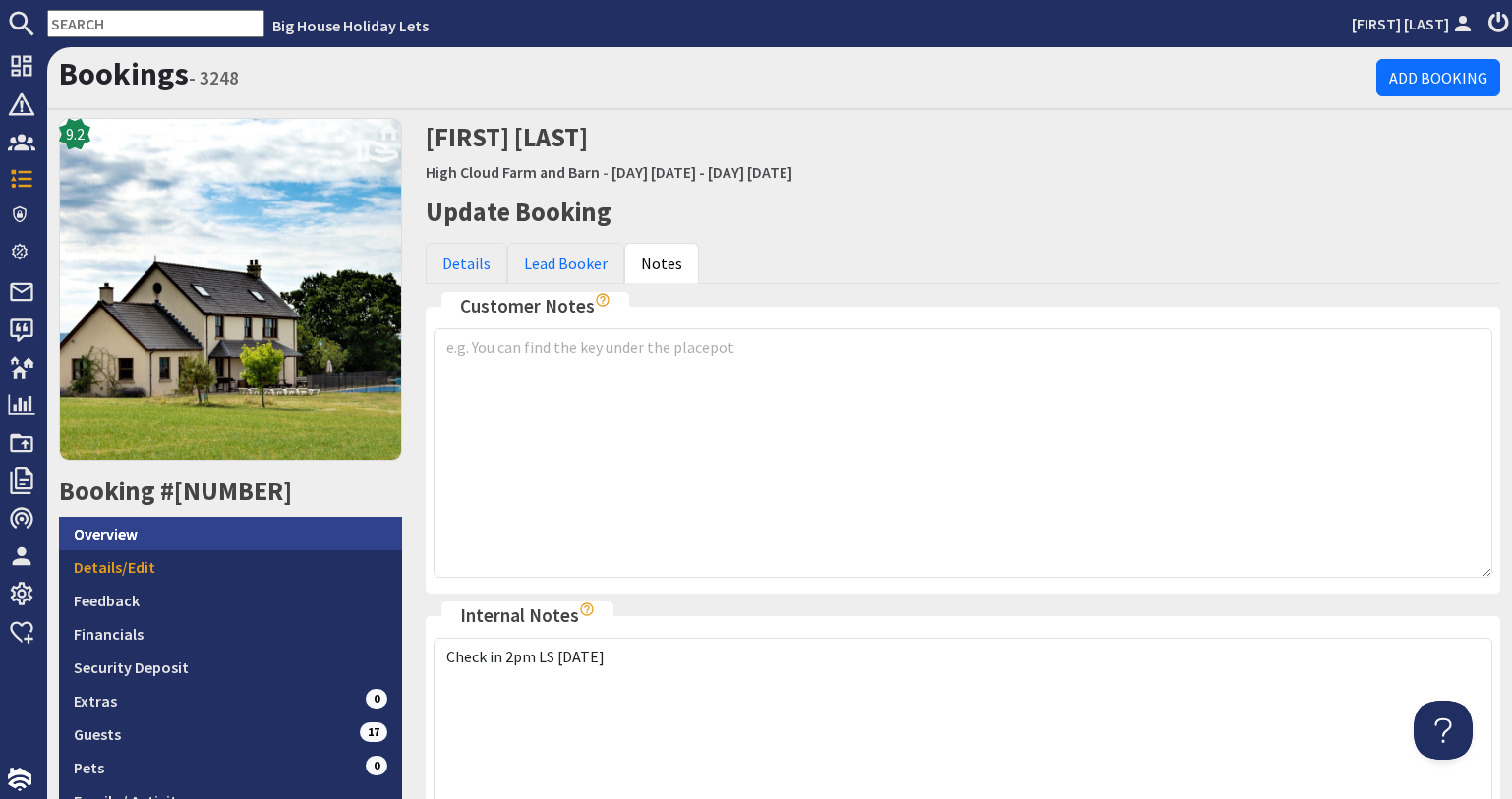 click on "Overview" at bounding box center [230, 534] 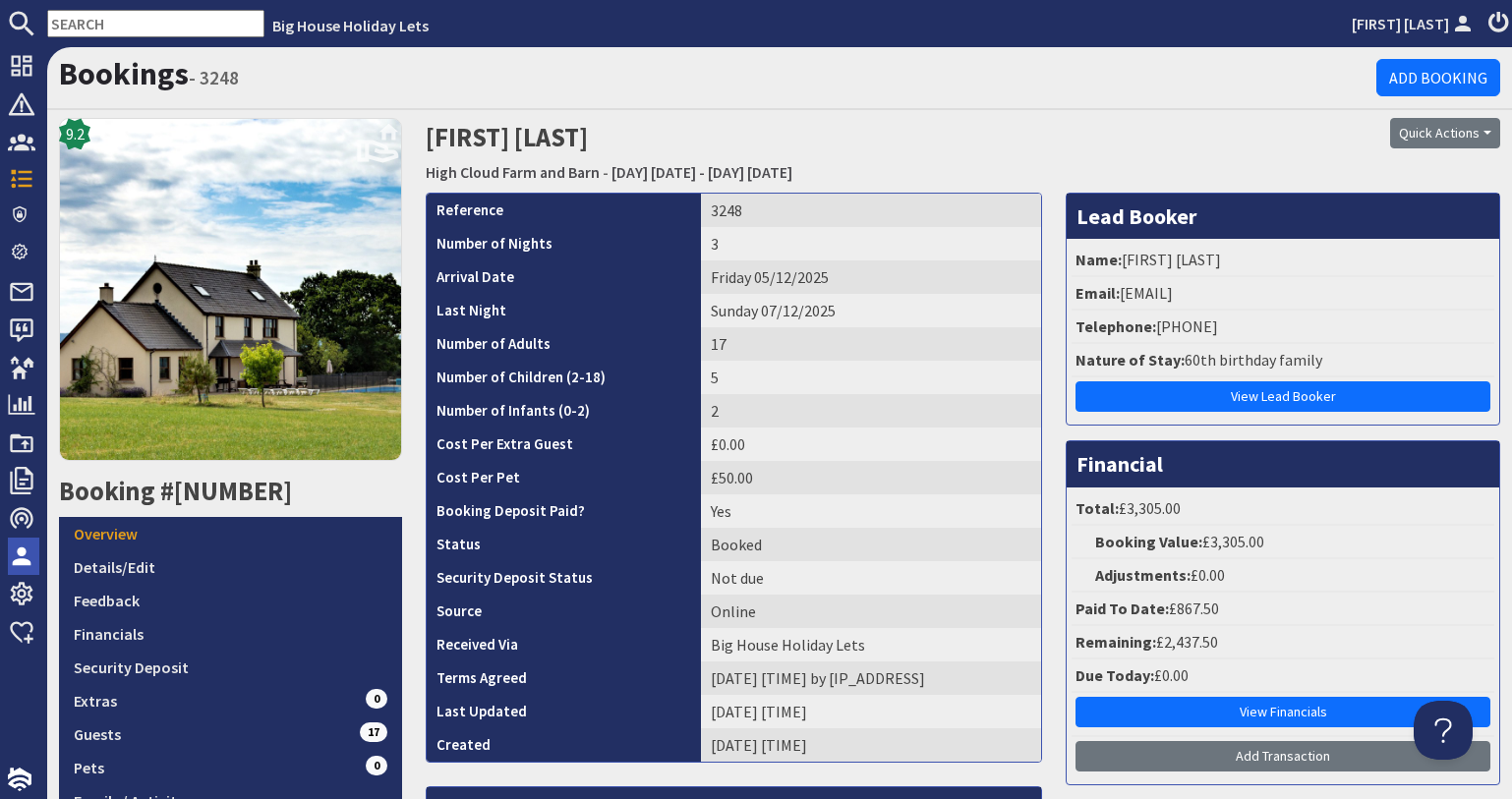 scroll, scrollTop: 0, scrollLeft: 0, axis: both 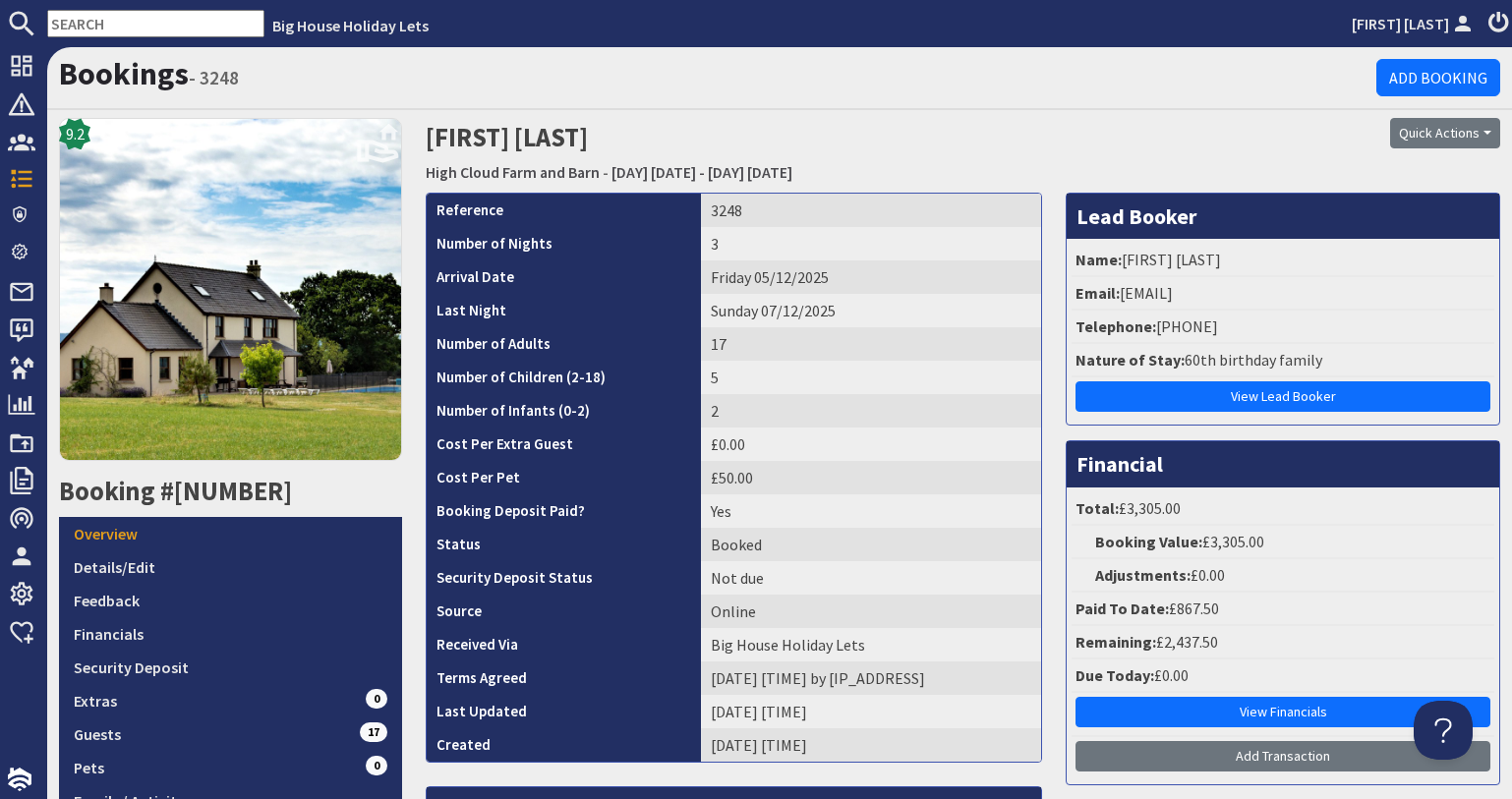drag, startPoint x: 1314, startPoint y: 296, endPoint x: 1117, endPoint y: 296, distance: 197 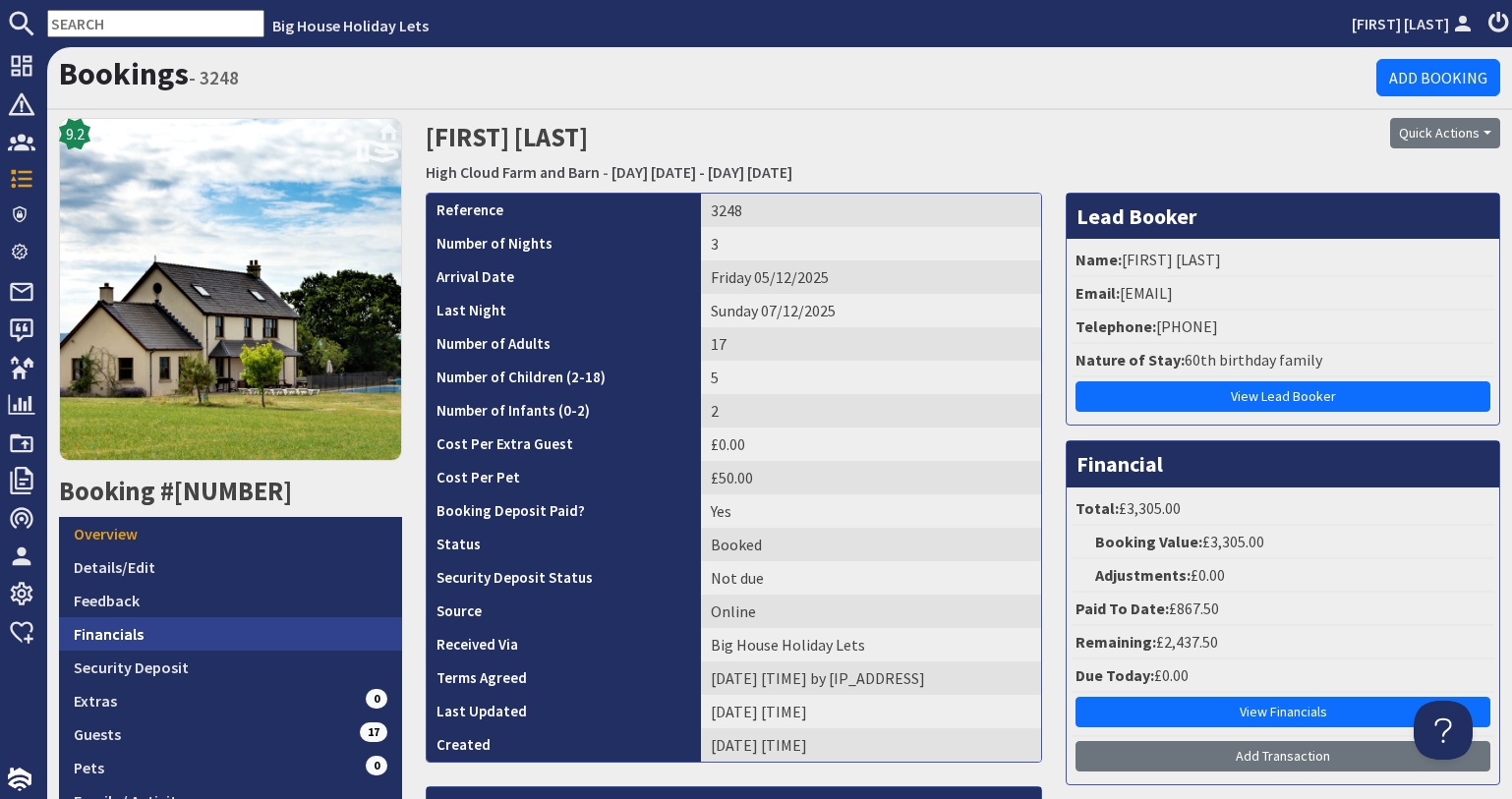 click on "Financials" at bounding box center (230, 634) 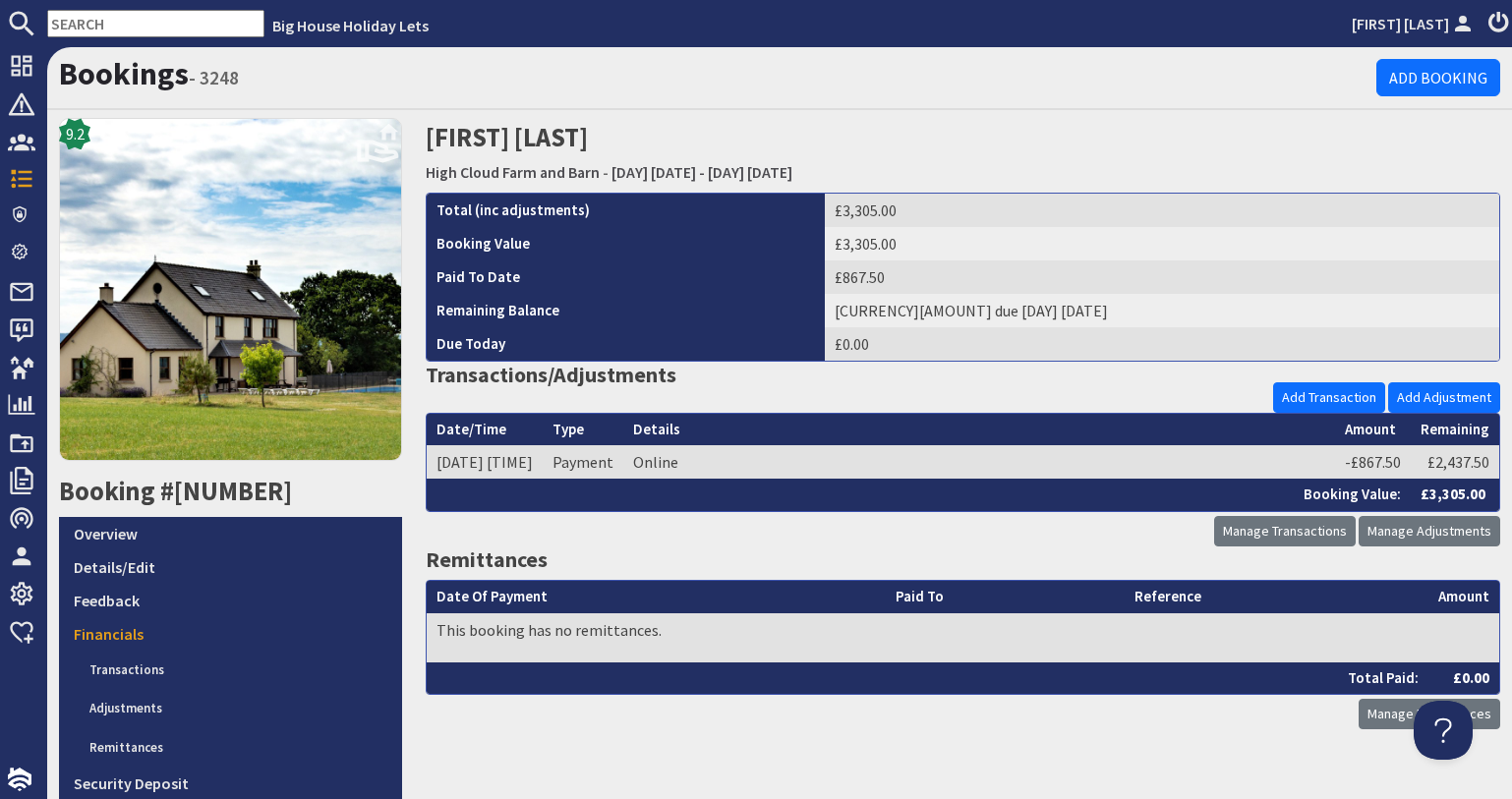scroll, scrollTop: 0, scrollLeft: 0, axis: both 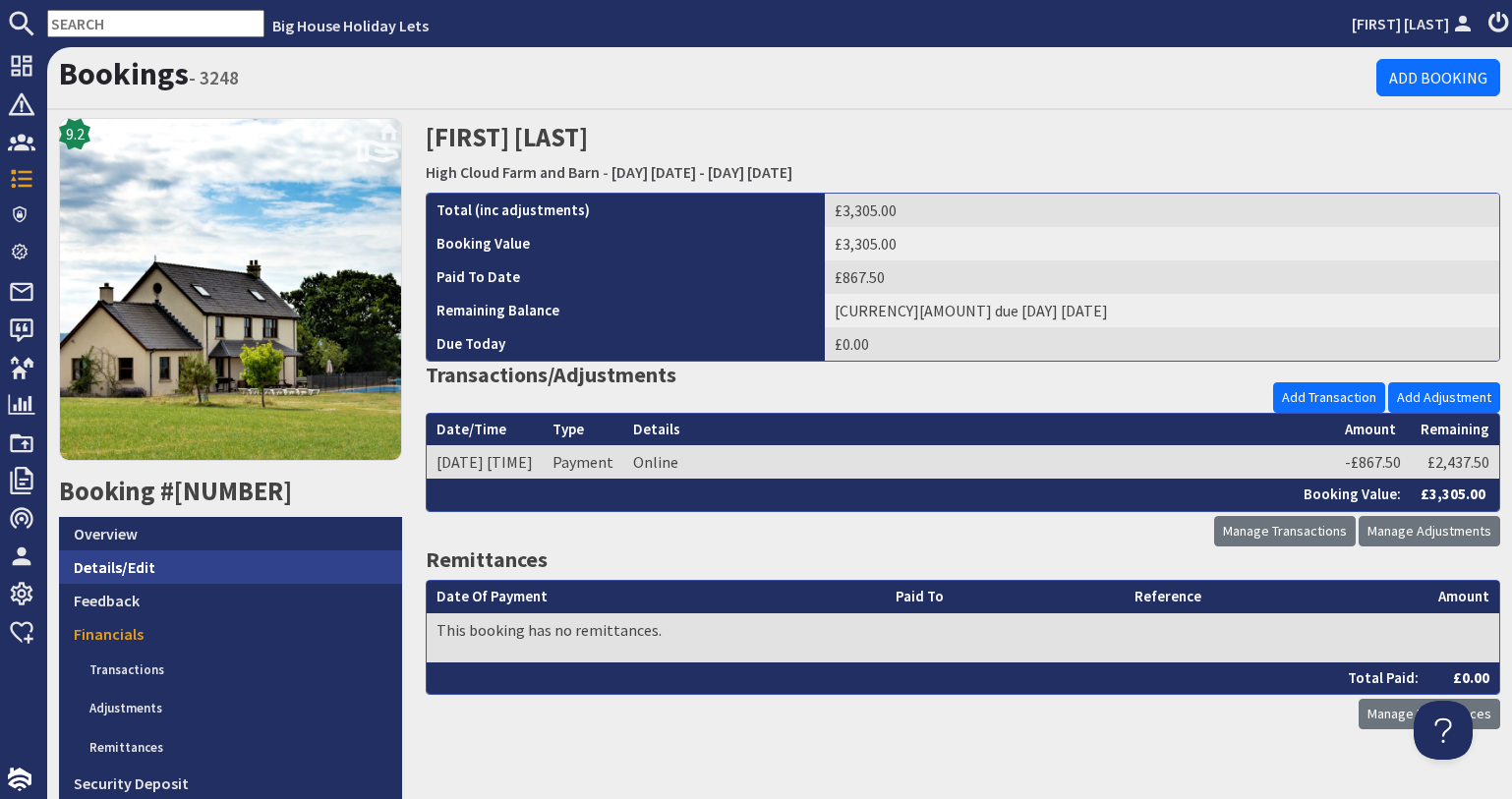 click on "Details/Edit" at bounding box center (230, 567) 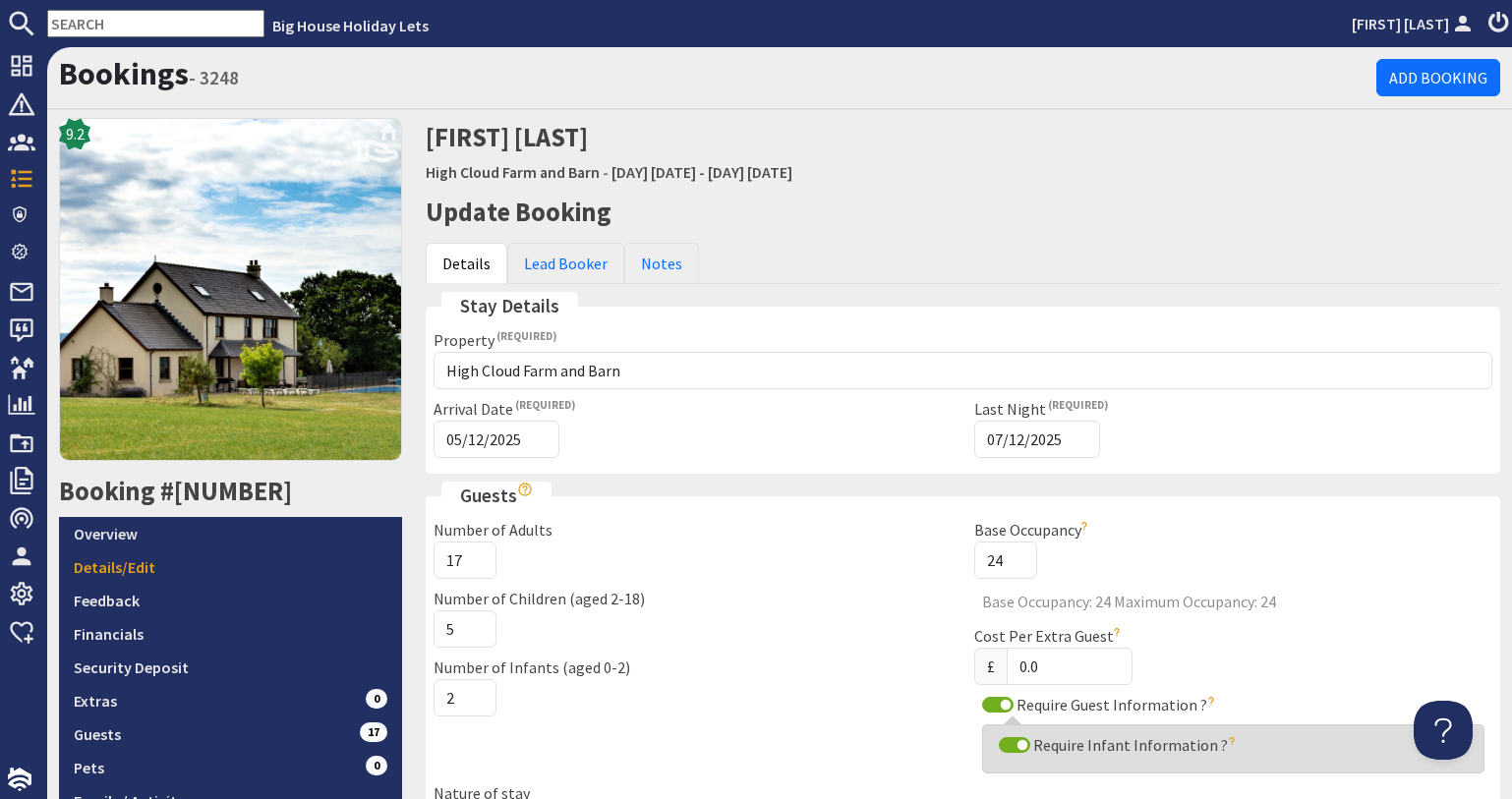 scroll, scrollTop: 0, scrollLeft: 0, axis: both 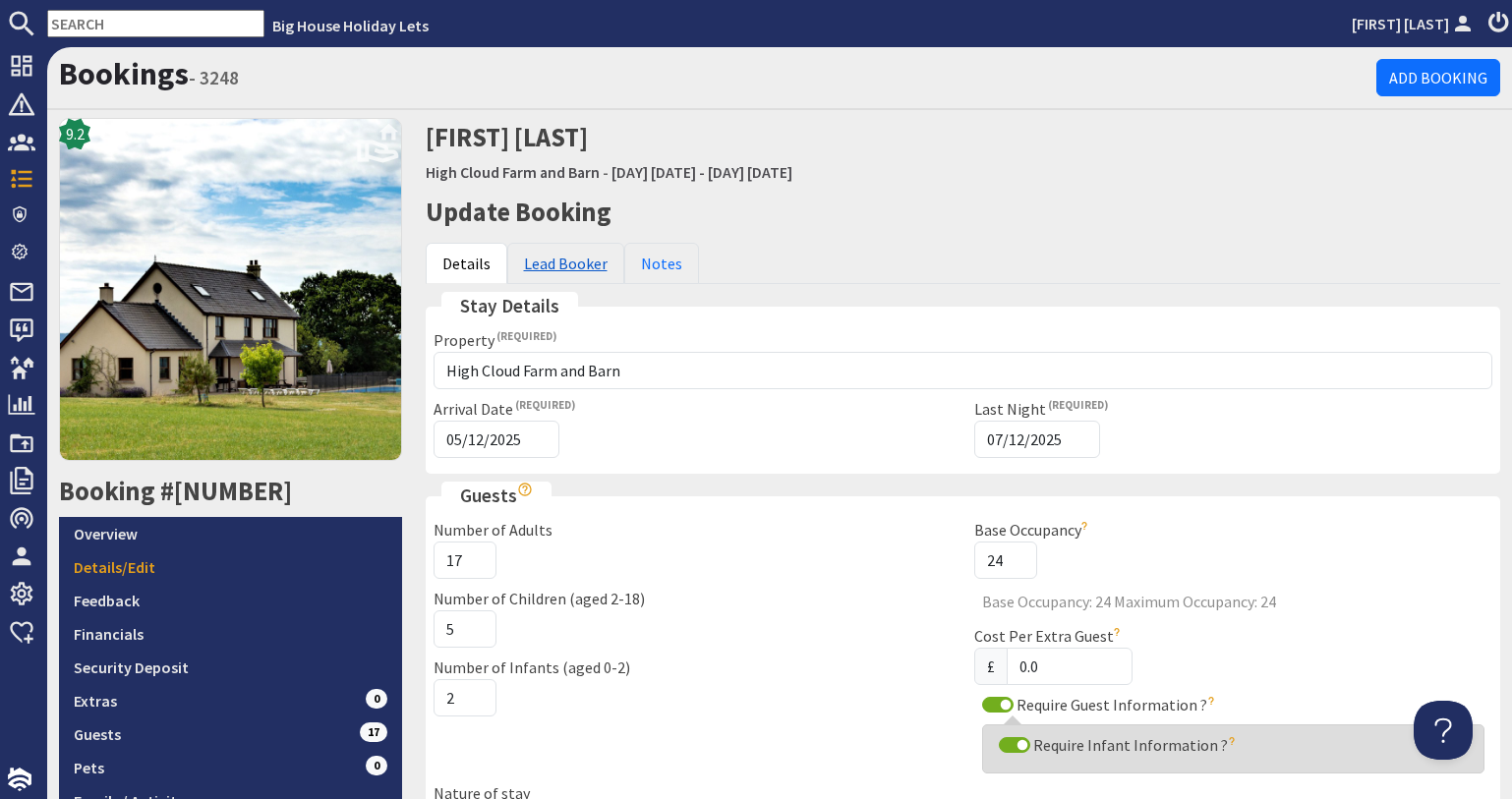 click on "Lead Booker" at bounding box center [565, 263] 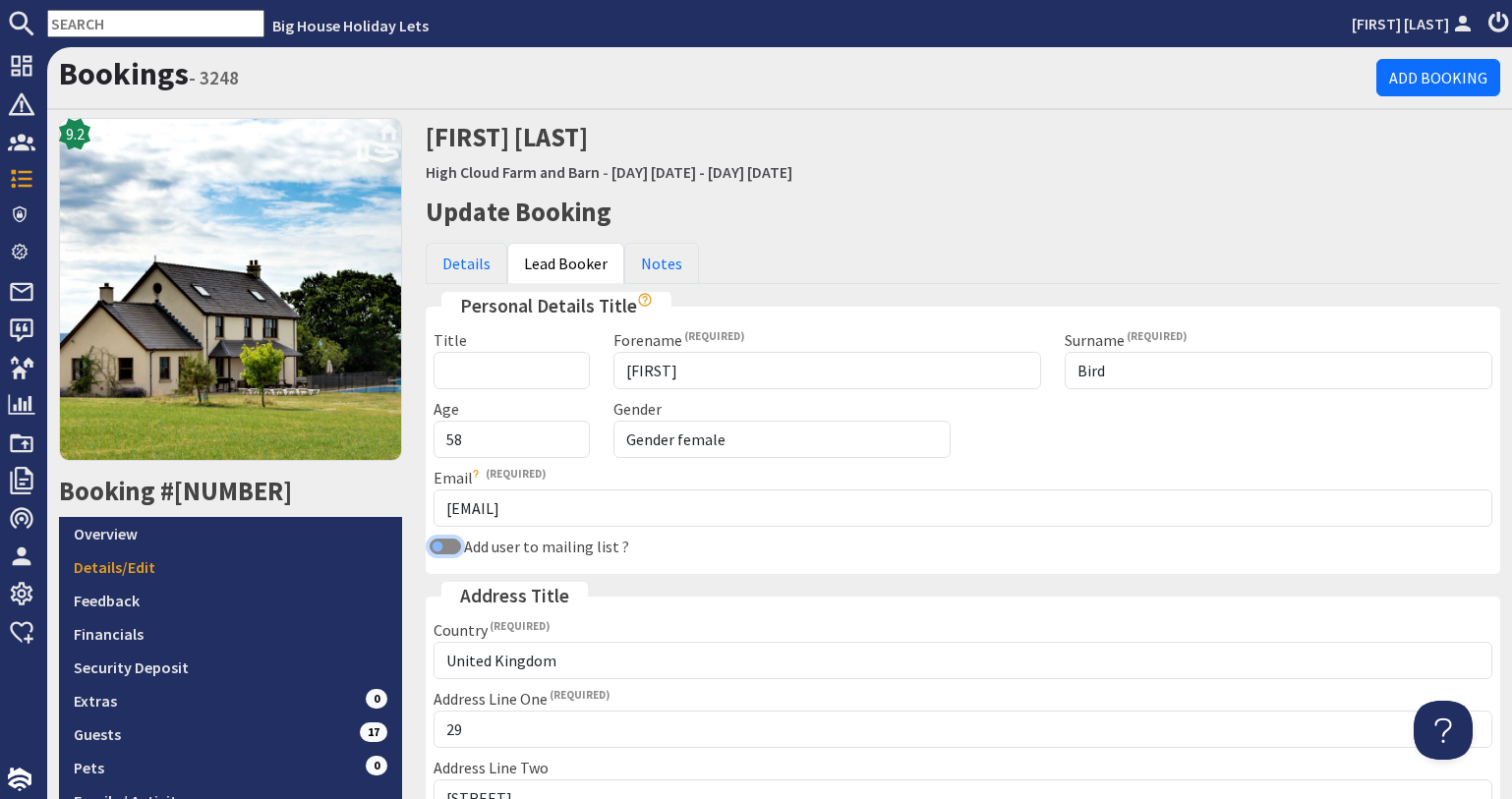 click on "Add user to mailing list ?" at bounding box center [445, 546] 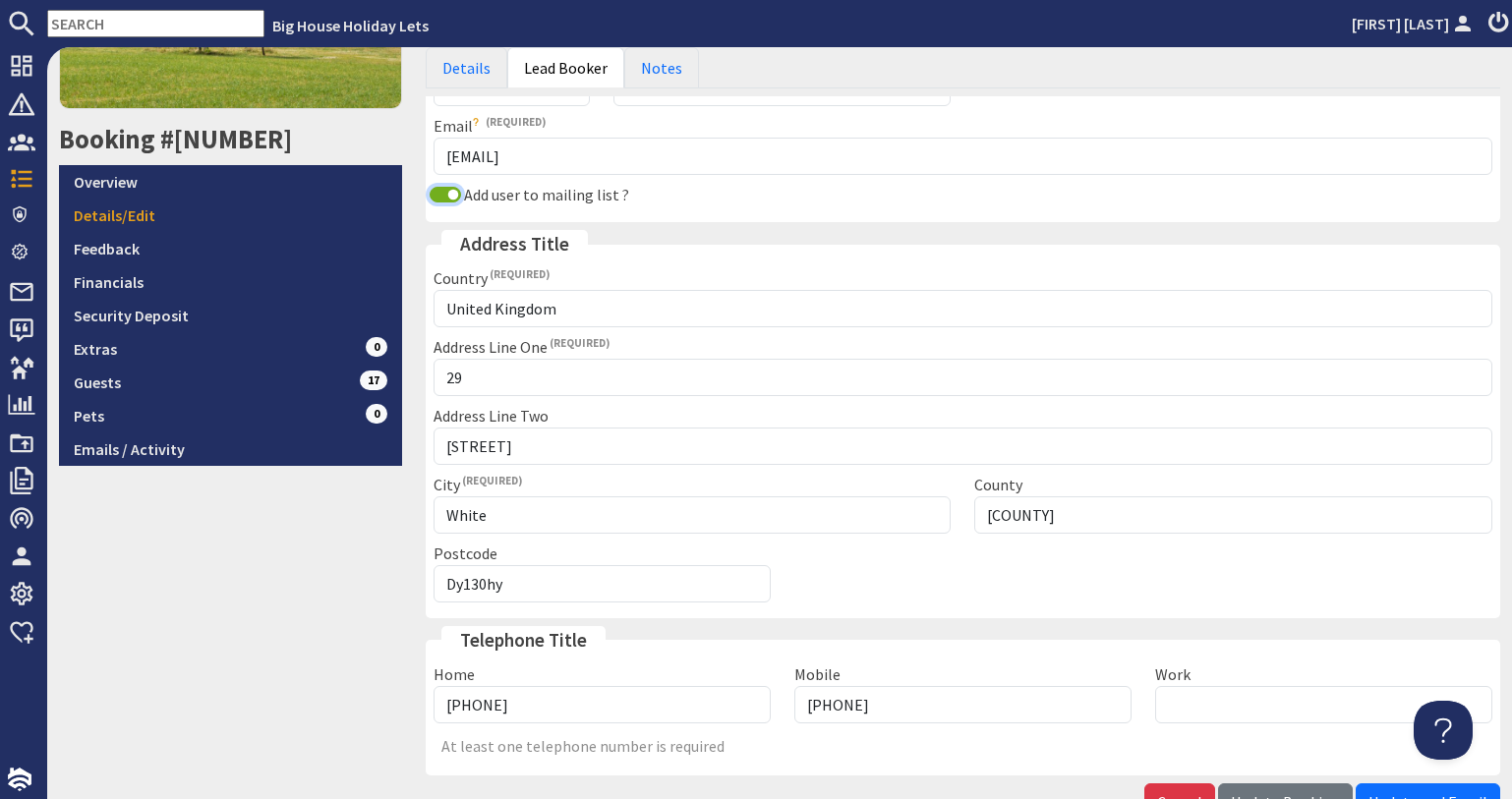 scroll, scrollTop: 482, scrollLeft: 0, axis: vertical 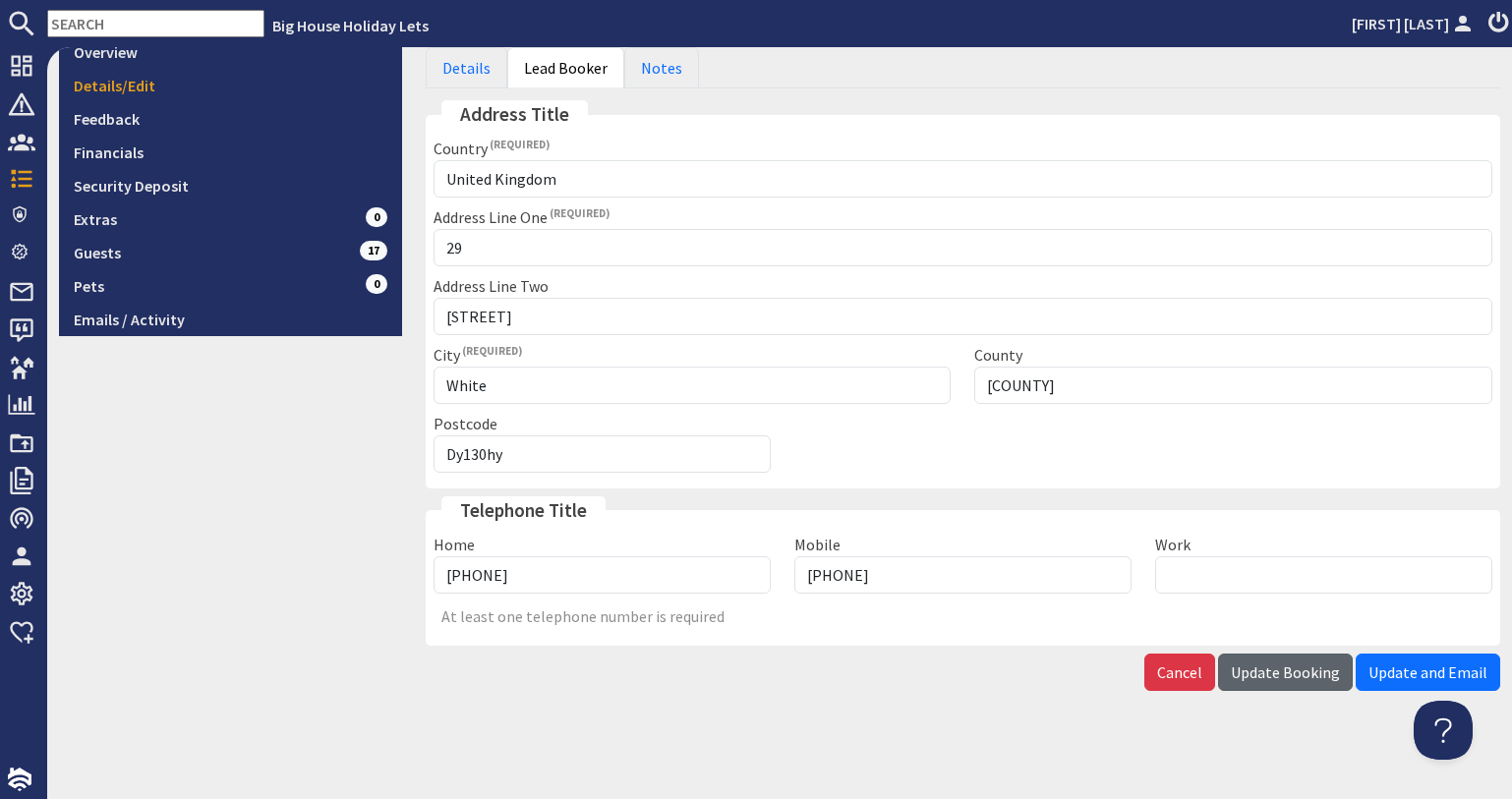 click on "Update Booking" at bounding box center (1285, 672) 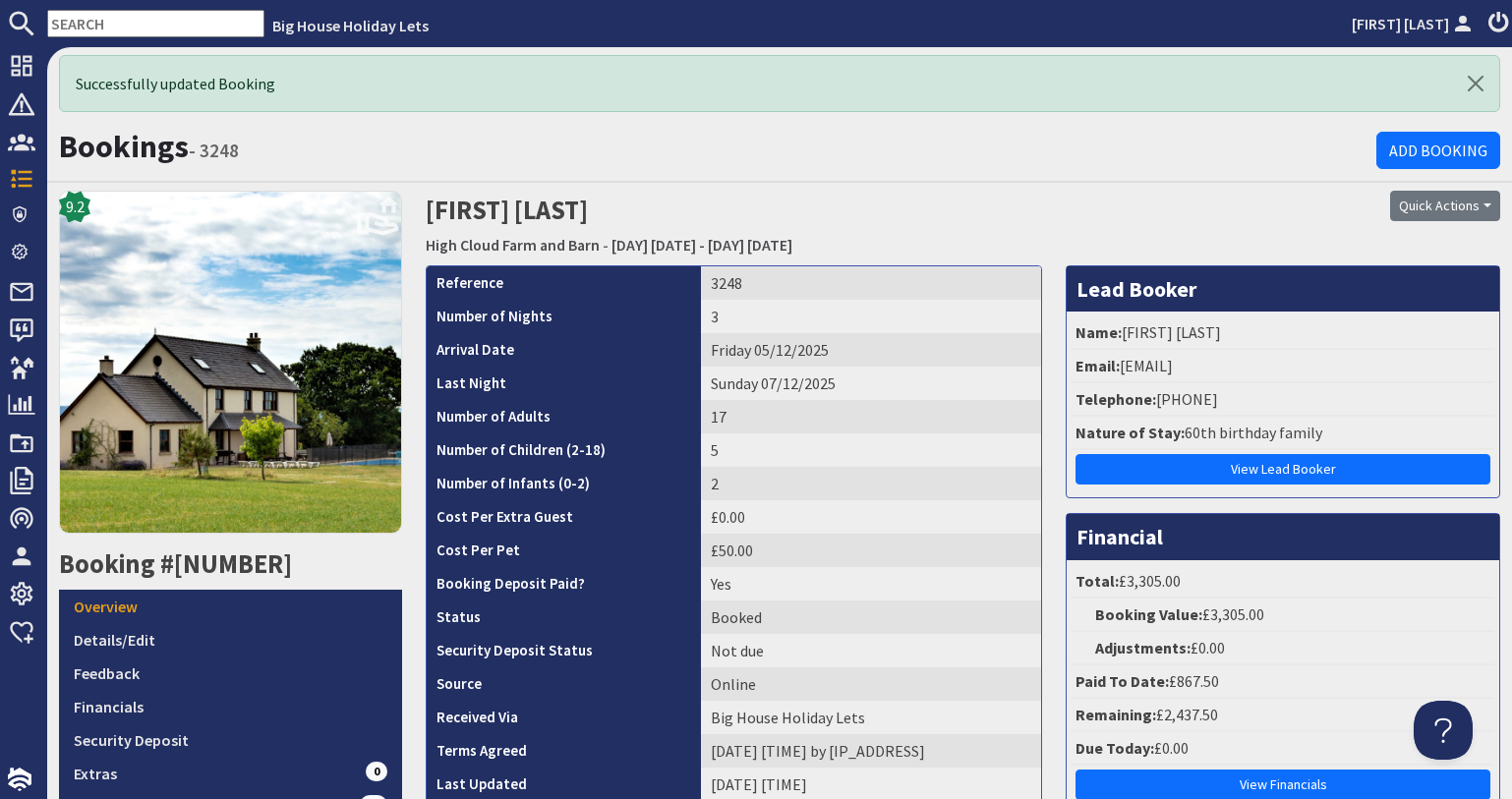 scroll, scrollTop: 0, scrollLeft: 0, axis: both 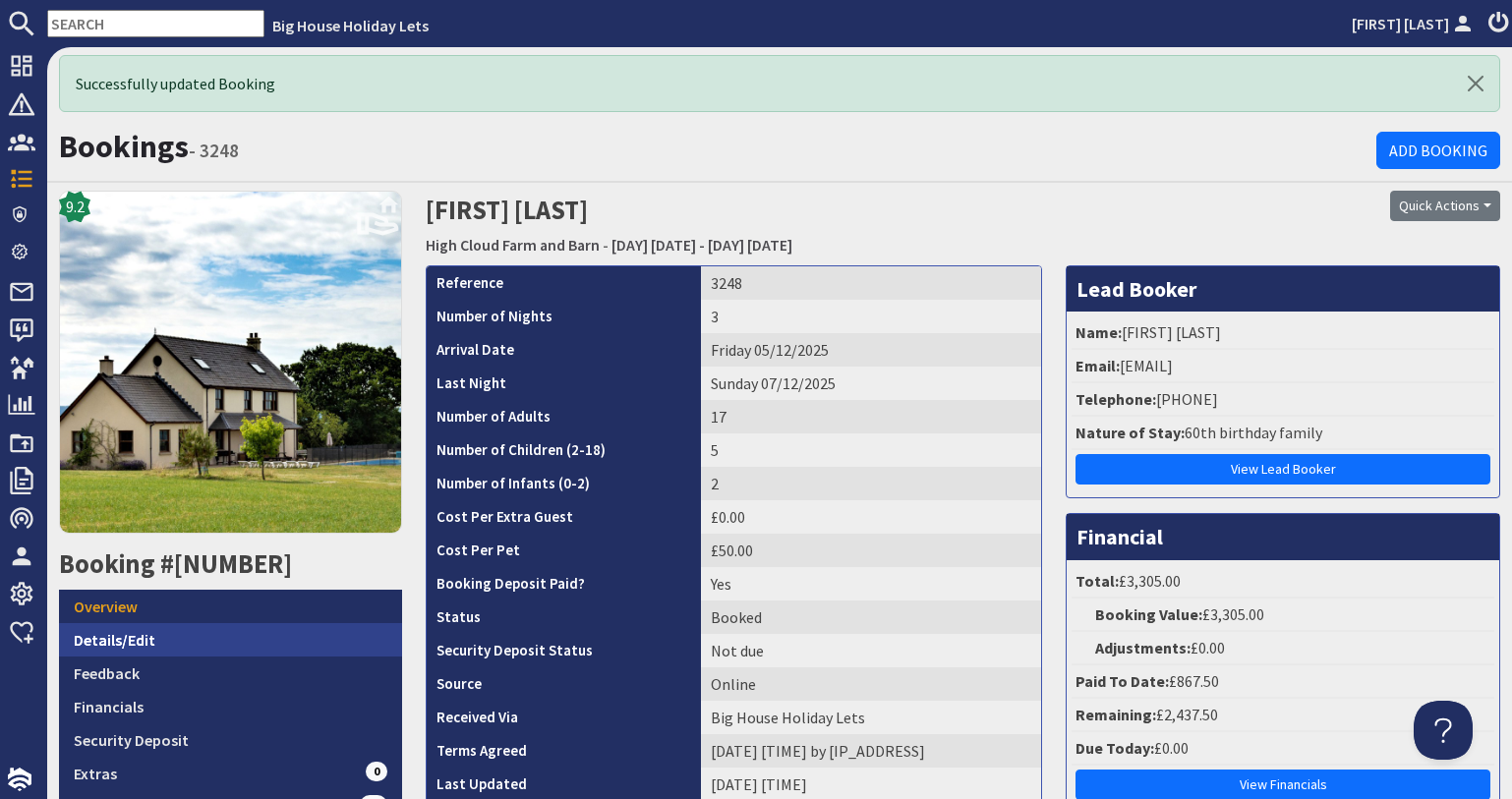 click on "Details/Edit" at bounding box center [230, 640] 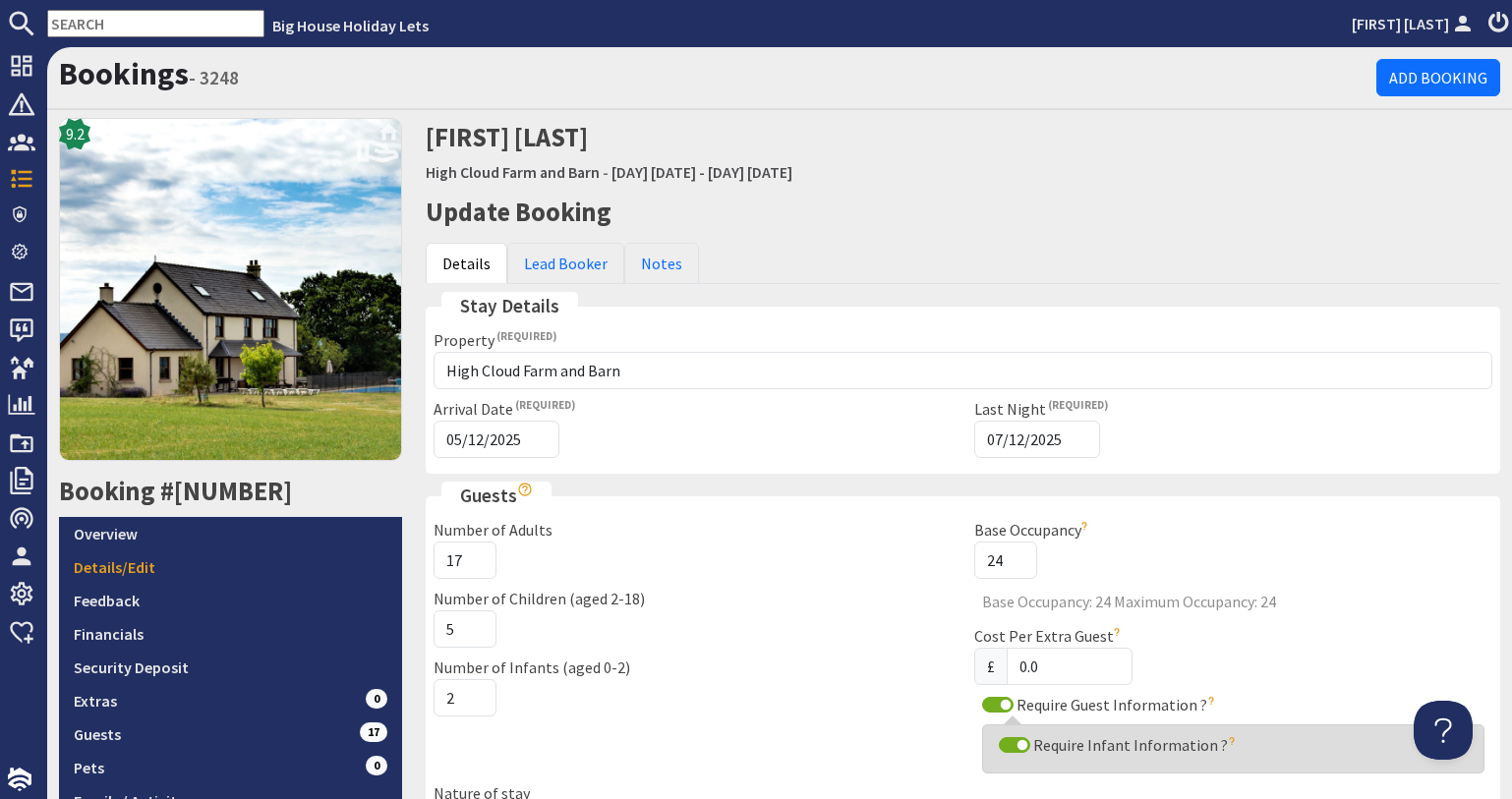 scroll, scrollTop: 0, scrollLeft: 0, axis: both 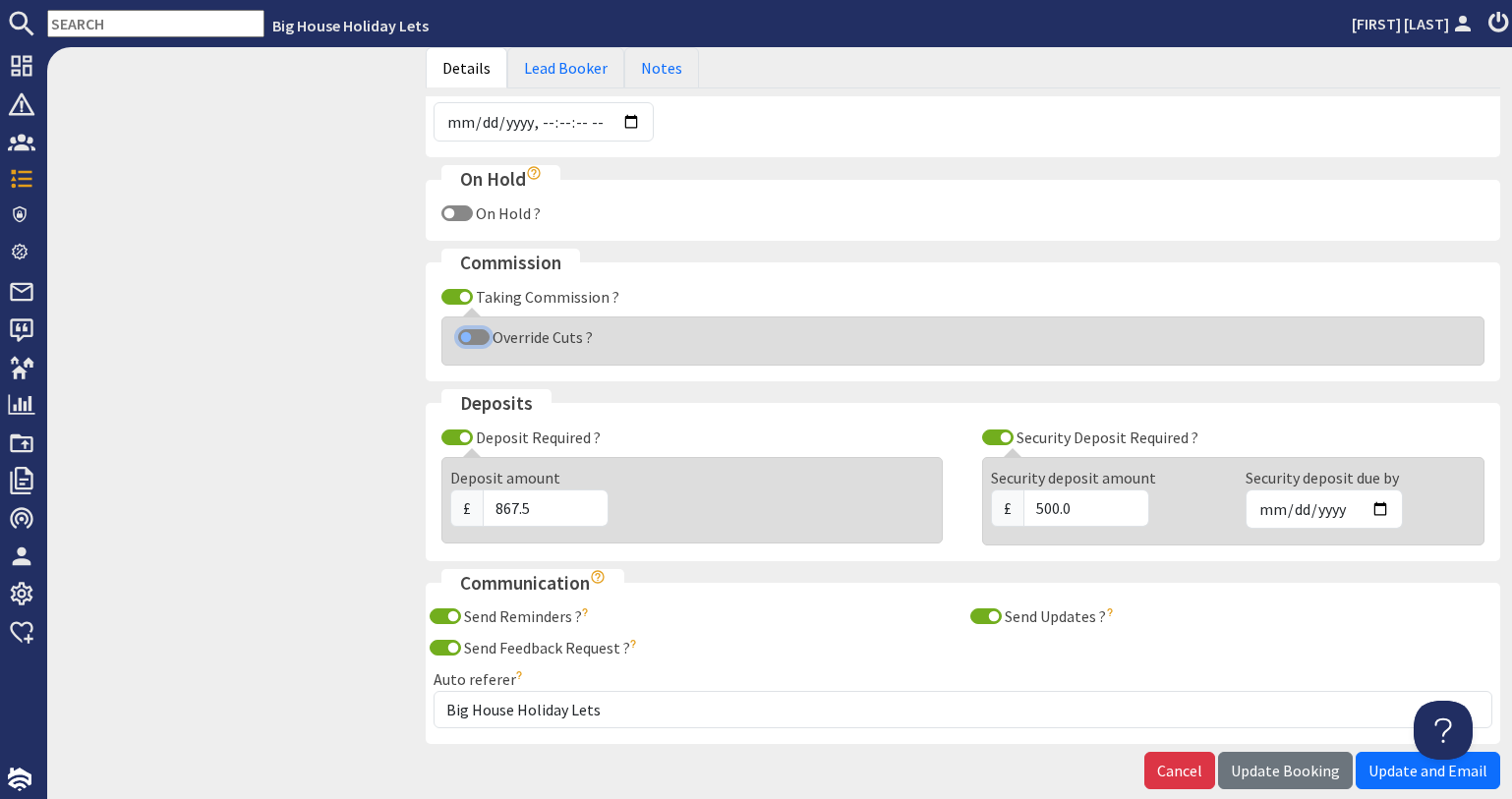 click on "Override Cuts ?" at bounding box center [474, 337] 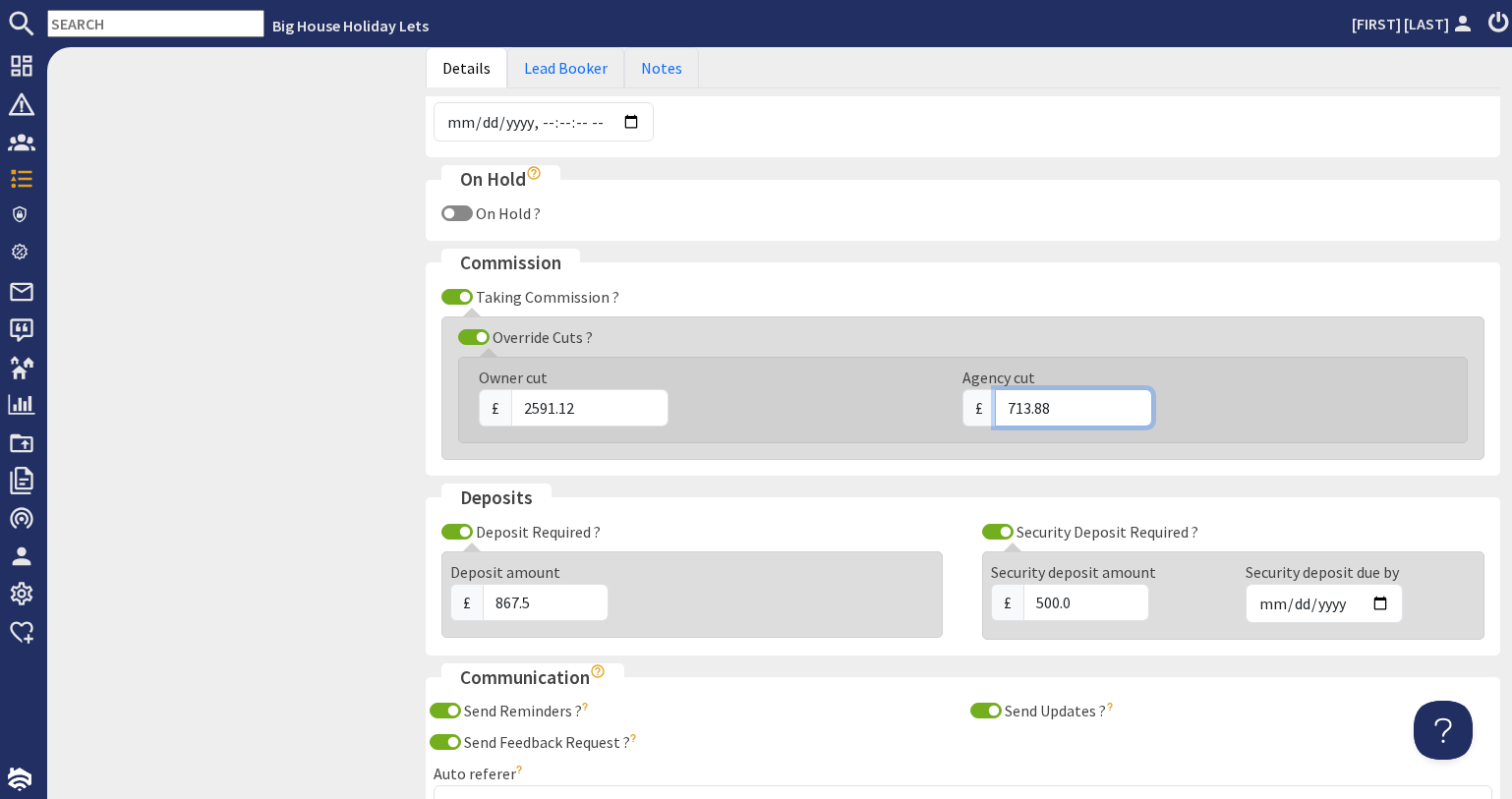 drag, startPoint x: 1077, startPoint y: 405, endPoint x: 978, endPoint y: 400, distance: 99.12618 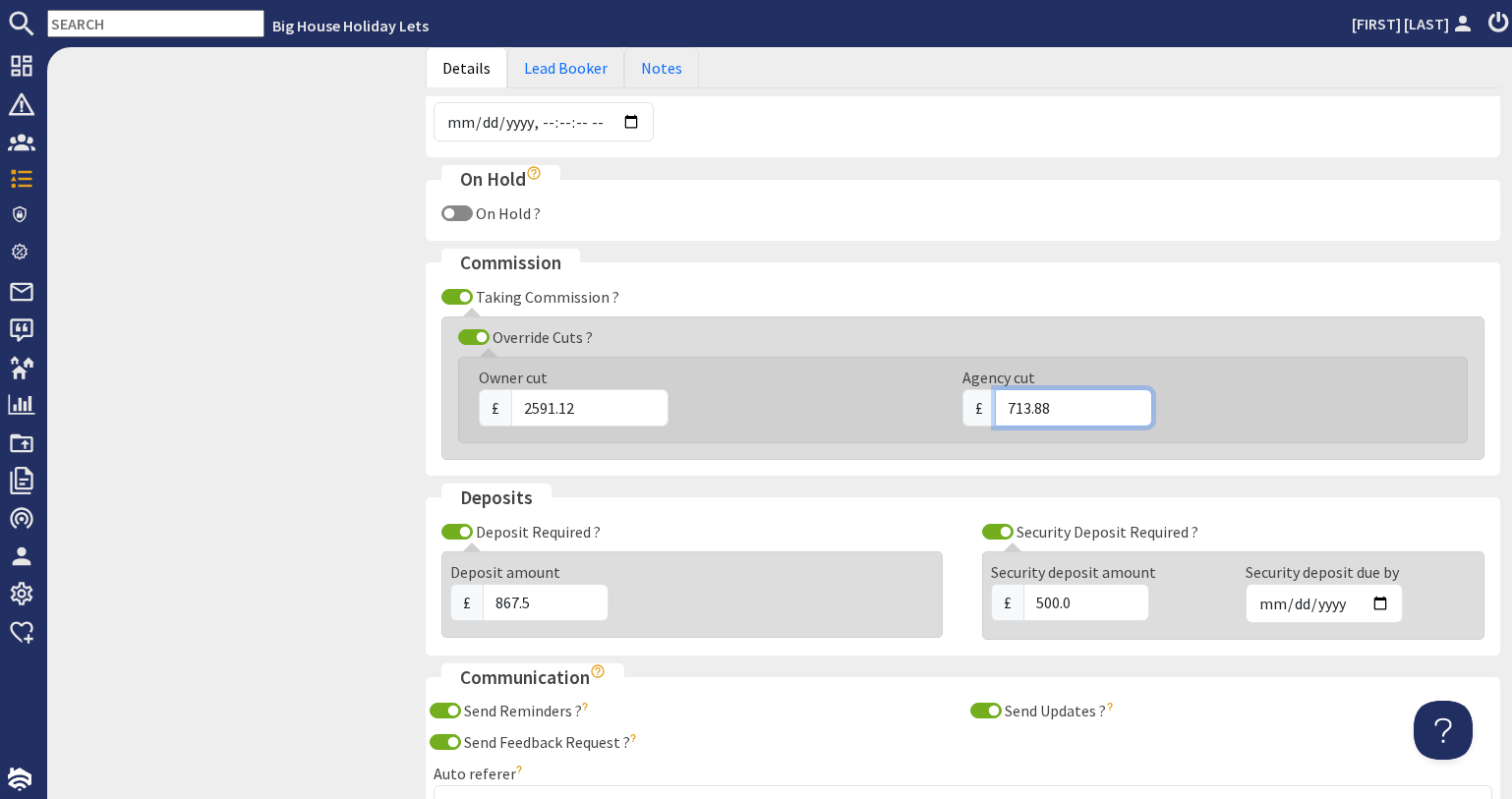 click on "£ 713.88" at bounding box center [1192, 408] 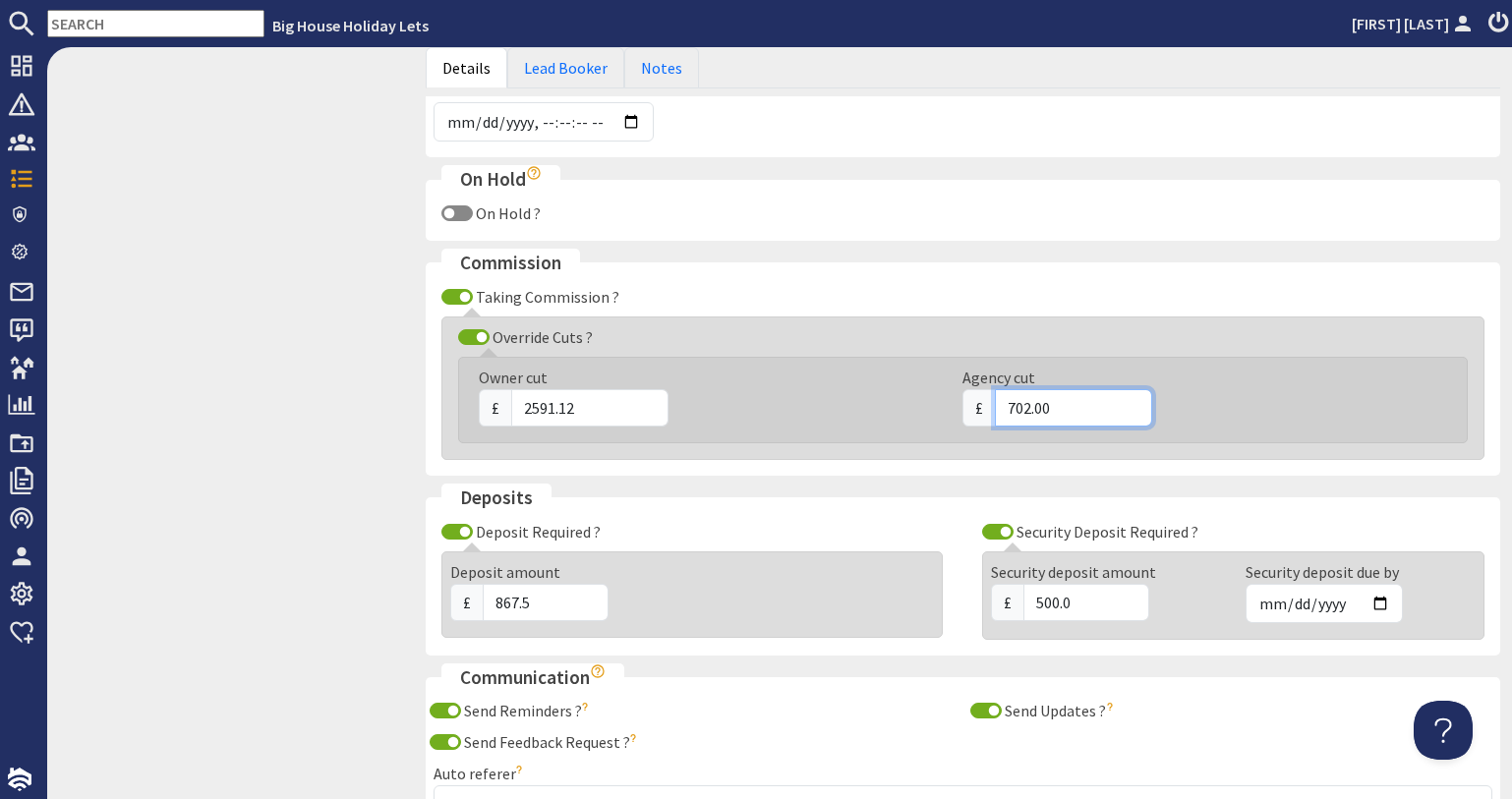 type on "702.00" 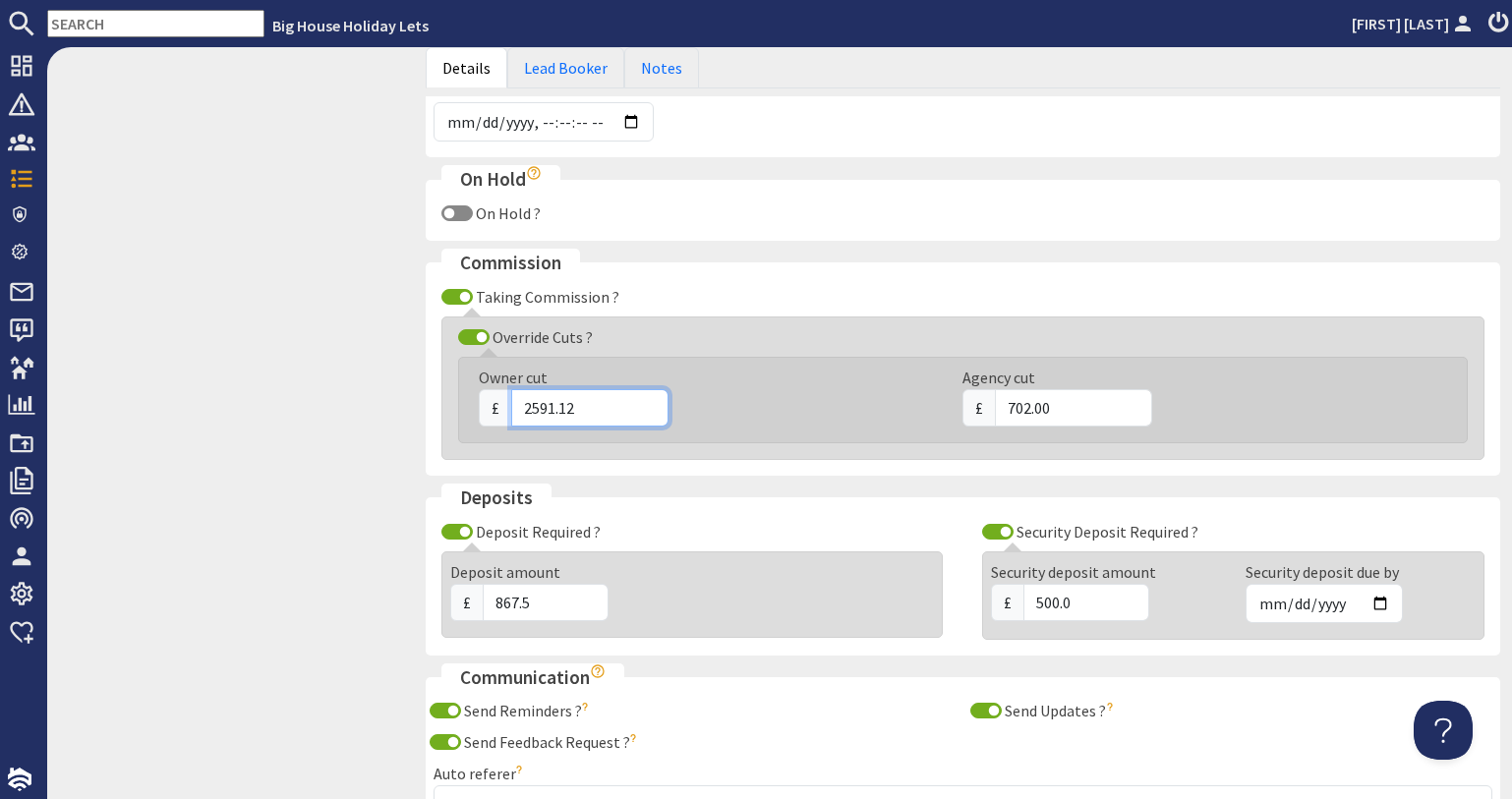 drag, startPoint x: 567, startPoint y: 412, endPoint x: 517, endPoint y: 409, distance: 50.089919 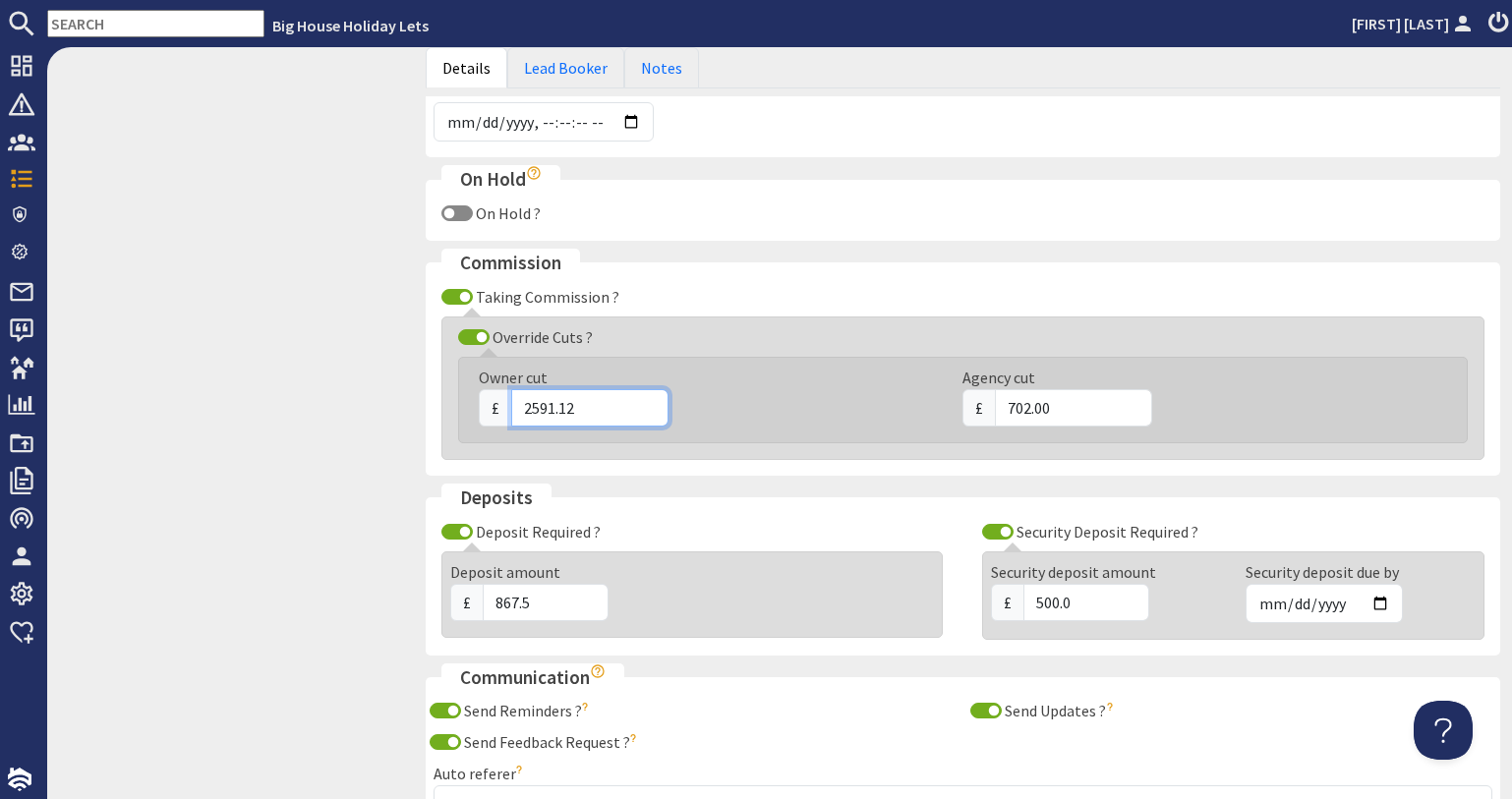 click on "2591.12" at bounding box center (590, 408) 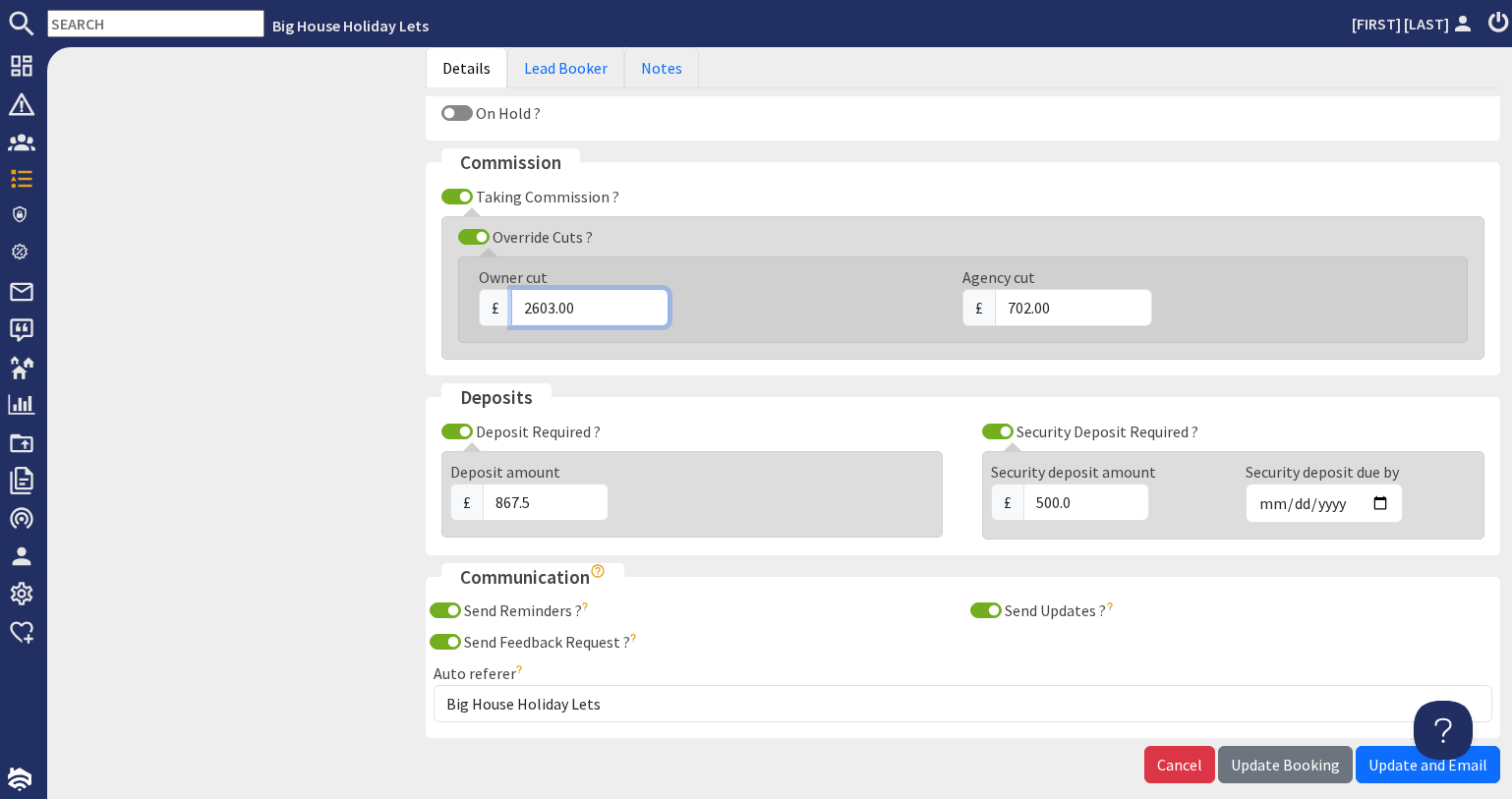 scroll, scrollTop: 1274, scrollLeft: 0, axis: vertical 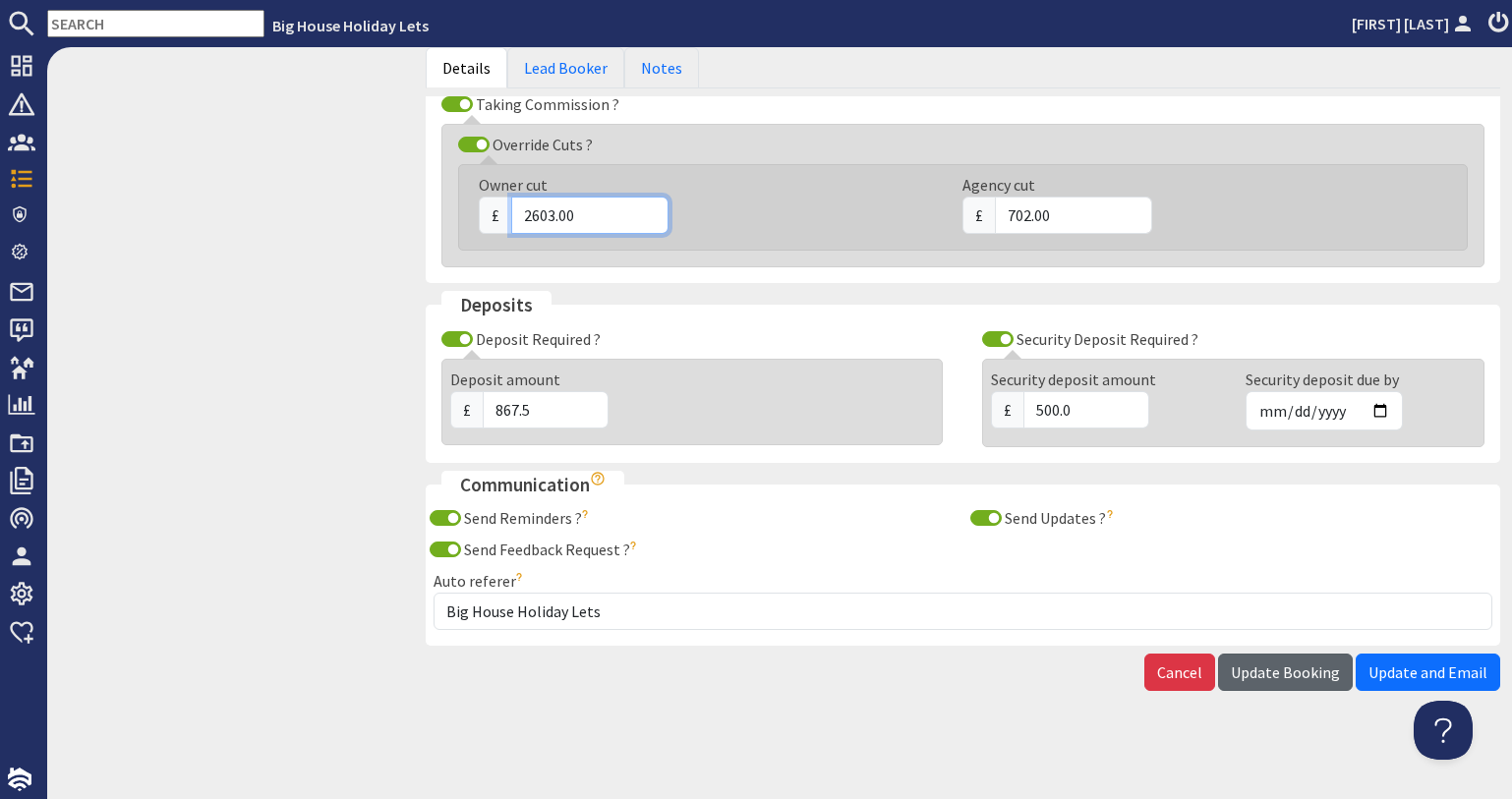 type on "2603.00" 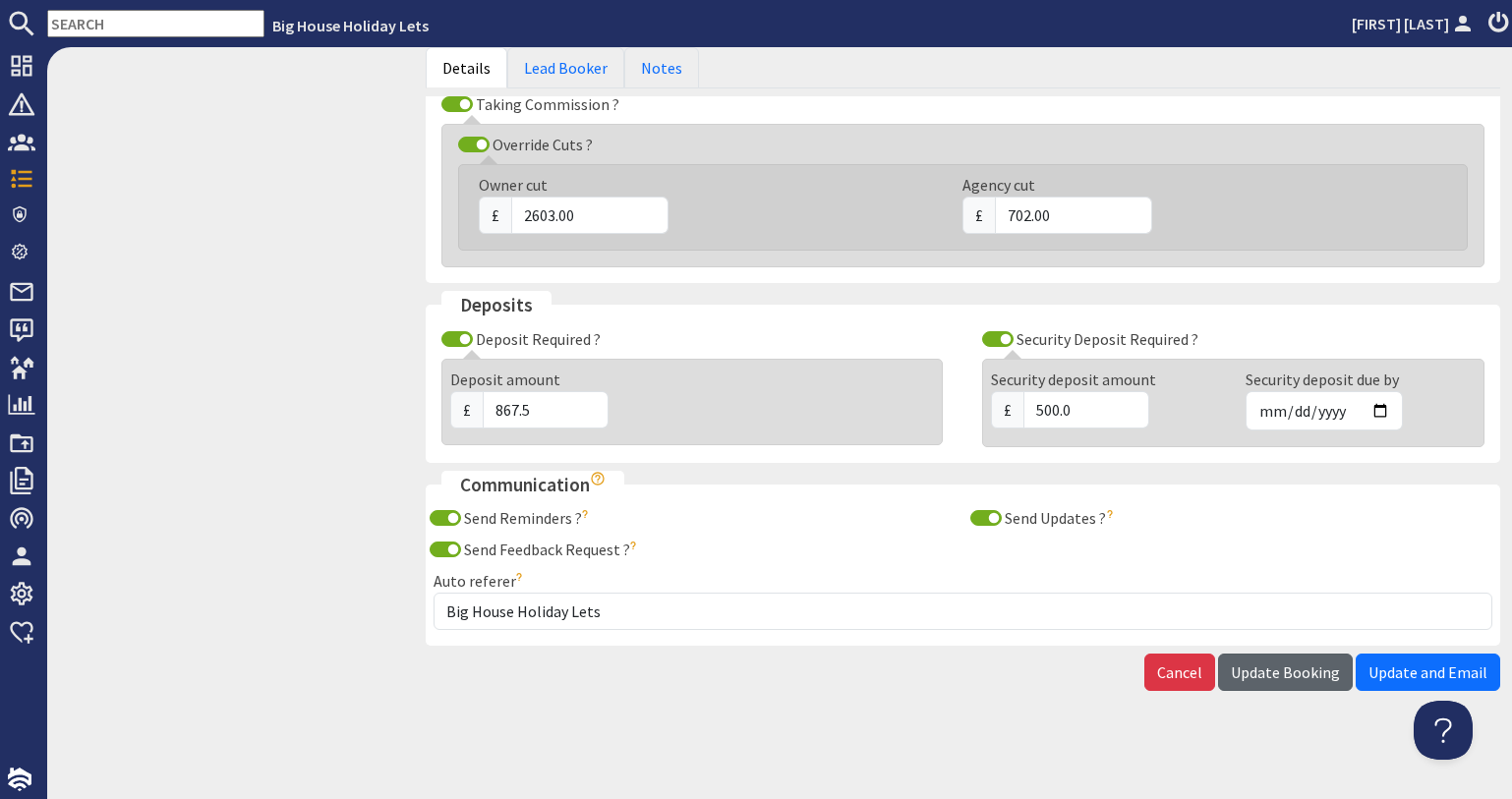 click on "Update Booking" at bounding box center [1285, 672] 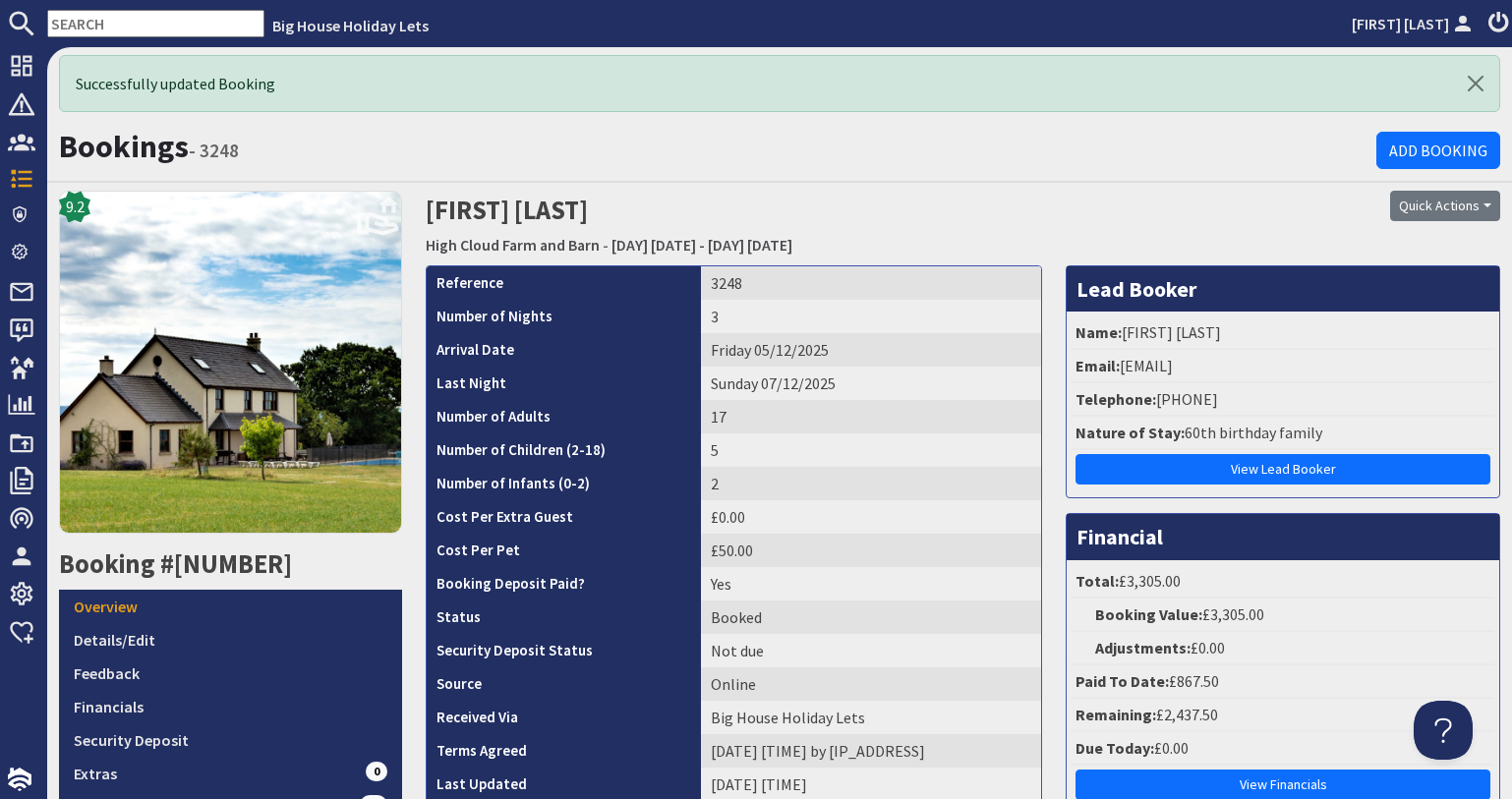 scroll, scrollTop: 0, scrollLeft: 0, axis: both 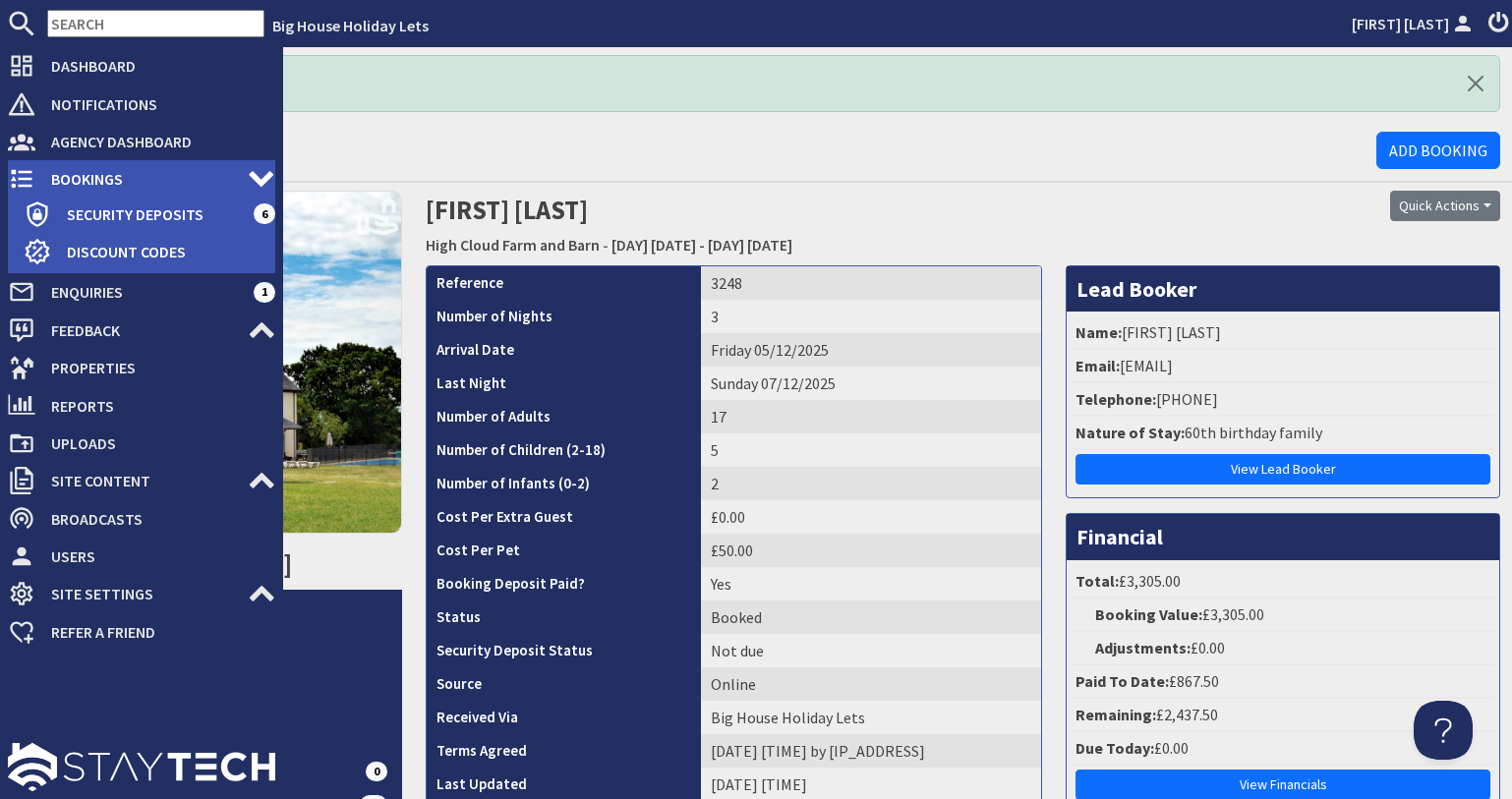 click 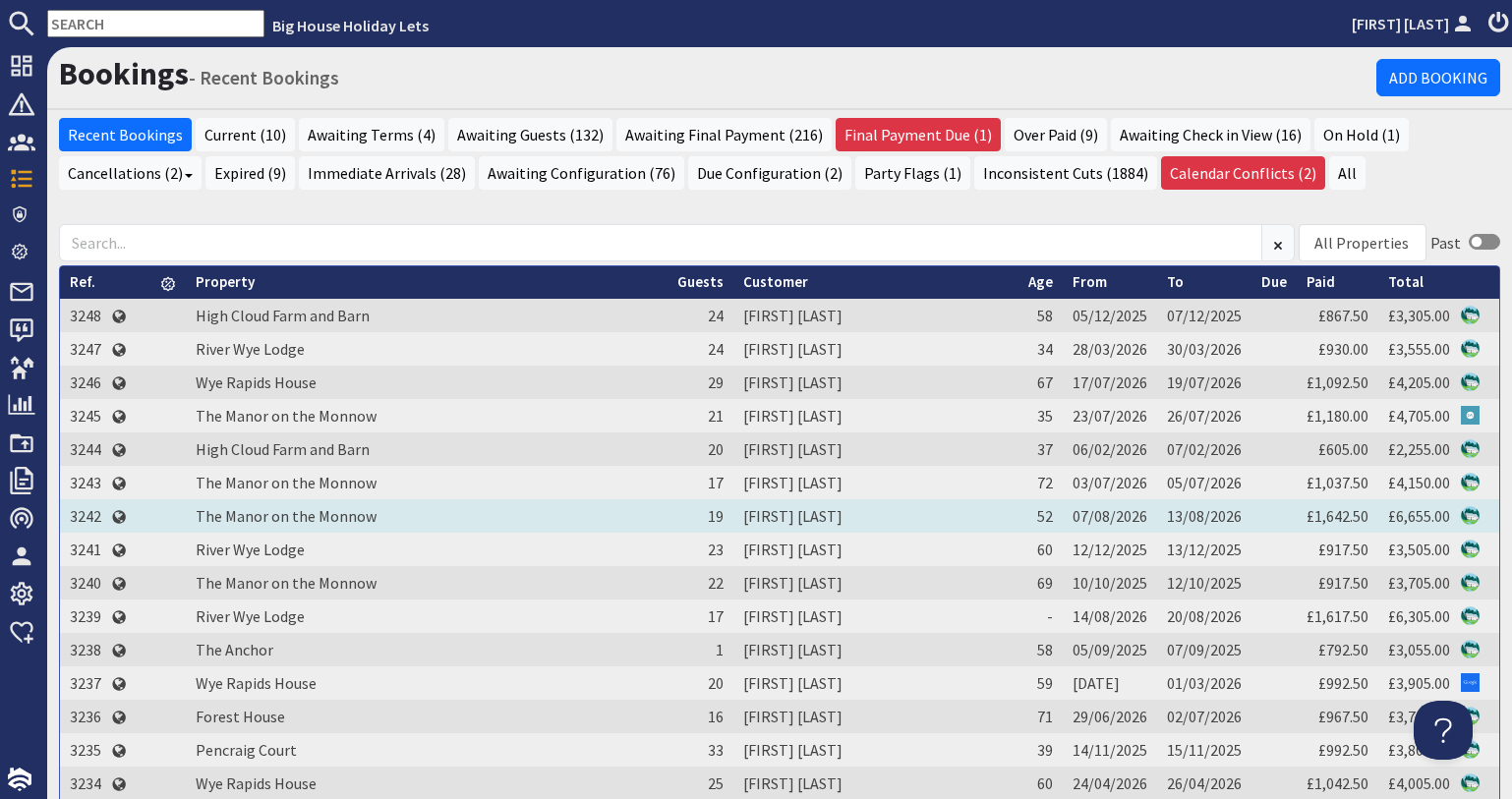 scroll, scrollTop: 0, scrollLeft: 0, axis: both 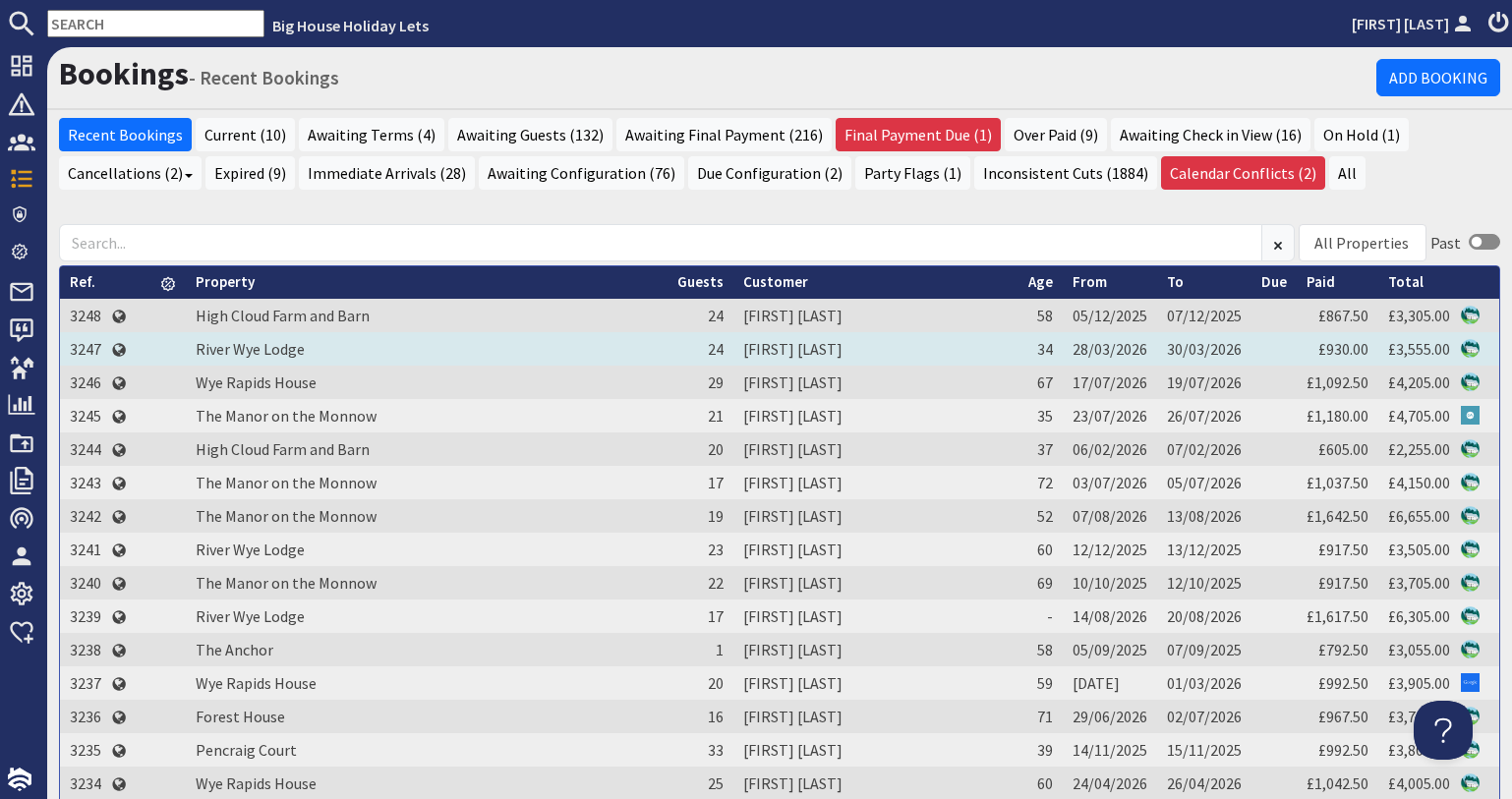click on "3247" at bounding box center (86, 349) 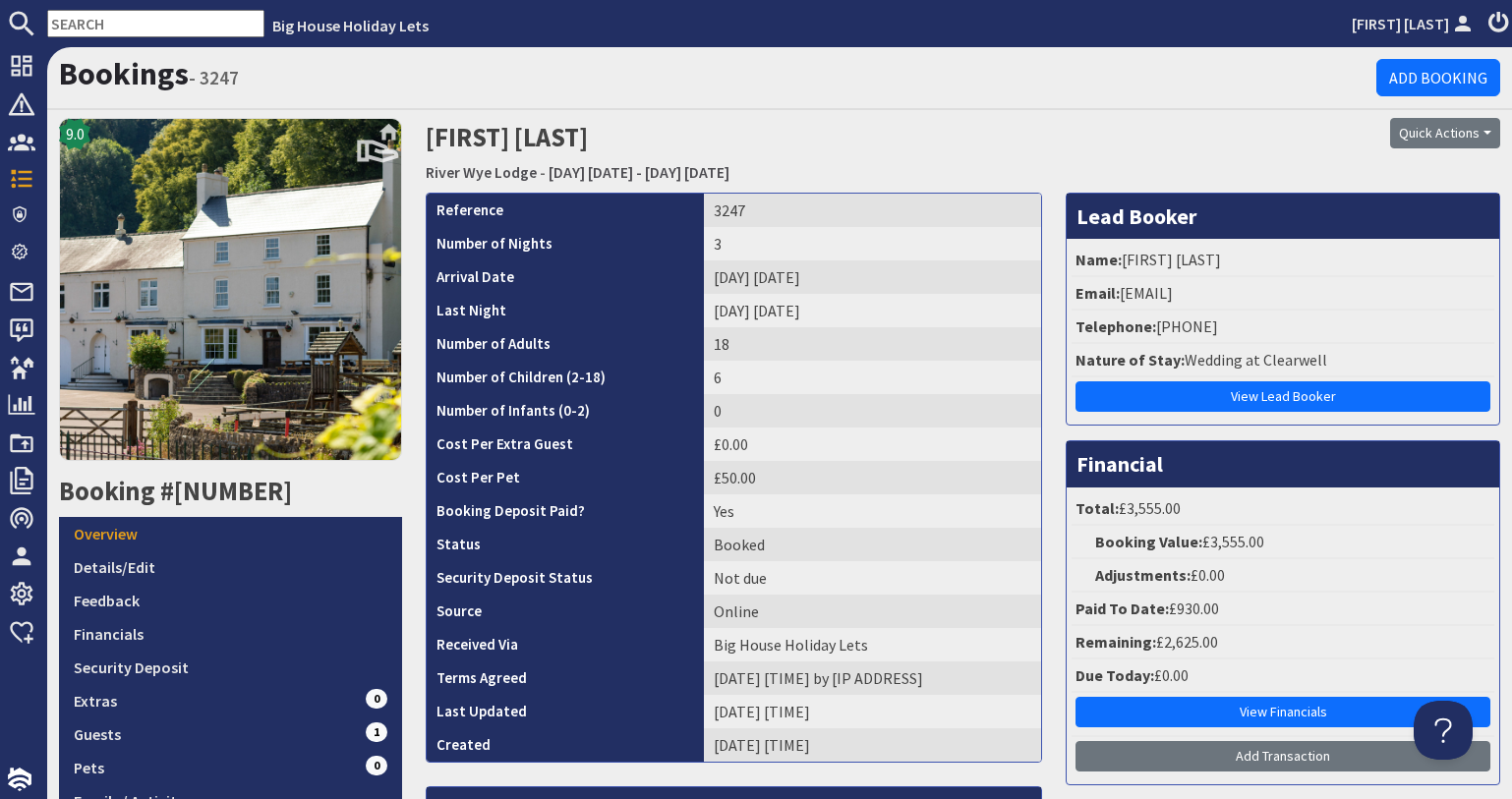 scroll, scrollTop: 0, scrollLeft: 0, axis: both 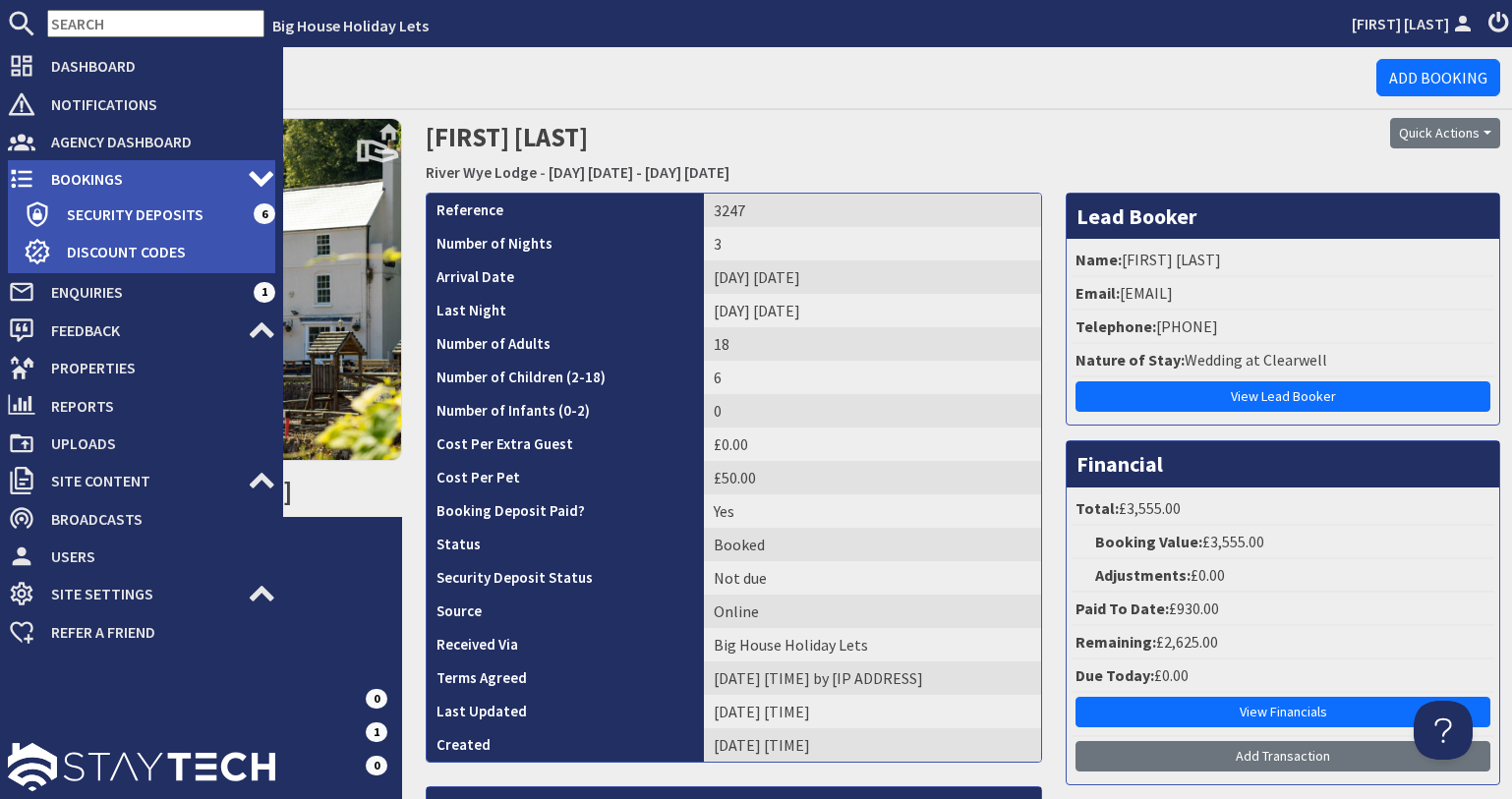 click 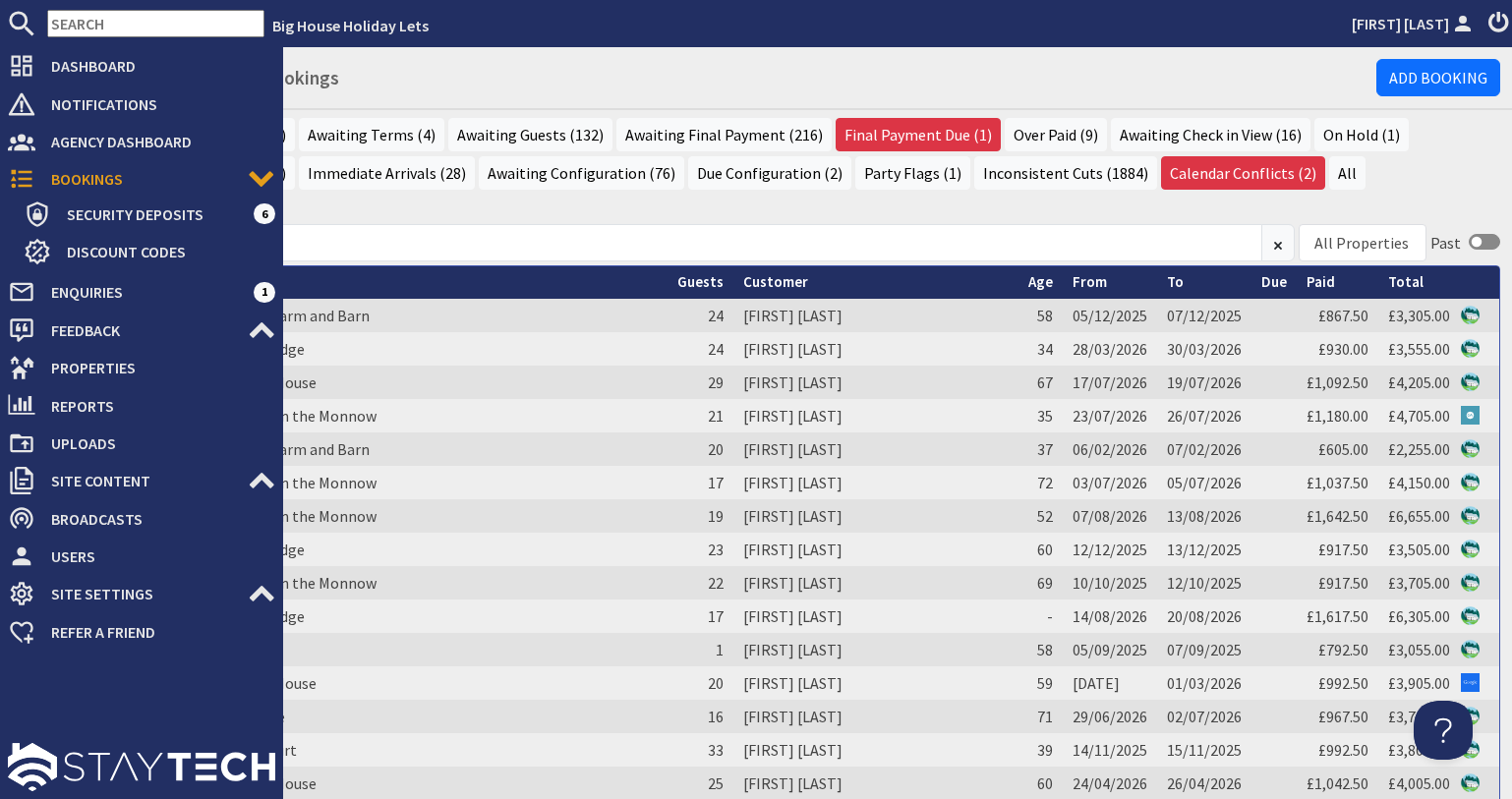 scroll, scrollTop: 0, scrollLeft: 0, axis: both 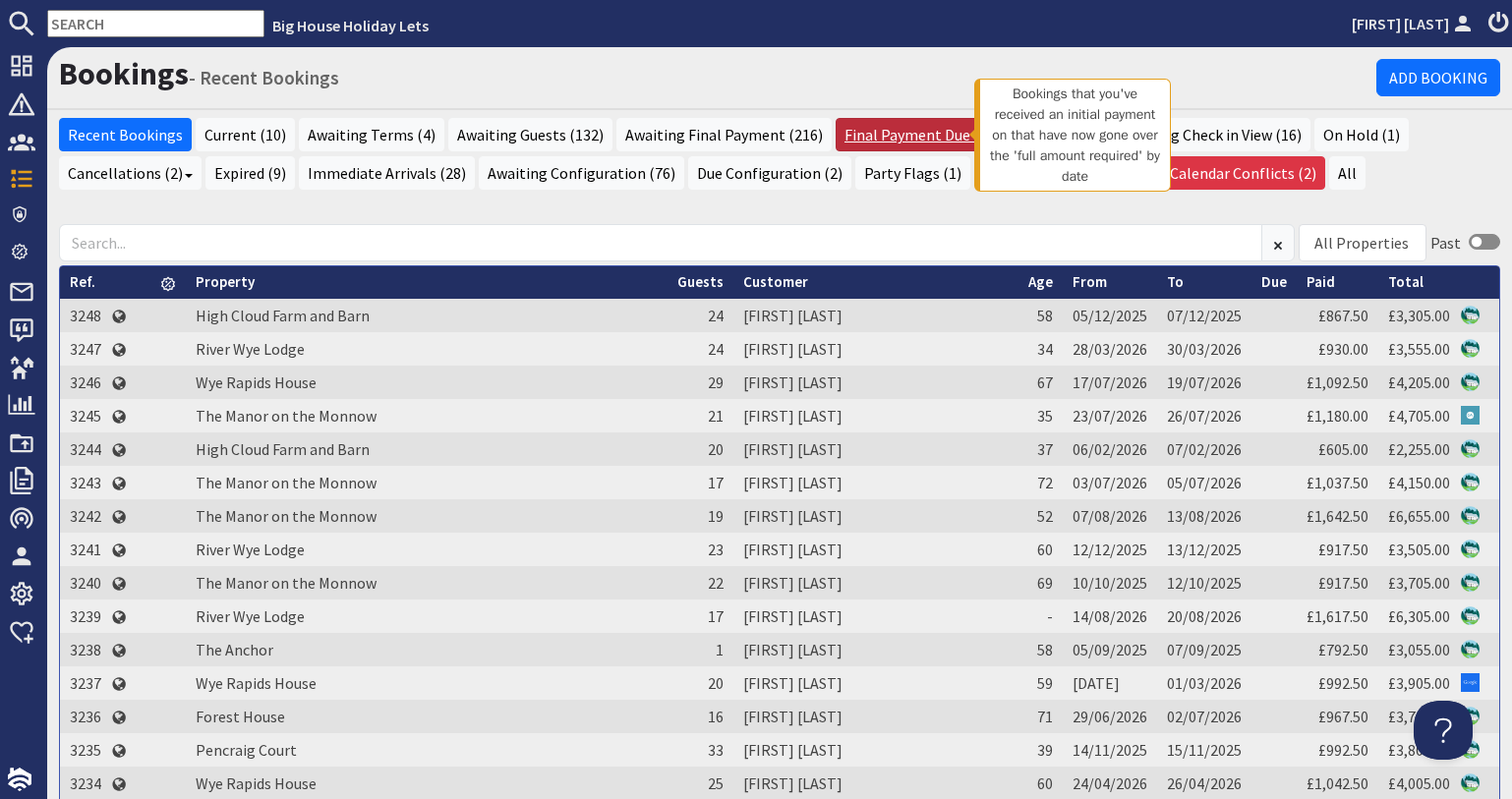 click on "Final Payment Due (1)" at bounding box center (918, 135) 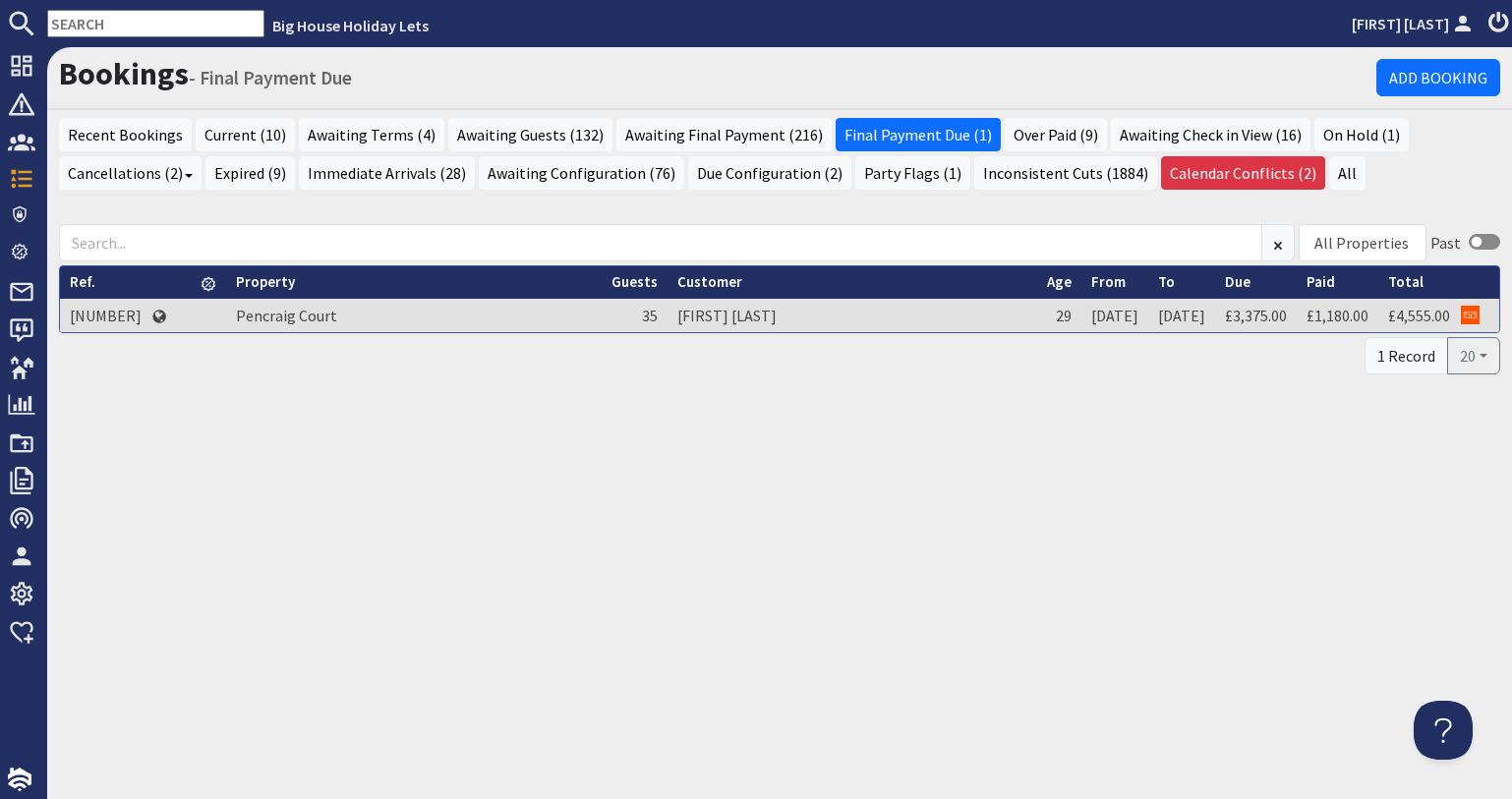 scroll, scrollTop: 0, scrollLeft: 0, axis: both 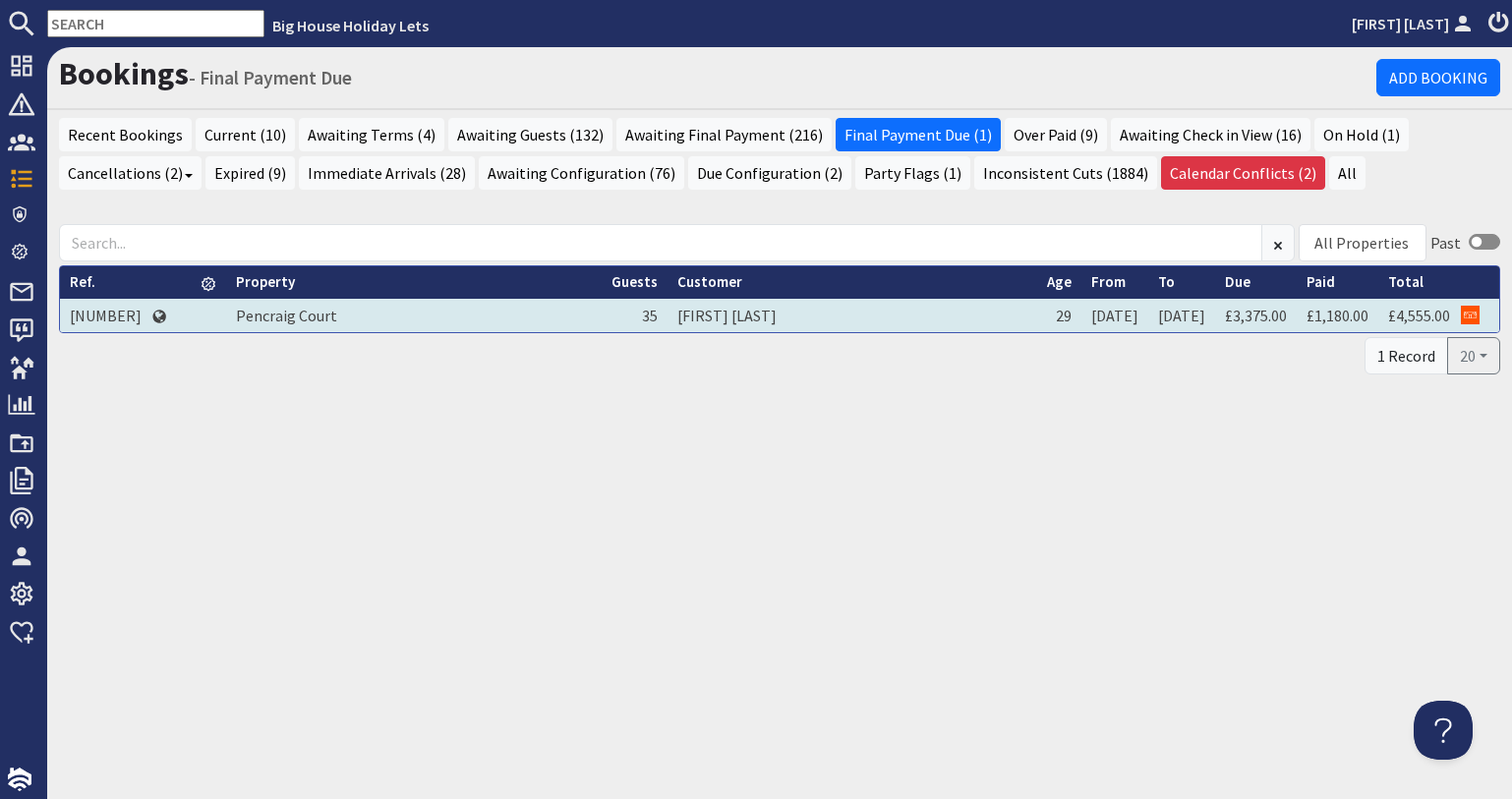 click on "3049" at bounding box center [105, 315] 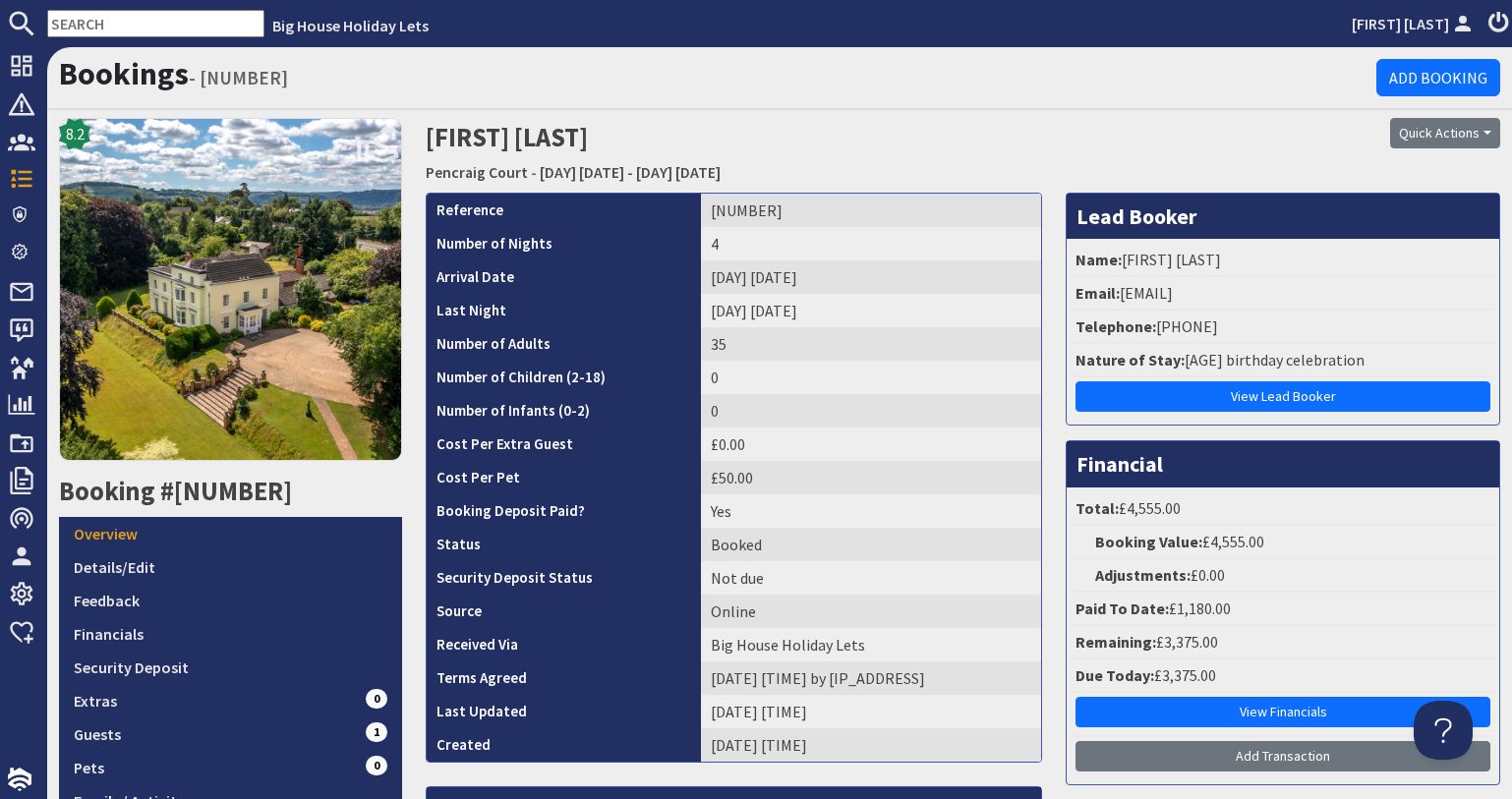 scroll, scrollTop: 0, scrollLeft: 0, axis: both 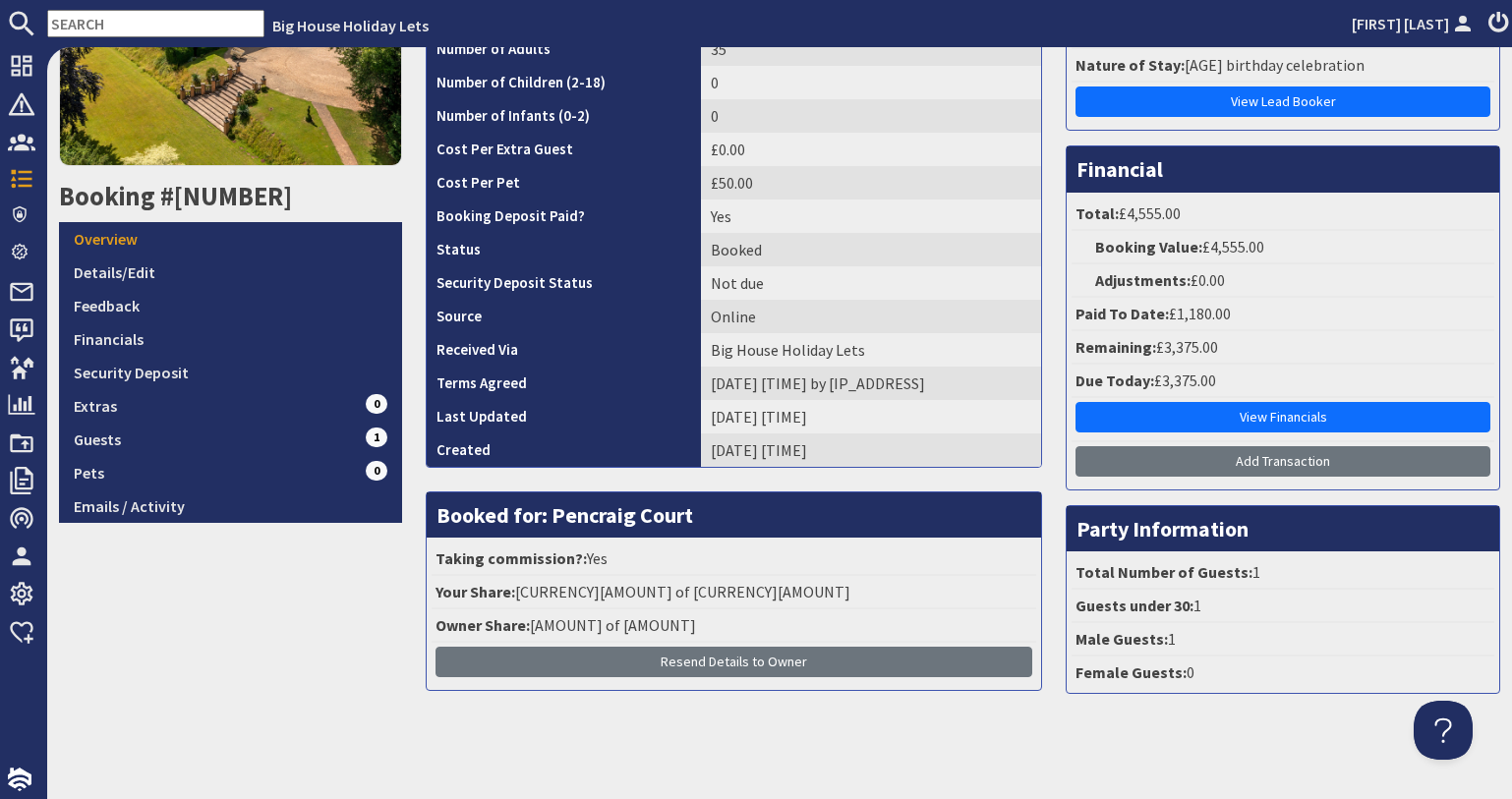 click on "8.2
Booking #3049
Overview
Details/Edit
Feedback
Financials
Security Deposit
Extras
0
Guests
1
Pets
0
Emails / Activity" at bounding box center [230, 265] 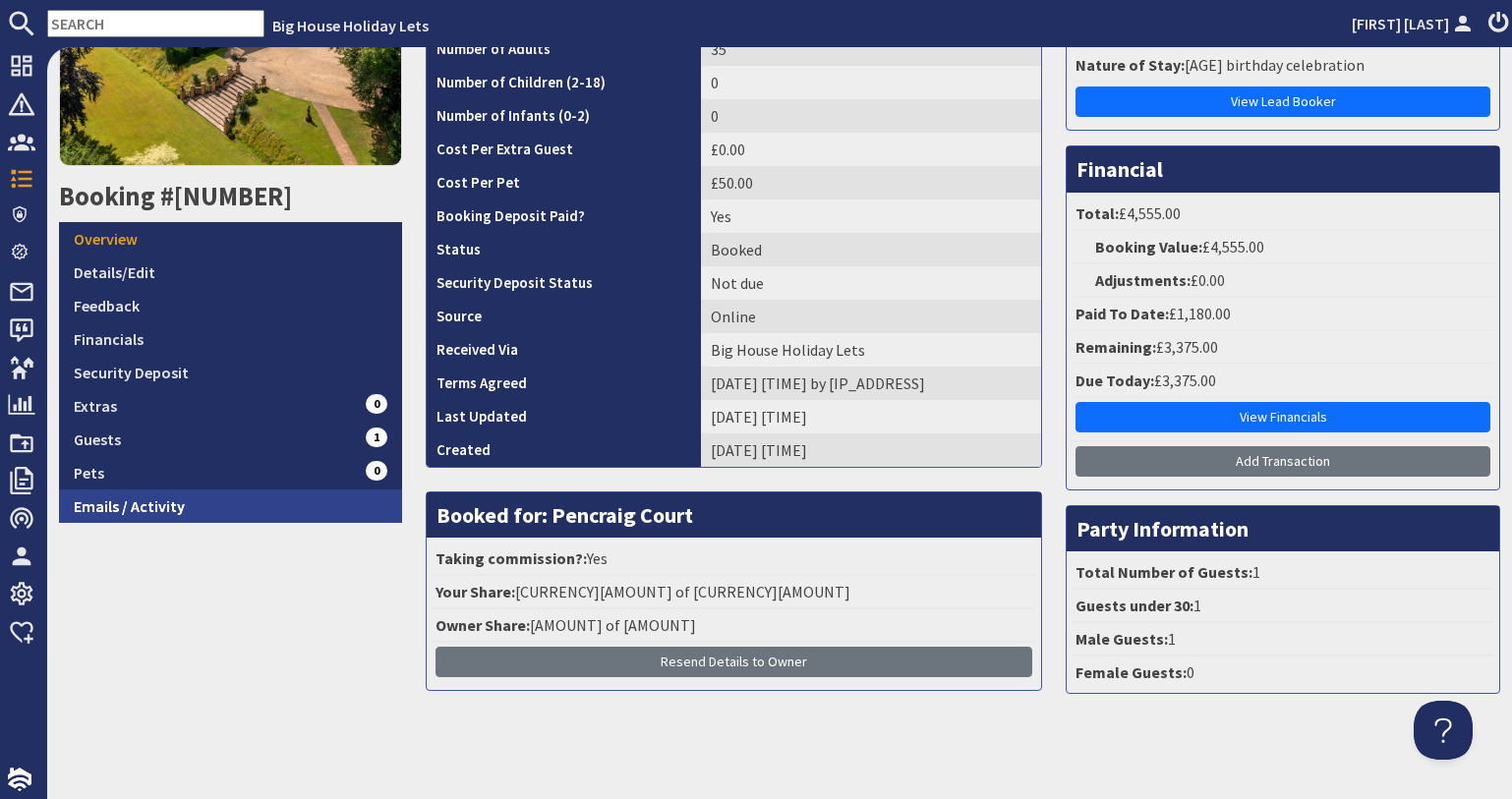 click on "Emails / Activity" at bounding box center (230, 506) 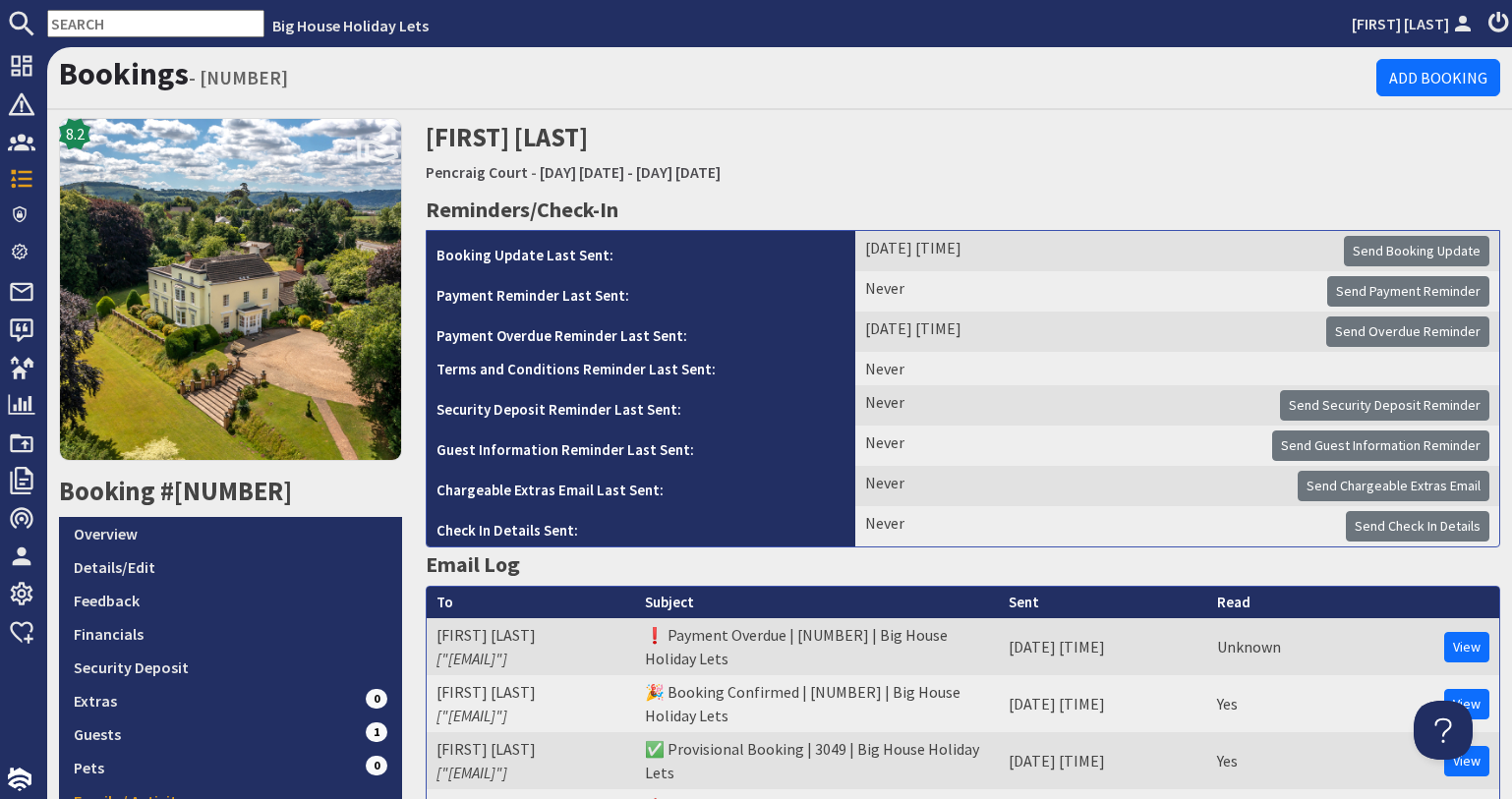 scroll, scrollTop: 0, scrollLeft: 0, axis: both 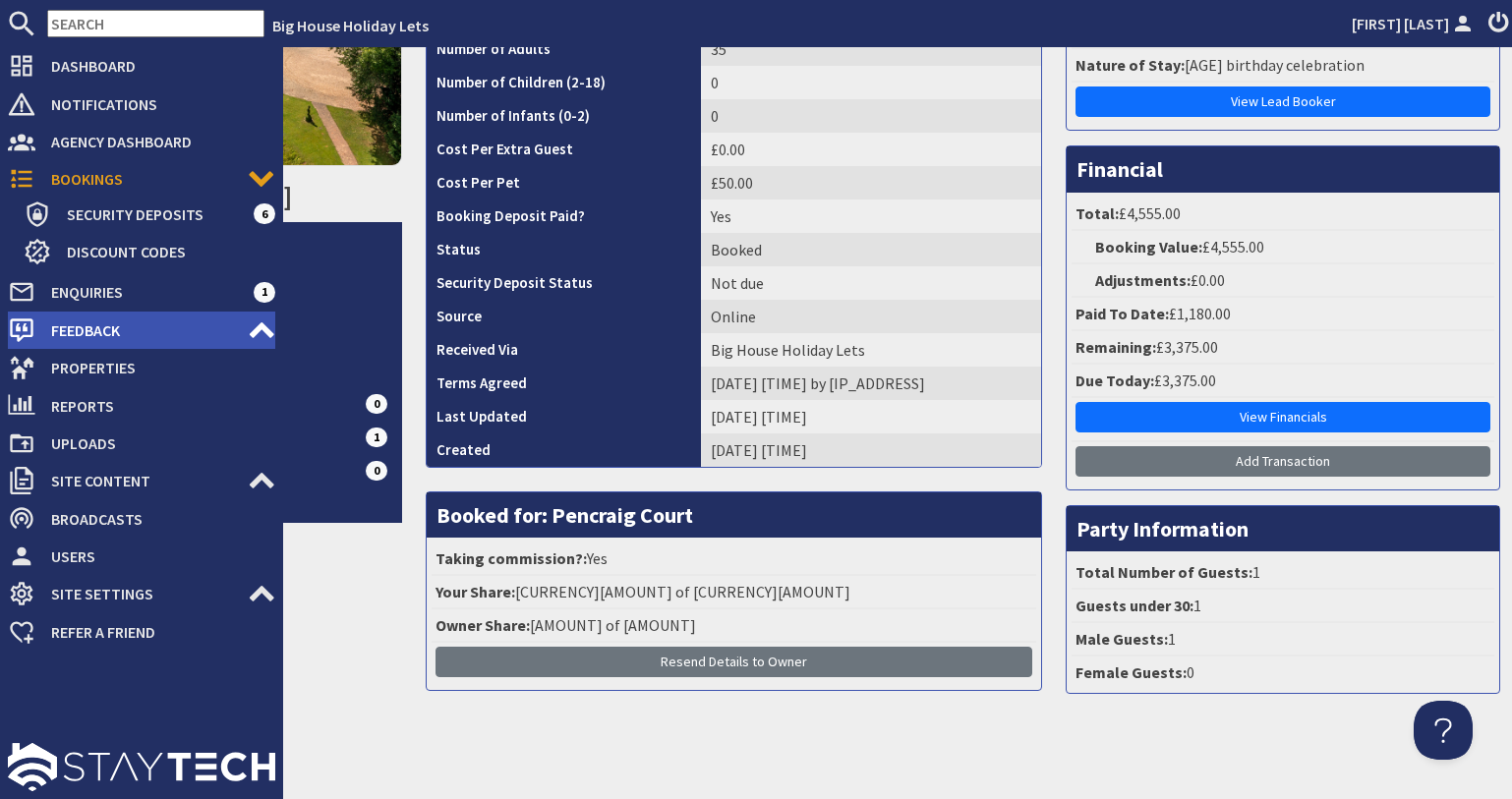 click on "Feedback" at bounding box center [142, 330] 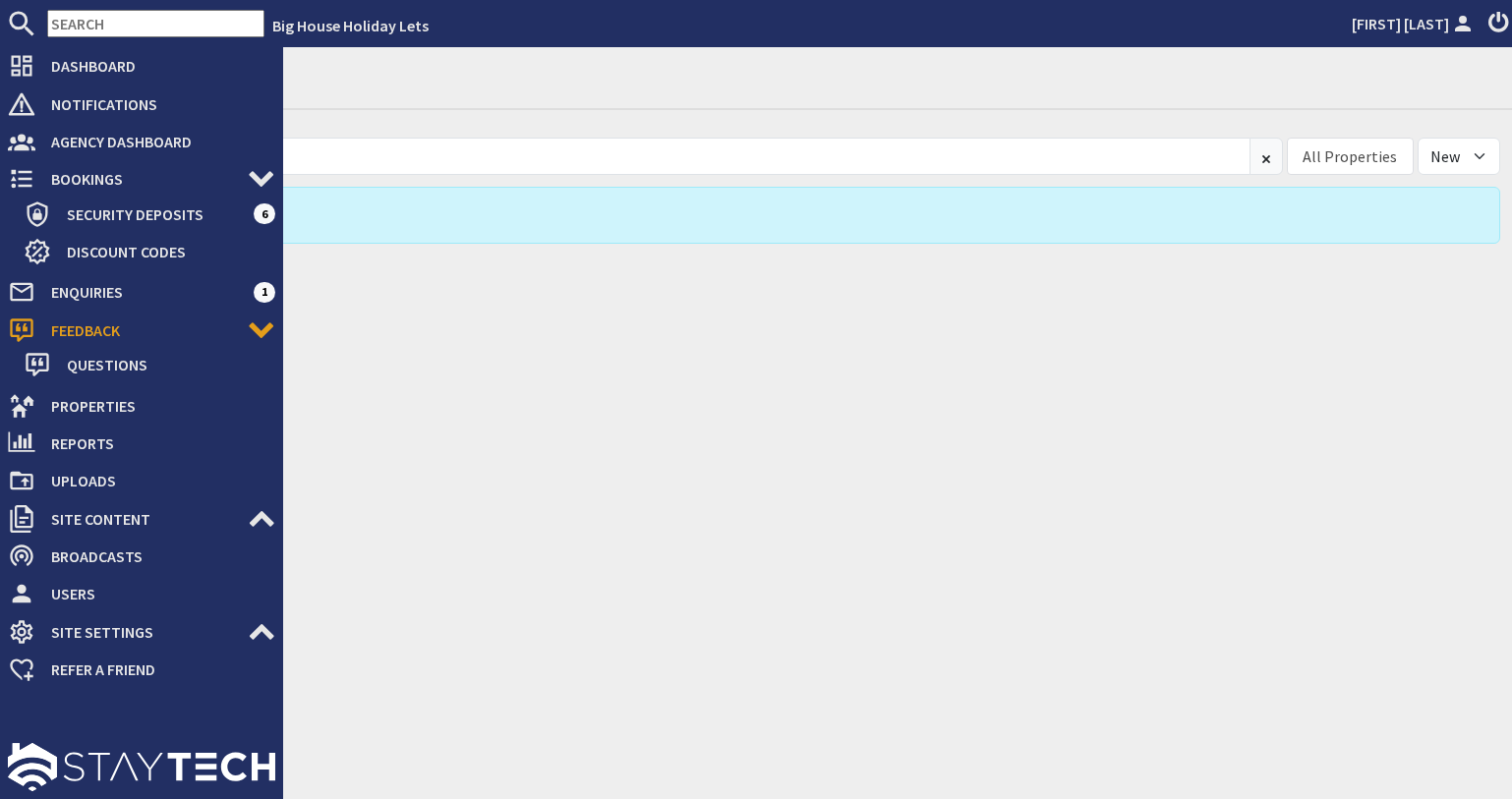 scroll, scrollTop: 0, scrollLeft: 0, axis: both 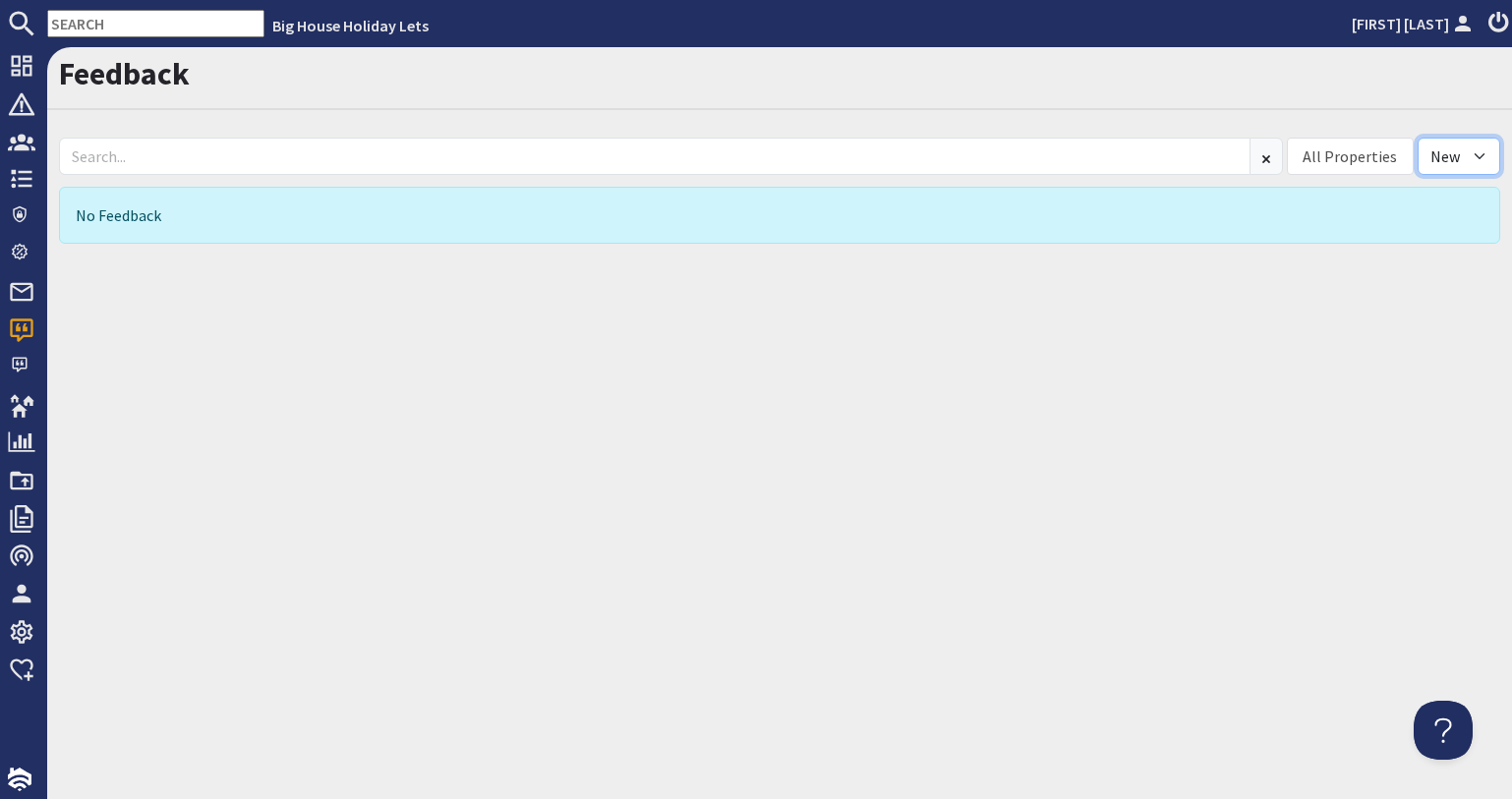 click on "All New
Read" at bounding box center (1459, 156) 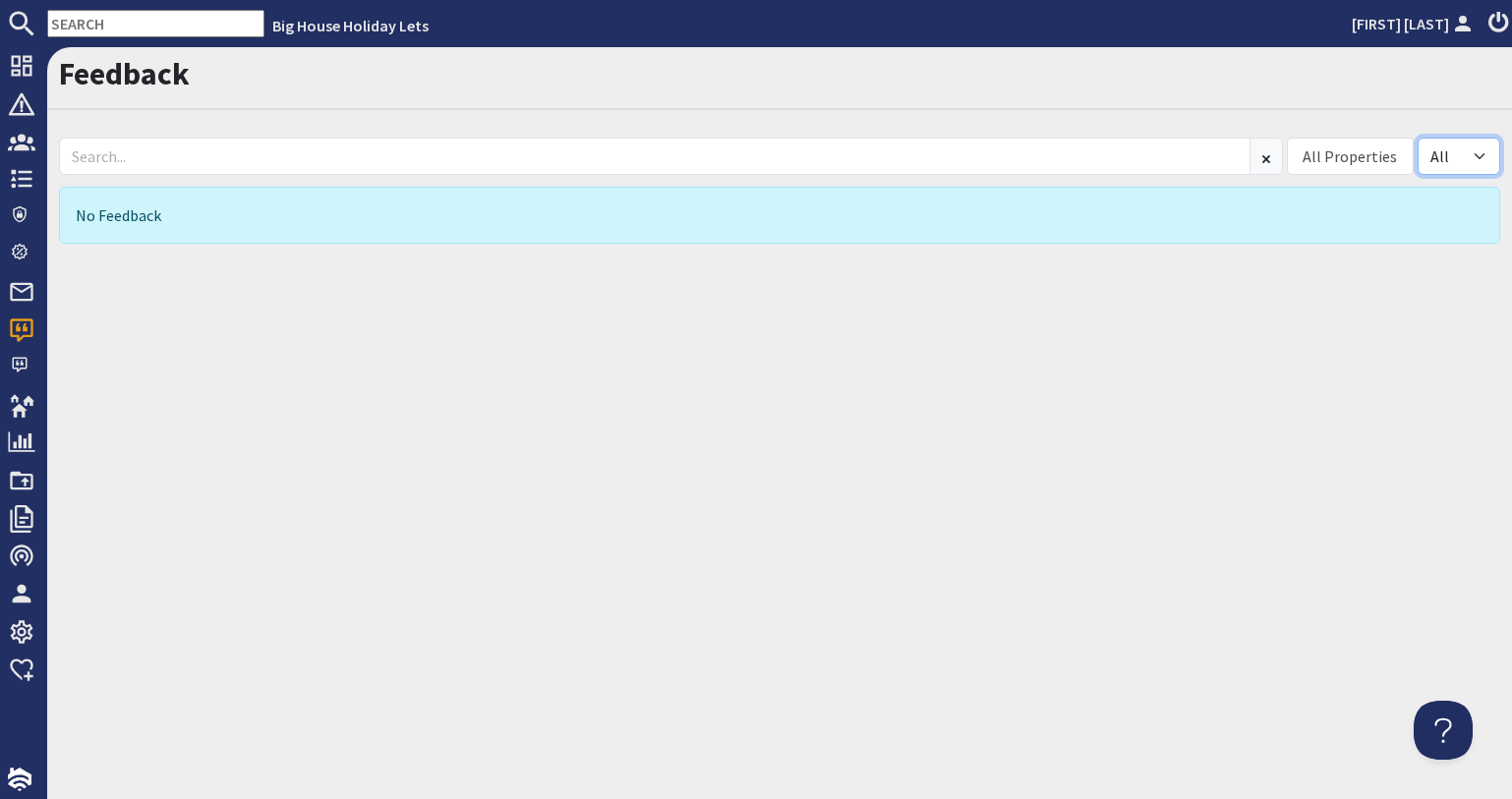 click on "All New
Read" at bounding box center (1459, 156) 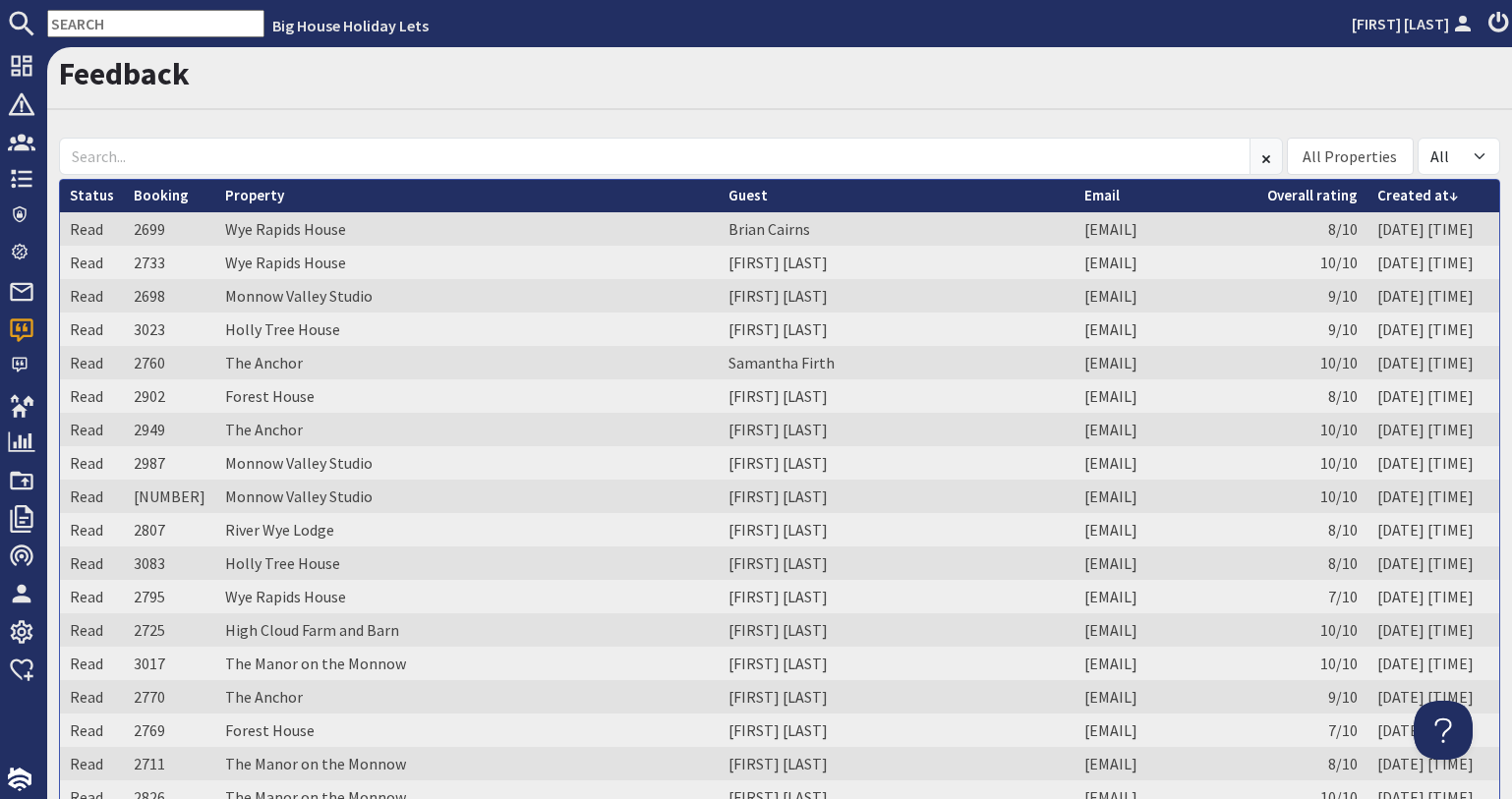 click on "brianacairns@gmail.com" at bounding box center [1166, 229] 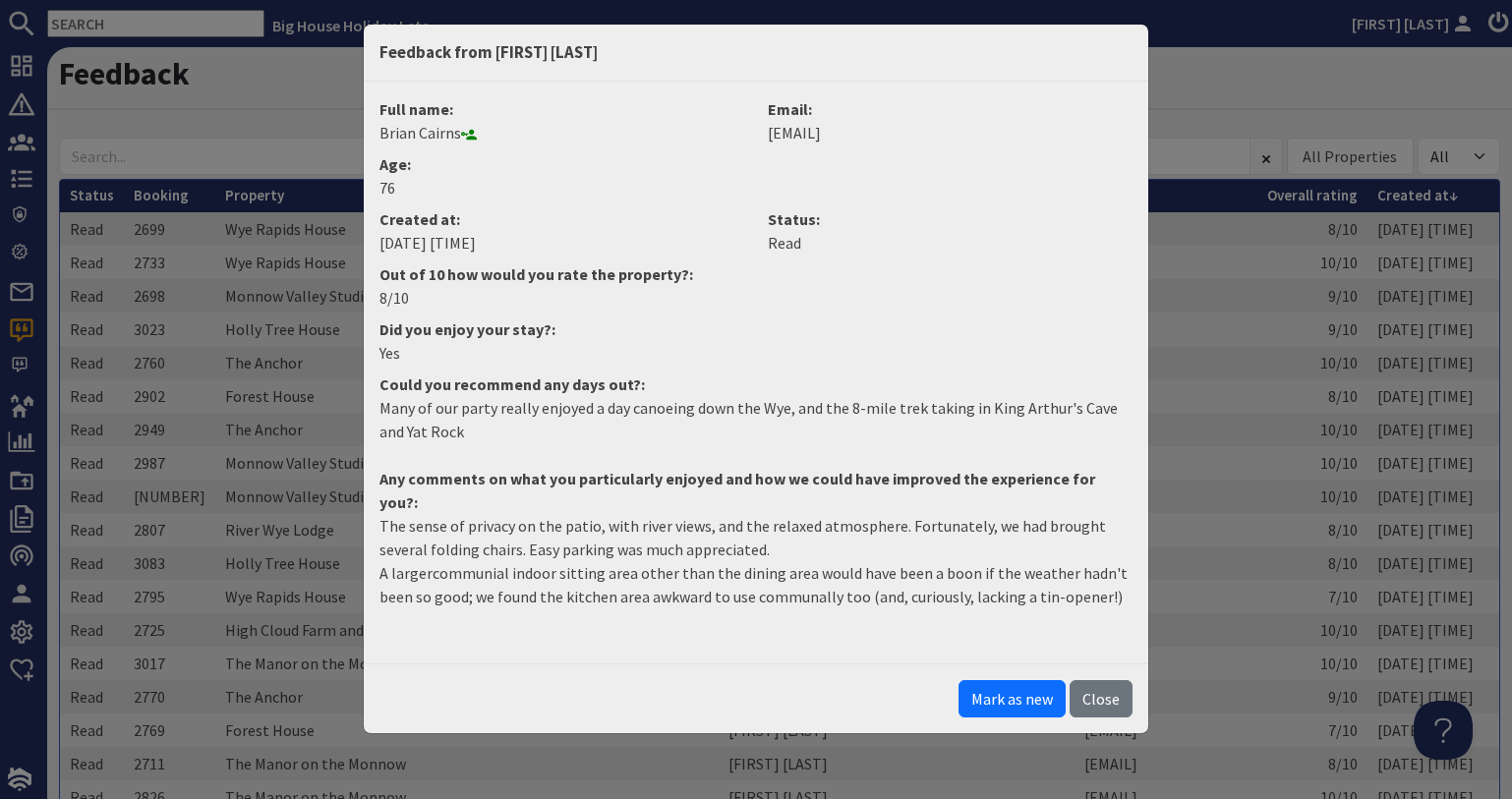 click on "Feedback from Brian Cairns
Full name:  Brian Cairns
Email:  brianacairns@gmail.com
Age:  76
Created at:  30/07/2025 08:52
Status:  Read
Out of 10 how would you rate the property?:  8/10
Did you enjoy your stay?:  Yes
Could you recommend any days out?:  Many of our party really enjoyed a day canoeing down the Wye, and the 8-mile trek taking in King Arthur's Cave and Yat Rock
Any comments on what you particularly enjoyed and how we could have improved the experience for you?:  The sense of privacy on the patio, with river views, and the relaxed atmosphere.  Fortunately, we had brought several folding chairs.  Easy parking was  much appreciated.
Mark as new
Close" at bounding box center [756, 399] 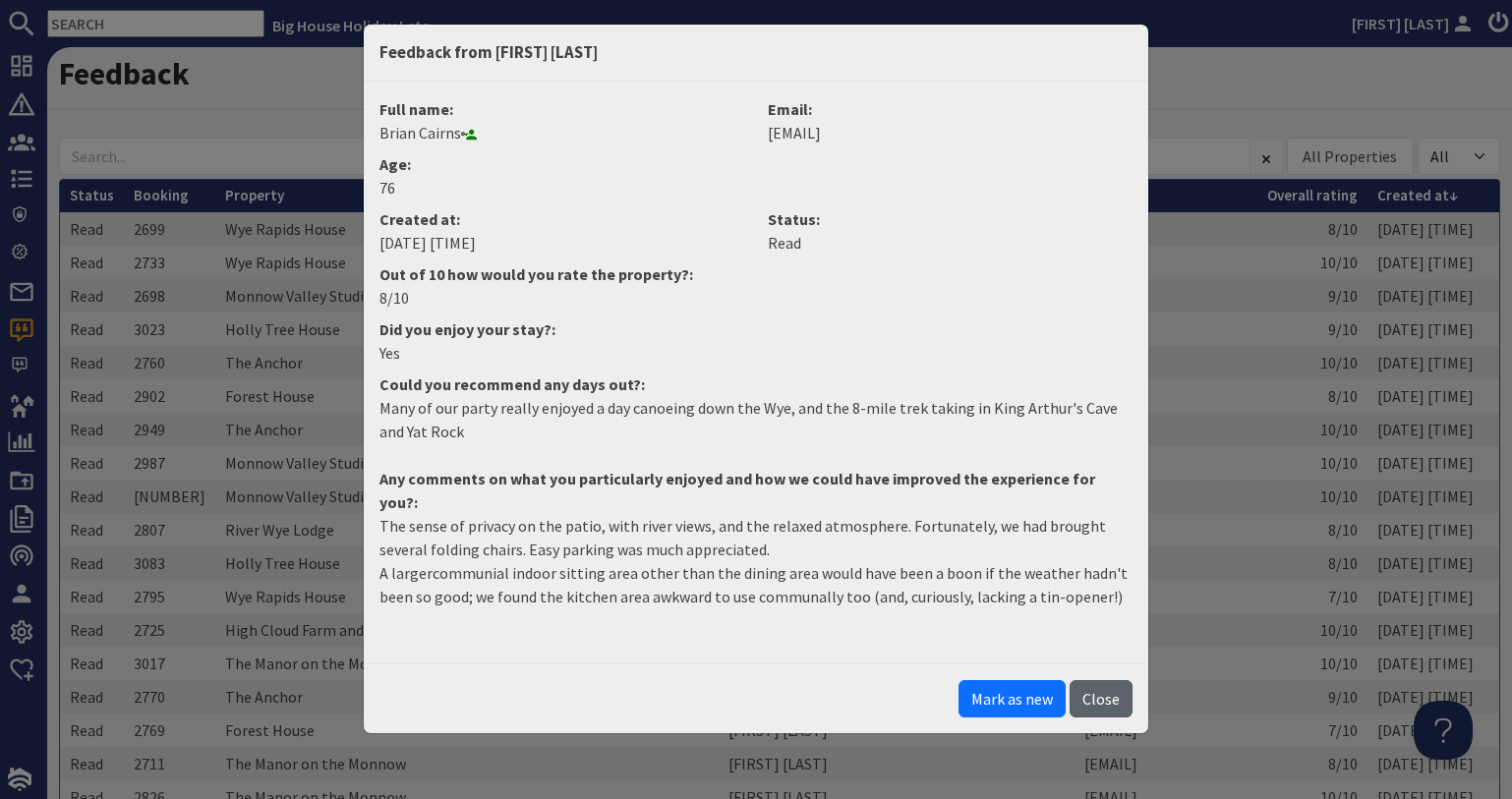 click on "Close" at bounding box center (1101, 699) 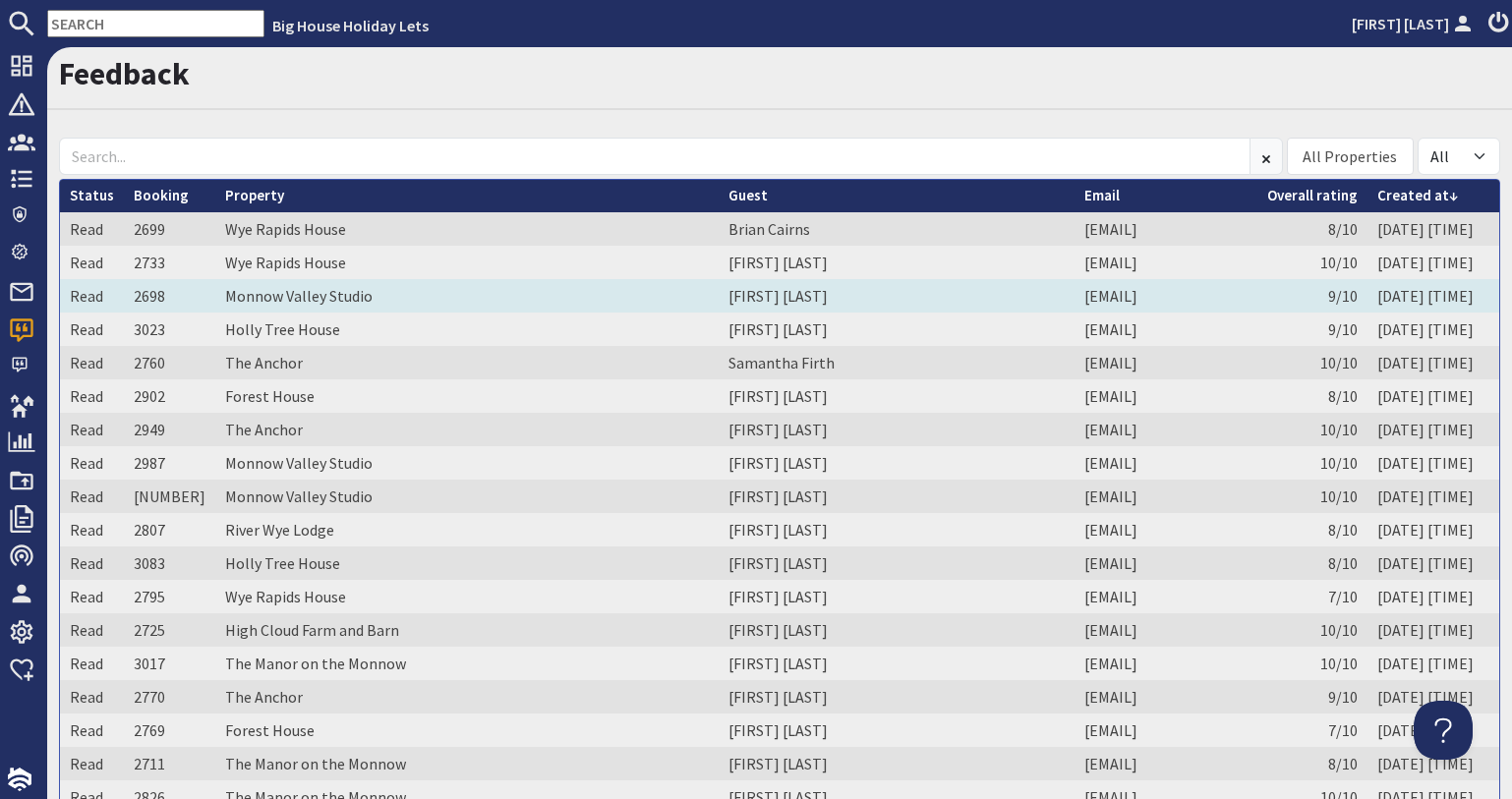 click on "Sarah Mackey" at bounding box center (897, 296) 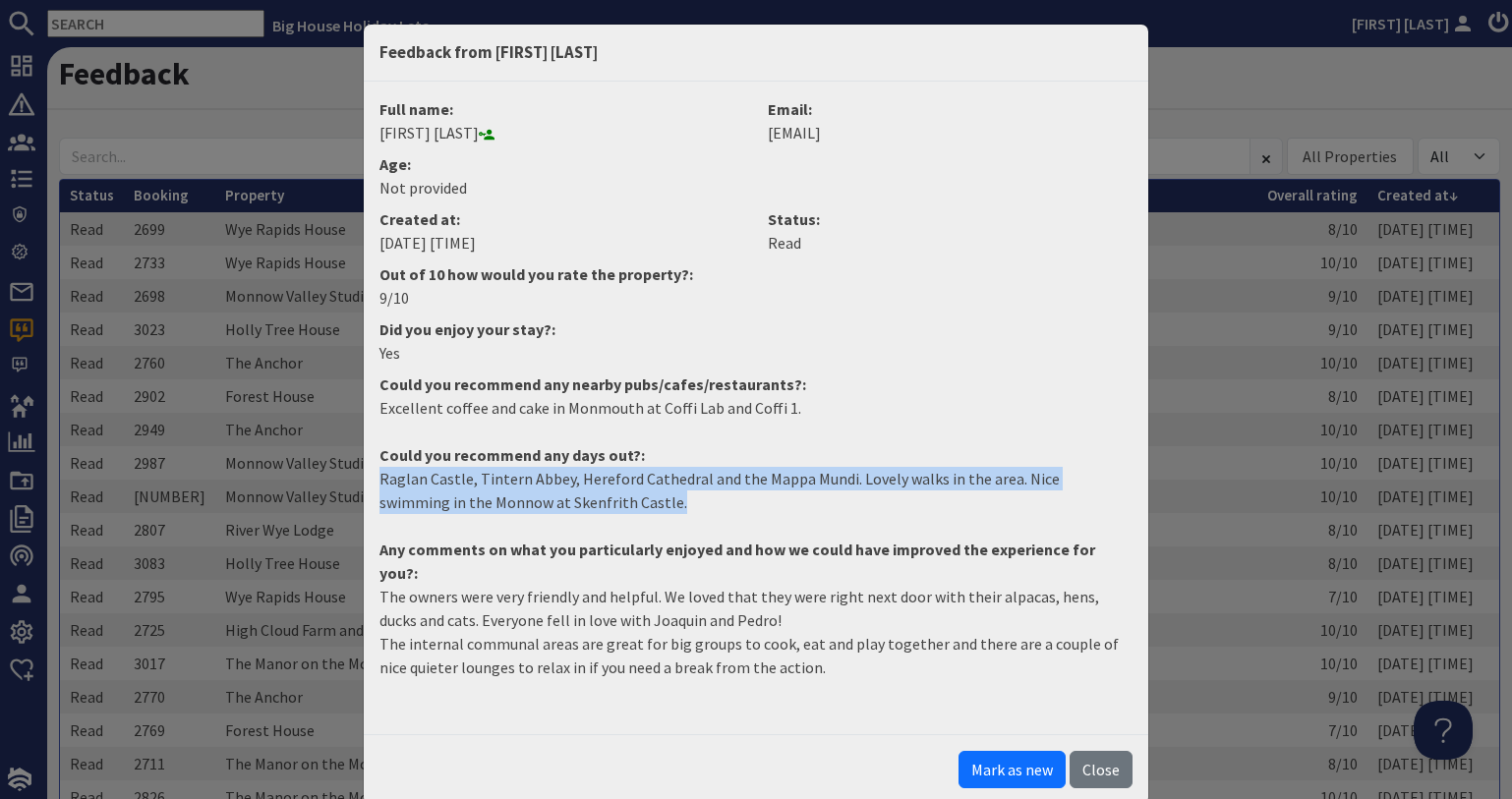 drag, startPoint x: 380, startPoint y: 479, endPoint x: 629, endPoint y: 505, distance: 250.35375 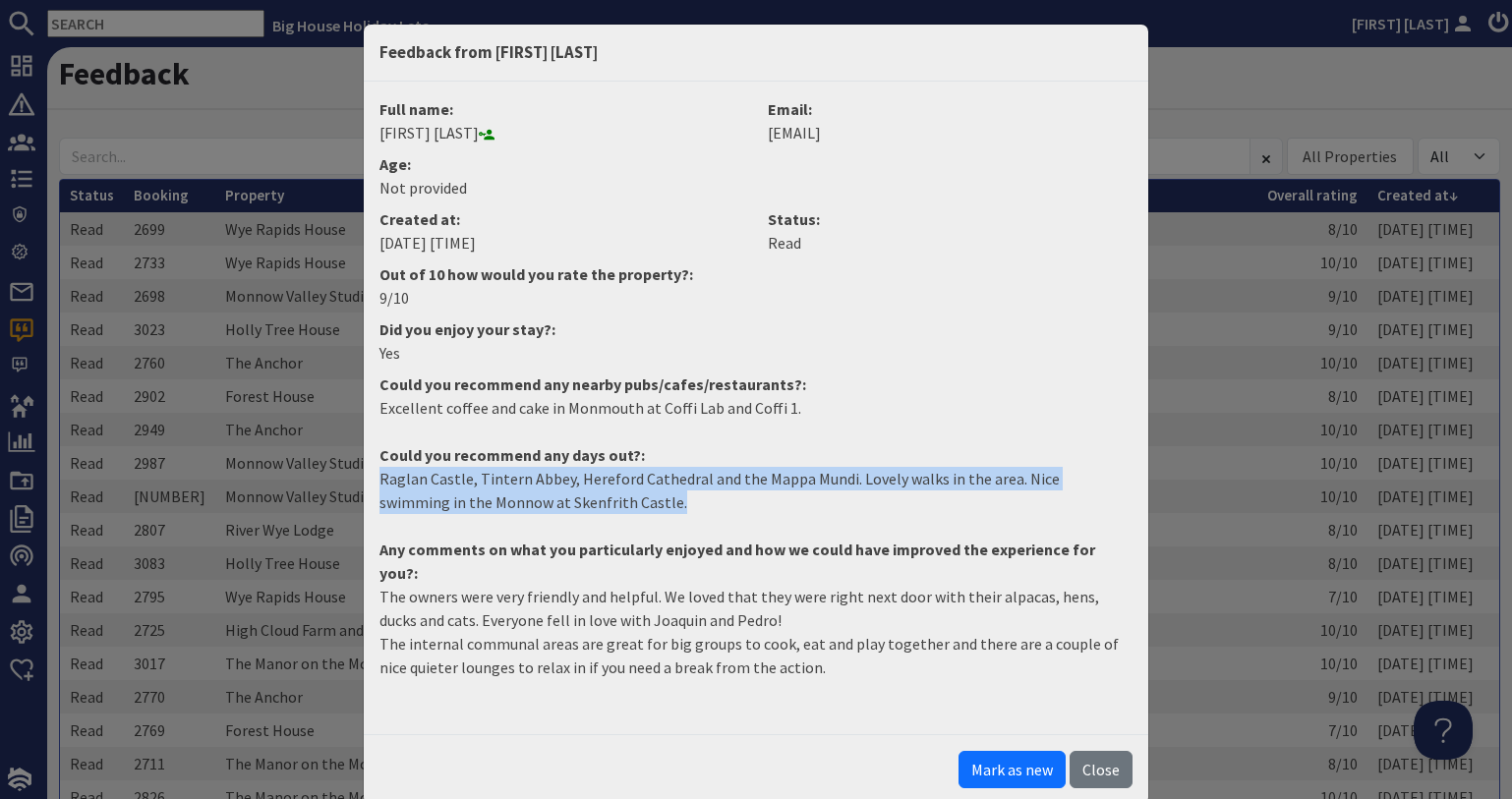 click on "Raglan Castle, Tintern Abbey, Hereford Cathedral and the Mappa Mundi. Lovely walks in the area. Nice swimming in the Monnow at Skenfrith Castle." at bounding box center [756, 490] 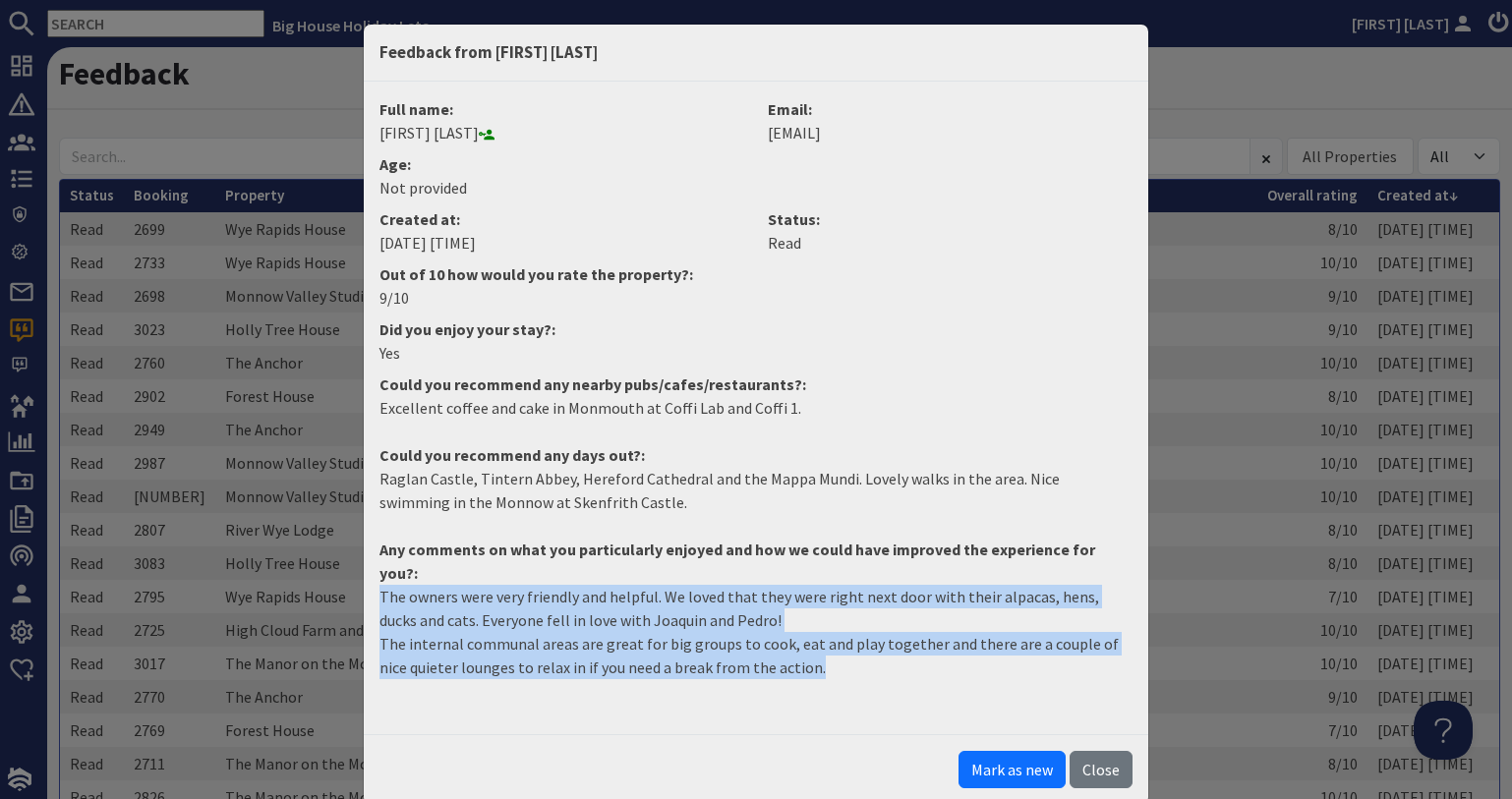 drag, startPoint x: 784, startPoint y: 649, endPoint x: 381, endPoint y: 572, distance: 410.29014 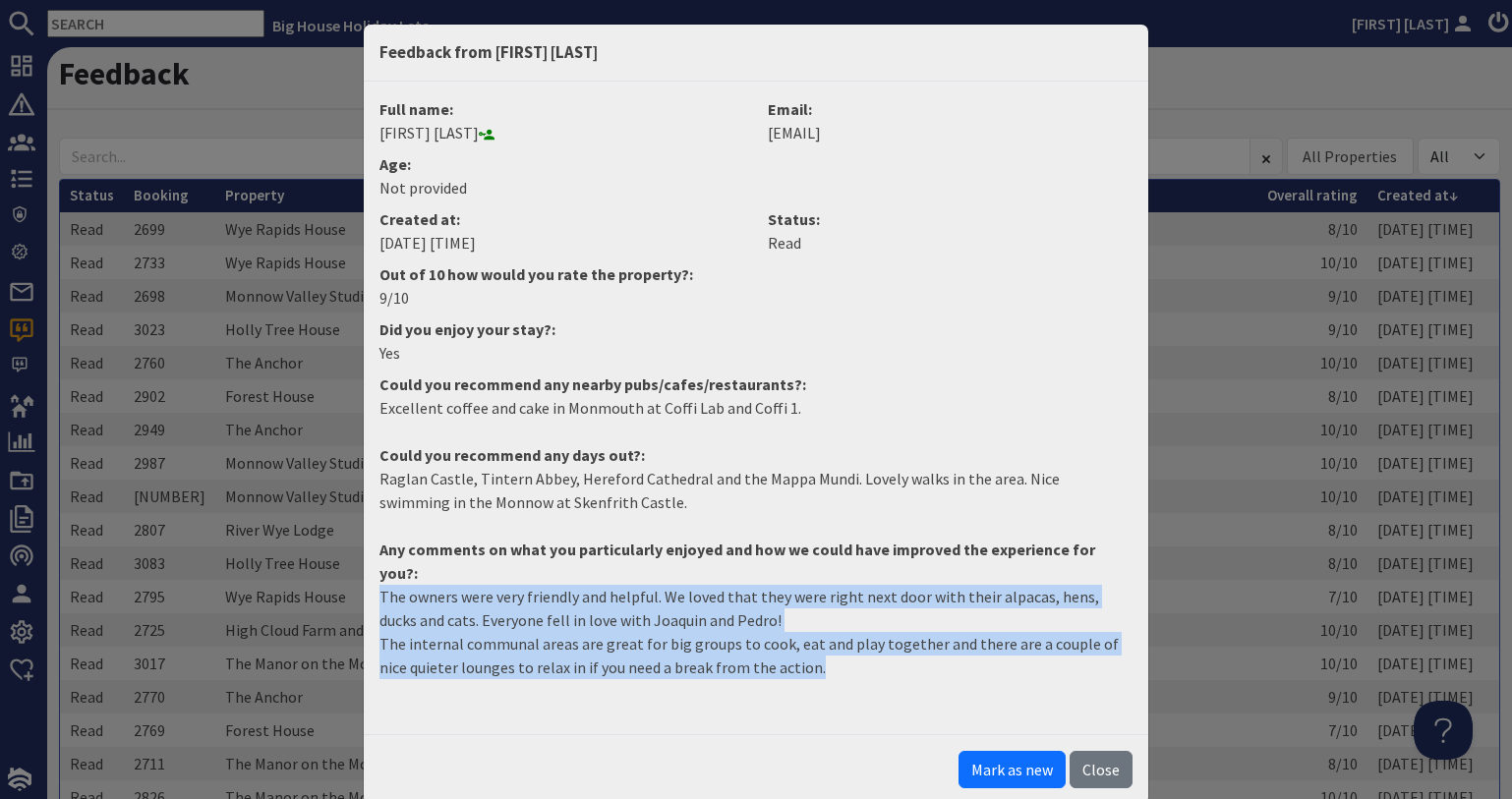 click on "The owners were very friendly and helpful. We loved that they were right next door with their alpacas, hens, ducks and cats. Everyone fell in love with Joaquin and Pedro!
The internal communal areas are great for big groups to cook, eat and play together and there are a couple of nice quieter lounges to relax in if you need a break from the action." at bounding box center [756, 632] 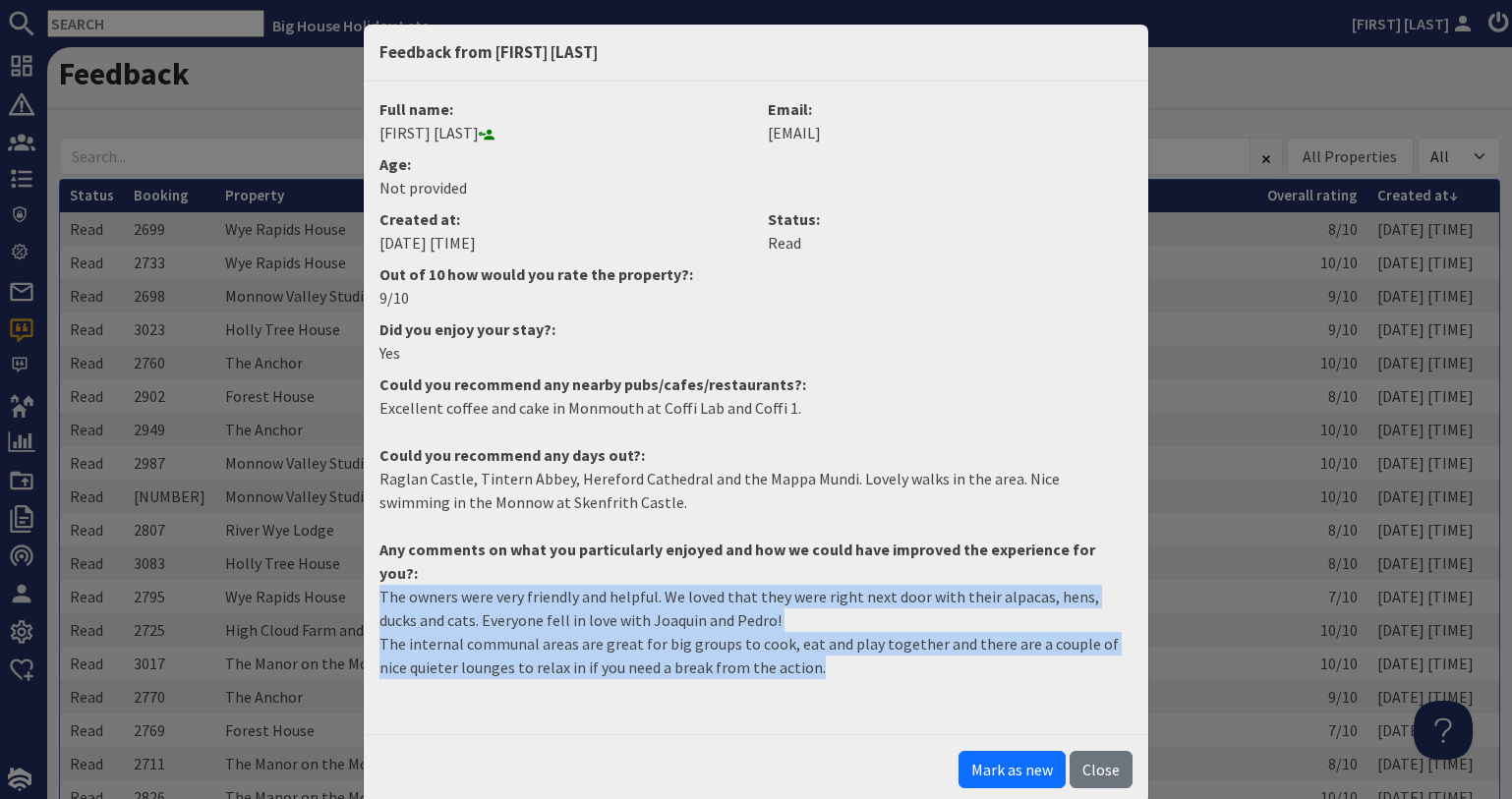 copy on "The owners were very friendly and helpful. We loved that they were right next door with their alpacas, hens, ducks and cats. Everyone fell in love with Joaquin and Pedro!
The internal communal areas are great for big groups to cook, eat and play together and there are a couple of nice quieter lounges to relax in if you need a break from the action." 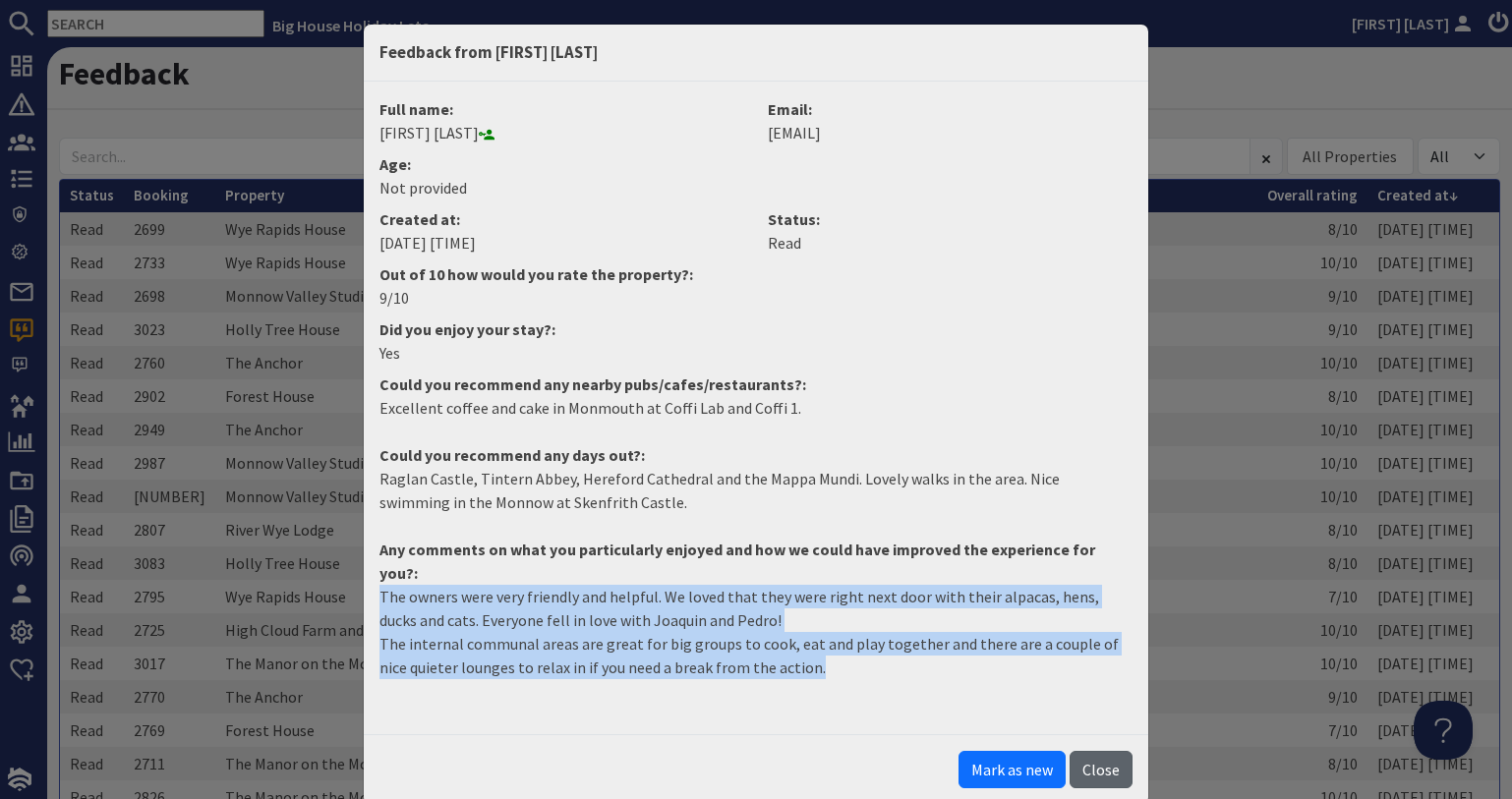 click on "Close" at bounding box center (1101, 770) 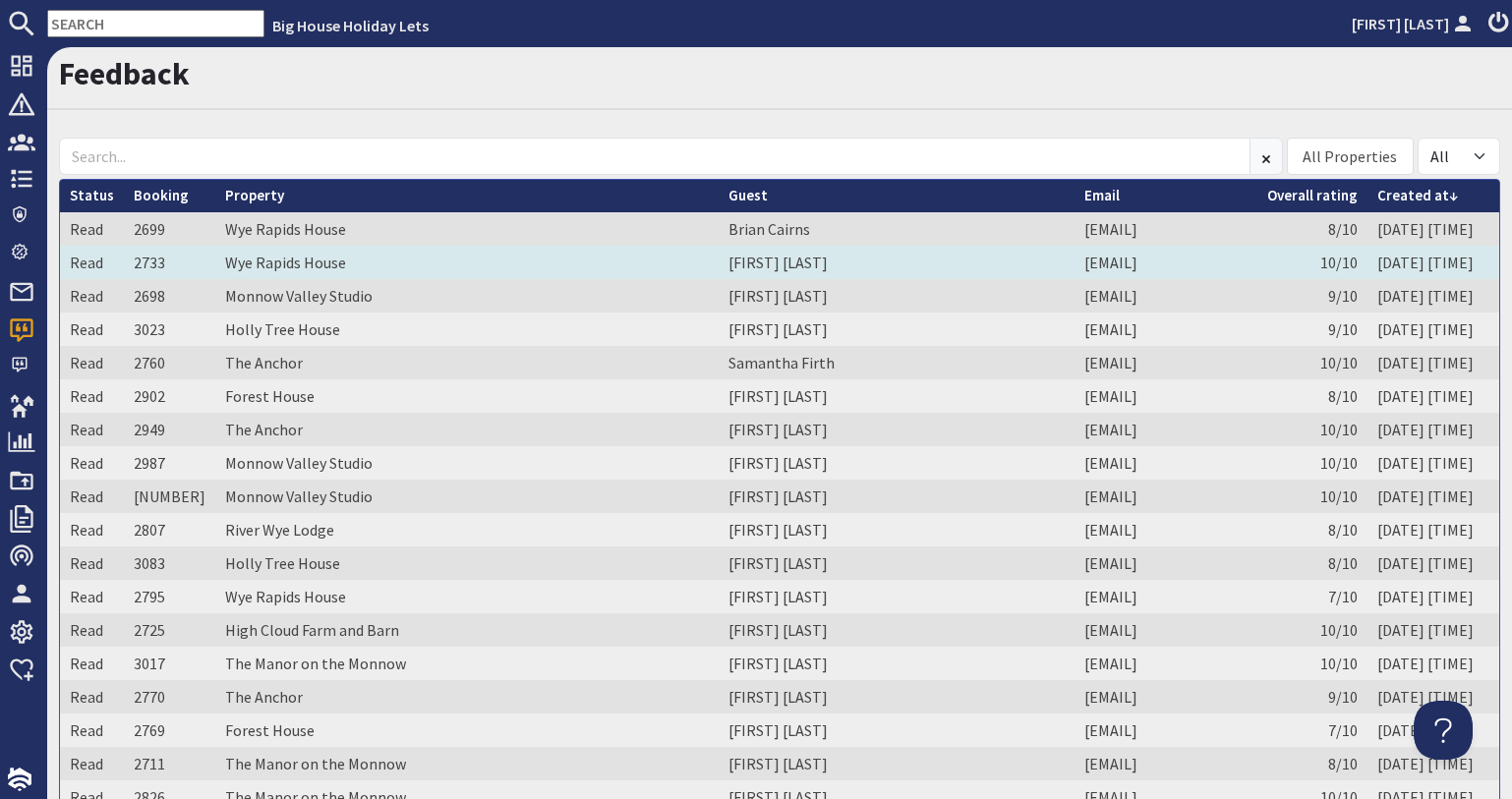 click on "Read" at bounding box center (91, 262) 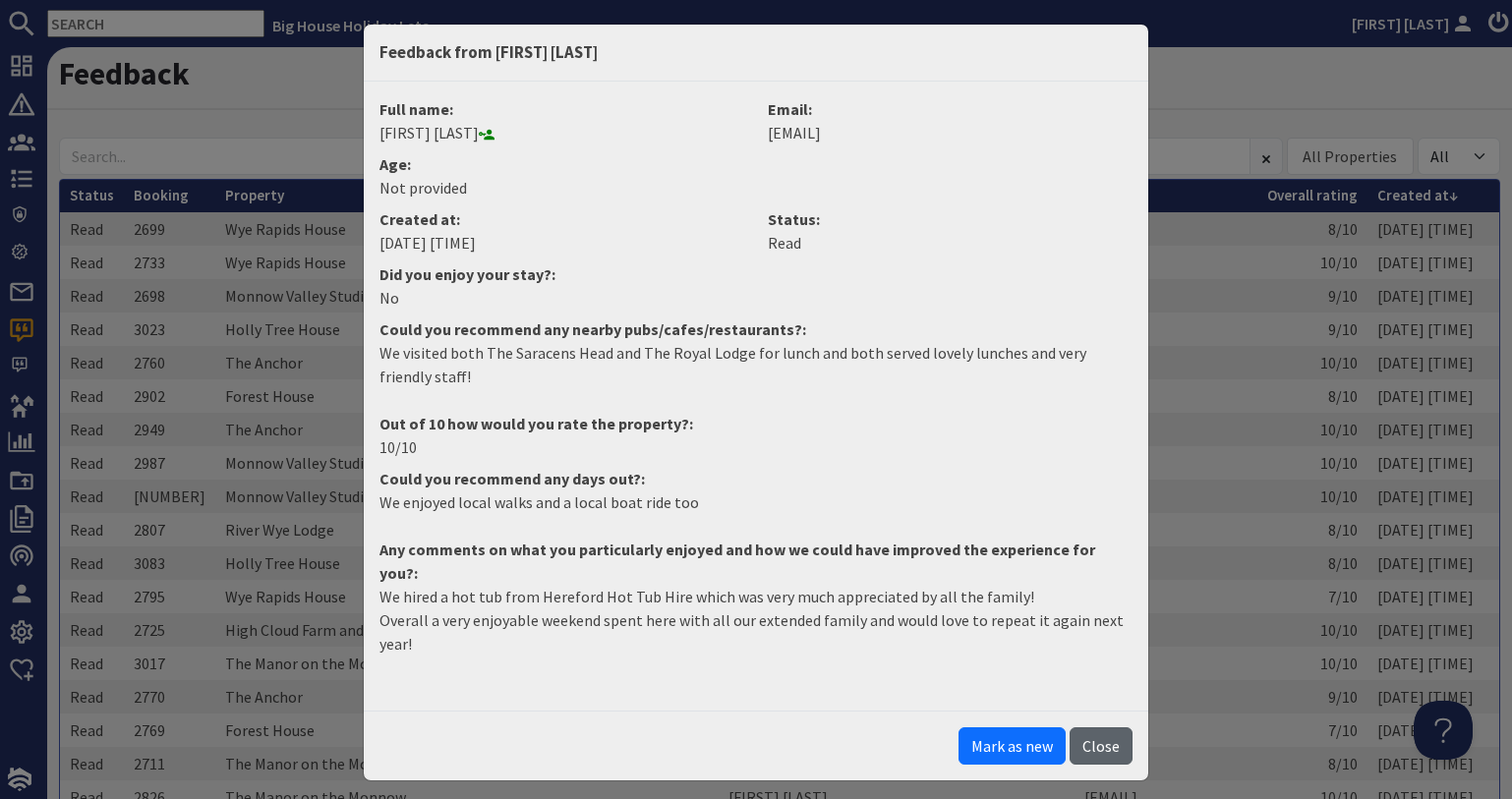 click on "Close" at bounding box center (1101, 746) 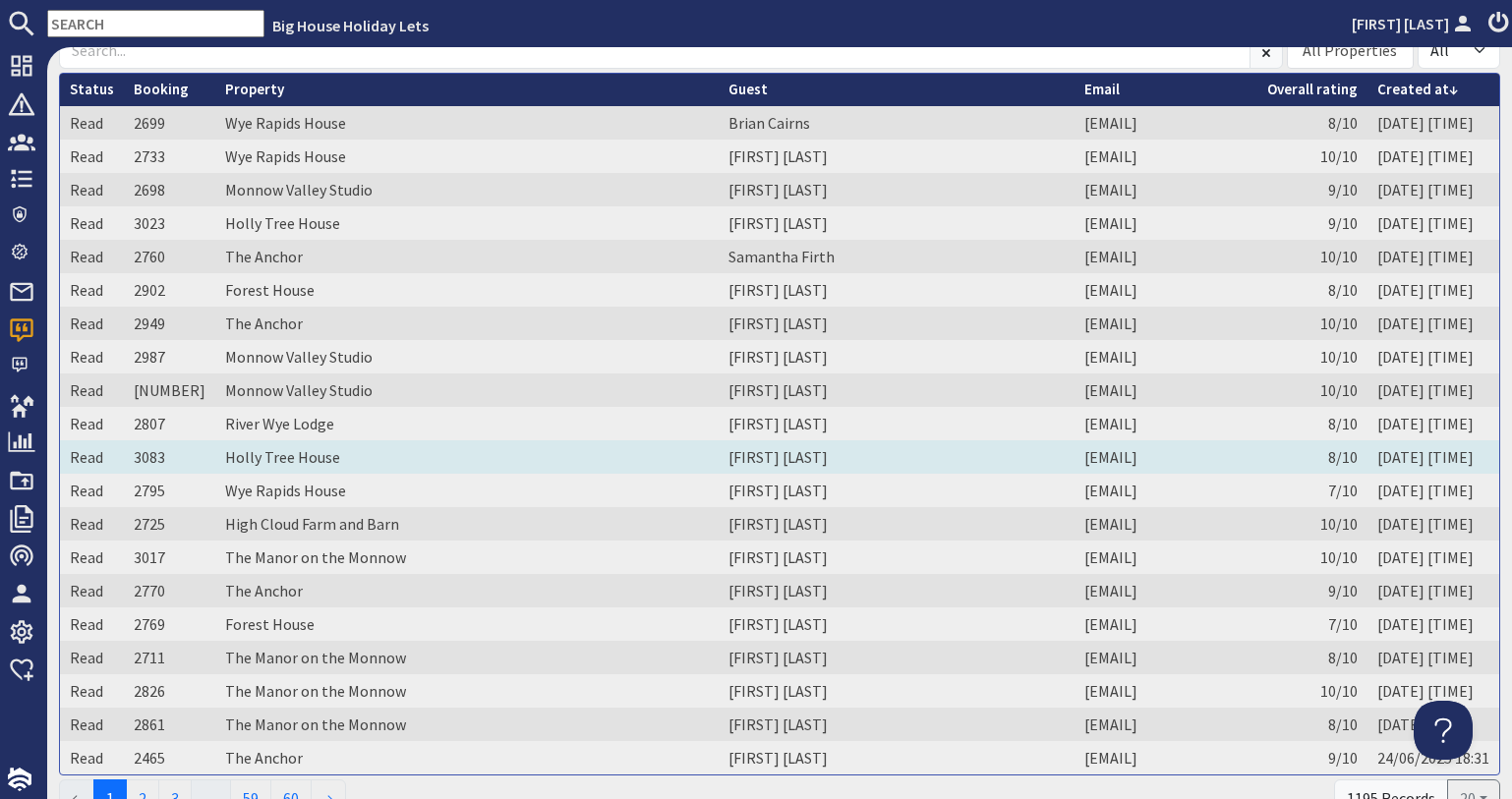 scroll, scrollTop: 197, scrollLeft: 0, axis: vertical 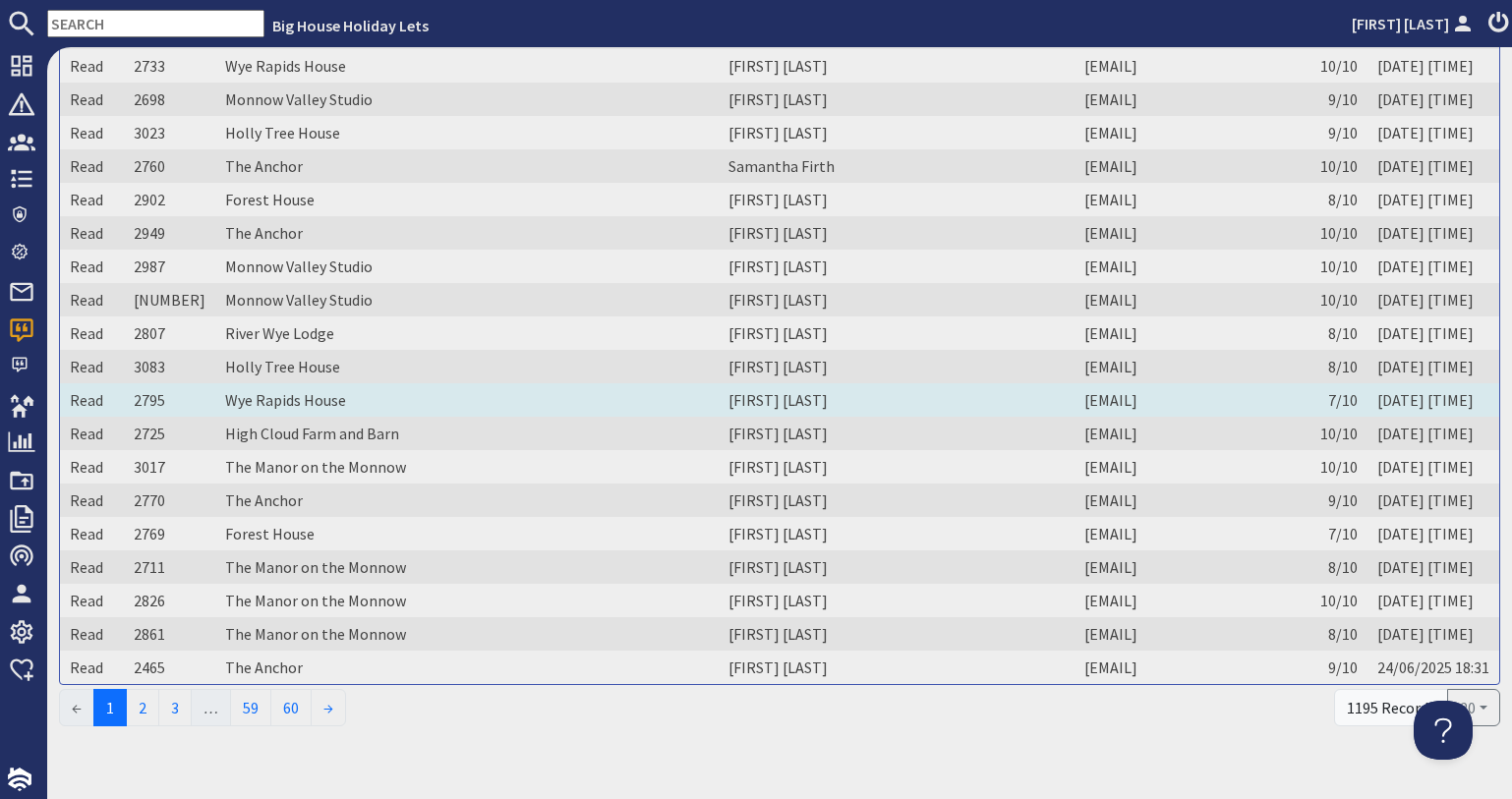 click on "Amy Weatheritt" at bounding box center (897, 400) 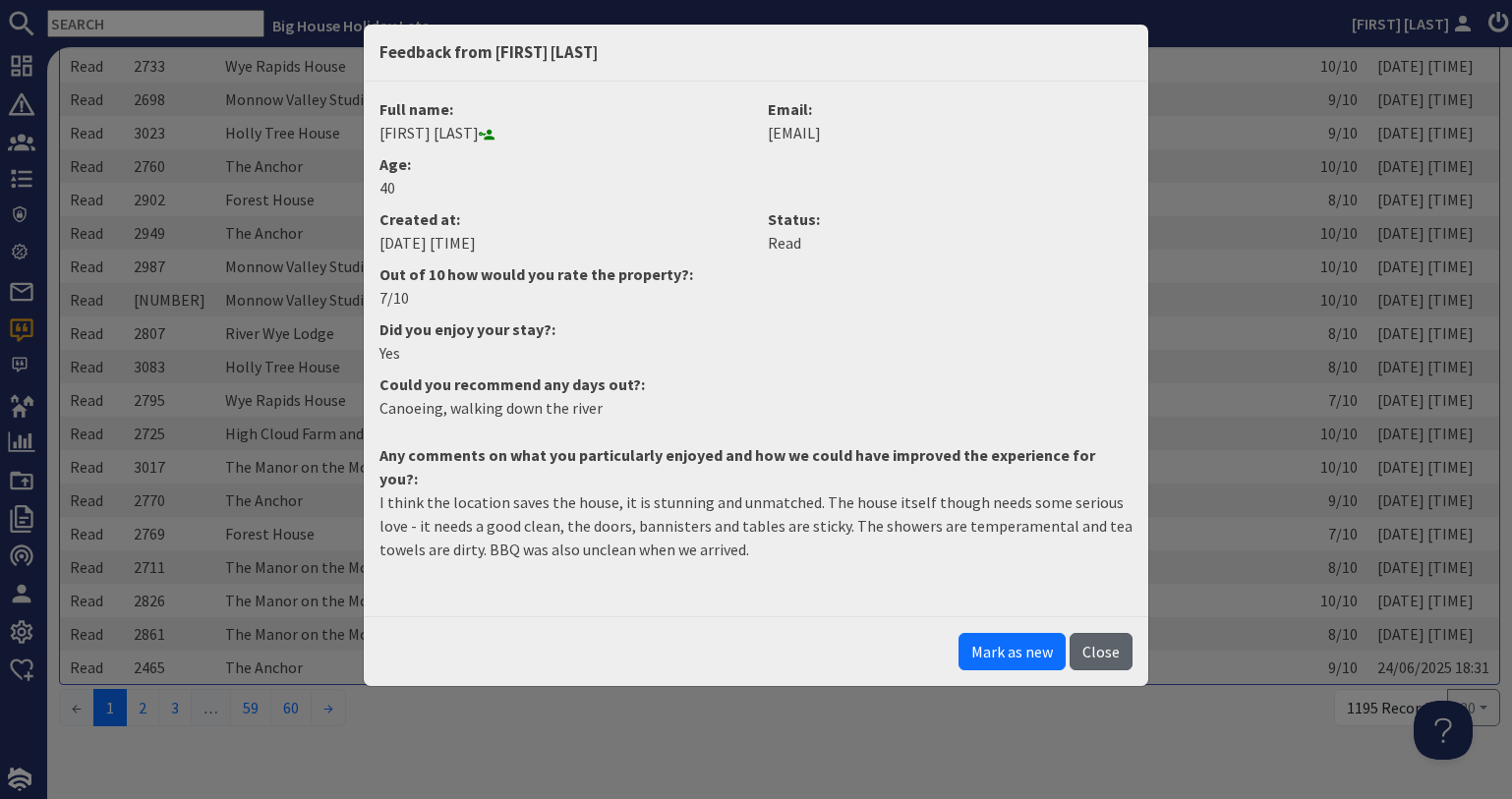 click on "Close" at bounding box center (1101, 652) 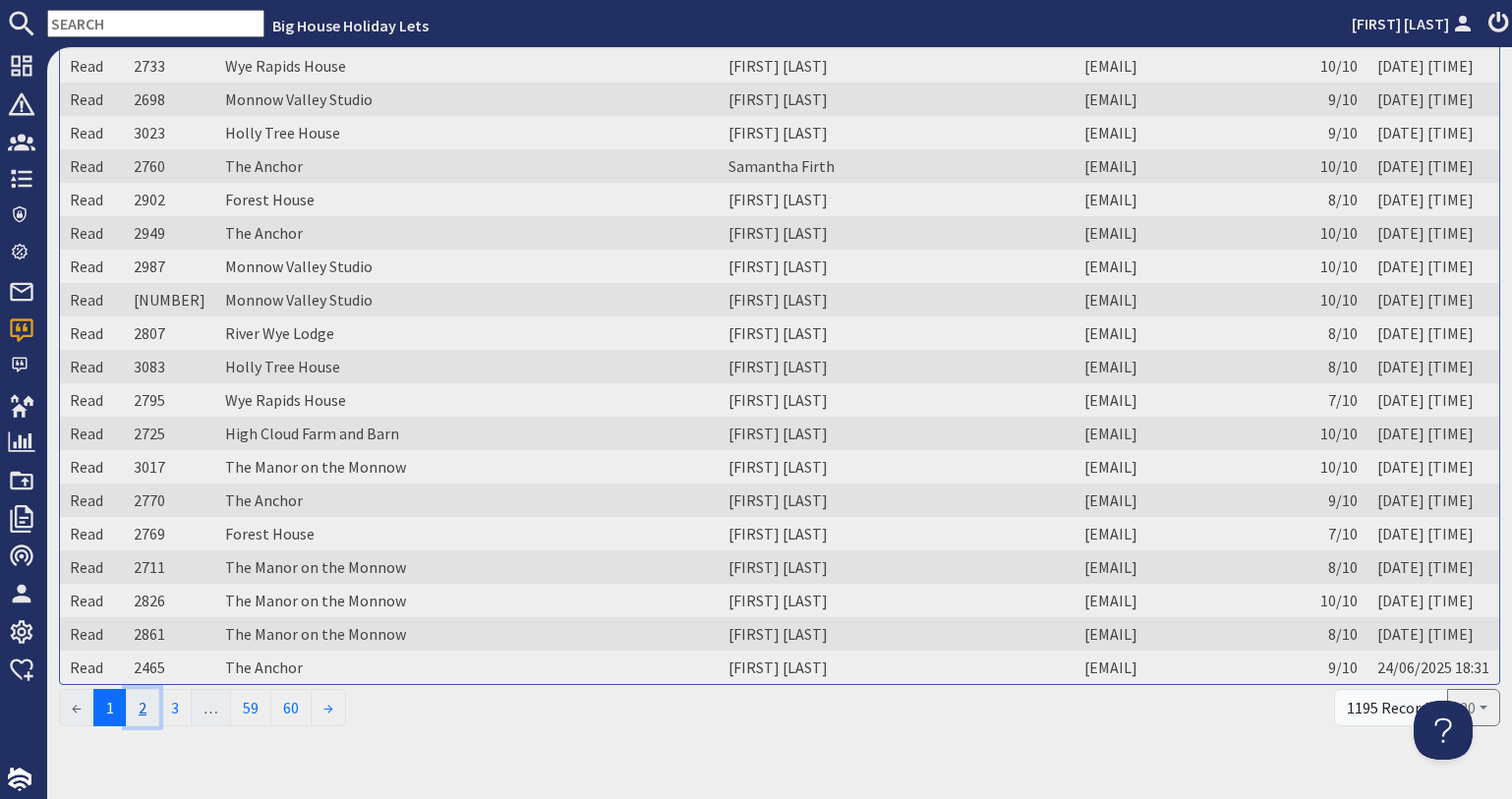 click on "2" at bounding box center [143, 708] 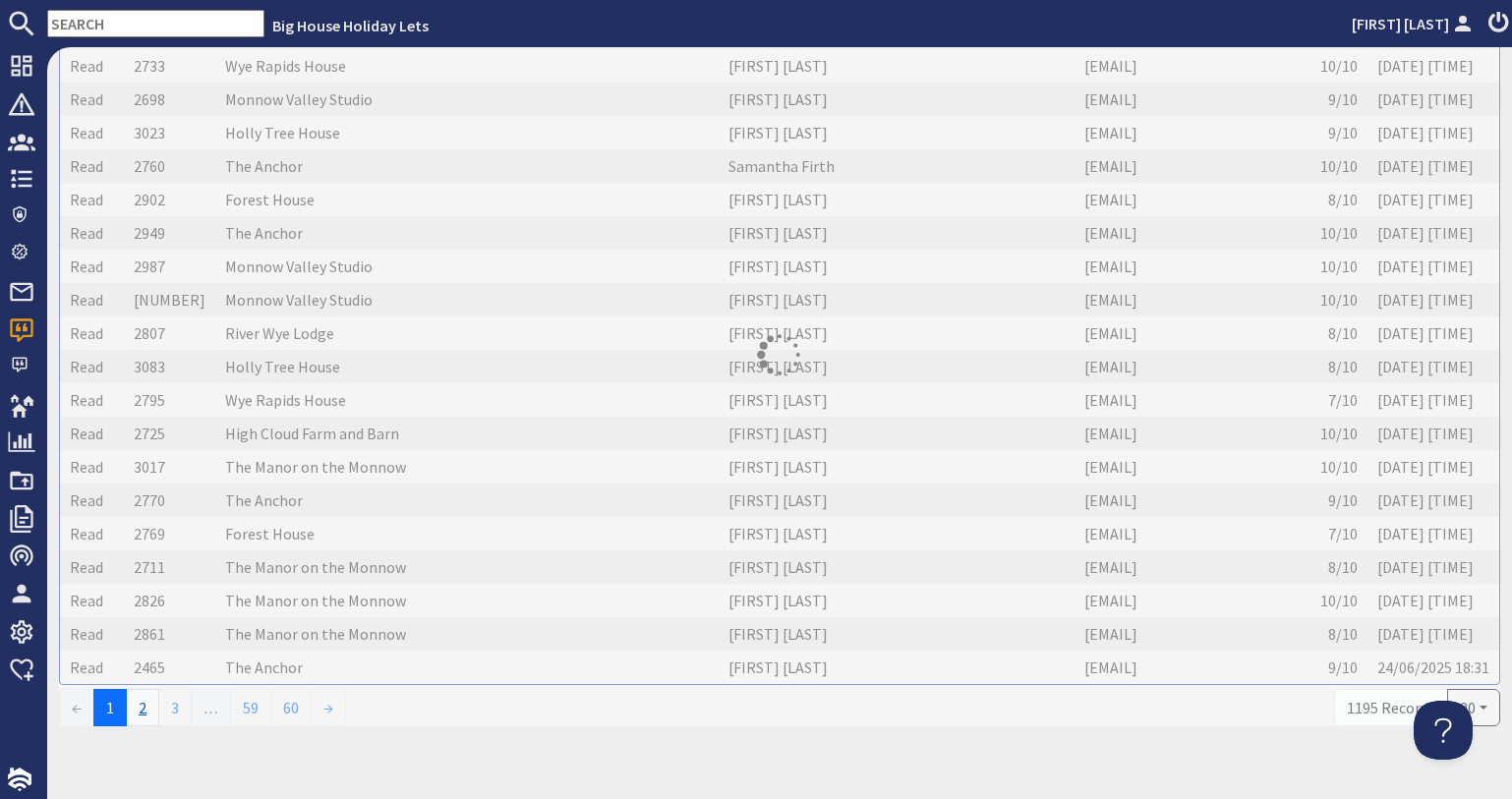 scroll, scrollTop: 0, scrollLeft: 0, axis: both 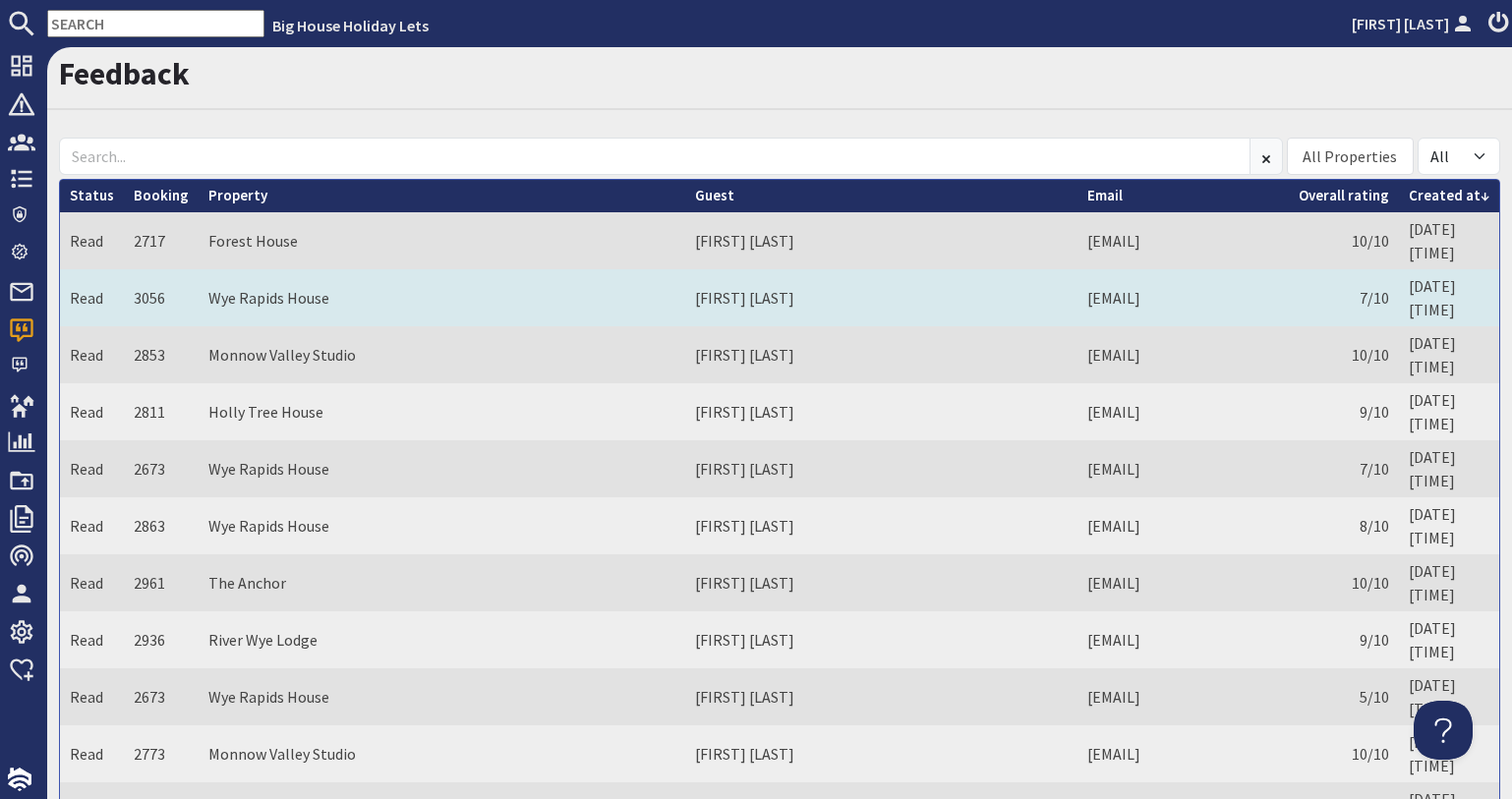 click on "Irene Kafeero" at bounding box center [881, 298] 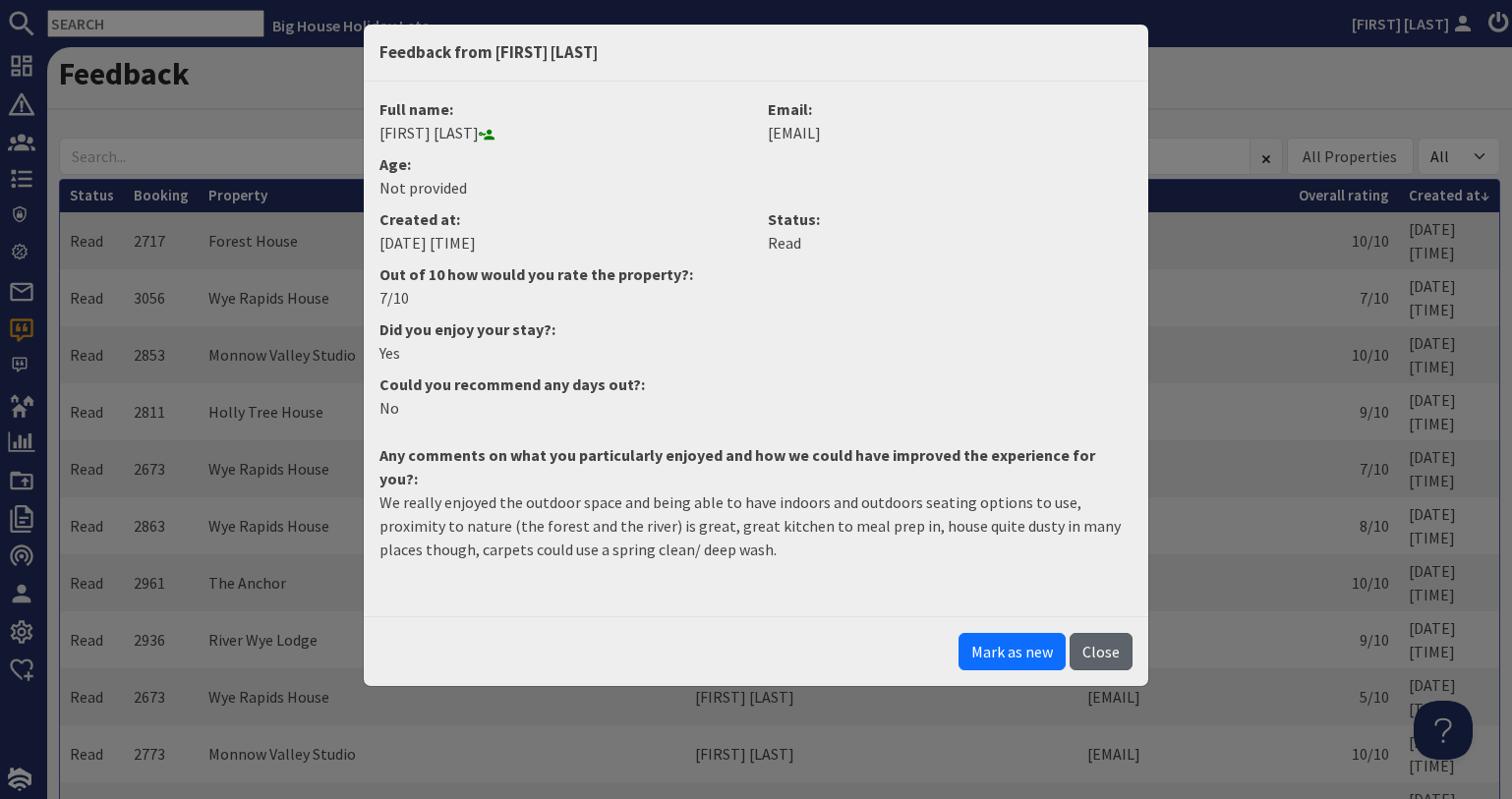 click on "Close" at bounding box center (1101, 652) 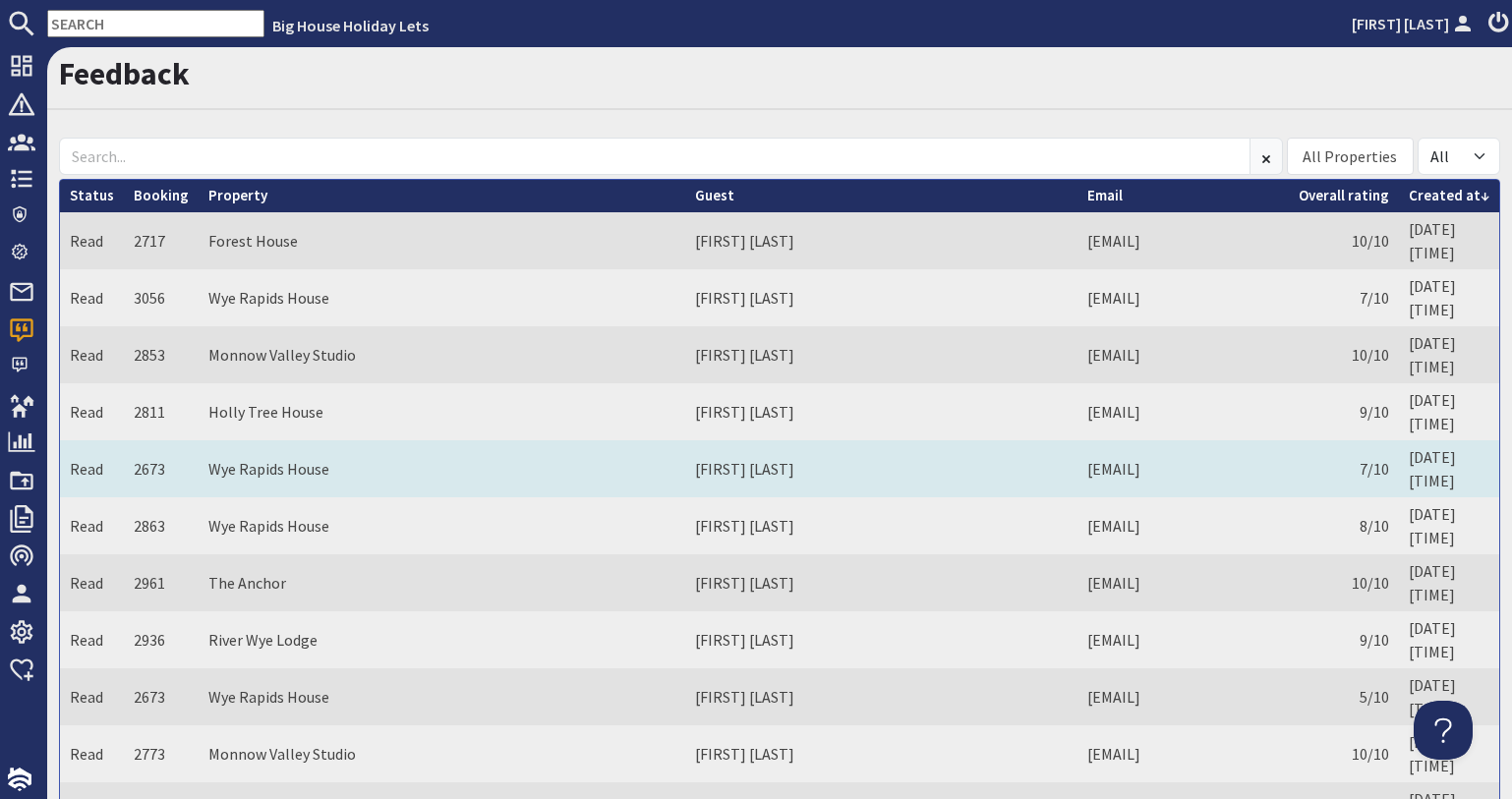 click on "Tiffany  Veitch" at bounding box center (881, 469) 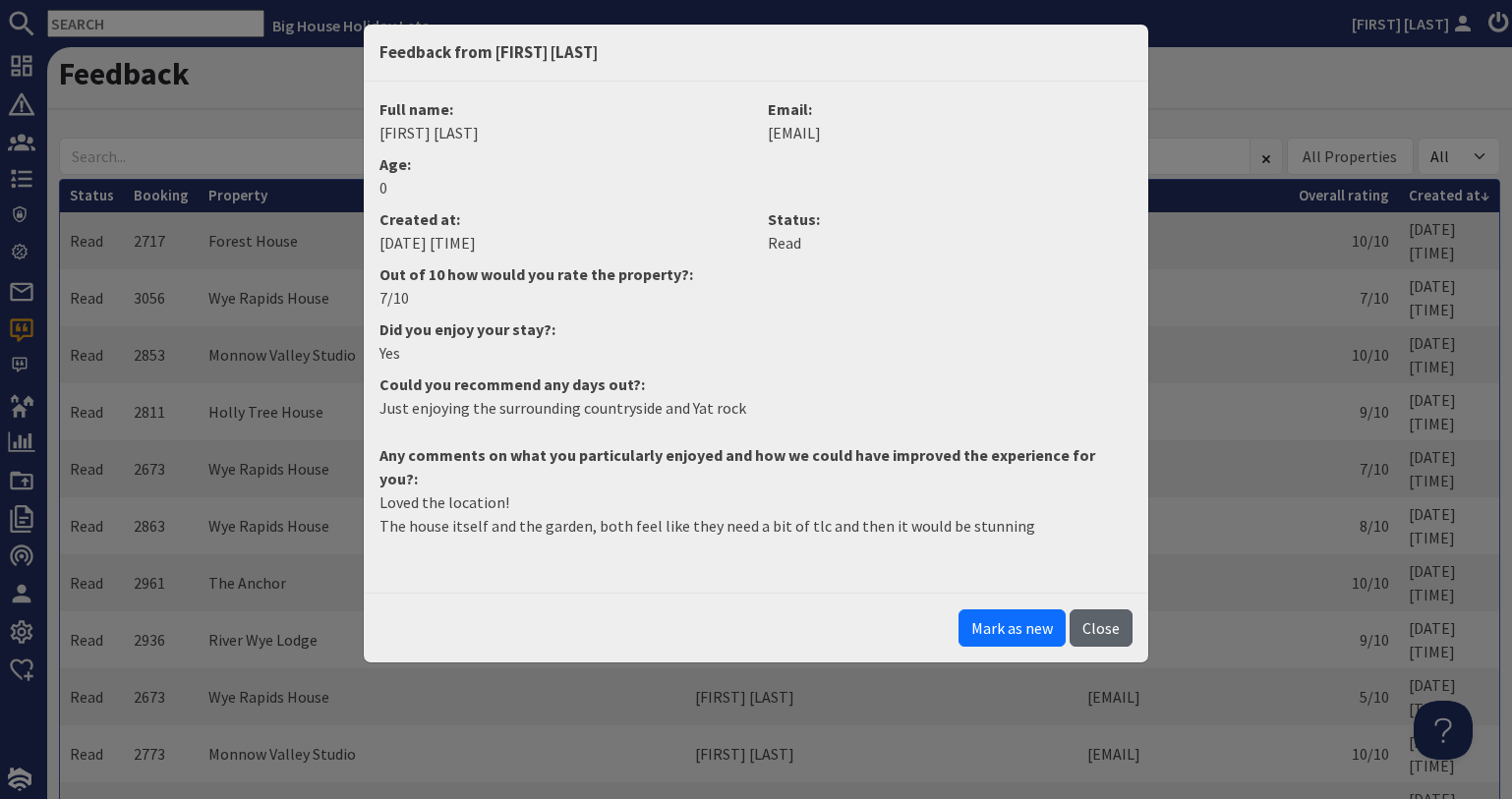click on "Close" at bounding box center [1101, 628] 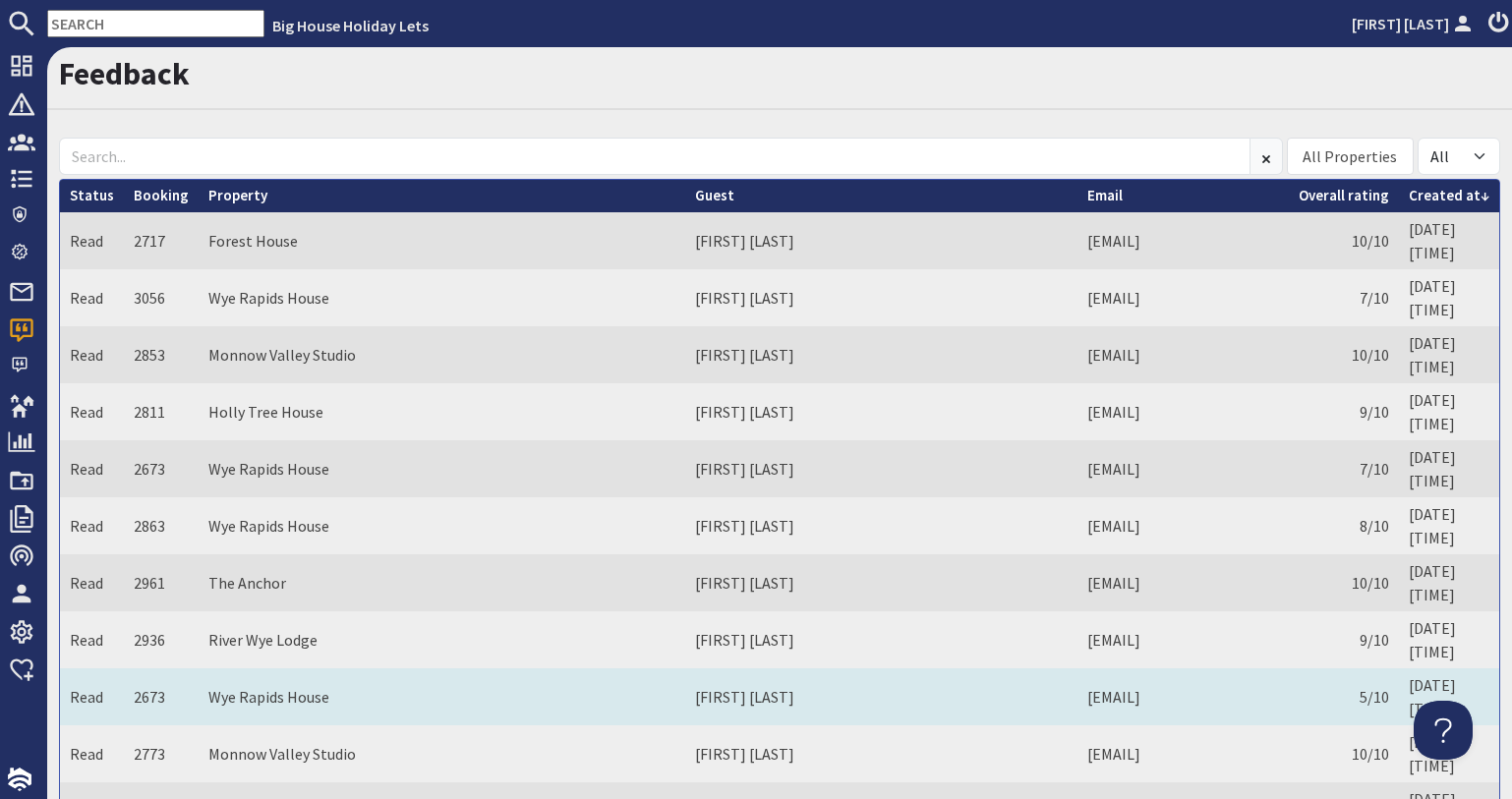 click on "Carol  McEvoy" at bounding box center [881, 697] 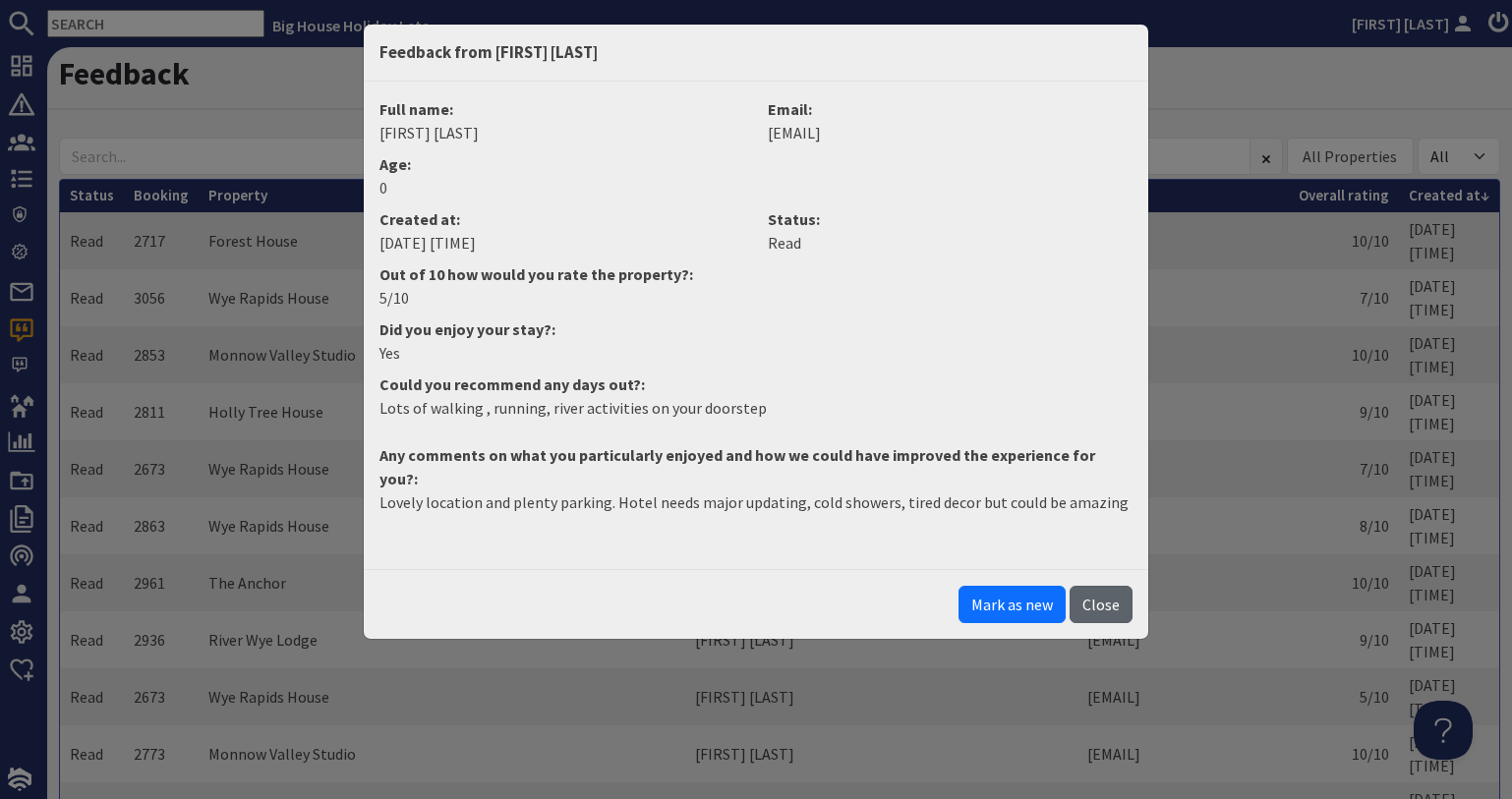 click on "Close" at bounding box center (1101, 604) 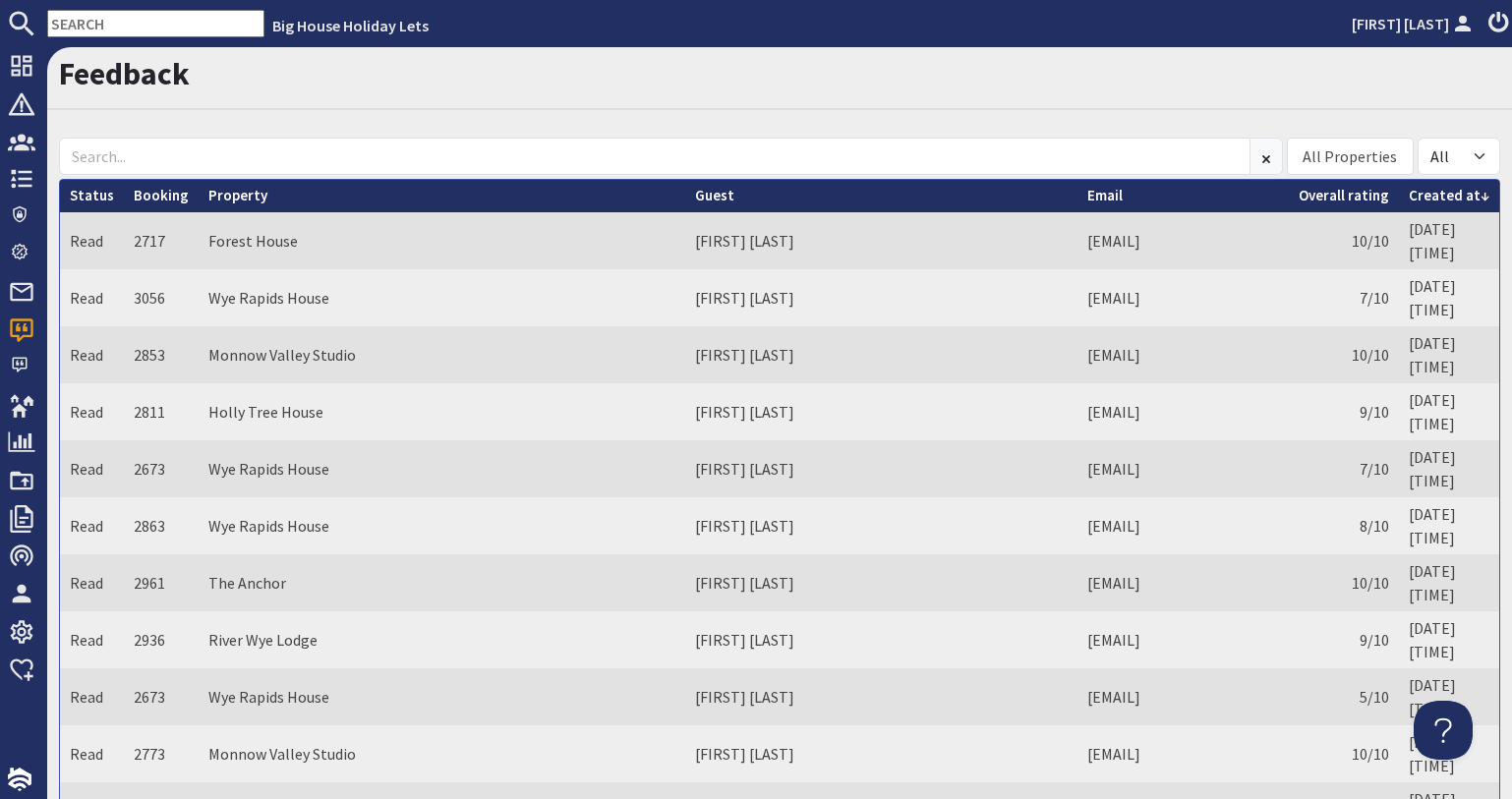 scroll, scrollTop: 230, scrollLeft: 0, axis: vertical 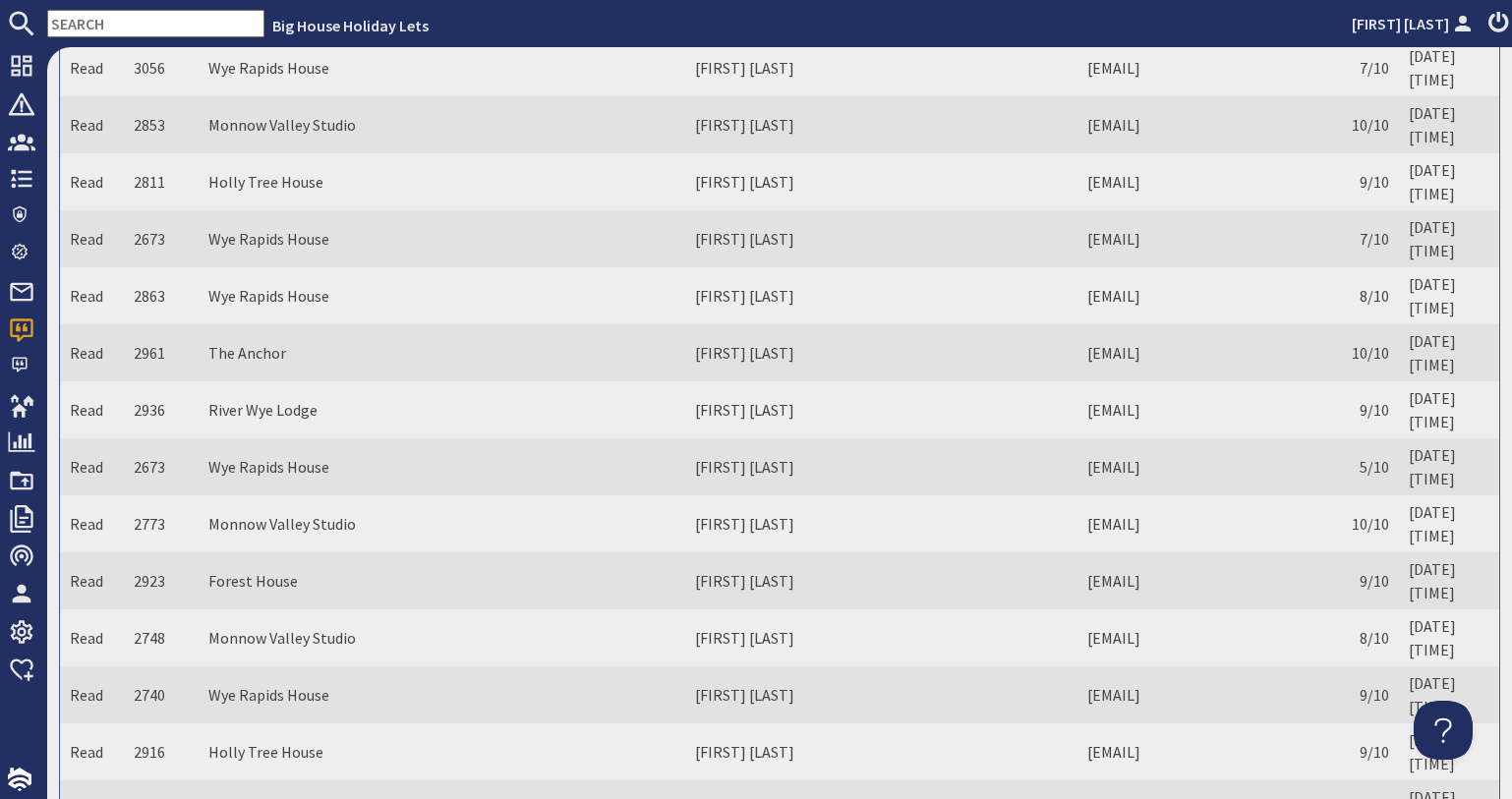 click on "1" at bounding box center (110, 1146) 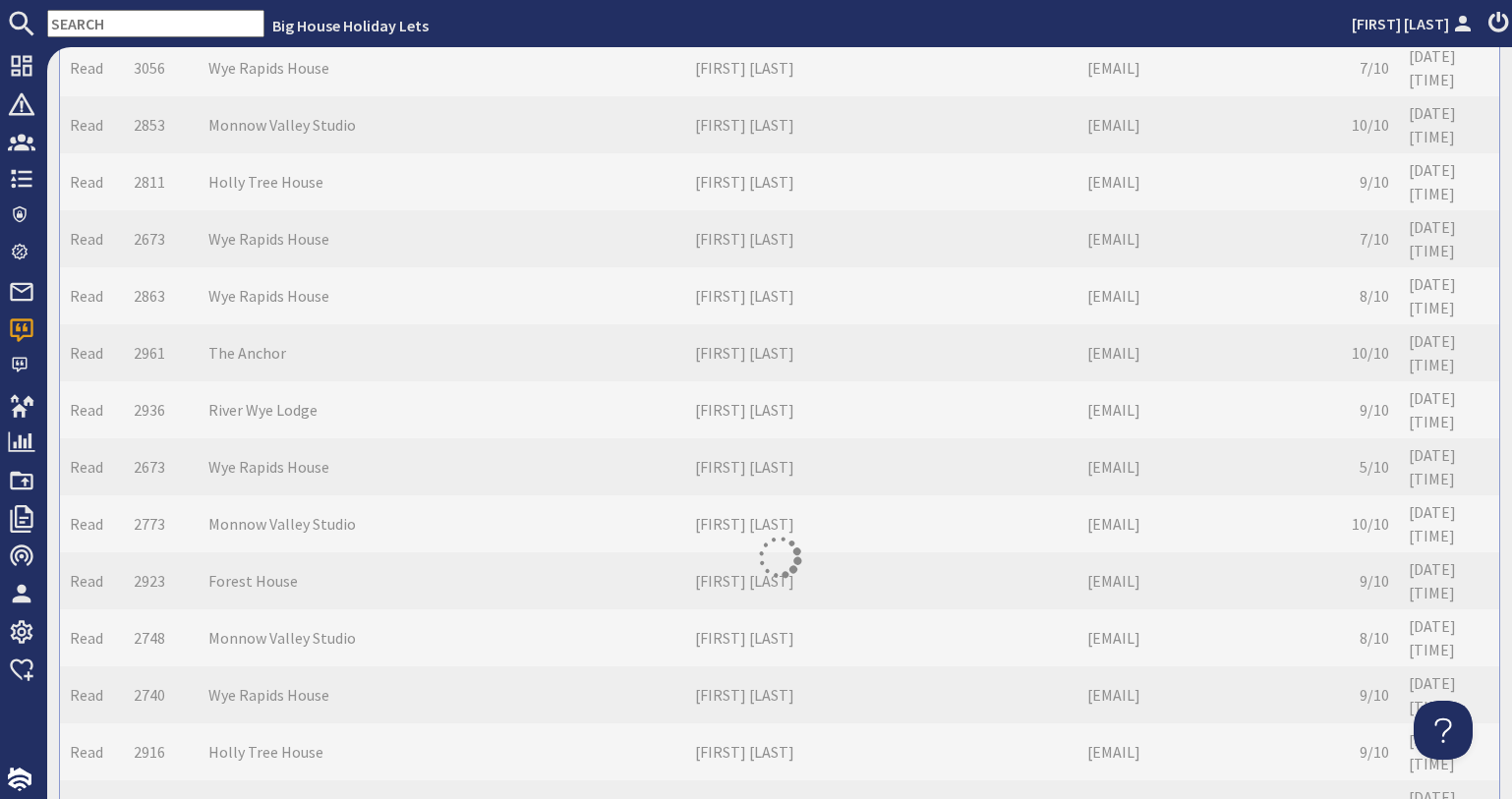 scroll, scrollTop: 0, scrollLeft: 0, axis: both 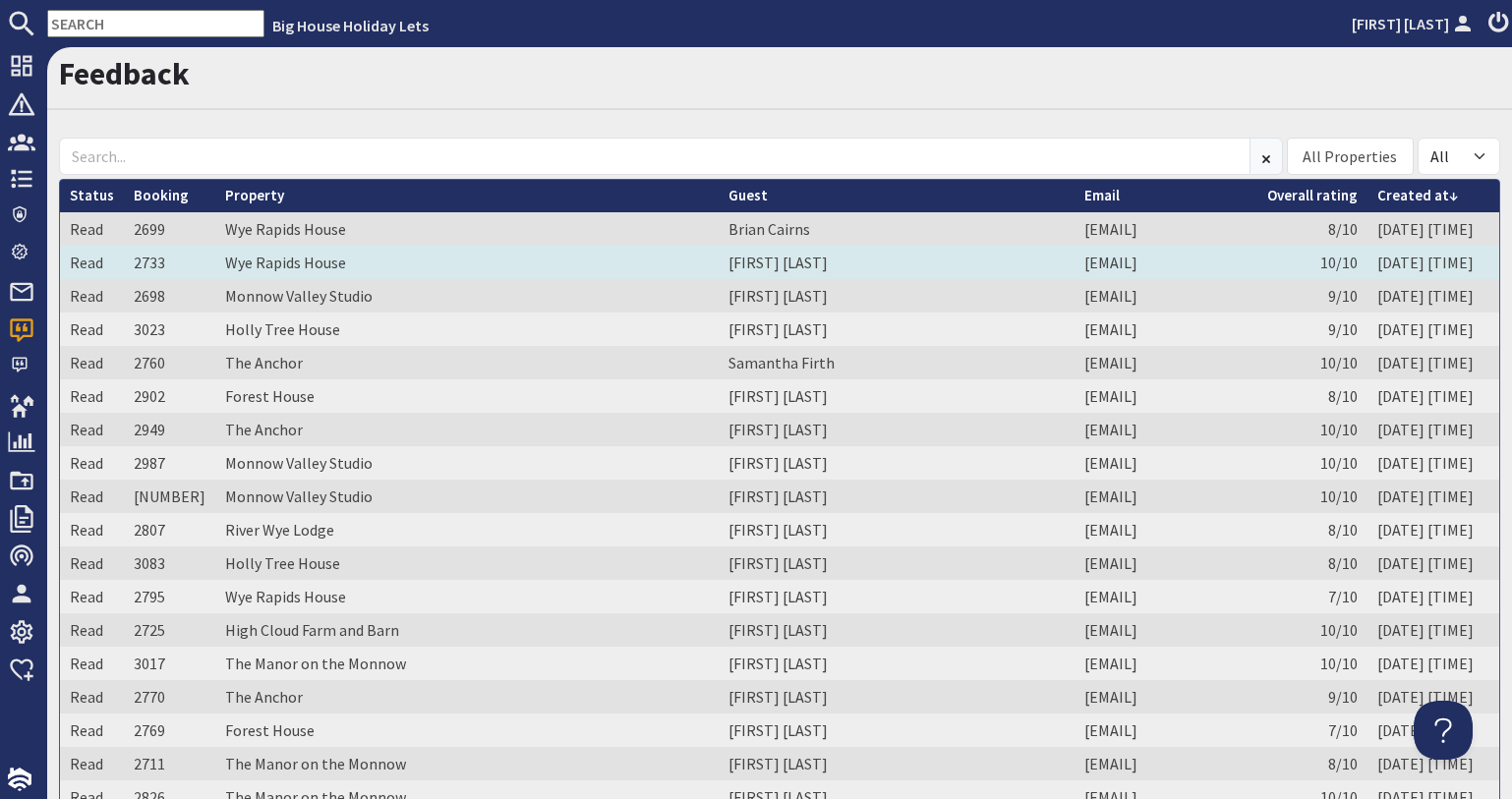 click on "Maureen  Hamer" at bounding box center [897, 262] 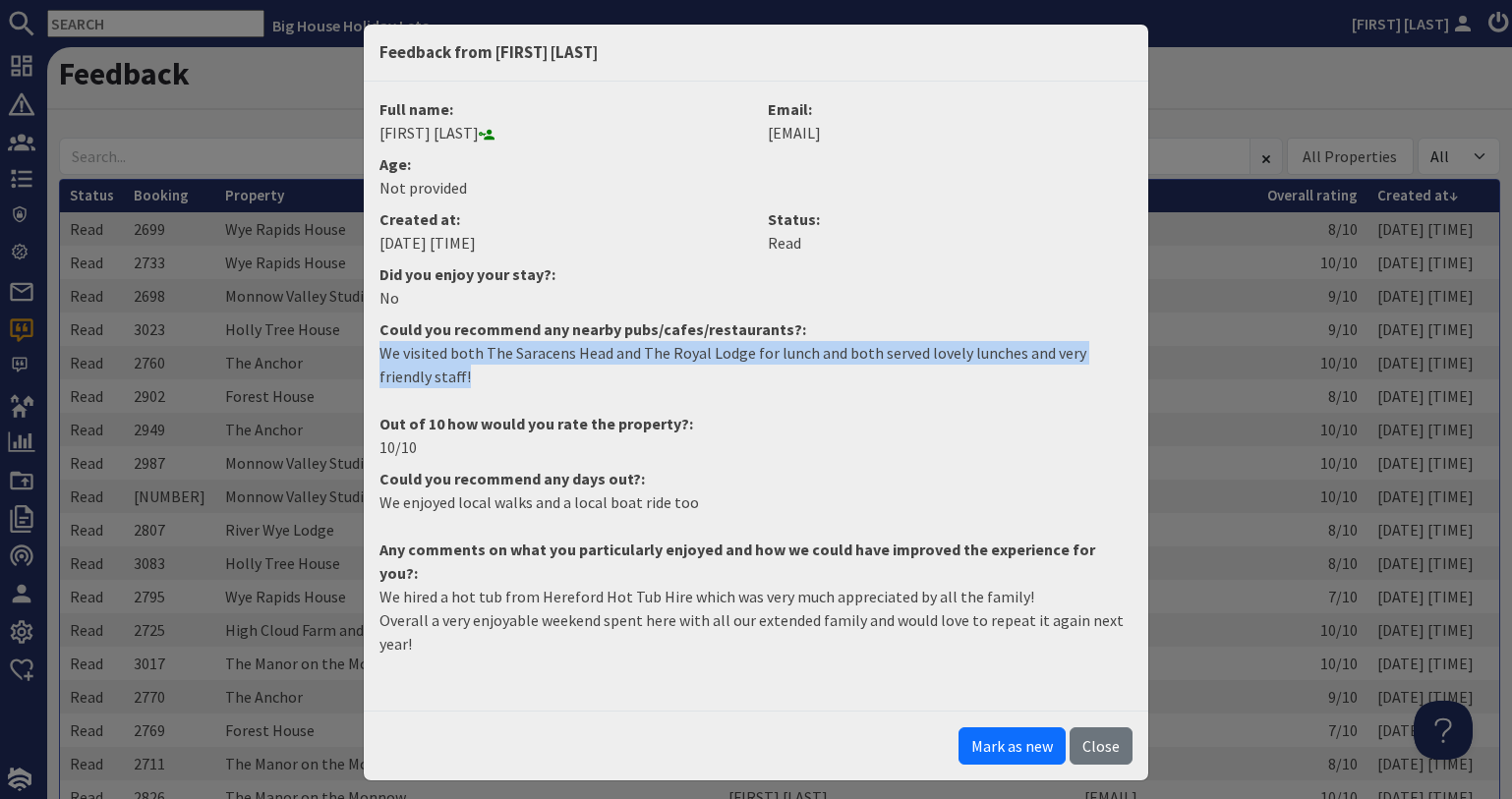 drag, startPoint x: 378, startPoint y: 356, endPoint x: 415, endPoint y: 371, distance: 39.92493 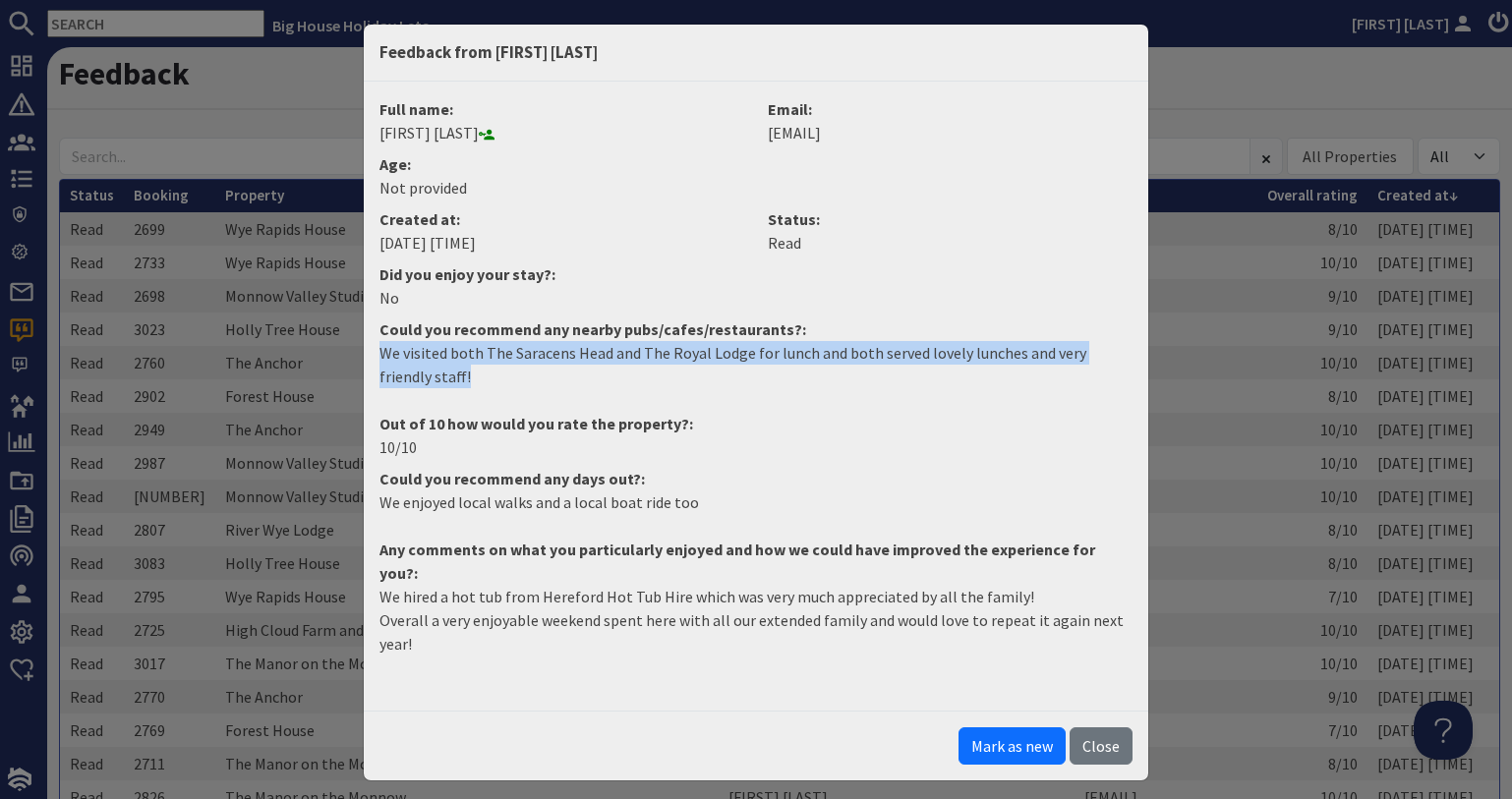 click on "We visited both The Saracens Head and The Royal Lodge for lunch and both served lovely lunches and very friendly staff!" at bounding box center [756, 372] 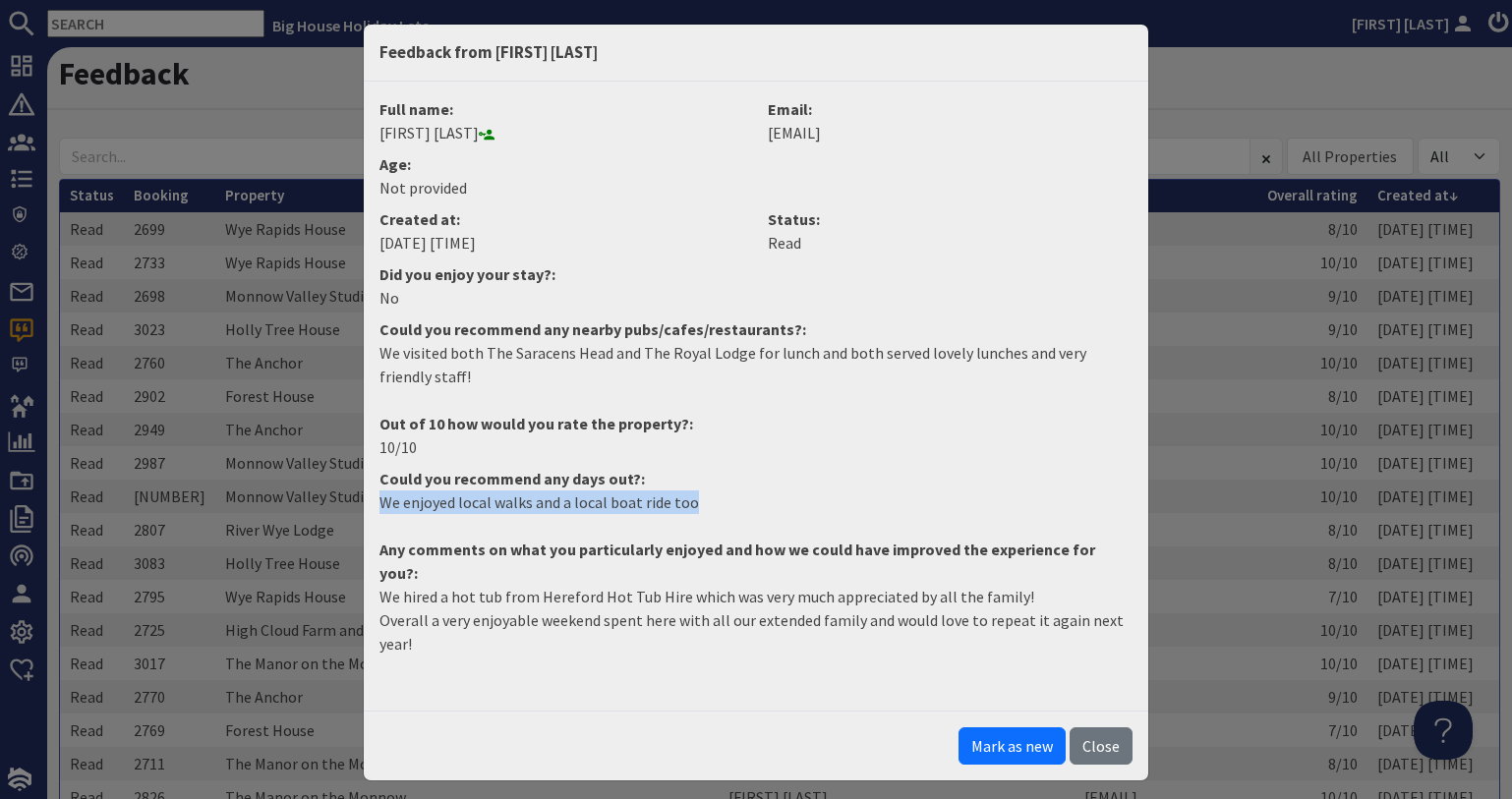drag, startPoint x: 381, startPoint y: 501, endPoint x: 691, endPoint y: 499, distance: 310.00645 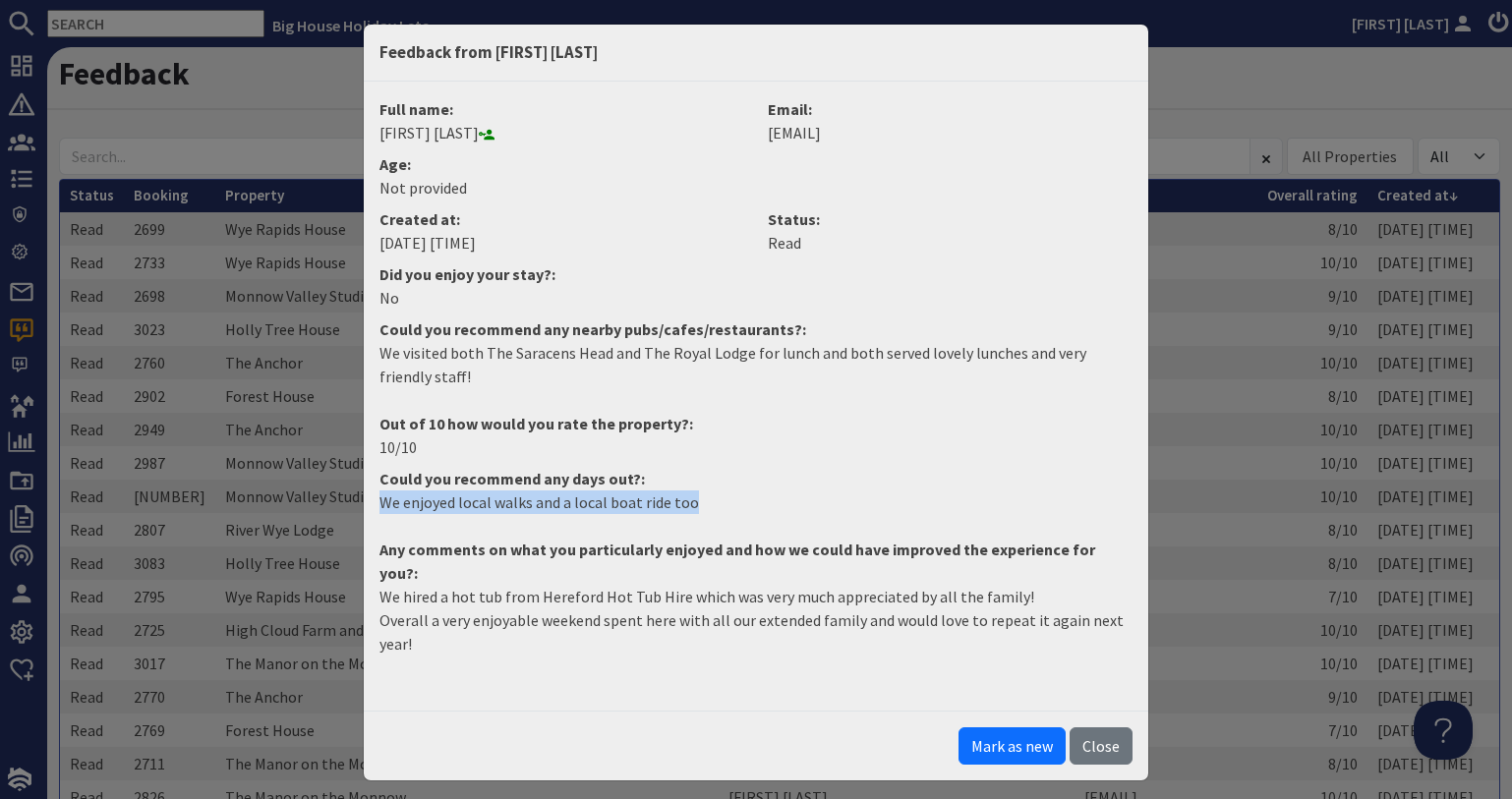 click on "We enjoyed local walks and a local boat ride too" at bounding box center [756, 502] 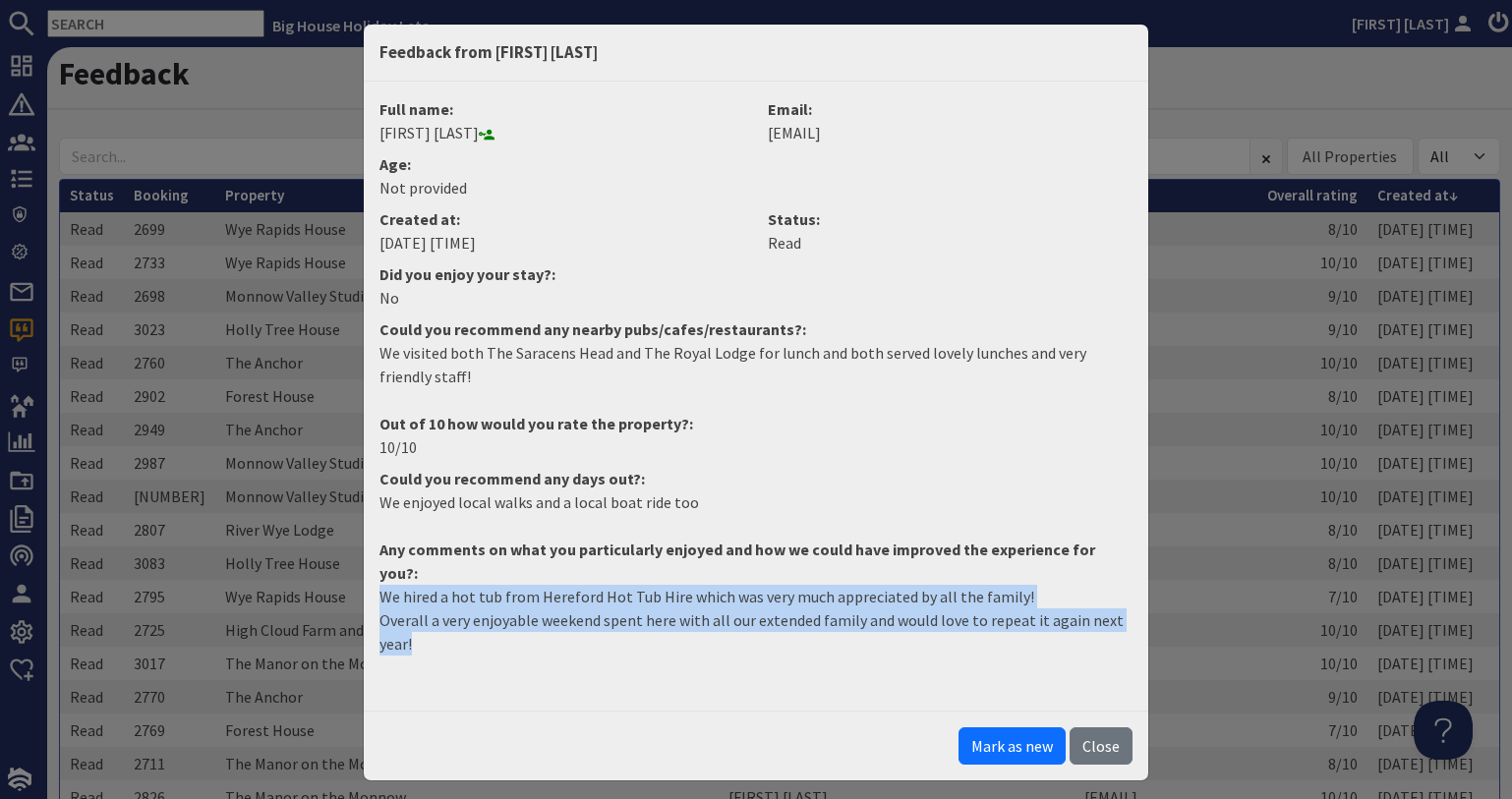 drag, startPoint x: 384, startPoint y: 576, endPoint x: 411, endPoint y: 620, distance: 51.623638 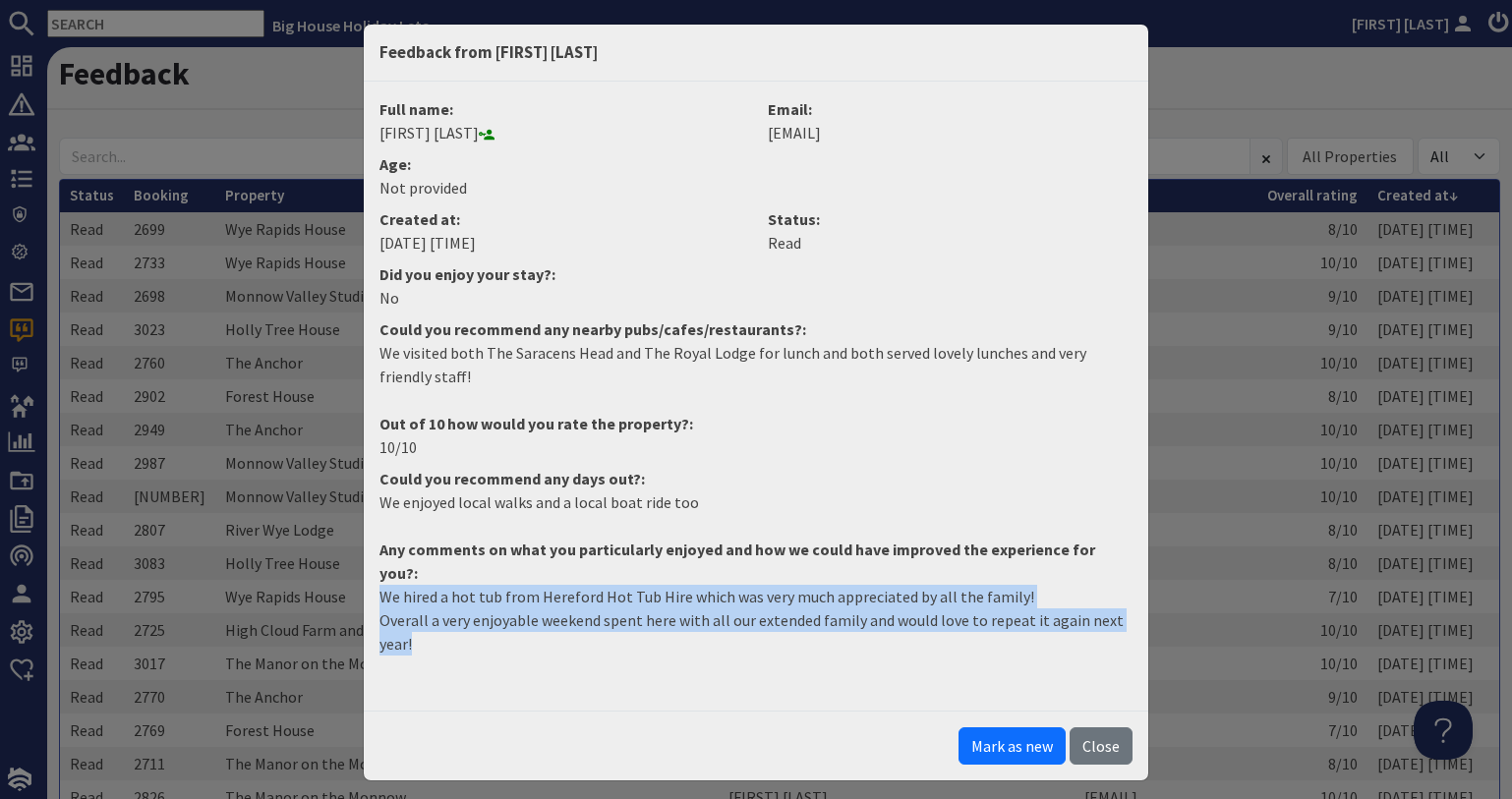 click on "We hired a hot tub from Hereford Hot Tub  Hire which was very much appreciated by all the family!
Overall  a  very enjoyable weekend spent here with all our extended family and would love to repeat it again next year!" at bounding box center [756, 620] 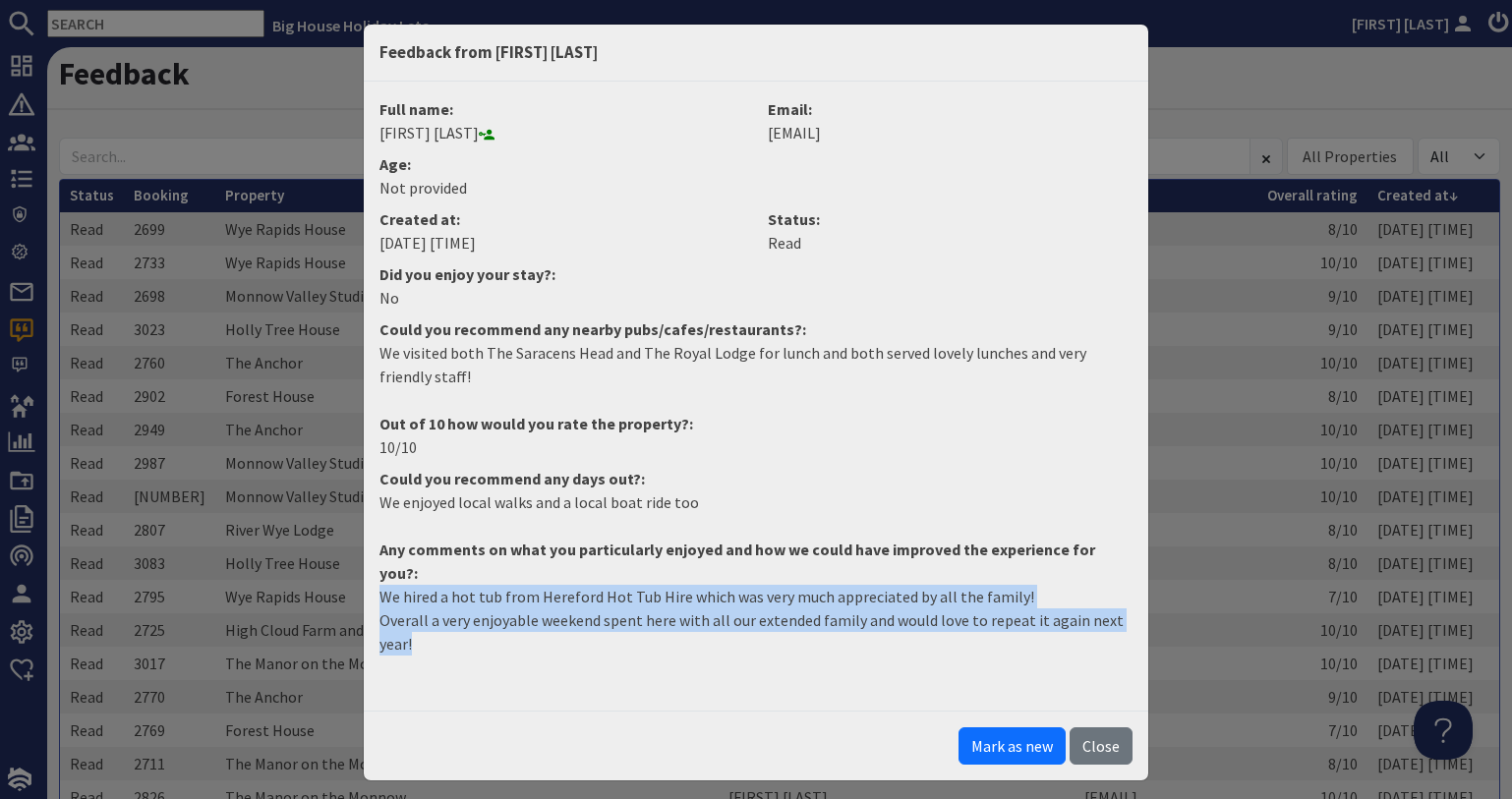 copy on "We hired a hot tub from Hereford Hot Tub  Hire which was very much appreciated by all the family!
Overall  a  very enjoyable weekend spent here with all our extended family and would love to repeat it again next year!" 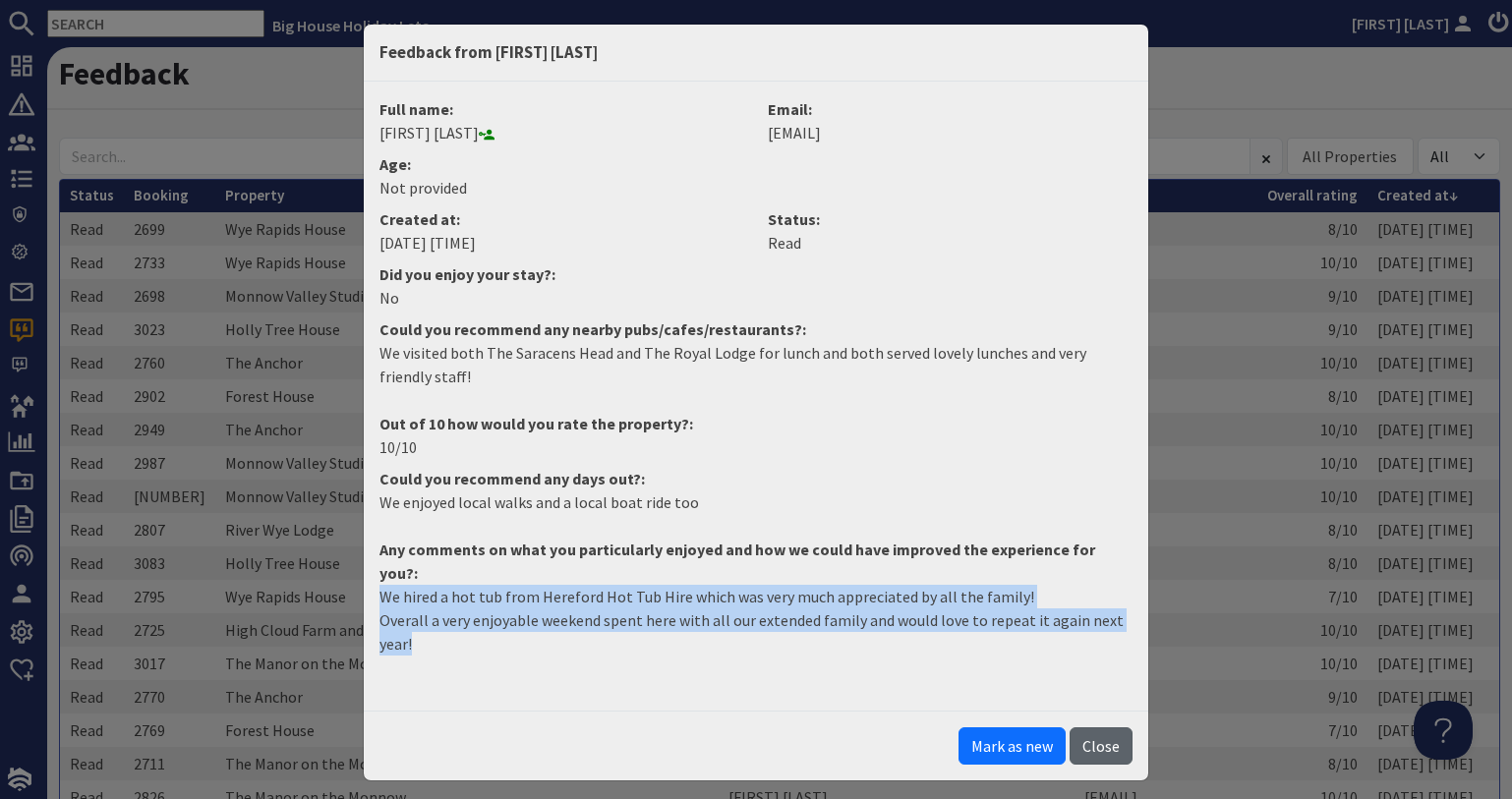 click on "Close" at bounding box center (1101, 746) 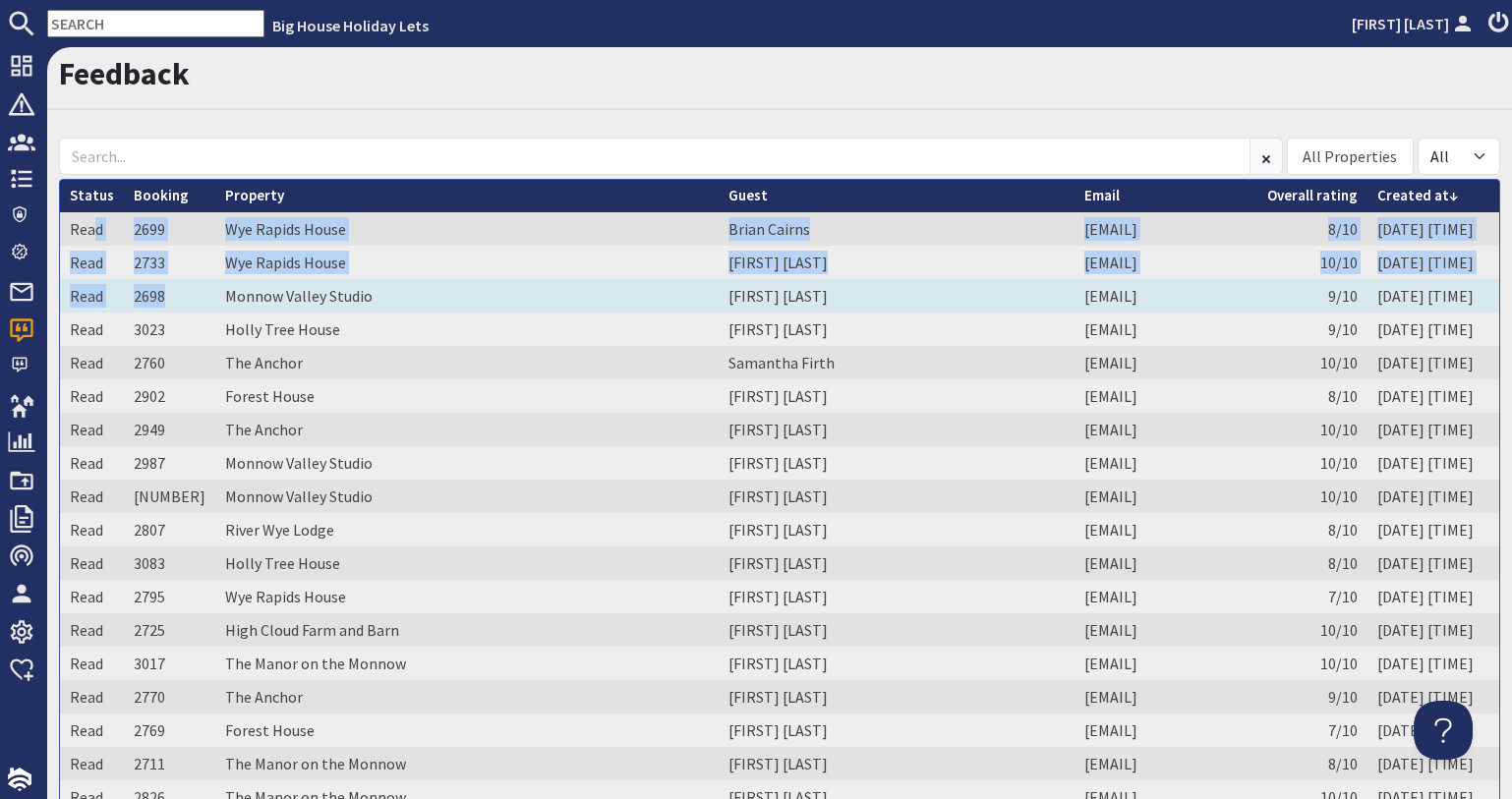 drag, startPoint x: 97, startPoint y: 225, endPoint x: 169, endPoint y: 302, distance: 105.41821 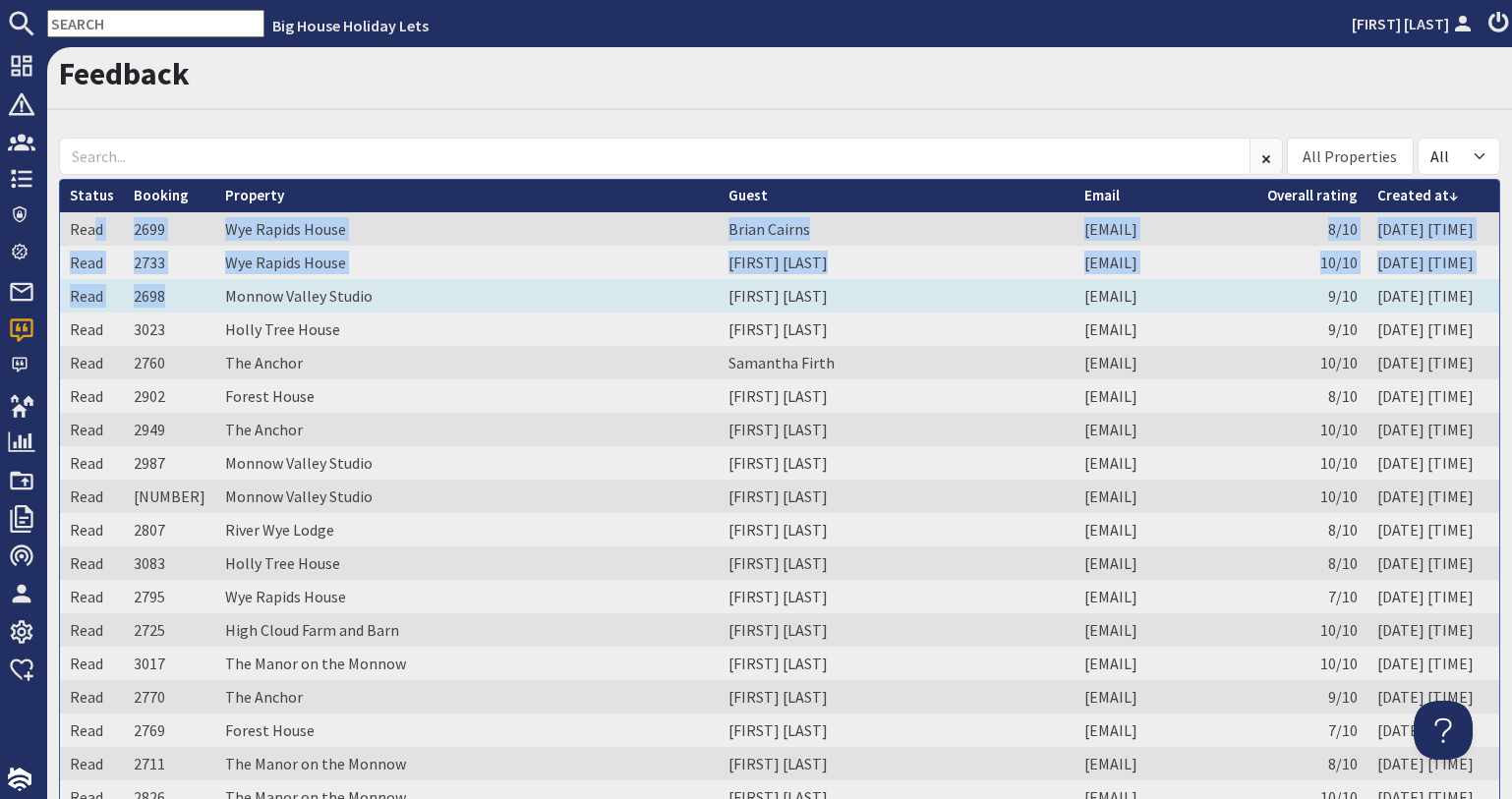 click on "Read
2699
Wye Rapids House
Brian Cairns
brianacairns@gmail.com
8/10
30/07/2025 08:52
View
Read
2733
Wye Rapids House
Maureen  Hamer
maureenhamer@hotmail.com
10/10
29/07/2025 13:04
View
Read
2698
Monnow Valley Studio
Sarah Mackey
smackey98@hotmail.com
9/10
29/07/2025 11:59
View
Read
3023
Holly Tree House
Jonathan Morse
jonathanlemorse@gmail.com
9/10
22/07/2025 09:40
View
Read
2760
The Anchor
Samantha Firth
firth978@googlemail.com
10/10
21/07/2025 13:47
View
Read
2902
Forest House
Rob Luke
rhluke@hotmail.com
8/10
19/07/2025 13:41
View
Read
2949
The Anchor
Karen Cooper" at bounding box center [780, 546] 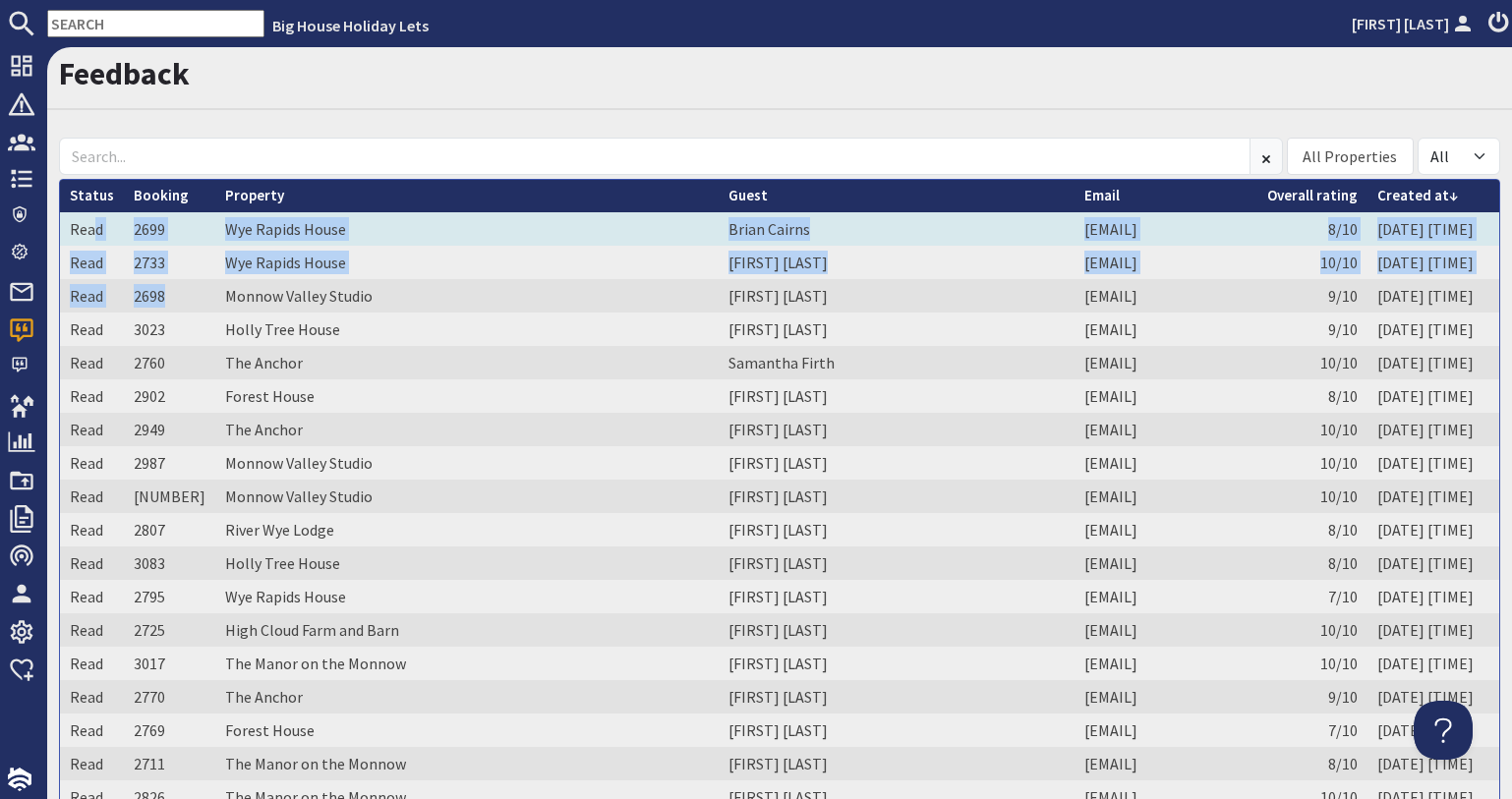 click on "Brian Cairns" at bounding box center (897, 229) 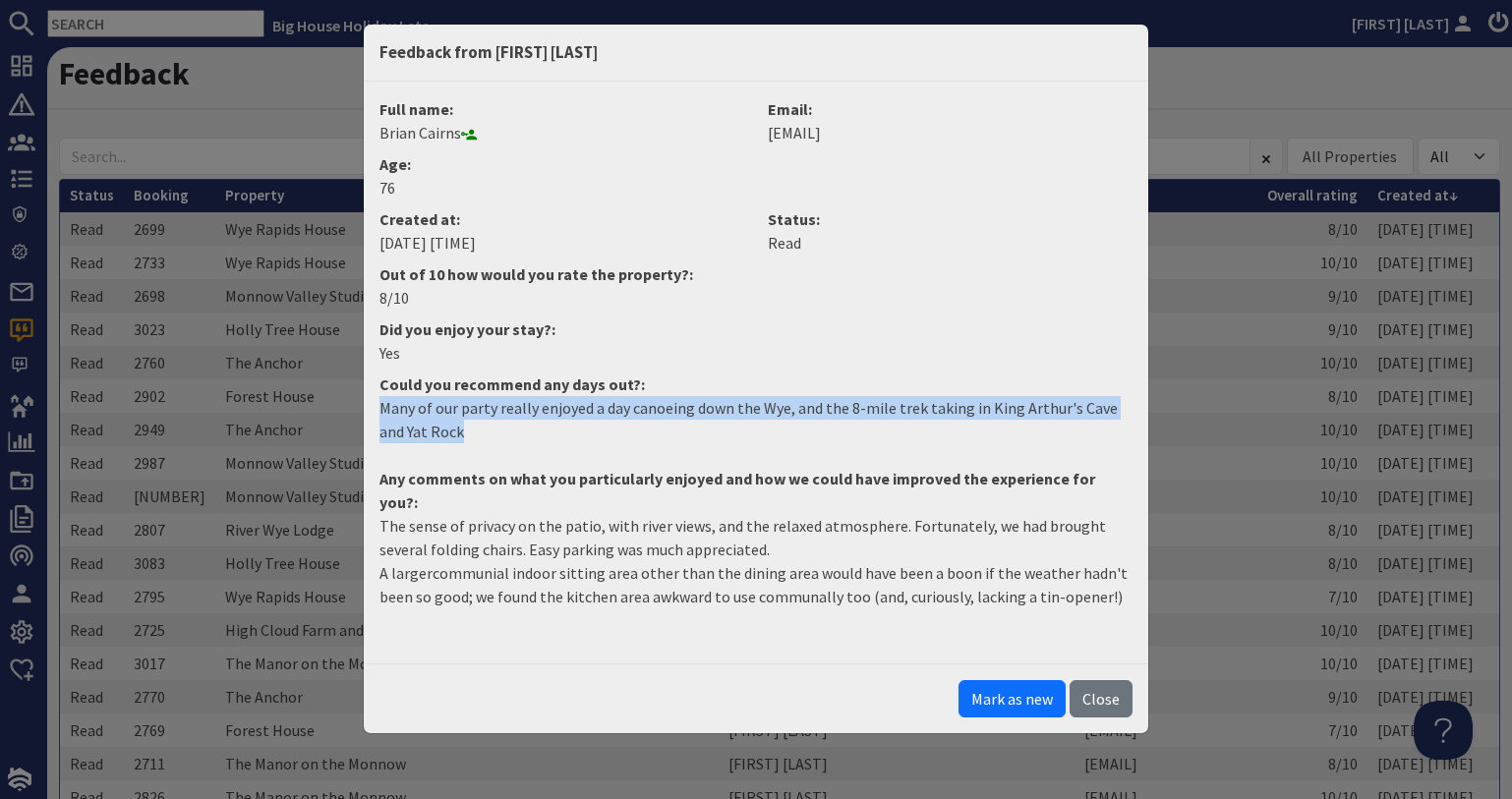 drag, startPoint x: 433, startPoint y: 438, endPoint x: 360, endPoint y: 401, distance: 81.84131 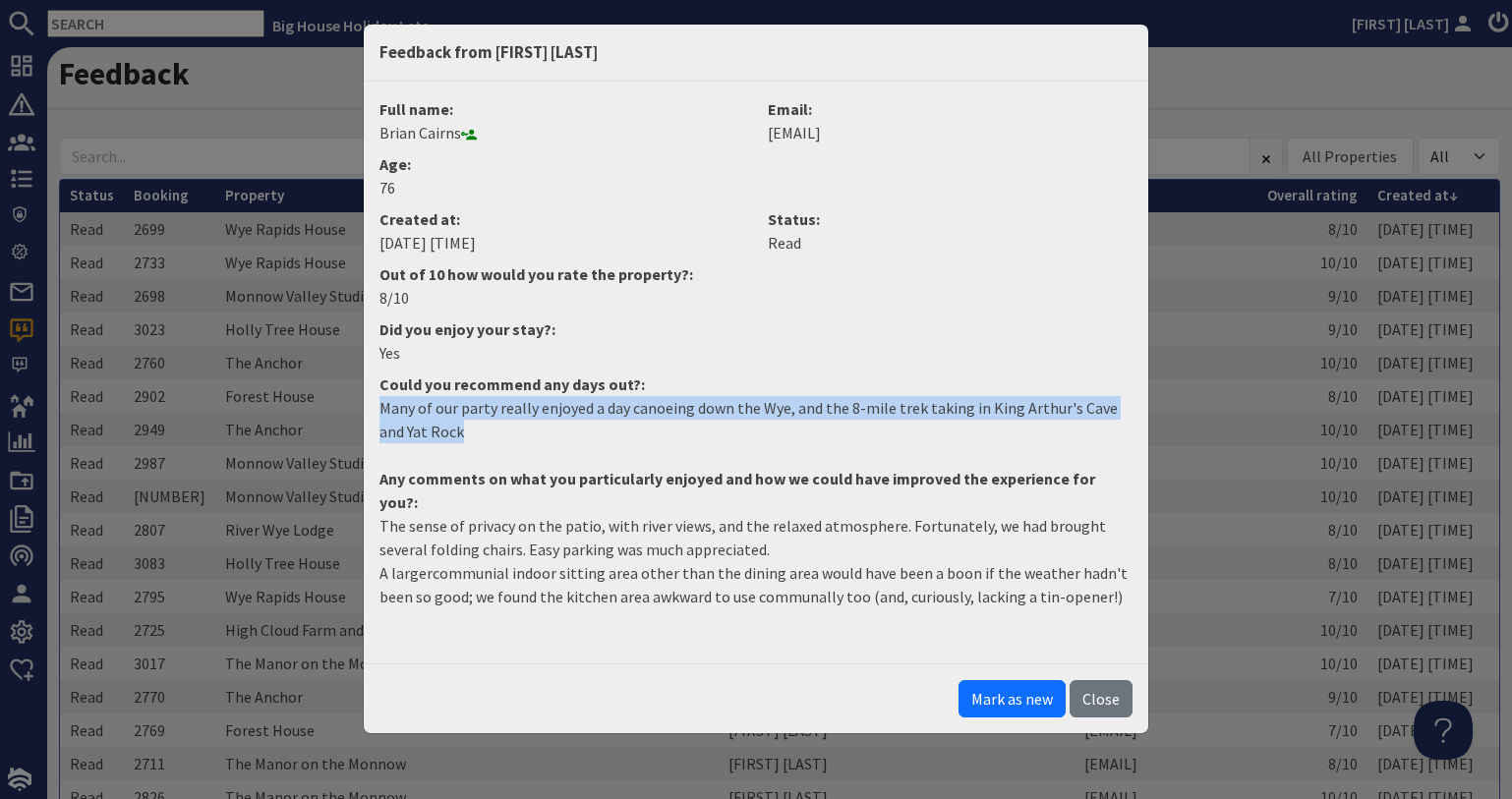 click on "Feedback from Brian Cairns
Full name:  Brian Cairns
Email:  brianacairns@gmail.com
Age:  76
Created at:  30/07/2025 08:52
Status:  Read
Out of 10 how would you rate the property?:  8/10
Did you enjoy your stay?:  Yes
Could you recommend any days out?:  Many of our party really enjoyed a day canoeing down the Wye, and the 8-mile trek taking in King Arthur's Cave and Yat Rock
Any comments on what you particularly enjoyed and how we could have improved the experience for you?:  The sense of privacy on the patio, with river views, and the relaxed atmosphere.  Fortunately, we had brought several folding chairs.  Easy parking was  much appreciated.
Mark as new
Close" at bounding box center (756, 399) 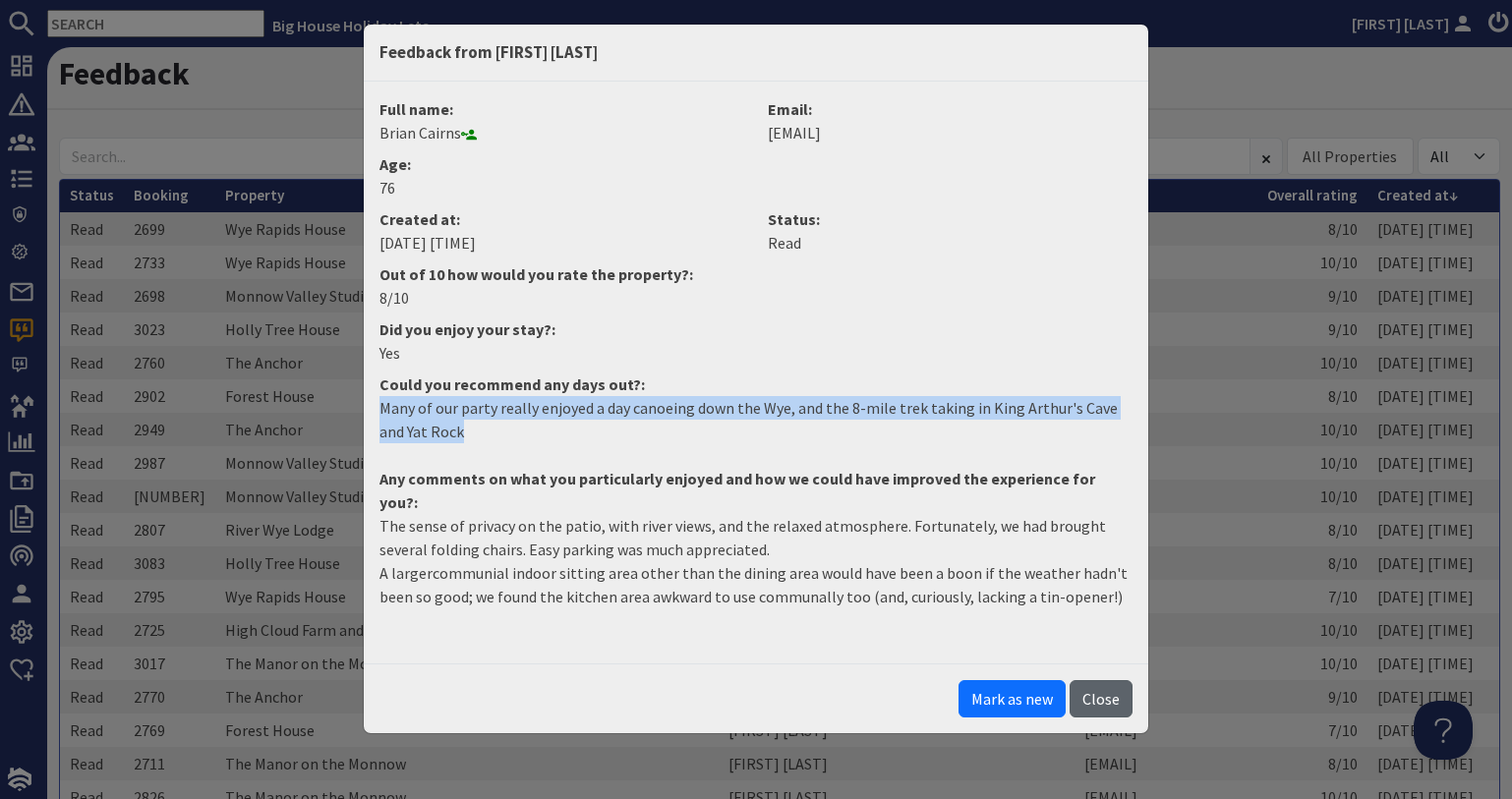 click on "Close" at bounding box center [1101, 699] 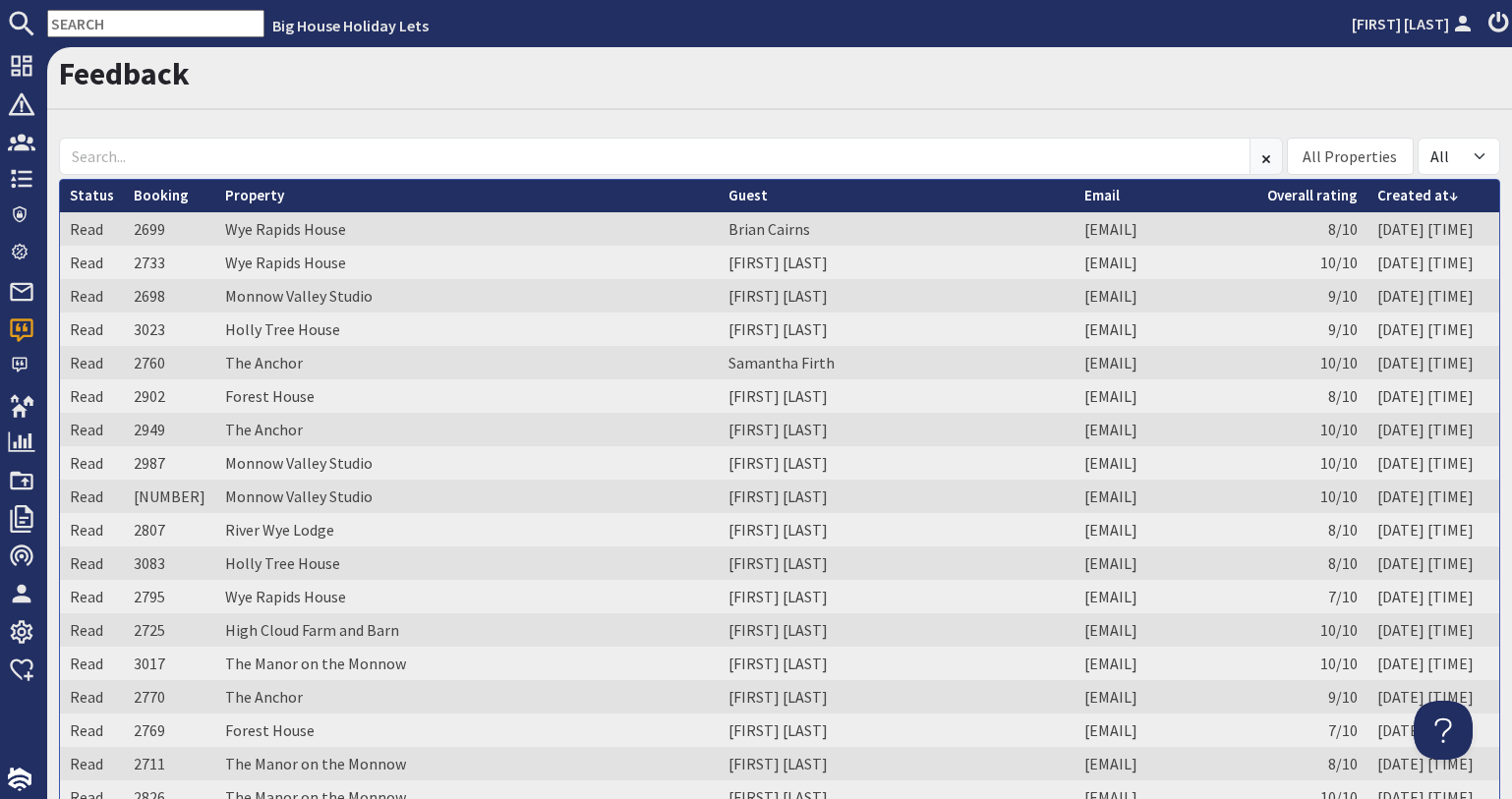 click at bounding box center [155, 24] 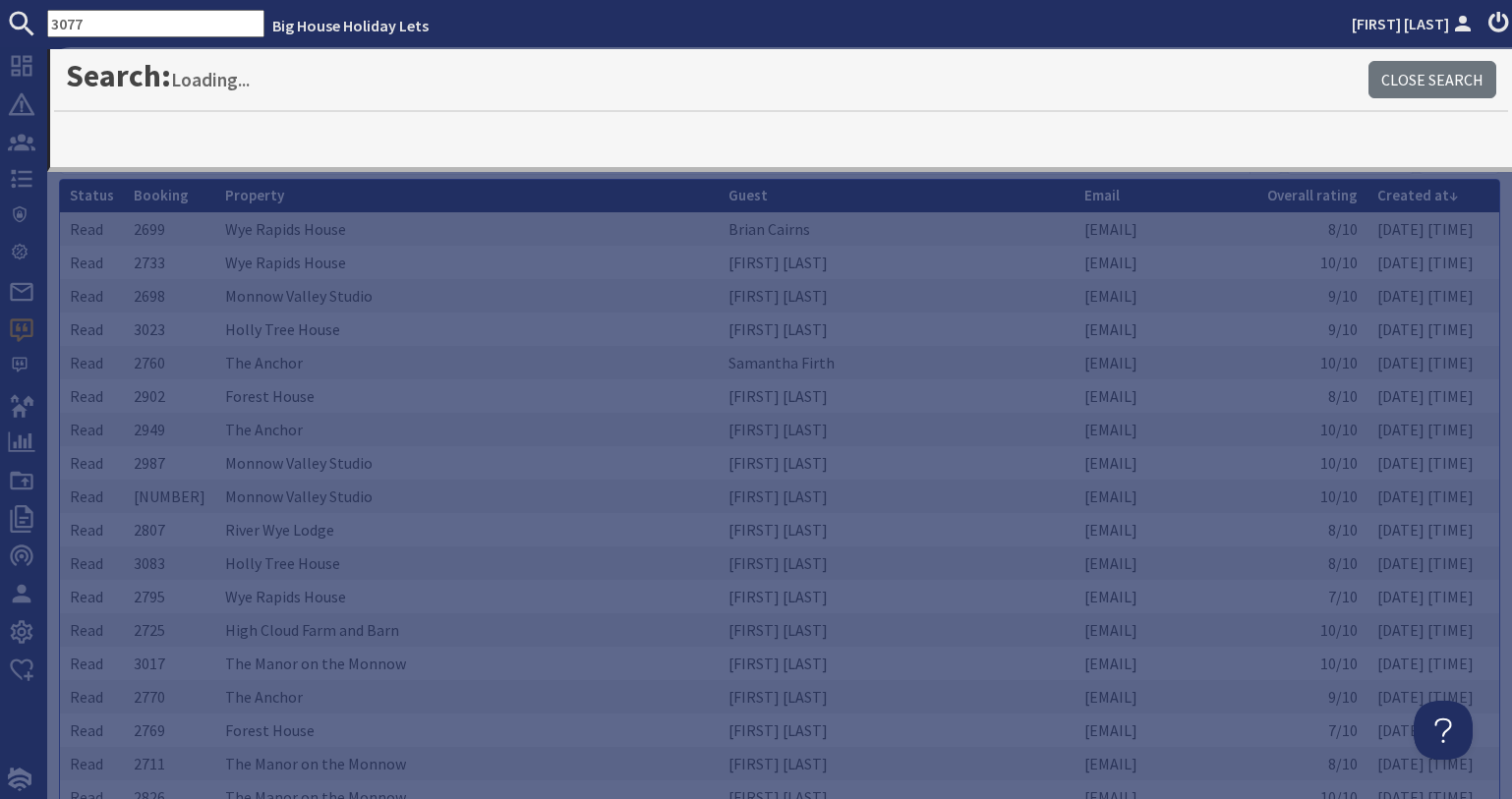 type on "3077" 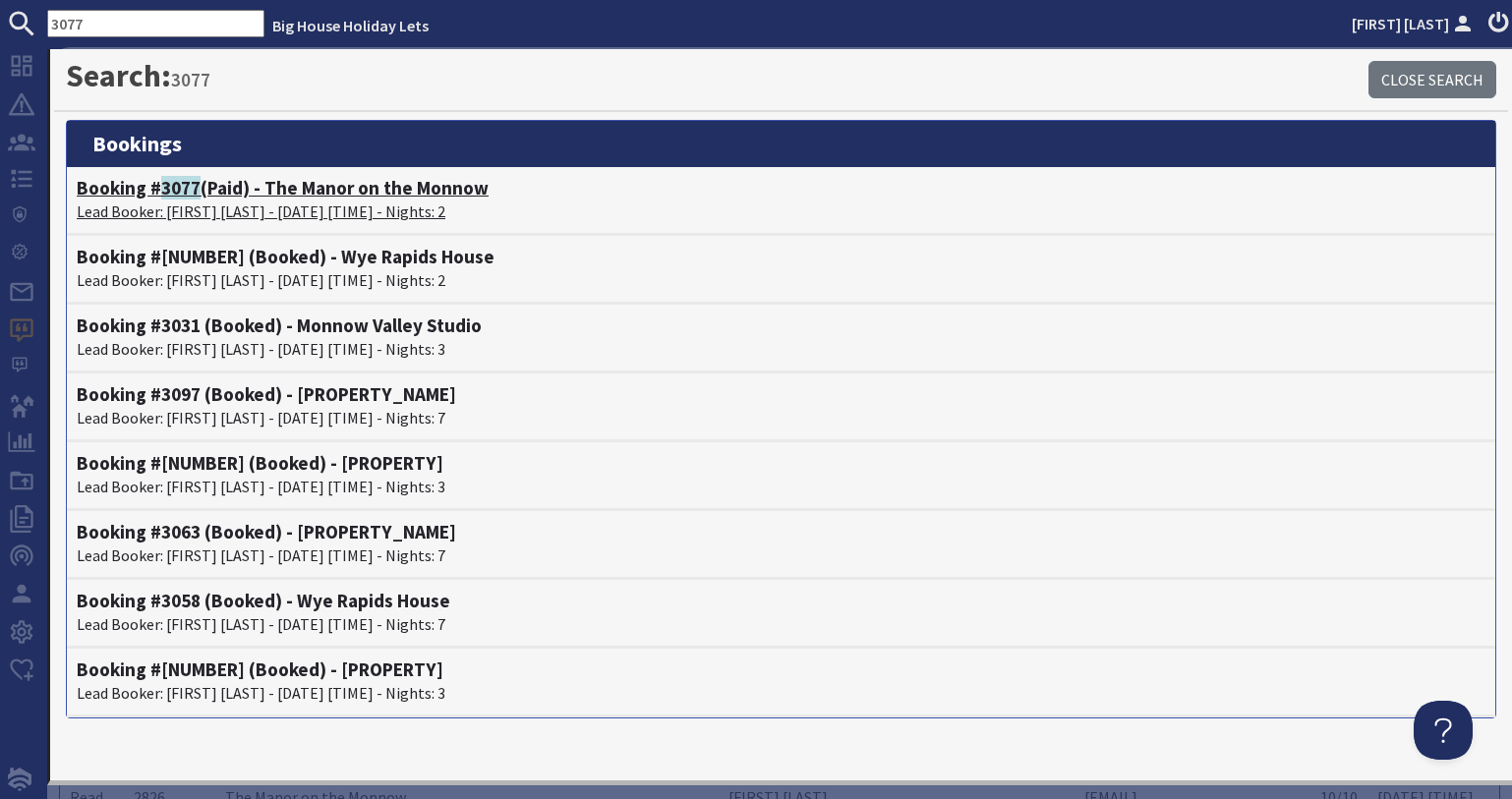 click on "Booking # 3077  (Paid) - The Manor on the Monnow" at bounding box center [781, 188] 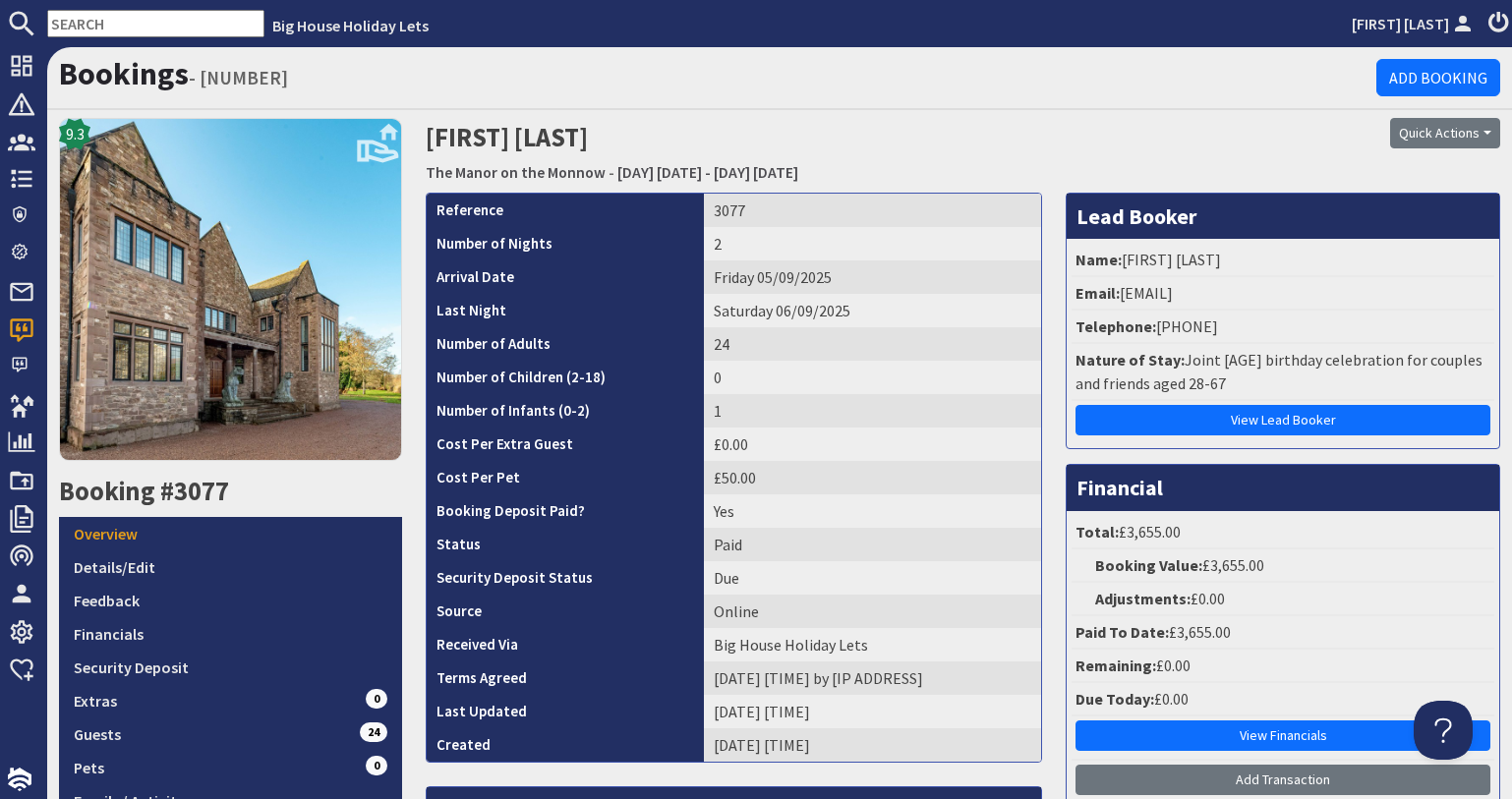 scroll, scrollTop: 0, scrollLeft: 0, axis: both 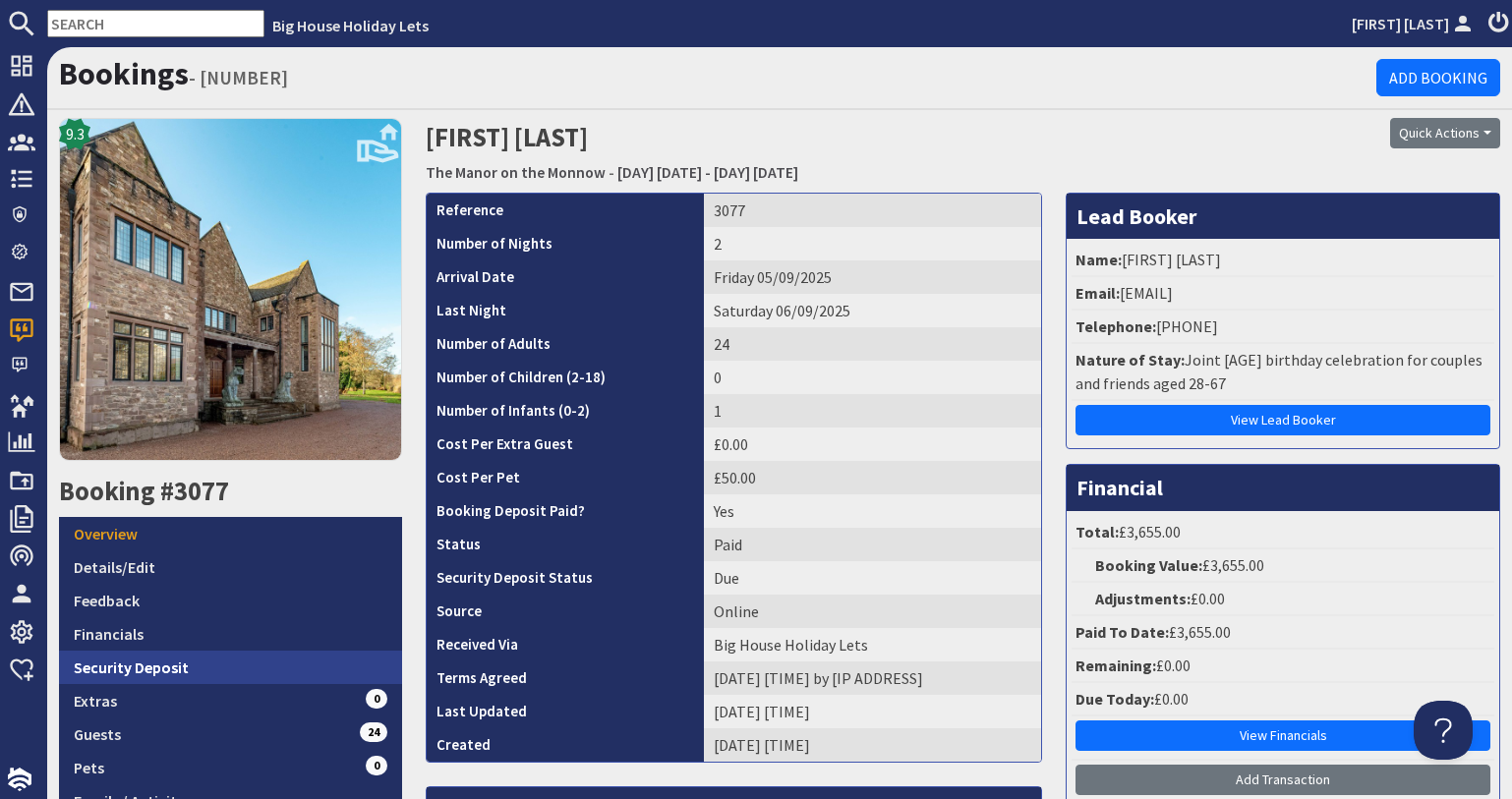 click on "Security Deposit" at bounding box center (230, 667) 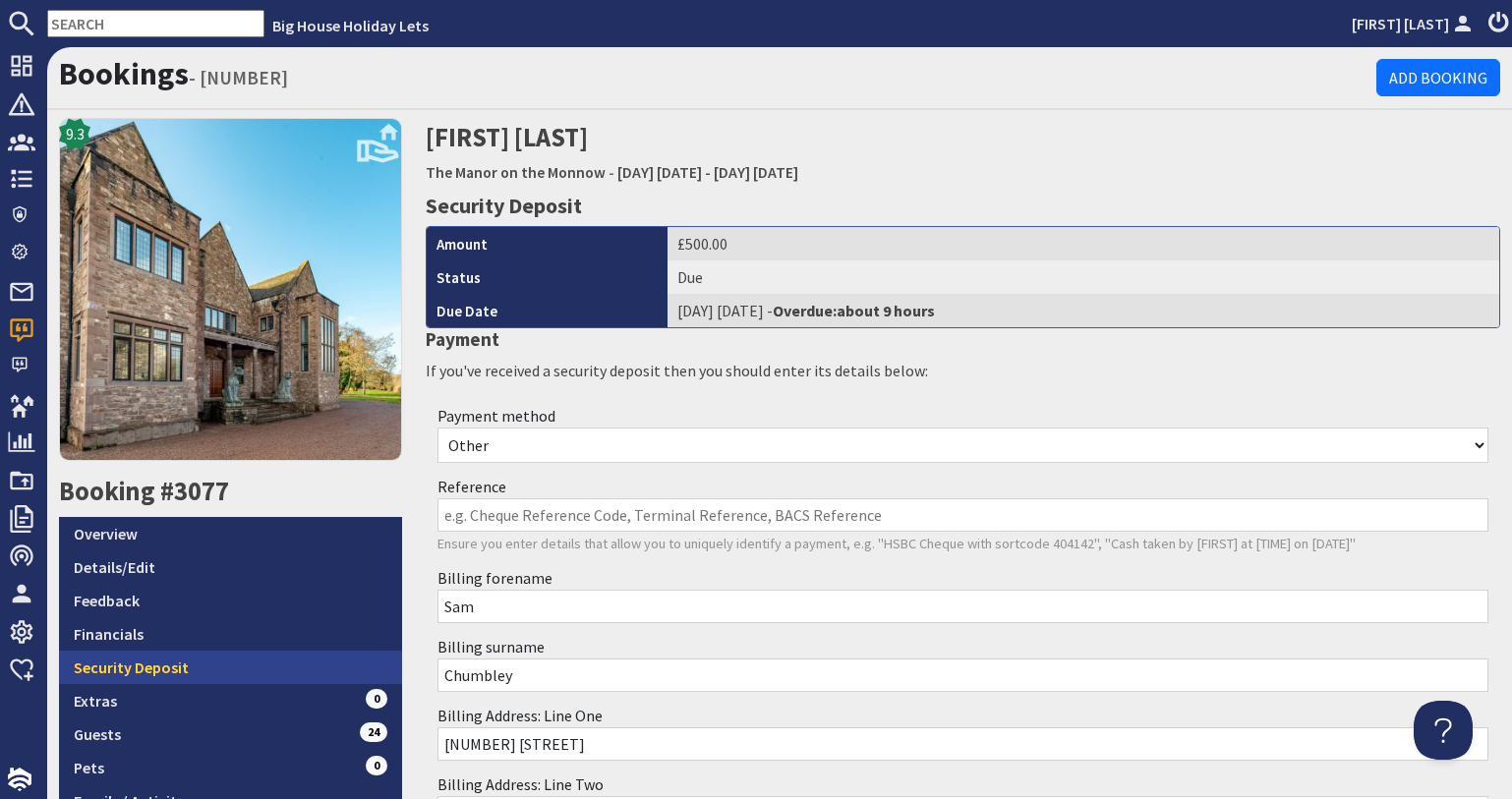 scroll, scrollTop: 0, scrollLeft: 0, axis: both 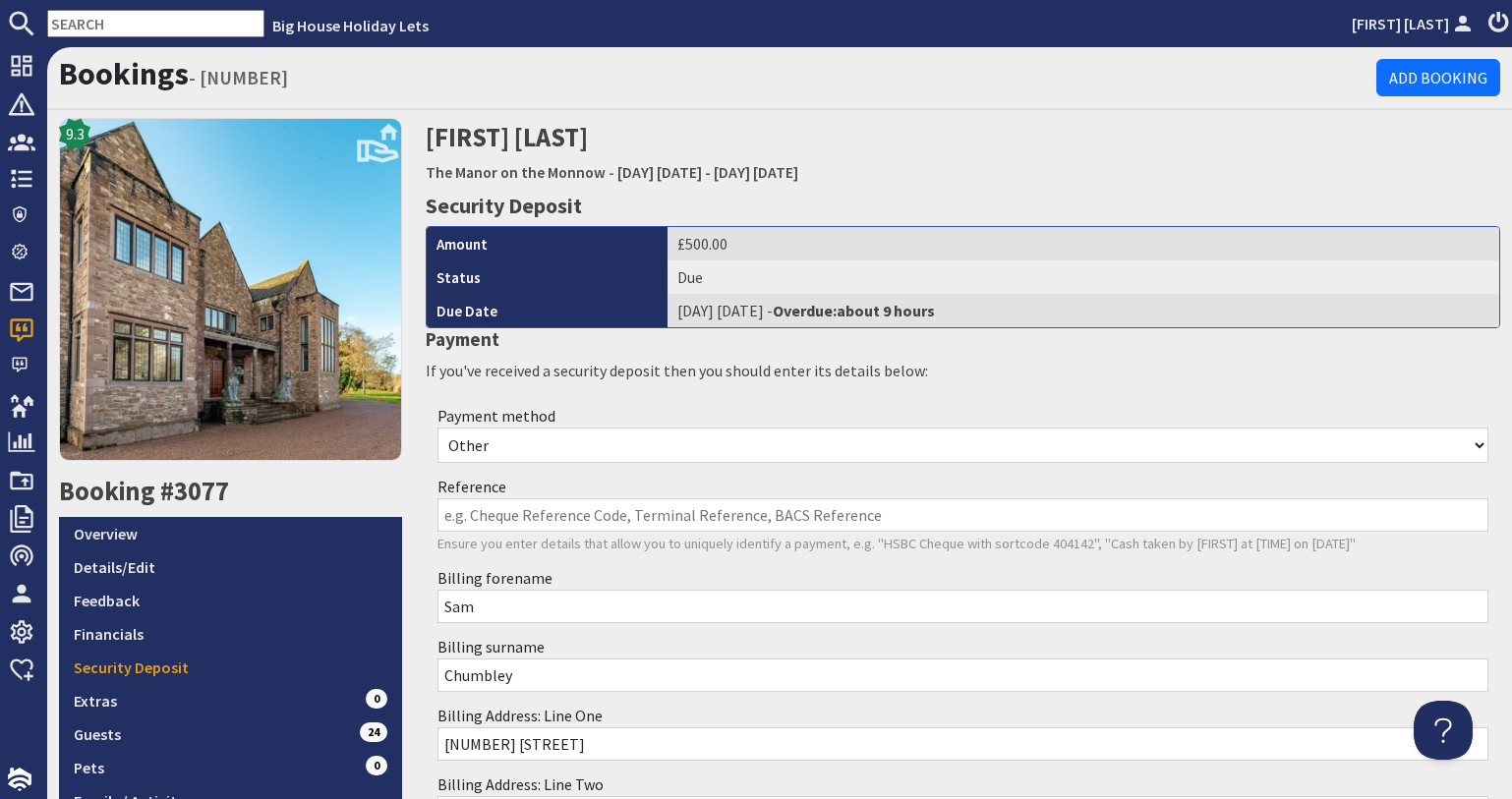 click on "Other
Cash
Bank Transfer
Offline Card
Cheque
Online External" at bounding box center [963, 445] 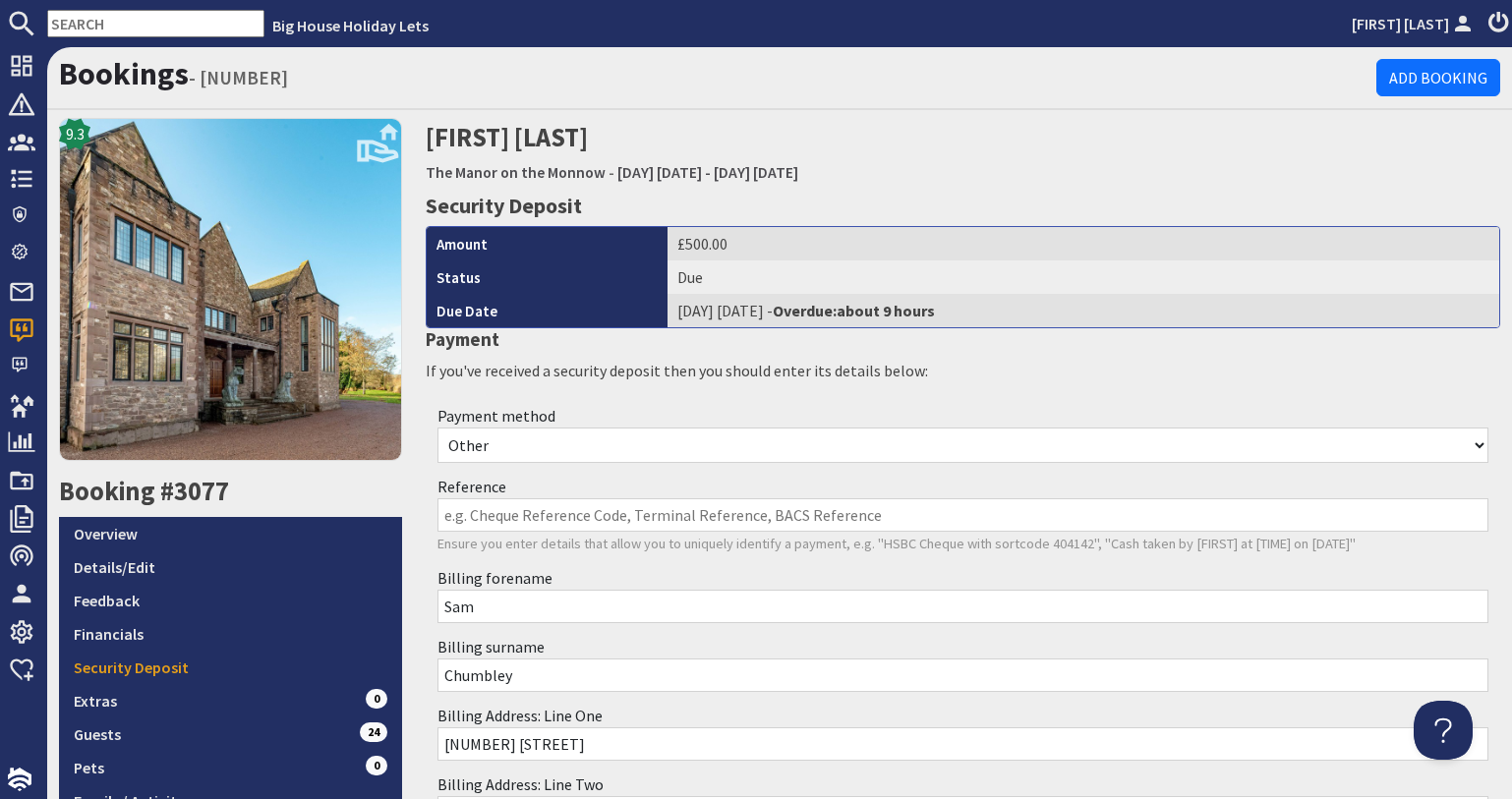 select on "offline_bank_transfer_payment" 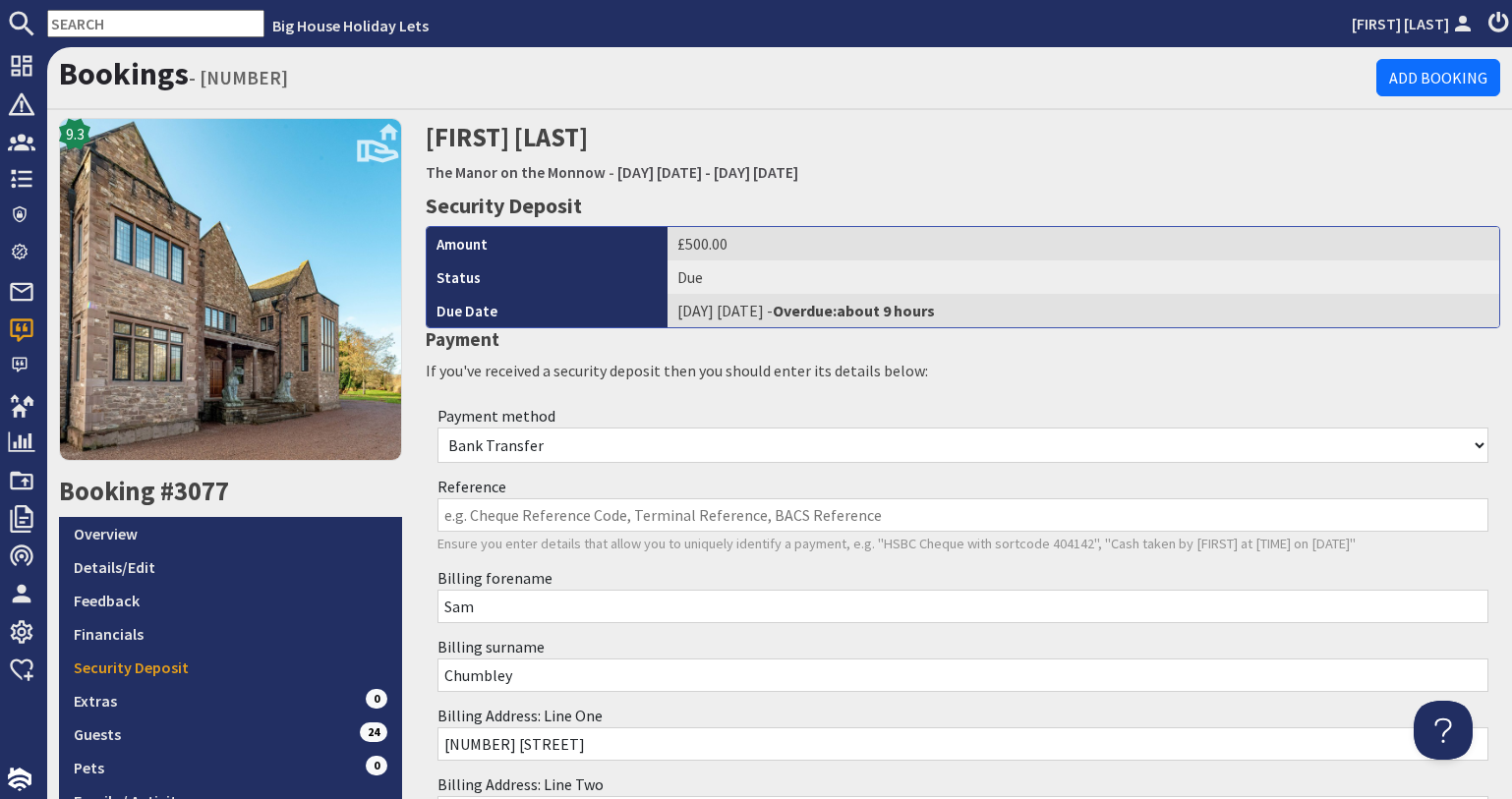 click on "Reference" at bounding box center [963, 515] 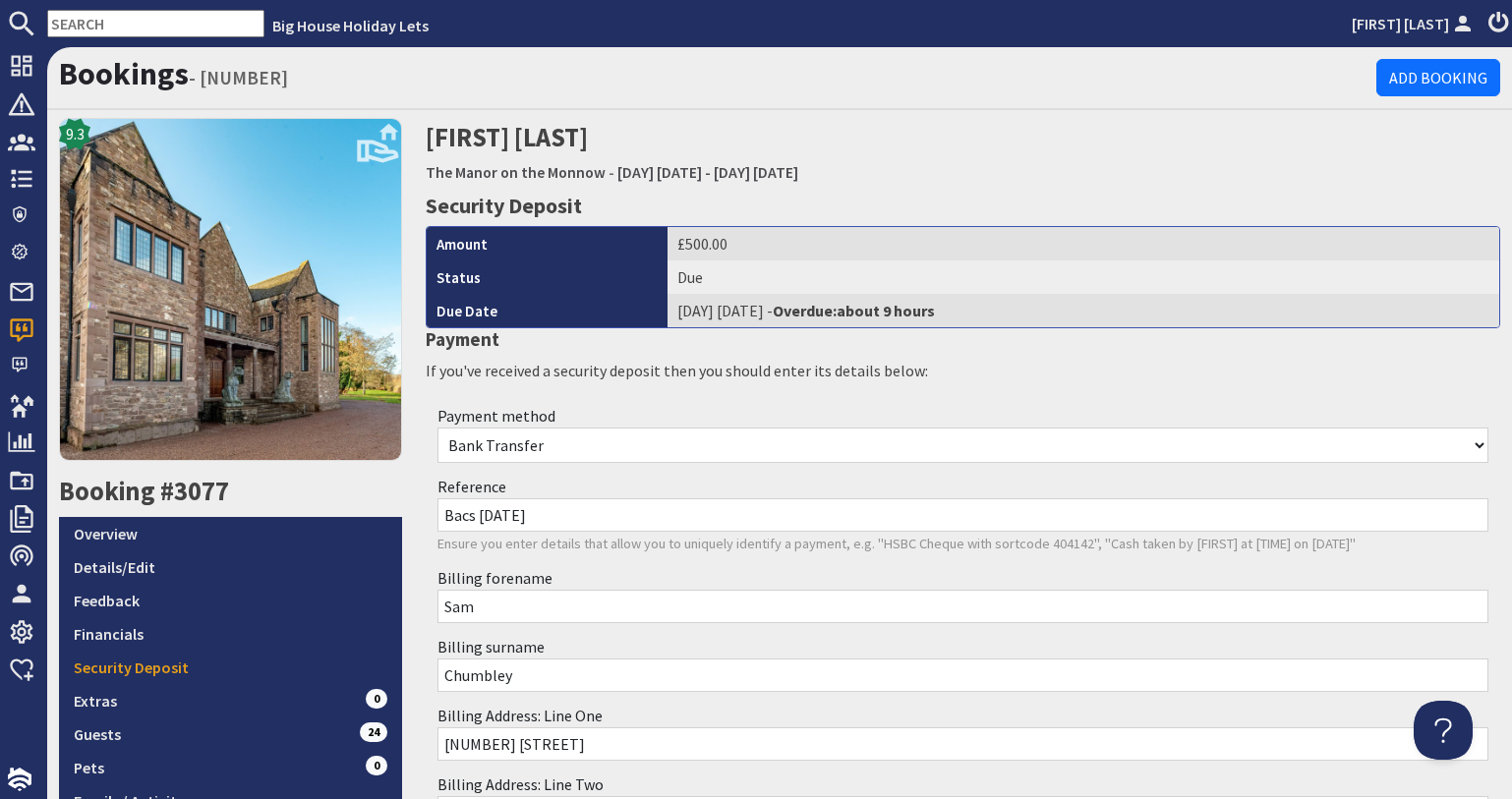 scroll, scrollTop: 459, scrollLeft: 0, axis: vertical 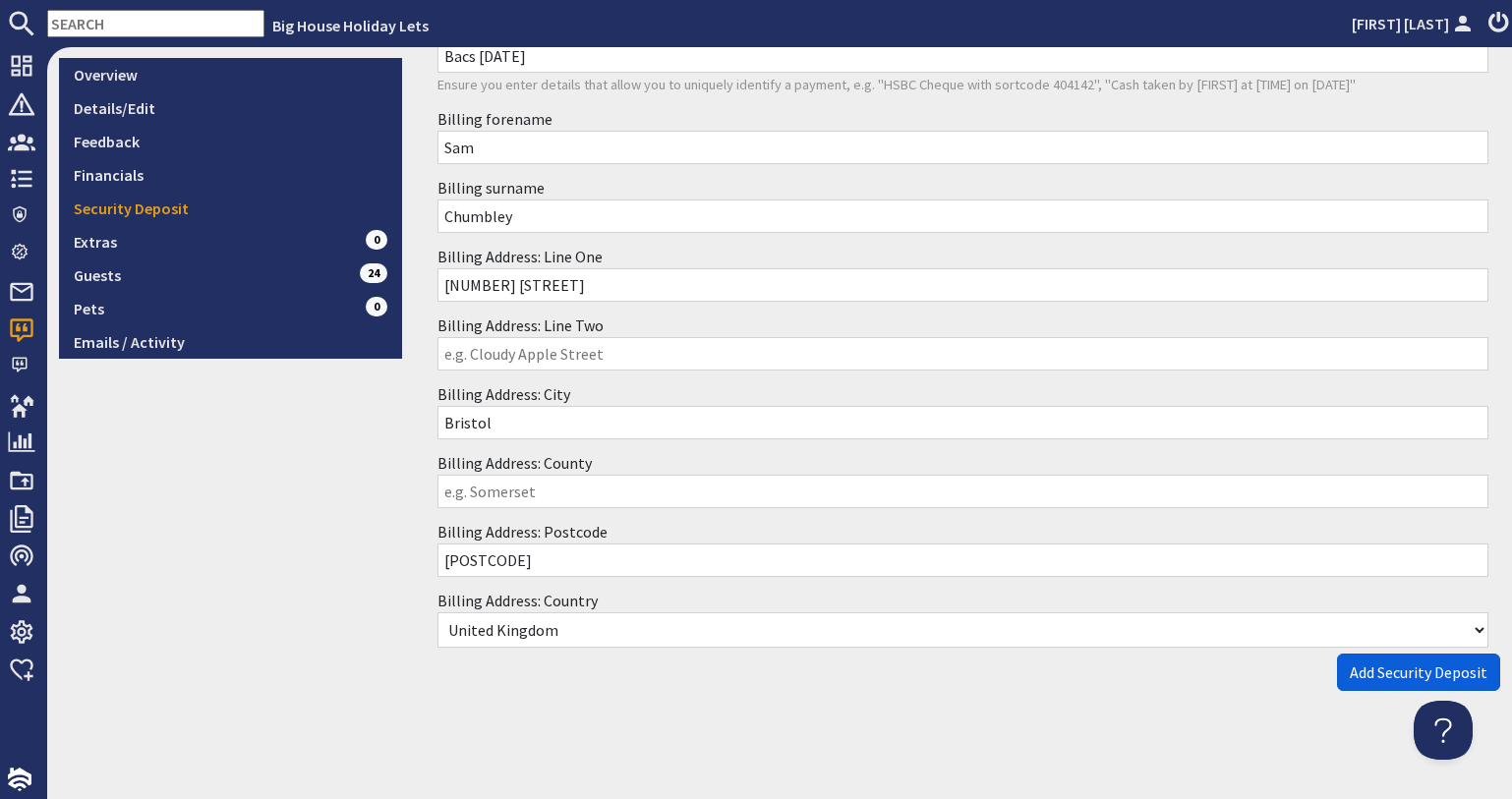 type on "Bacs 31.07.25" 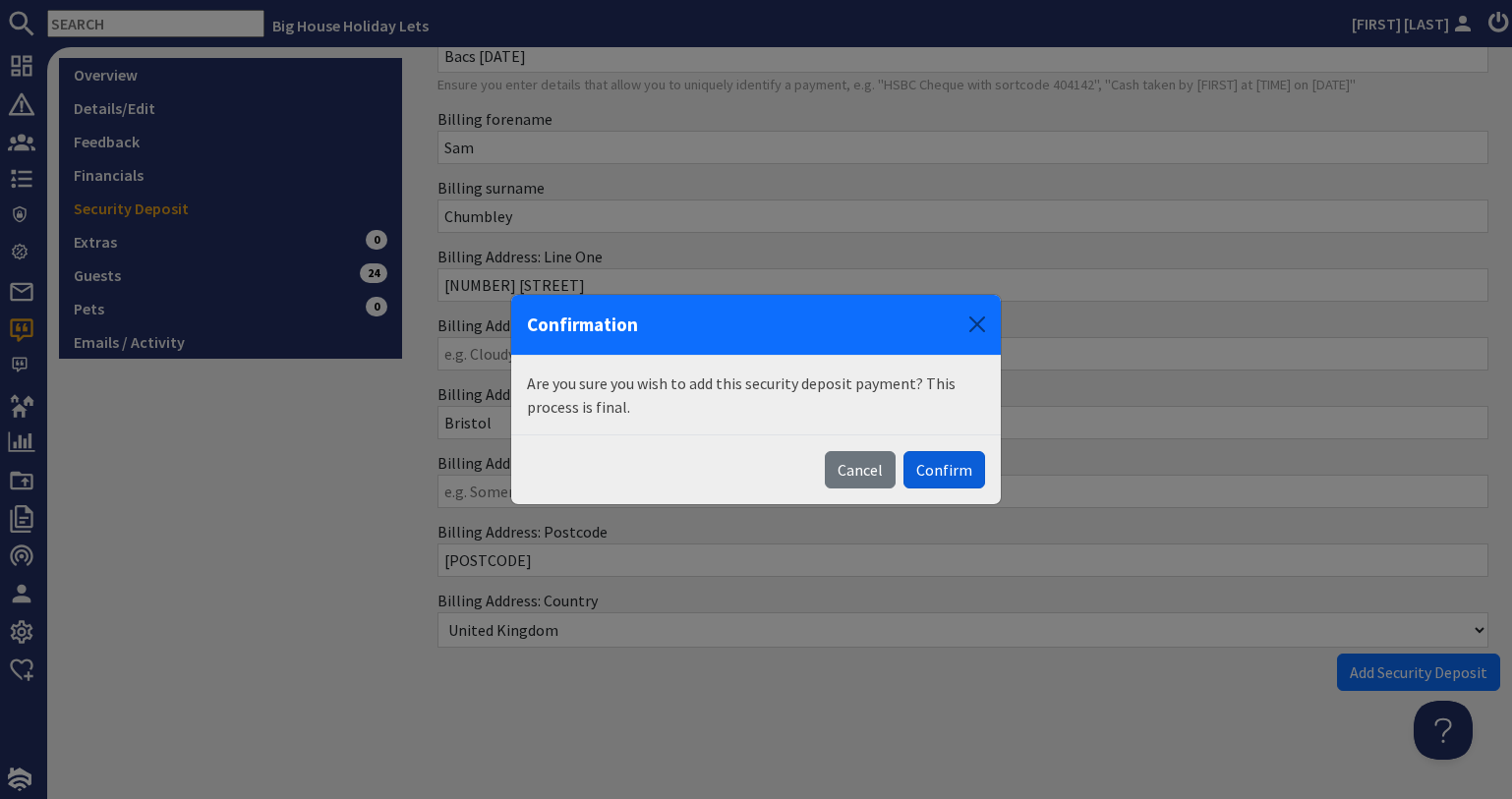 click on "Confirm" at bounding box center [944, 470] 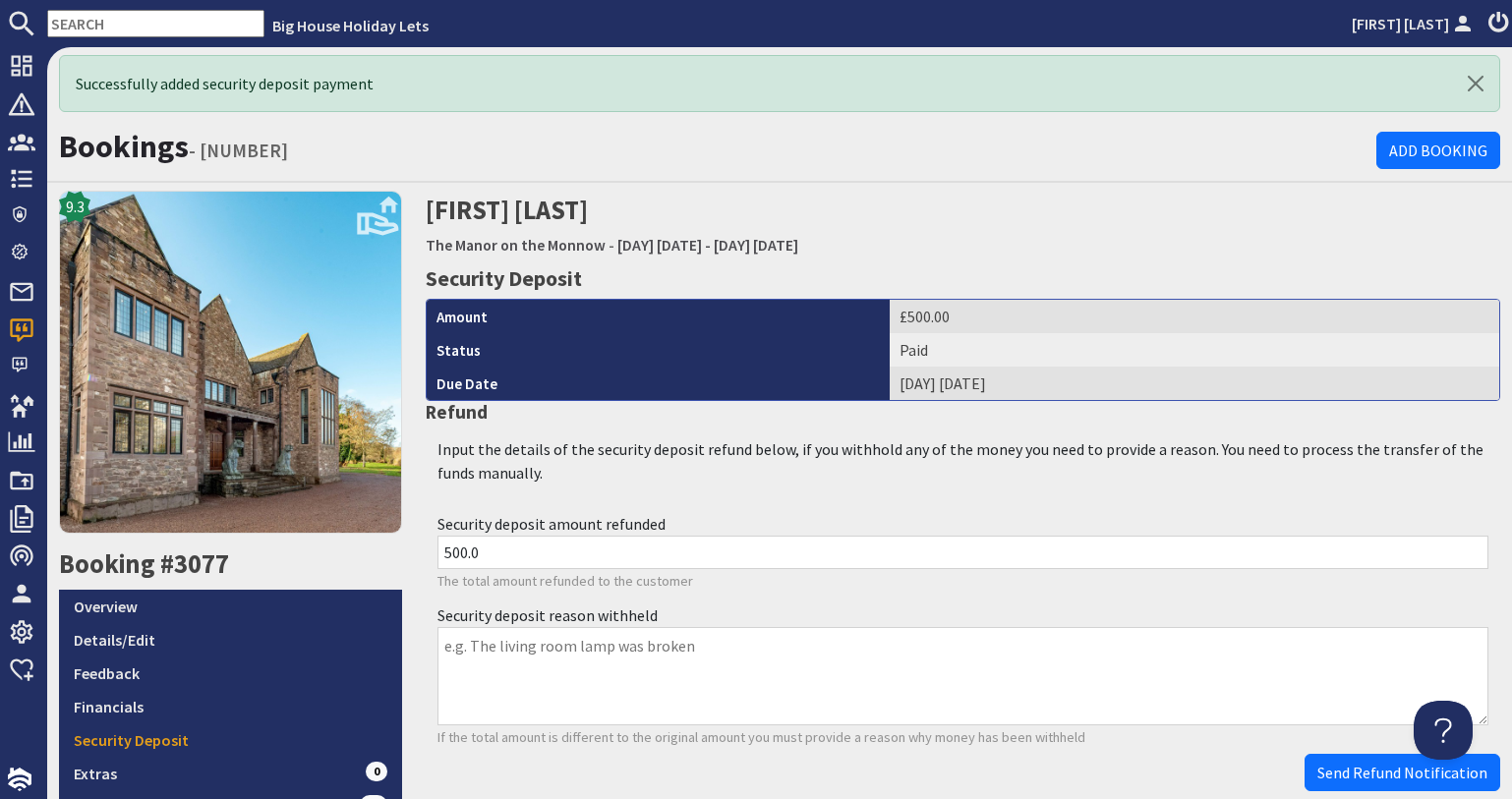 scroll, scrollTop: 0, scrollLeft: 0, axis: both 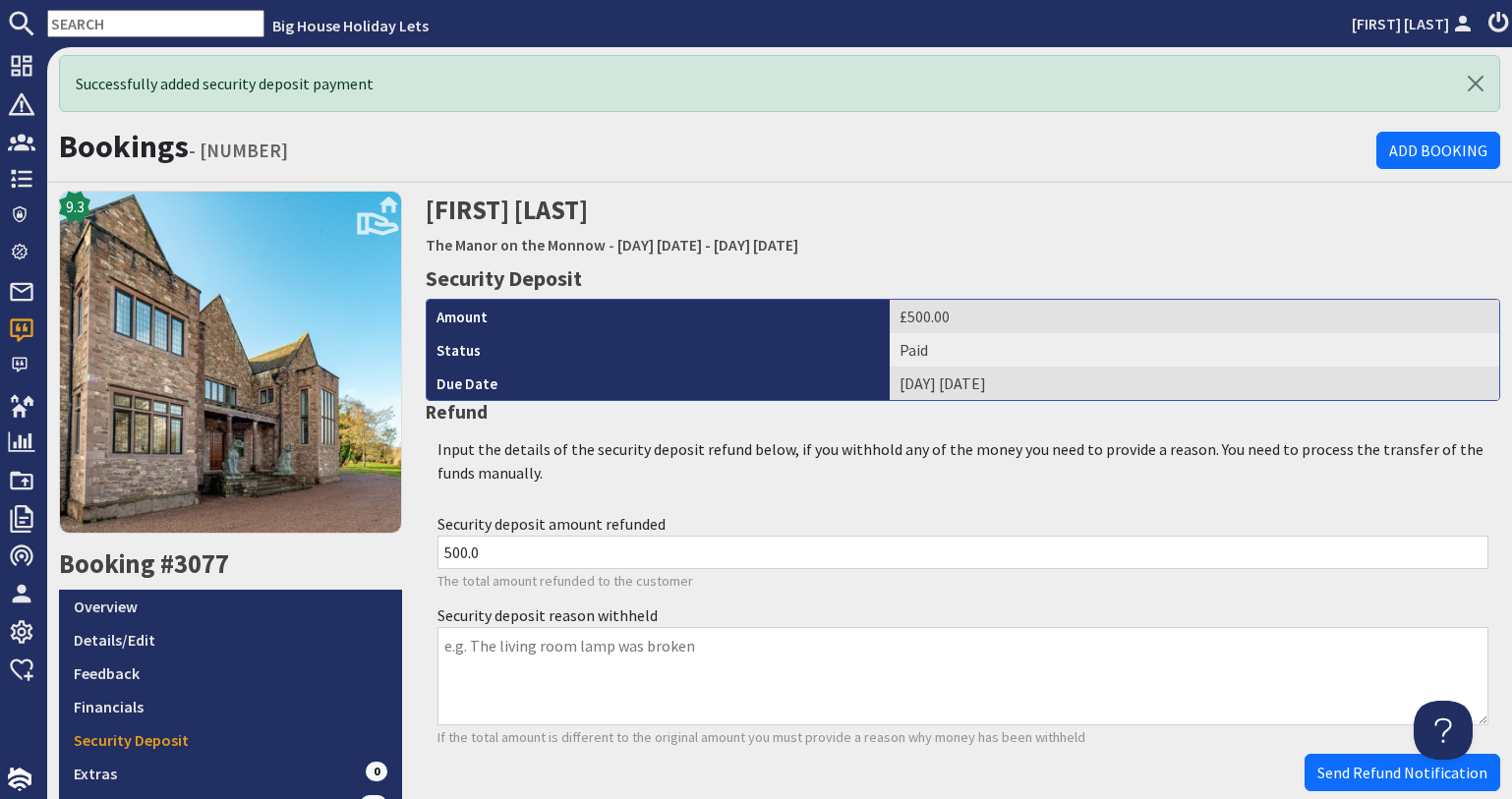 click at bounding box center [155, 24] 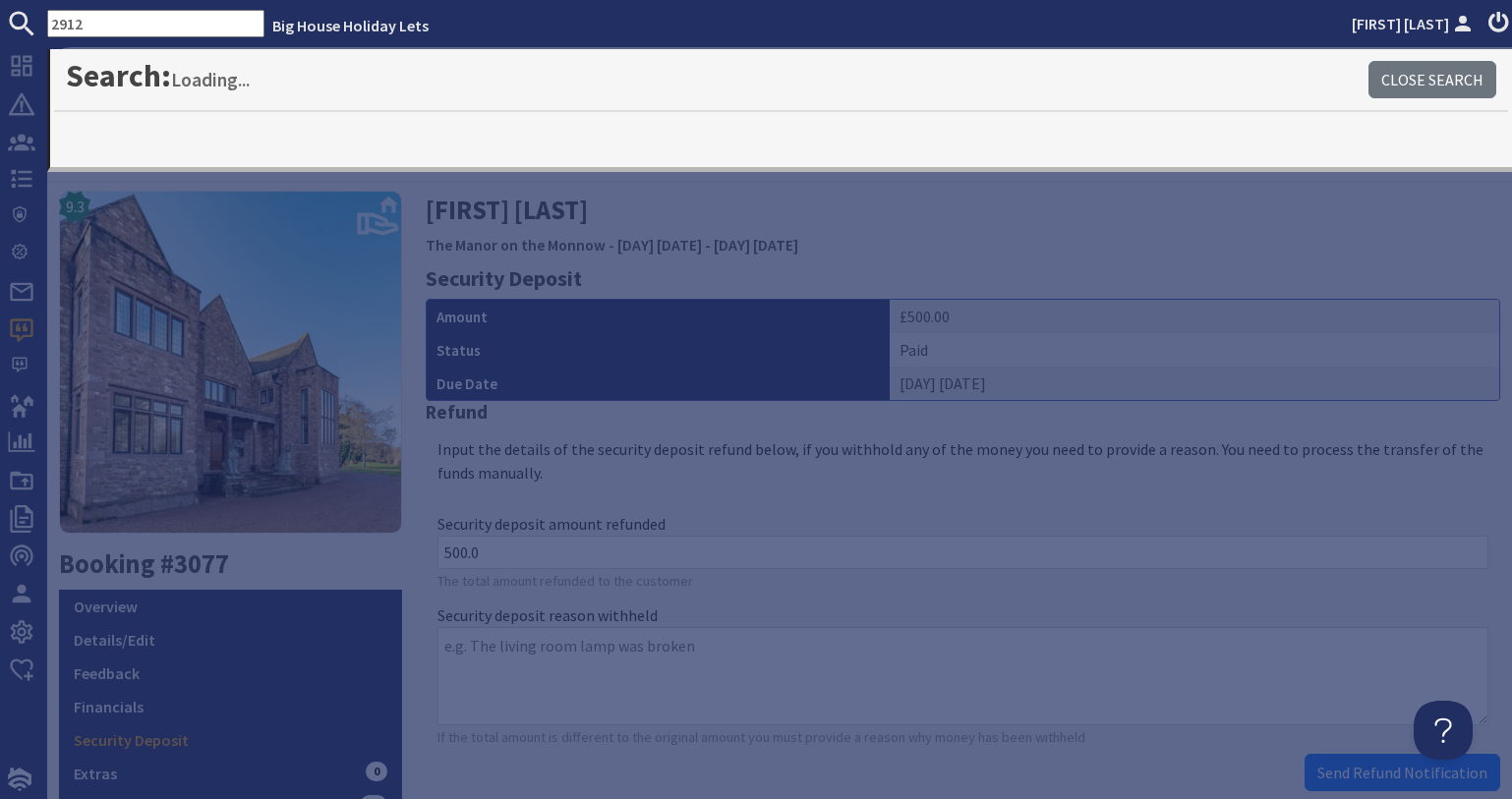 type on "2912" 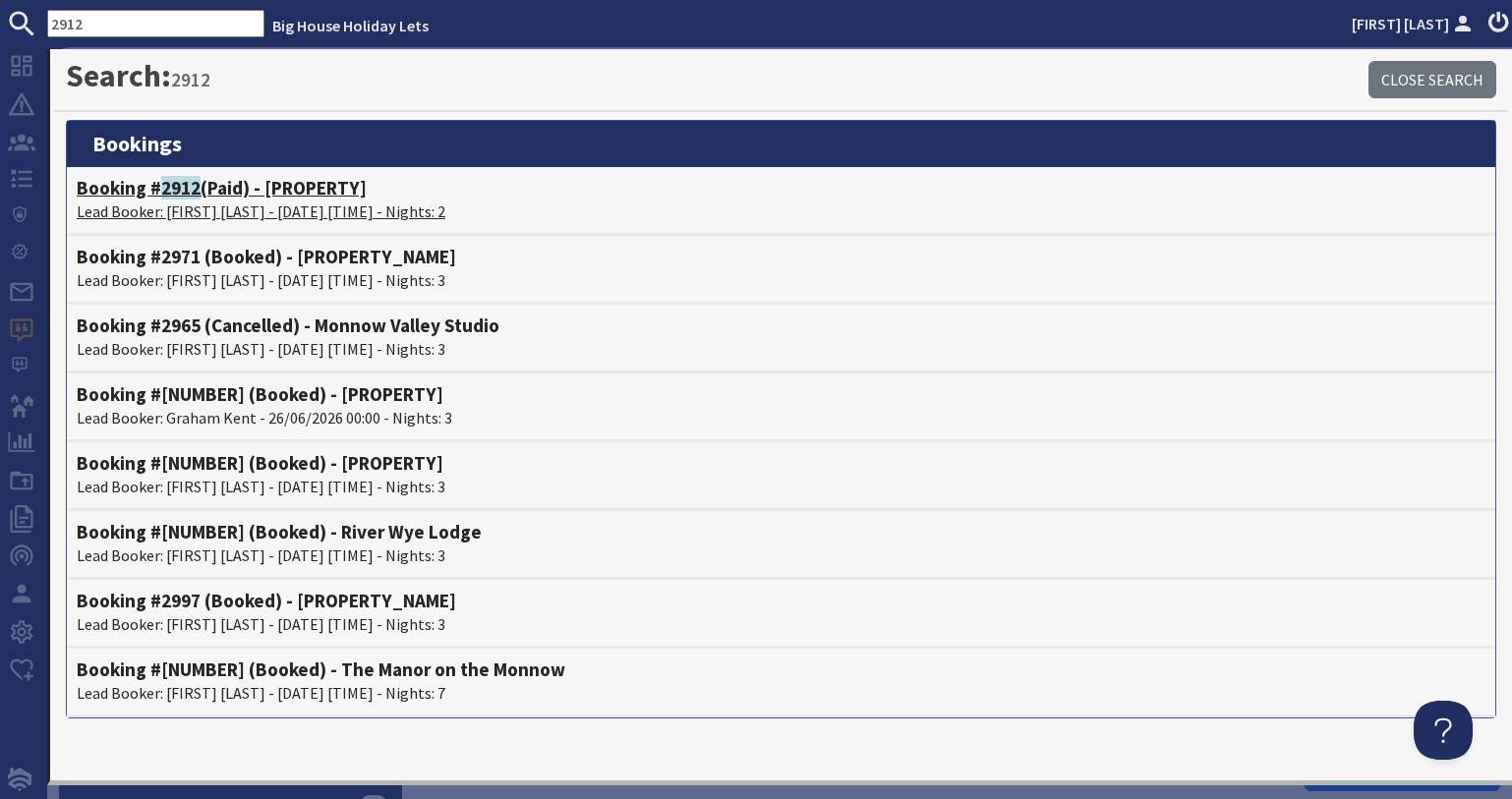 click on "Lead Booker: Maren Hessey - 12/09/2025 00:00 - Nights: 2" at bounding box center (781, 211) 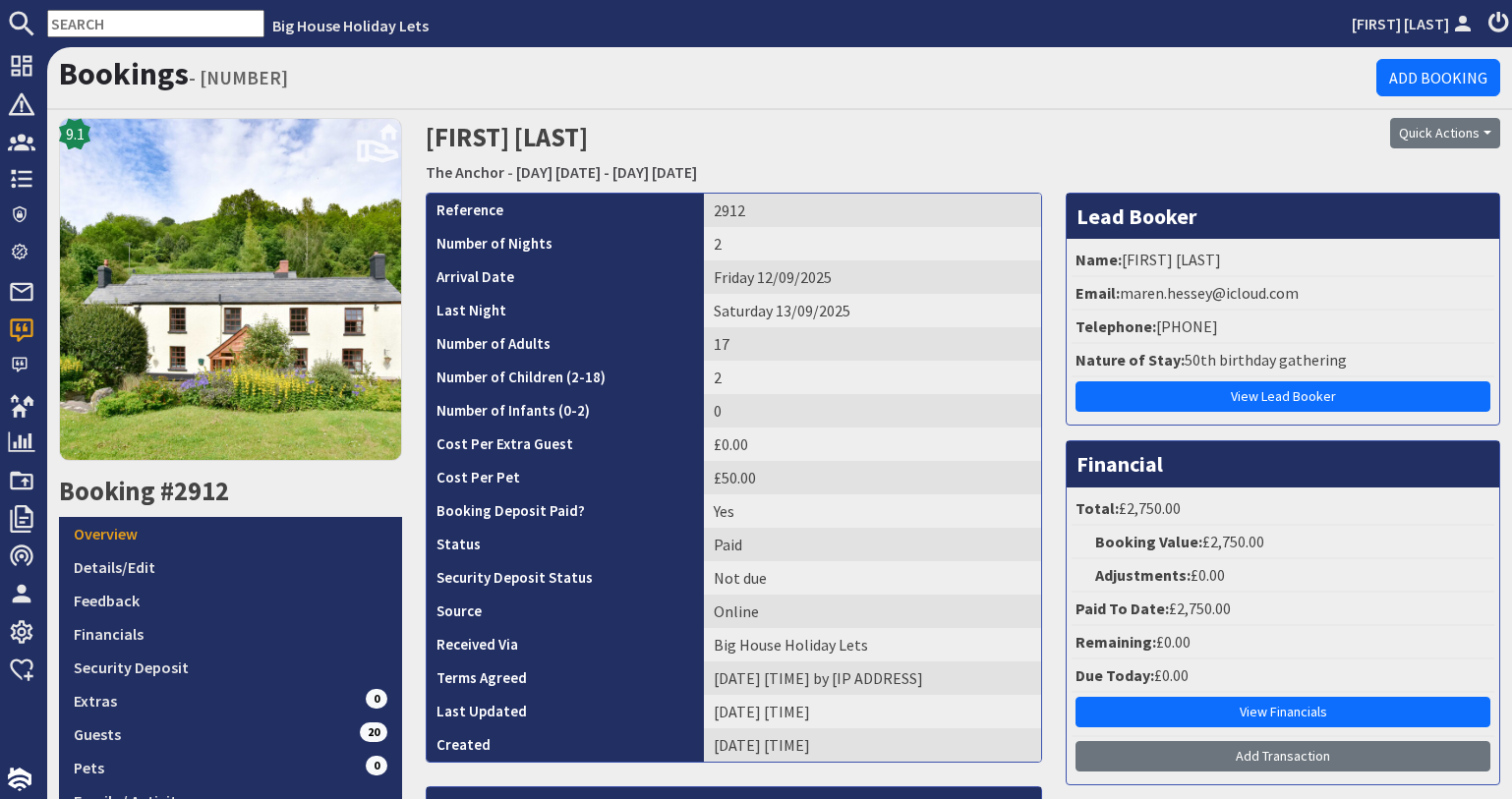 scroll, scrollTop: 0, scrollLeft: 0, axis: both 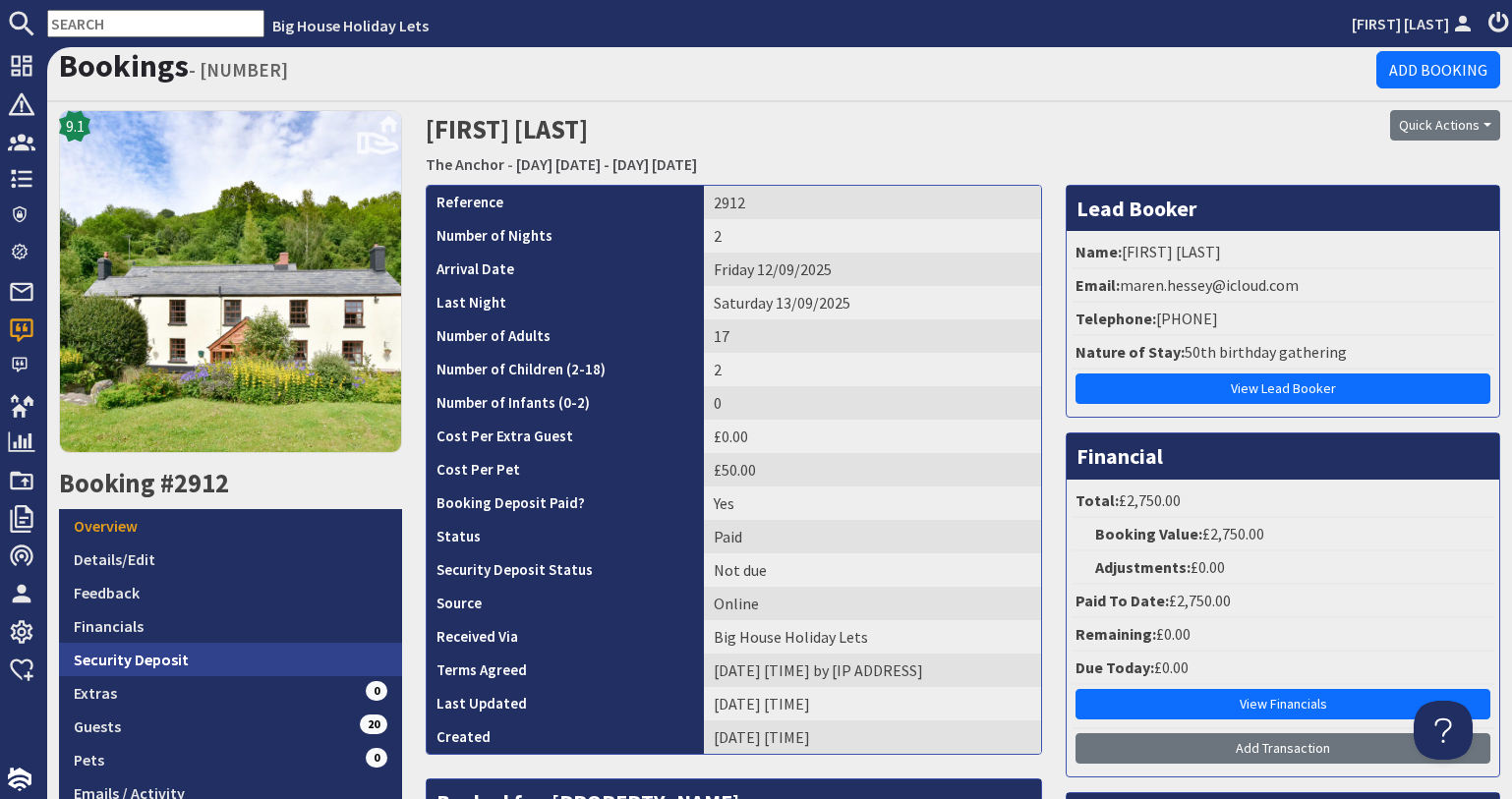 click on "Security Deposit" at bounding box center (230, 659) 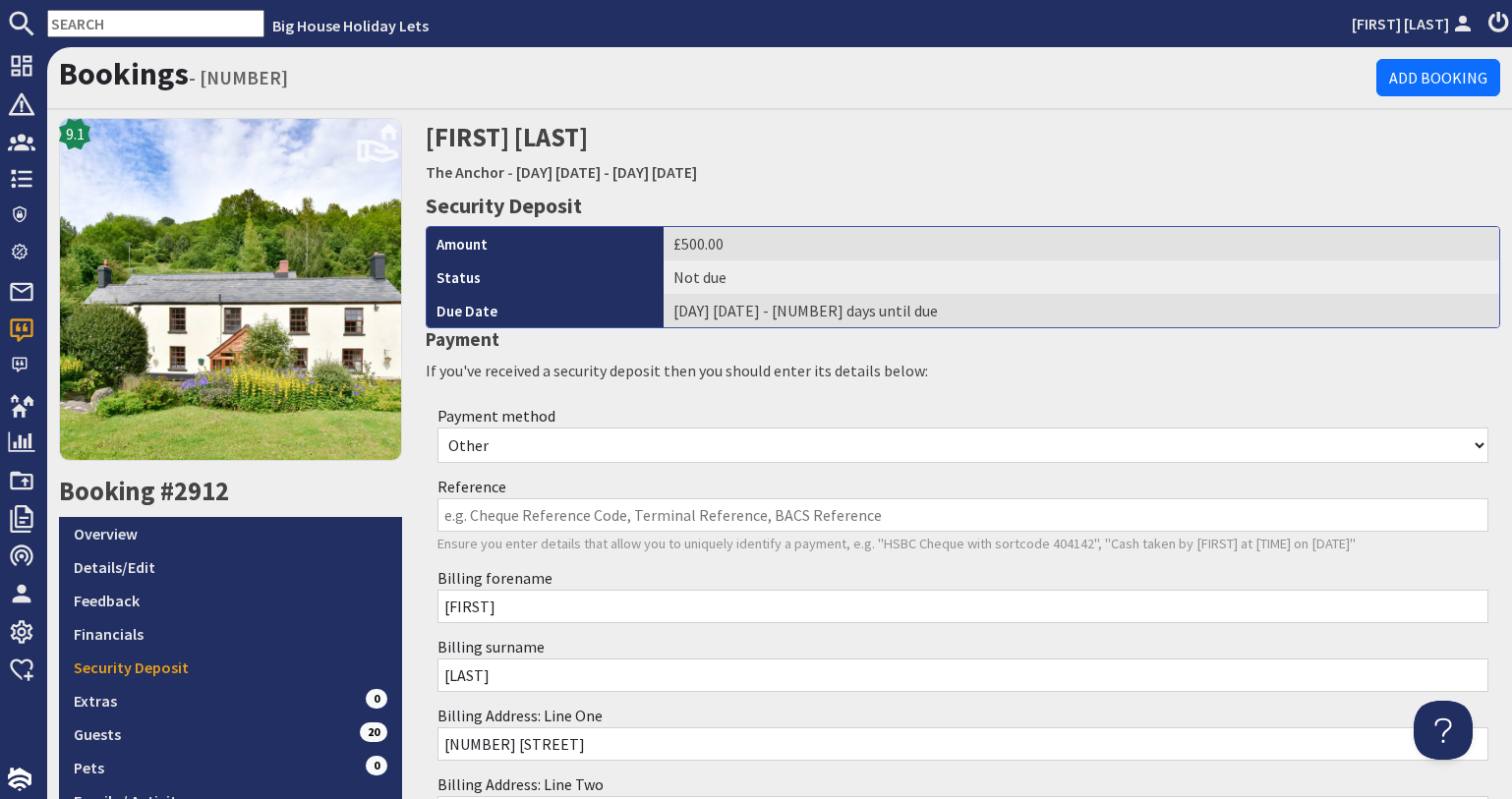 scroll, scrollTop: 0, scrollLeft: 0, axis: both 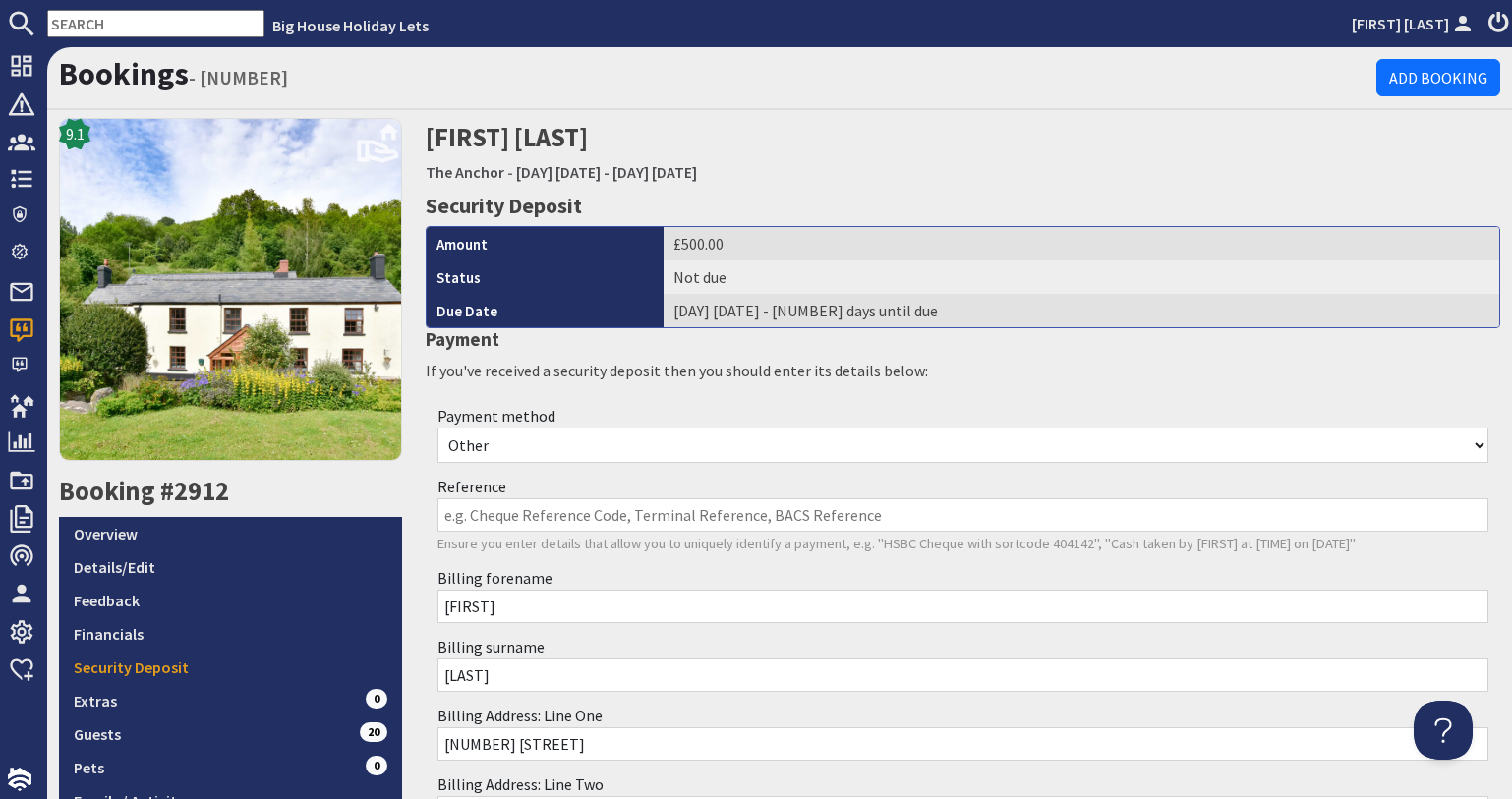 click on "Other
Cash
Bank Transfer
Offline Card
Cheque
Online External" at bounding box center [963, 445] 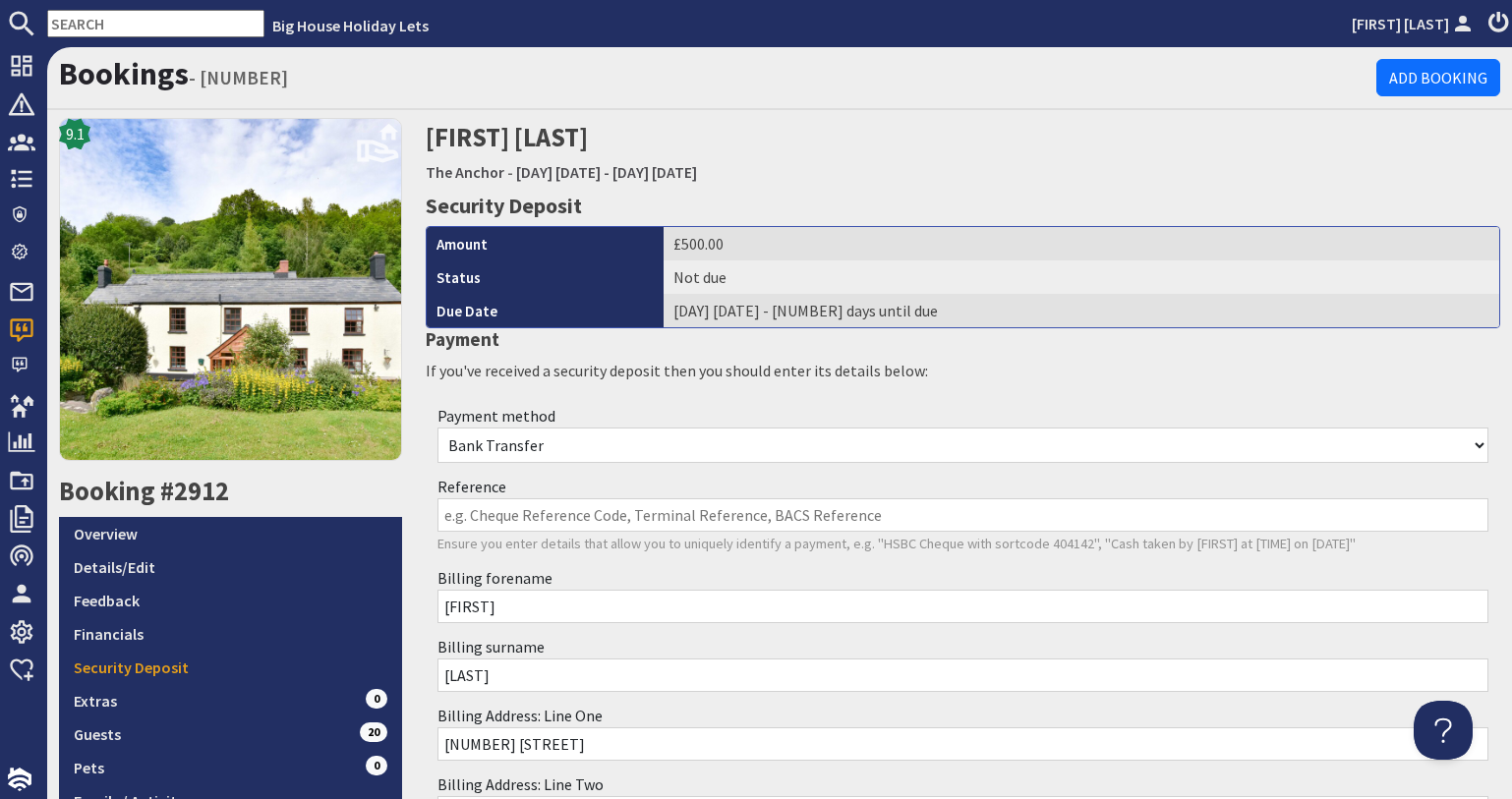 click on "Reference" at bounding box center [963, 515] 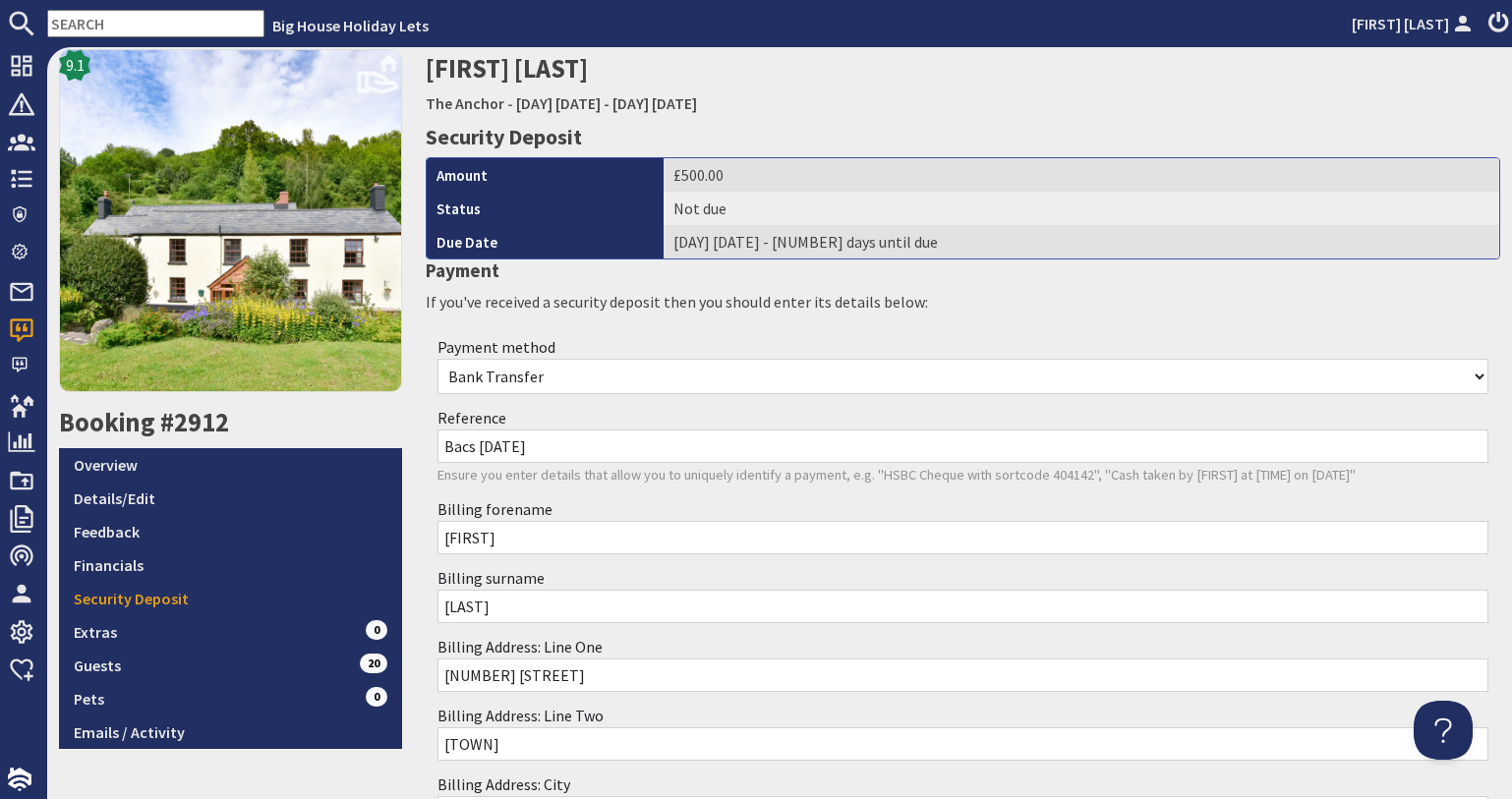 scroll, scrollTop: 459, scrollLeft: 0, axis: vertical 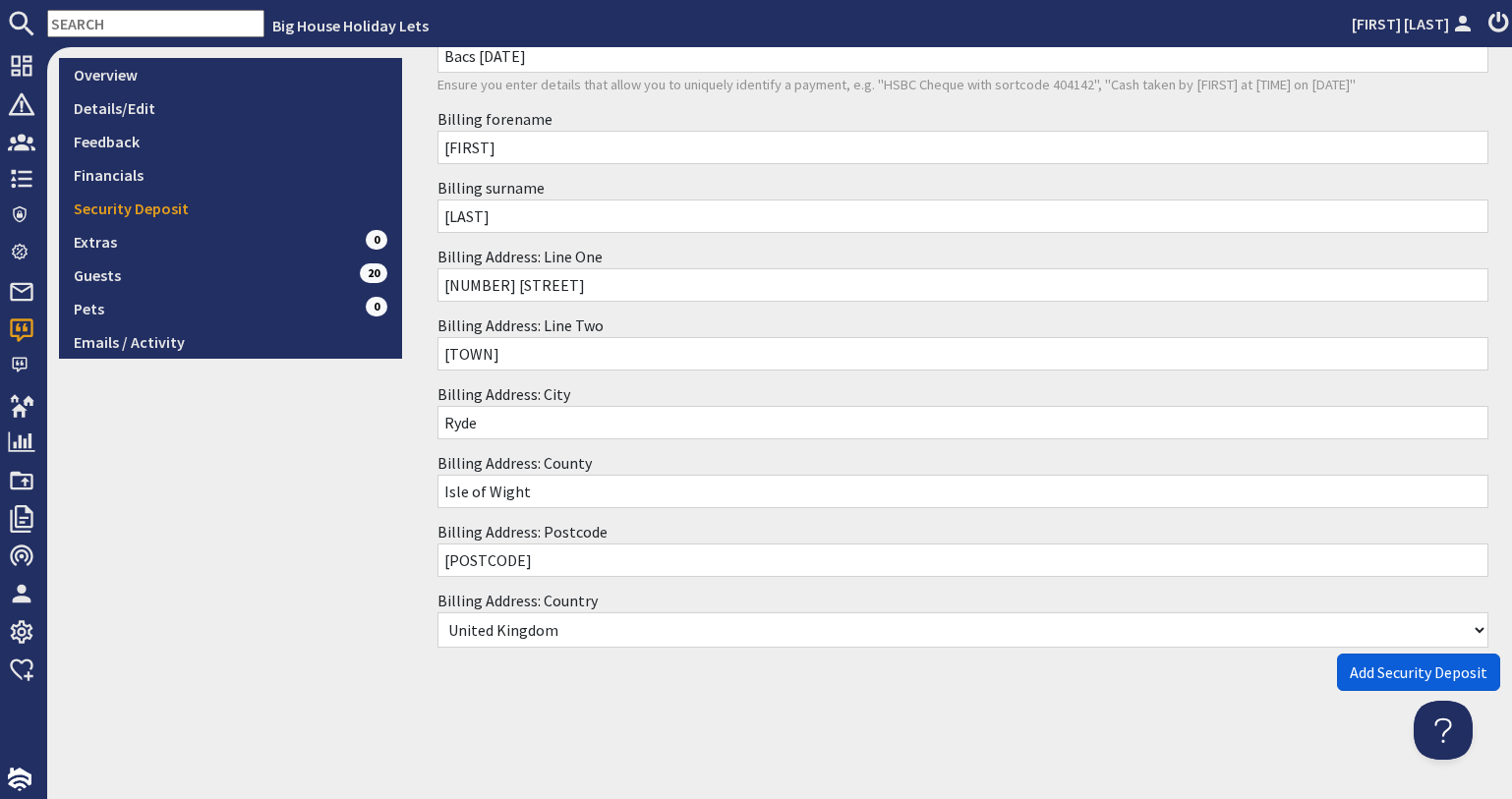 type on "Bacs 31.07.25" 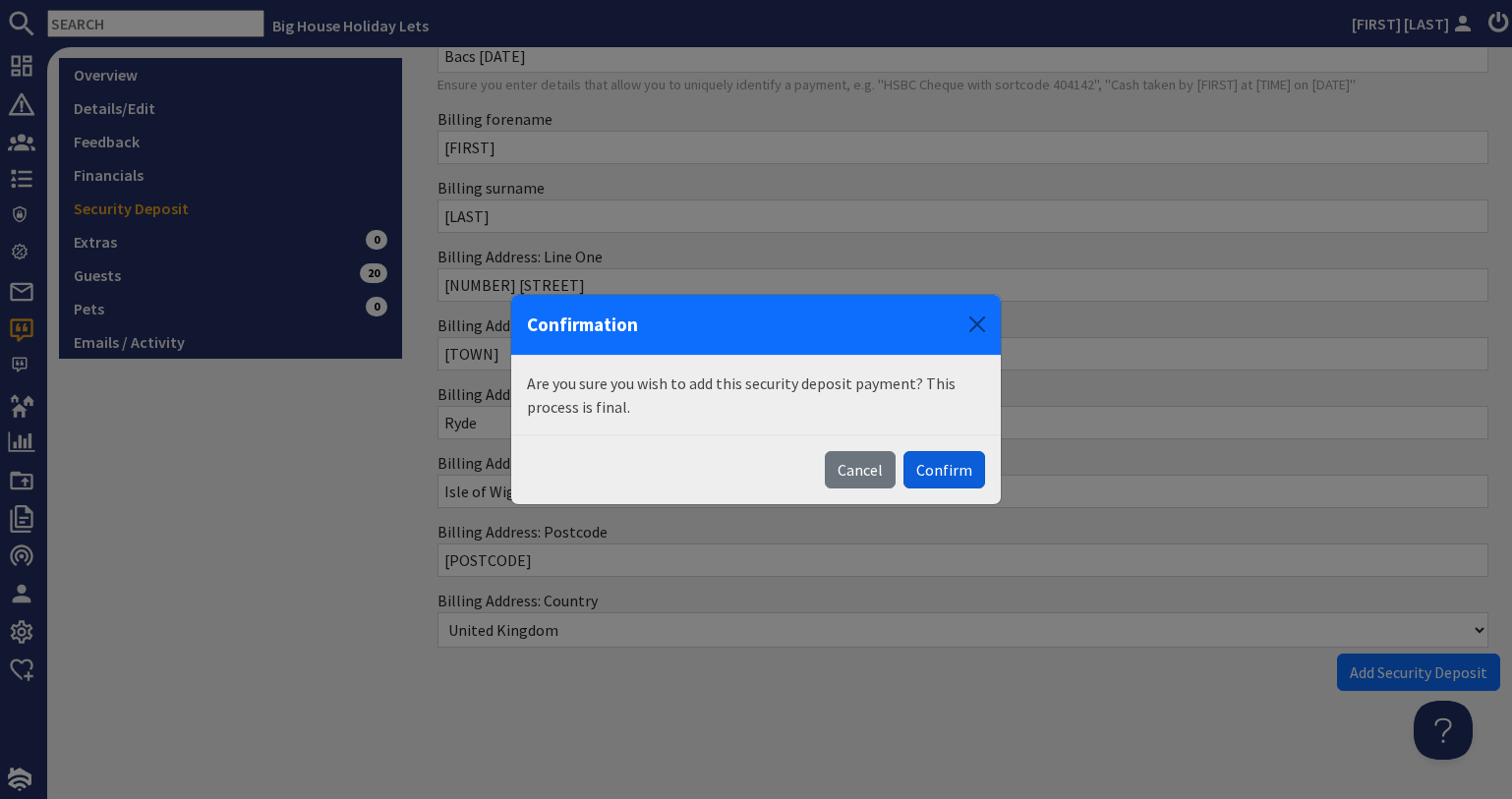 click on "Confirm" at bounding box center (944, 470) 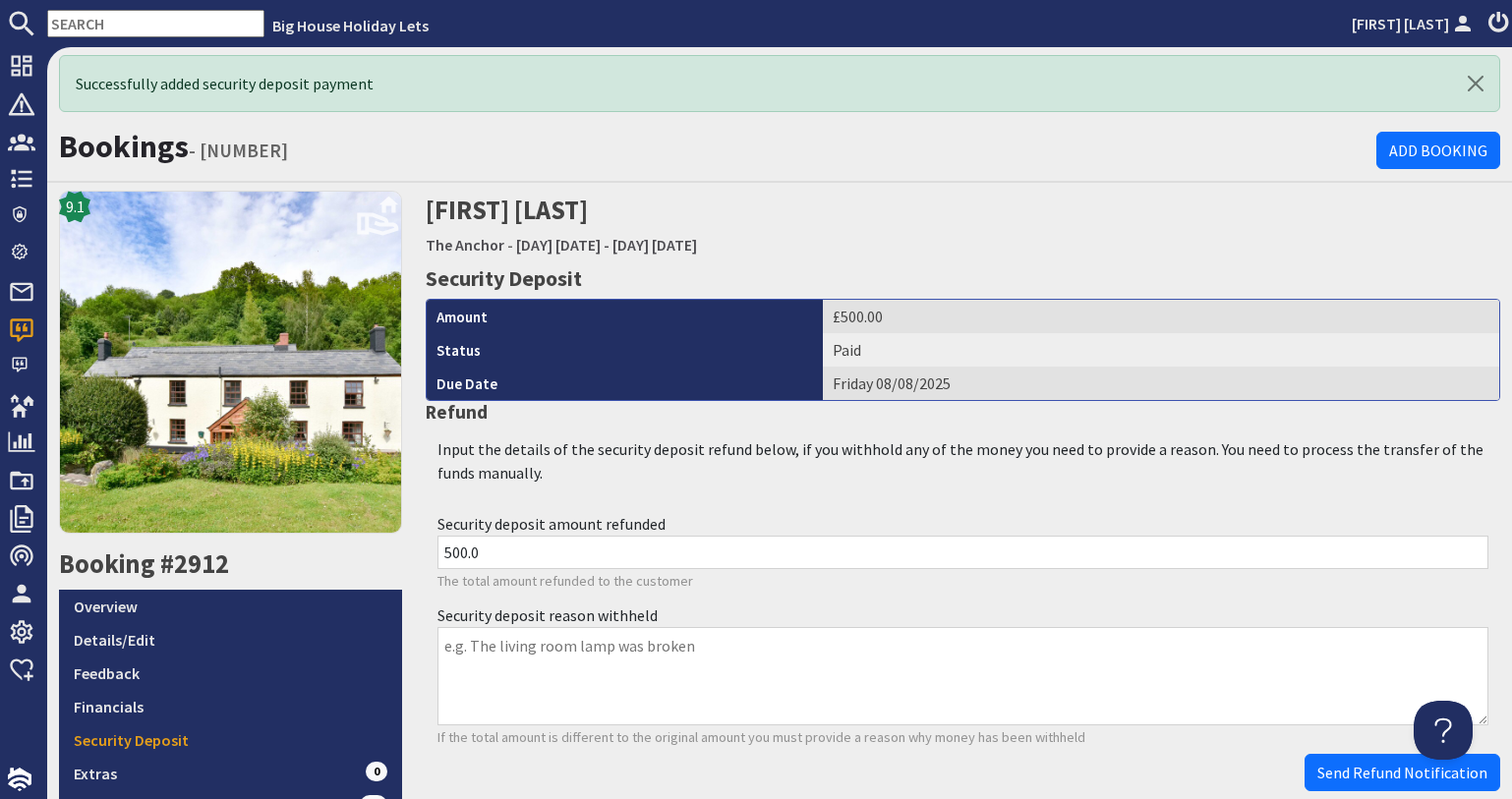 scroll, scrollTop: 0, scrollLeft: 0, axis: both 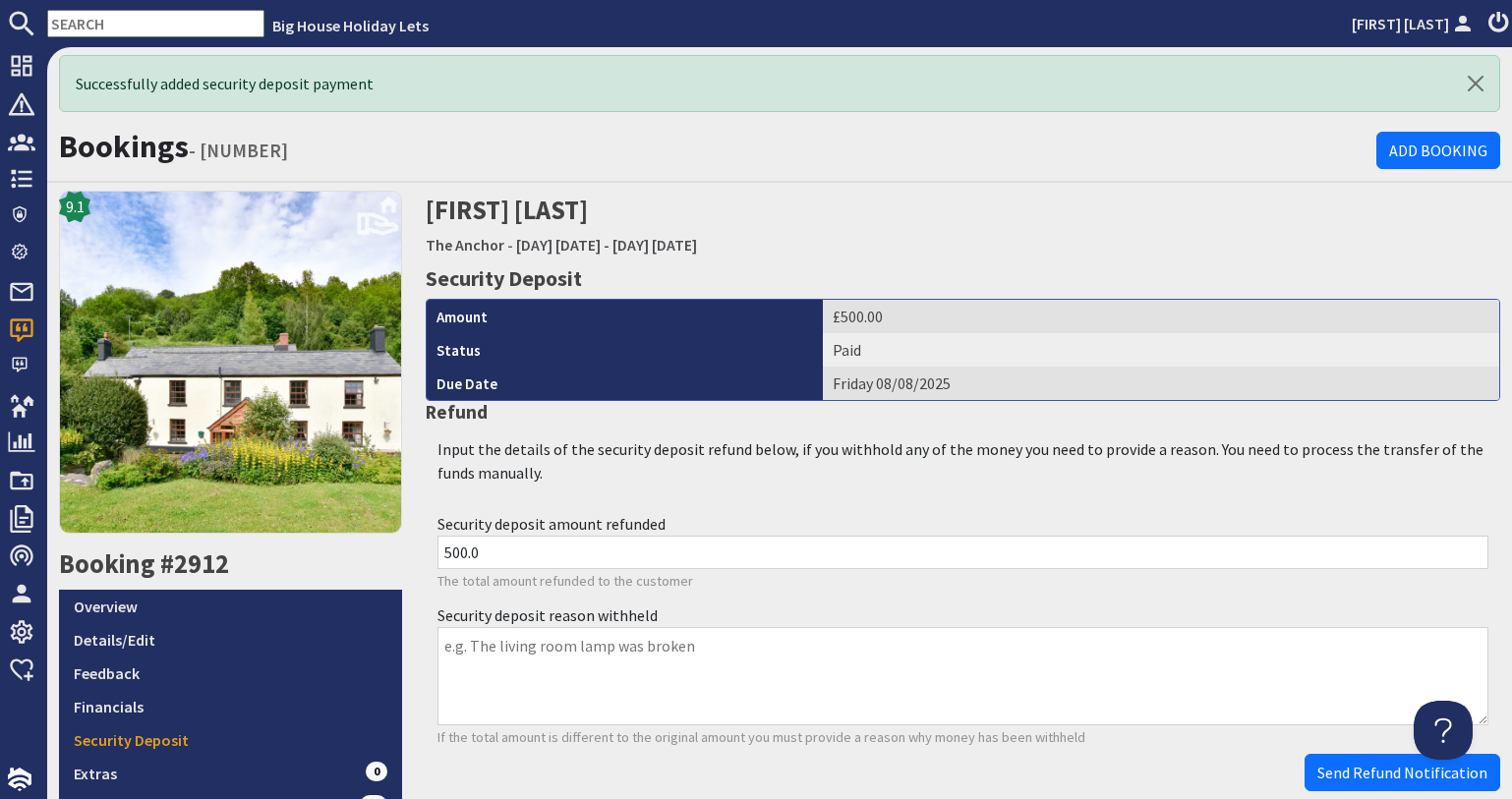 click at bounding box center [155, 24] 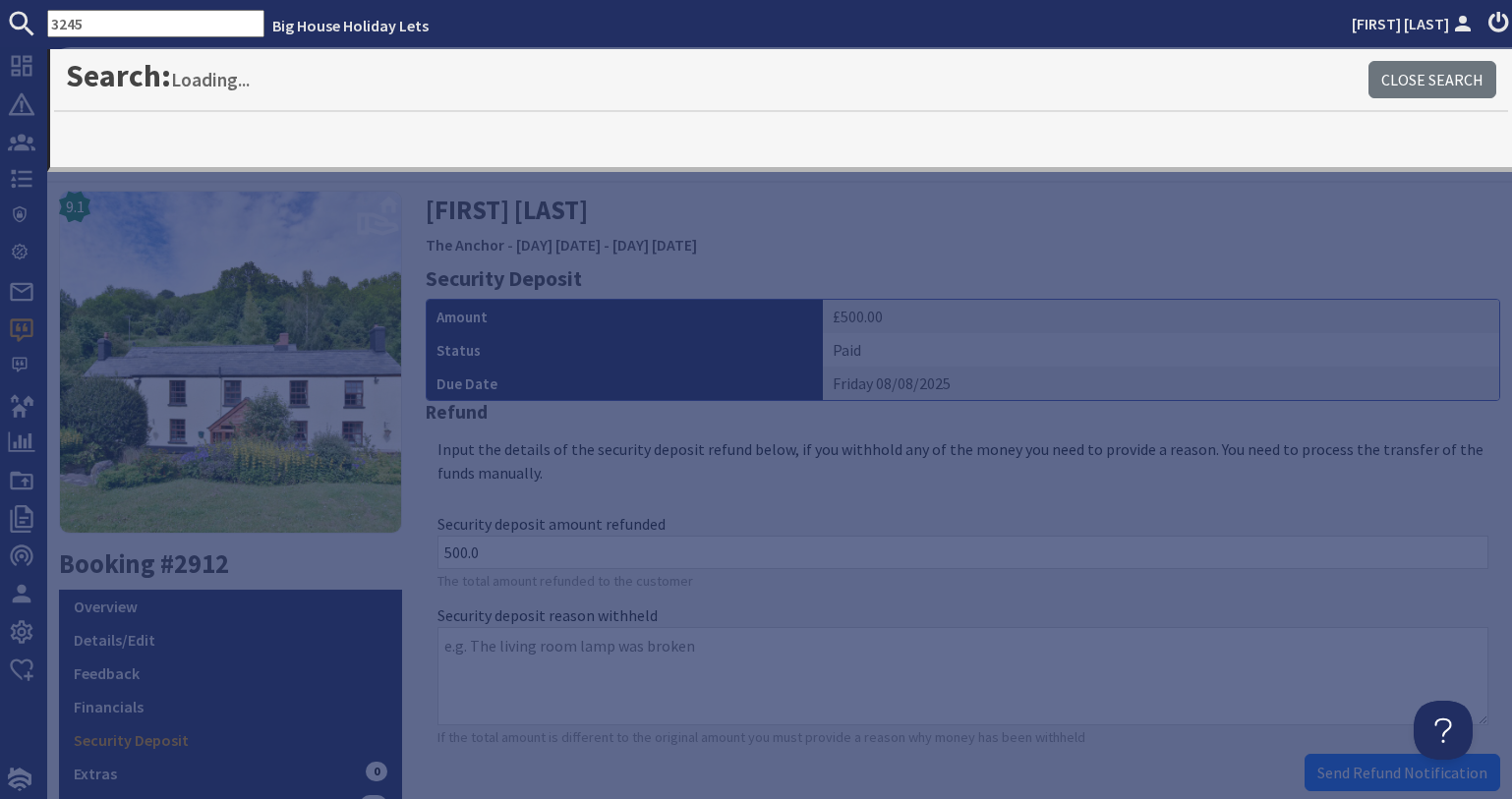 type on "3245" 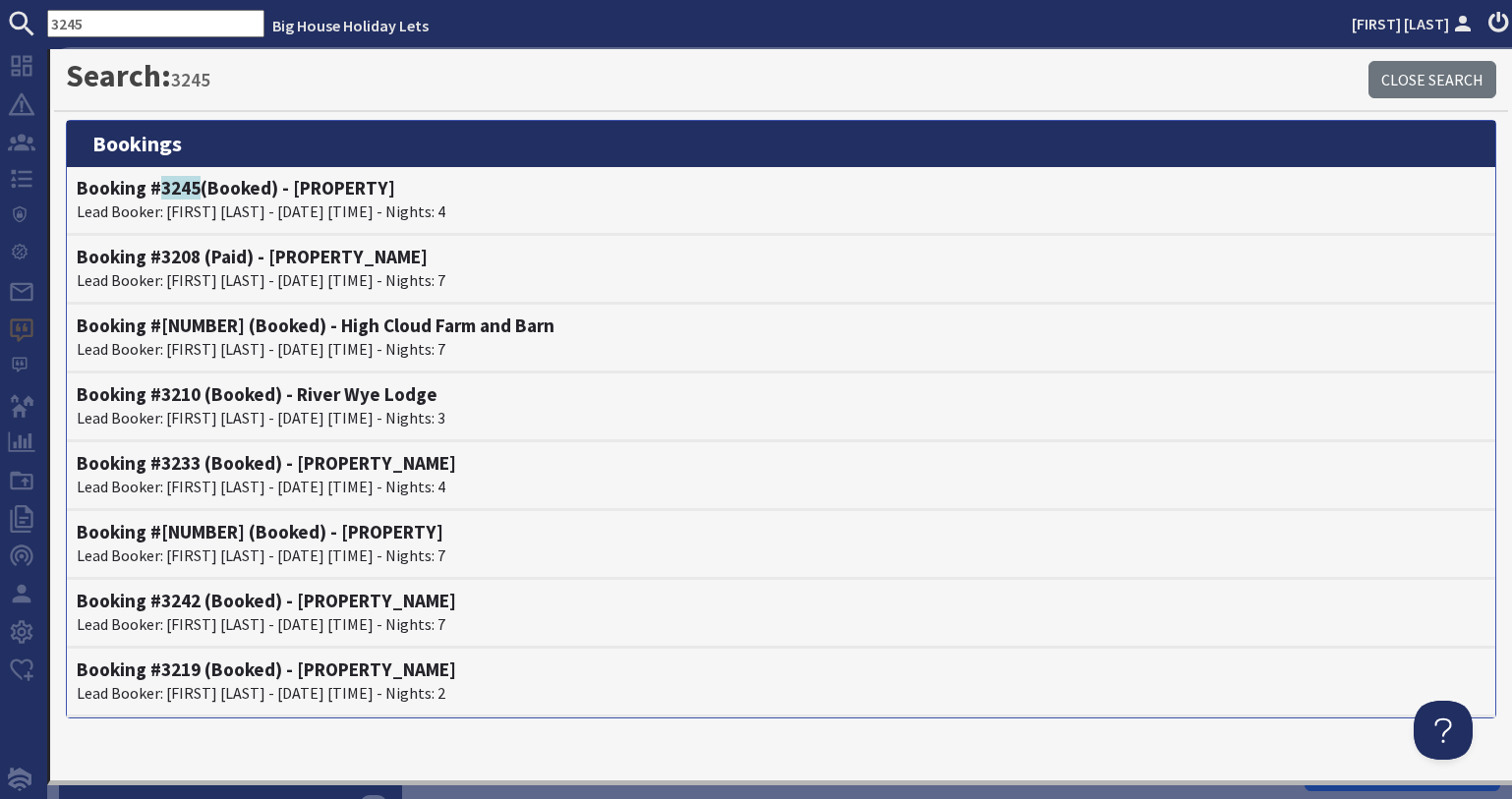 click on "Lead Booker: Erica Attwood - 23/07/2026 00:00 - Nights: 4" at bounding box center [781, 211] 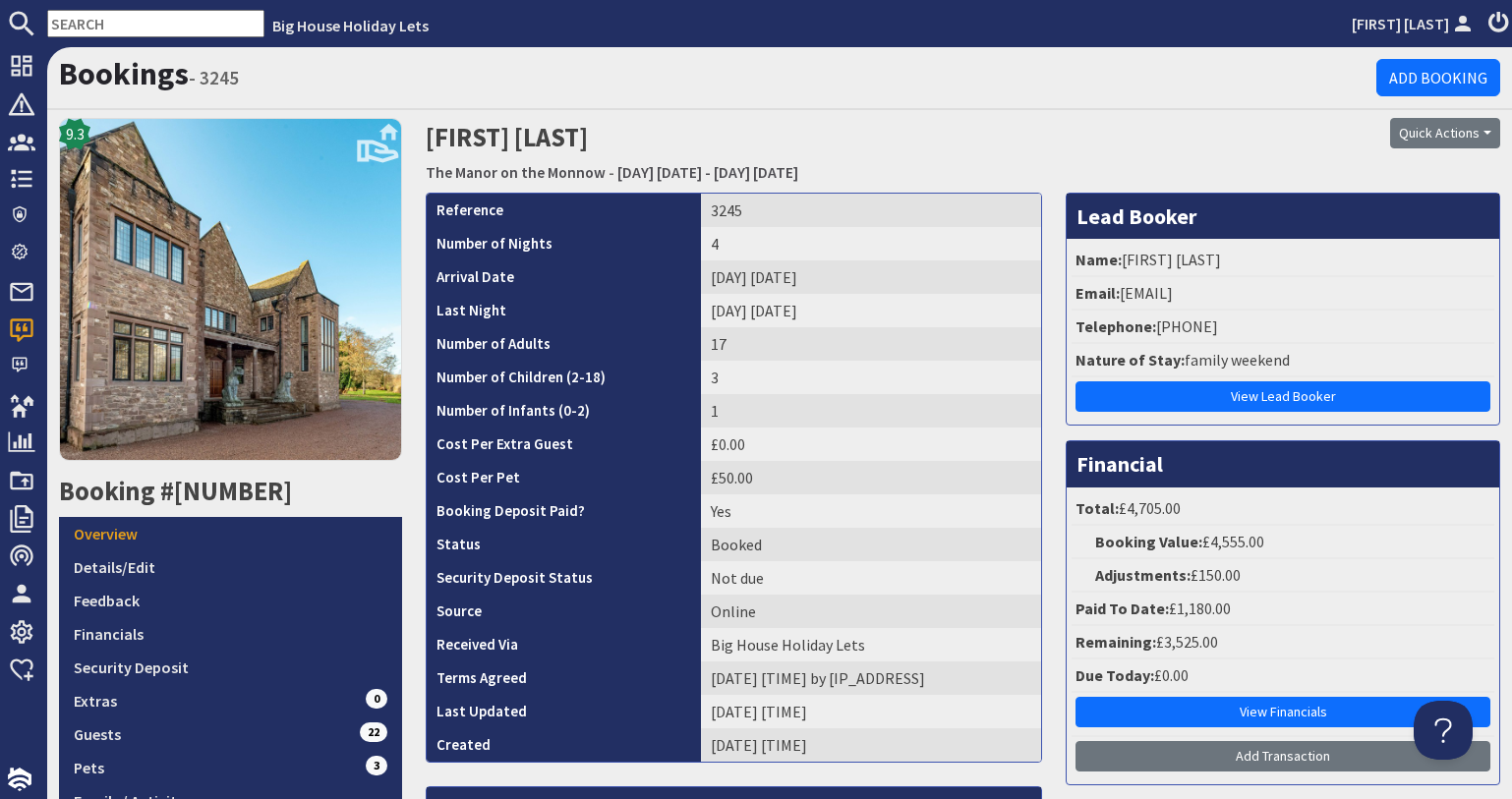 scroll, scrollTop: 0, scrollLeft: 0, axis: both 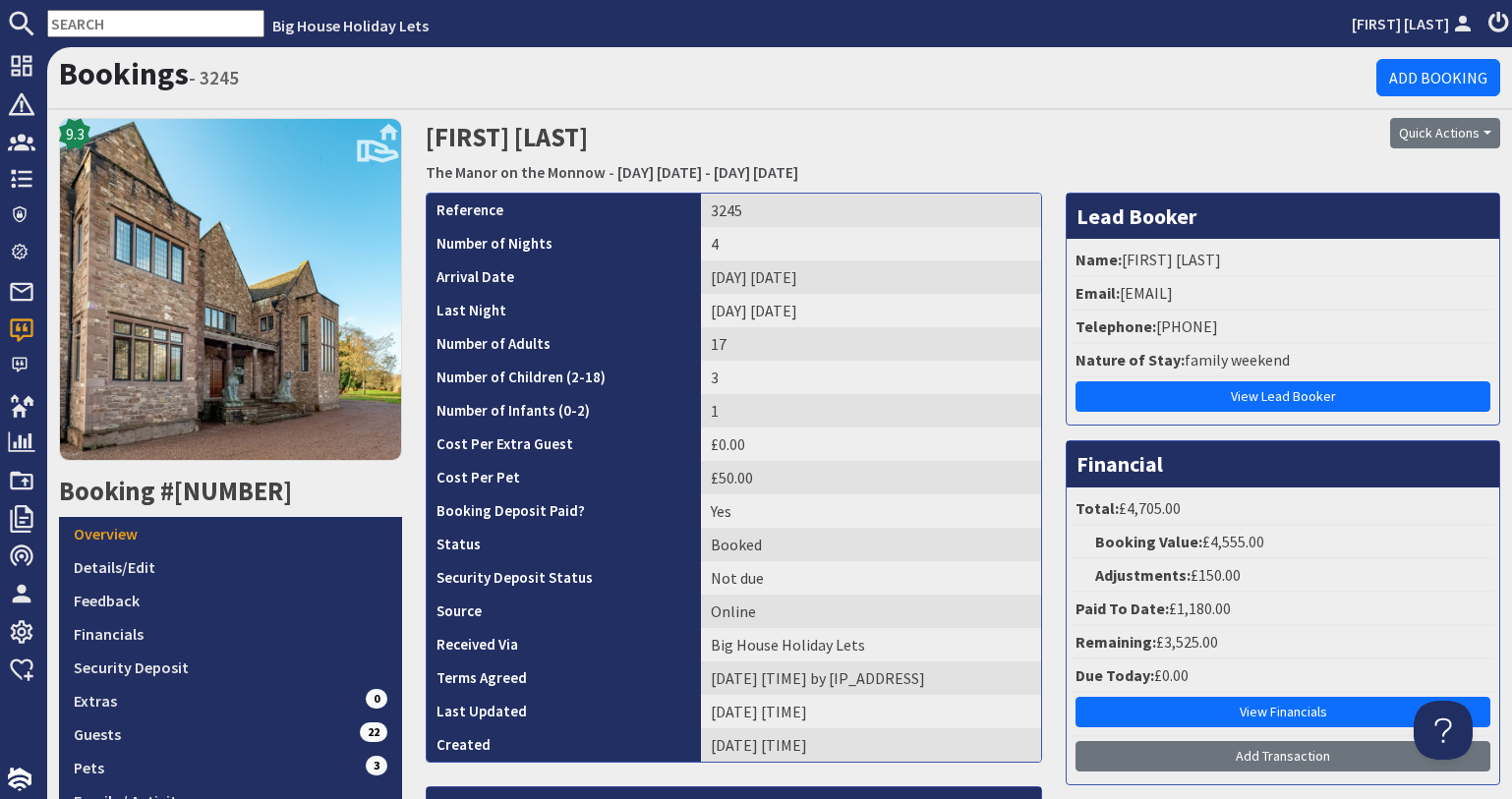 click at bounding box center [155, 24] 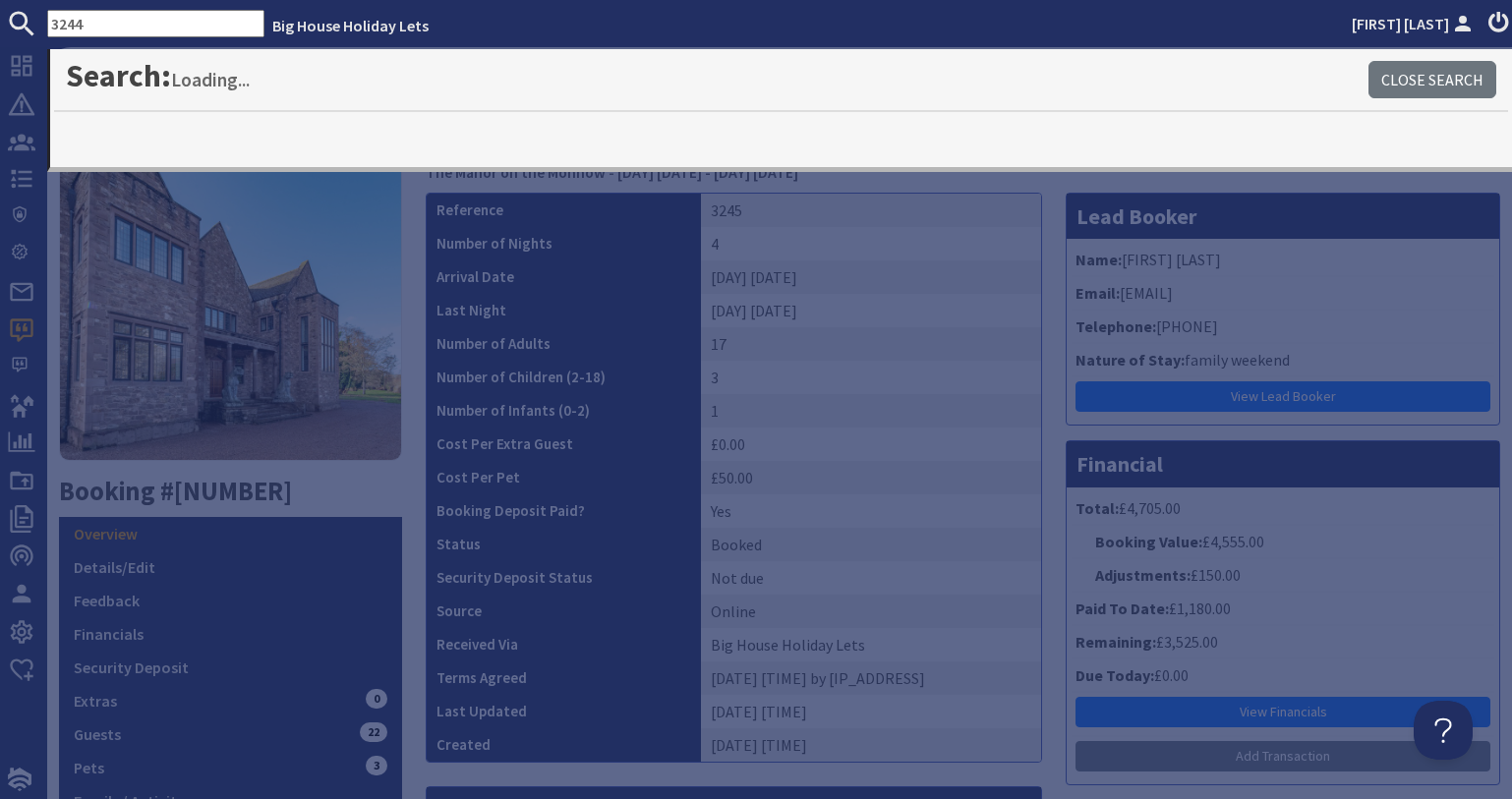 type on "3244" 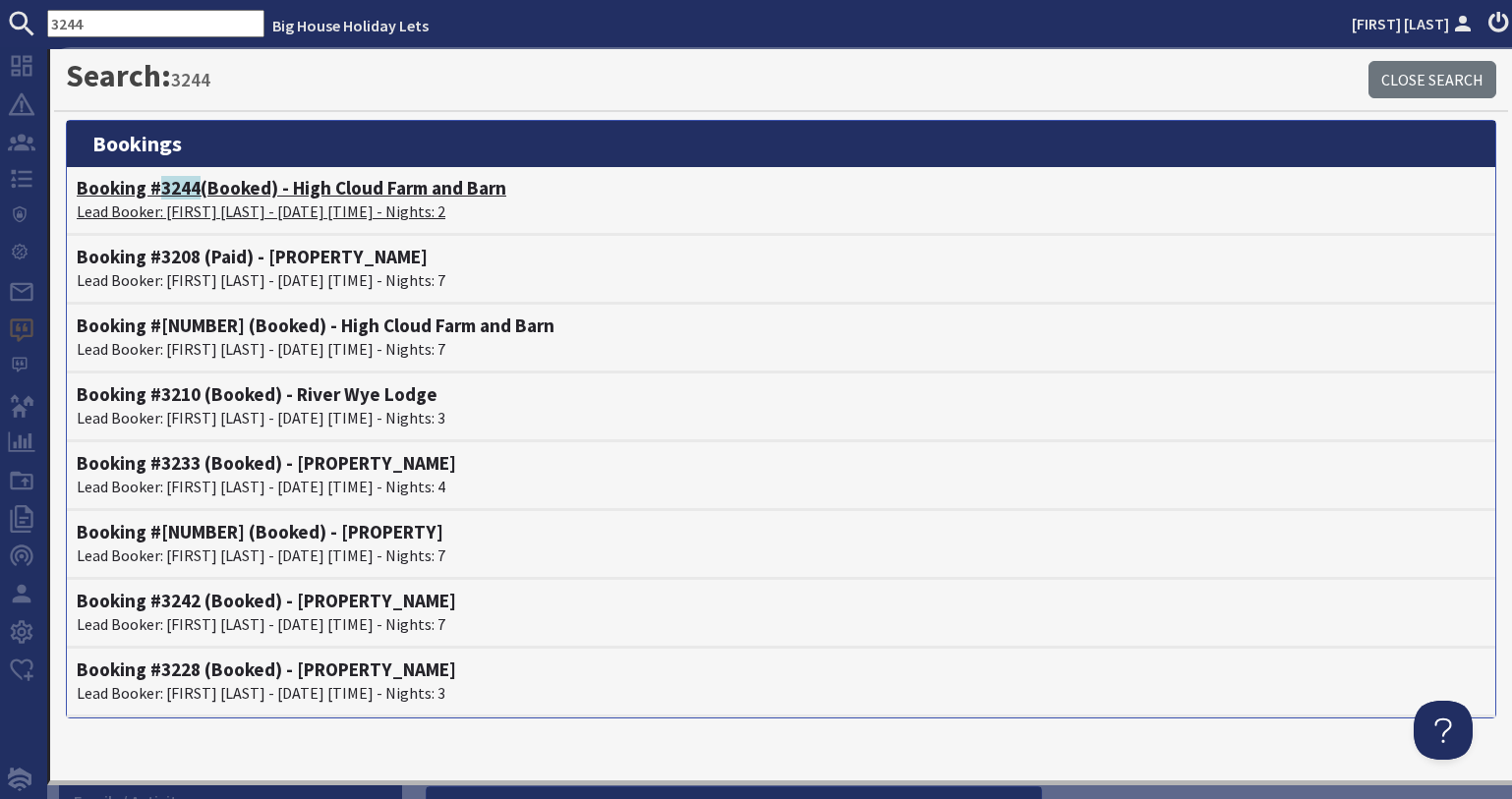 click on "Booking # 3244  (Booked) - High Cloud Farm and Barn" at bounding box center (781, 188) 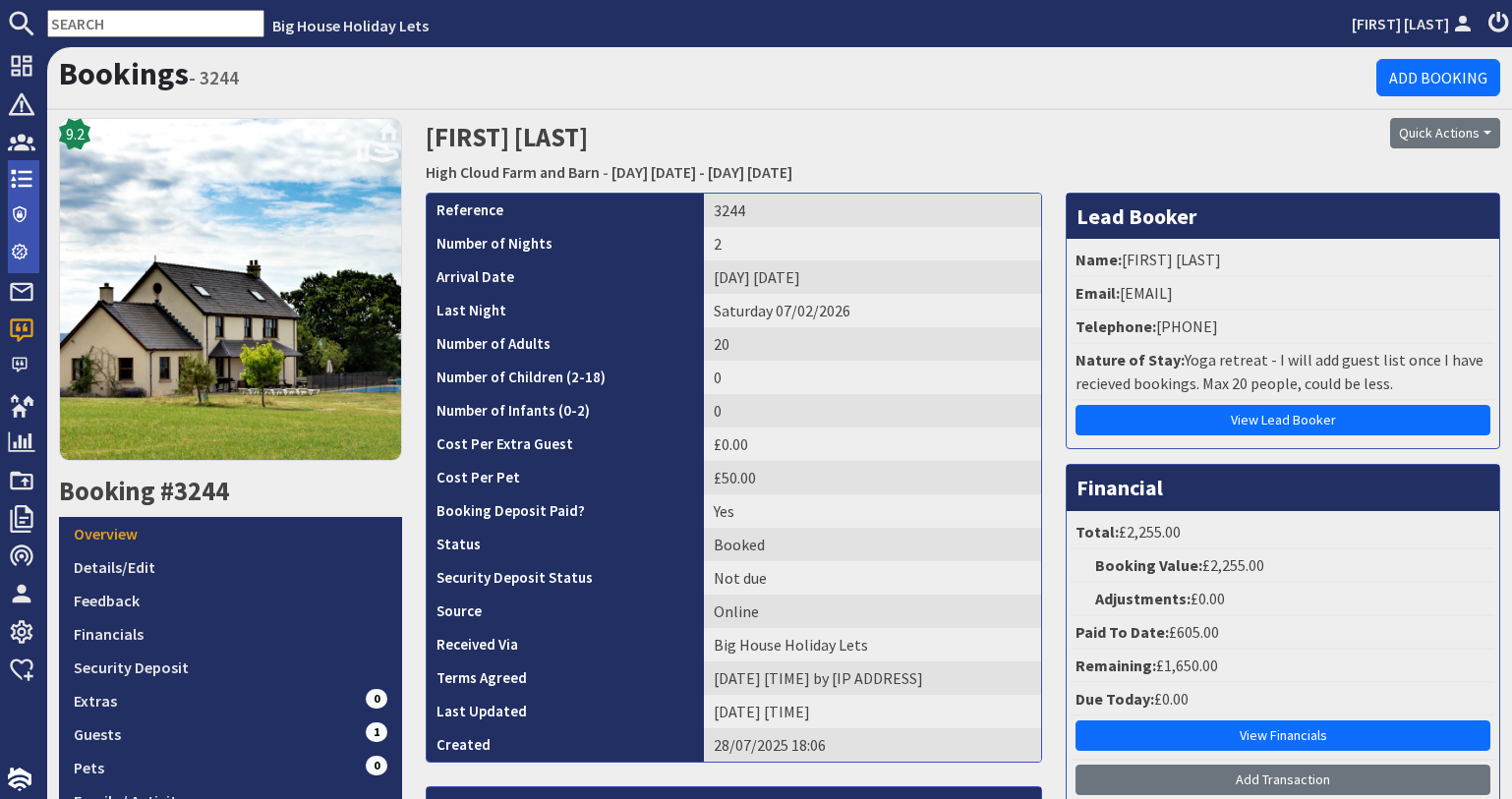 scroll, scrollTop: 0, scrollLeft: 0, axis: both 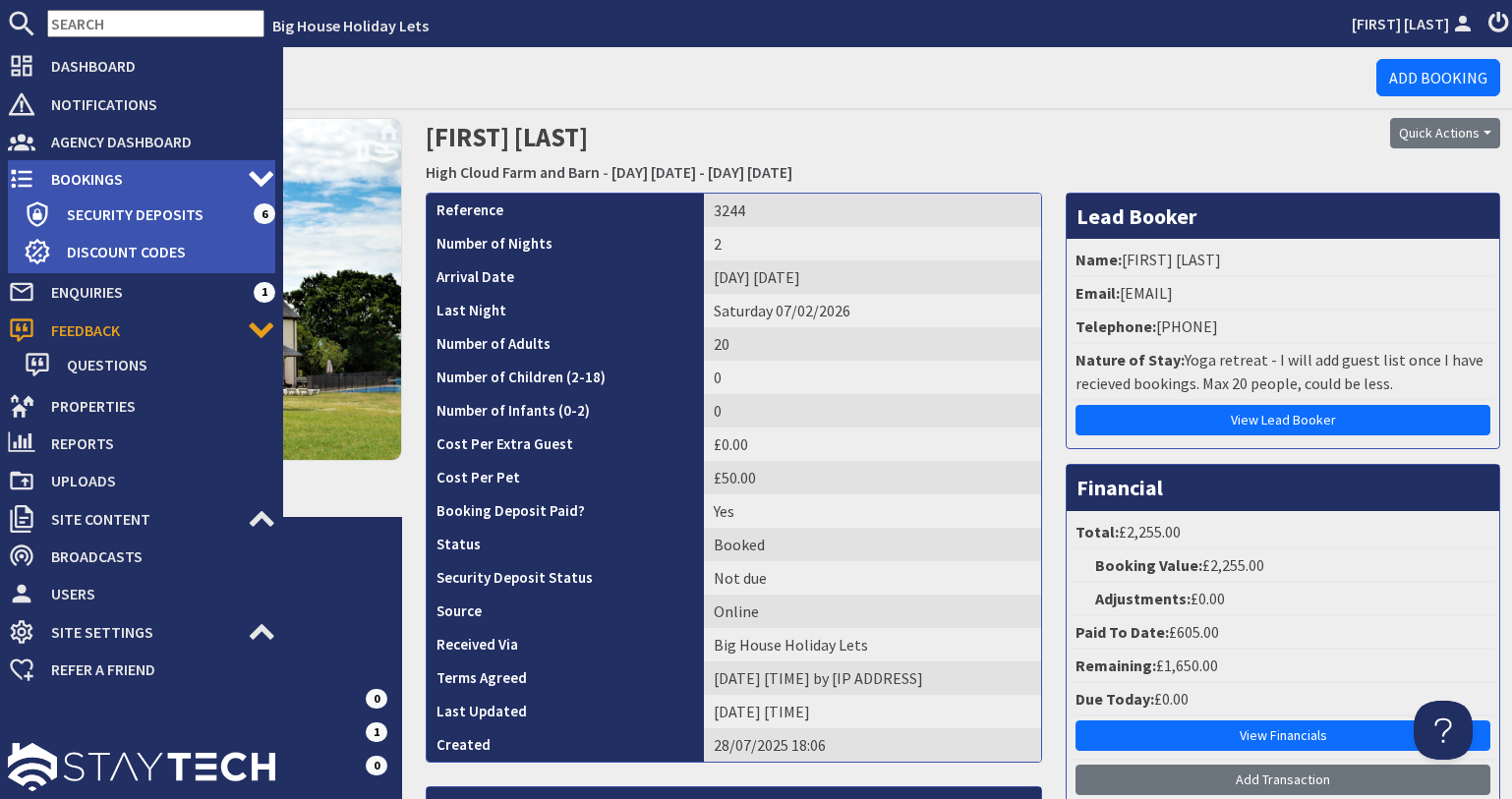 click 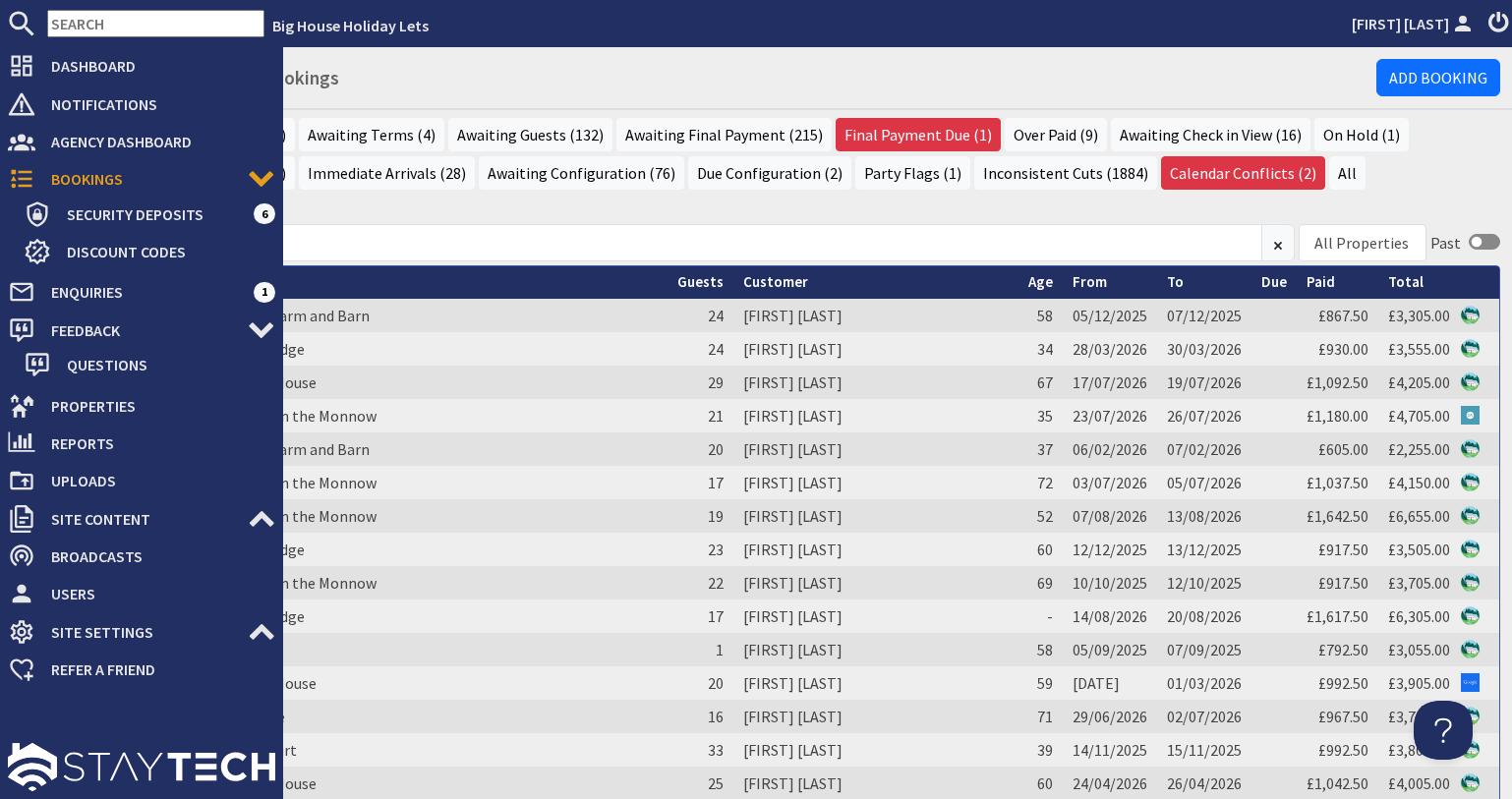 scroll, scrollTop: 0, scrollLeft: 0, axis: both 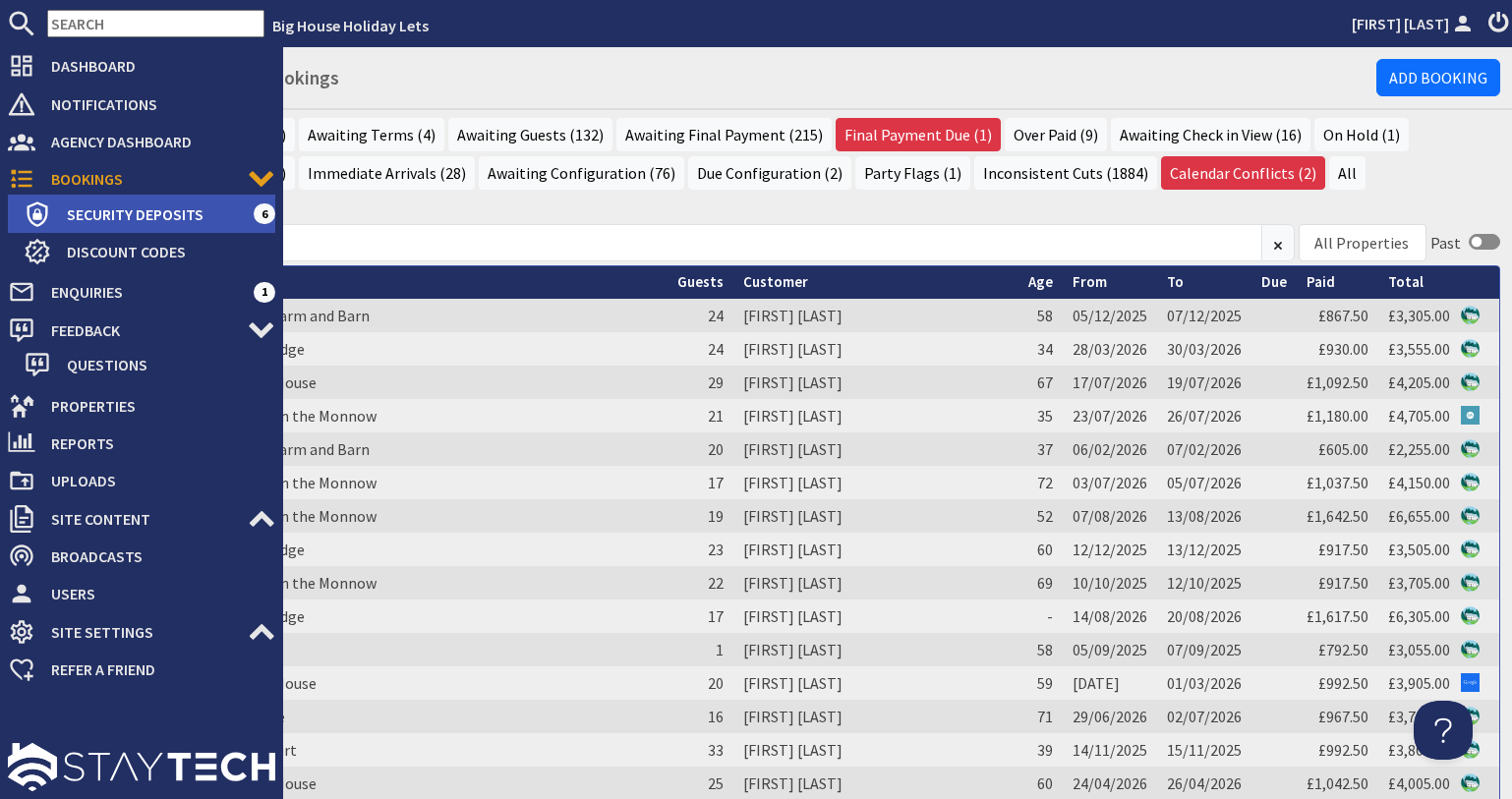click on "Security Deposits" at bounding box center (152, 214) 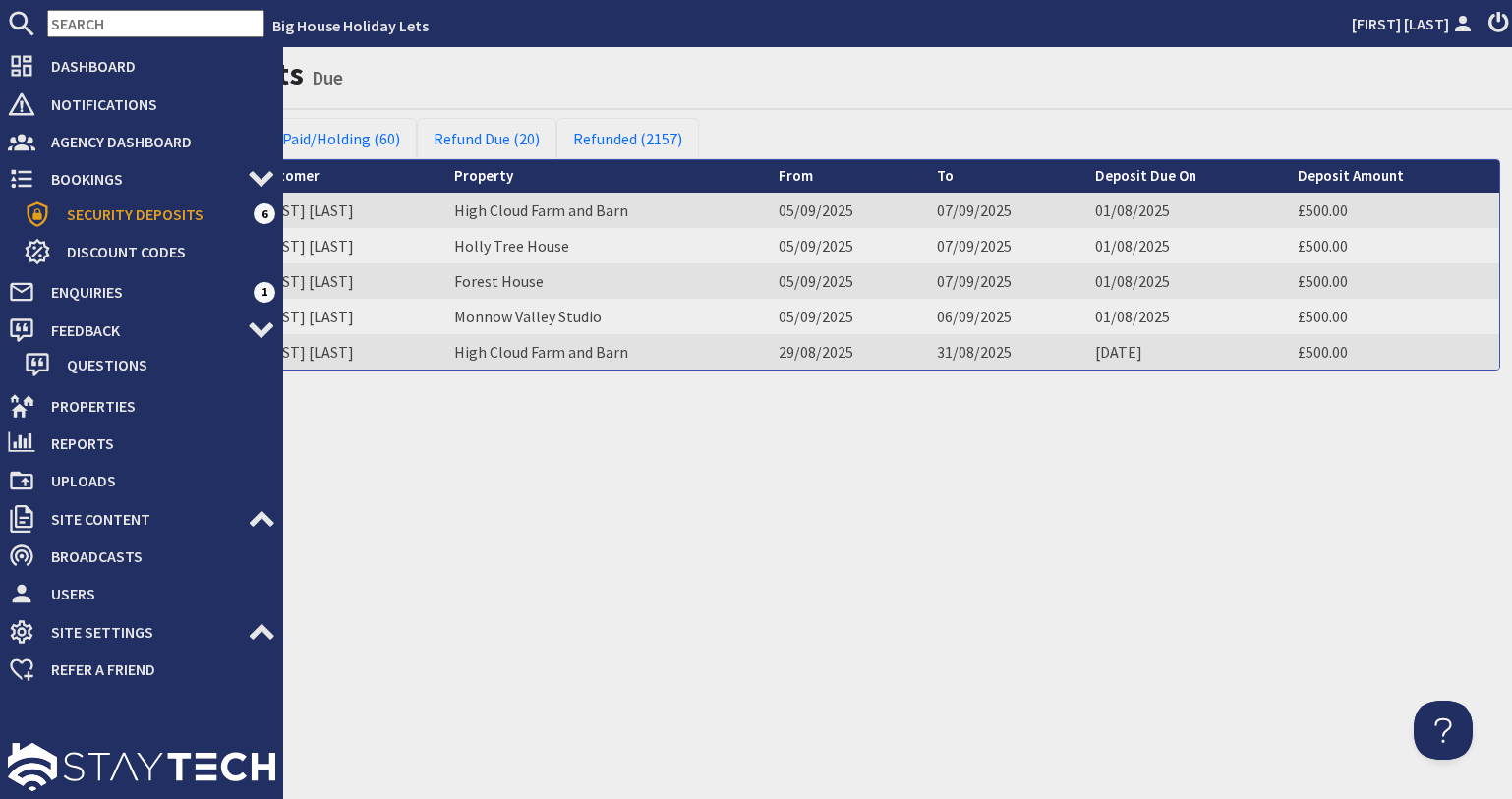 scroll, scrollTop: 0, scrollLeft: 0, axis: both 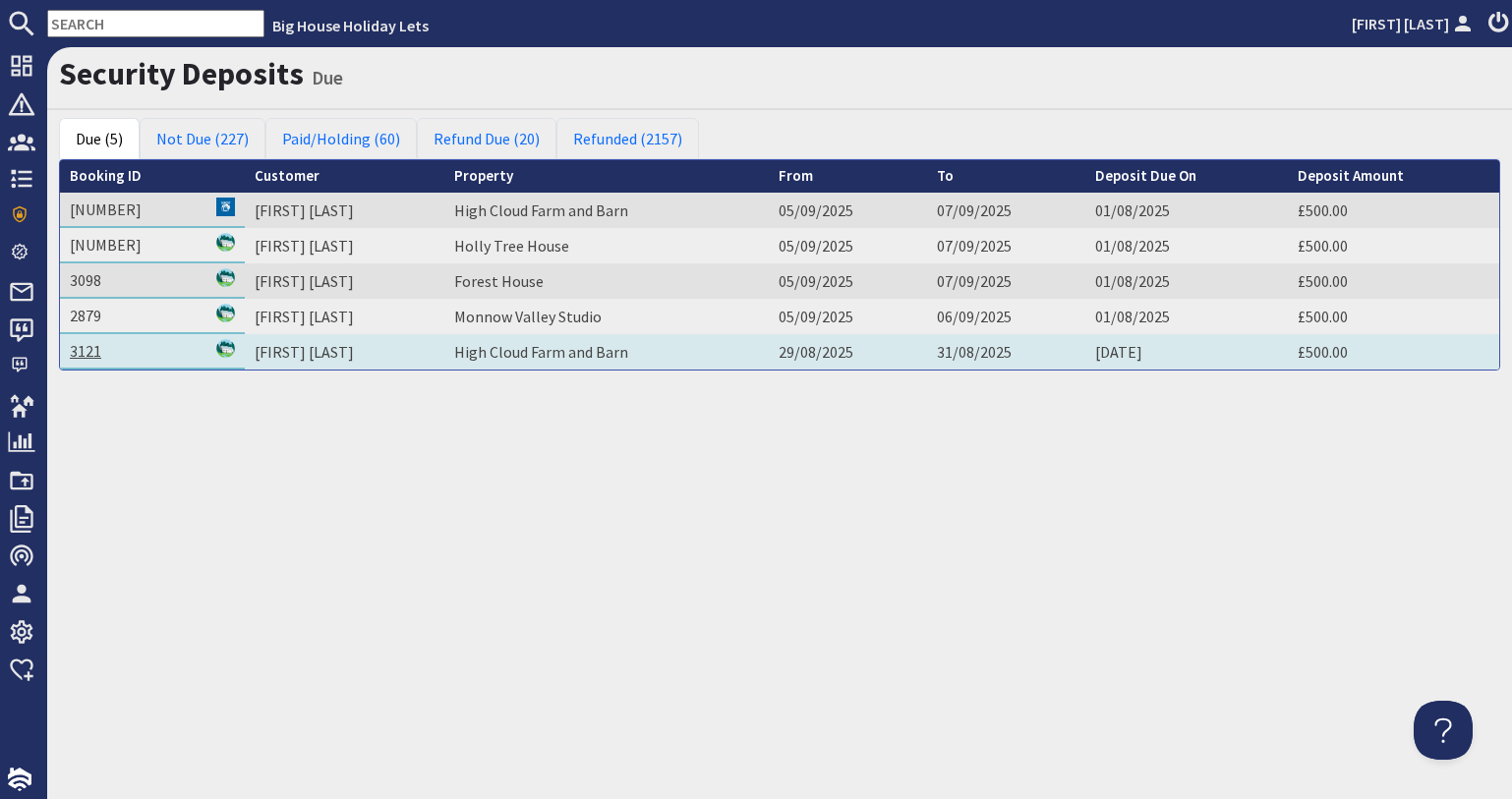 click on "3121" at bounding box center (86, 351) 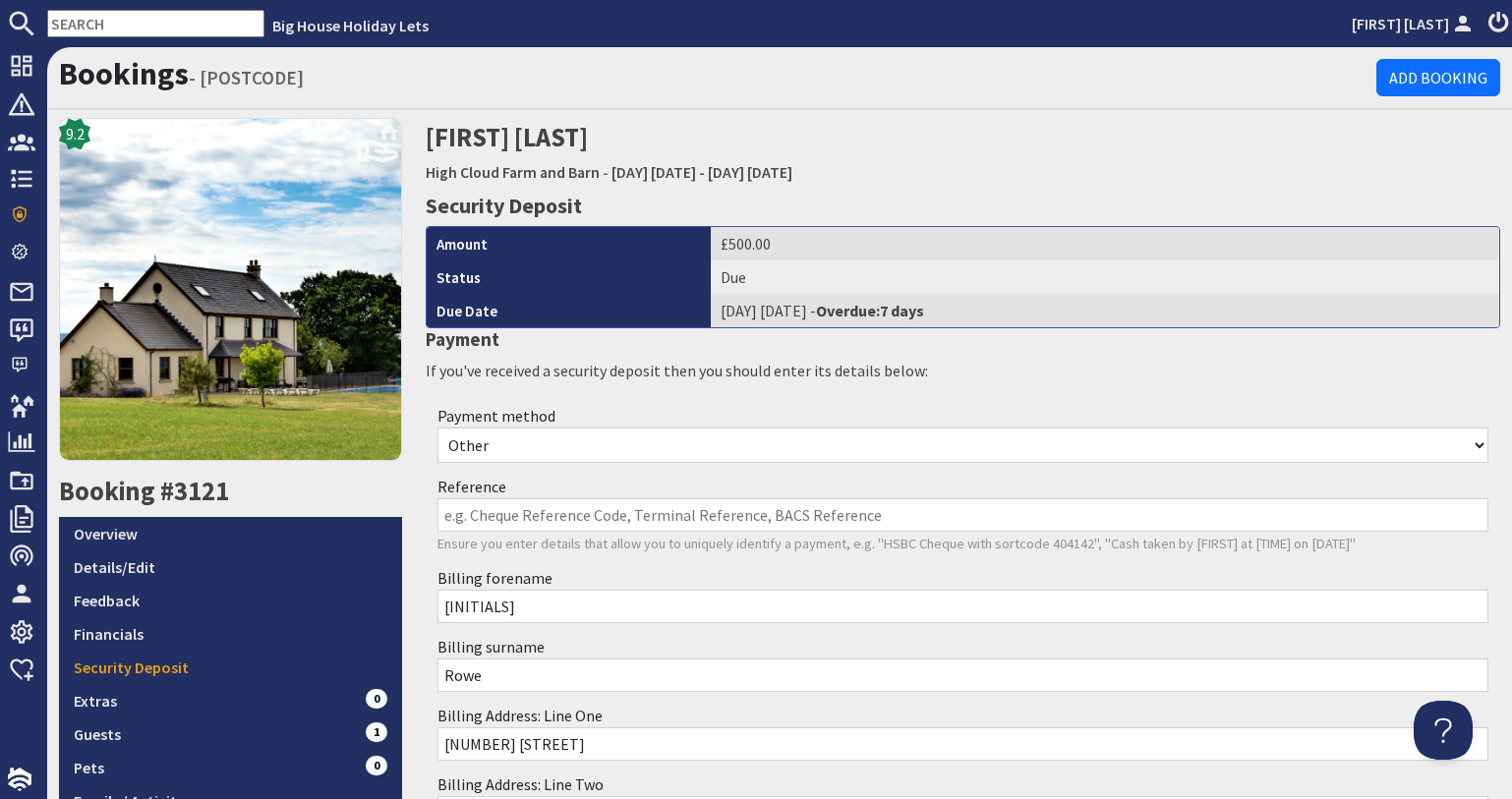 scroll, scrollTop: 0, scrollLeft: 0, axis: both 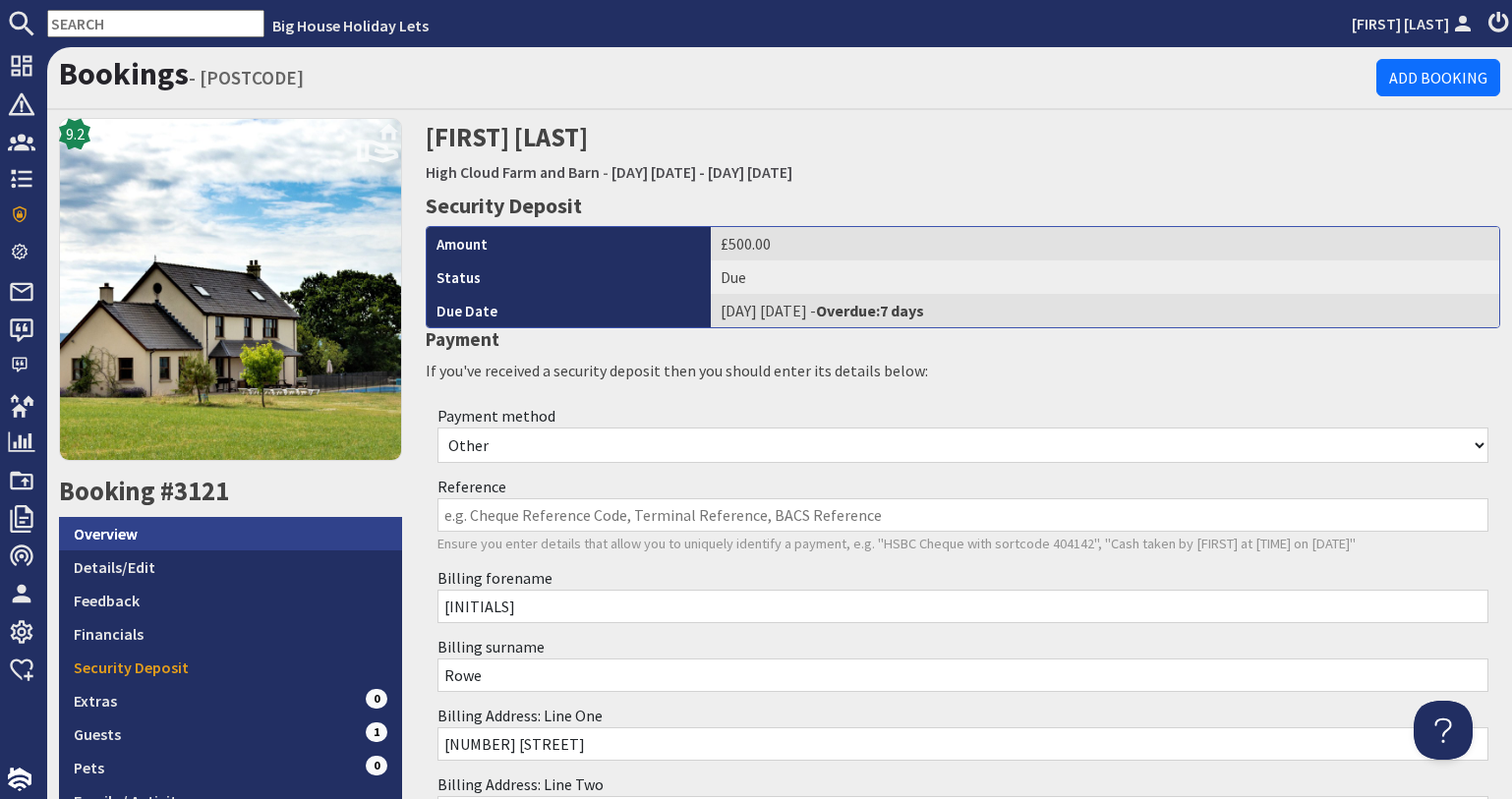 click on "Overview" at bounding box center [230, 534] 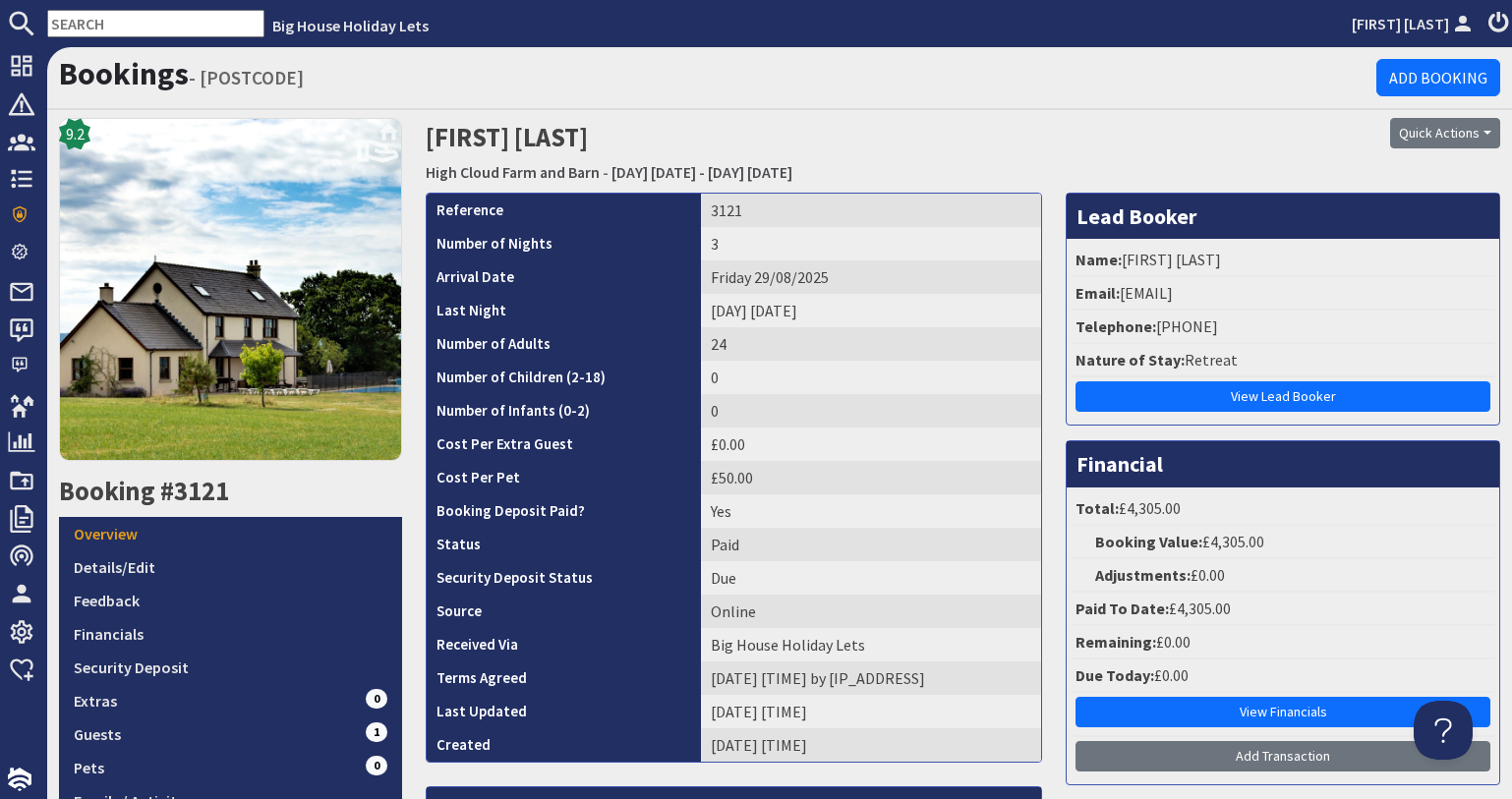 scroll, scrollTop: 0, scrollLeft: 0, axis: both 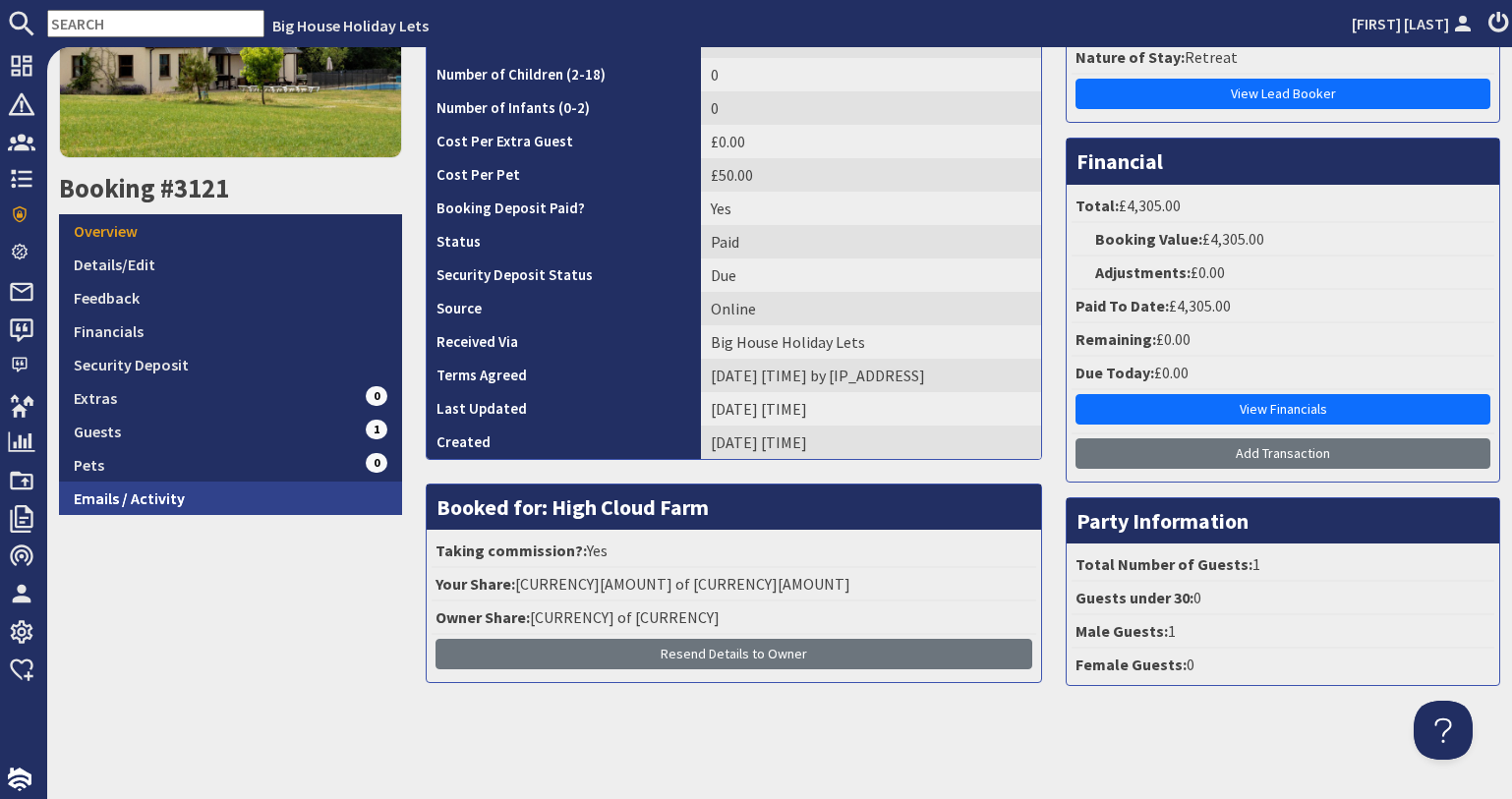 click on "Emails / Activity" at bounding box center (230, 498) 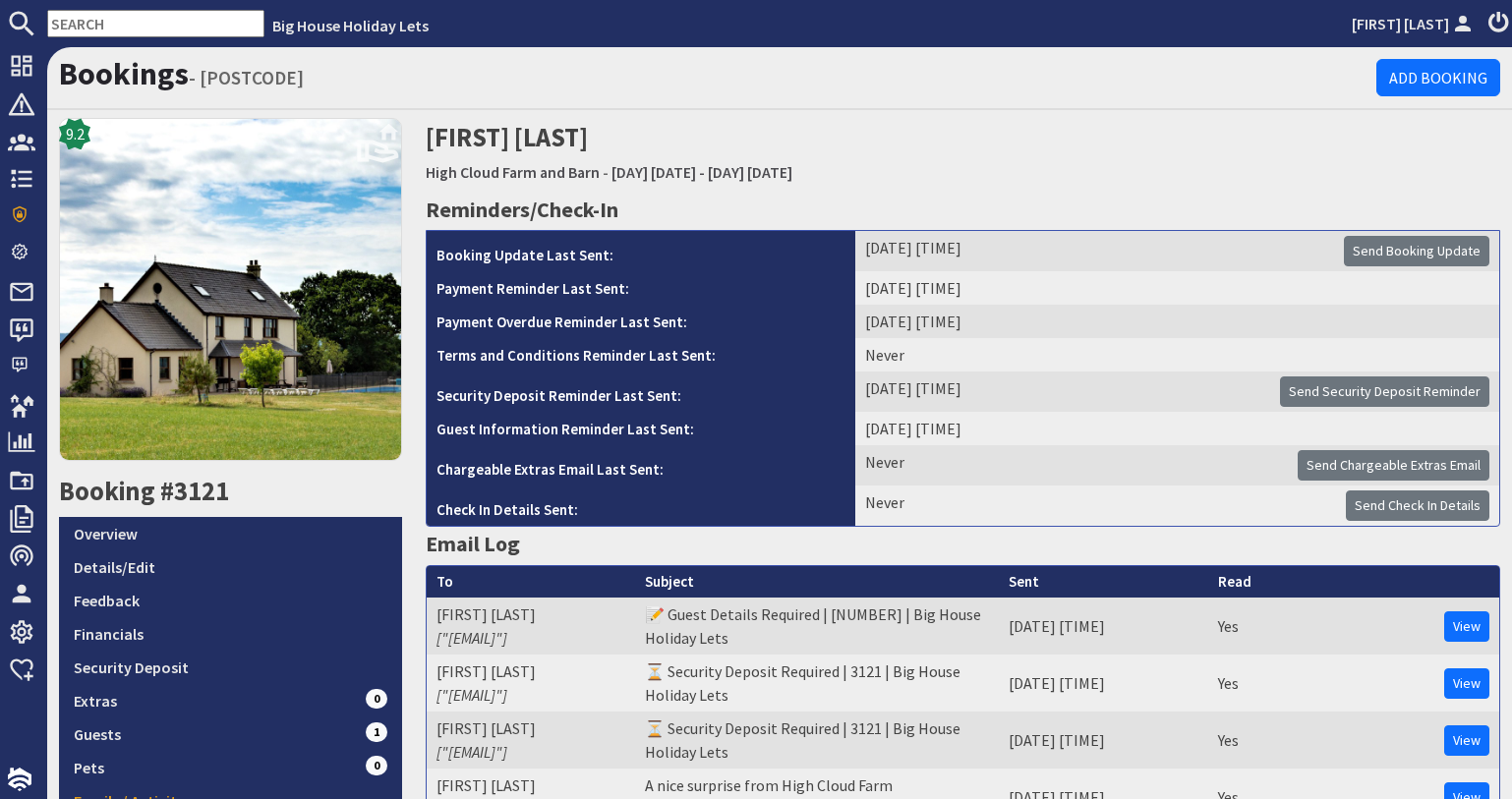 scroll, scrollTop: 0, scrollLeft: 0, axis: both 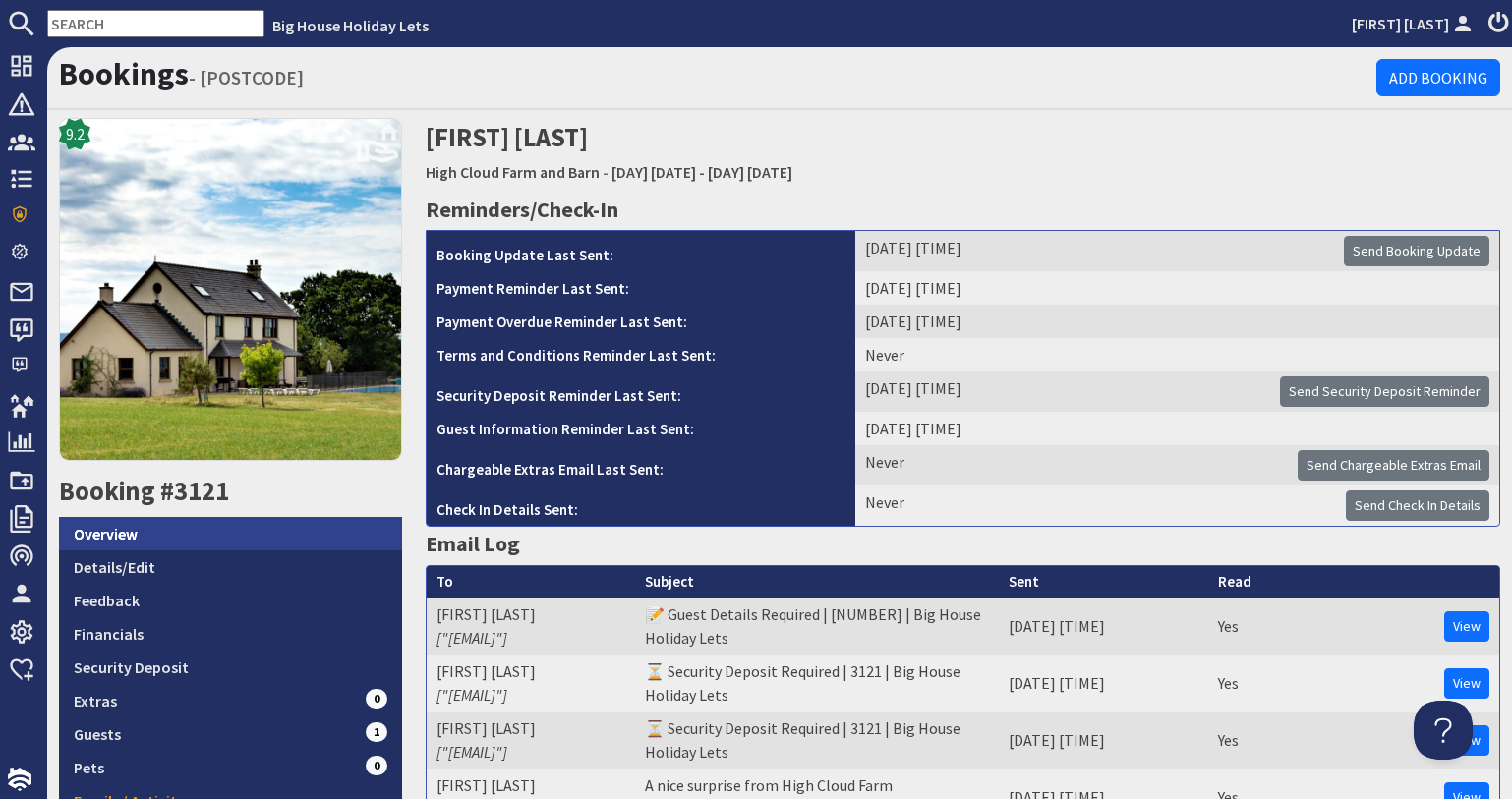 click on "Overview" at bounding box center (230, 534) 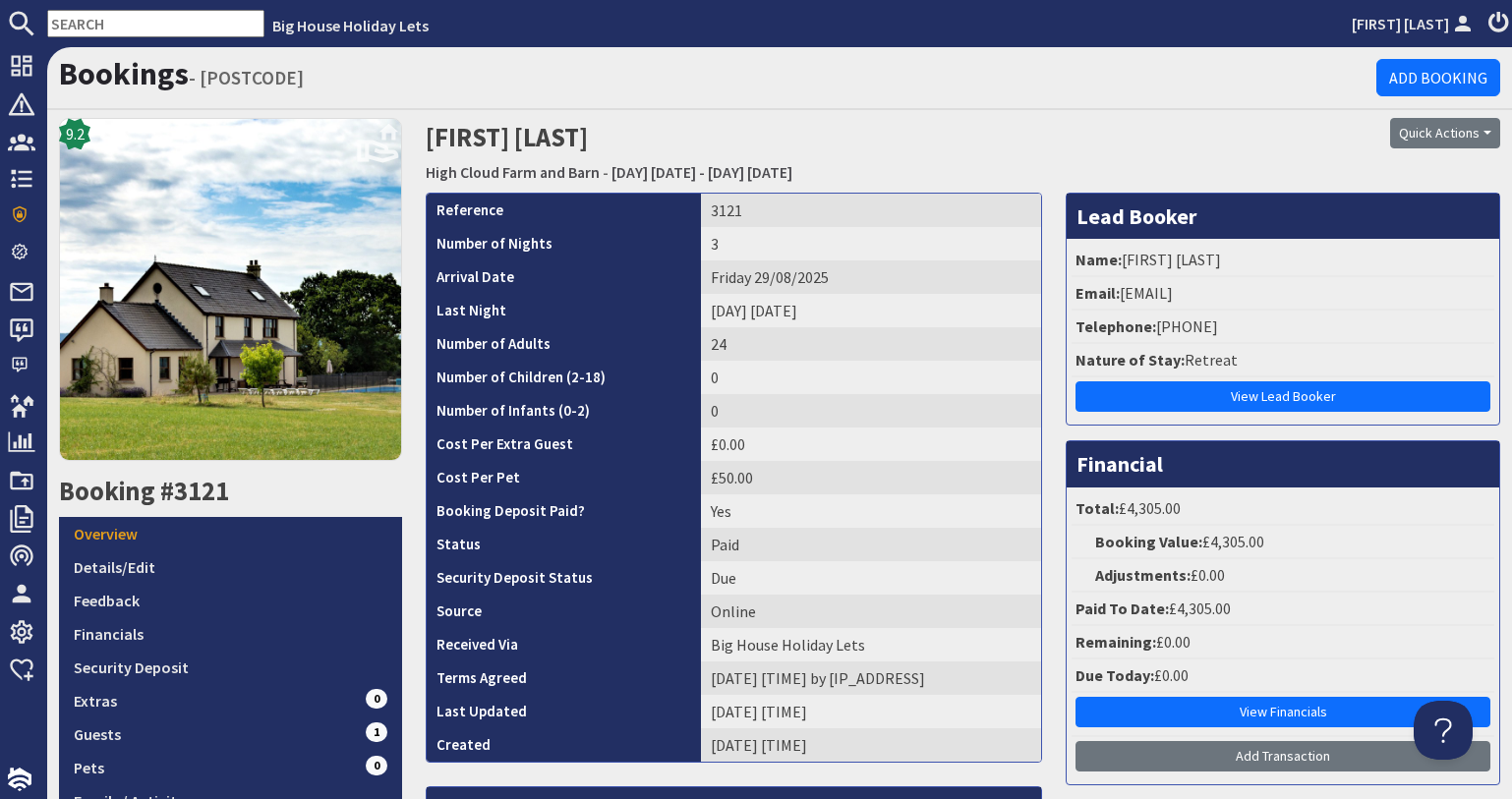 scroll, scrollTop: 0, scrollLeft: 0, axis: both 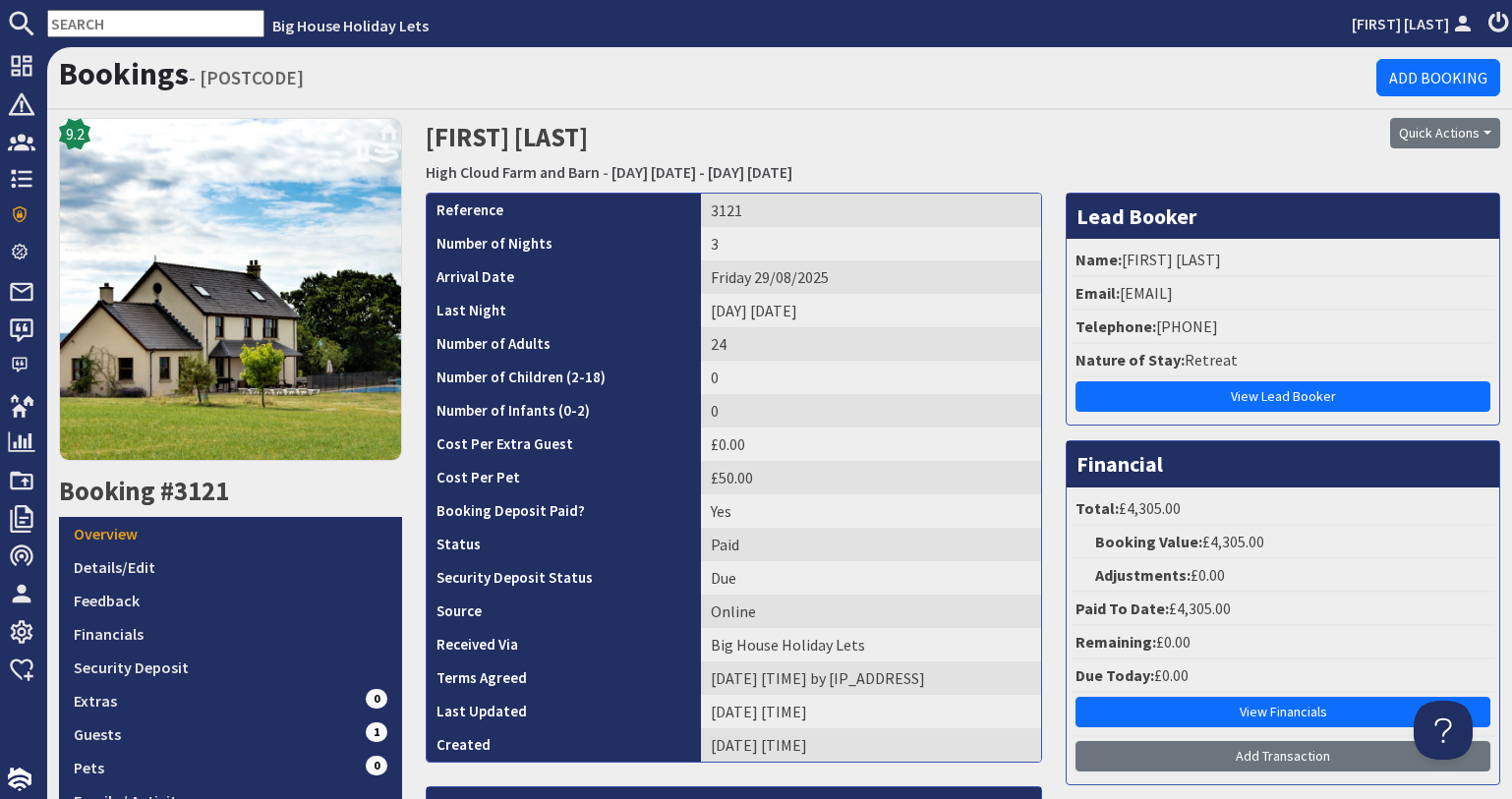 drag, startPoint x: 1346, startPoint y: 294, endPoint x: 1114, endPoint y: 293, distance: 232.00216 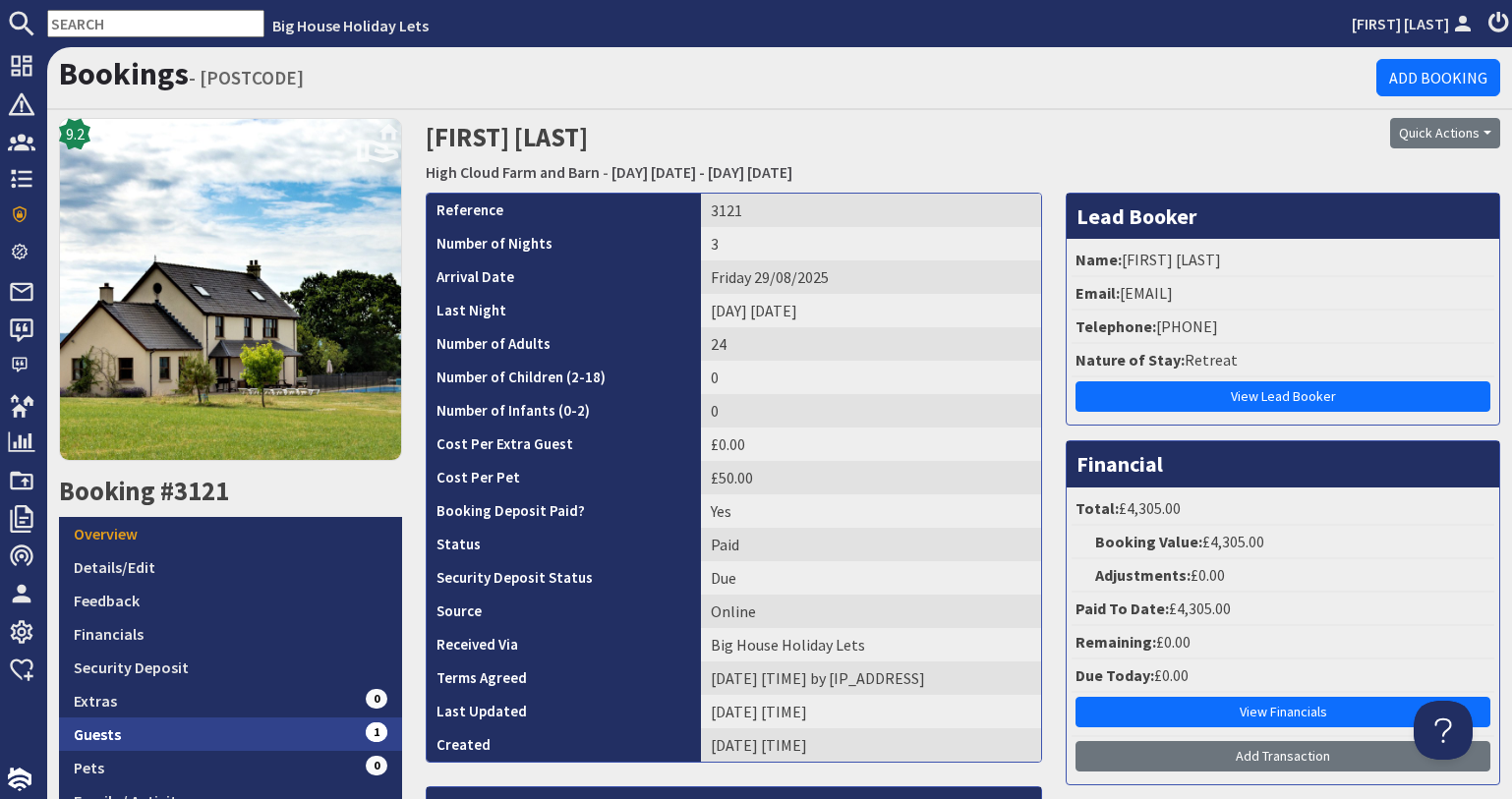 click on "Guests
1" at bounding box center [230, 734] 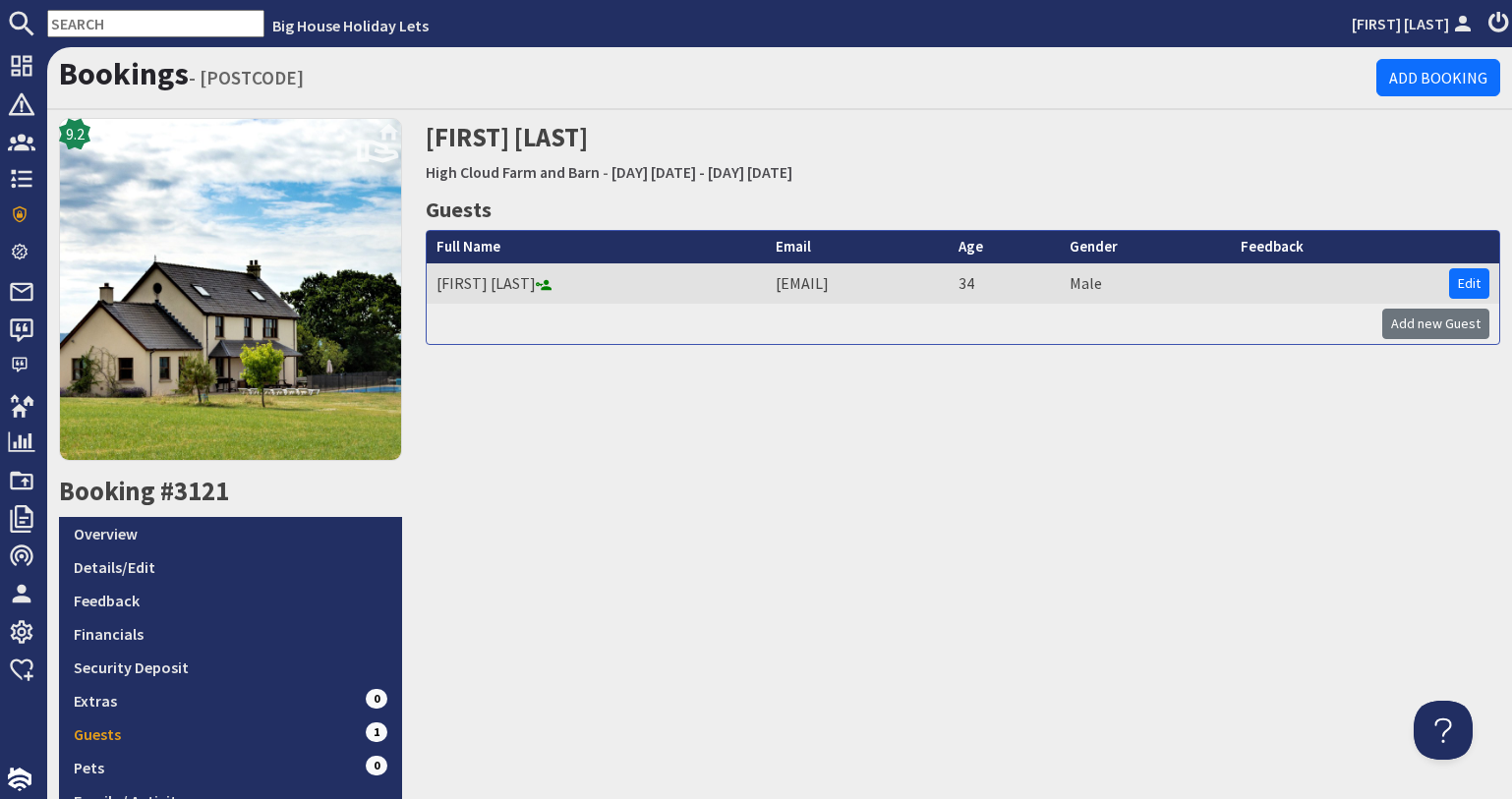 scroll, scrollTop: 0, scrollLeft: 0, axis: both 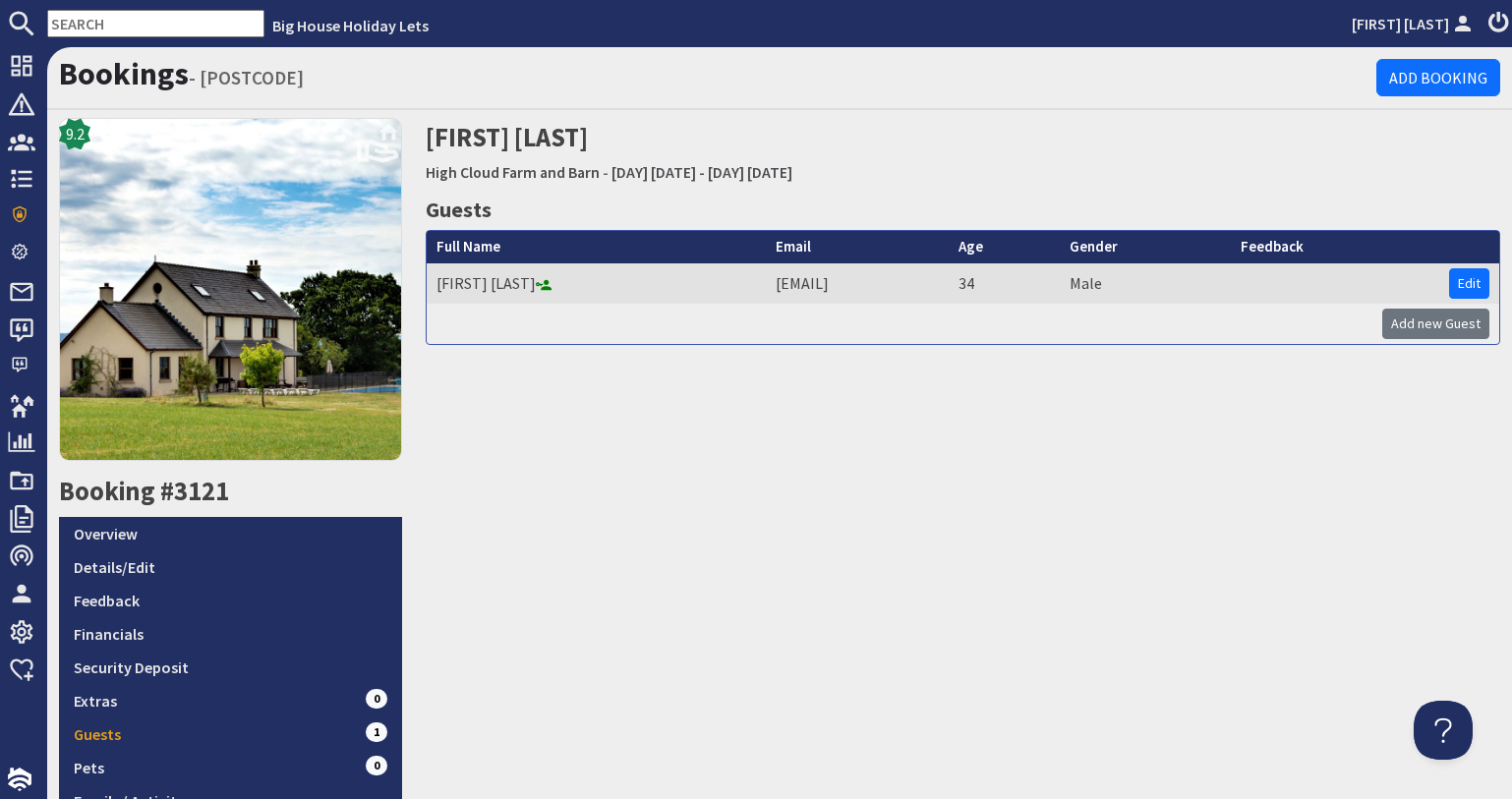 click on "Big House Holiday Lets
Ann Edwards" at bounding box center (756, 24) 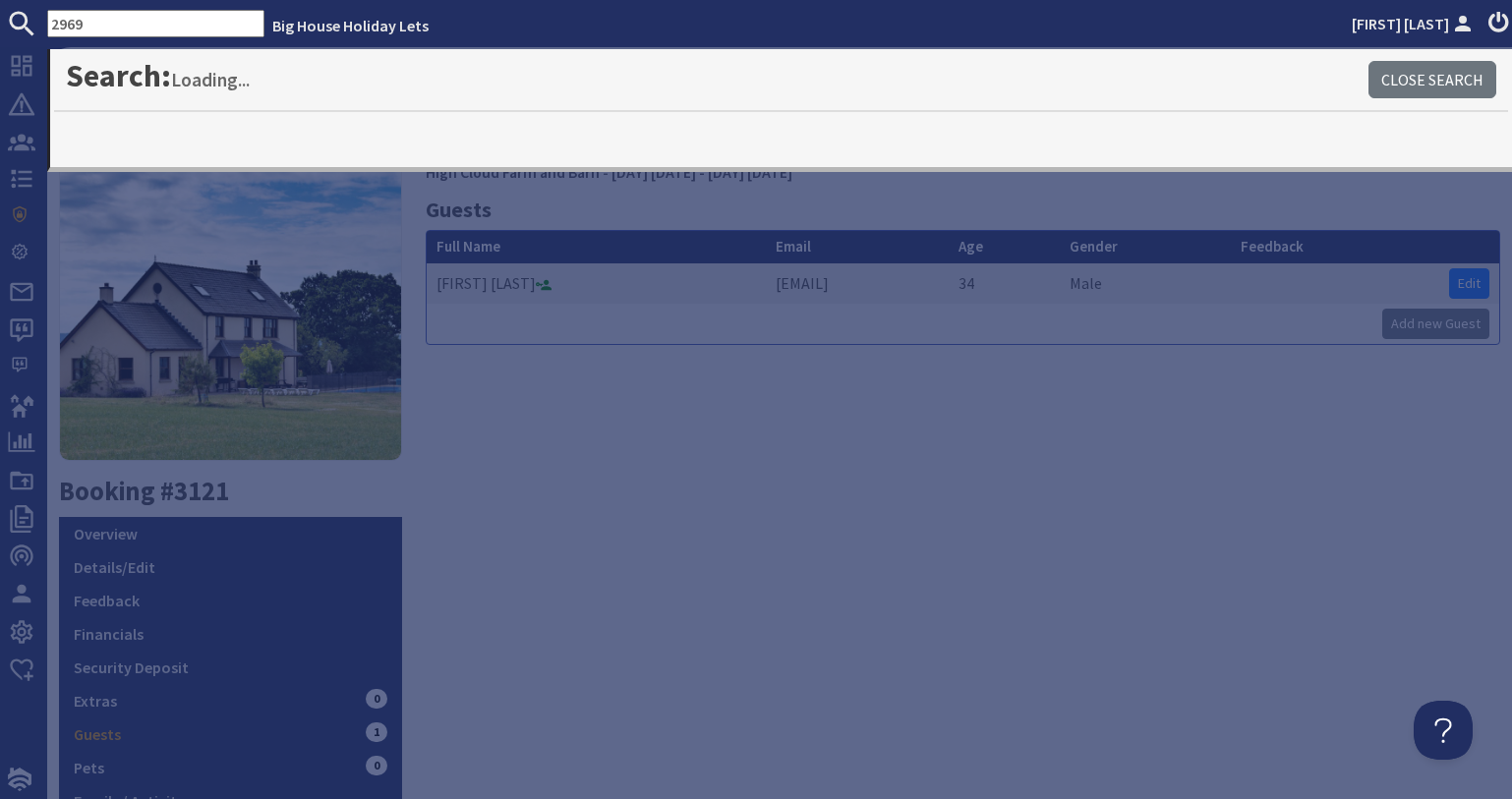 type on "2969" 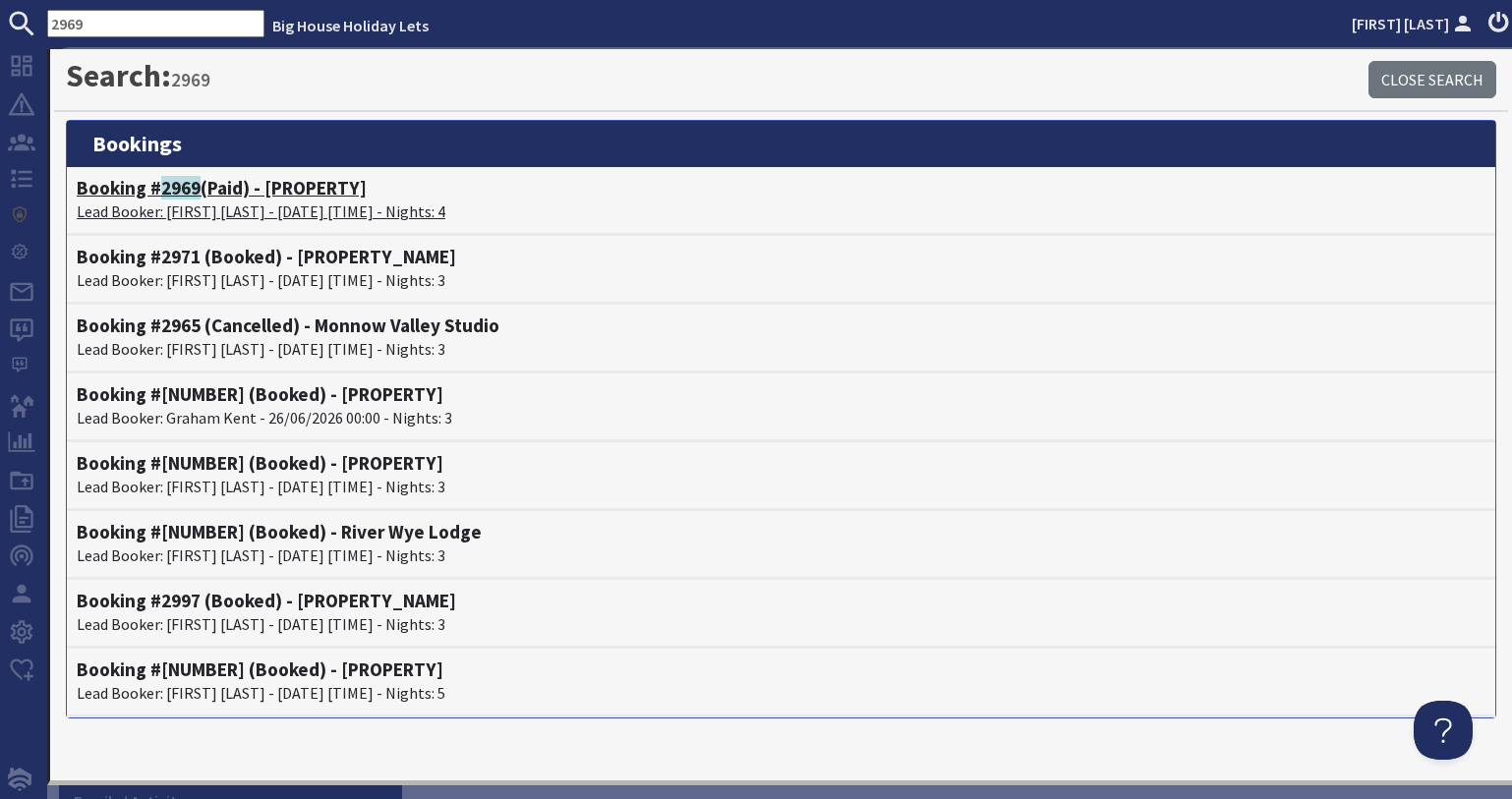click on "Lead Booker: James Bowthorpe - 11/08/2025 00:00 - Nights: 4" at bounding box center (781, 211) 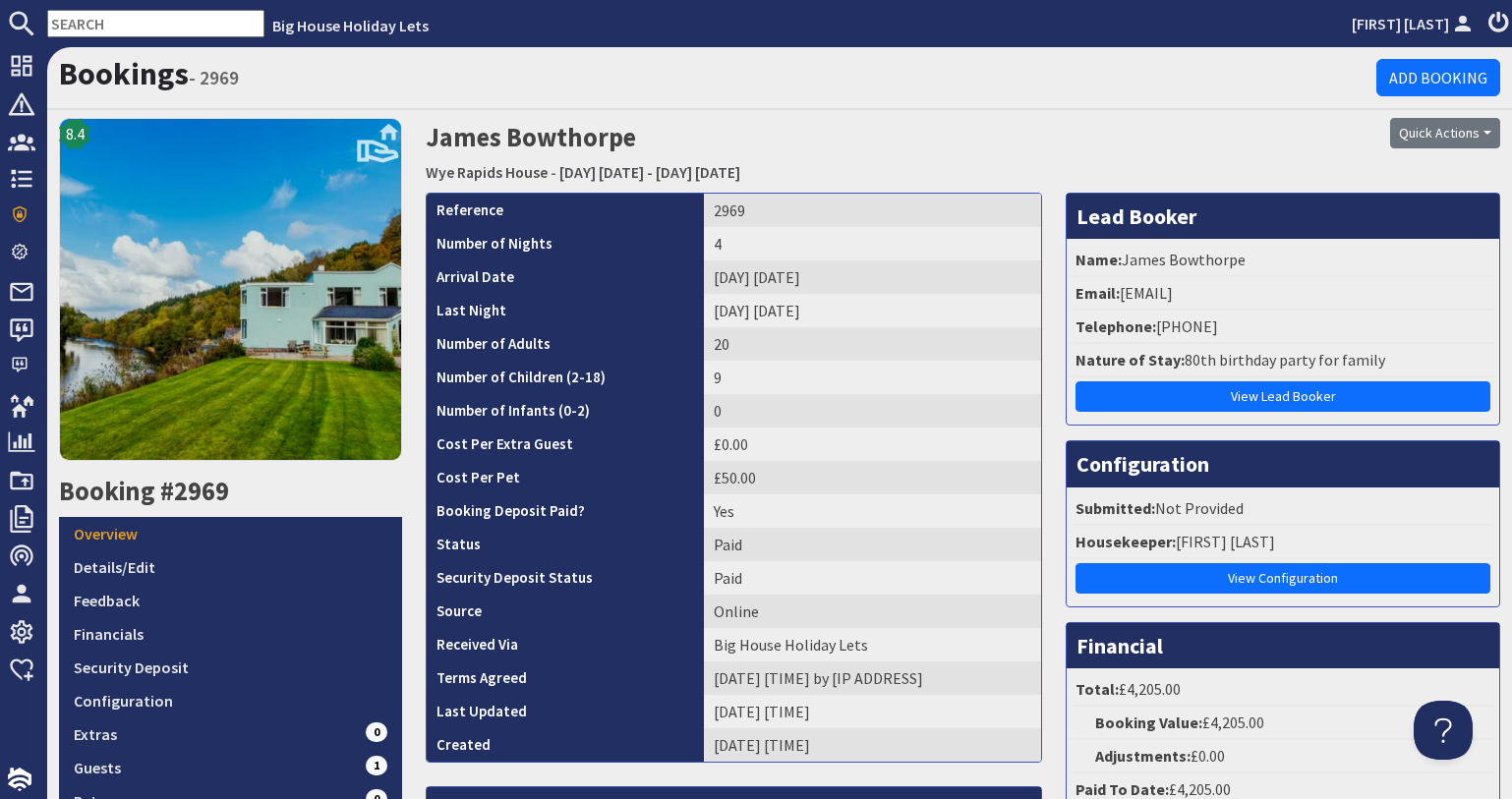 scroll, scrollTop: 0, scrollLeft: 0, axis: both 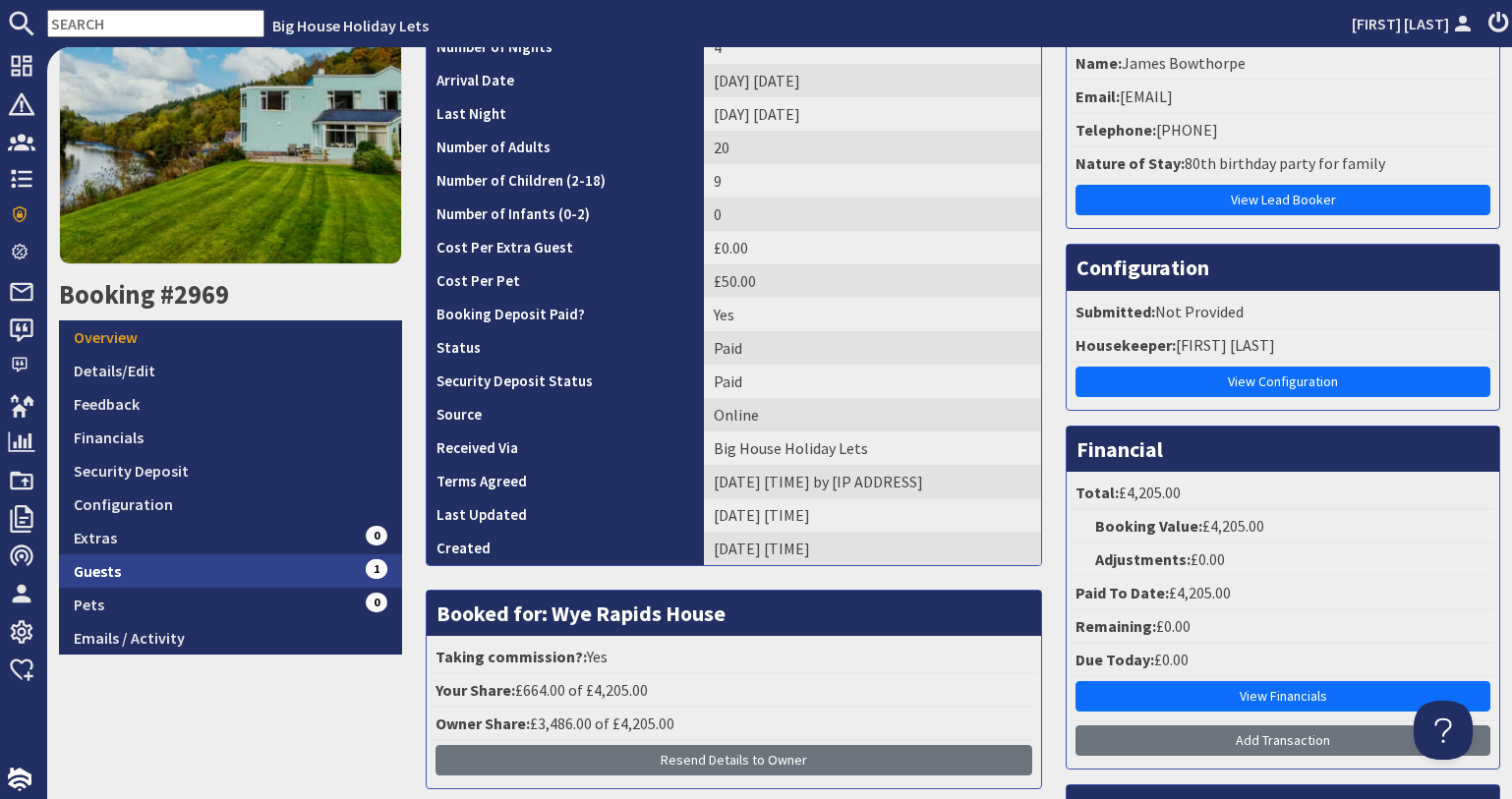 click on "Guests
1" at bounding box center [230, 571] 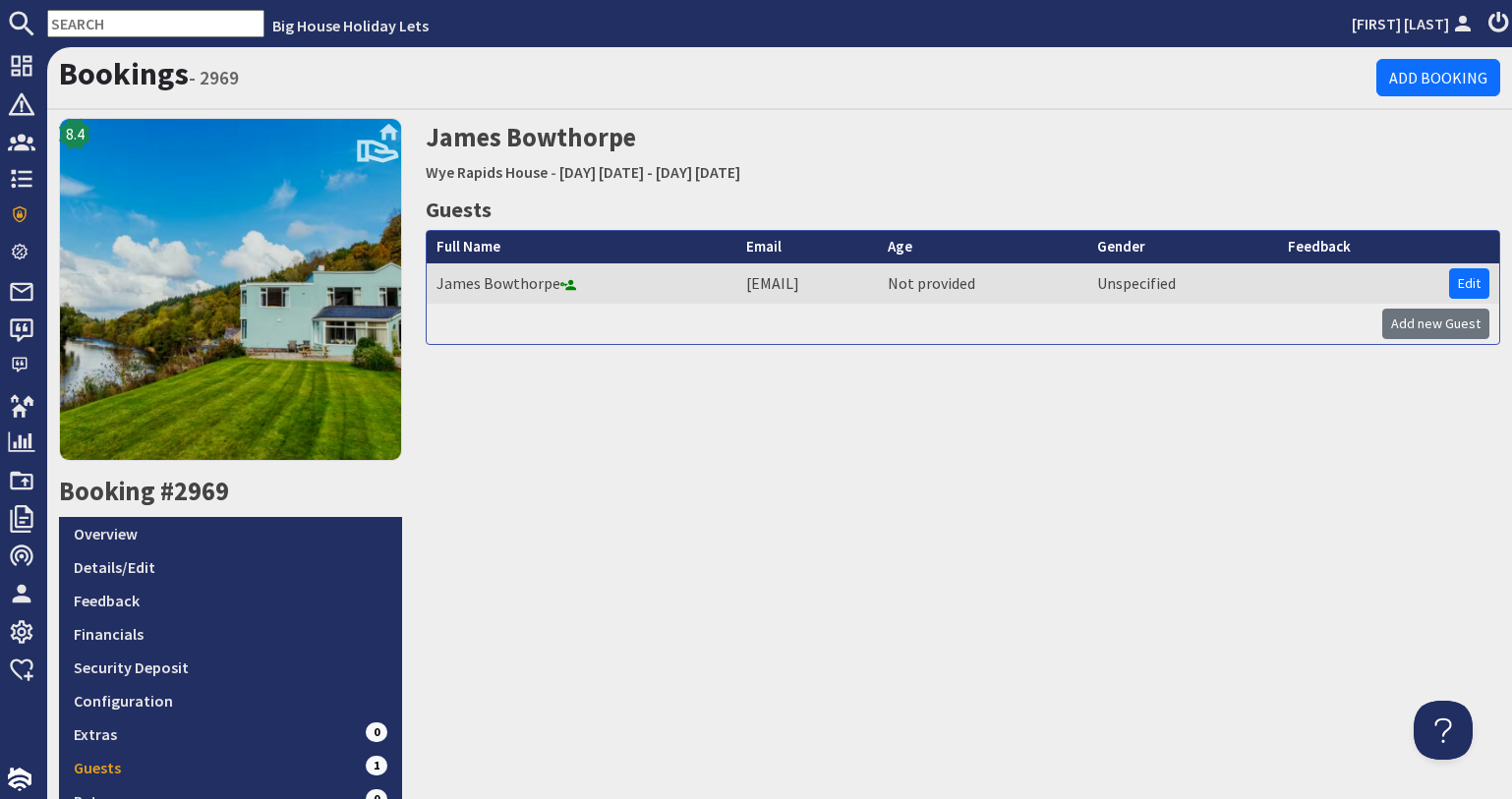 scroll, scrollTop: 0, scrollLeft: 0, axis: both 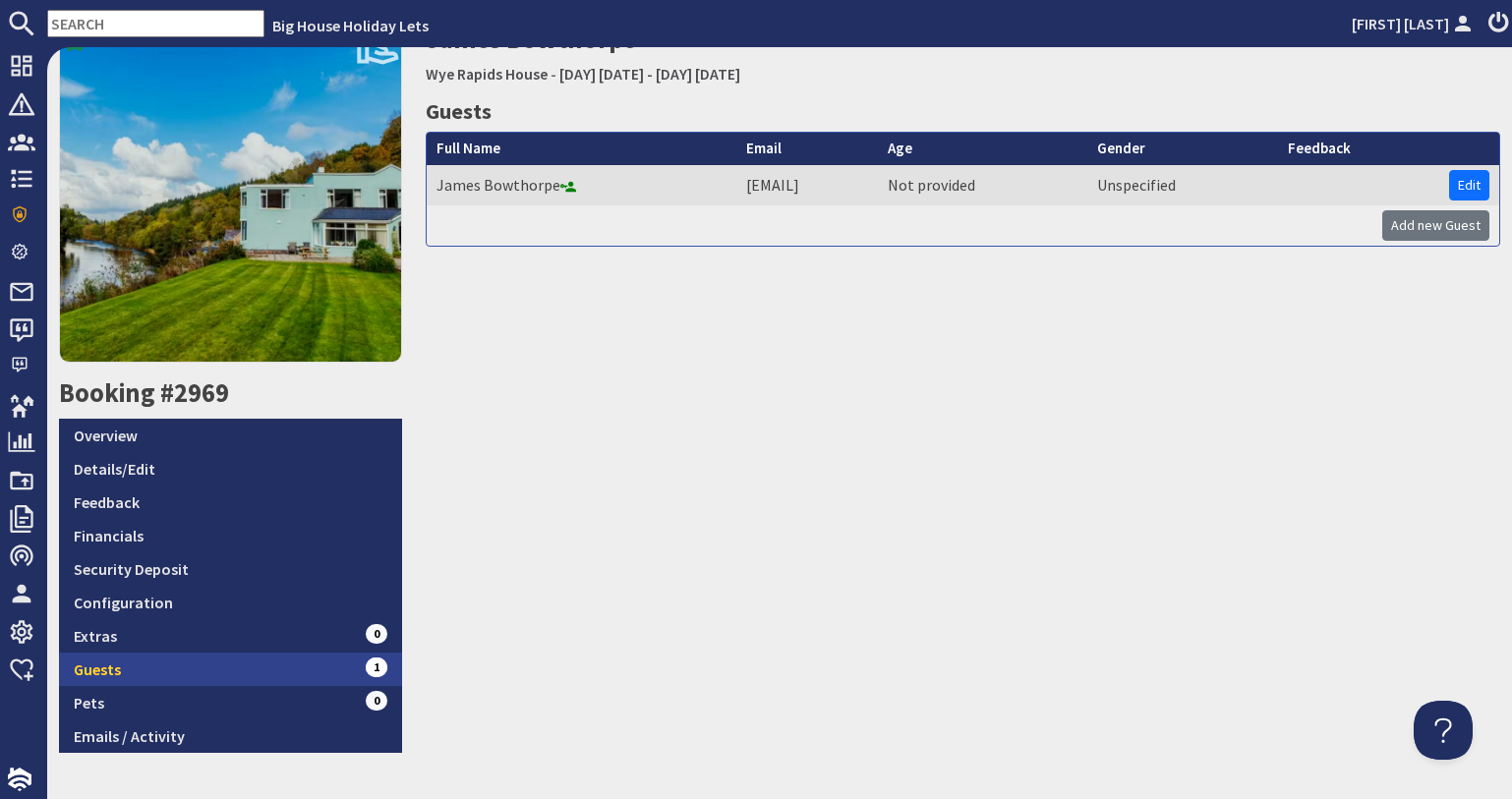 click on "Guests
1" at bounding box center [230, 669] 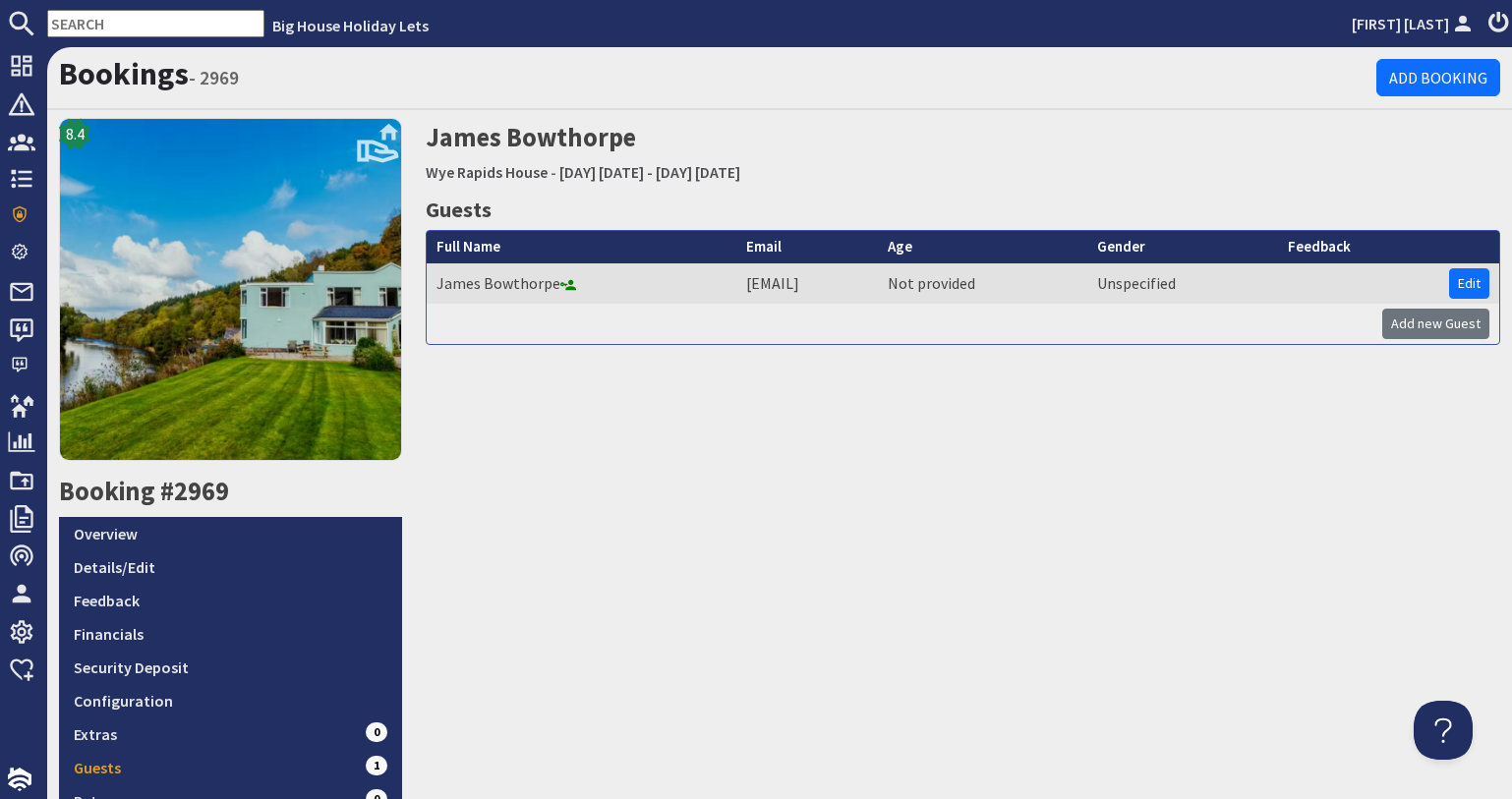 scroll, scrollTop: 0, scrollLeft: 0, axis: both 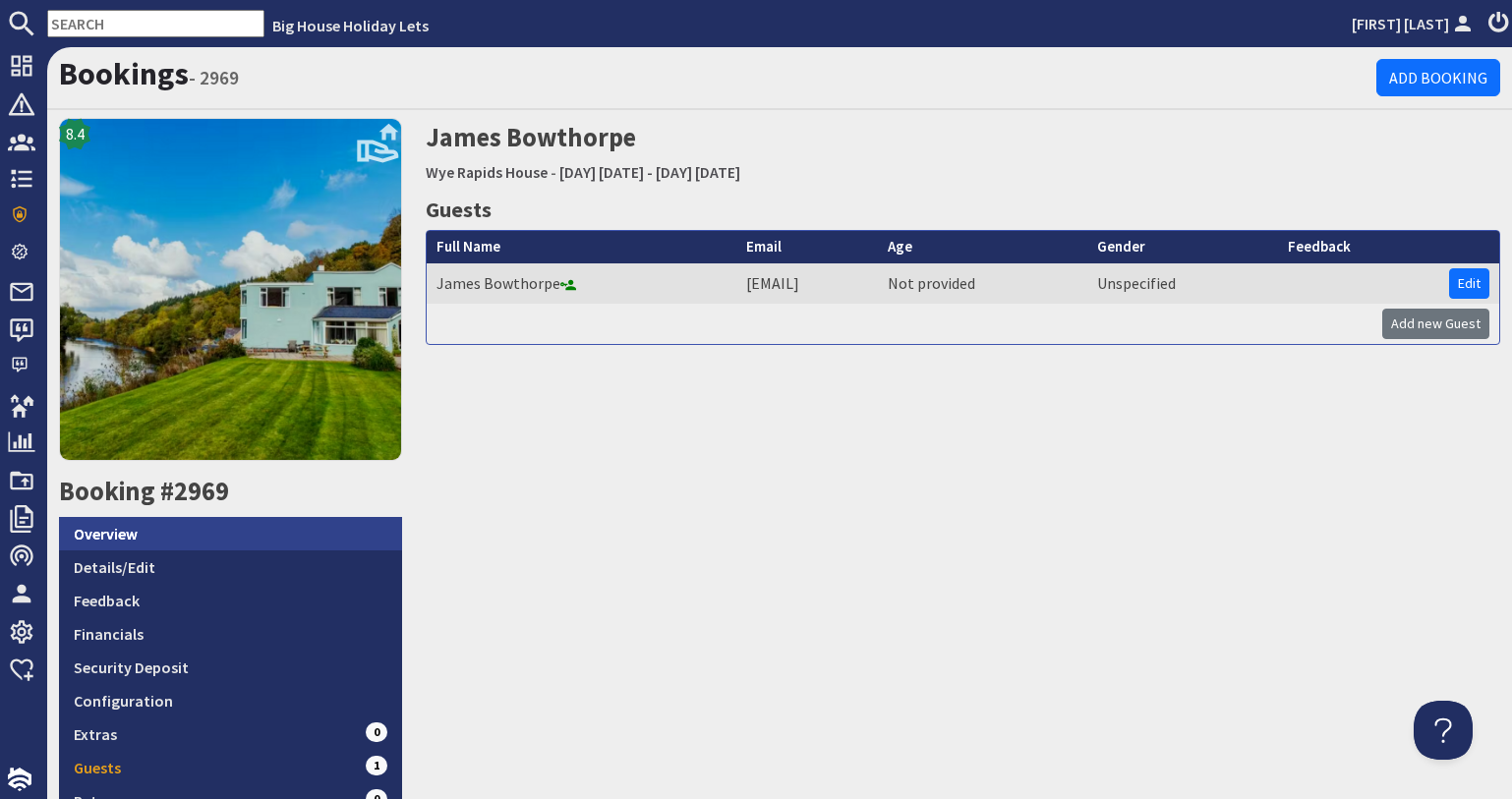 click on "Overview" at bounding box center (230, 534) 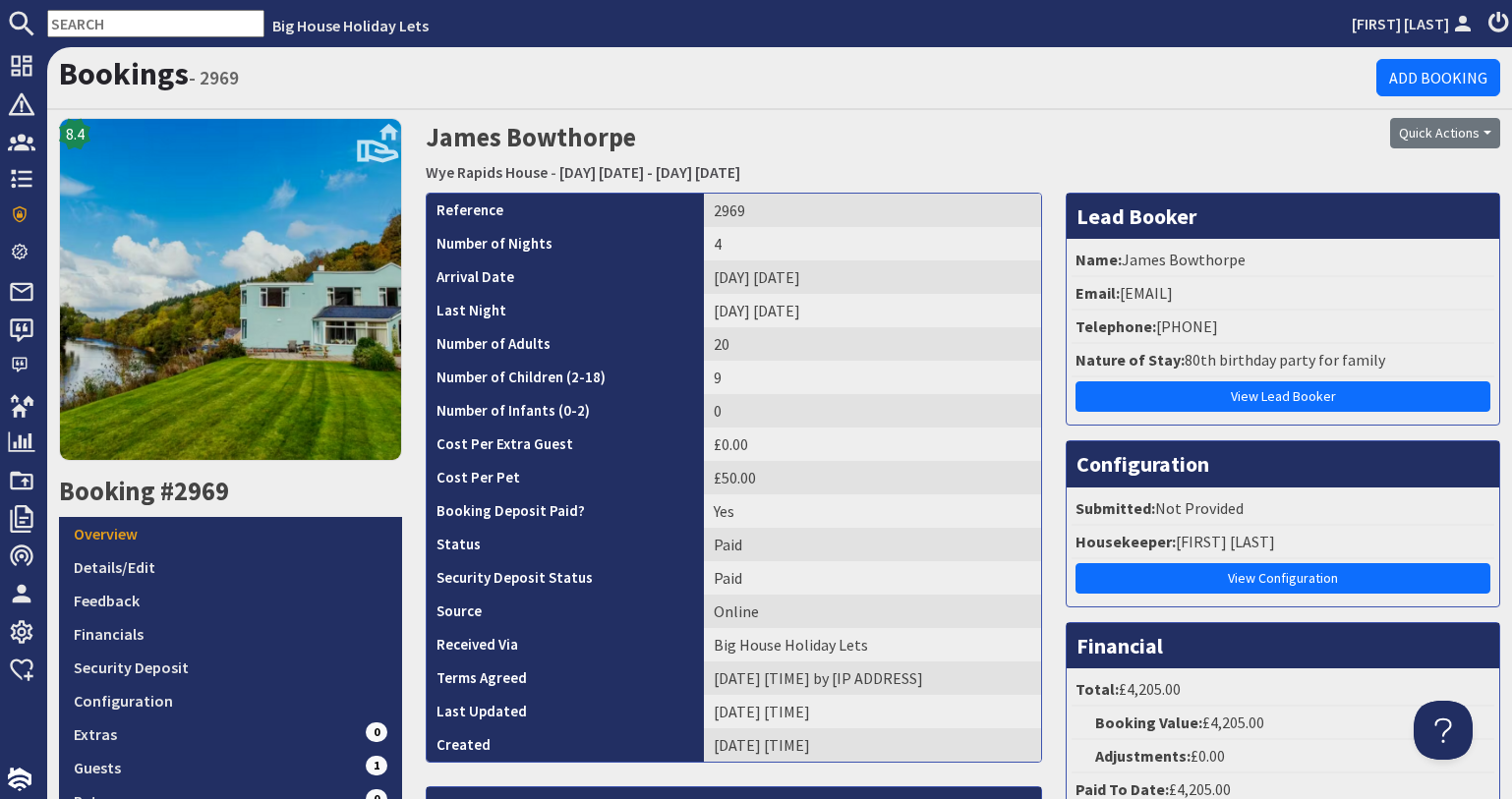 scroll, scrollTop: 0, scrollLeft: 0, axis: both 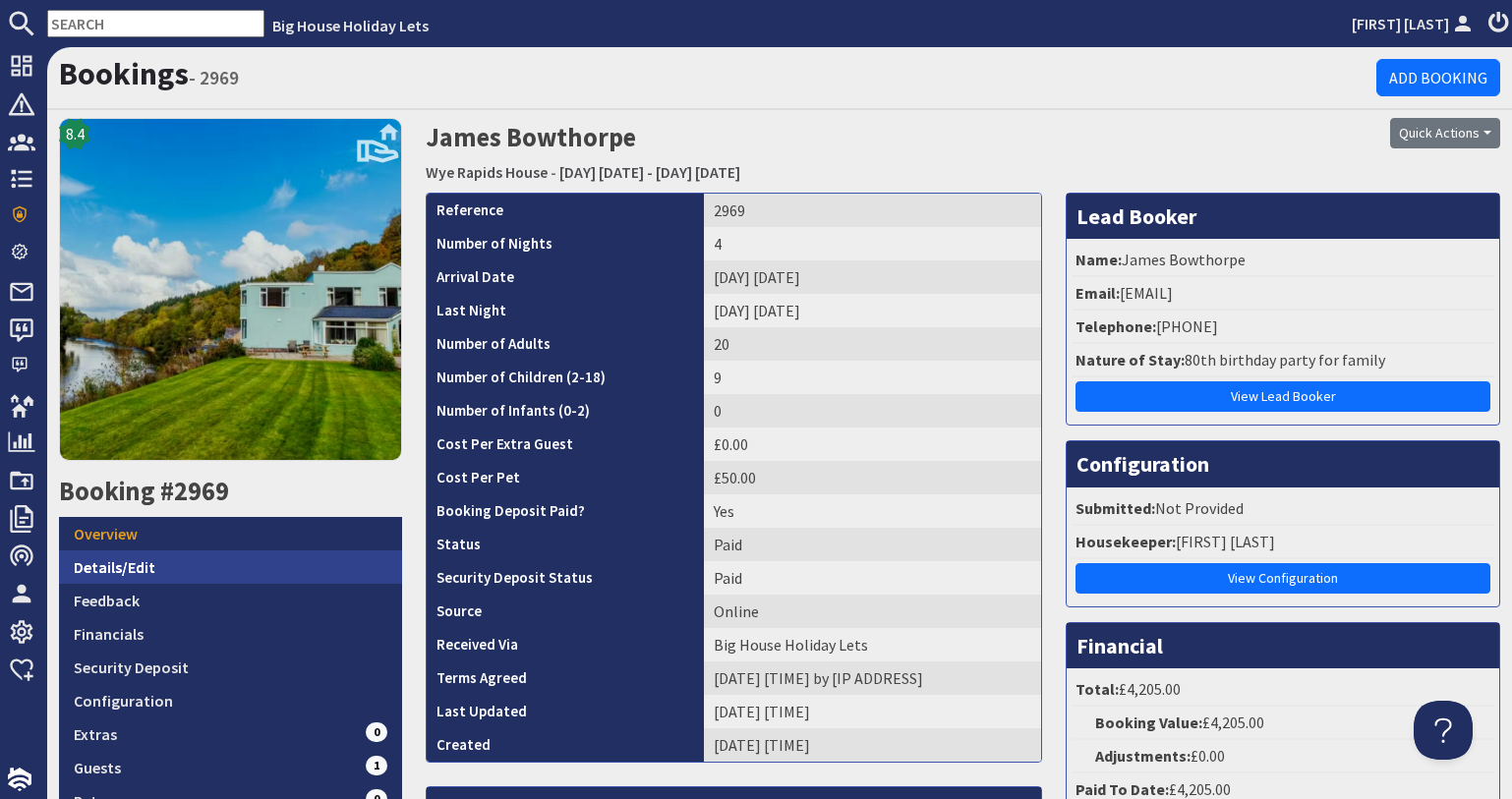 click on "Details/Edit" at bounding box center (230, 567) 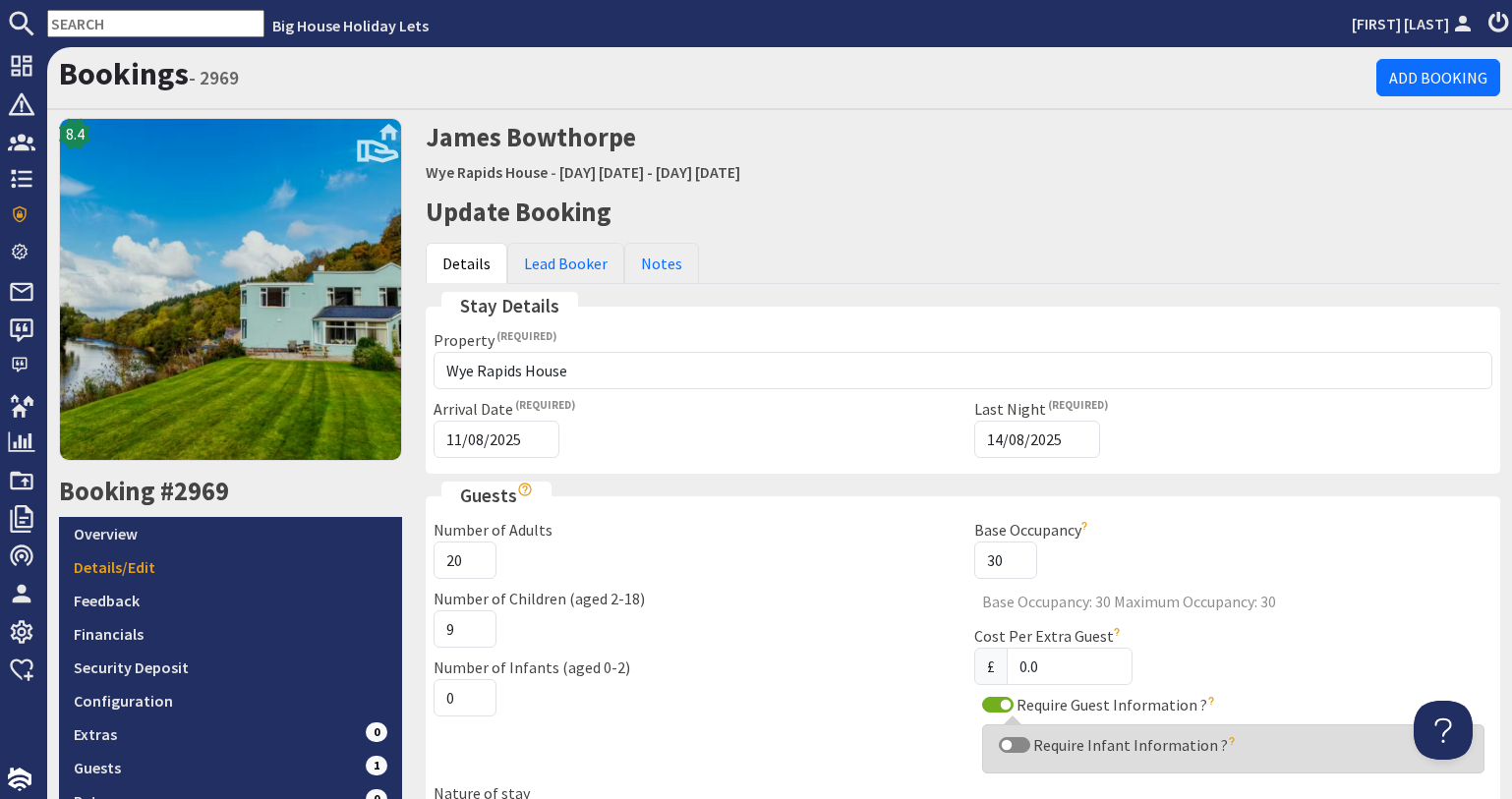 scroll, scrollTop: 0, scrollLeft: 0, axis: both 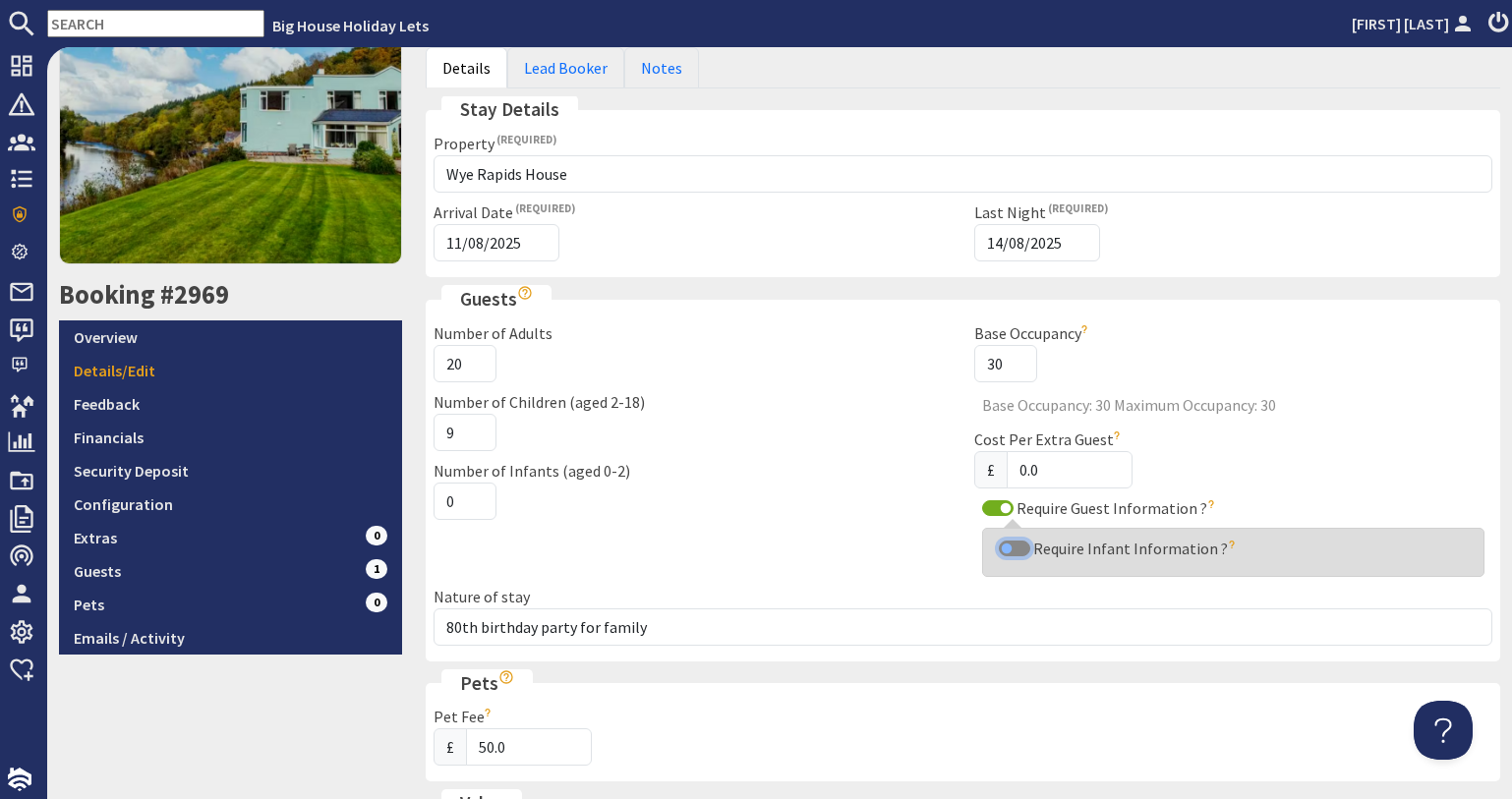 click on "Require Infant Information ?" at bounding box center [1015, 548] 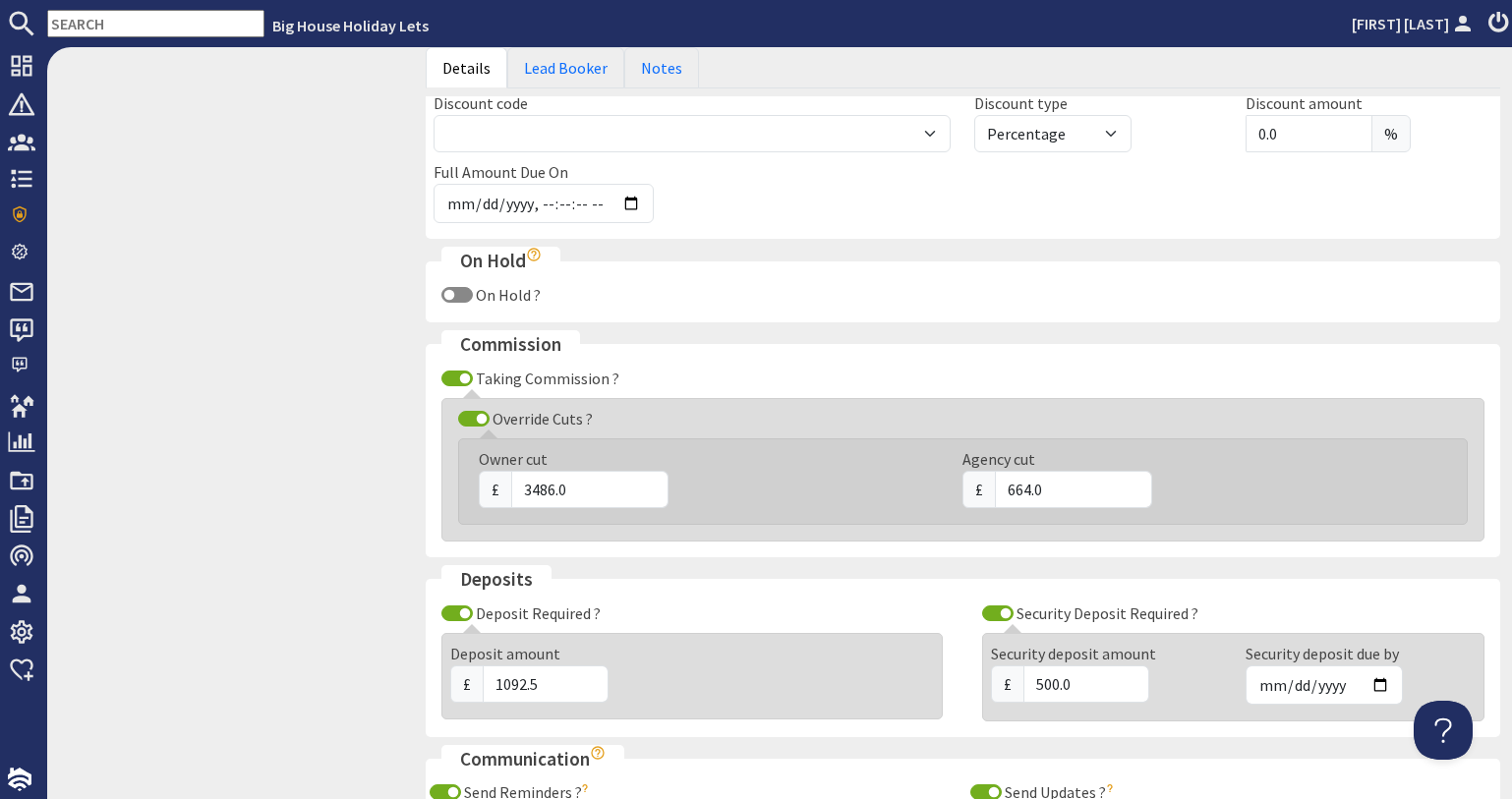 scroll, scrollTop: 1179, scrollLeft: 0, axis: vertical 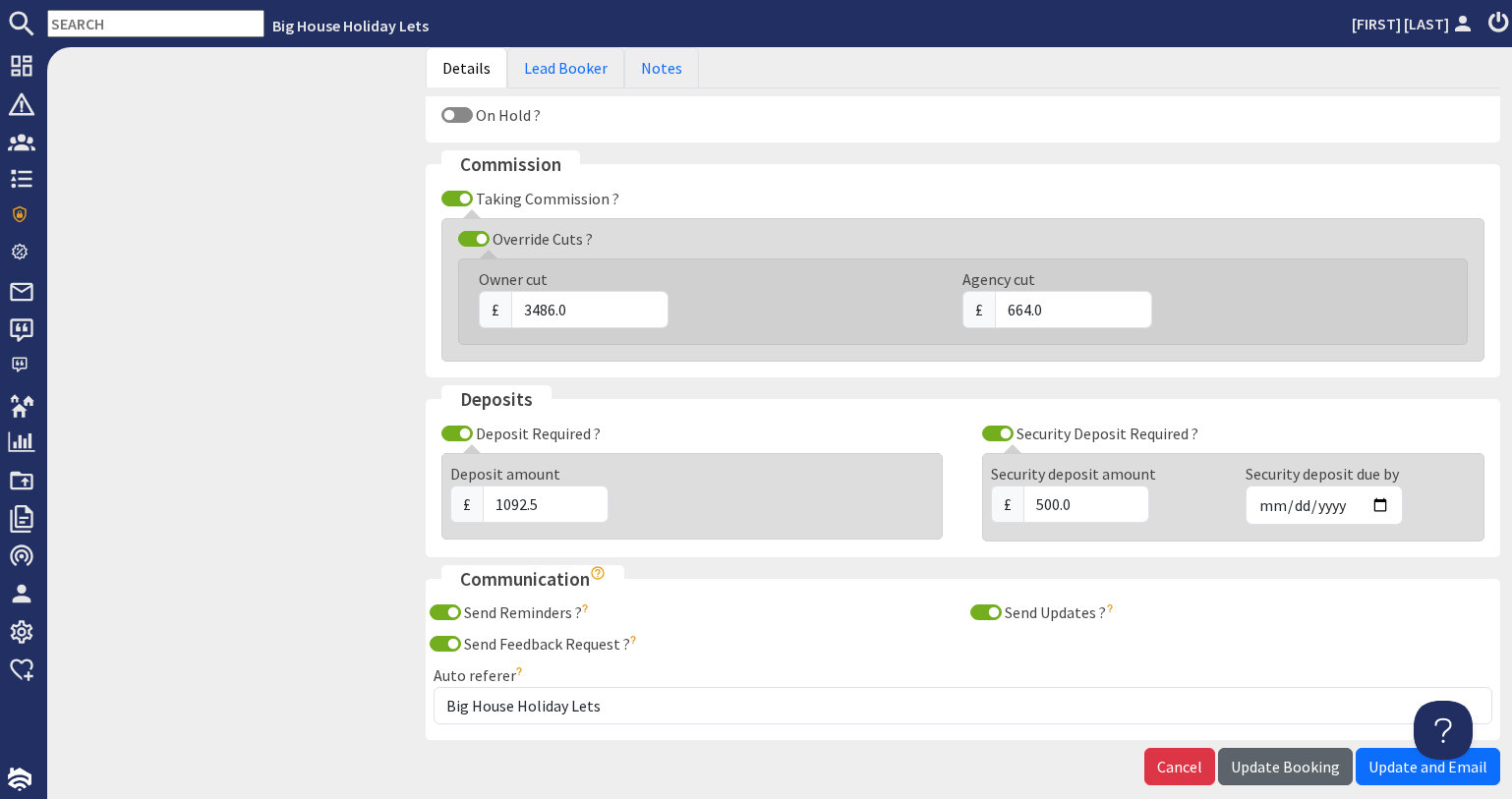 click on "Update Booking" at bounding box center [1285, 767] 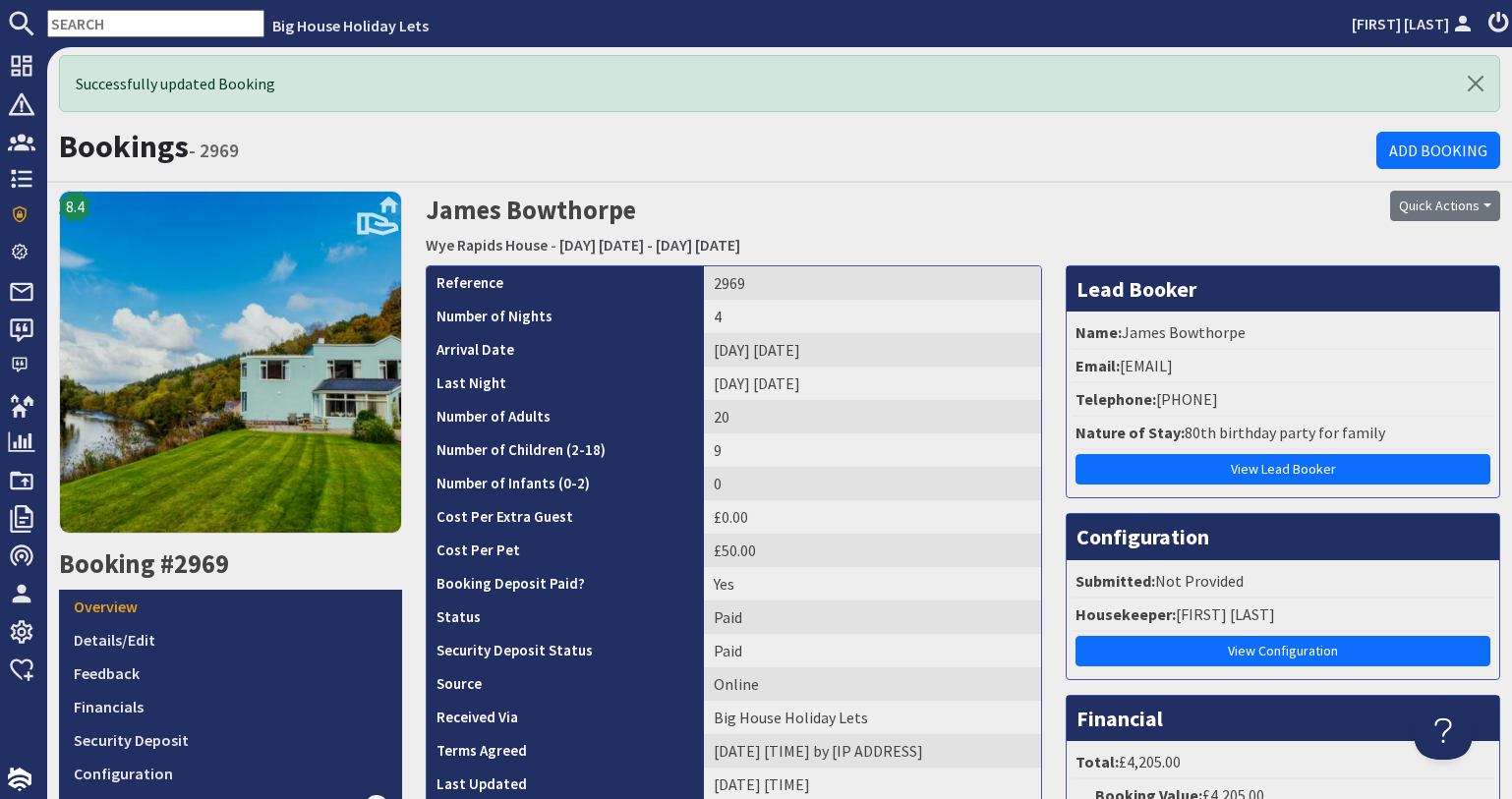 scroll, scrollTop: 0, scrollLeft: 0, axis: both 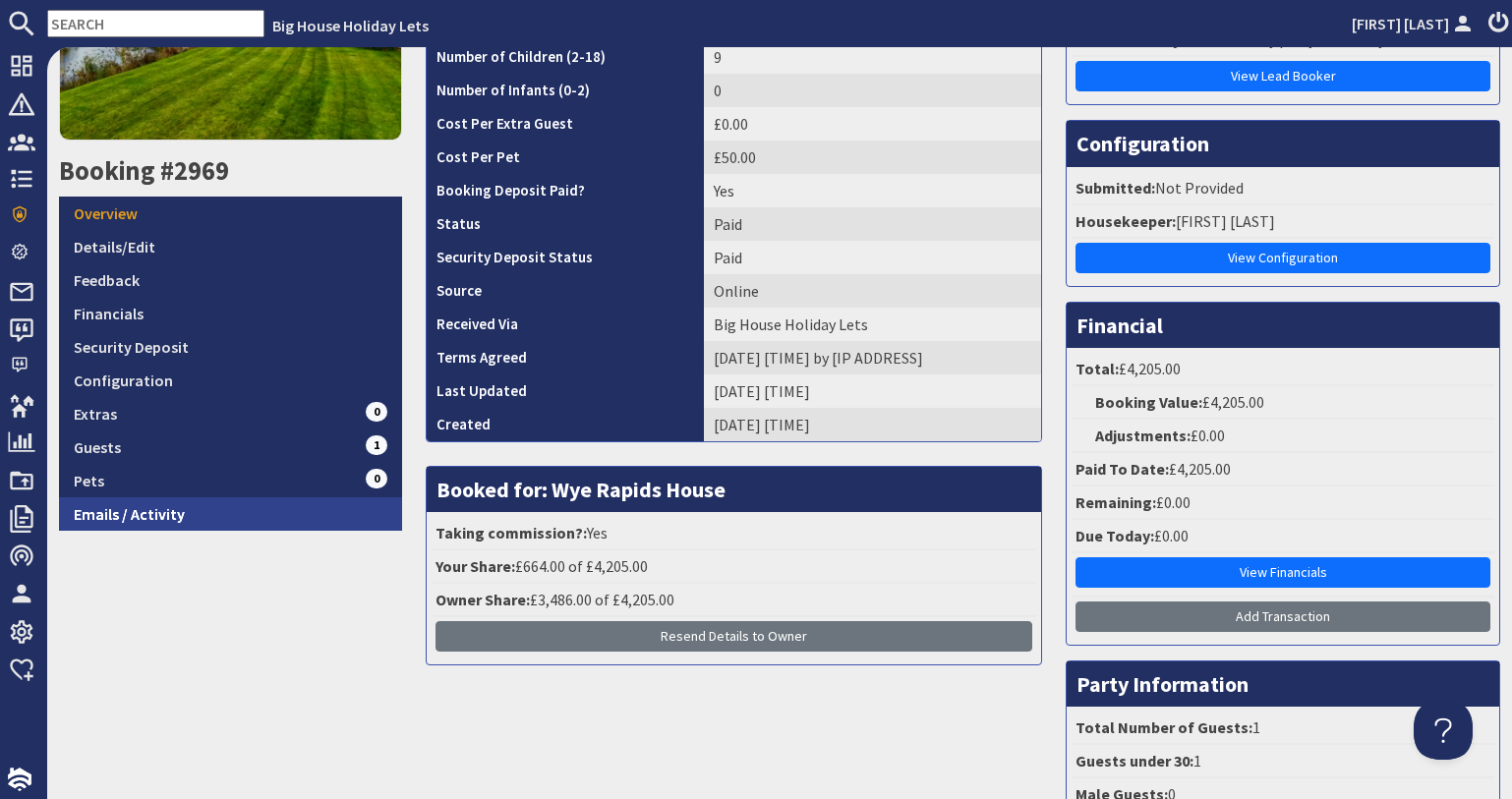 click on "Emails / Activity" at bounding box center (230, 514) 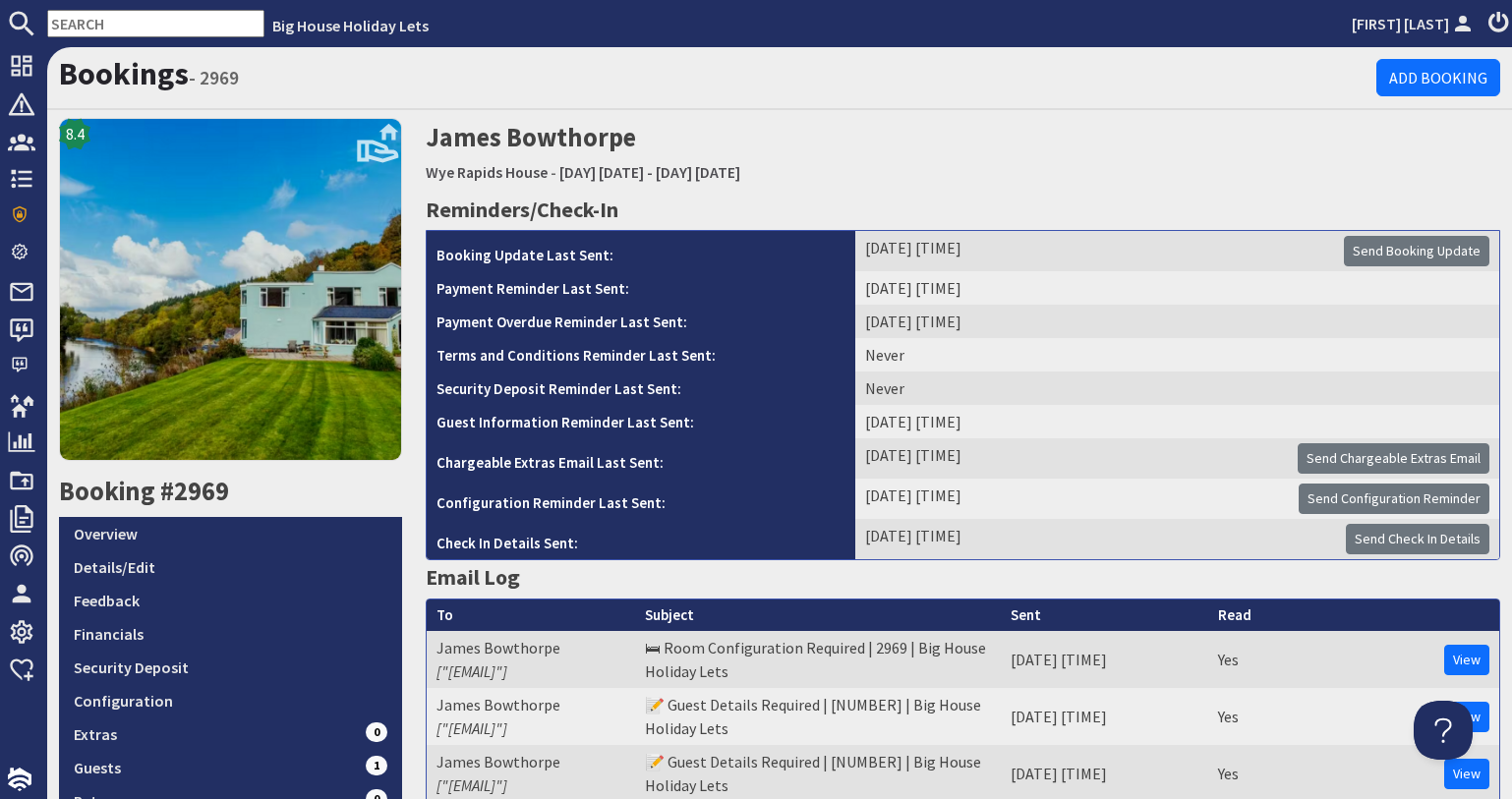 scroll, scrollTop: 0, scrollLeft: 0, axis: both 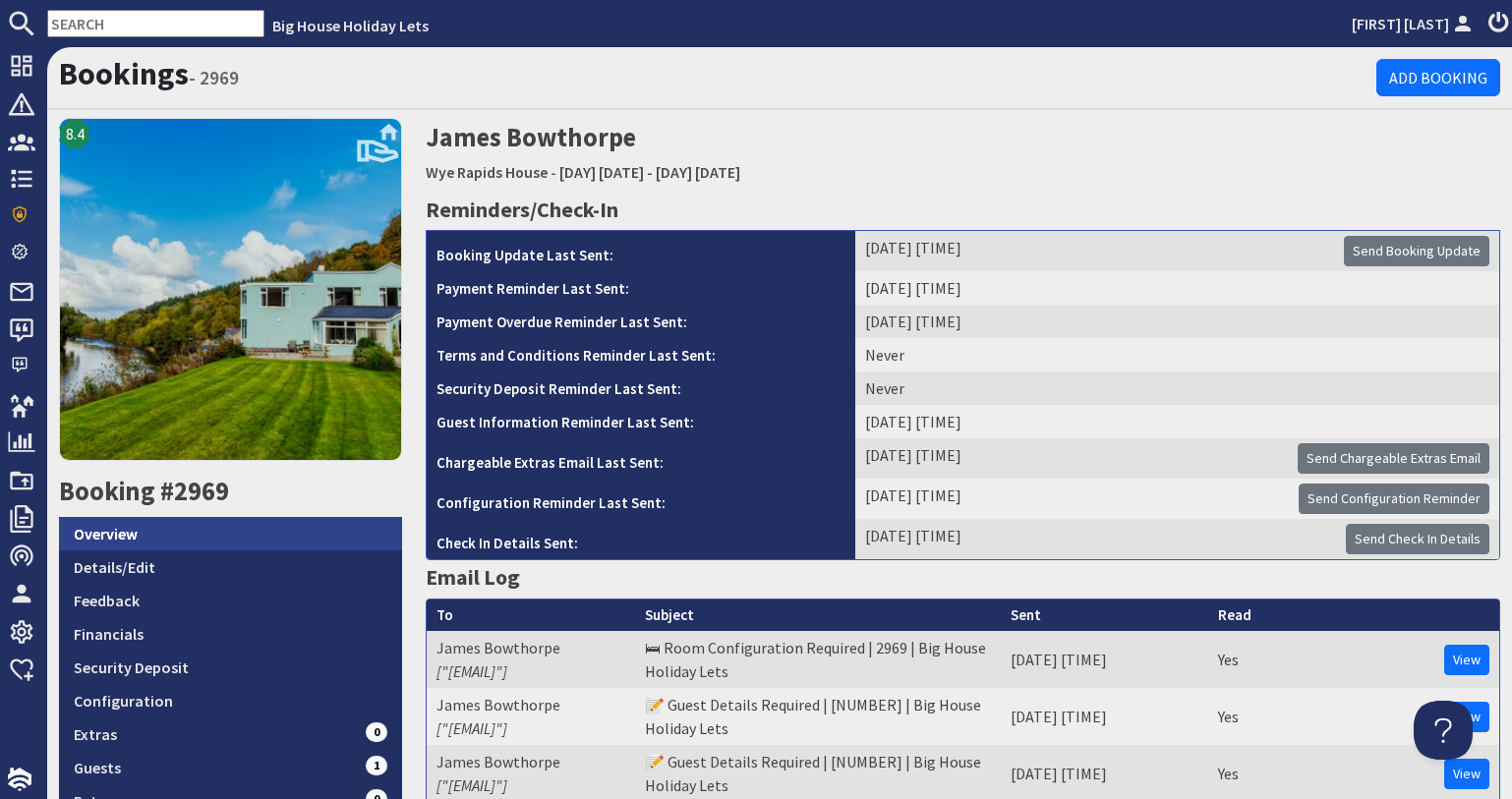 click on "Overview" at bounding box center [230, 534] 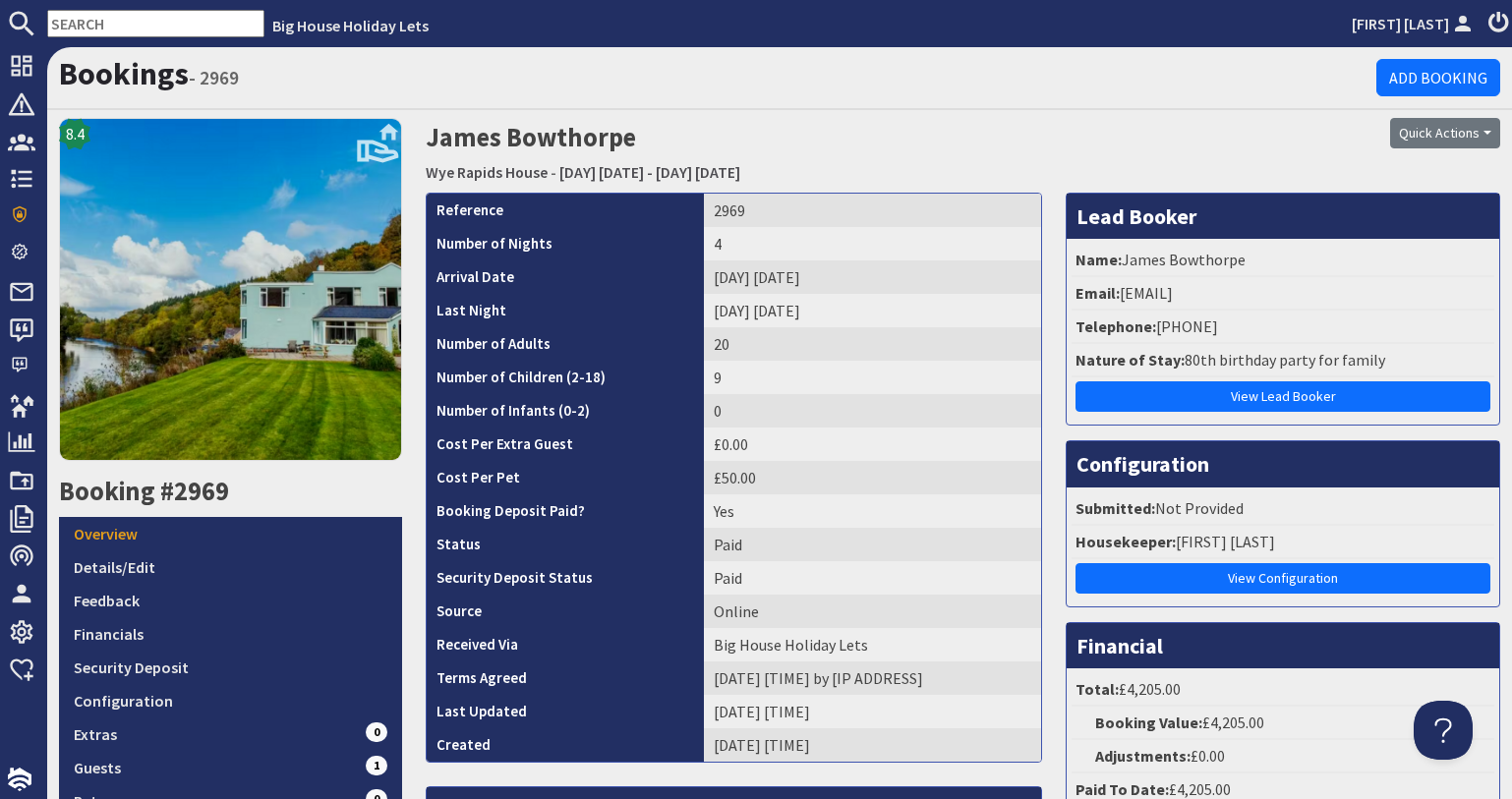 scroll, scrollTop: 0, scrollLeft: 0, axis: both 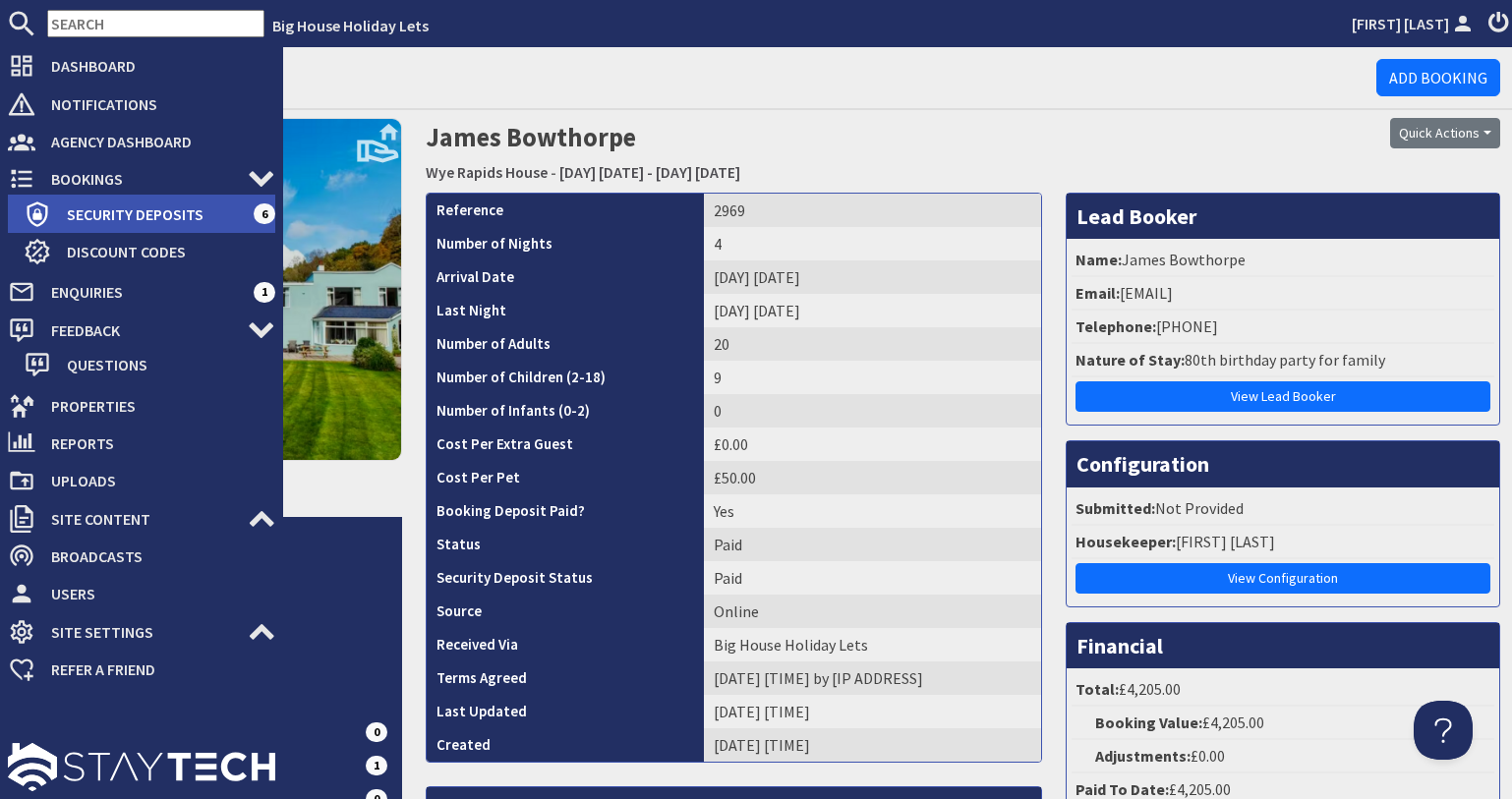 click on "Security Deposits" at bounding box center [152, 214] 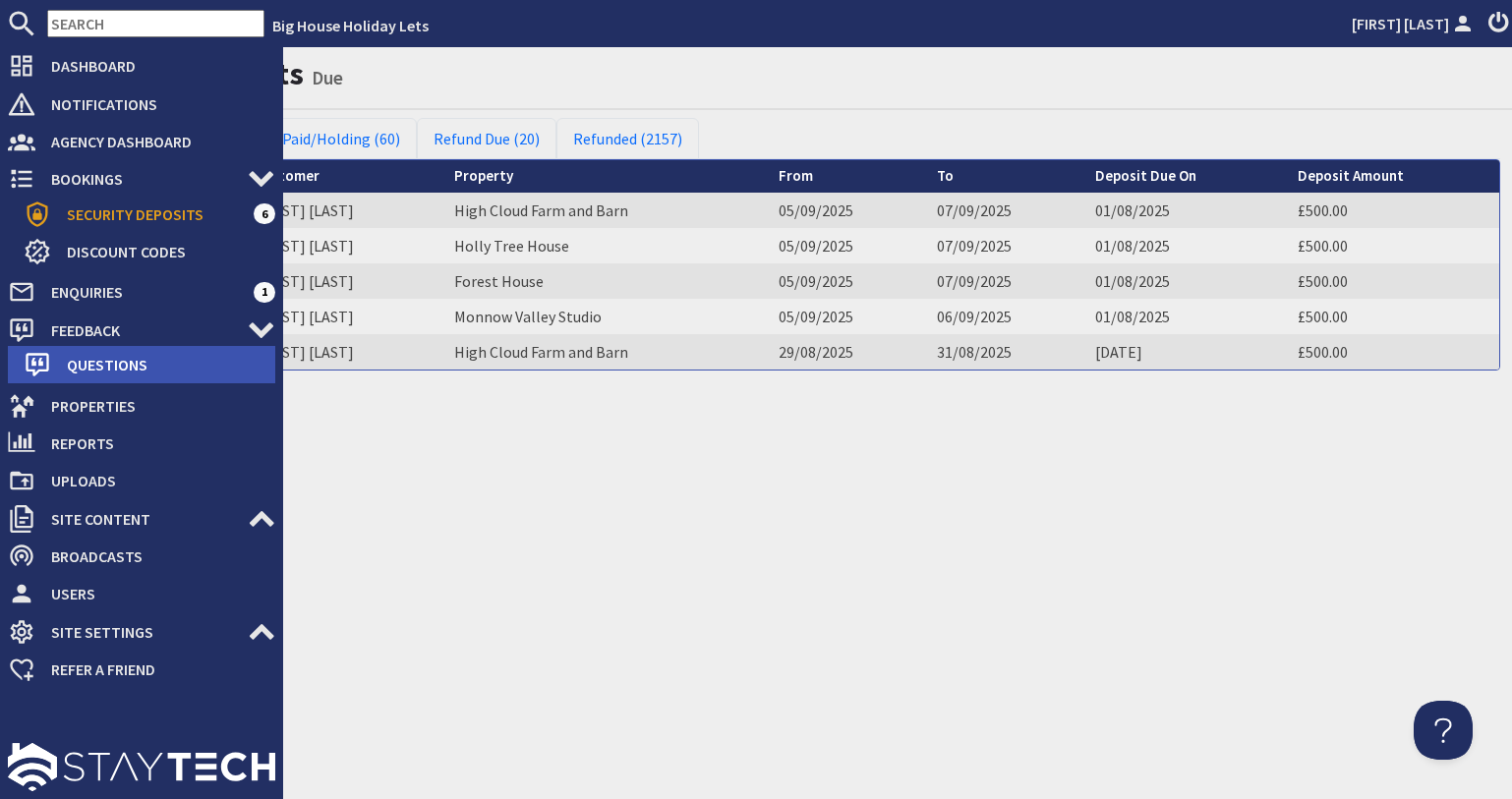 scroll, scrollTop: 0, scrollLeft: 0, axis: both 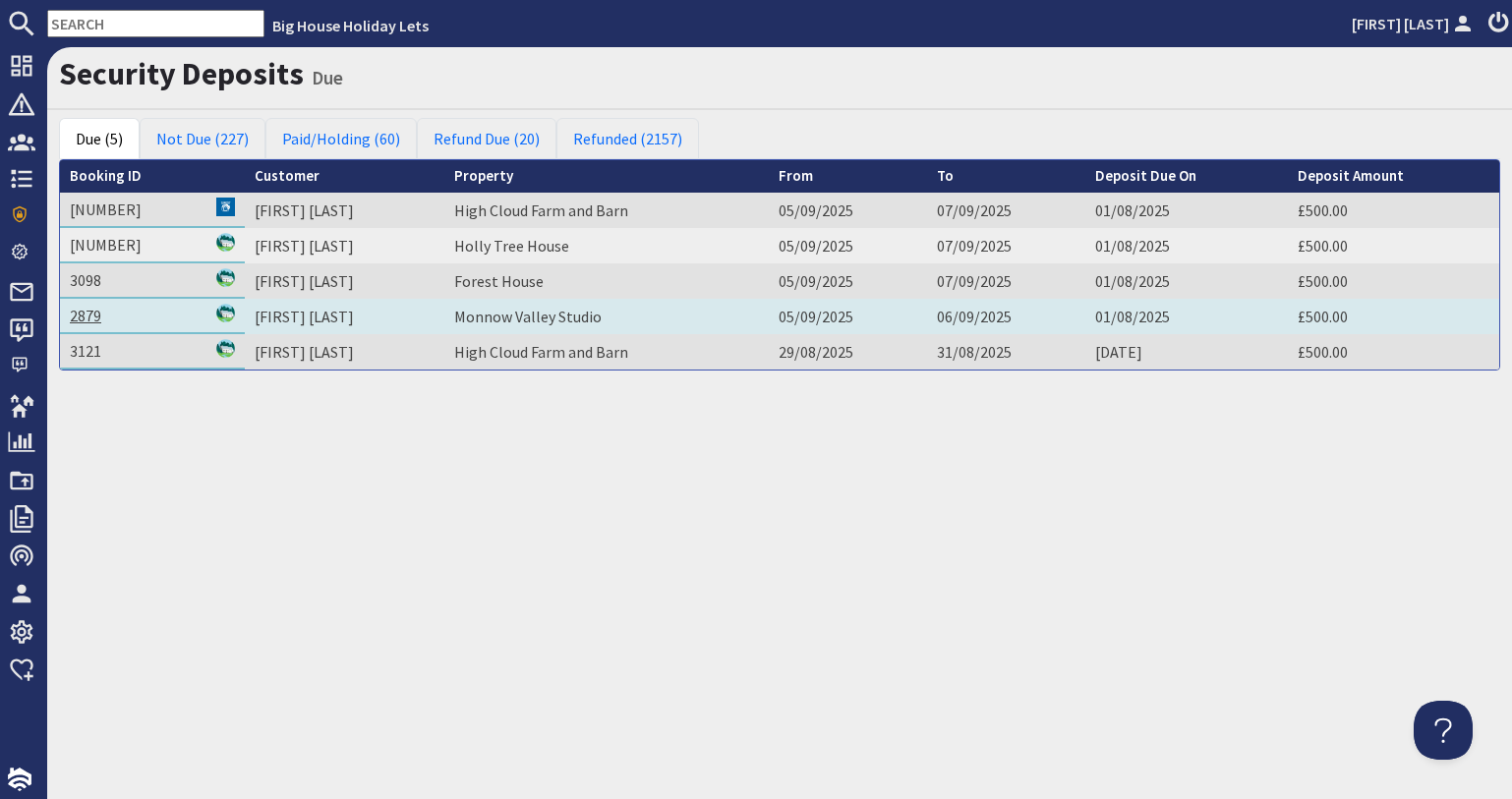 click on "2879" at bounding box center (86, 315) 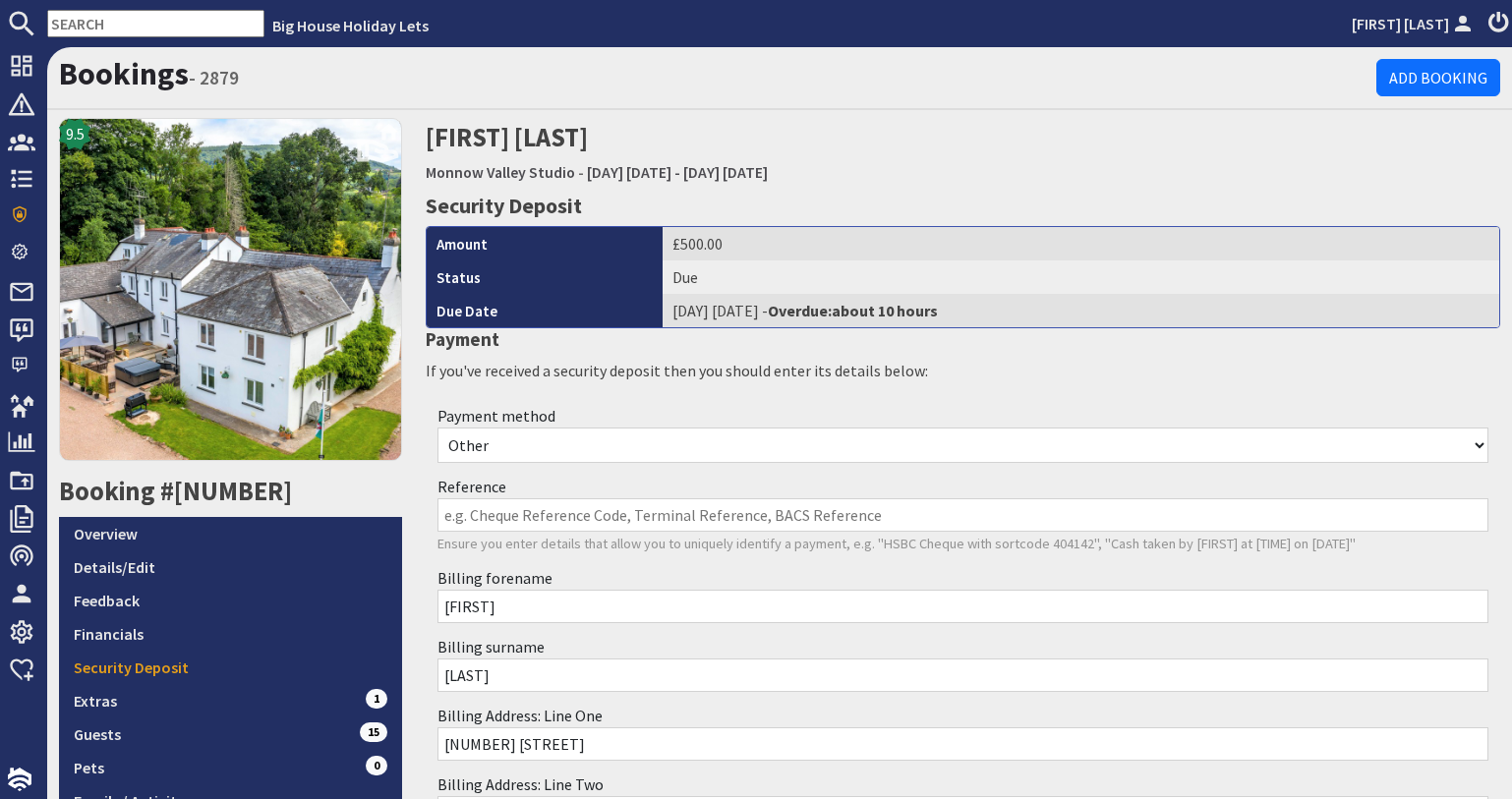 scroll, scrollTop: 0, scrollLeft: 0, axis: both 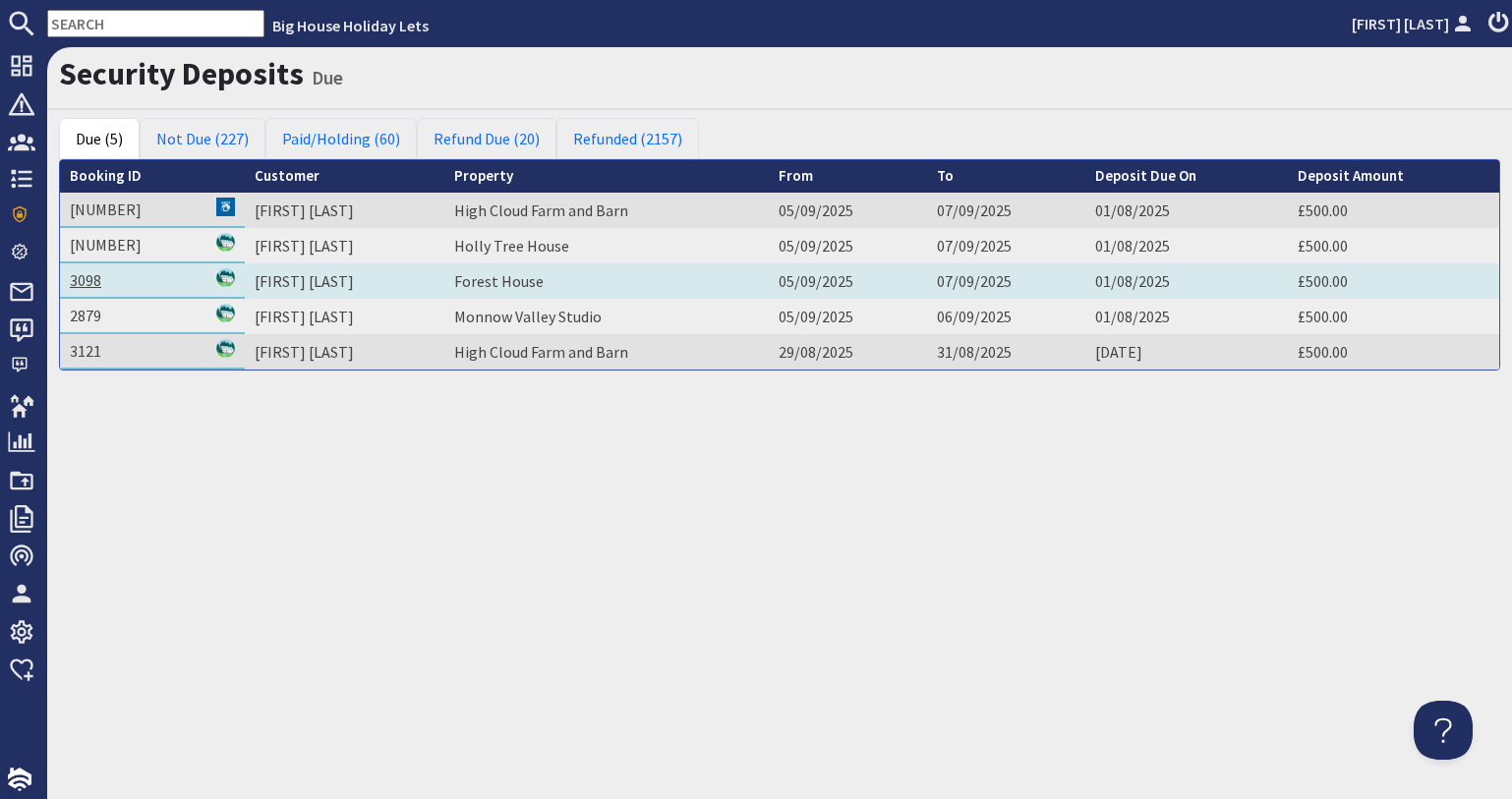 click on "3098" at bounding box center (86, 280) 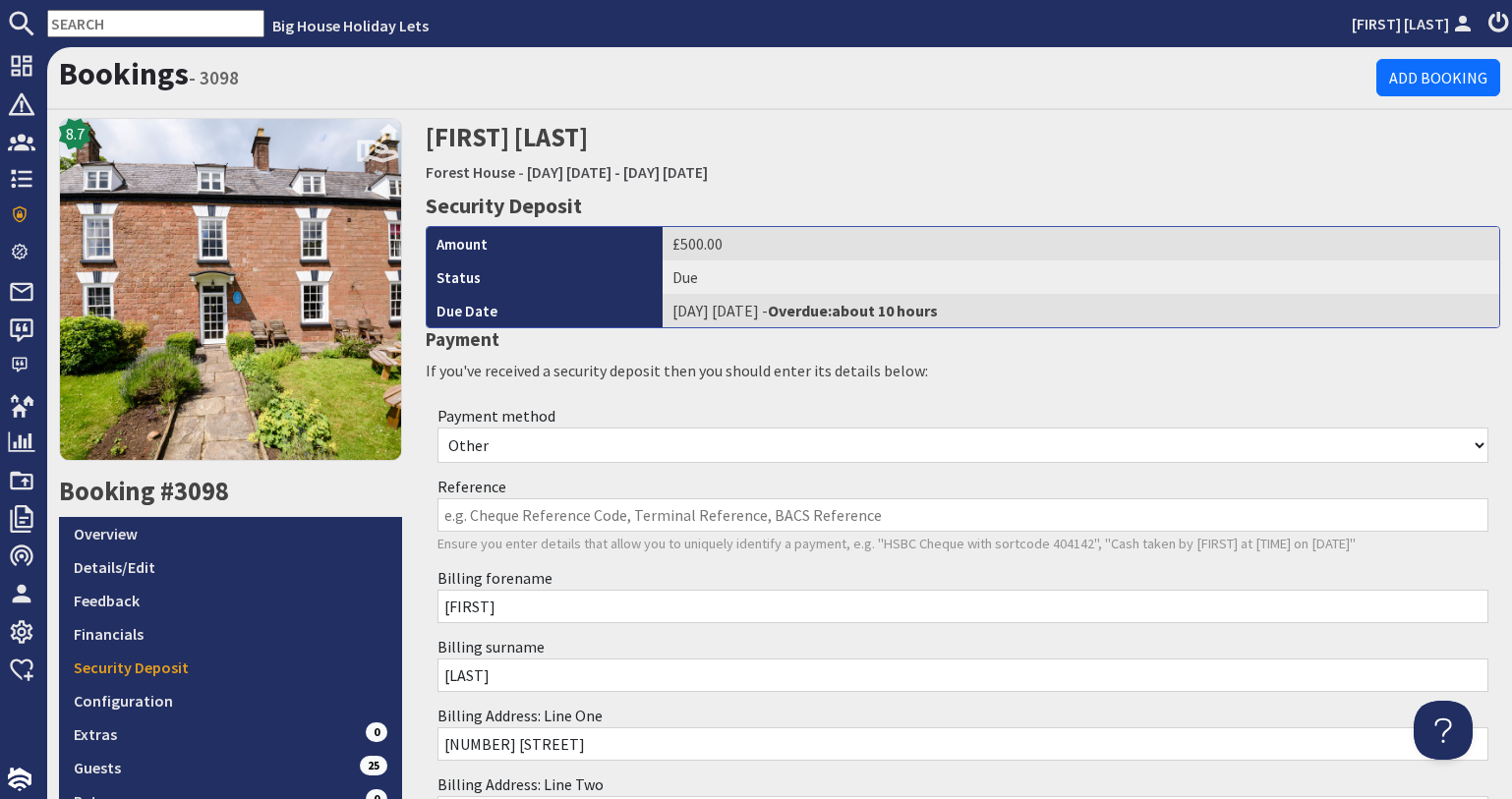 scroll, scrollTop: 0, scrollLeft: 0, axis: both 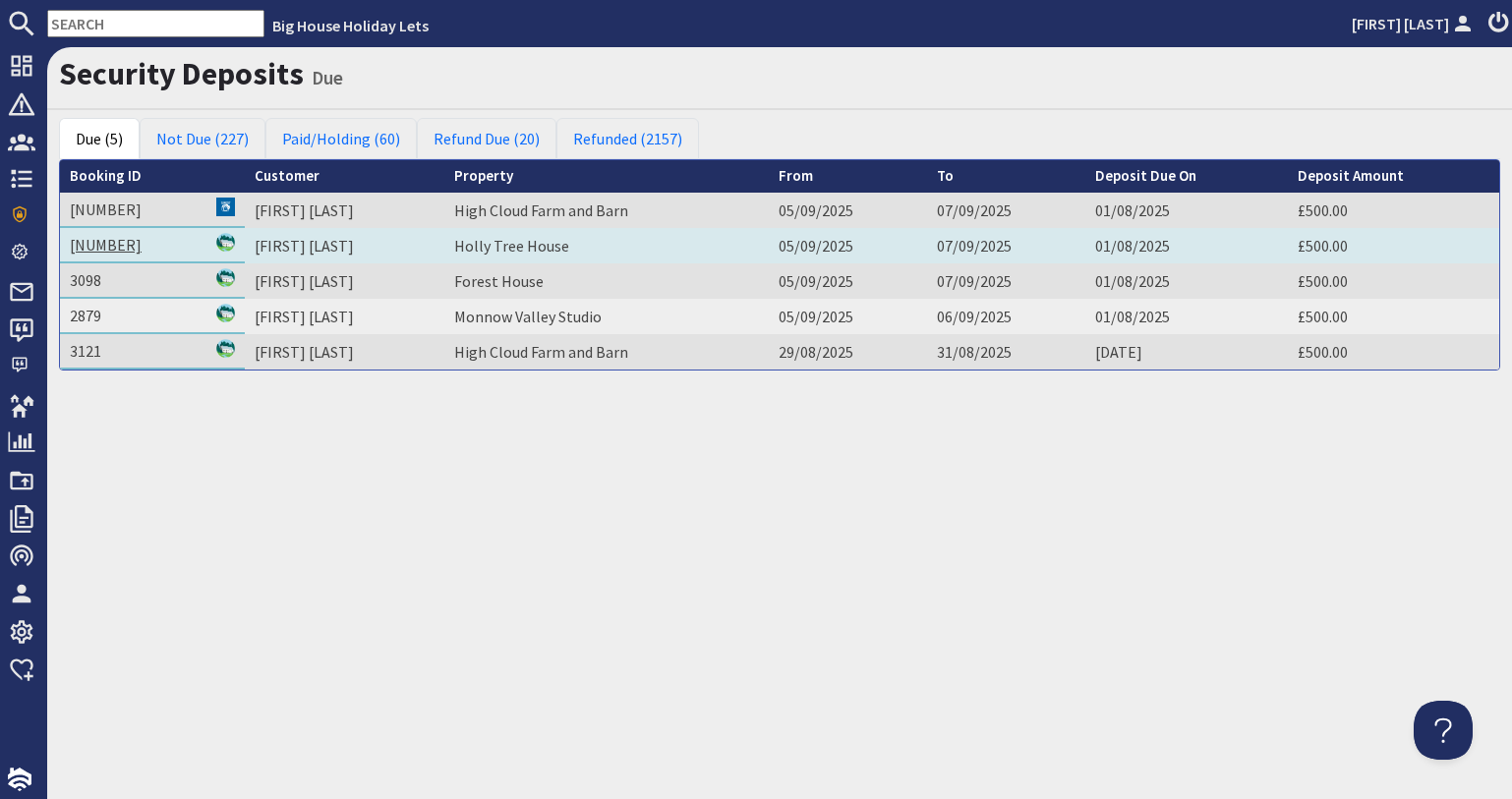 click on "3133" at bounding box center (105, 245) 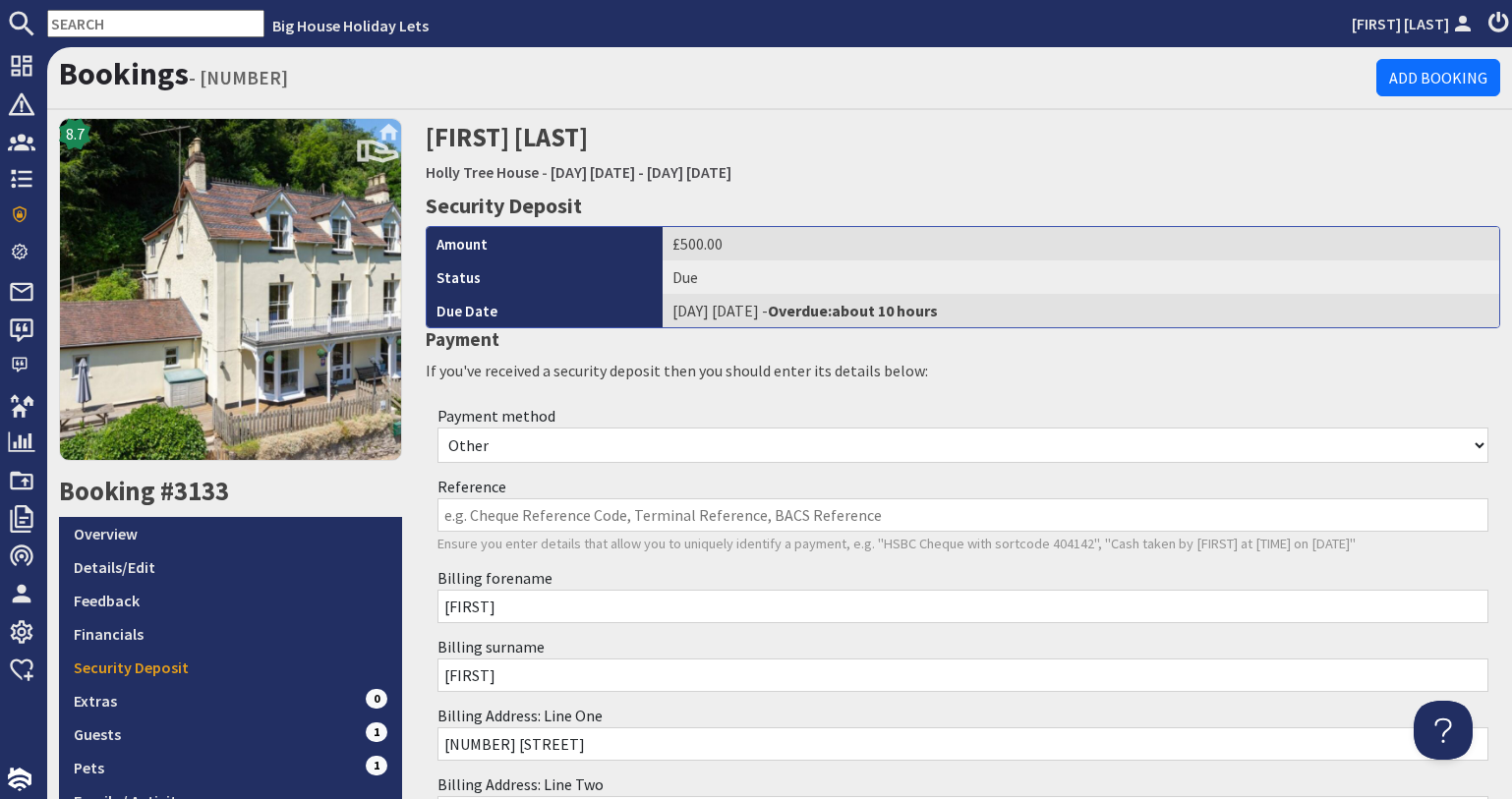 scroll, scrollTop: 0, scrollLeft: 0, axis: both 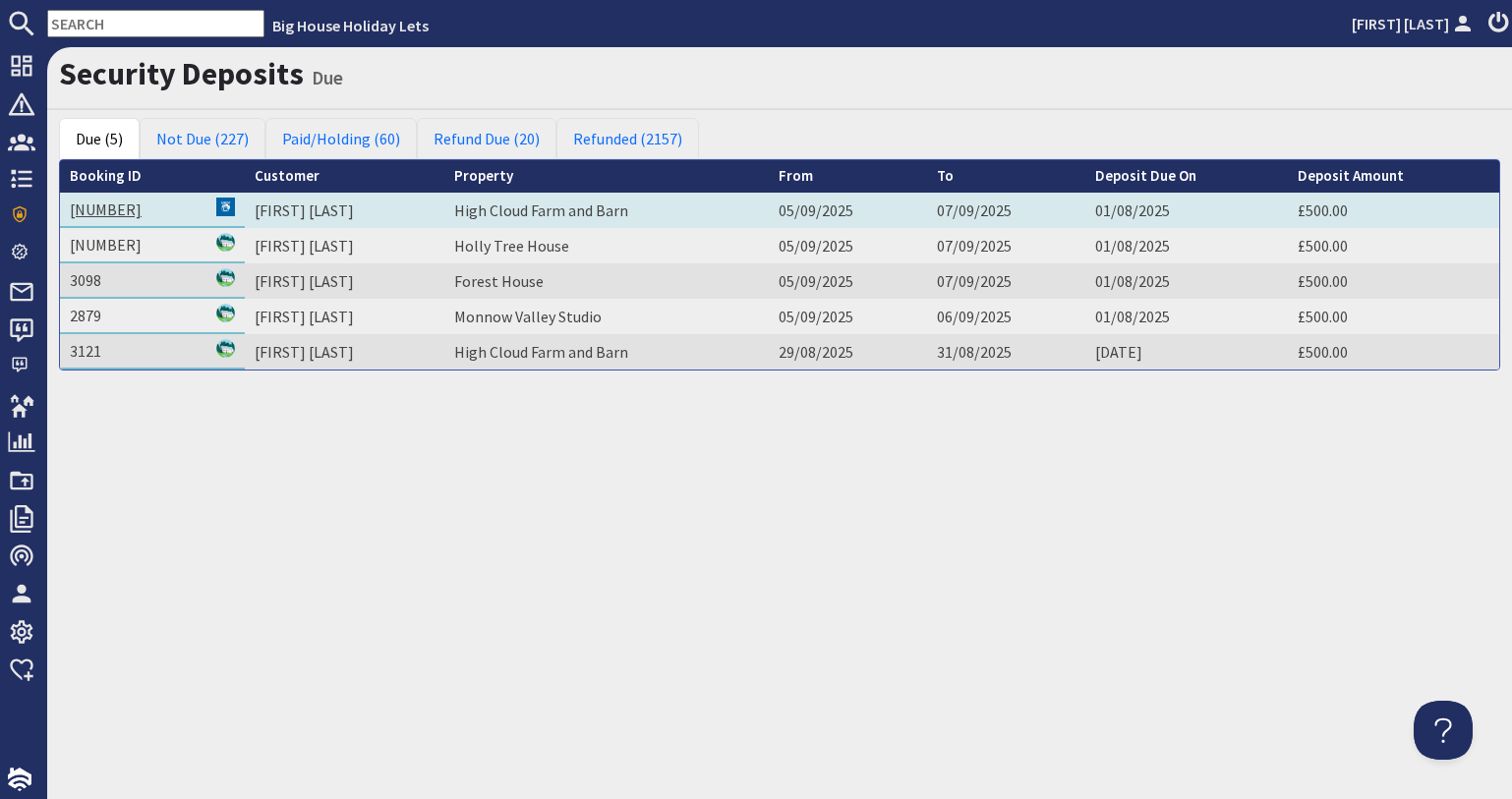 click on "3016" at bounding box center (105, 209) 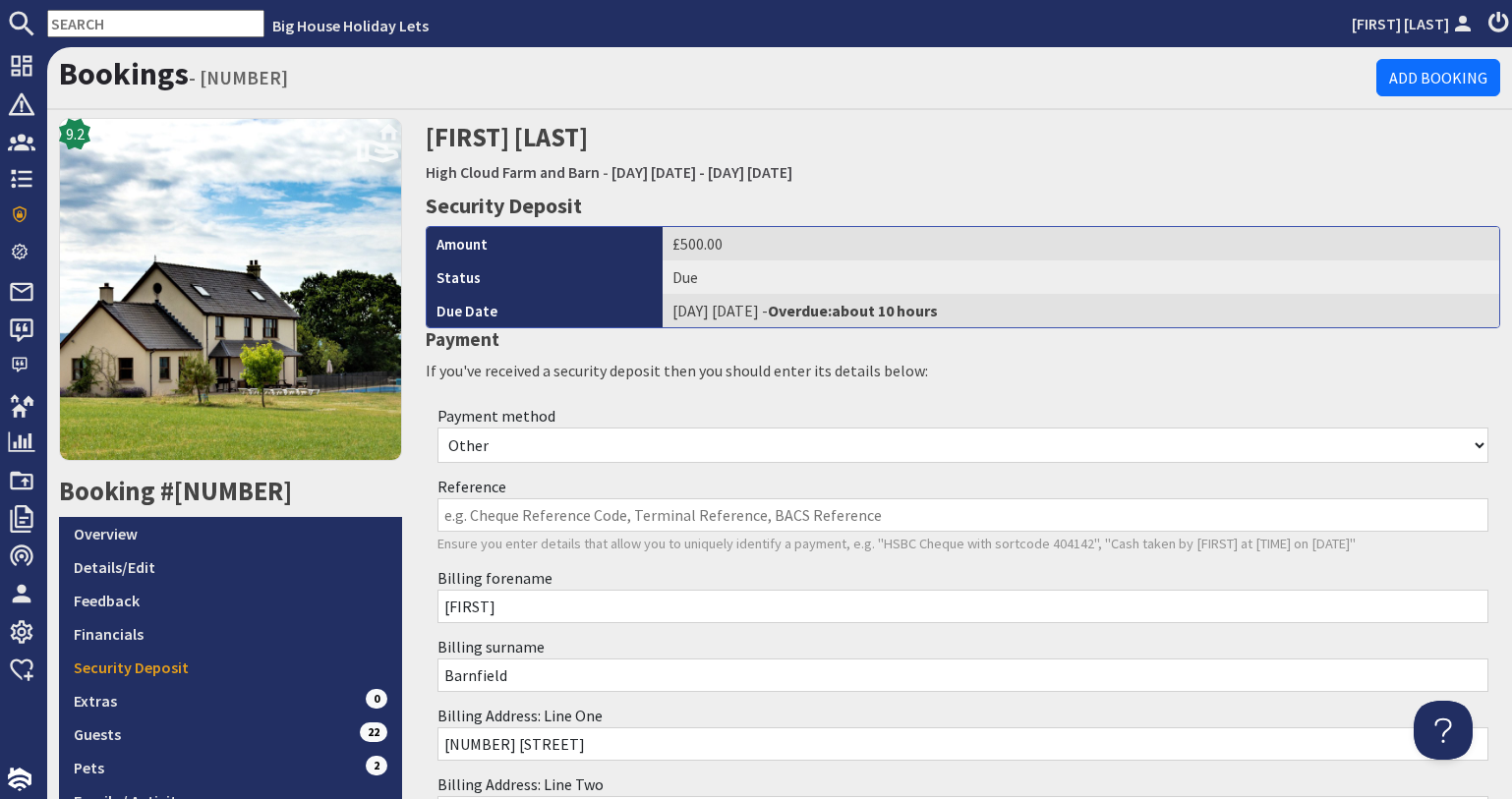 scroll, scrollTop: 0, scrollLeft: 0, axis: both 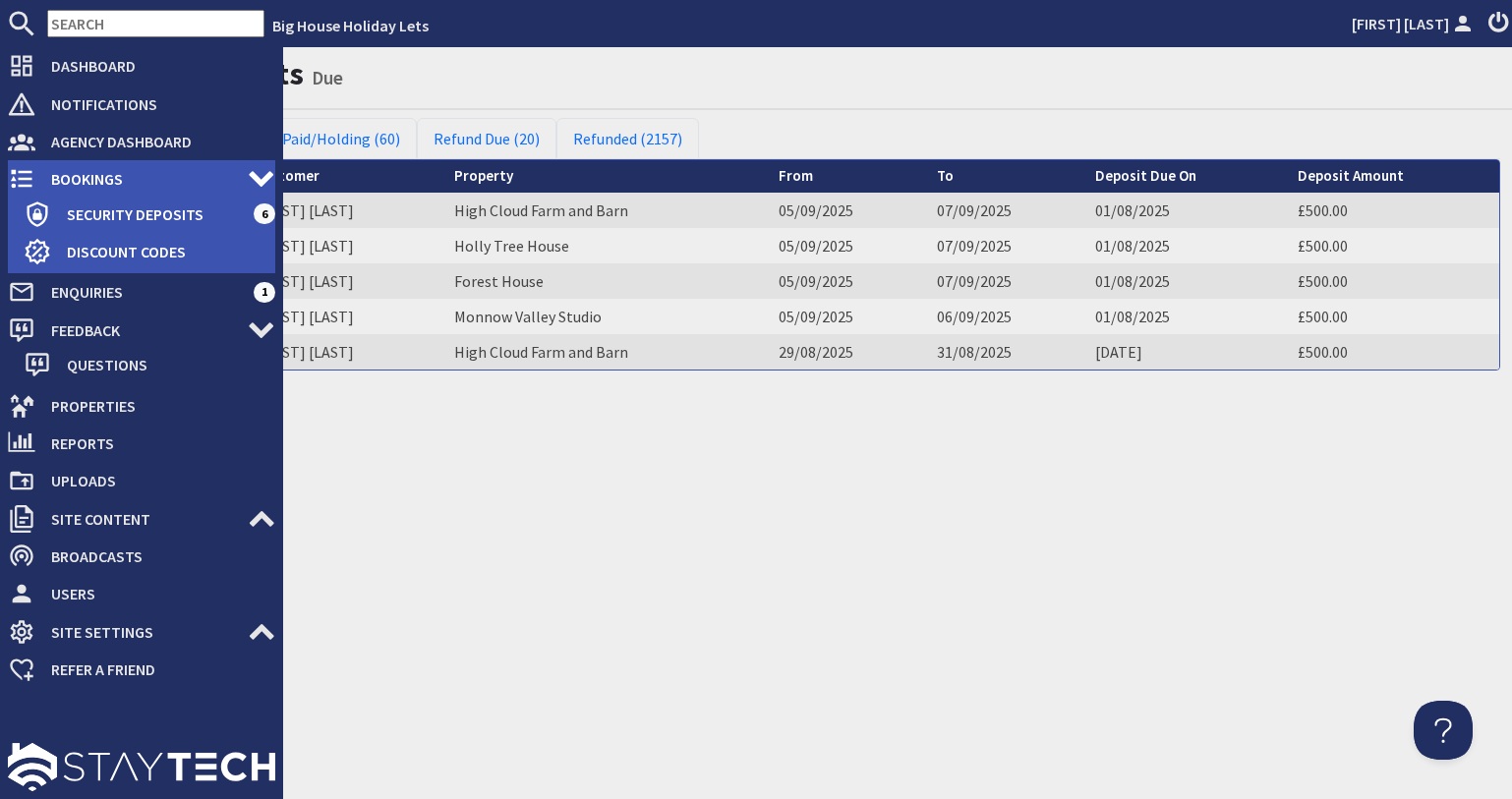 click on "Bookings" at bounding box center [142, 179] 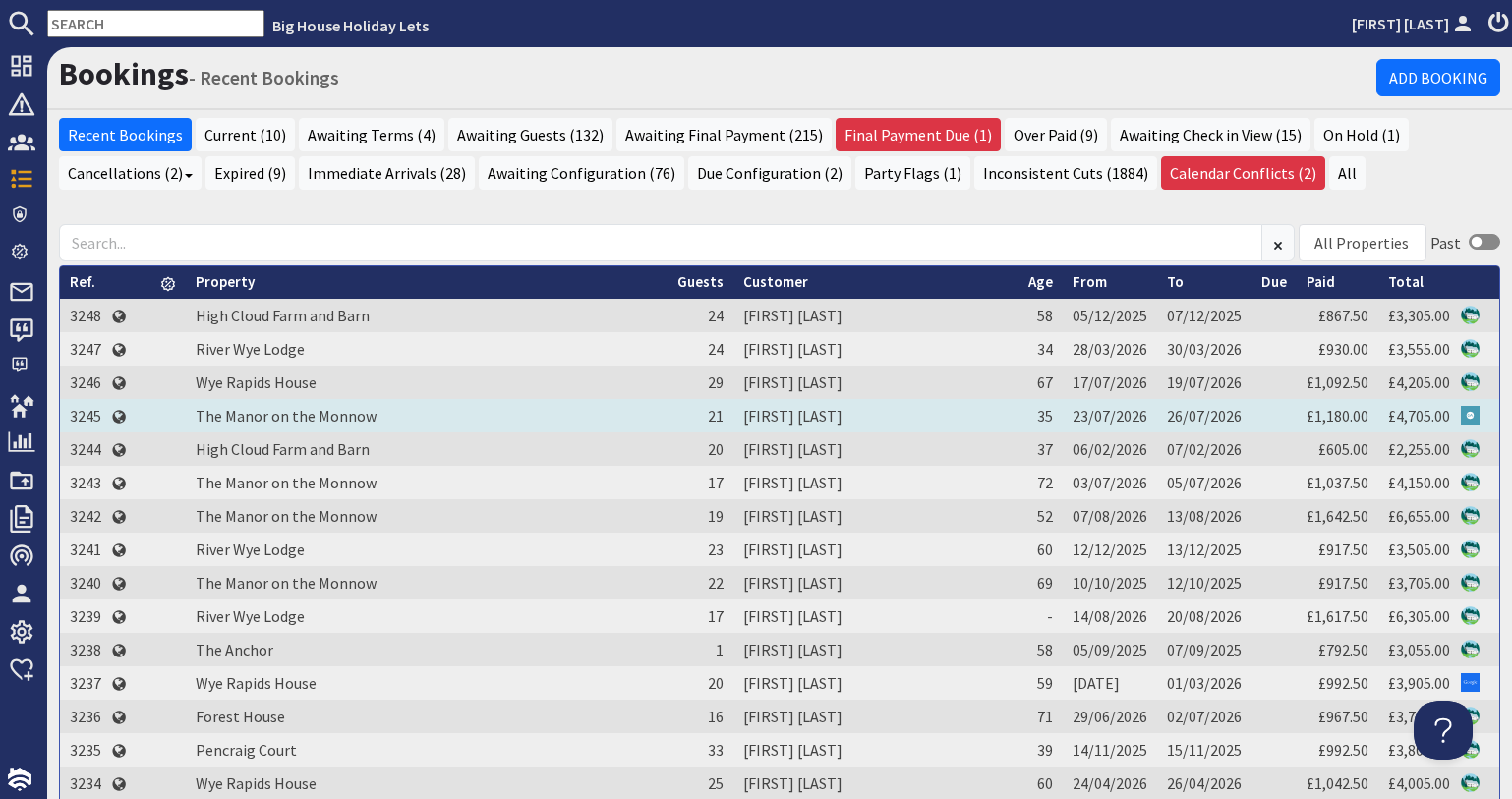 scroll, scrollTop: 0, scrollLeft: 0, axis: both 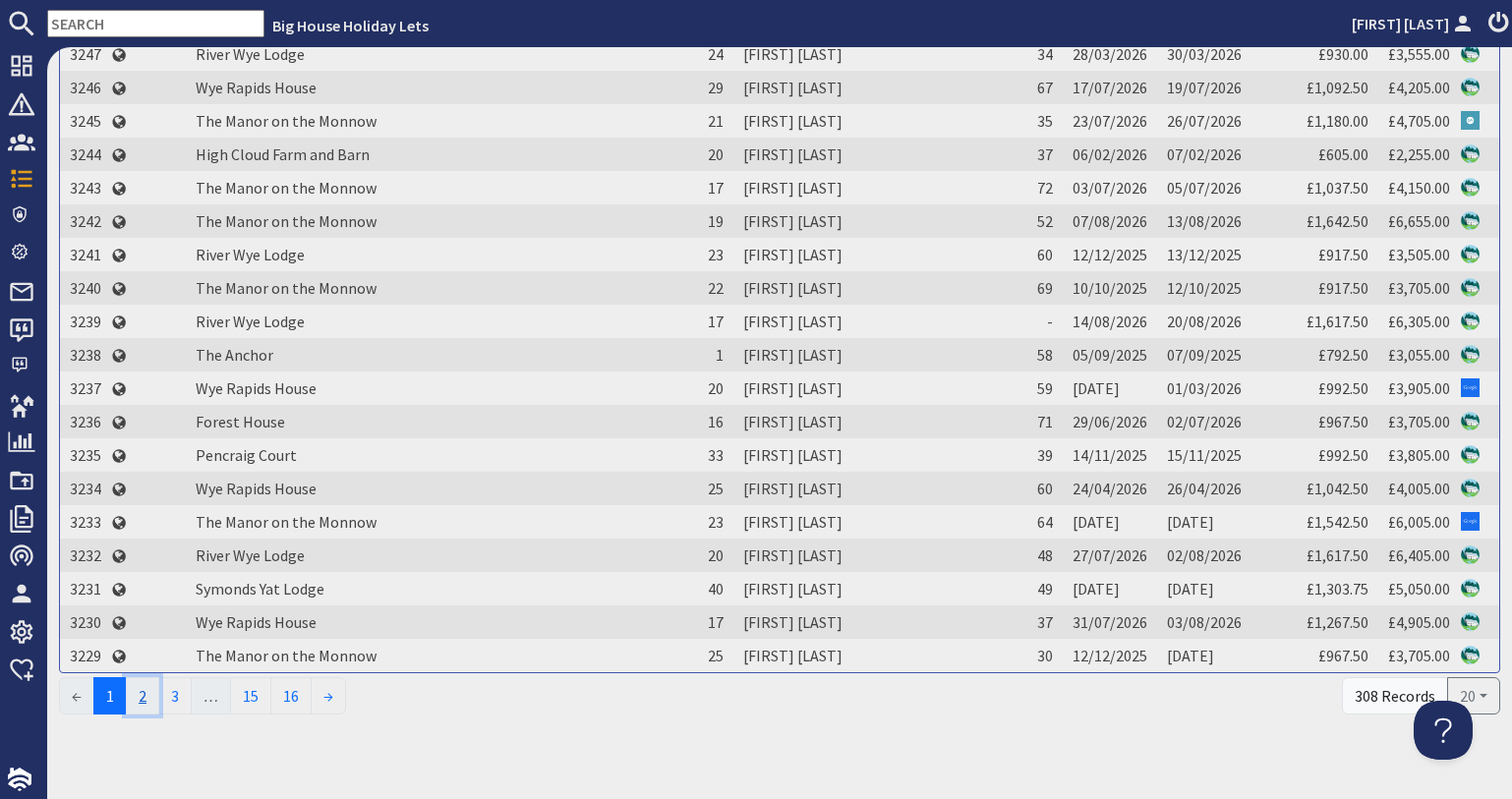click on "2" at bounding box center (143, 696) 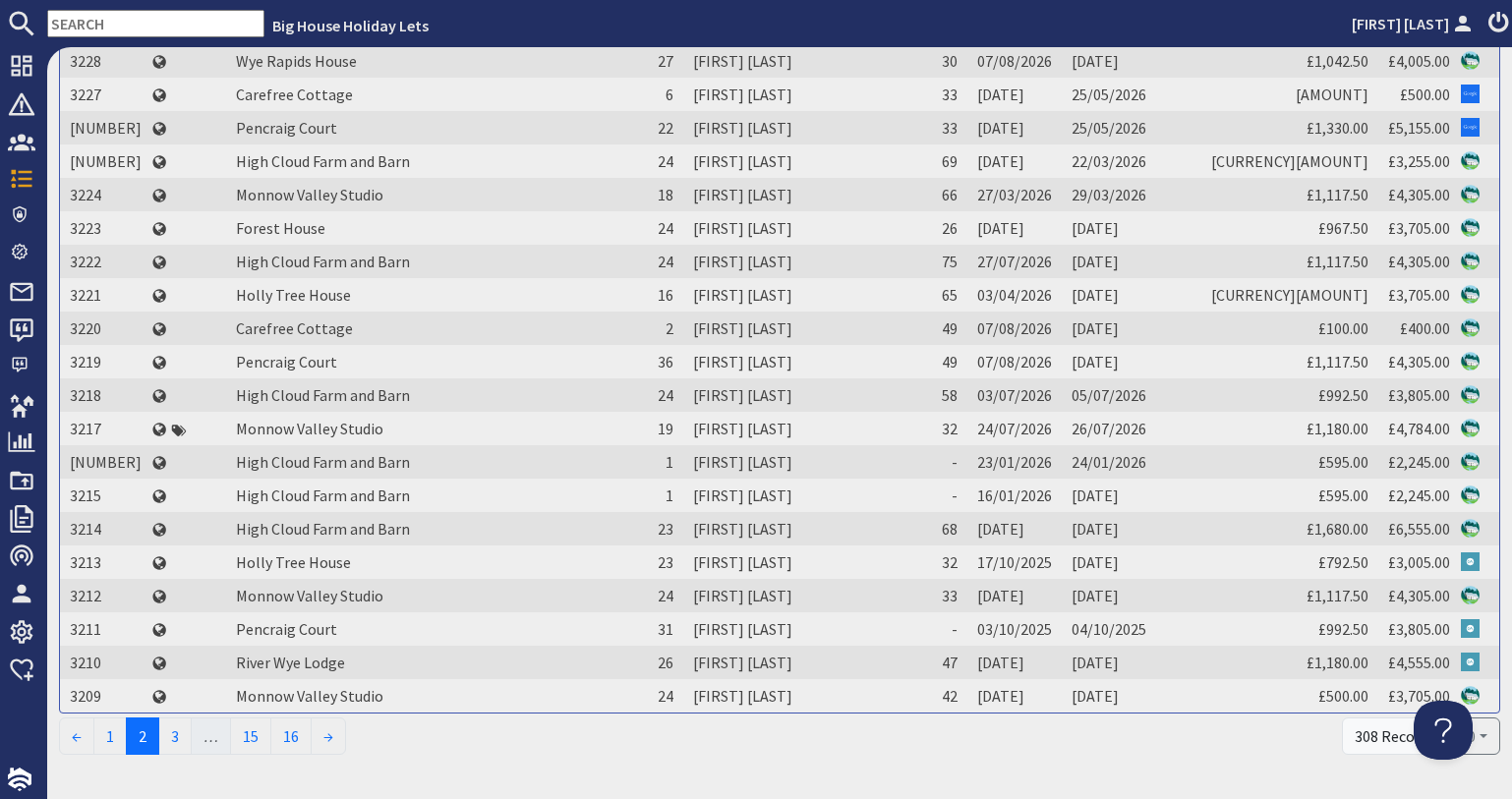 scroll, scrollTop: 313, scrollLeft: 0, axis: vertical 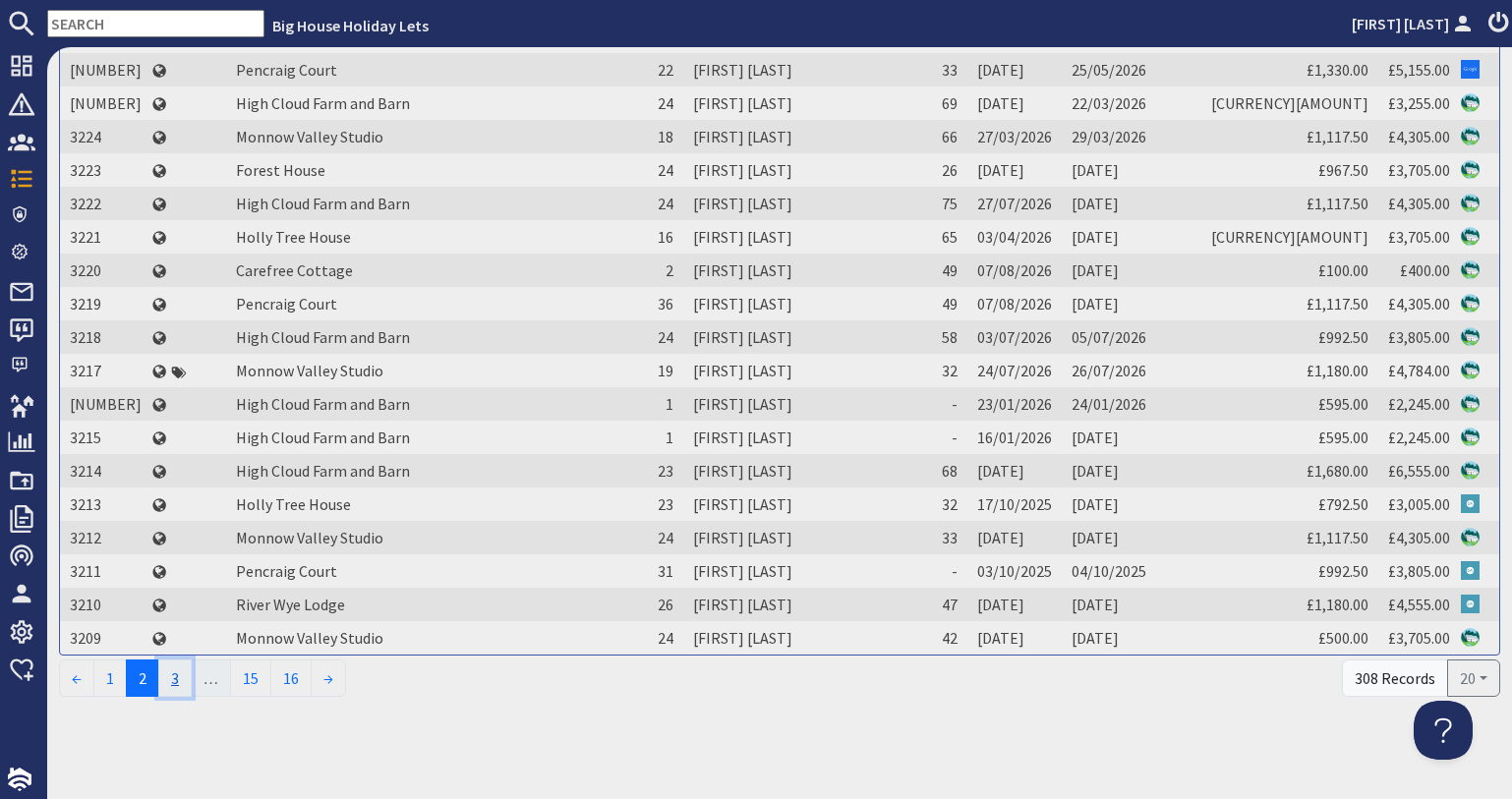 click on "3" at bounding box center [175, 678] 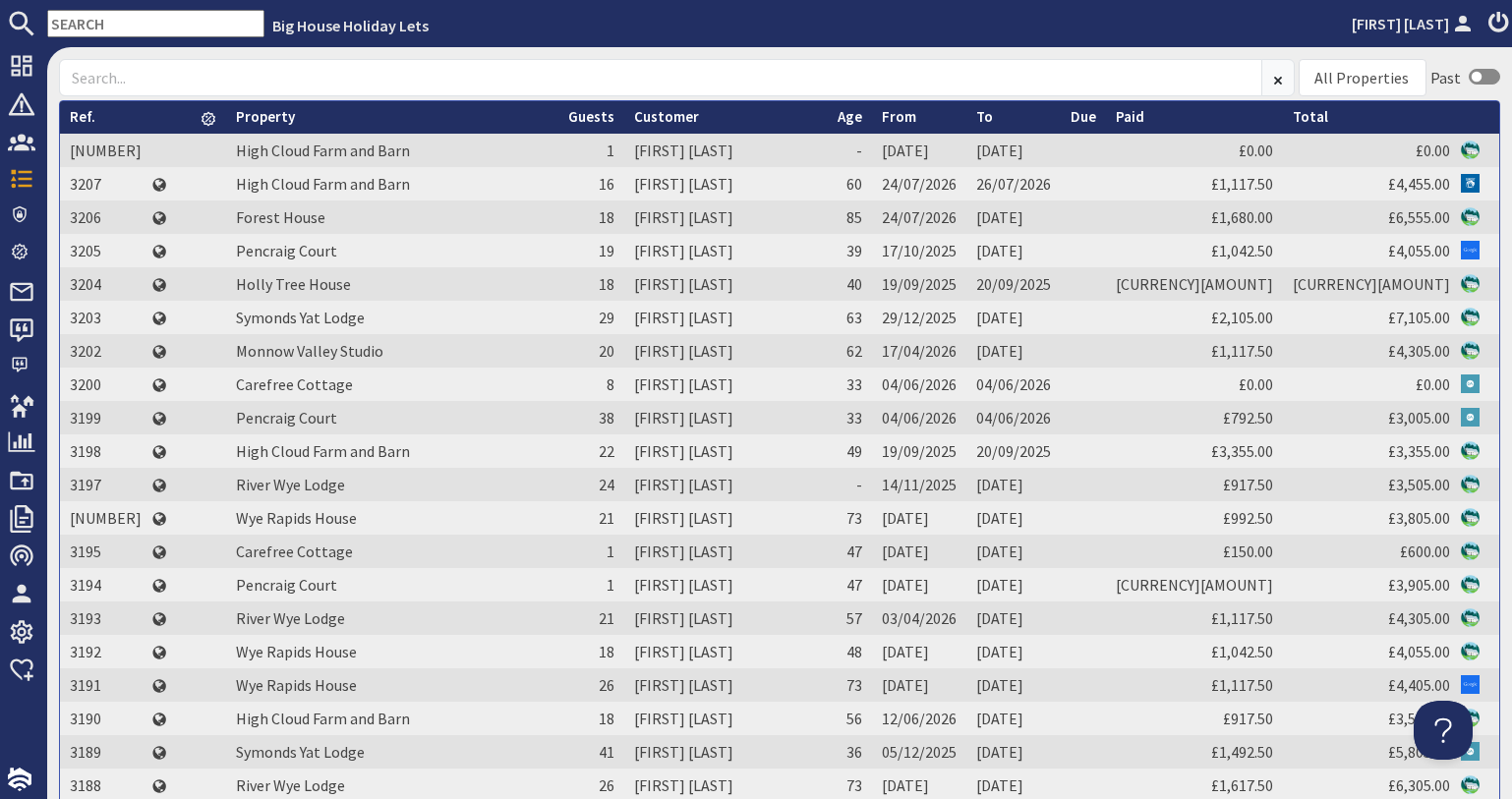scroll, scrollTop: 295, scrollLeft: 0, axis: vertical 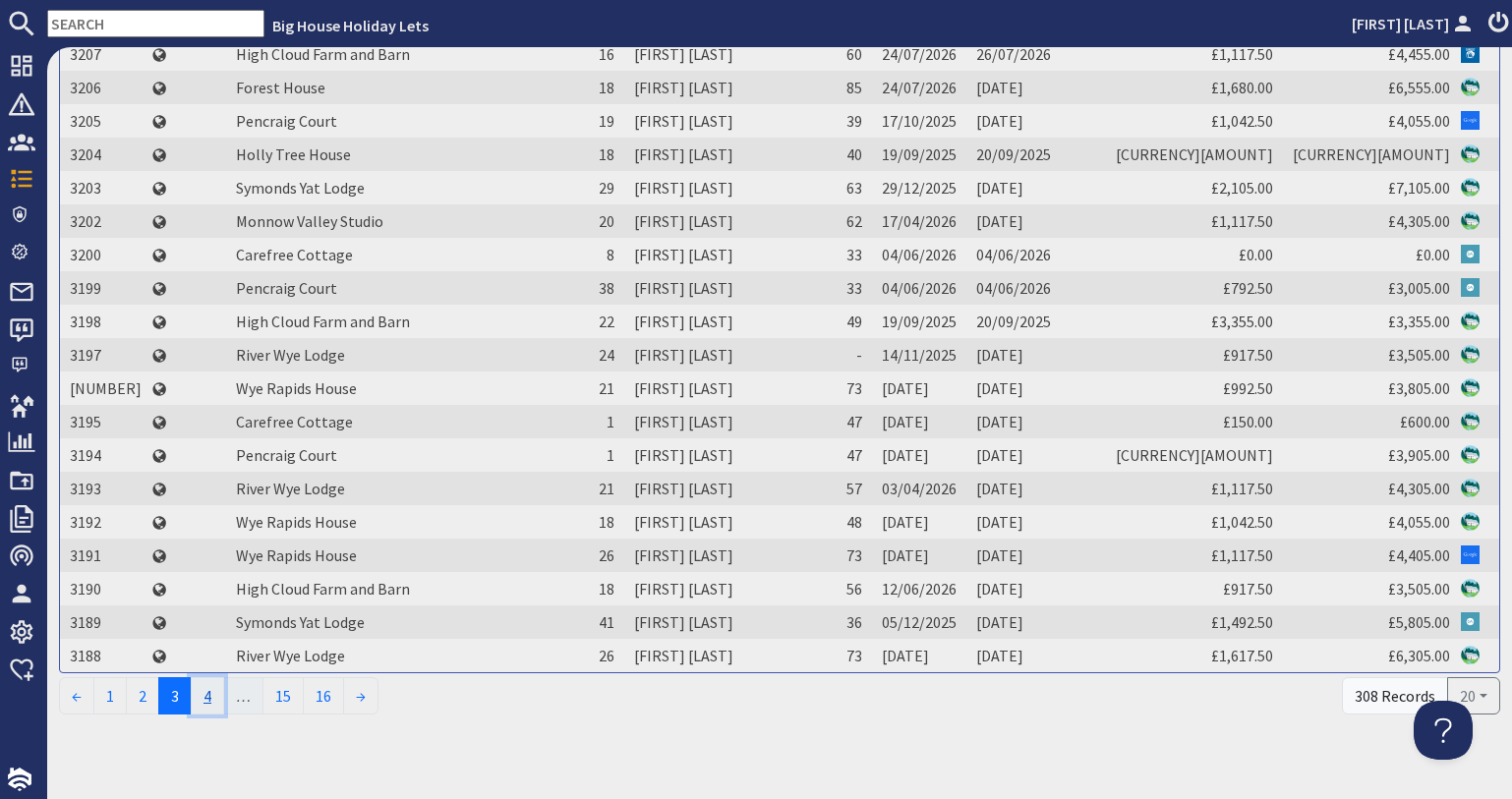 click on "4" at bounding box center (207, 696) 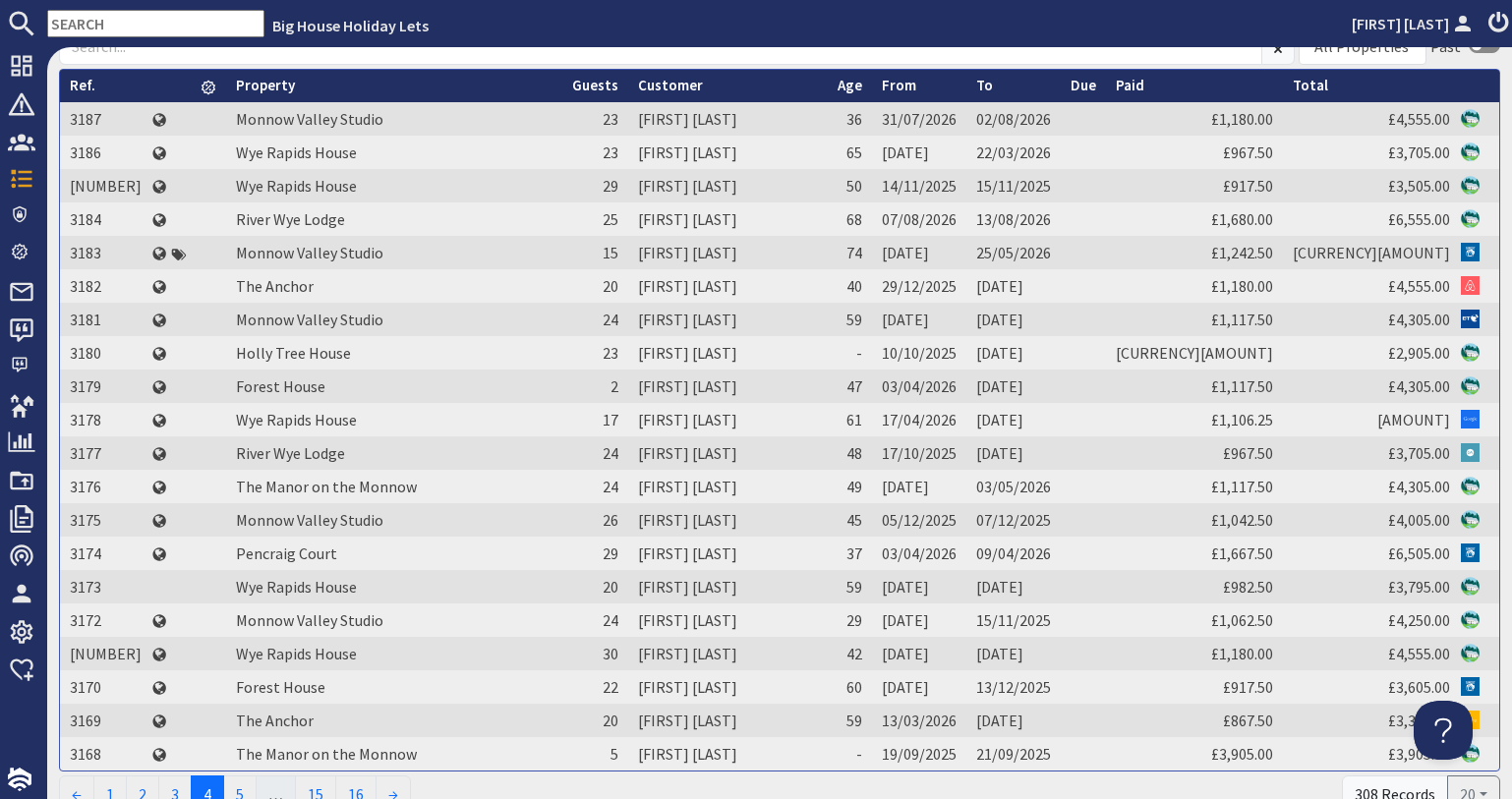 scroll, scrollTop: 313, scrollLeft: 0, axis: vertical 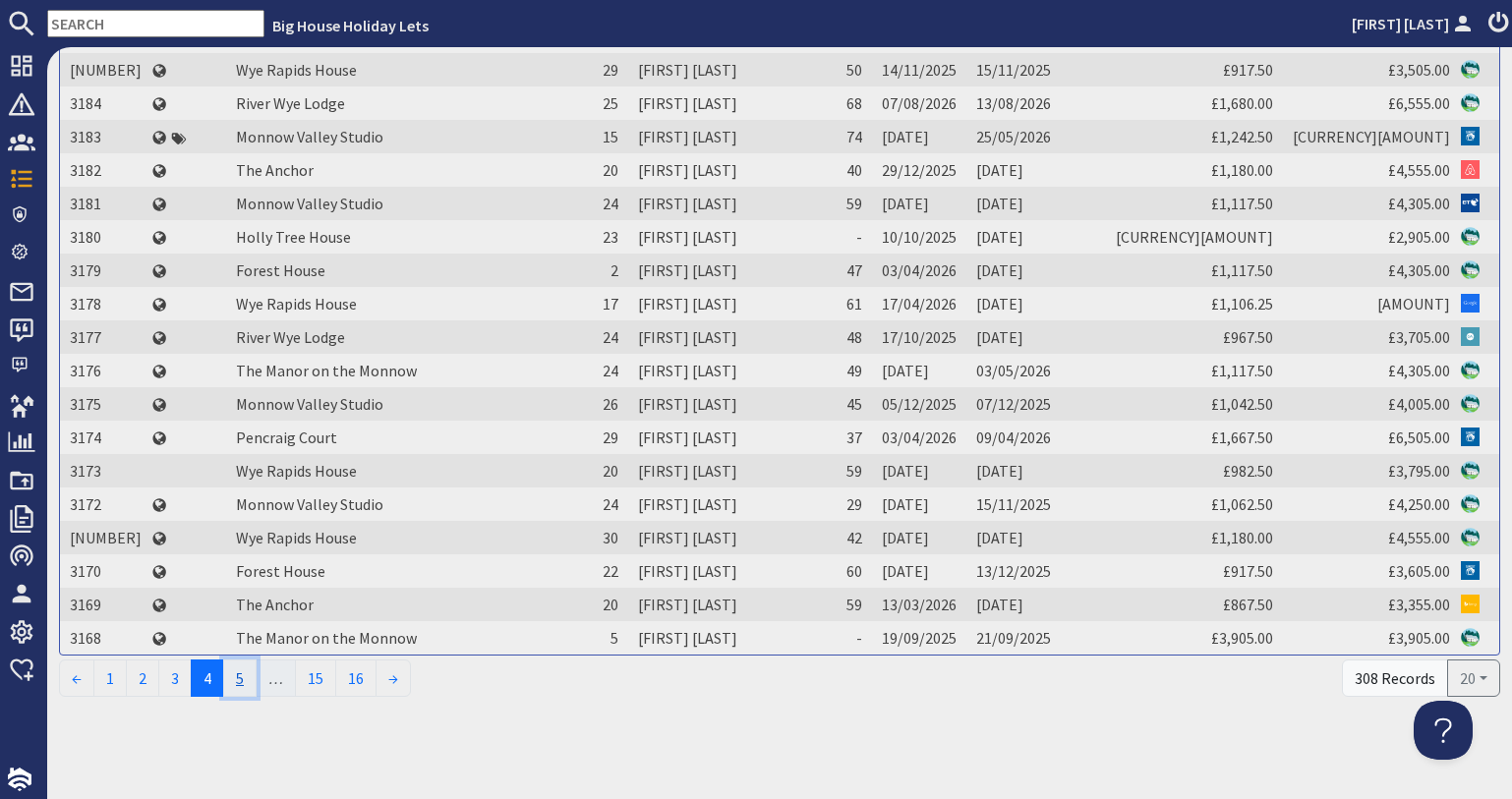 click on "5" at bounding box center (240, 678) 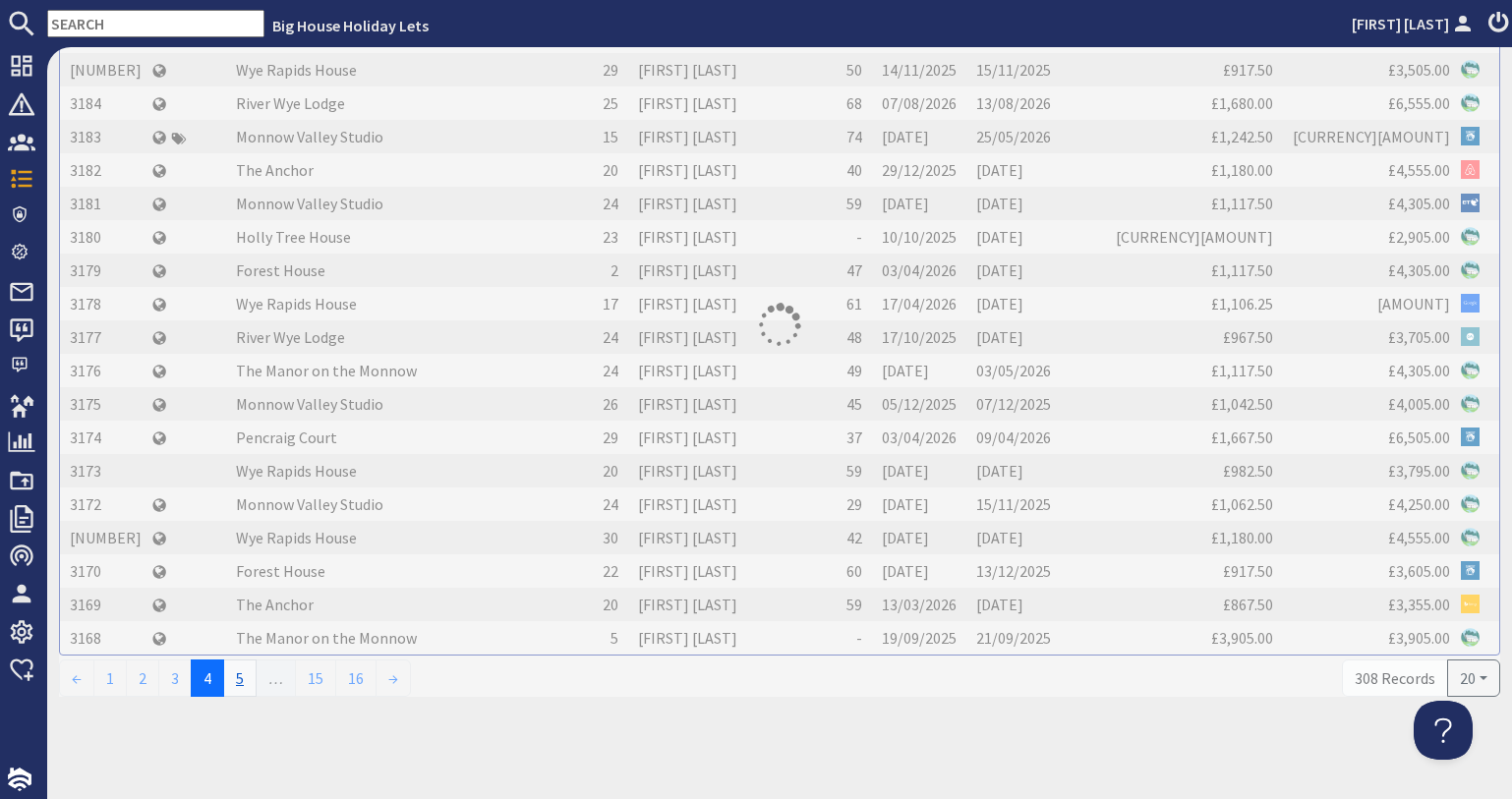 scroll, scrollTop: 0, scrollLeft: 0, axis: both 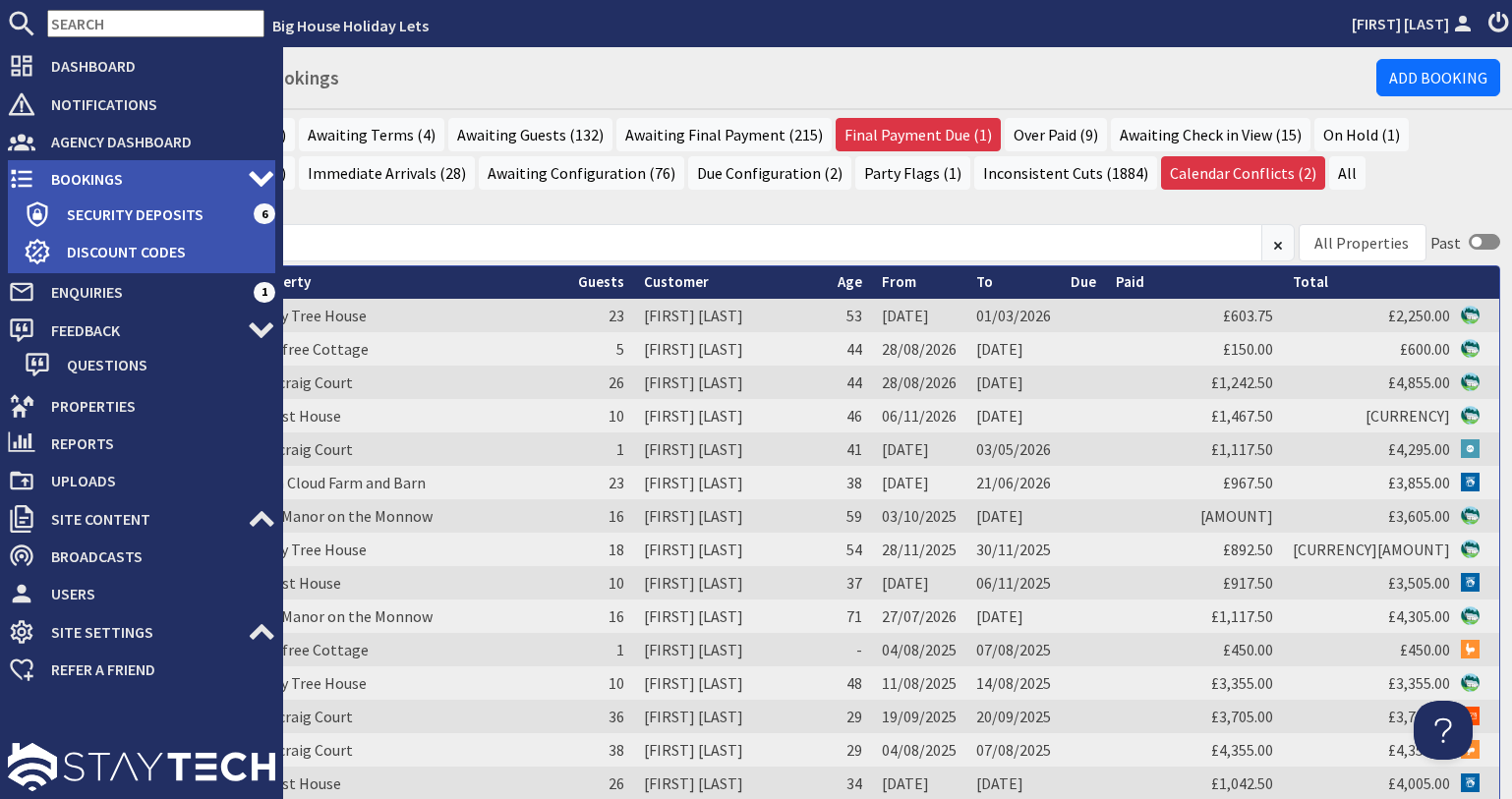 click 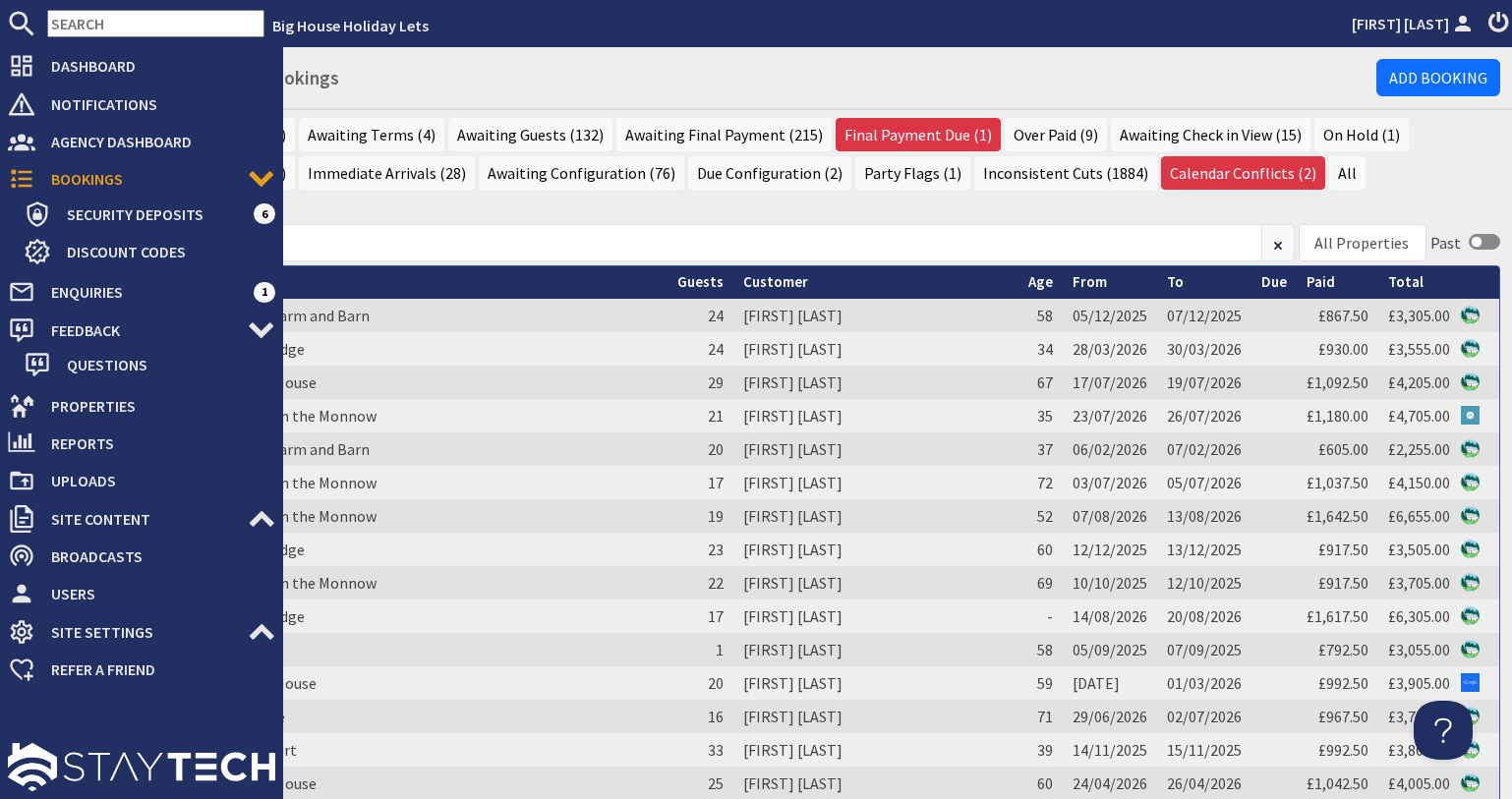 scroll, scrollTop: 0, scrollLeft: 0, axis: both 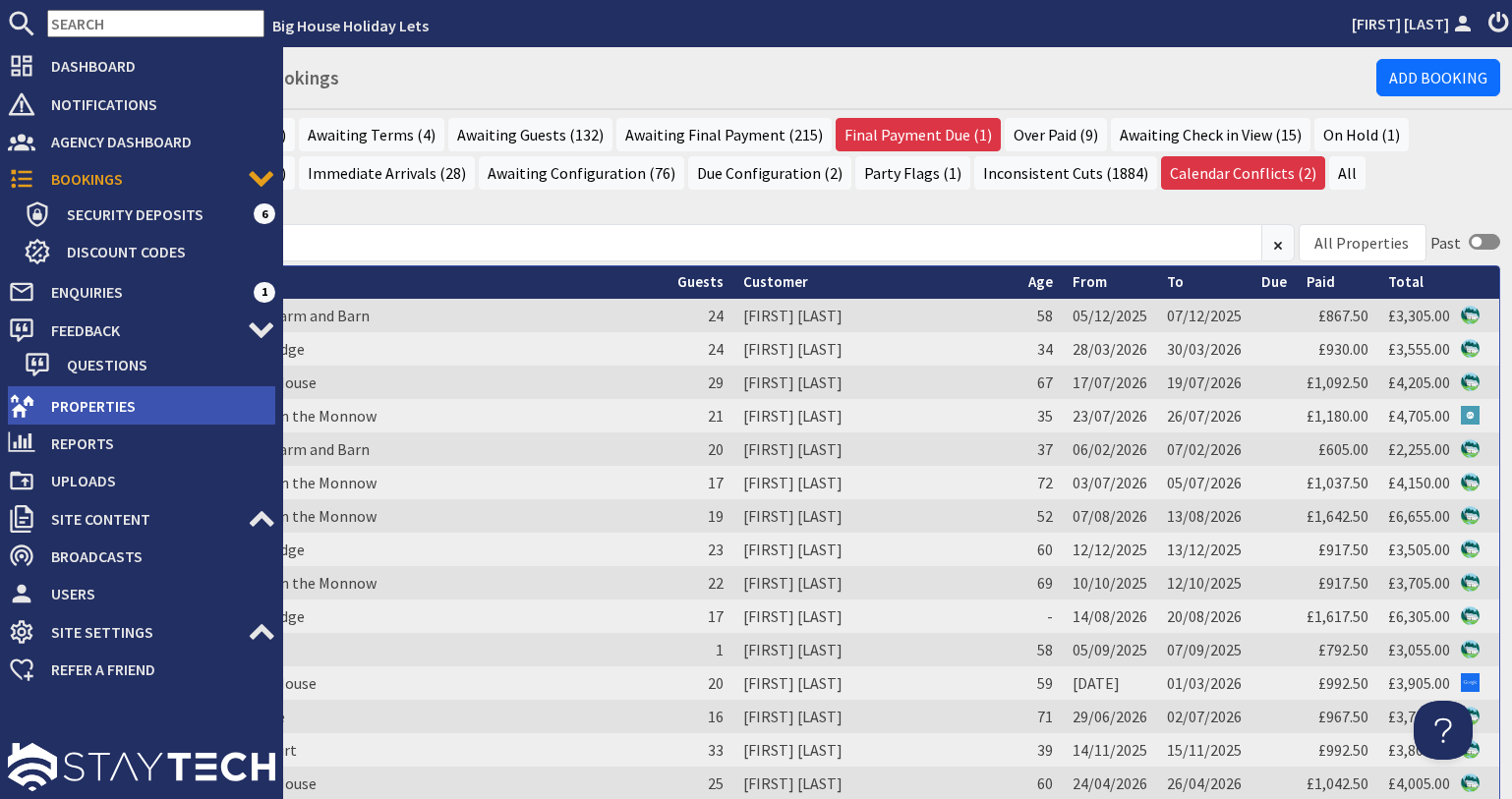 click on "Properties" at bounding box center [155, 406] 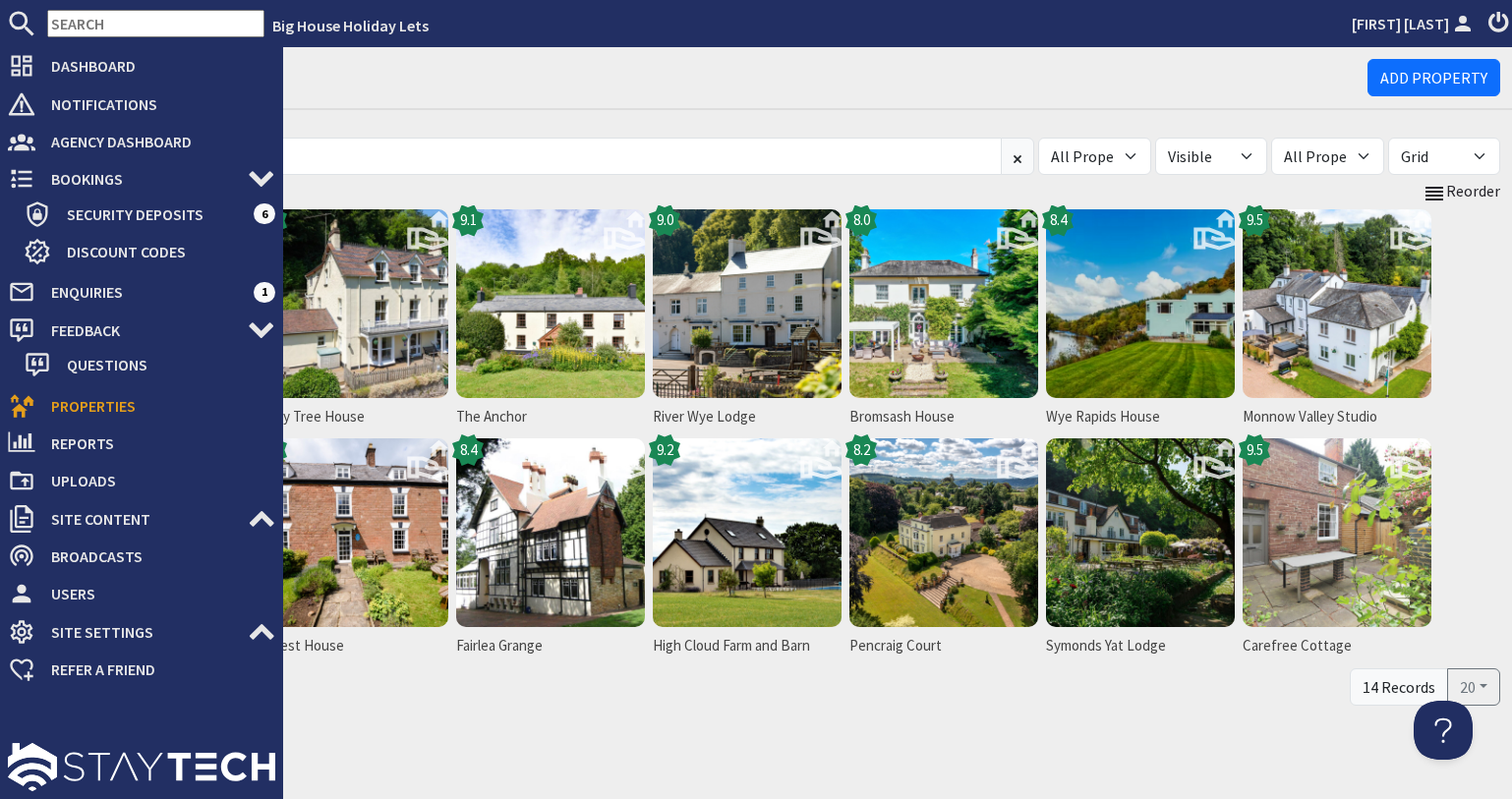 scroll, scrollTop: 0, scrollLeft: 0, axis: both 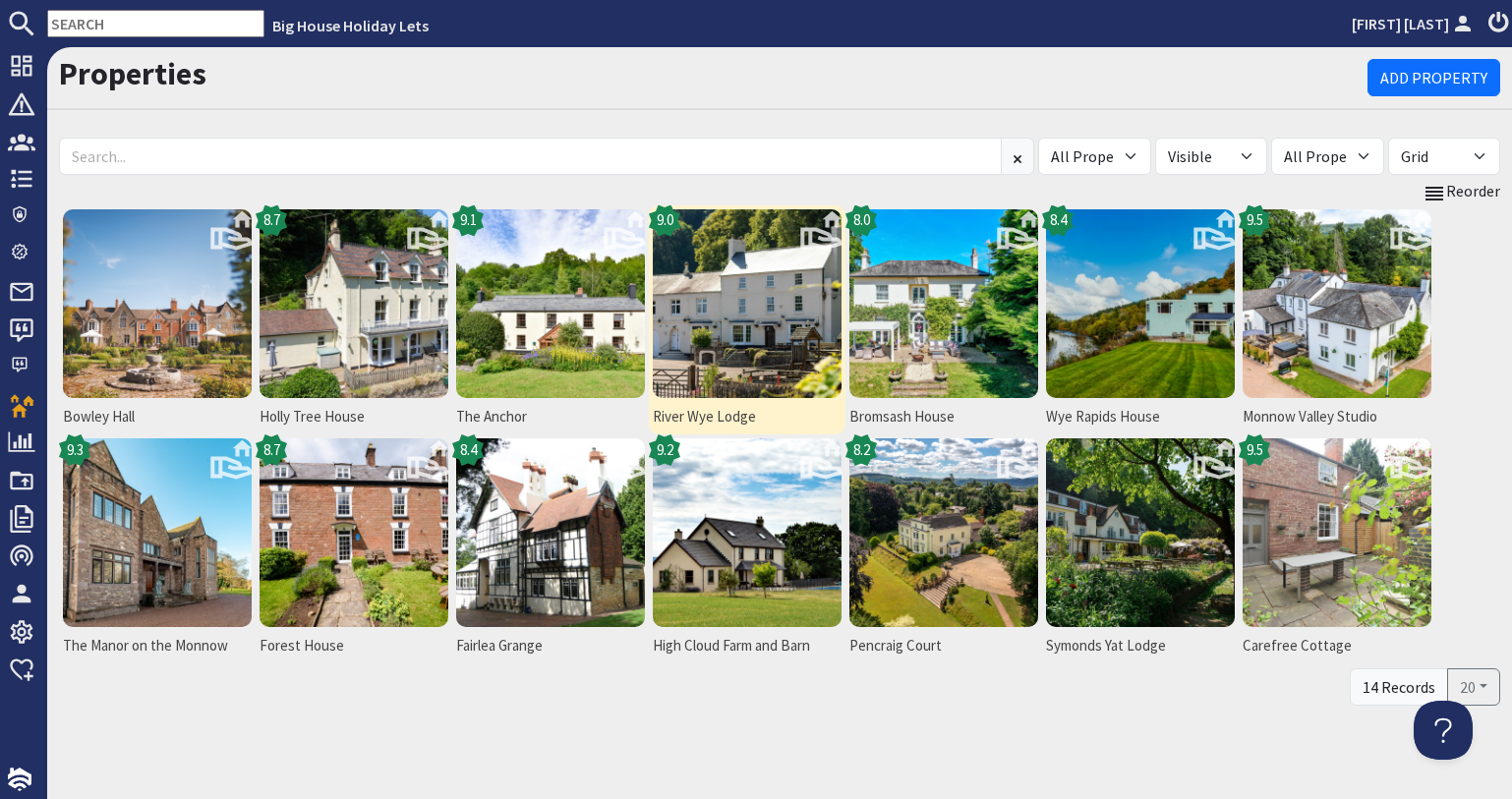 click at bounding box center (747, 304) 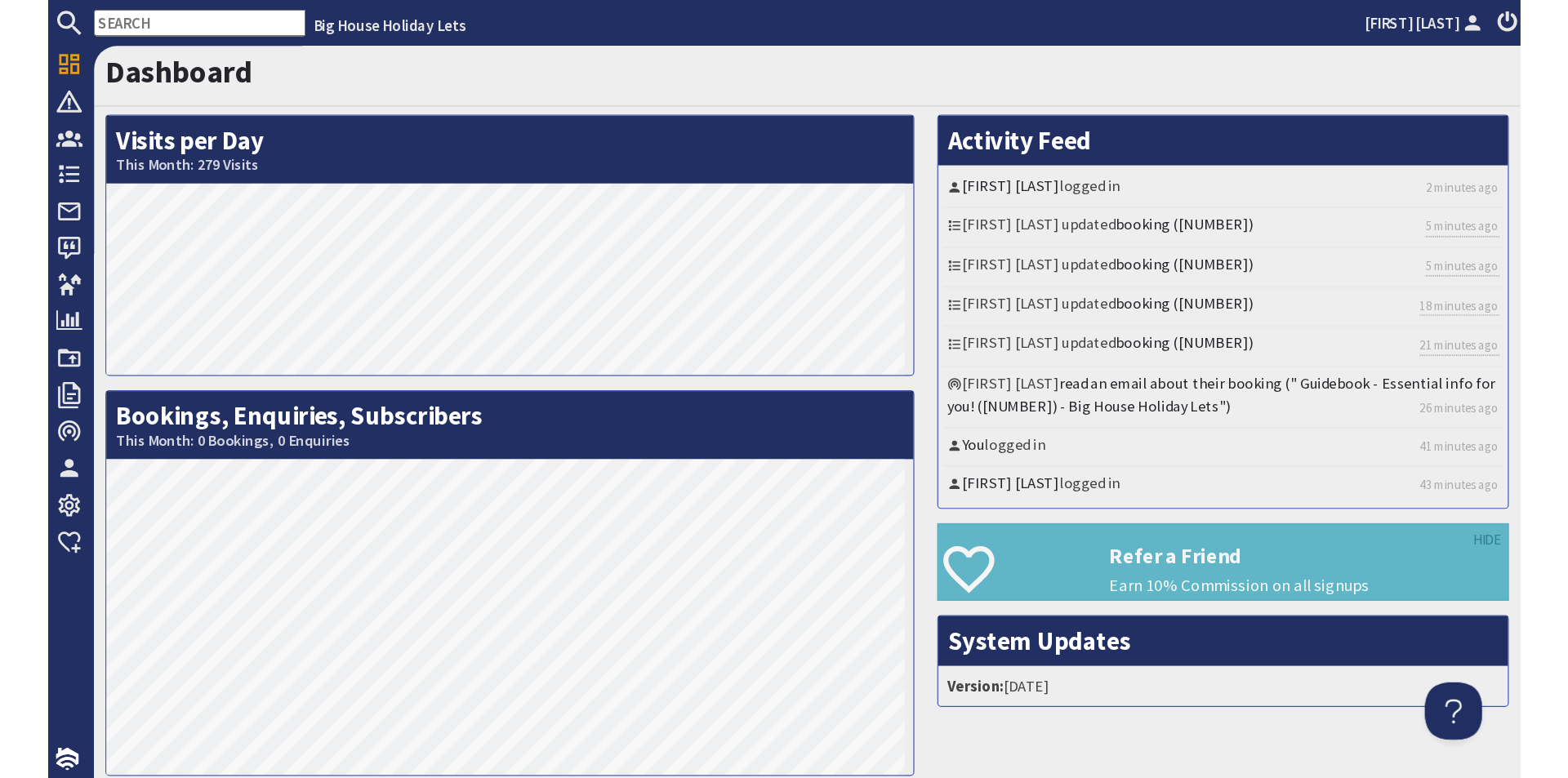 scroll, scrollTop: 0, scrollLeft: 0, axis: both 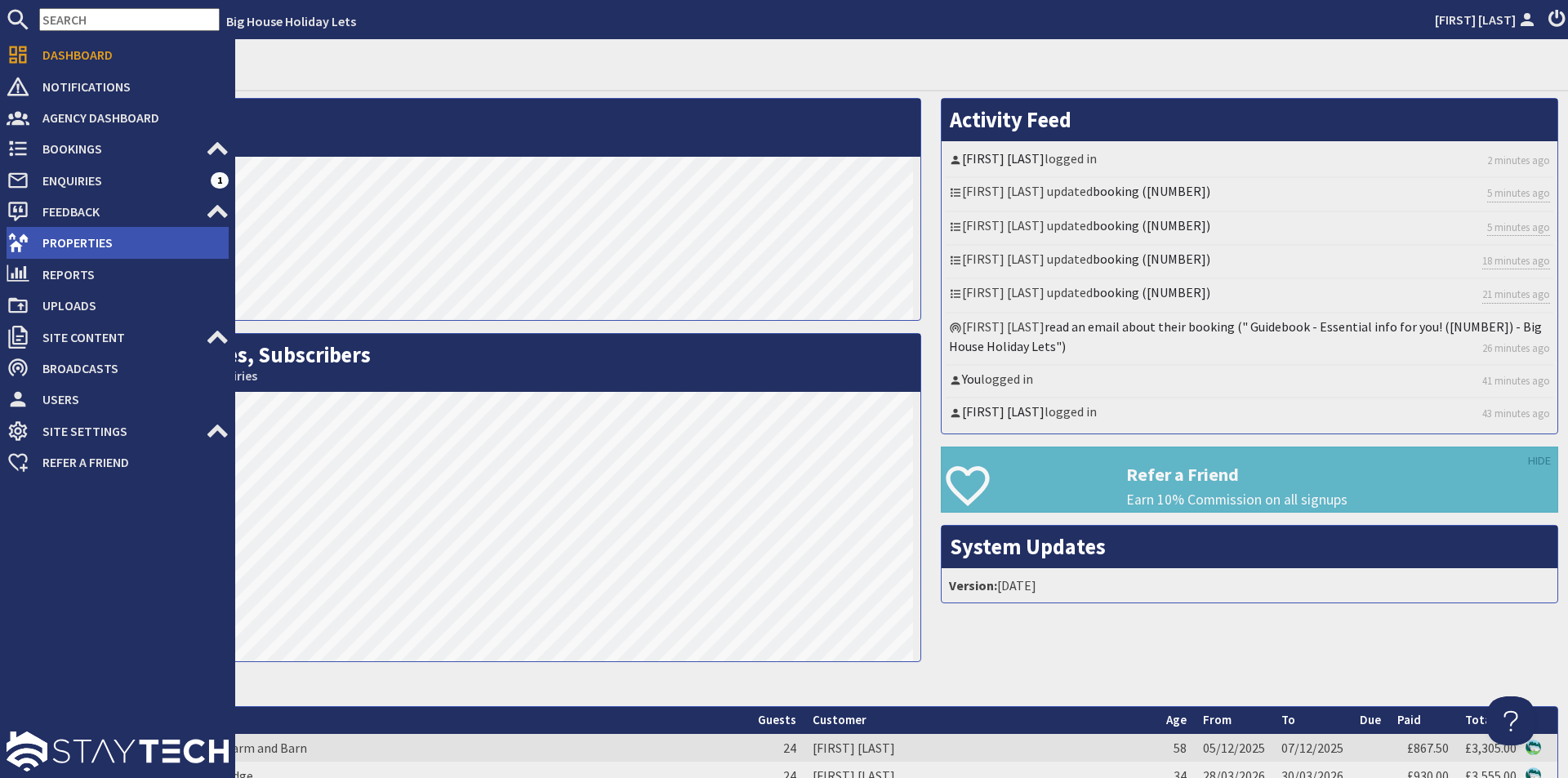 click on "Properties" at bounding box center [129, 242] 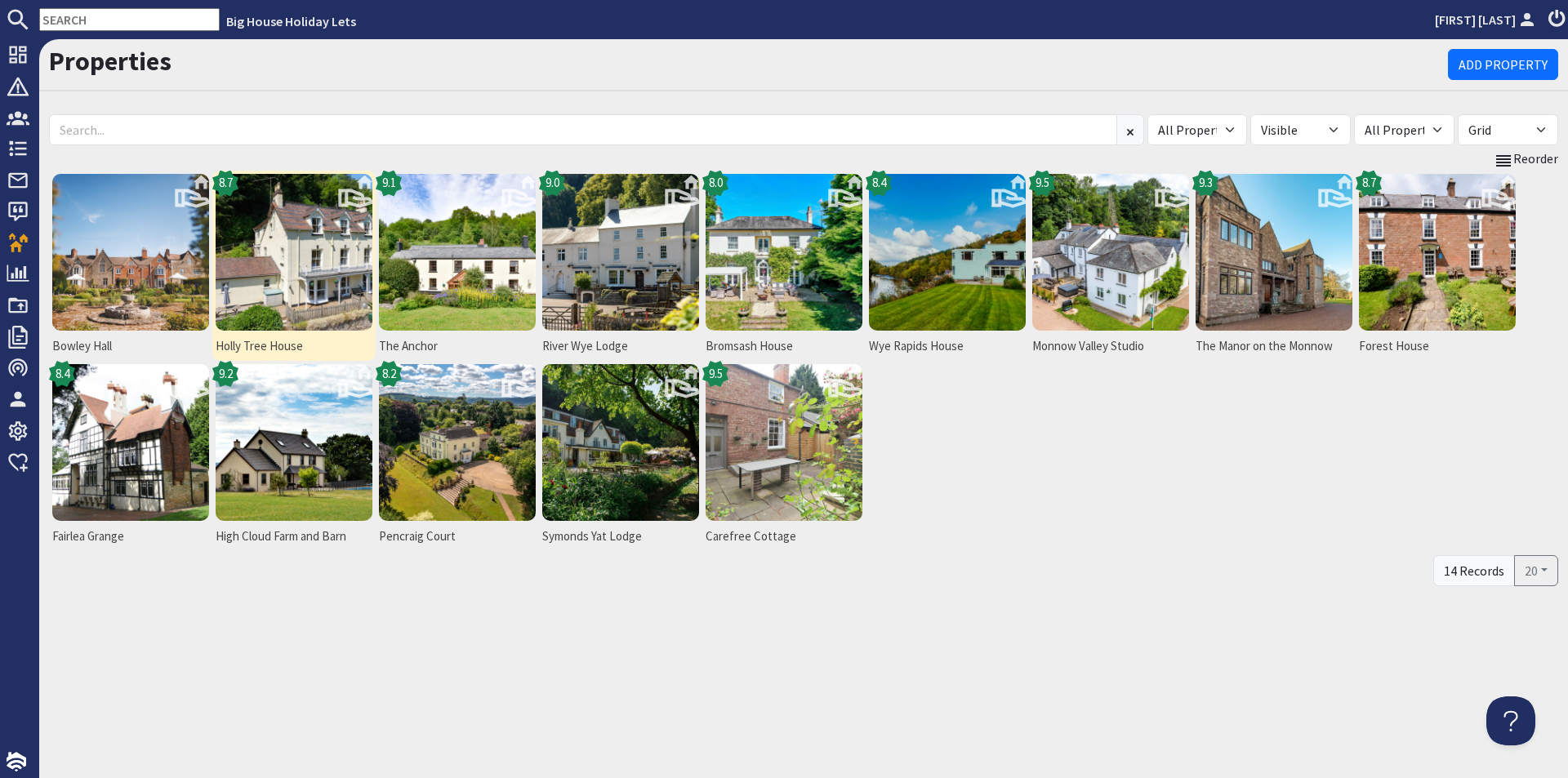 scroll, scrollTop: 0, scrollLeft: 0, axis: both 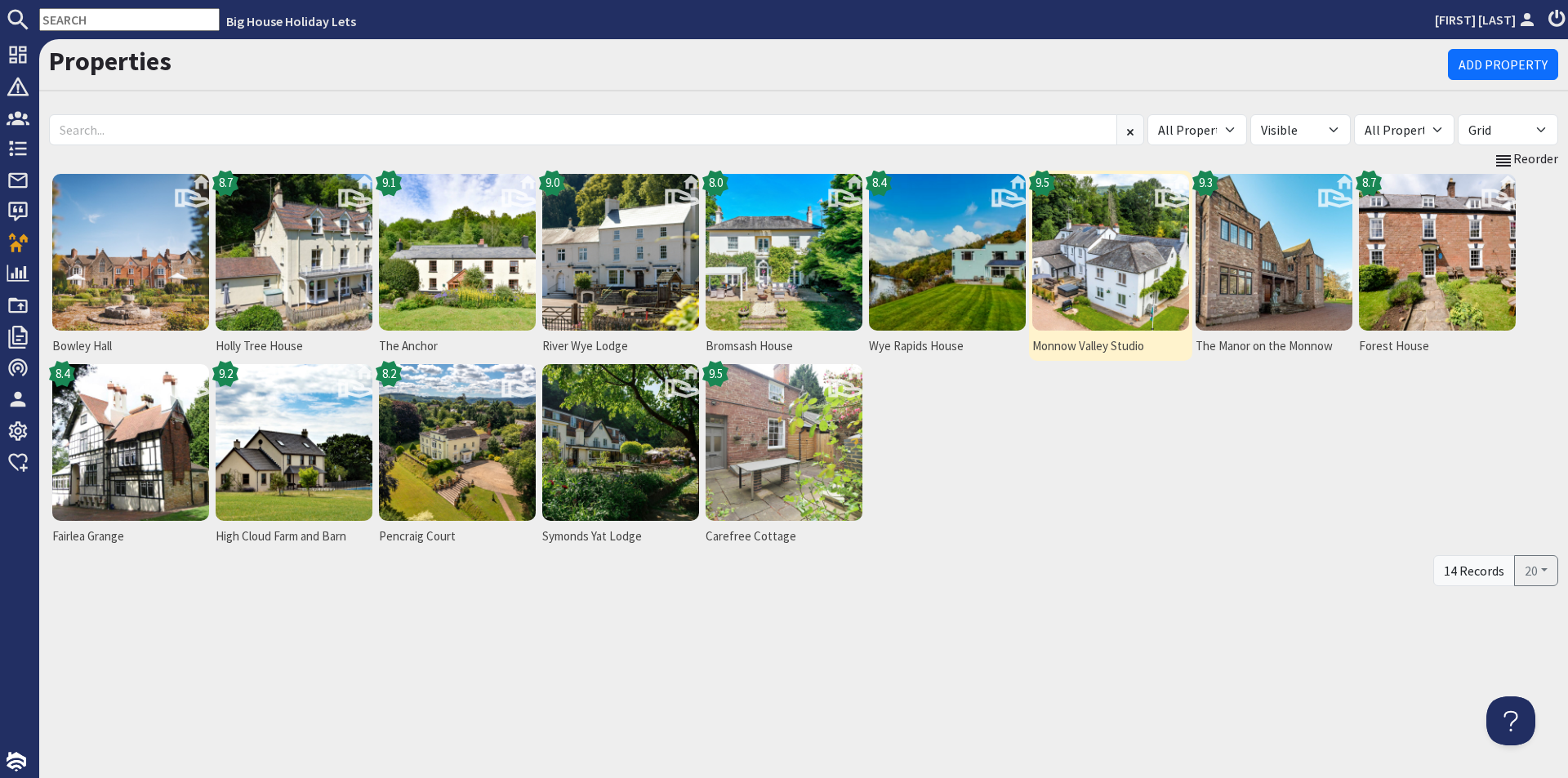 click at bounding box center (1111, 252) 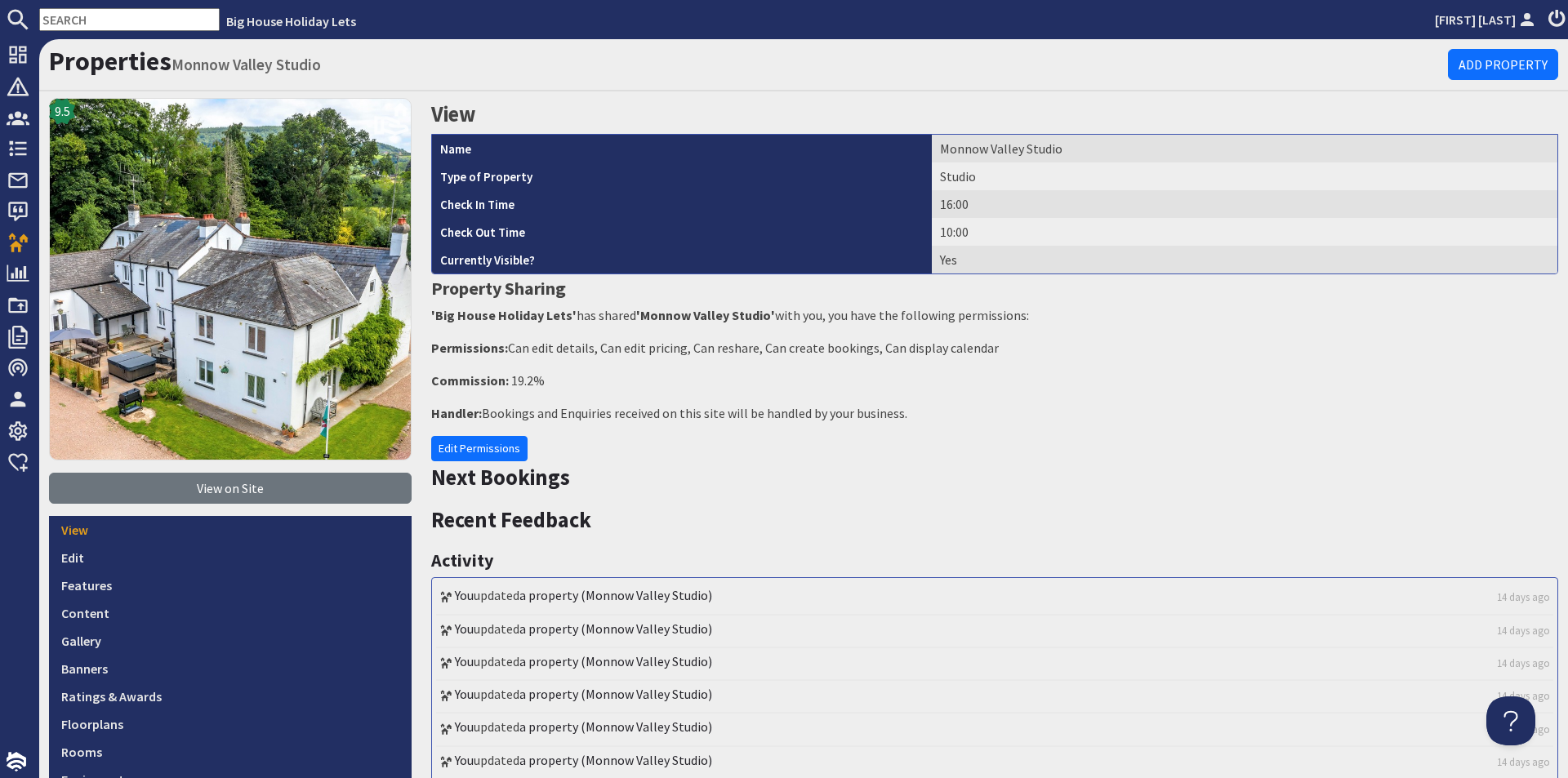 scroll, scrollTop: 0, scrollLeft: 0, axis: both 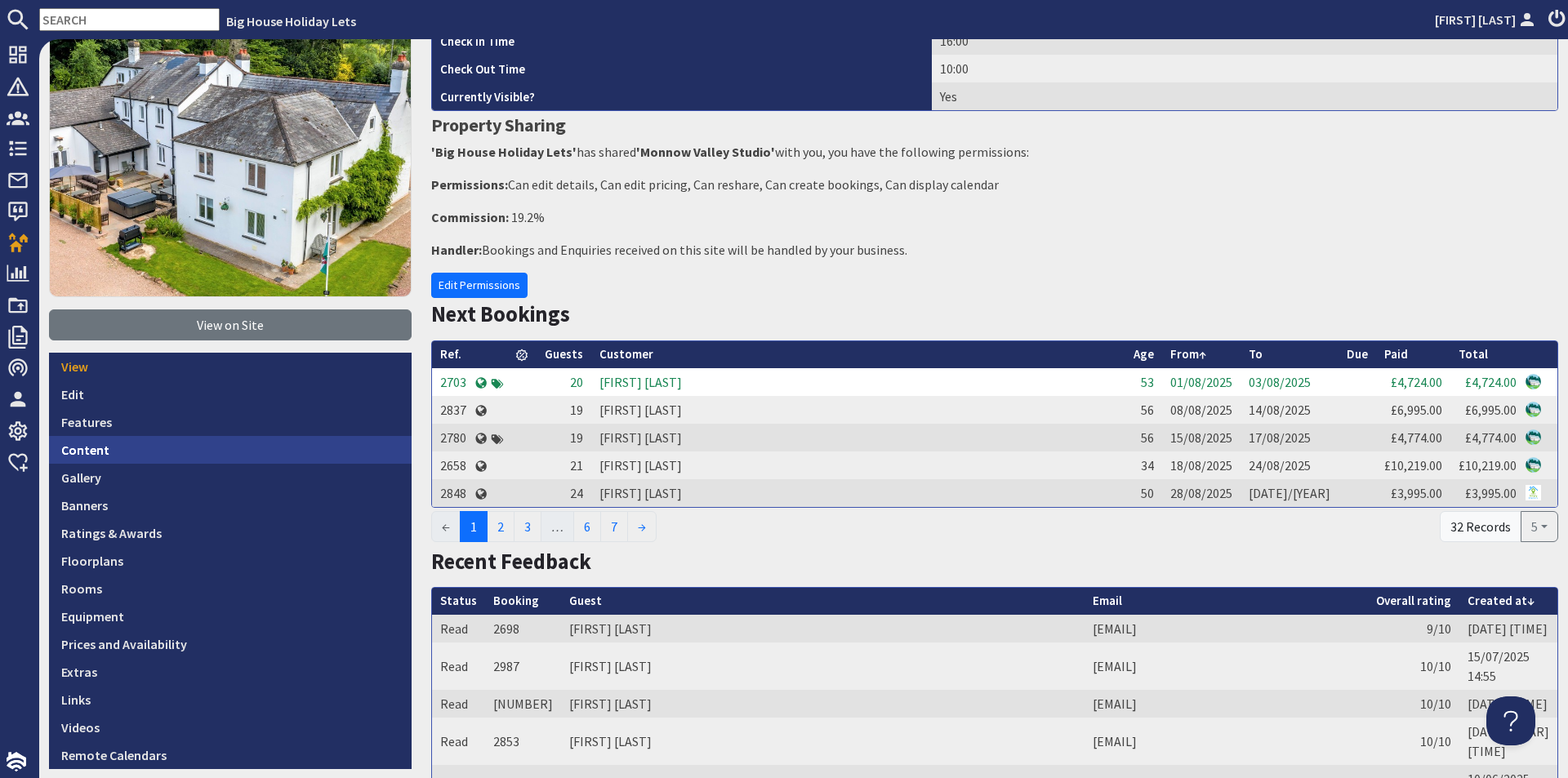 click on "Content" at bounding box center (230, 450) 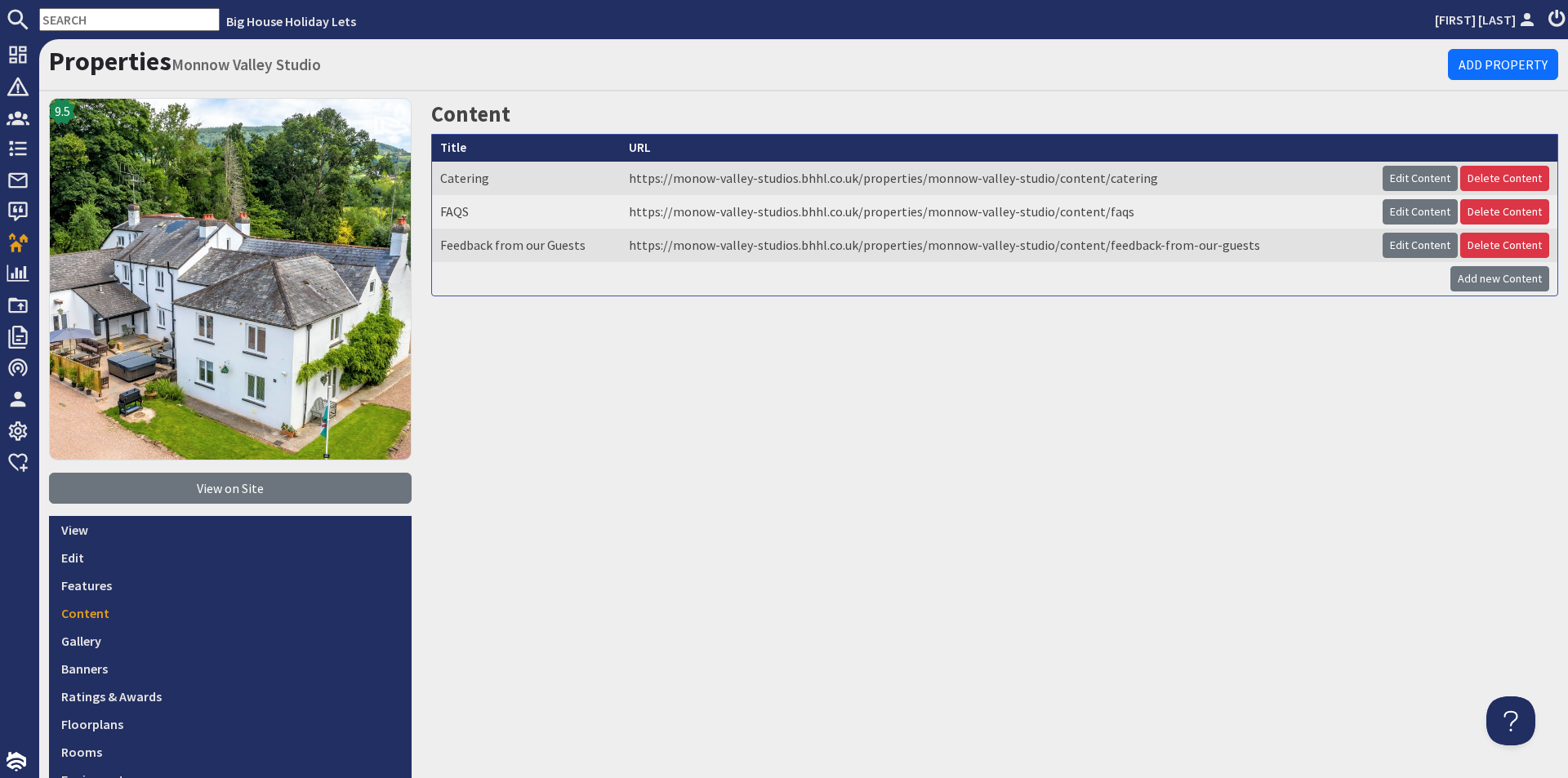 scroll, scrollTop: 0, scrollLeft: 0, axis: both 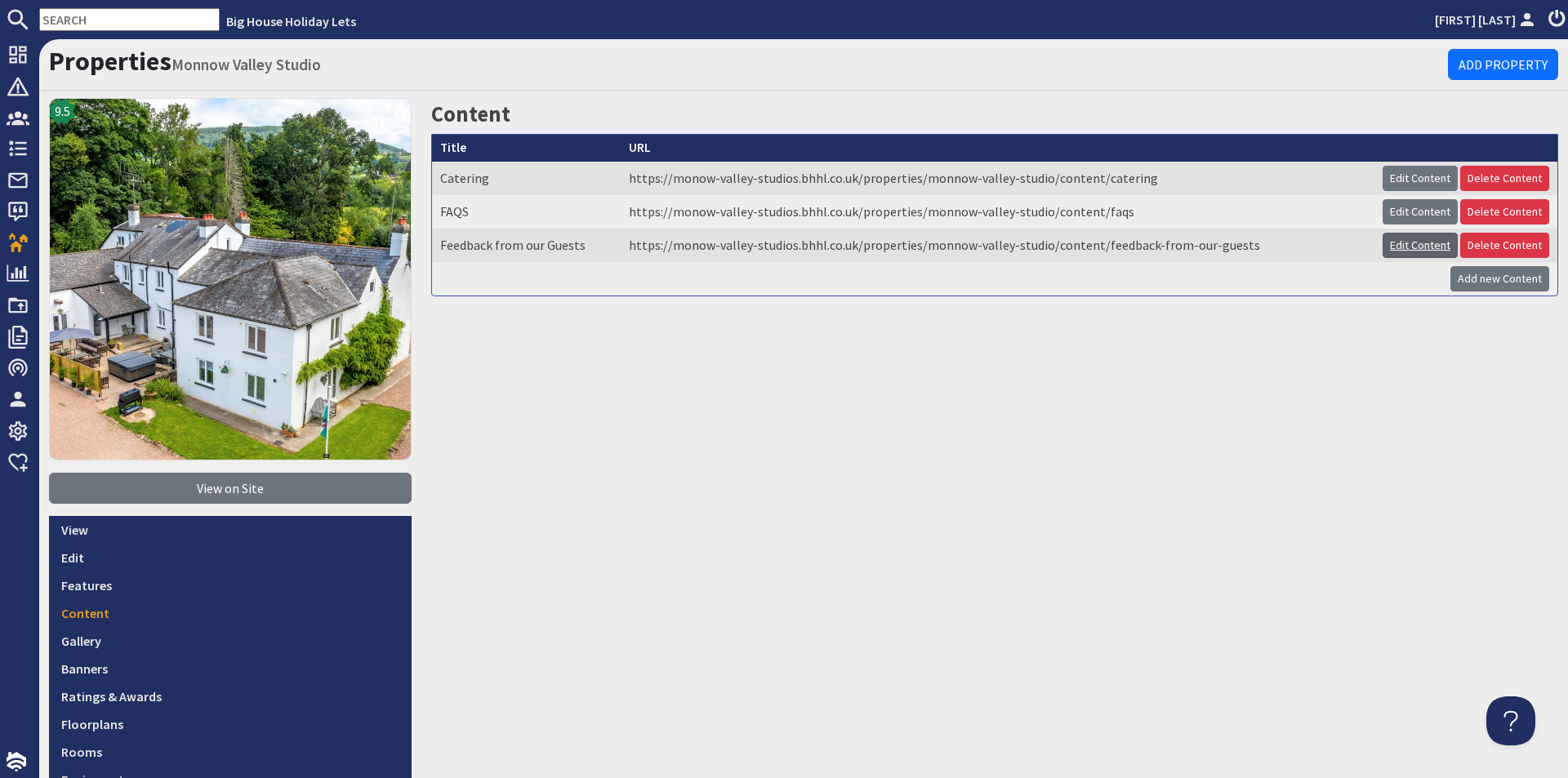 click on "Edit Content" at bounding box center (1420, 245) 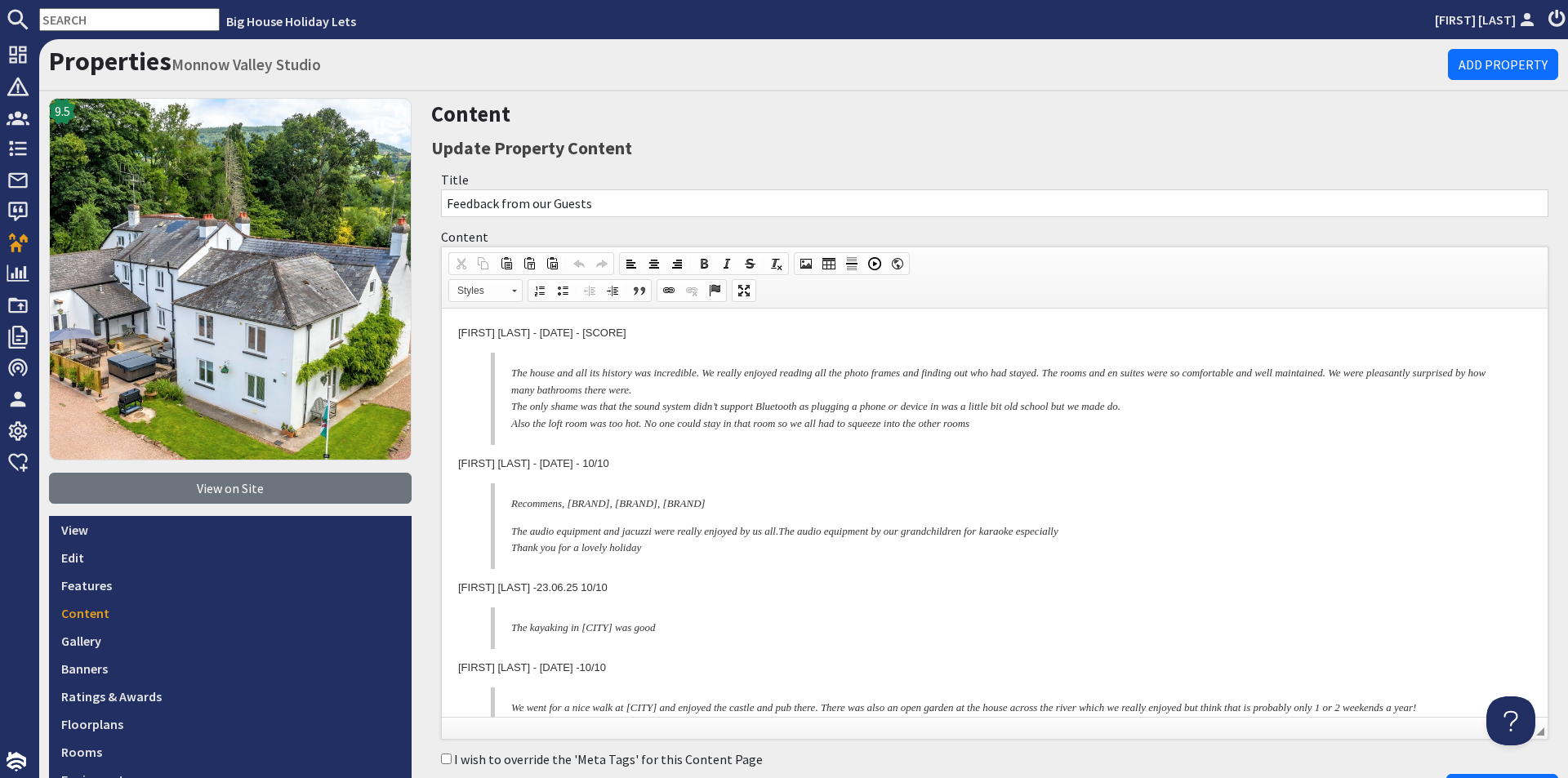 scroll, scrollTop: 0, scrollLeft: 0, axis: both 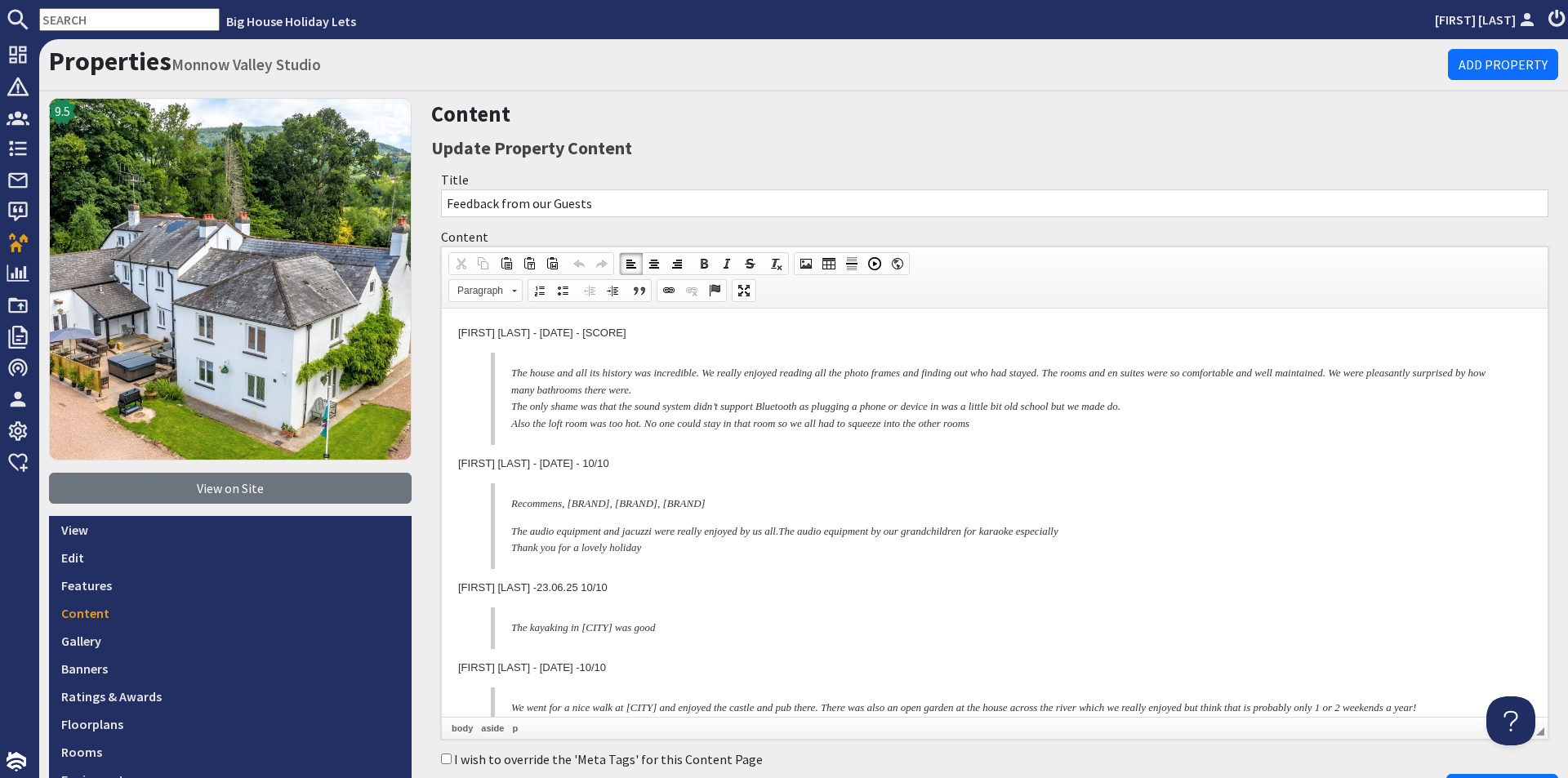 click on "Ceinwen S - 15.07.25 - 10/10 The house and all its history was incredible. We really enjoyed reading all the photo frames and finding out who had stayed. The rooms and en suites were so comfortable and well maintained. We were pleasantly surprised by how many bathrooms there were. The only shame was that the sound system didn’t support Bluetooth as plugging a phone or device in was a little bit old school but we made do. Also the loft room was too hot. No one could stay in that room so we all had to squeeze into the other rooms Timothy J - 15.07.25 - 10/10 Recommens,  Saracens Head,Symonds Yat, Dean Forest Railway The audio equipment and jacuzzi were really enjoyed by us all.The audio equipment by our grandchildren for karaoke especially Thank you for a lovely holiday Victoria S -23.06.25 10/10 The kayaking in Monmouth was good Hannh A - 10.06.25 -10/10 Kitchen was extremely well equipped. The beds are very comfortable. Hot tub was a big hit too! Kelly A- H - 08.06.25 - 8/10  Sugar loaf mountain Hayley" at bounding box center (995, 7071) 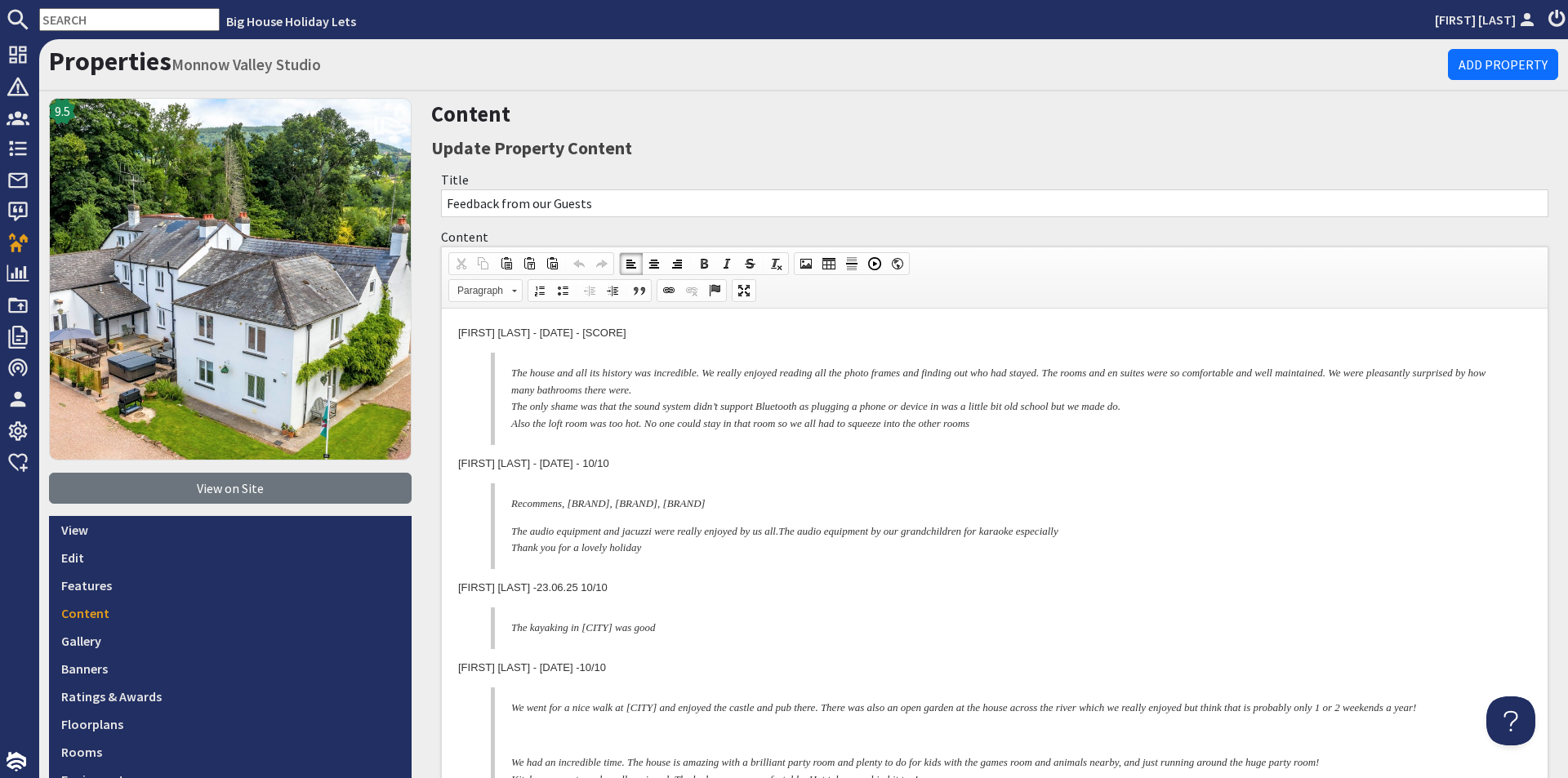 type 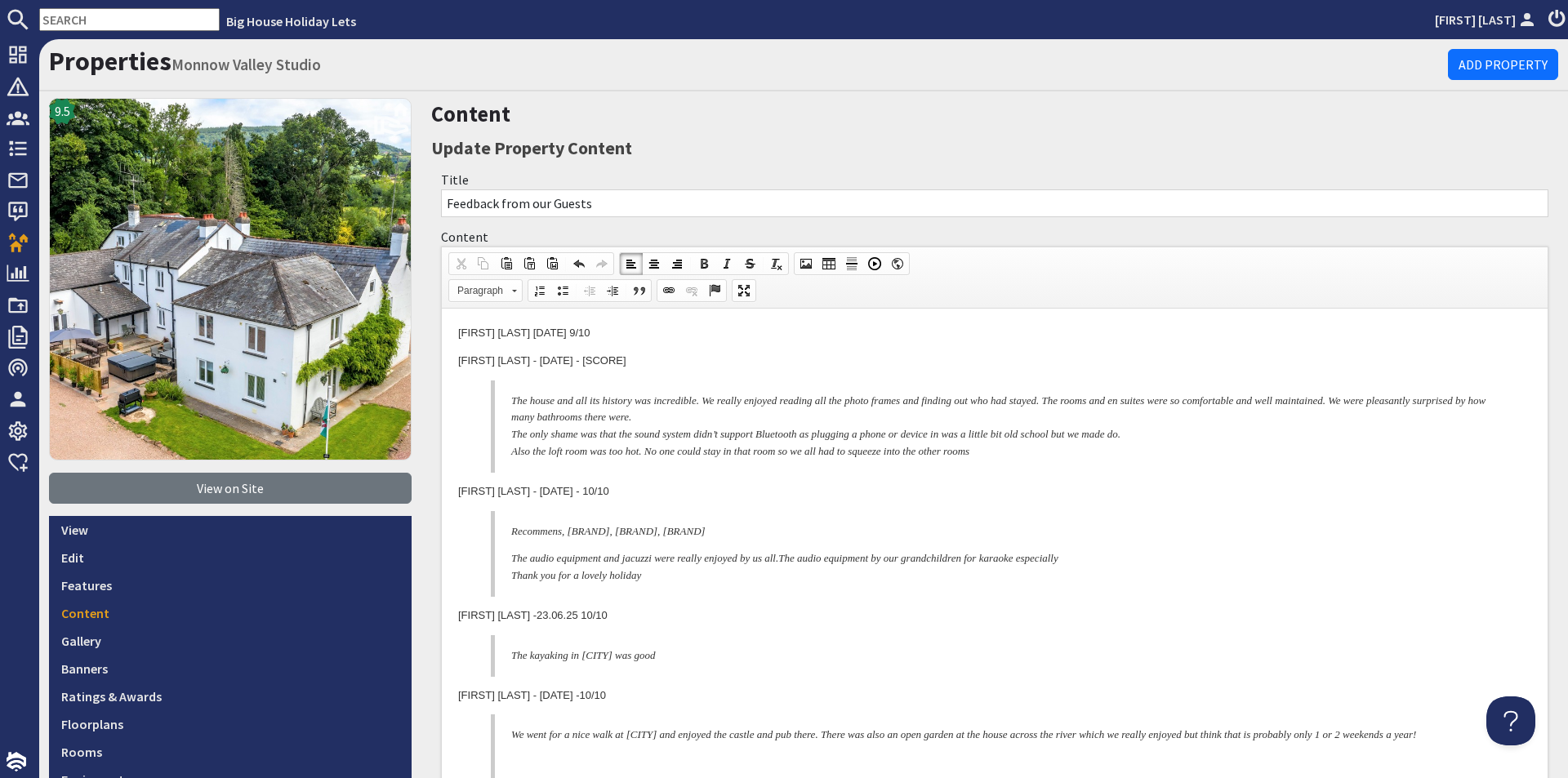 click on "Sarah mM 29.07.25 9/10" at bounding box center (995, 333) 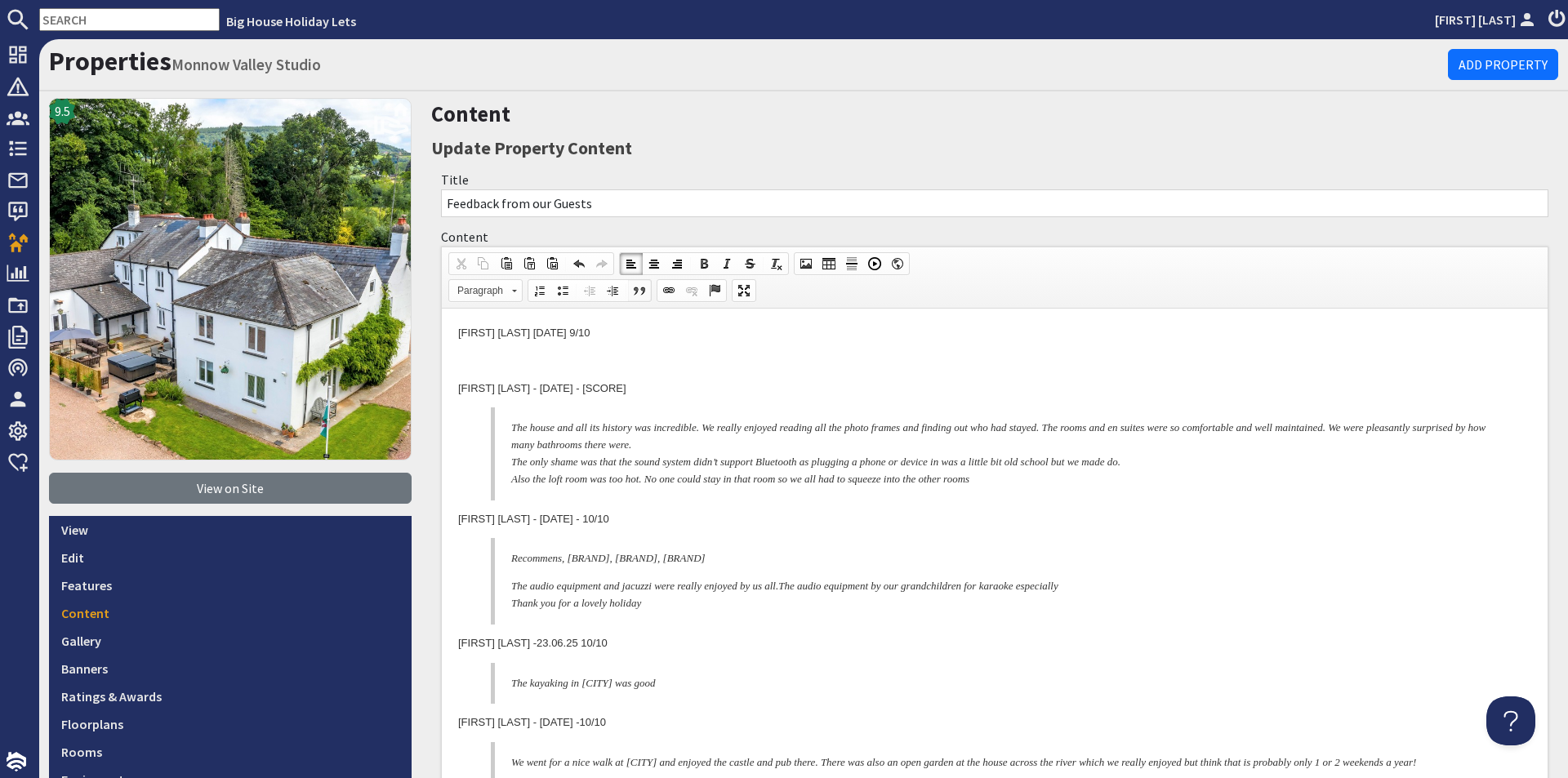 click at bounding box center [639, 291] 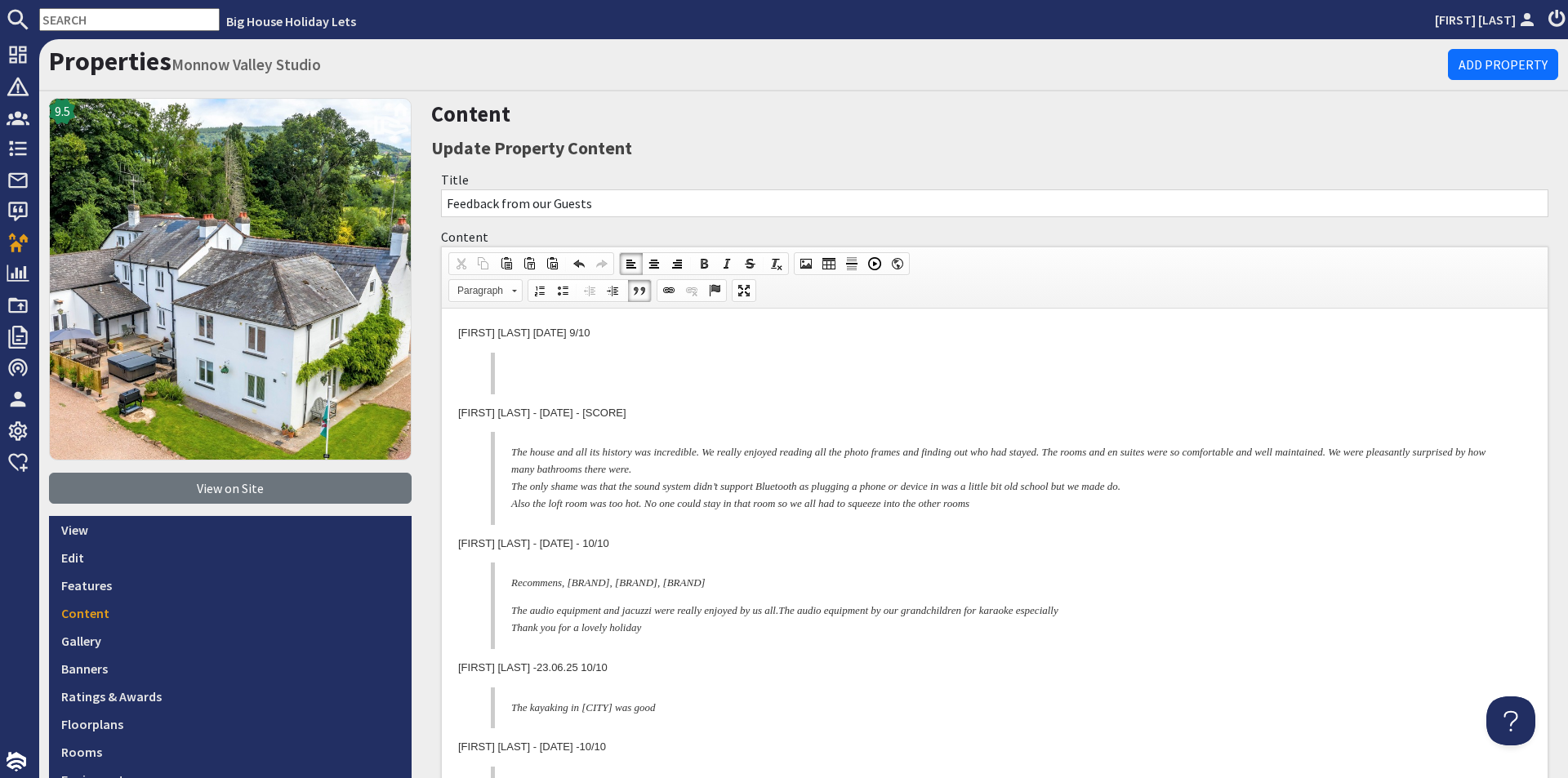 click at bounding box center [1001, 373] 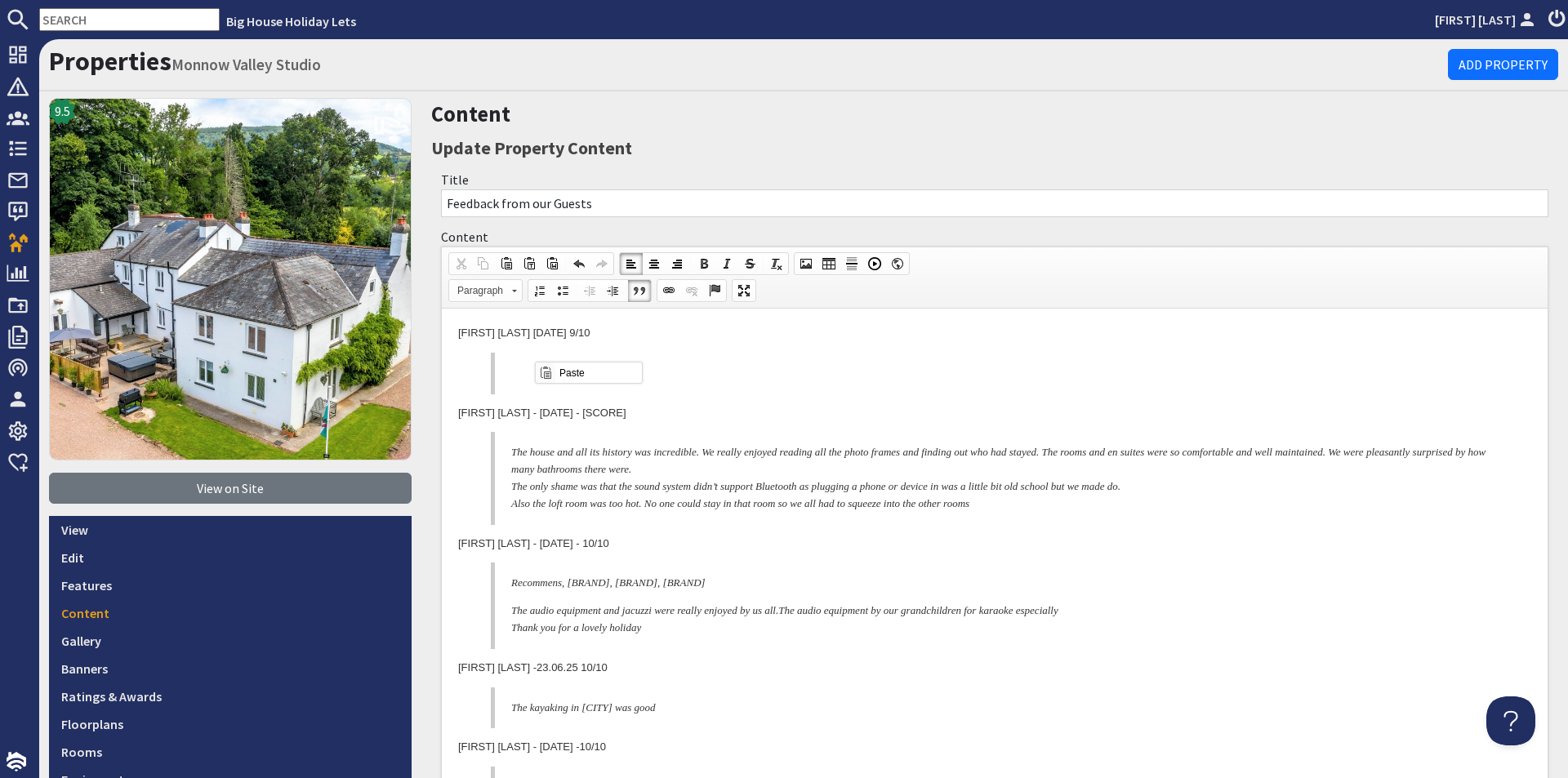 scroll, scrollTop: 0, scrollLeft: 0, axis: both 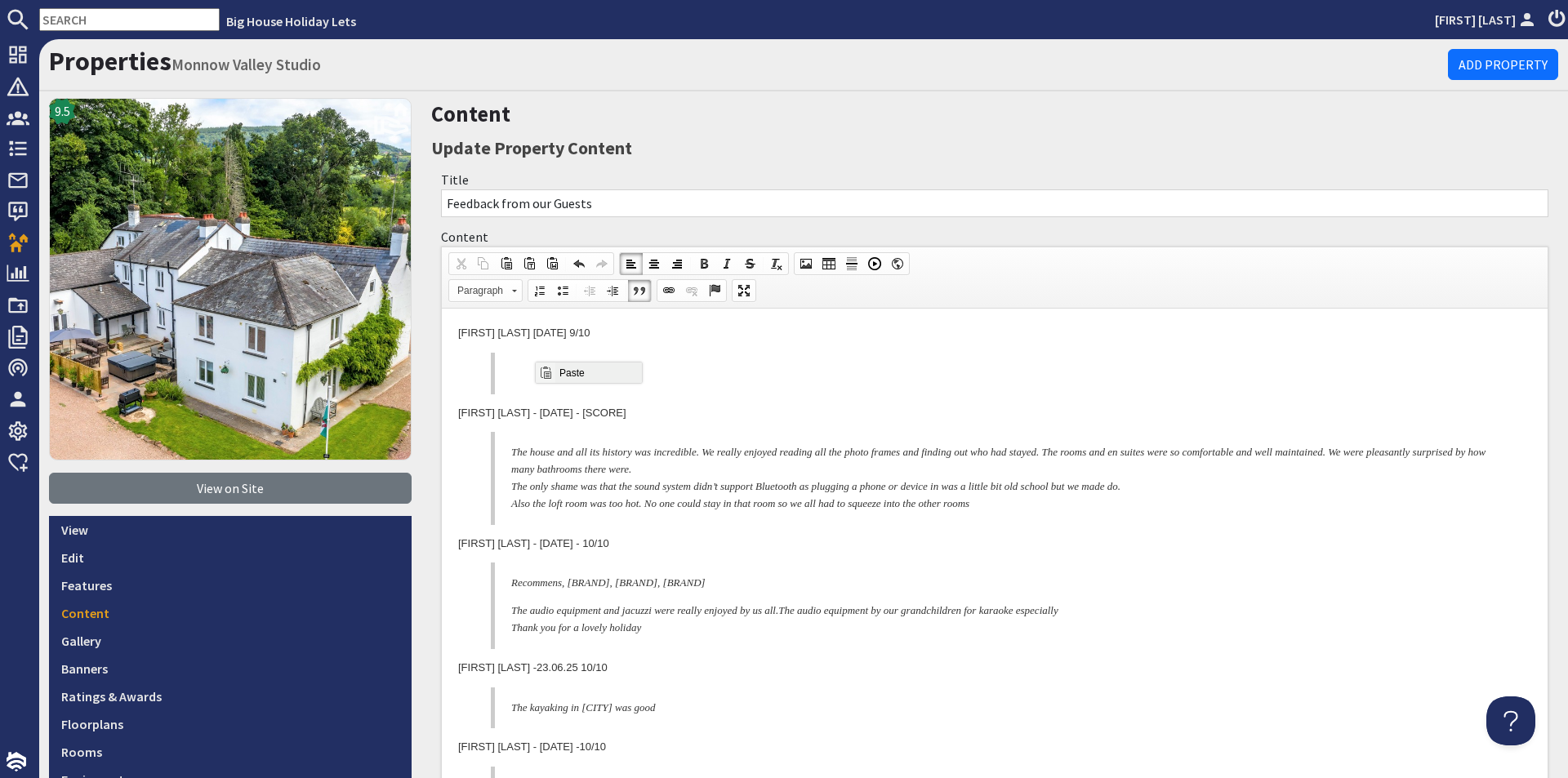 click on "Paste" at bounding box center (599, 372) 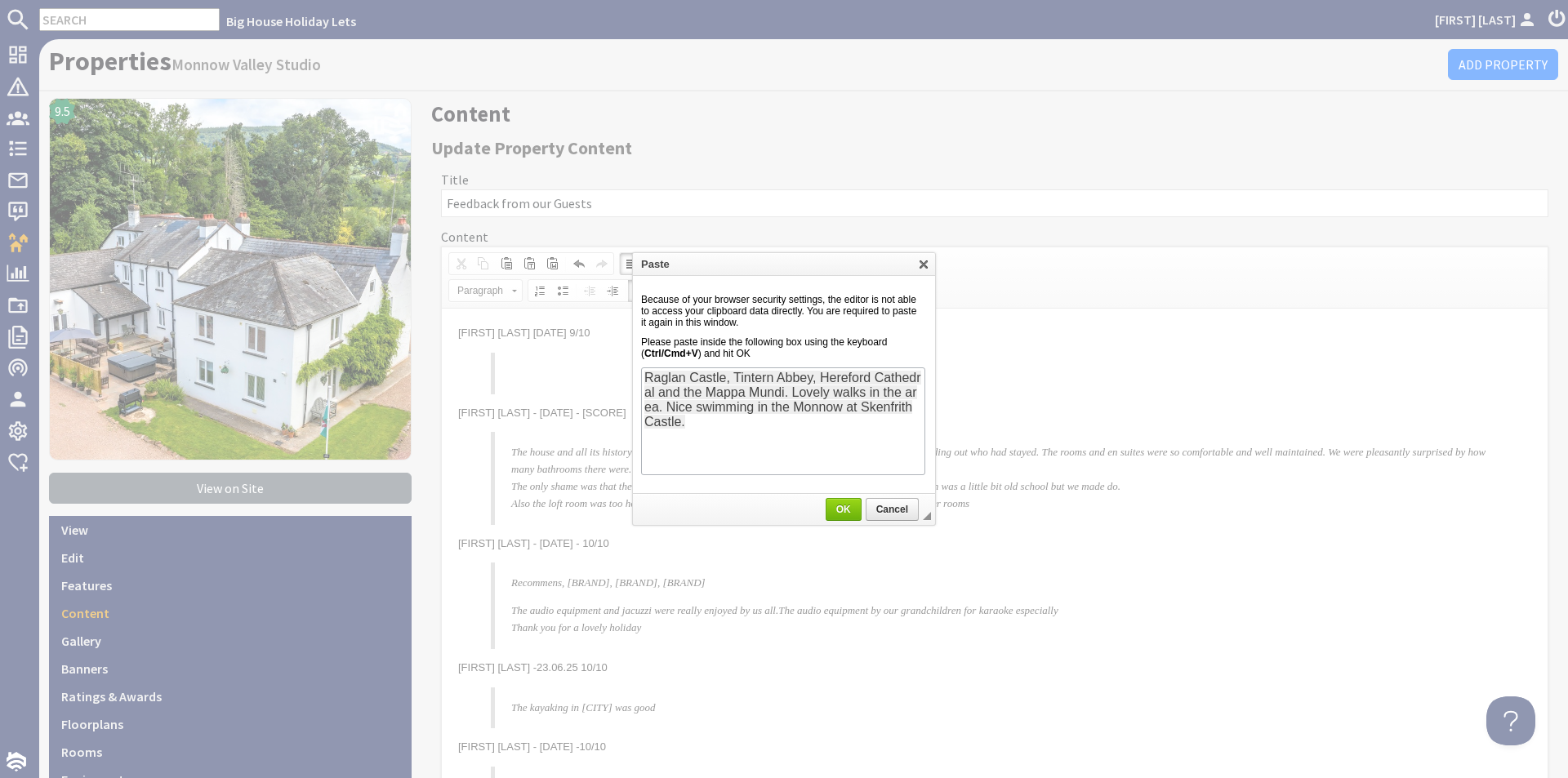 scroll, scrollTop: 0, scrollLeft: 0, axis: both 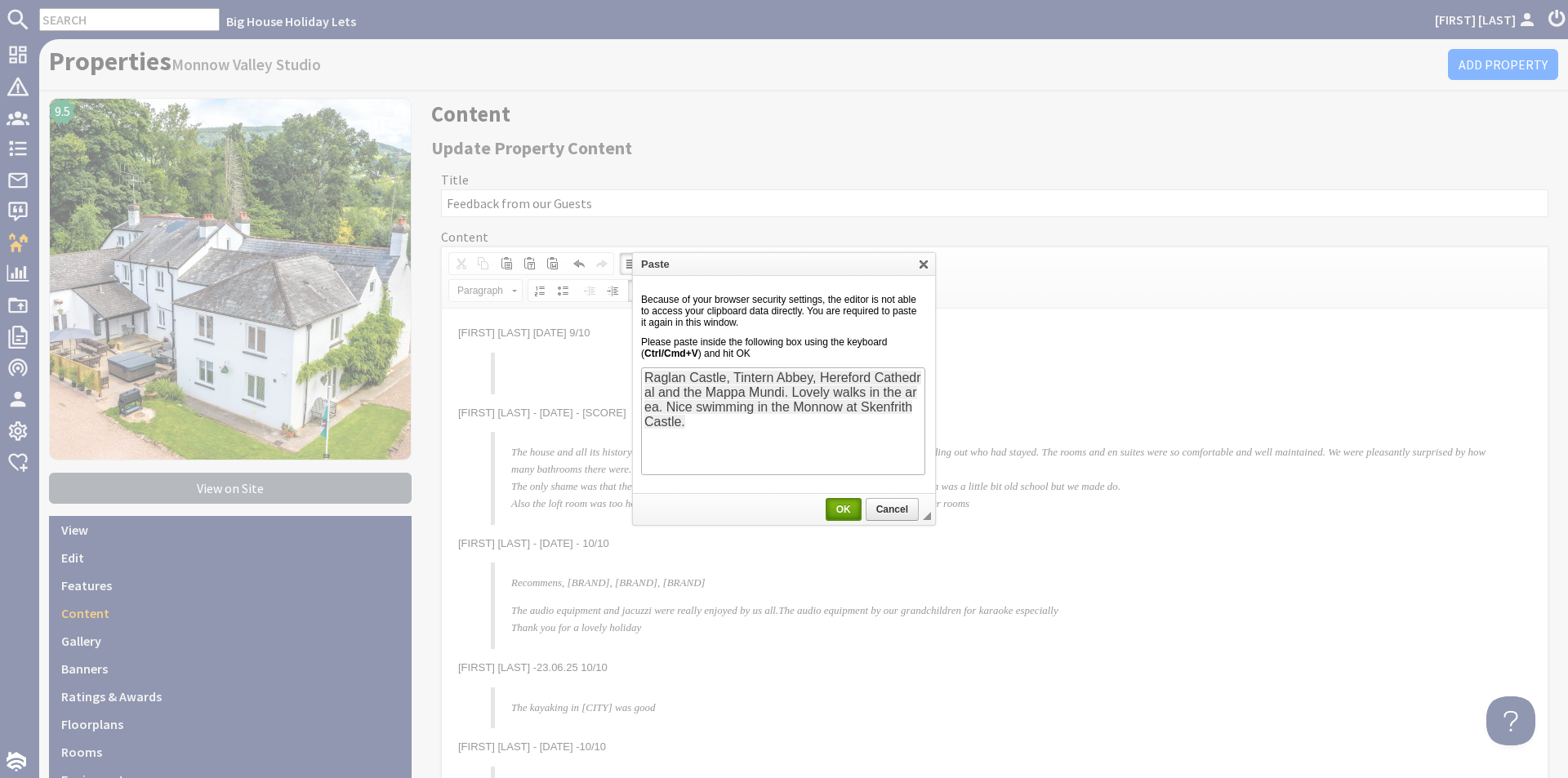click on "OK" at bounding box center [844, 509] 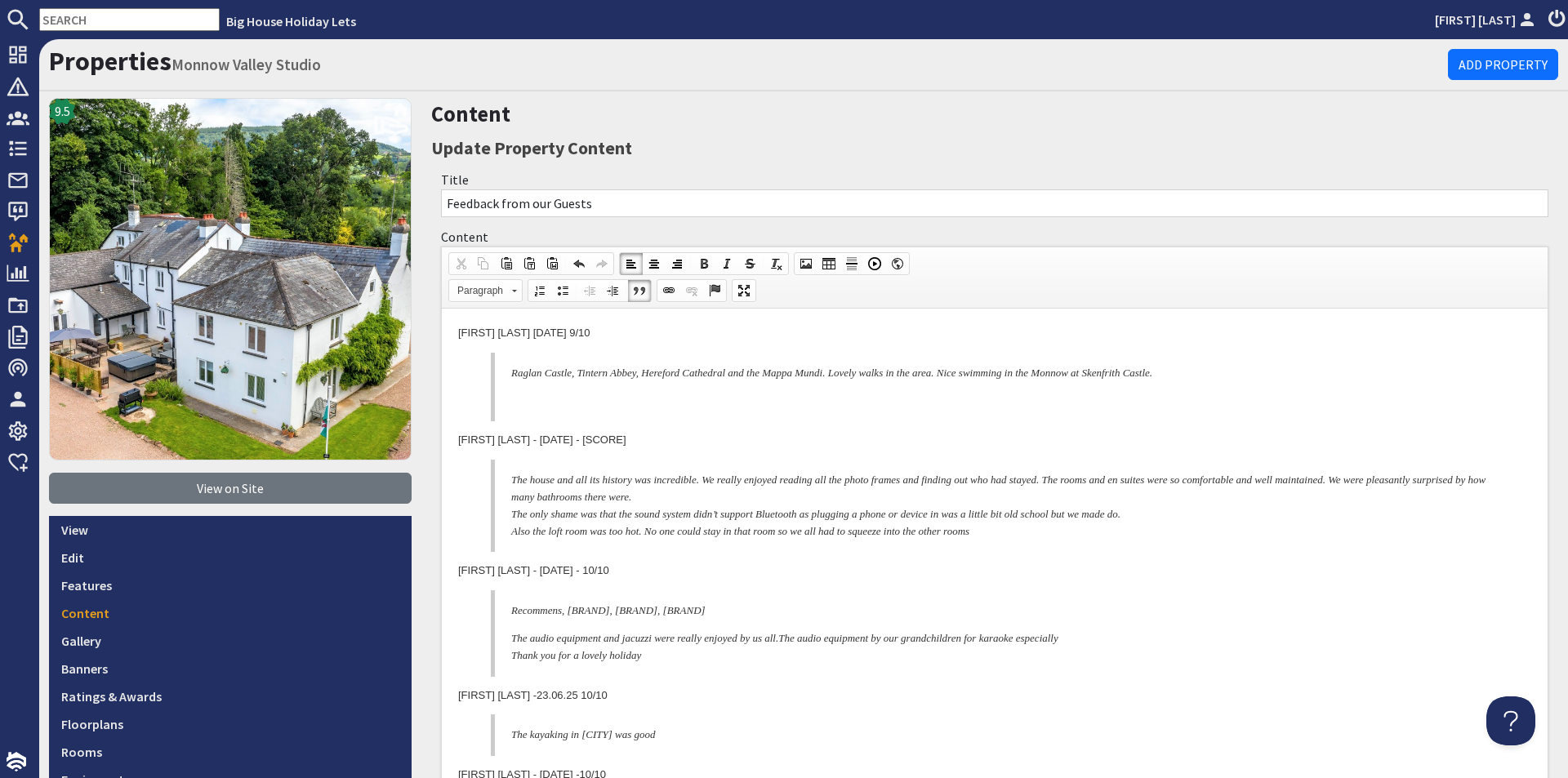 click at bounding box center (1001, 401) 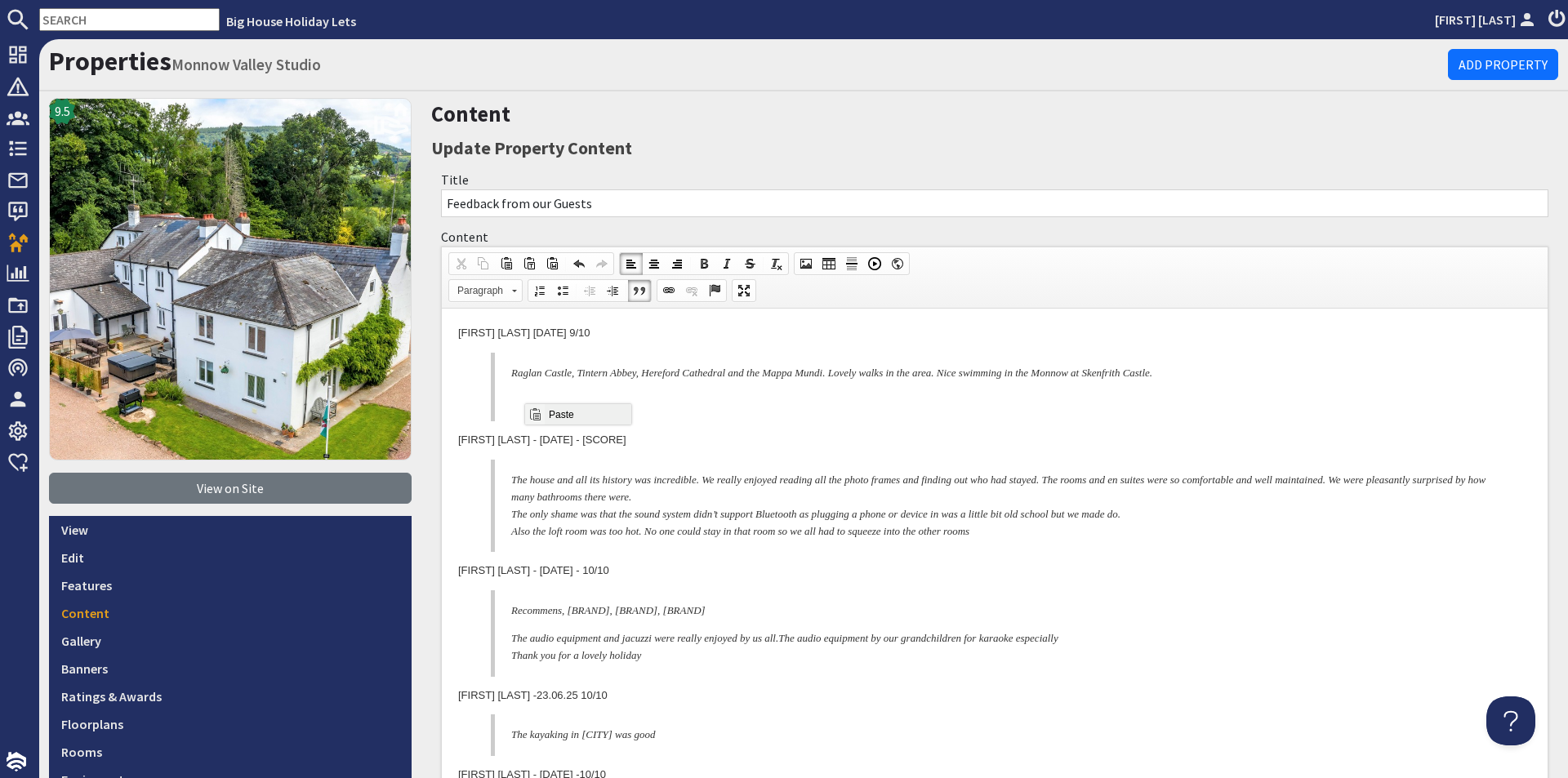 click at bounding box center (535, 414) 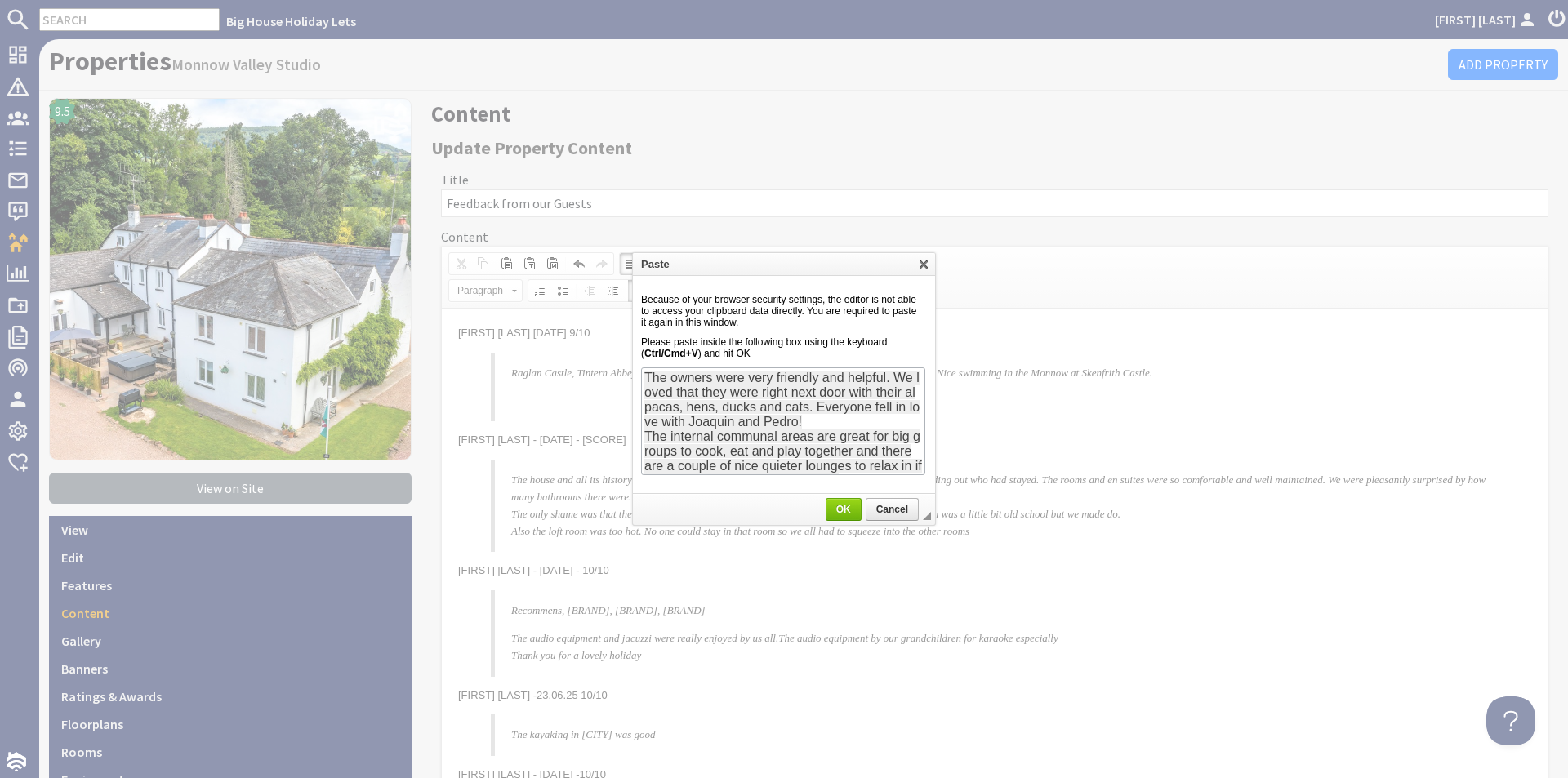scroll, scrollTop: 13, scrollLeft: 0, axis: vertical 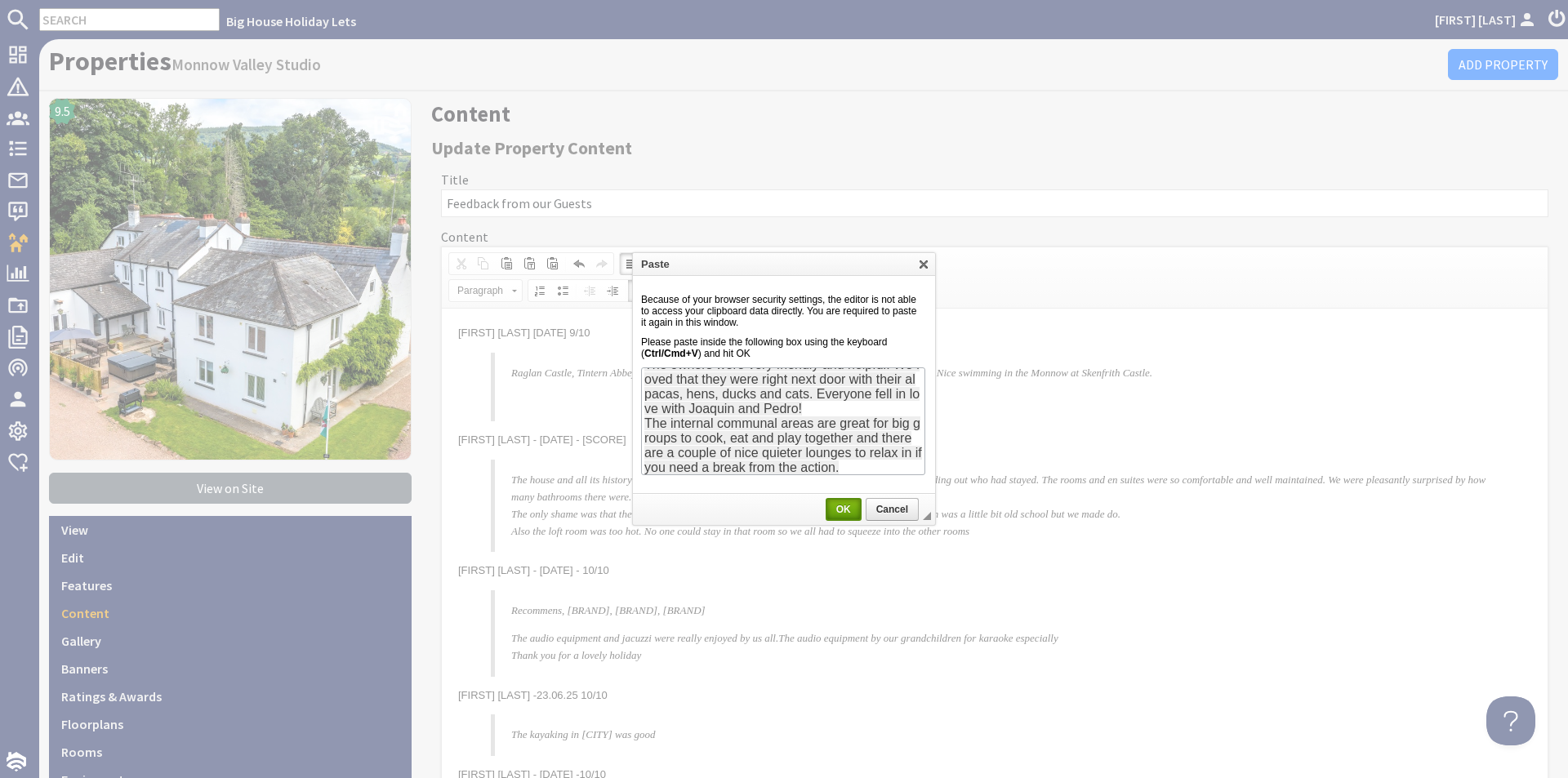 click on "OK" at bounding box center [844, 509] 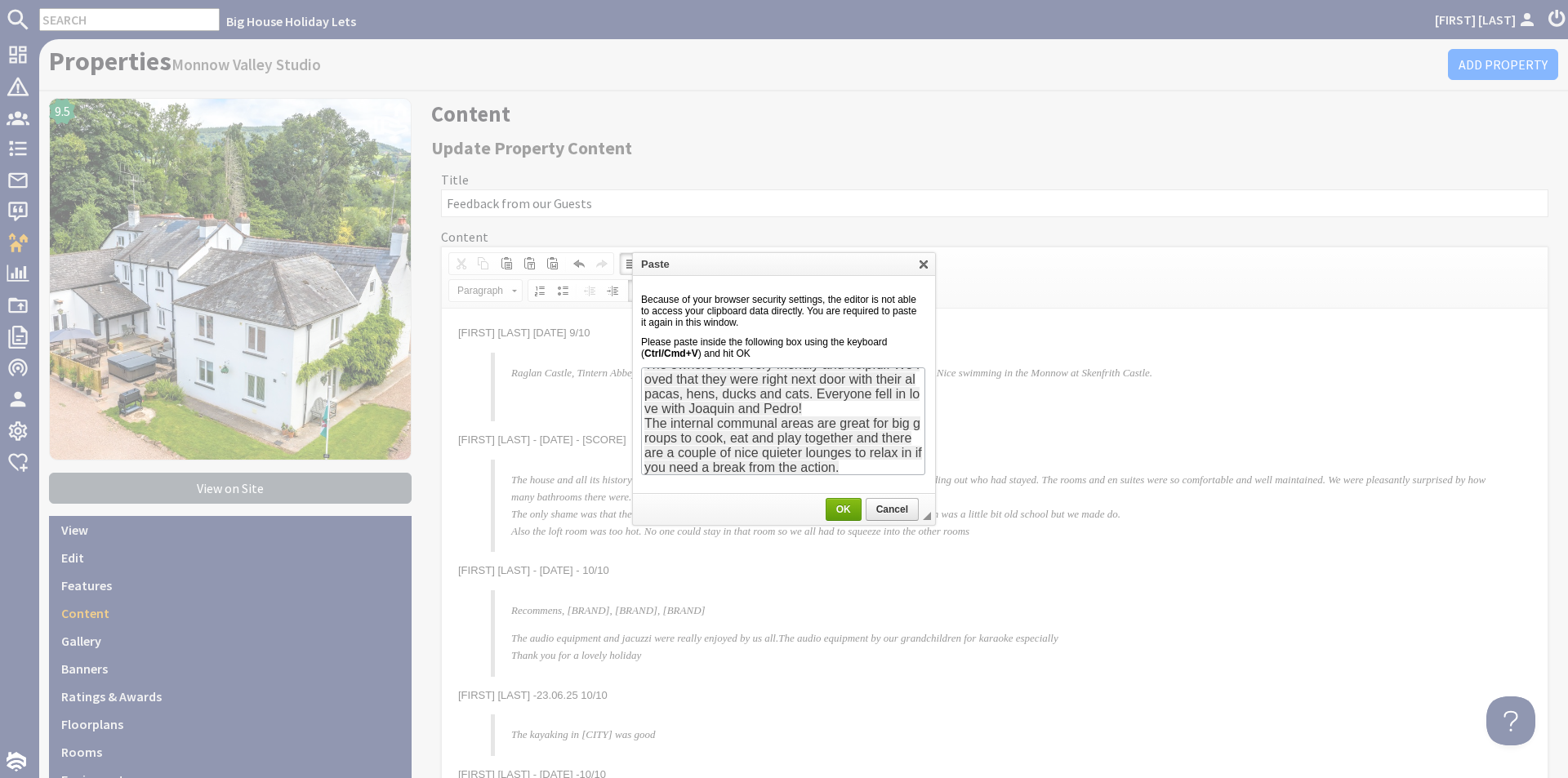 scroll, scrollTop: 0, scrollLeft: 0, axis: both 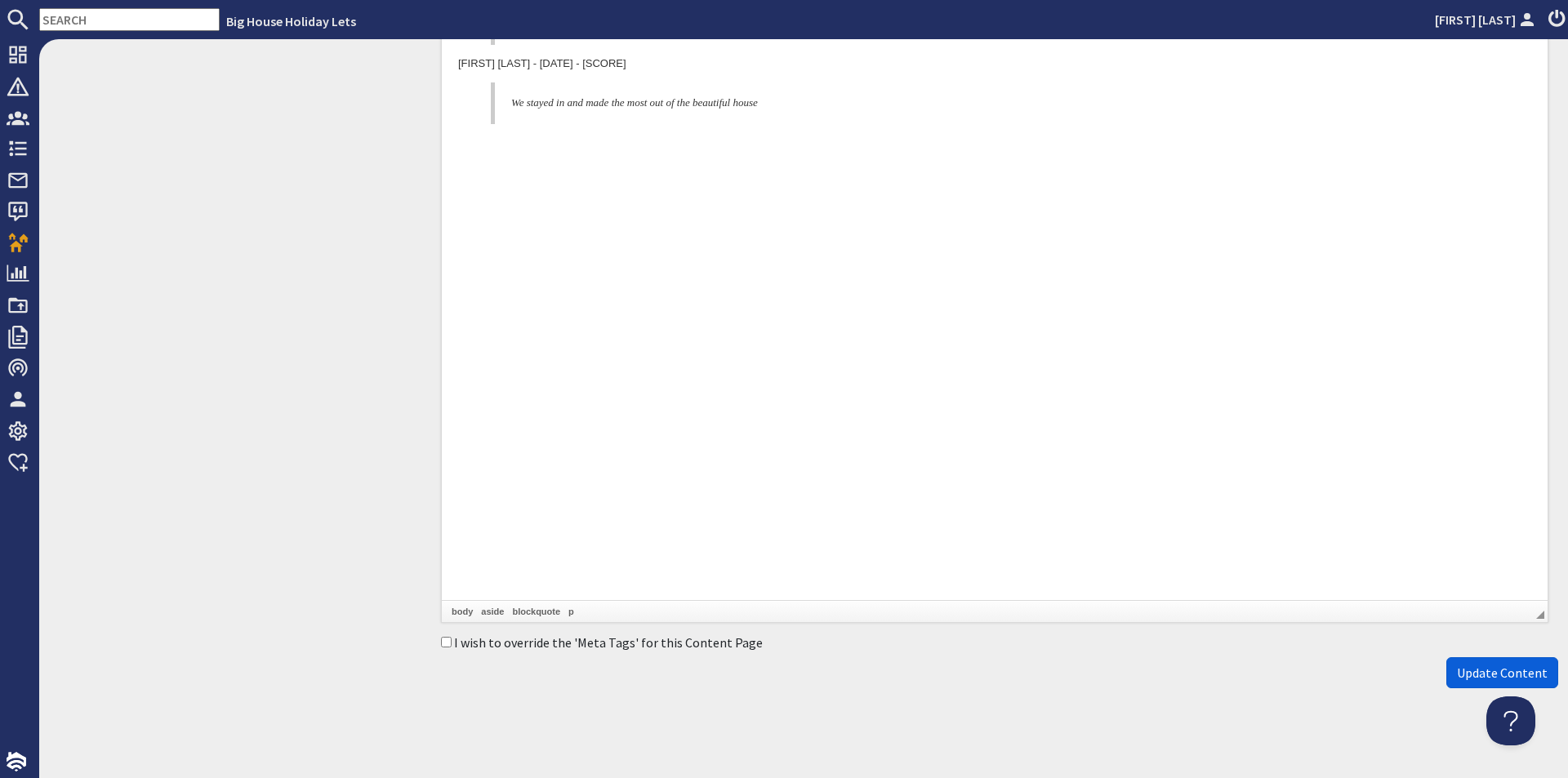 click on "Update Content" at bounding box center (1502, 673) 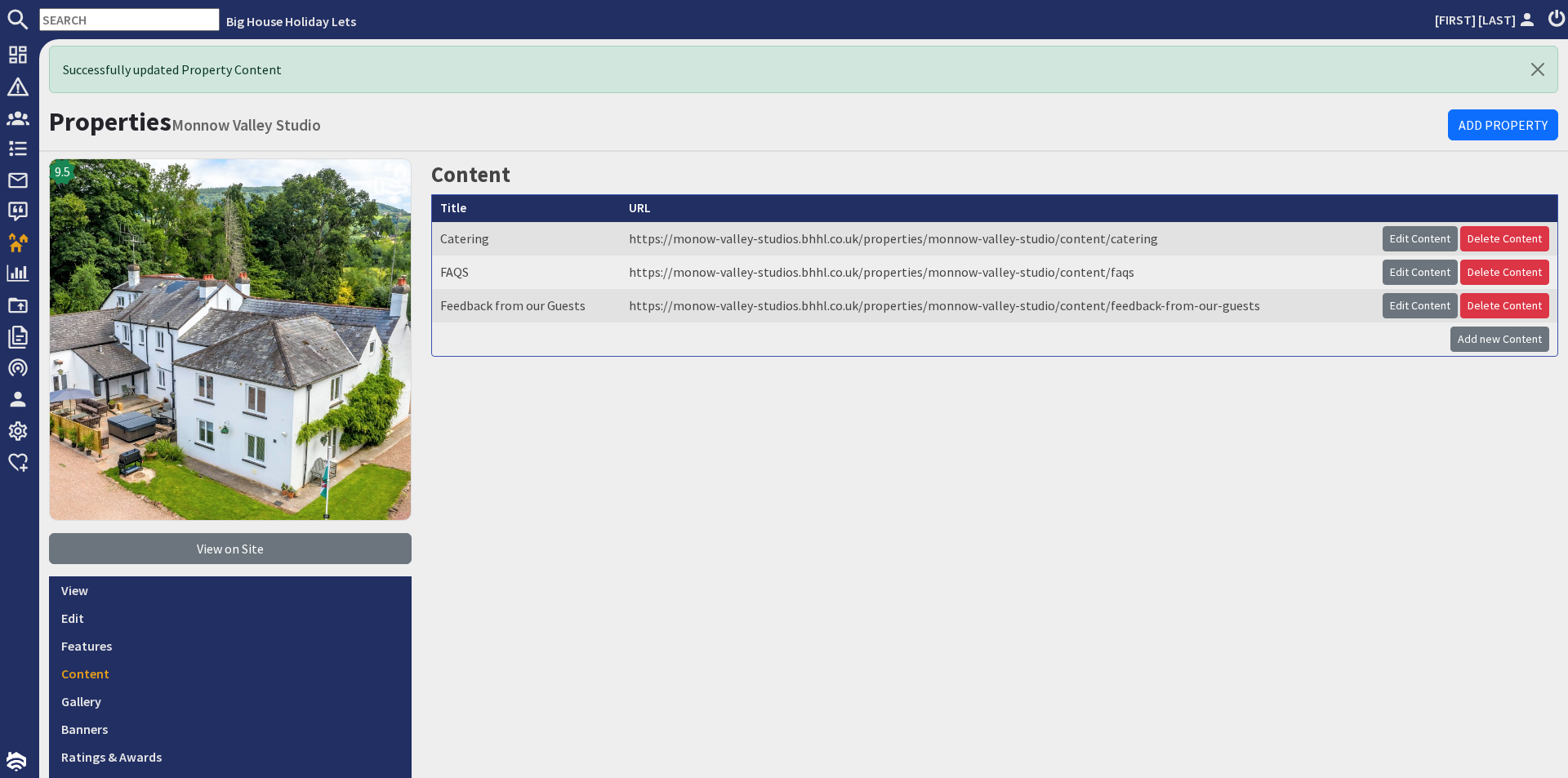 scroll, scrollTop: 0, scrollLeft: 0, axis: both 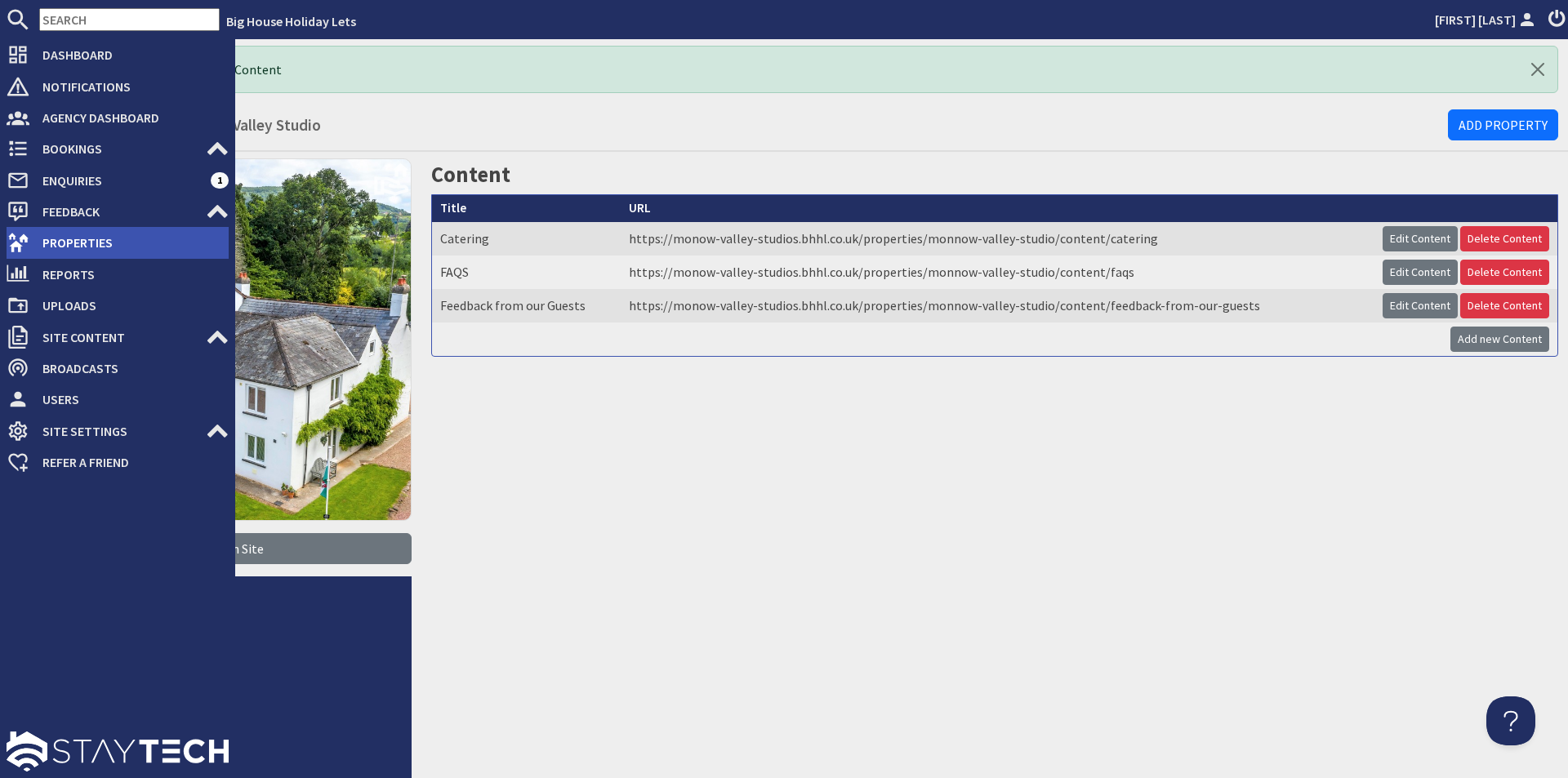 click on "Properties" at bounding box center (129, 242) 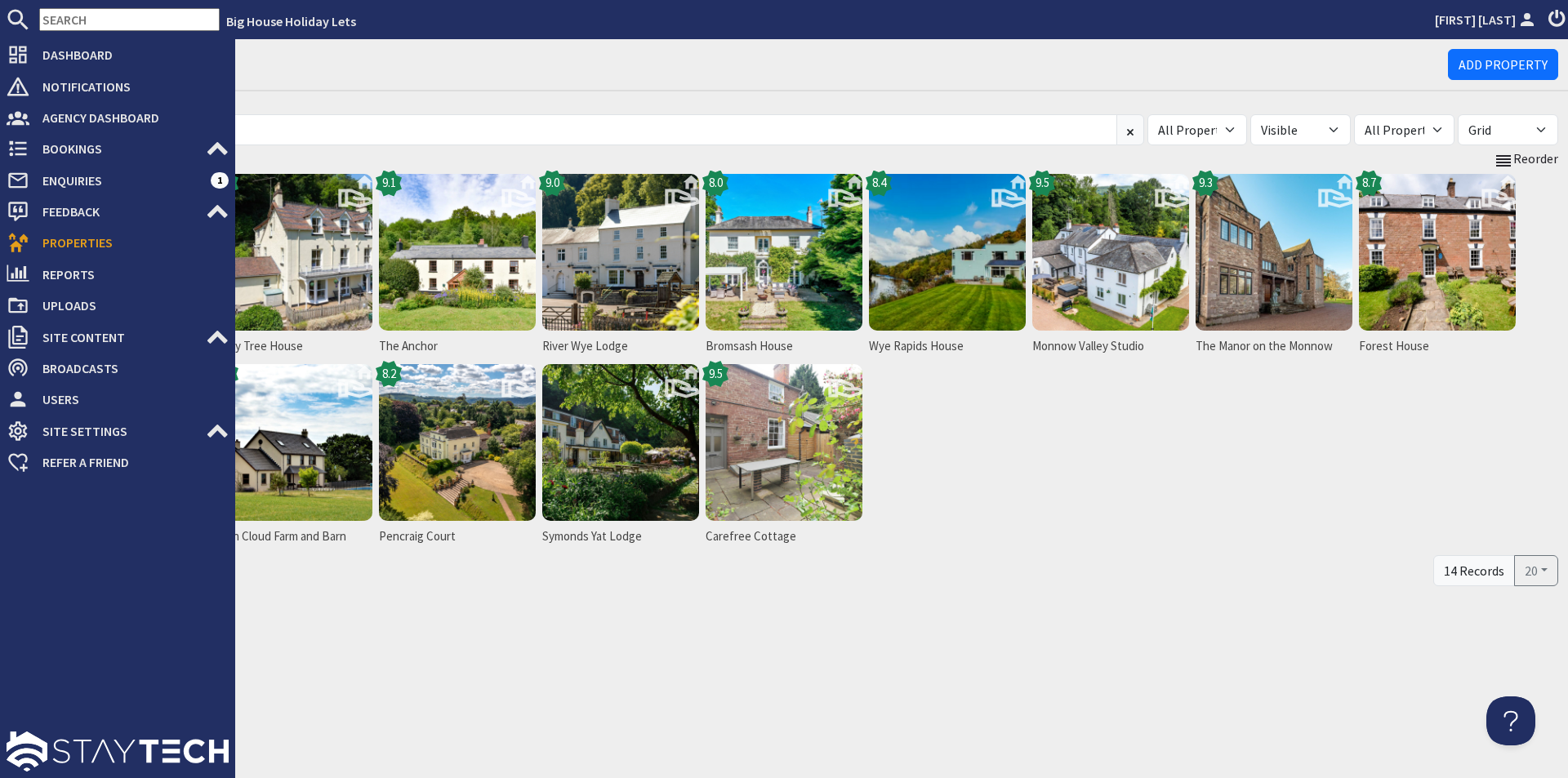 scroll, scrollTop: 0, scrollLeft: 0, axis: both 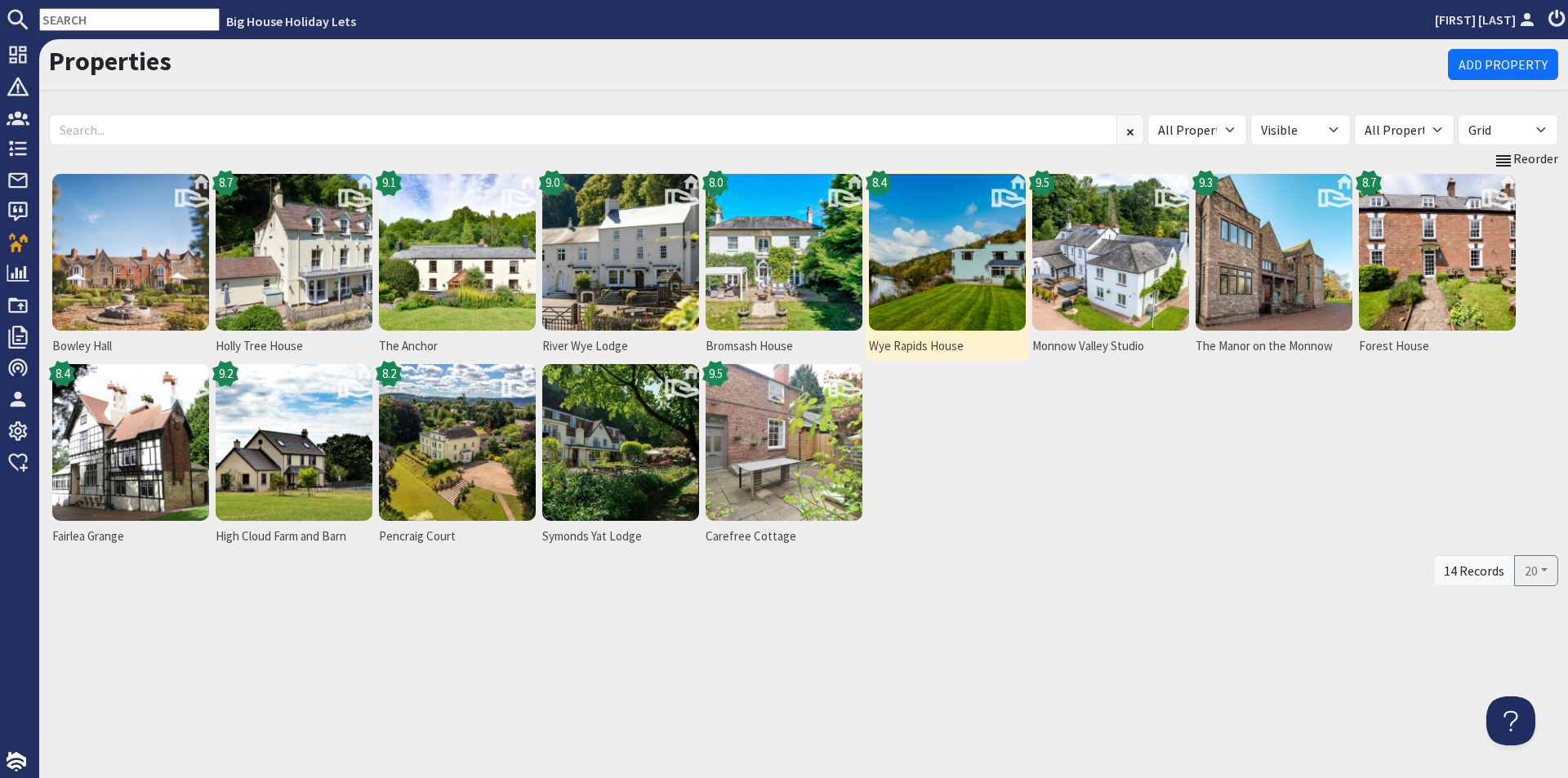 click at bounding box center [947, 252] 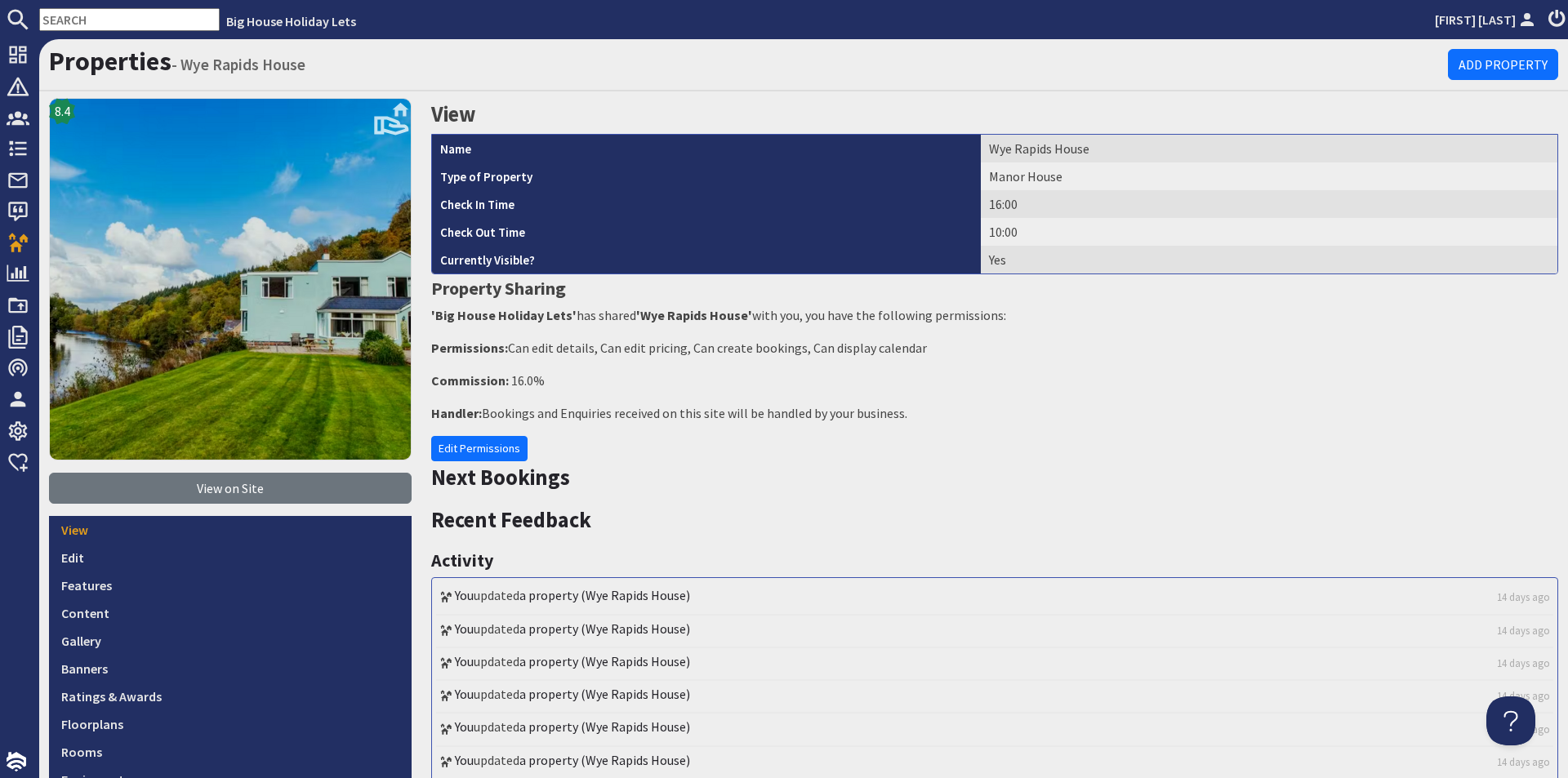 scroll, scrollTop: 0, scrollLeft: 0, axis: both 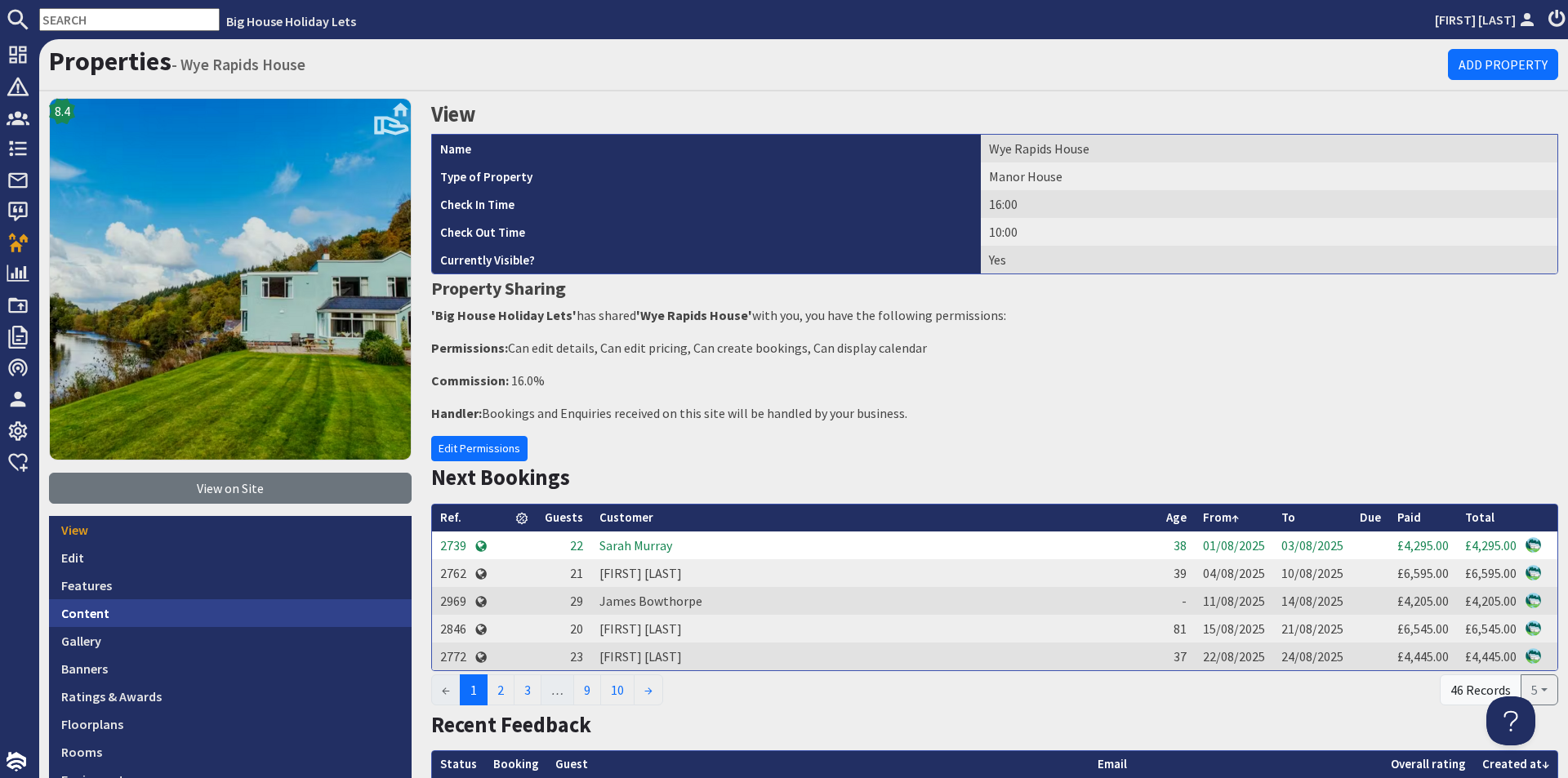 click on "Content" at bounding box center (230, 613) 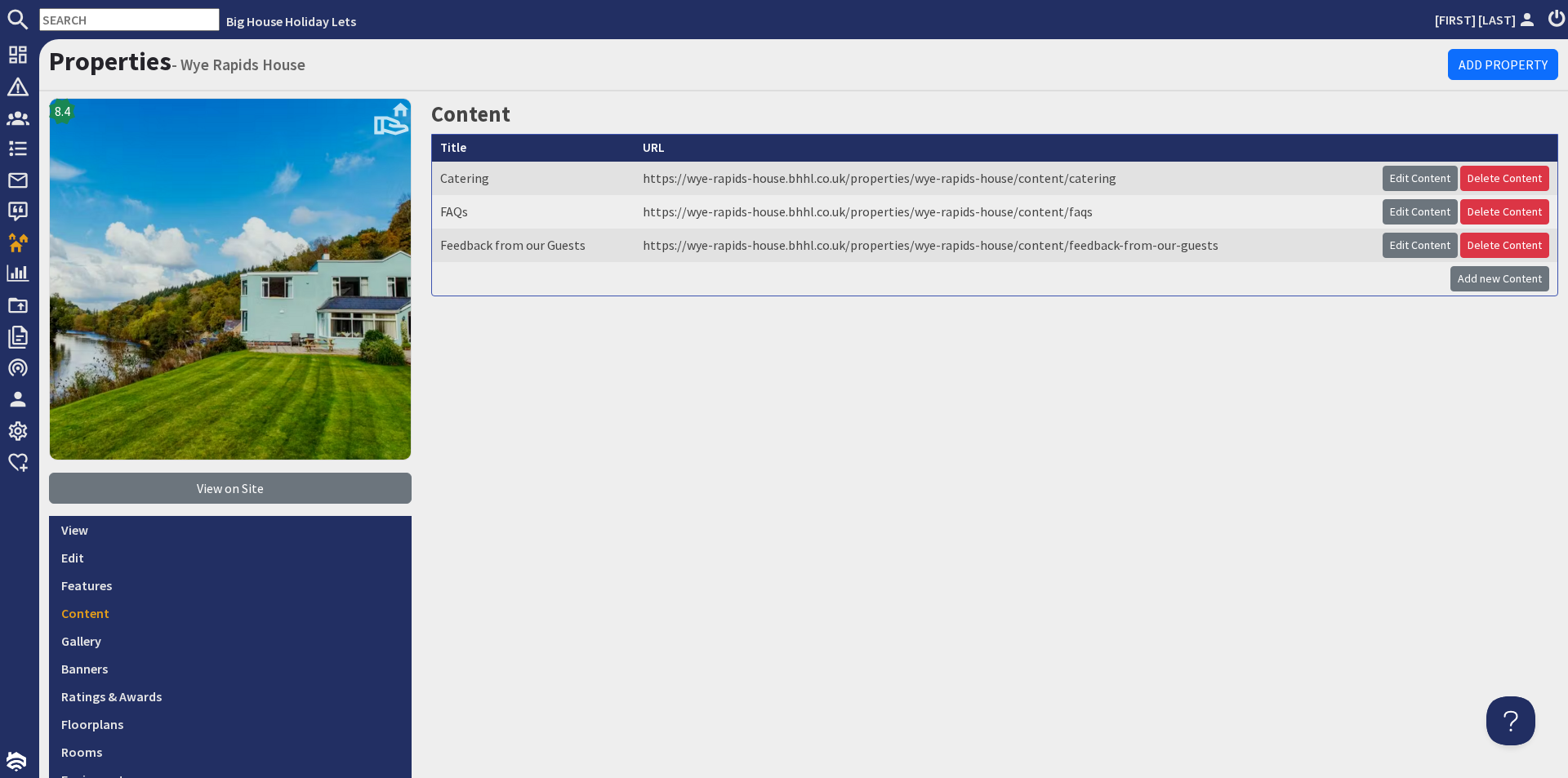scroll, scrollTop: 0, scrollLeft: 0, axis: both 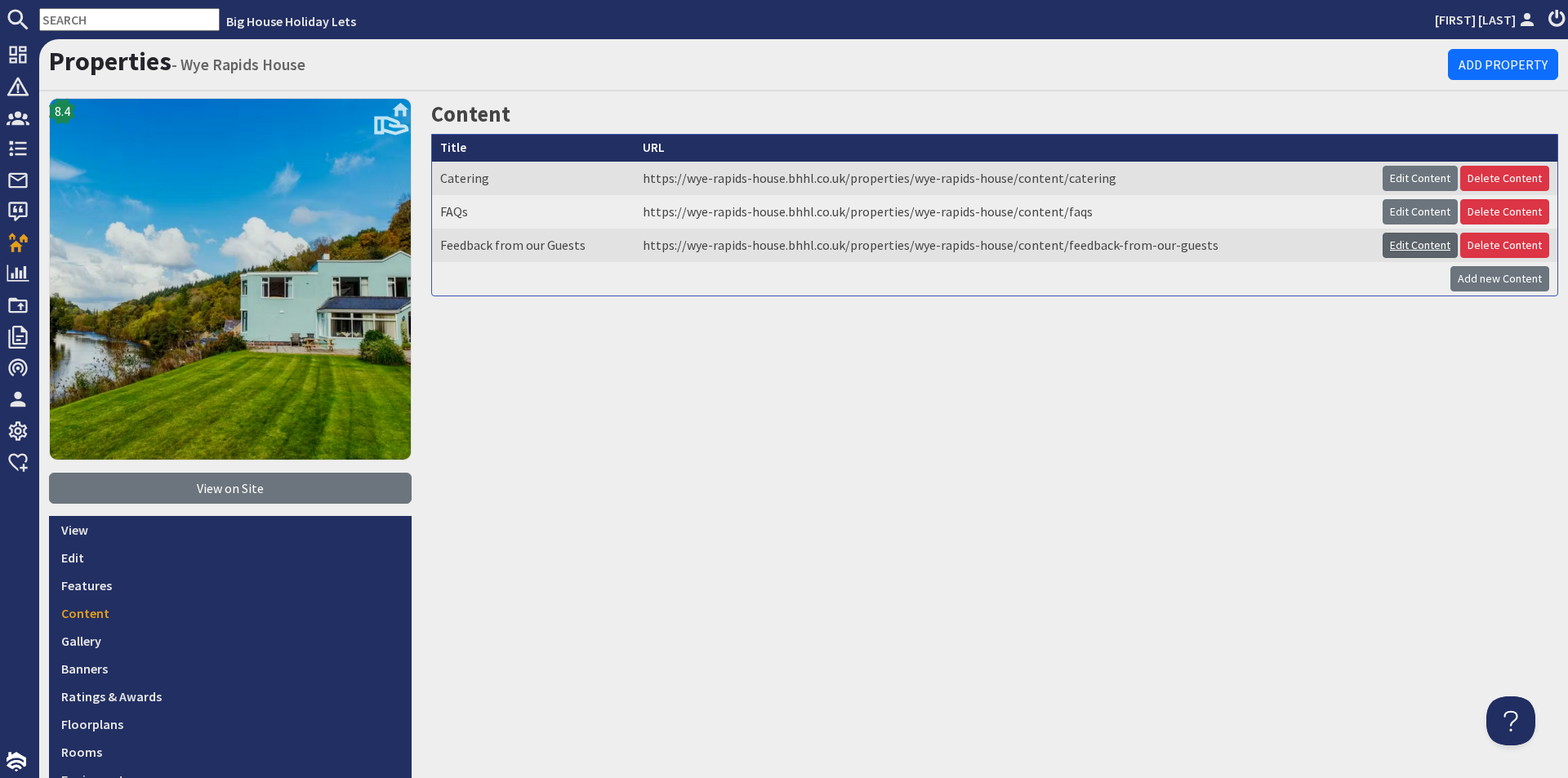 click on "Edit Content" at bounding box center (1420, 245) 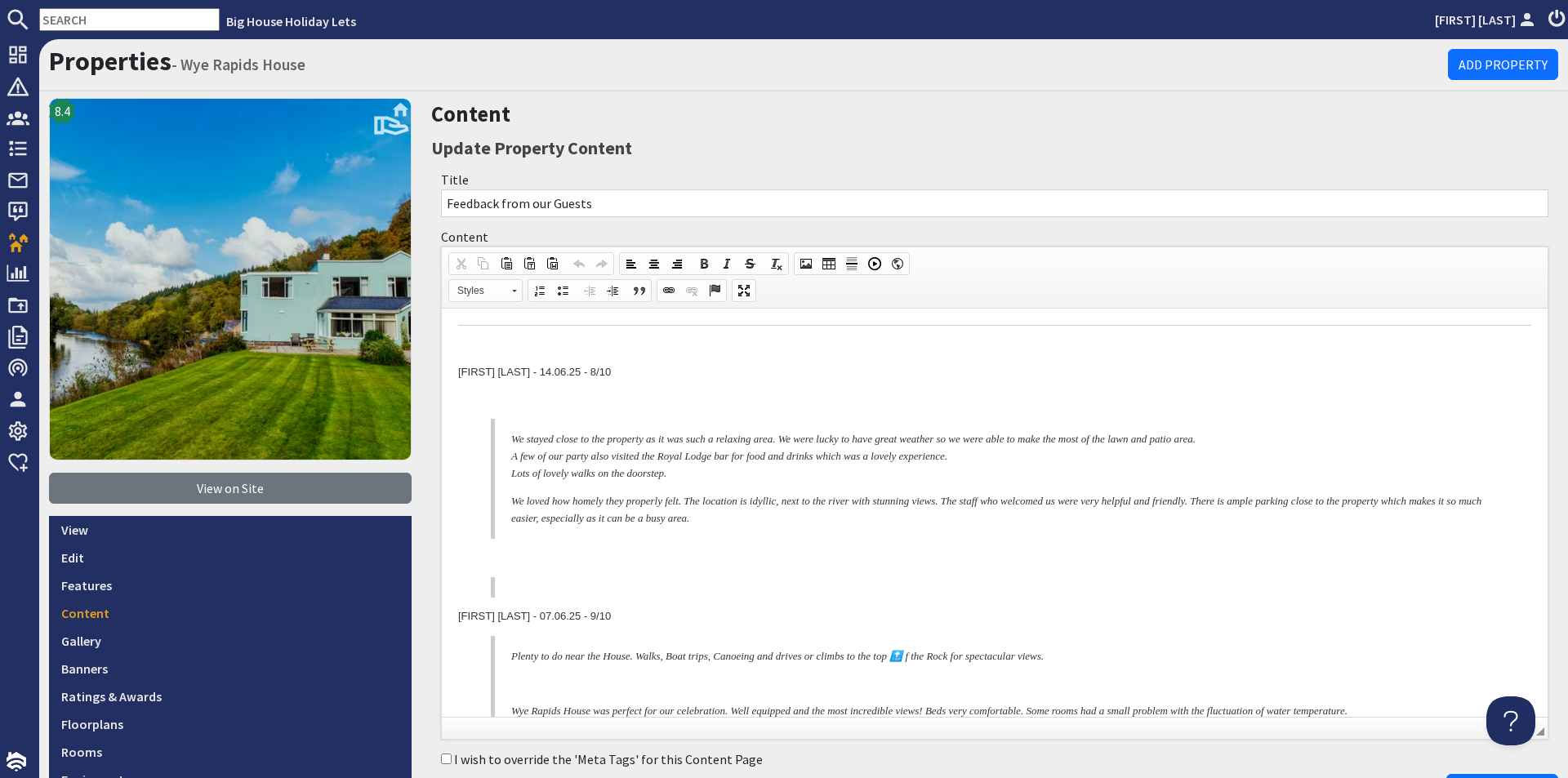 scroll, scrollTop: 0, scrollLeft: 0, axis: both 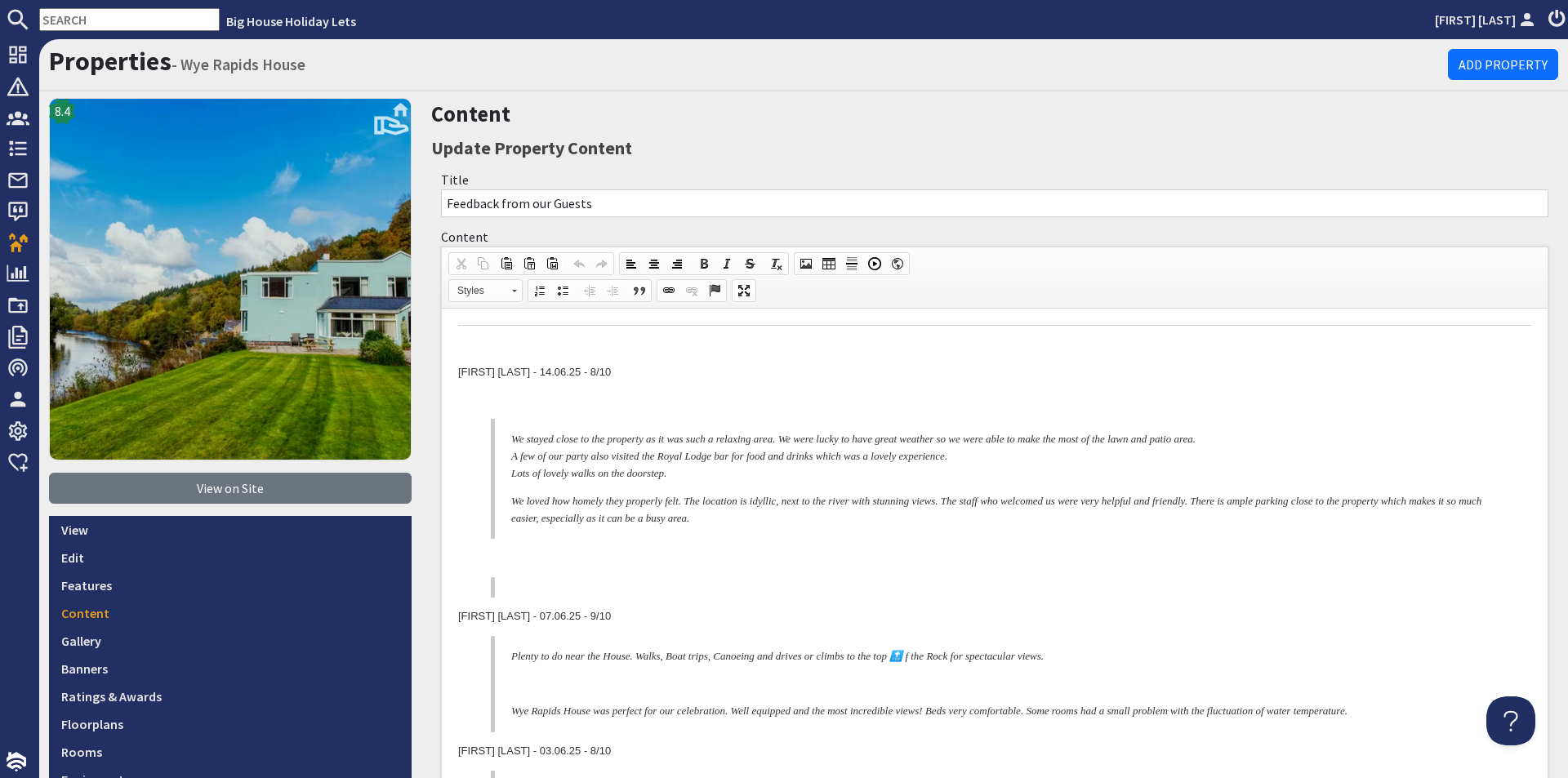 click at bounding box center (995, 400) 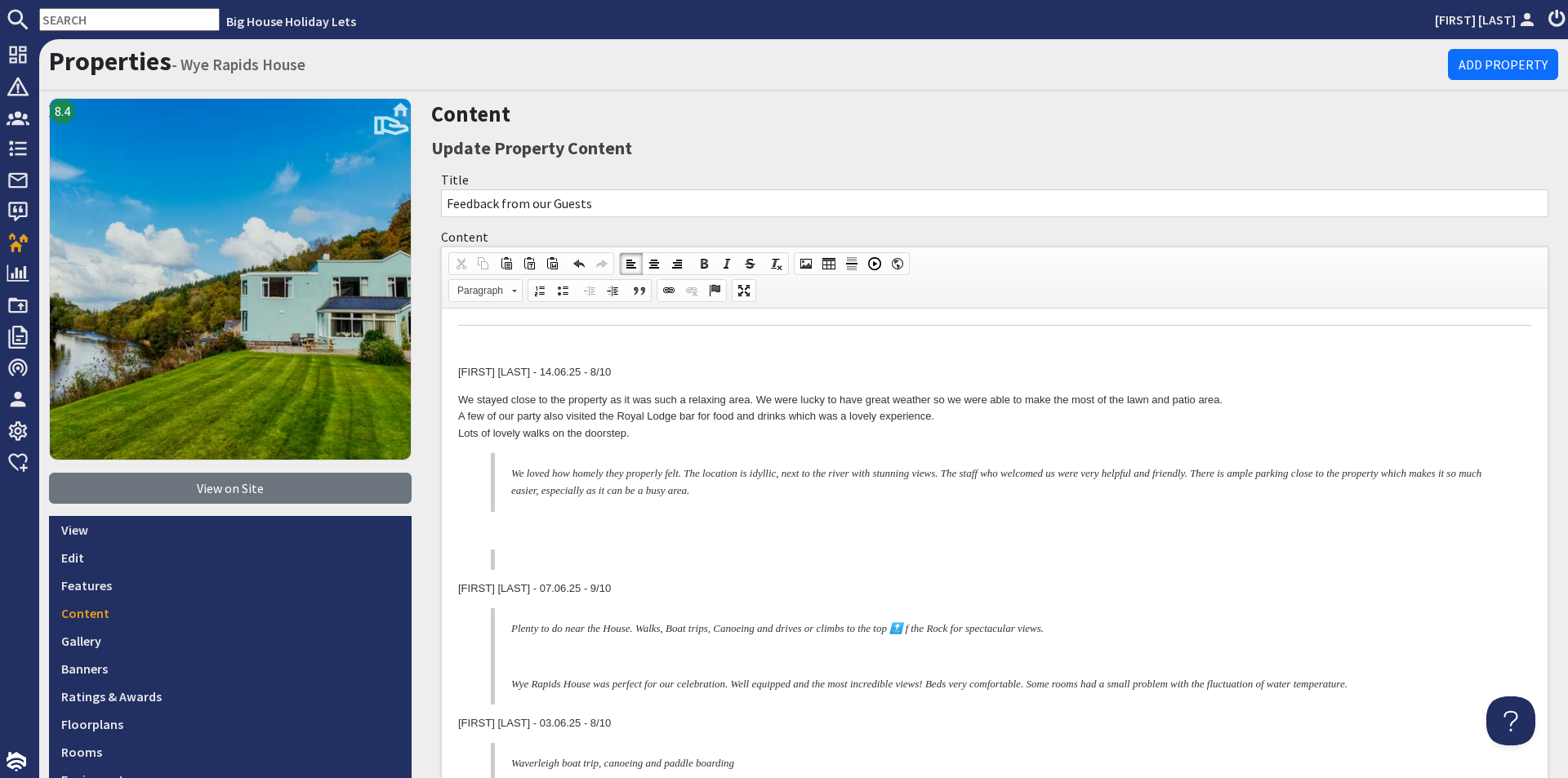 click on "Meg N - 14.06.25 - 8/10" at bounding box center (995, 372) 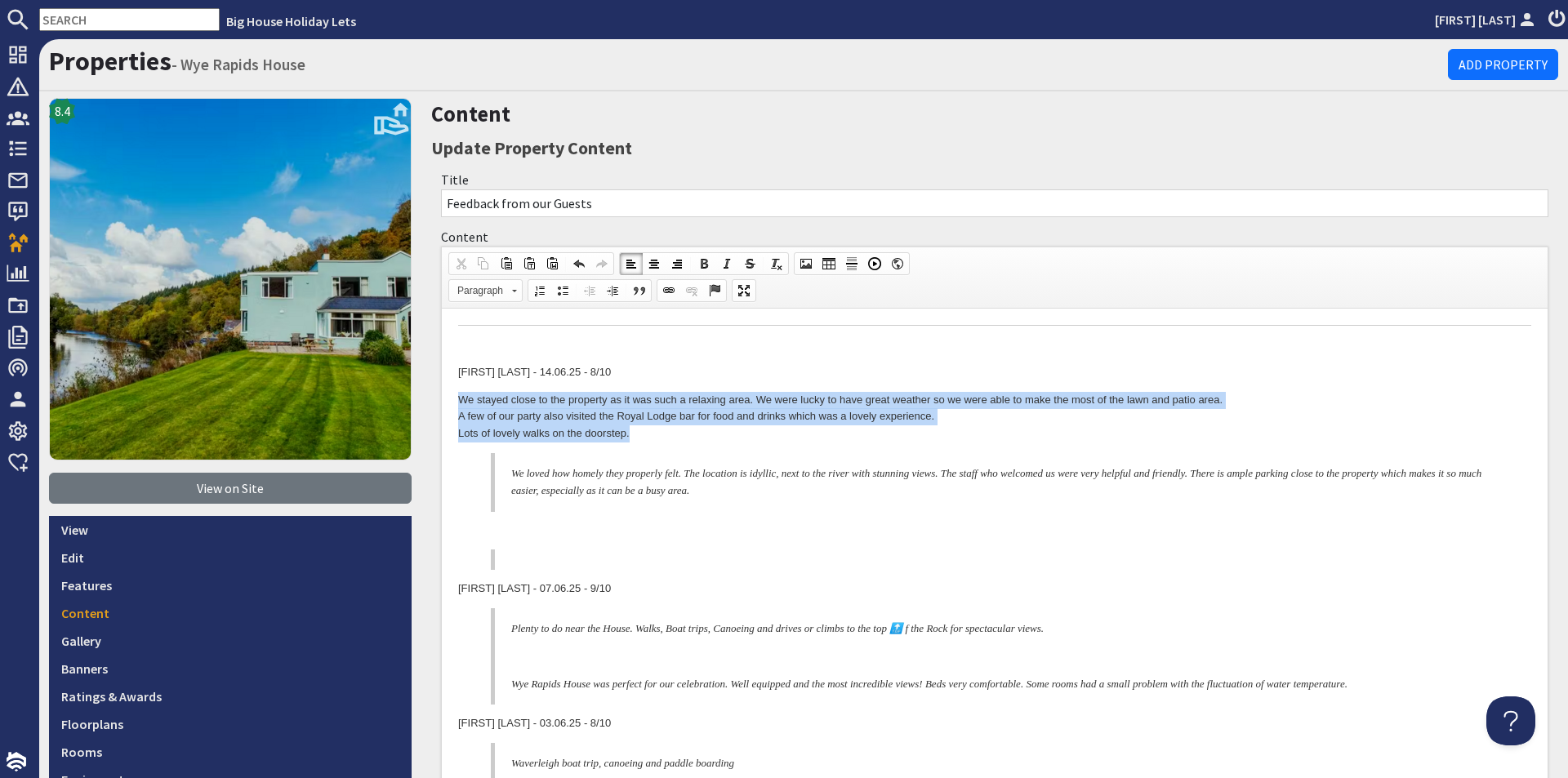 drag, startPoint x: 654, startPoint y: 436, endPoint x: 471, endPoint y: 403, distance: 185.9516 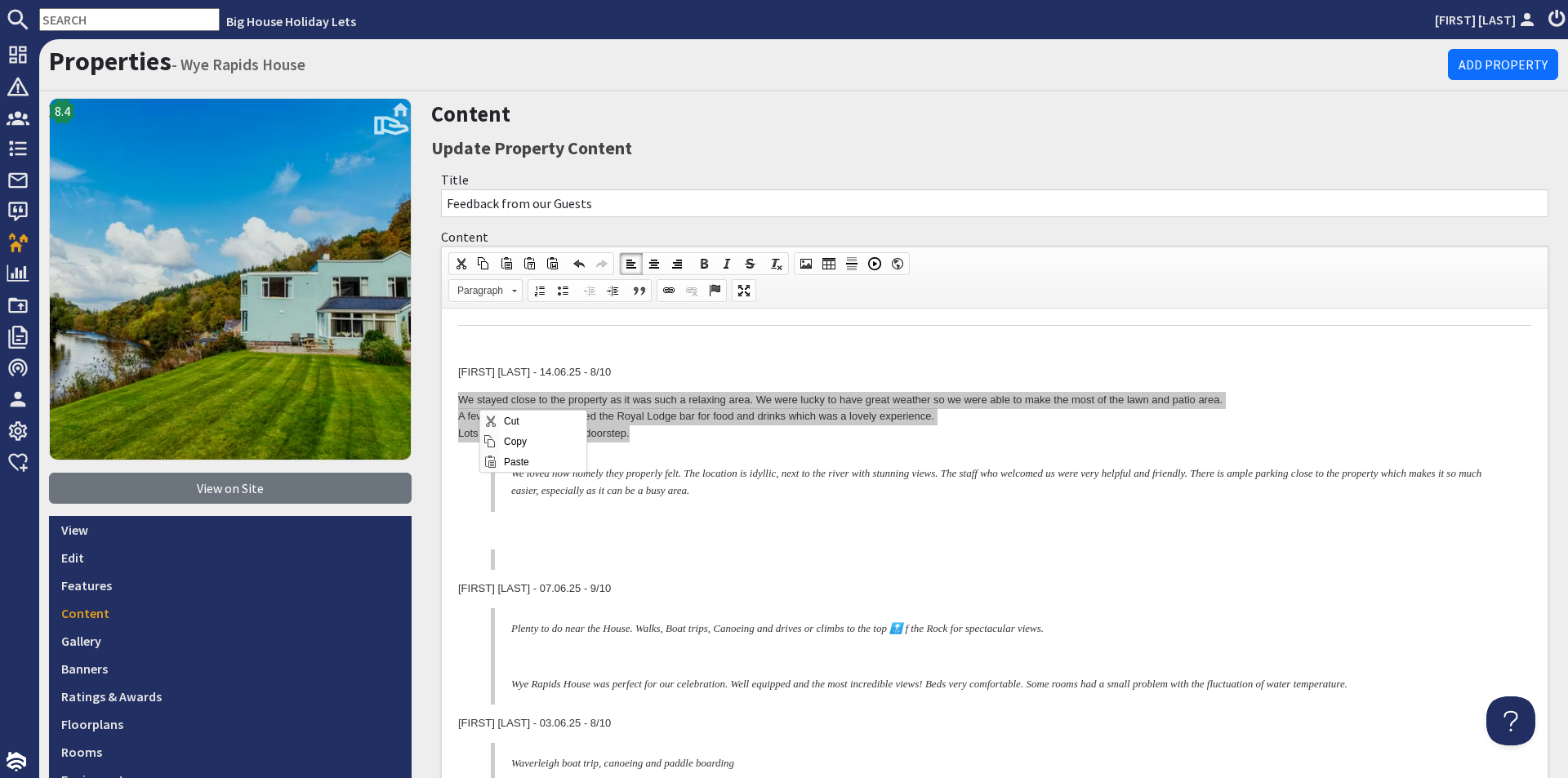 scroll, scrollTop: 0, scrollLeft: 0, axis: both 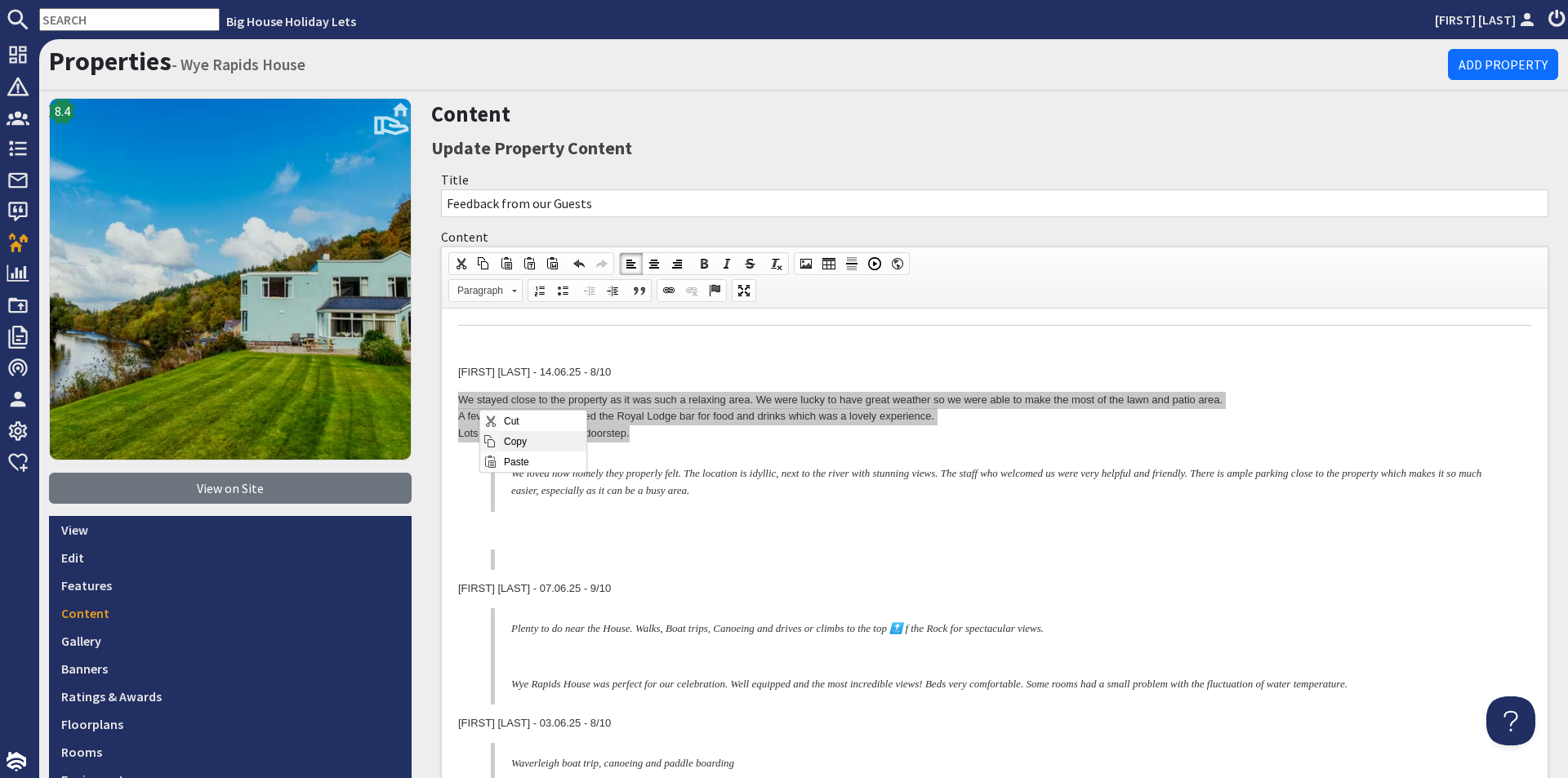 click at bounding box center (490, 441) 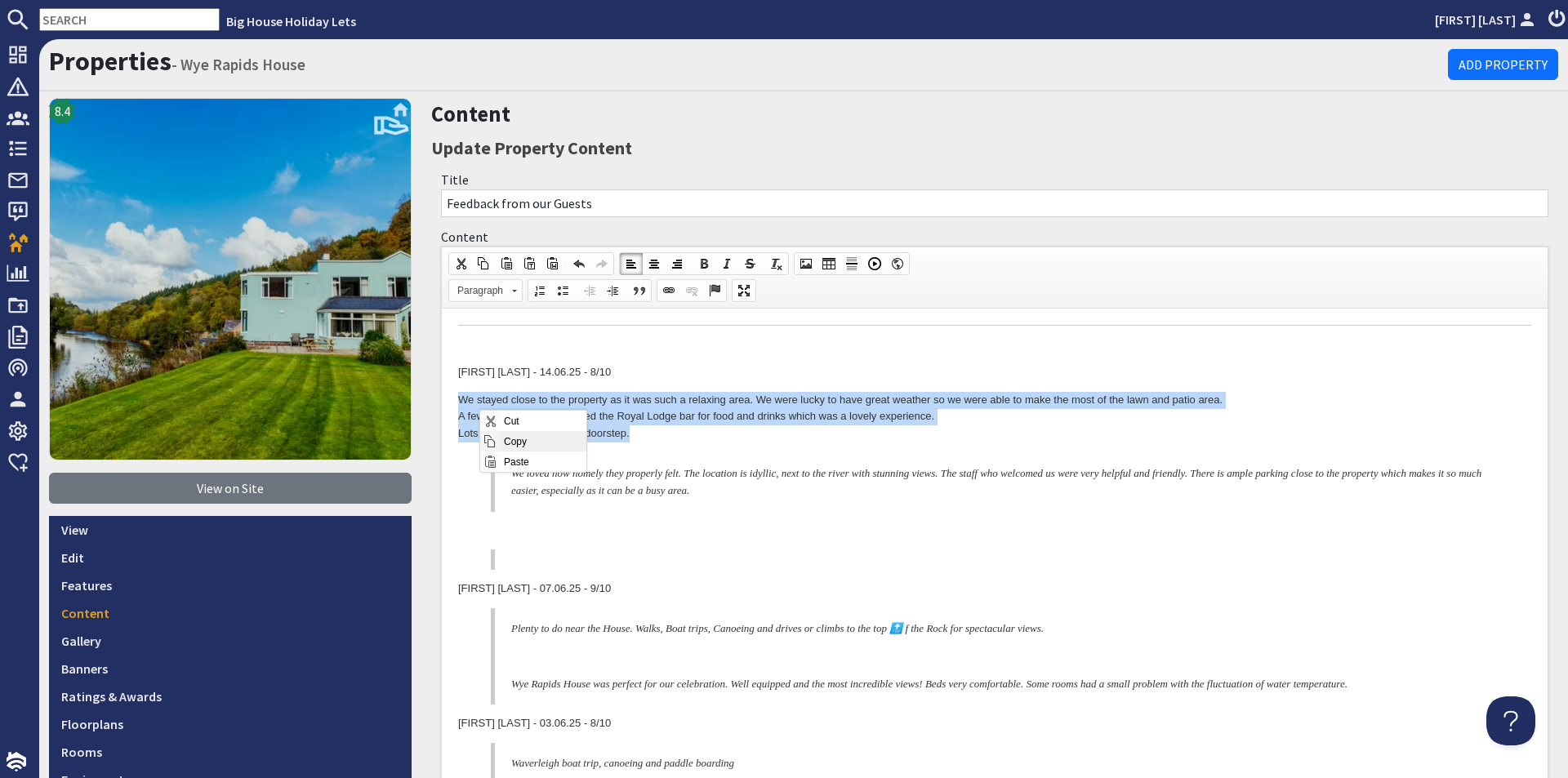 copy on "We stayed close to the property as it was such a relaxing area. We were lucky to have great weather so we were able to make the most of the lawn and patio area. A few of our party also visited the Royal Lodge bar for food and drinks which was a lovely experience. Lots of lovely walks on the doorstep." 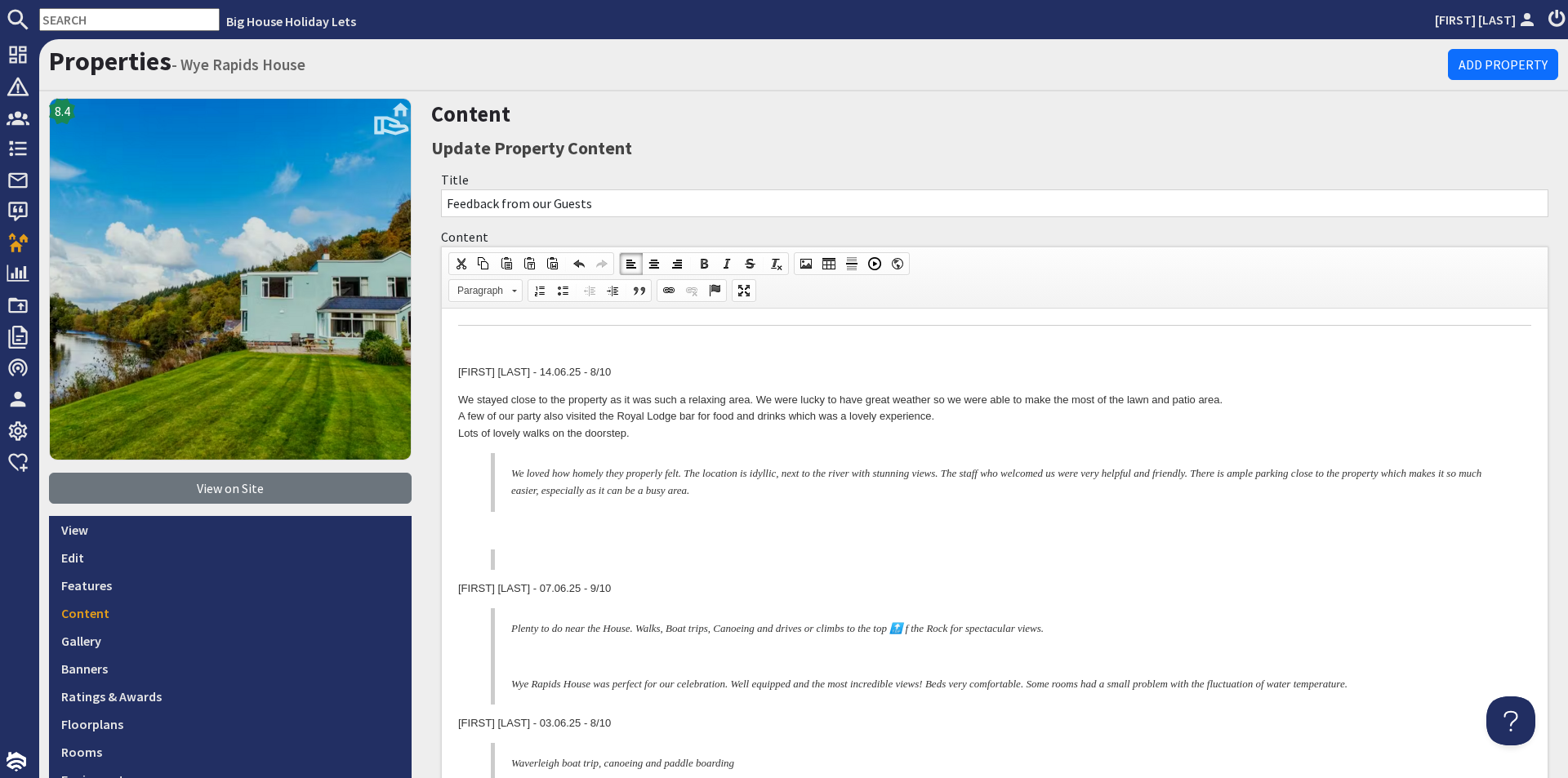 click on "Meg N - 14.06.25 - 8/10 We stayed close to the property as it was such a relaxing area. We were lucky to have great weather so we were able to make the most of the lawn and patio area. A few of our party also visited the Royal Lodge bar for food and drinks which was a lovely experience. Lots of lovely walks on the doorstep. We loved how homely they properly felt. The location is idyllic, next to the river with stunning views. The staff who welcomed us were very helpful and friendly. There is ample parking close to the property which makes it so much easier, especially as it can be a busy area. Diane W - 07.06.25 - 9/10 Plenty to do near the House. Walks, Boat trips, Canoeing and drives or climbs to the top 🔝 f the Rock for spectacular views. Wye Rapids House was perfect for our celebration. Well equipped and the most incredible views! Beds very comfortable. Some rooms had a small problem with the fluctuation of water temperature. Dawn B - 03.06.25 - 8/10 Waverleigh boat trip, canoeing and paddle boarding" at bounding box center (995, 2915) 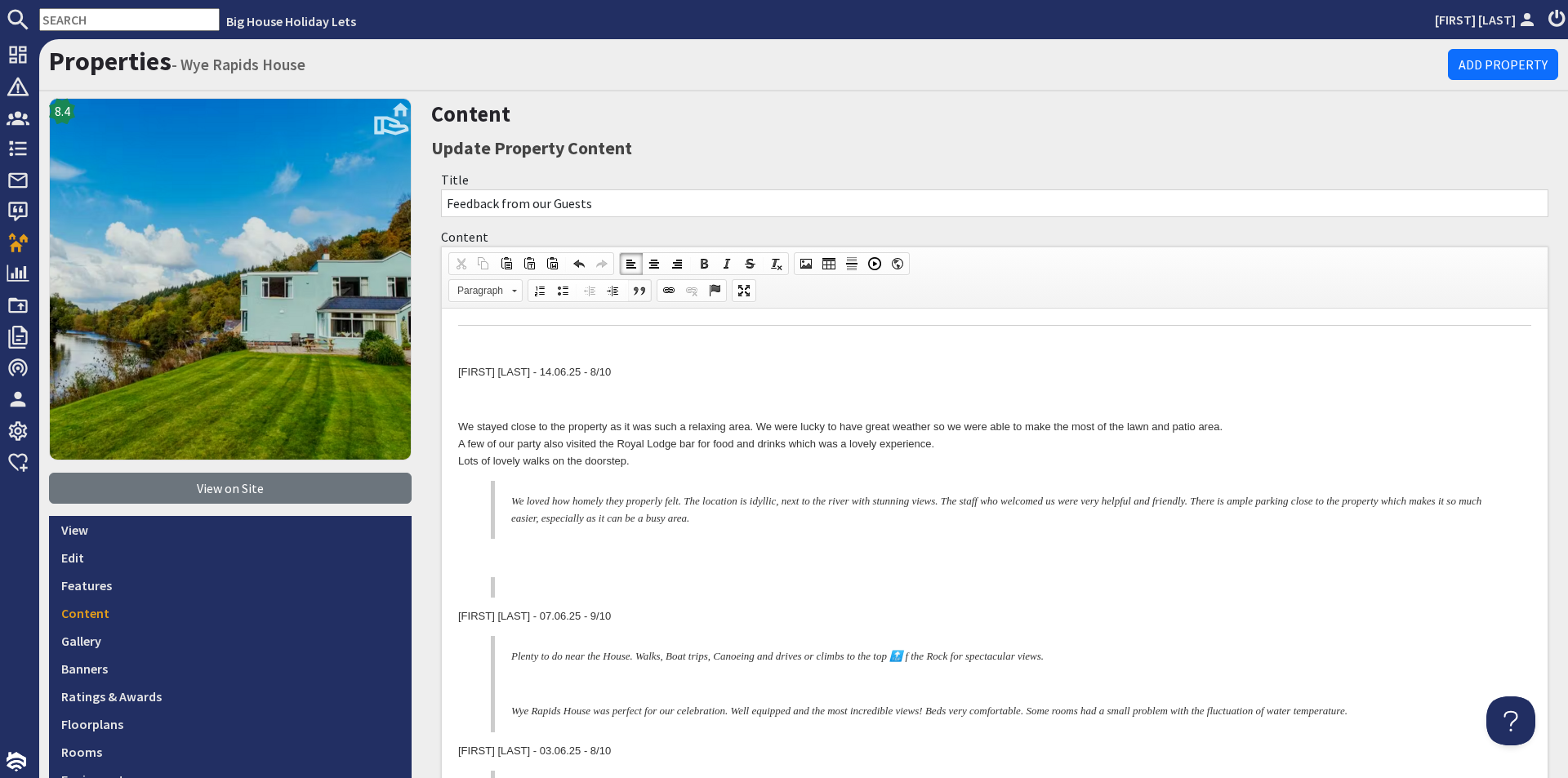 click at bounding box center (639, 291) 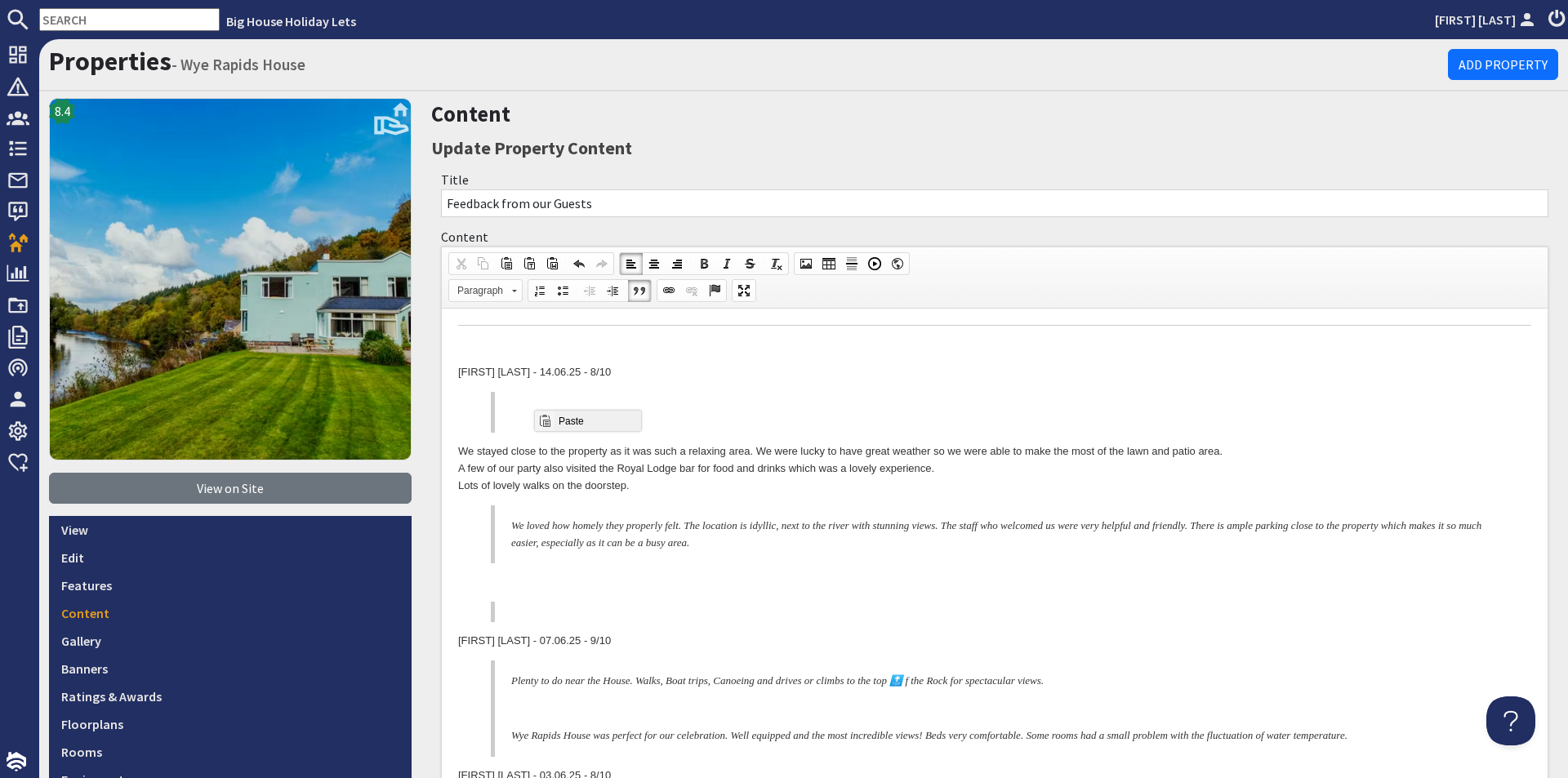 click at bounding box center [545, 421] 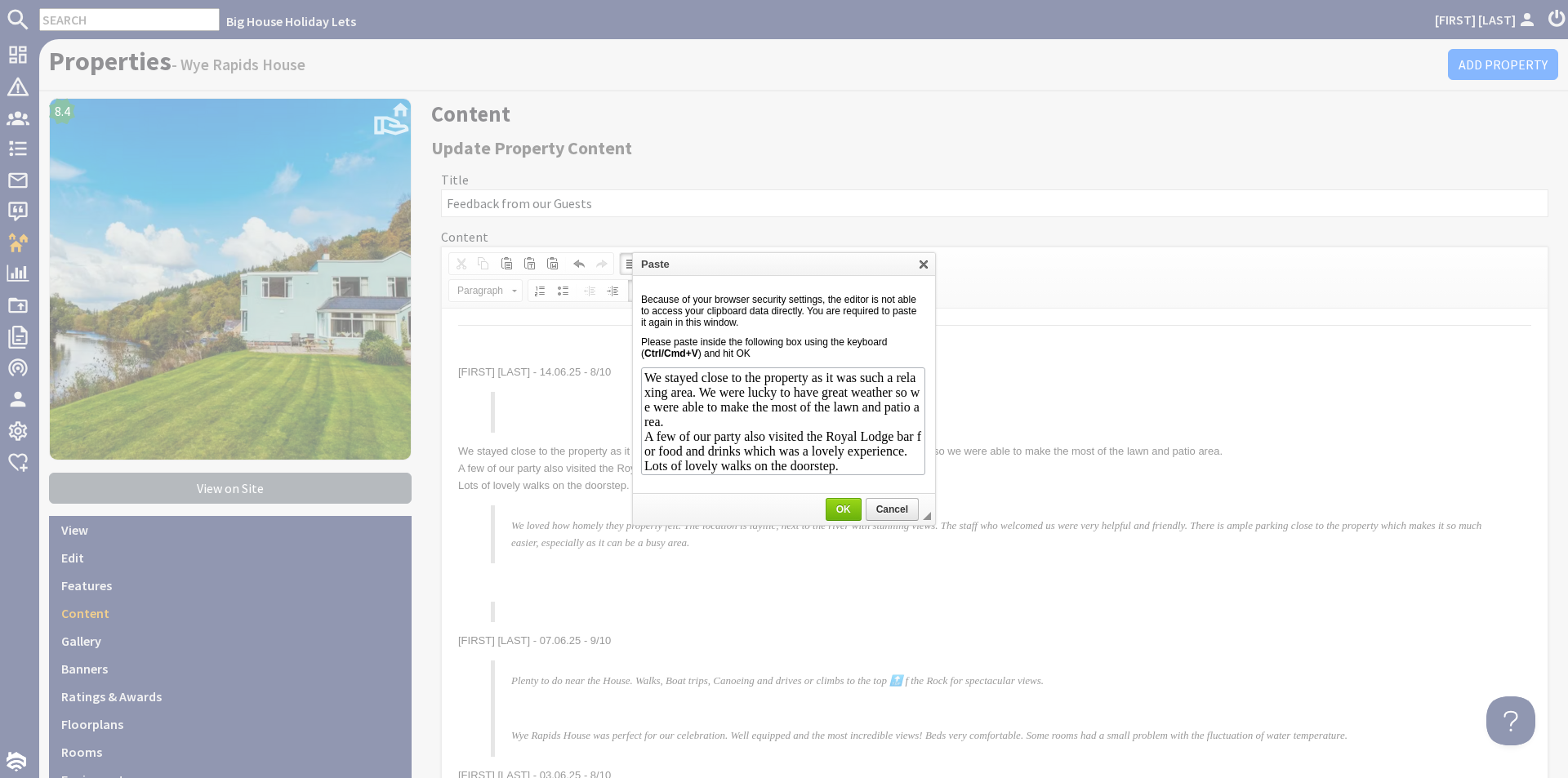 scroll, scrollTop: 0, scrollLeft: 0, axis: both 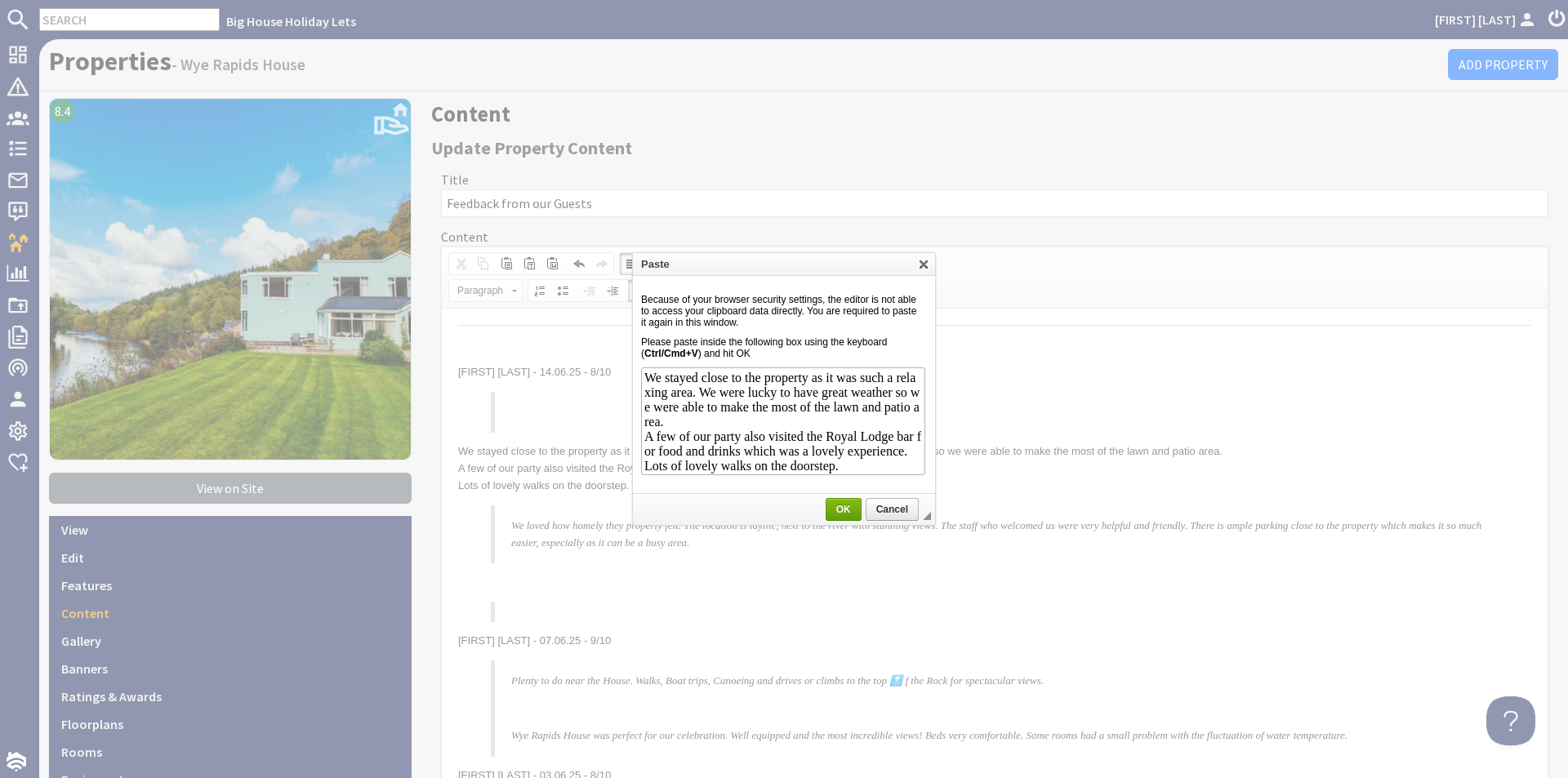 click on "OK" at bounding box center [844, 509] 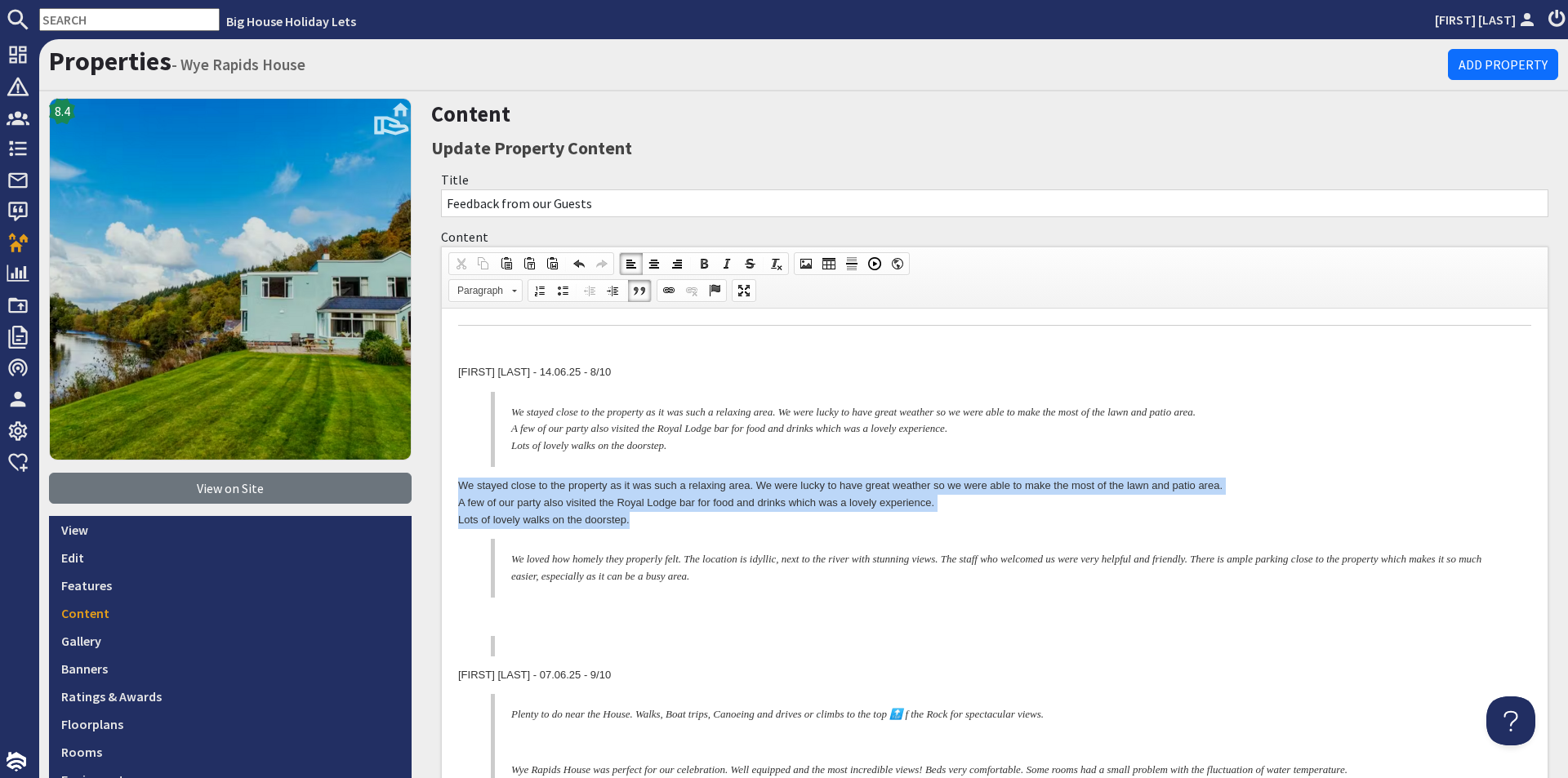 drag, startPoint x: 661, startPoint y: 516, endPoint x: 461, endPoint y: 491, distance: 201.55644 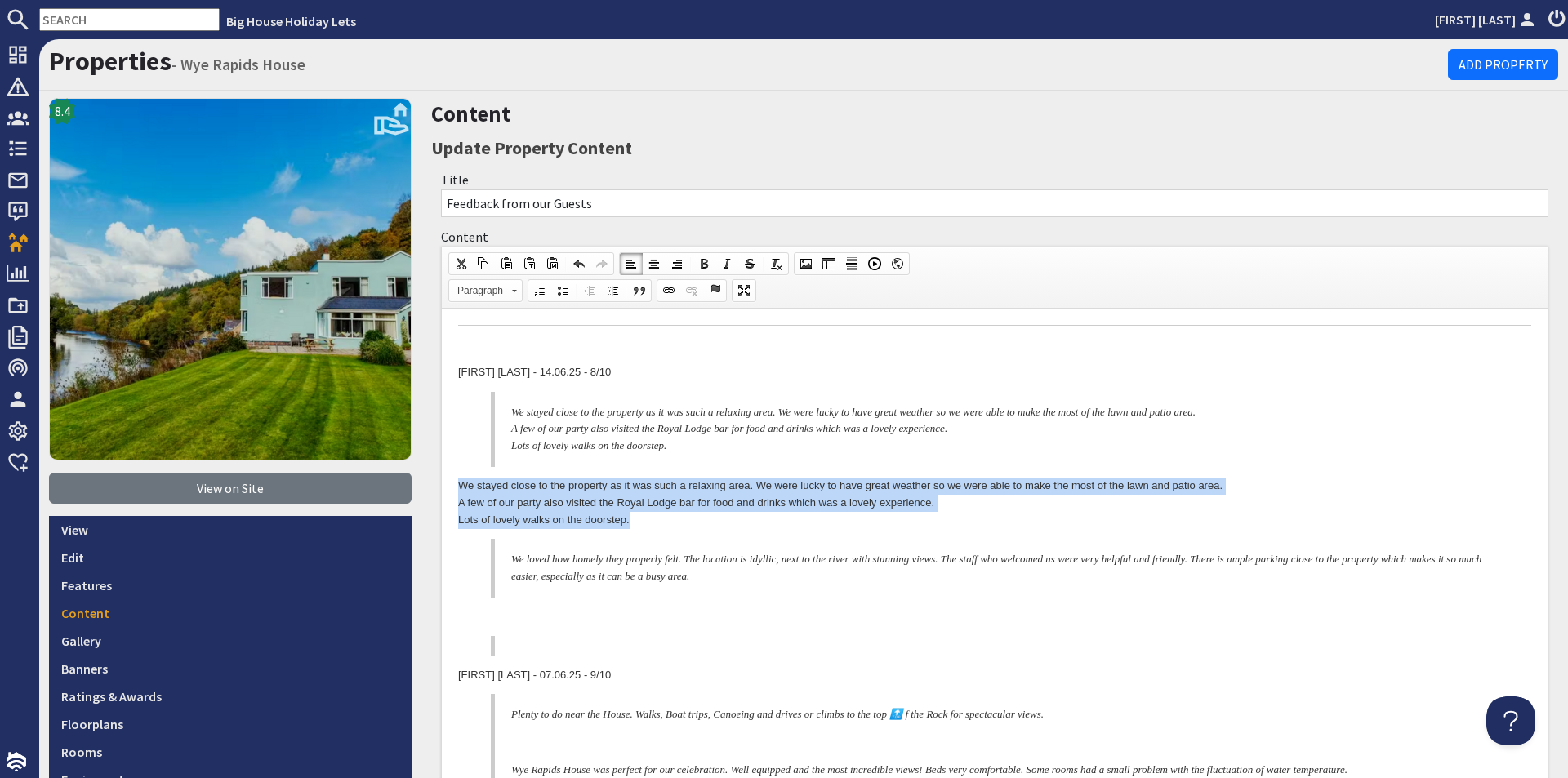 type 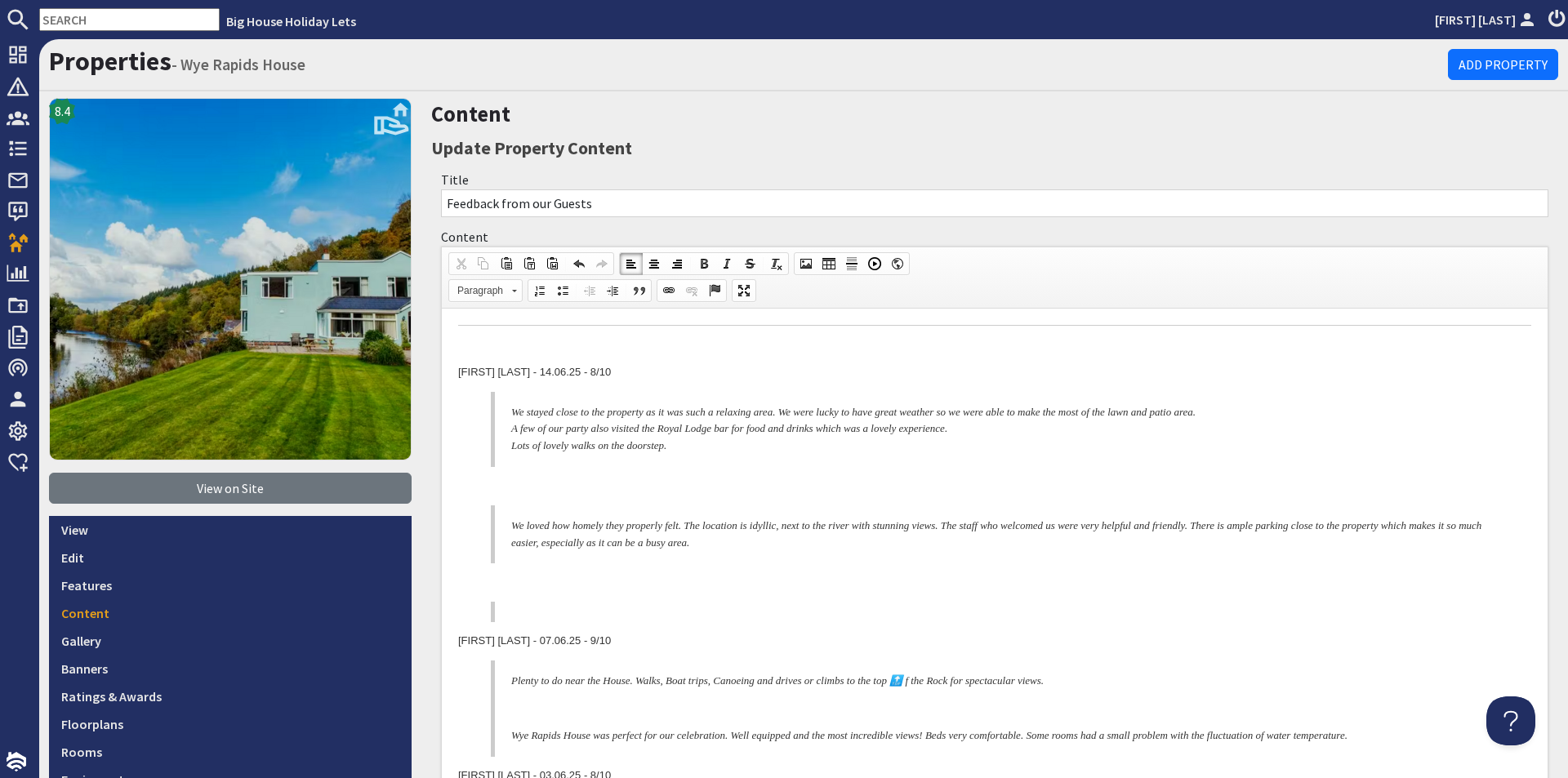 click at bounding box center (995, 486) 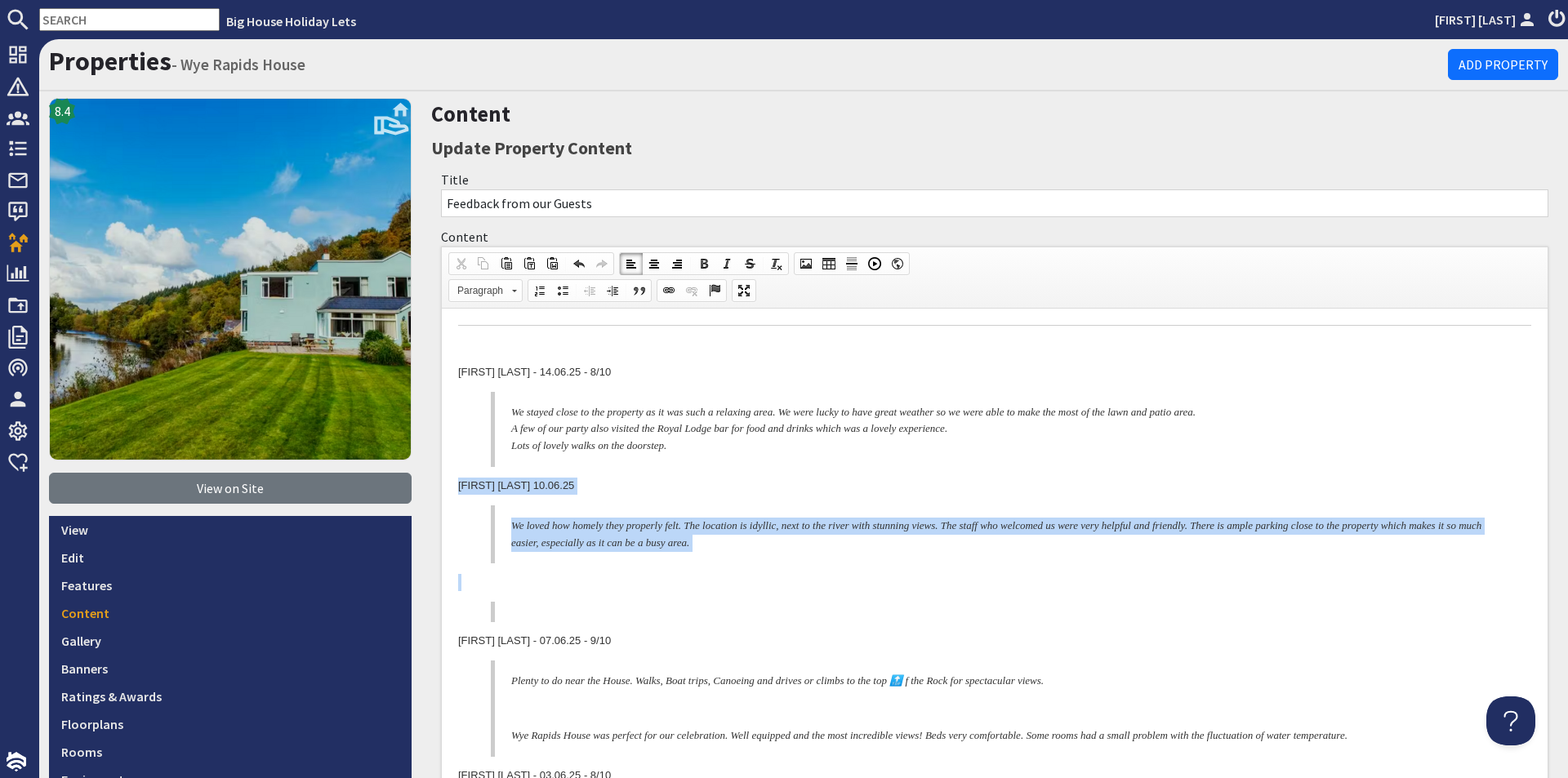 drag, startPoint x: 860, startPoint y: 586, endPoint x: 869, endPoint y: 787, distance: 201.20139 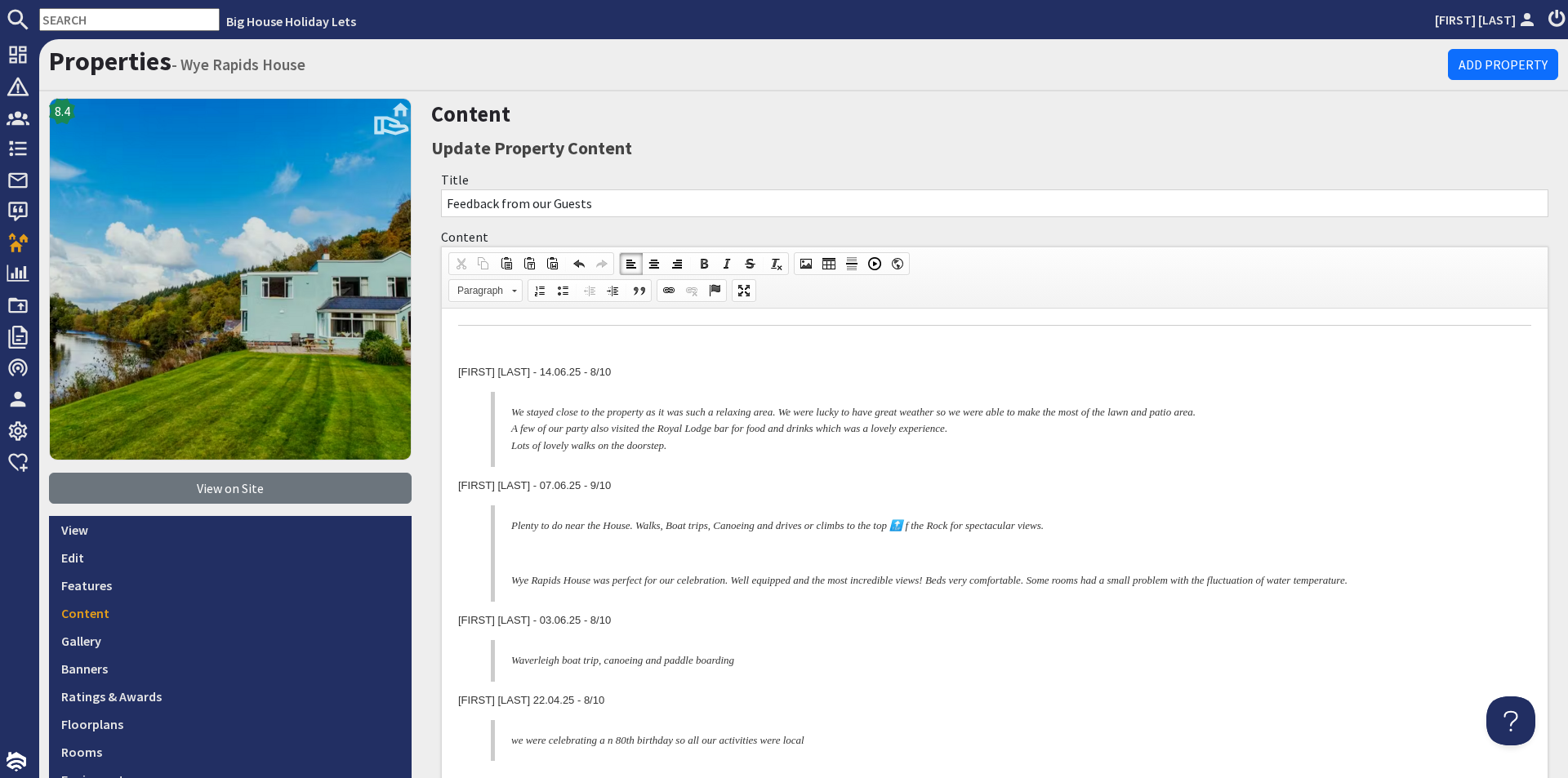 click at bounding box center (995, 345) 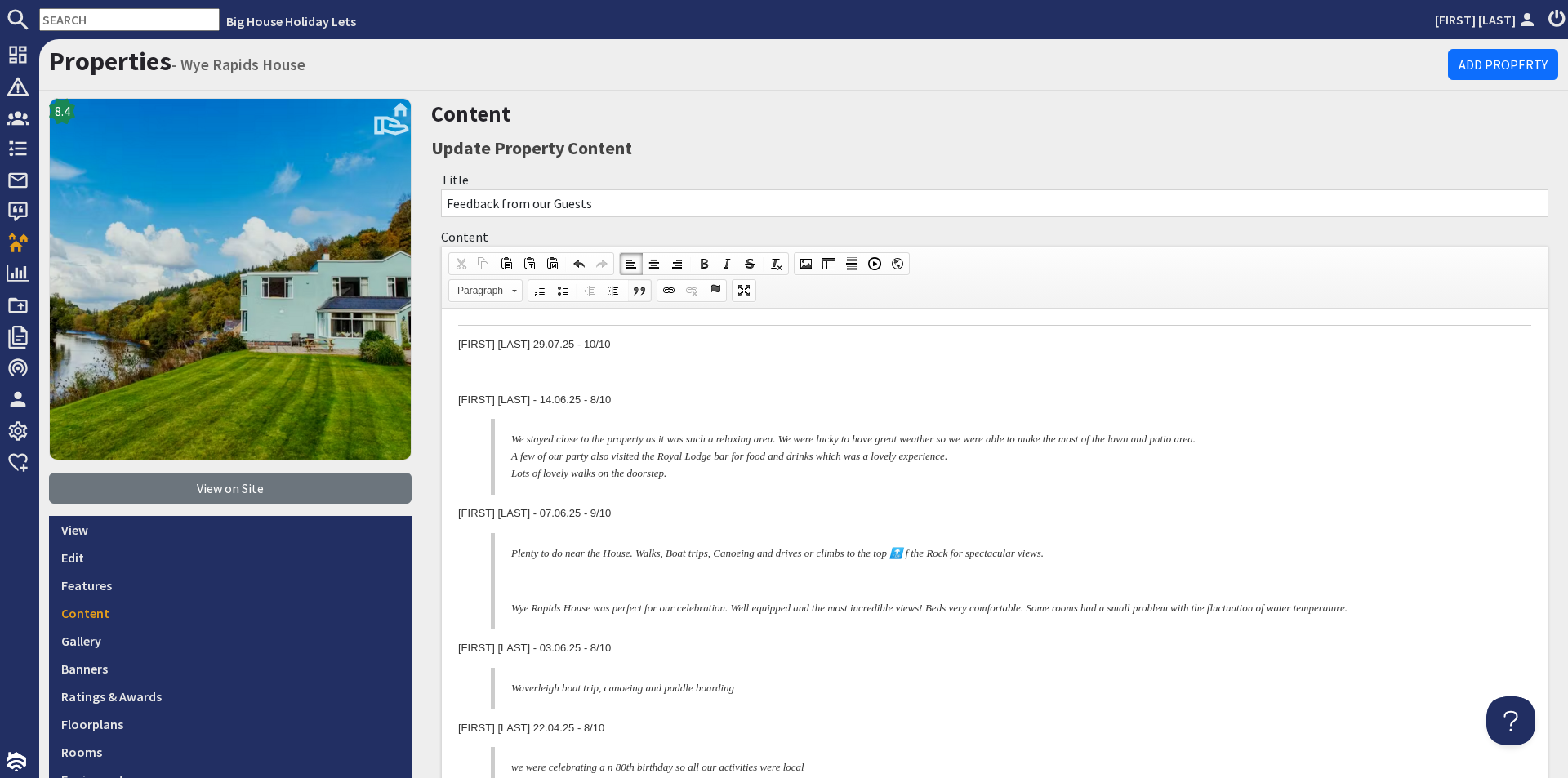 click at bounding box center (639, 291) 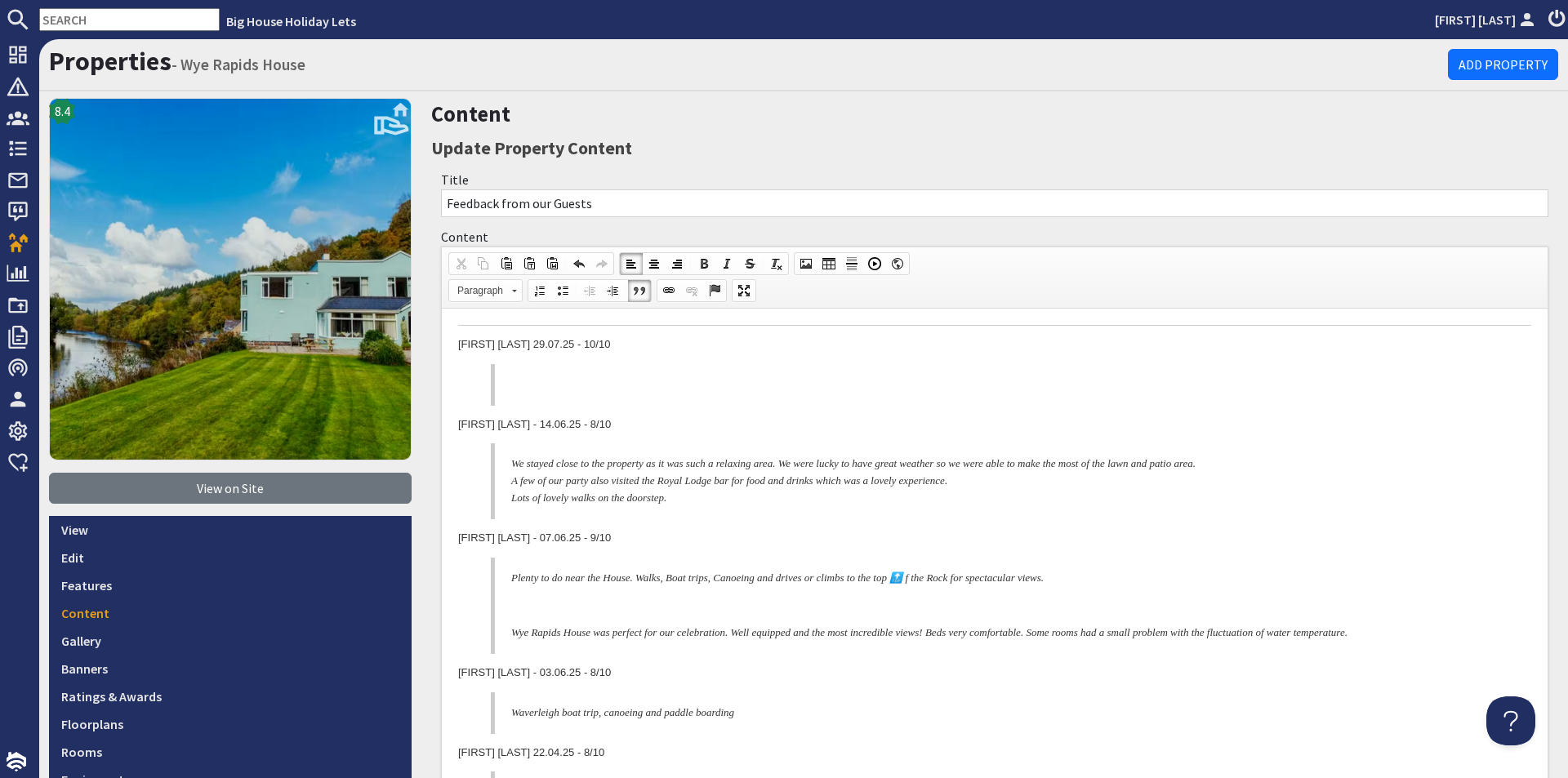 click at bounding box center (1001, 385) 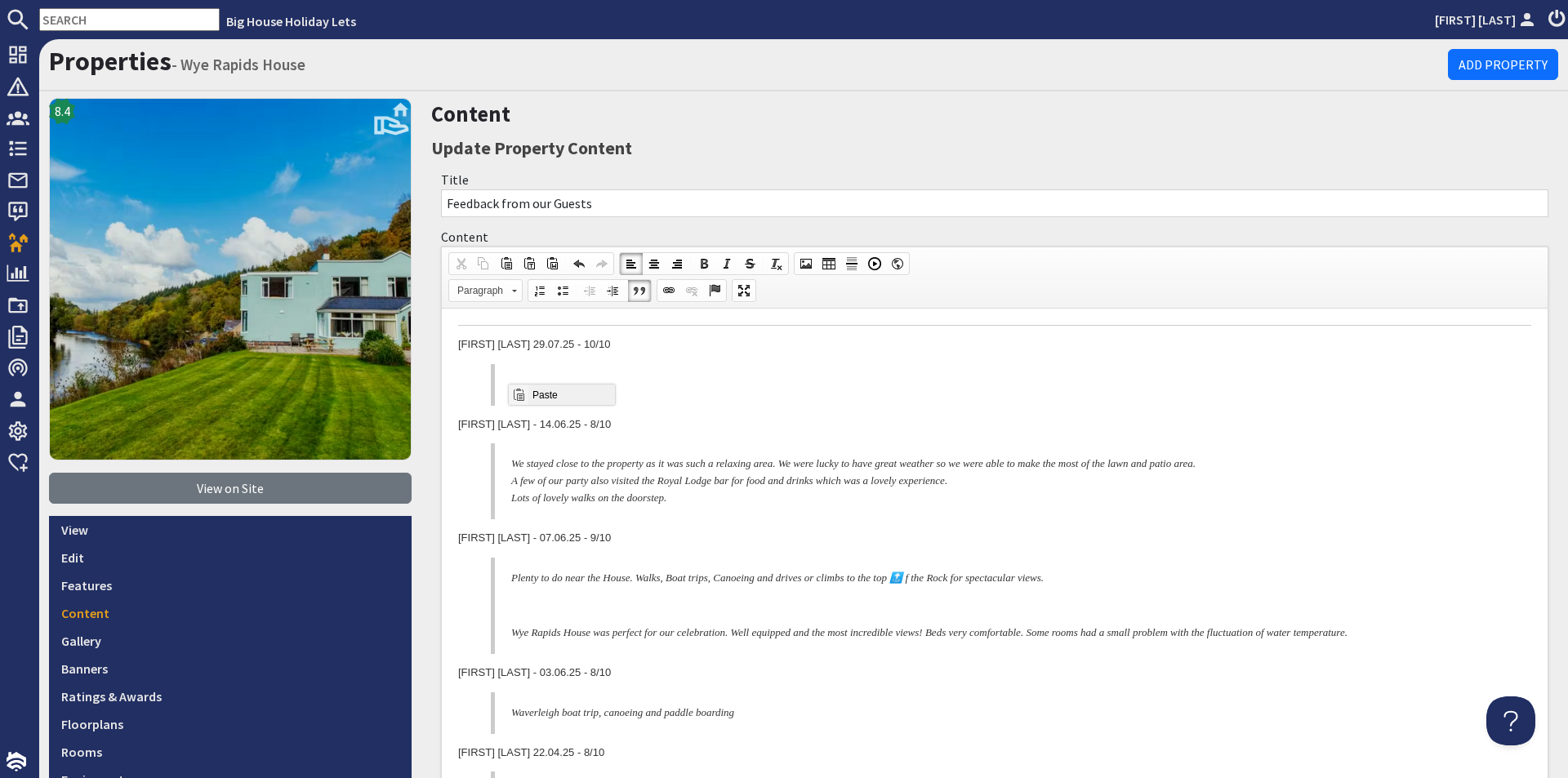 click on "Paste" at bounding box center (572, 394) 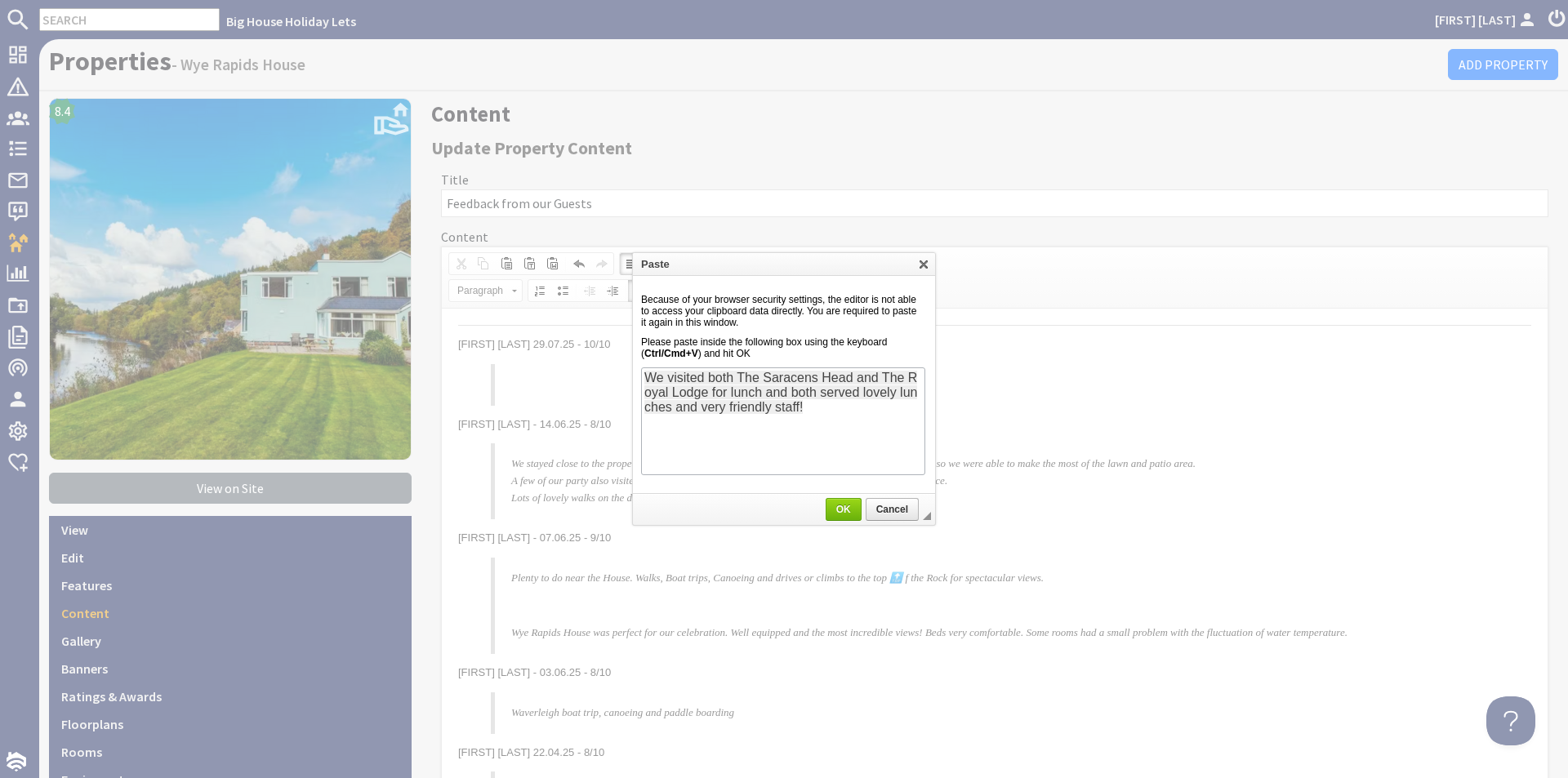 scroll, scrollTop: 0, scrollLeft: 0, axis: both 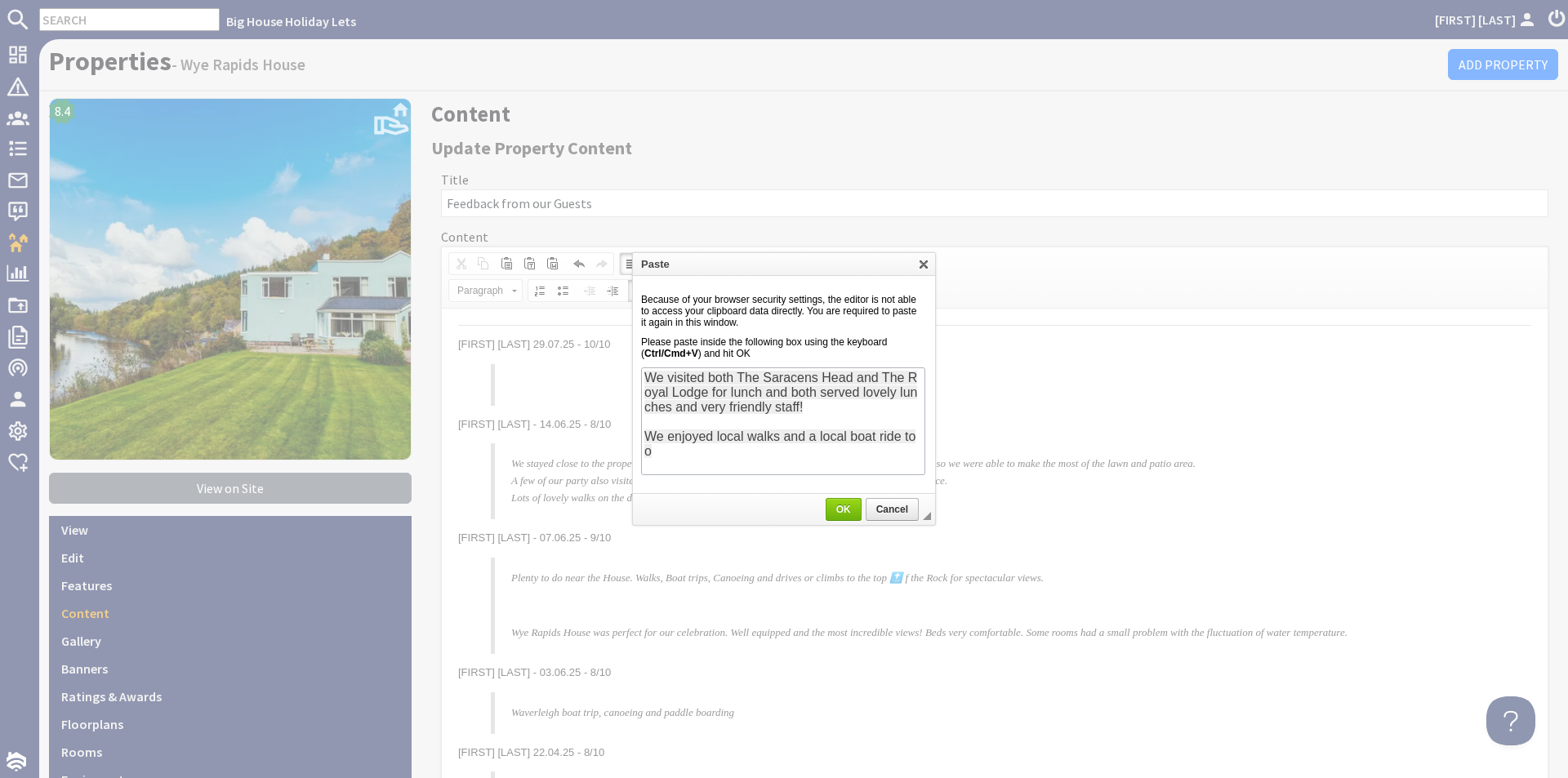 click on "We visited both The Saracens Head and The Royal Lodge for lunch and both served lovely lunches and very friendly staff! We enjoyed local walks and a local boat ride too" at bounding box center [782, 420] 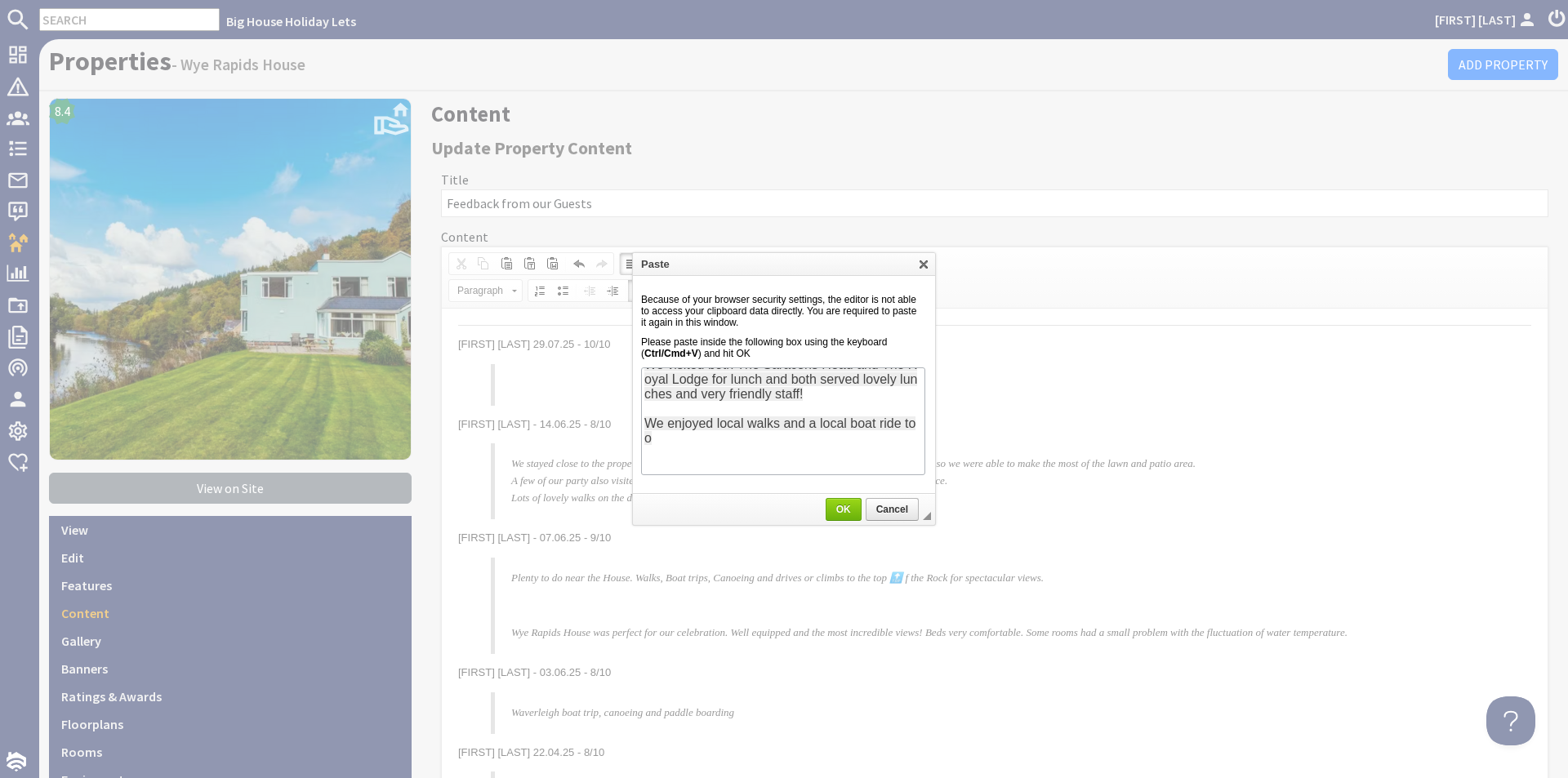 scroll, scrollTop: 87, scrollLeft: 0, axis: vertical 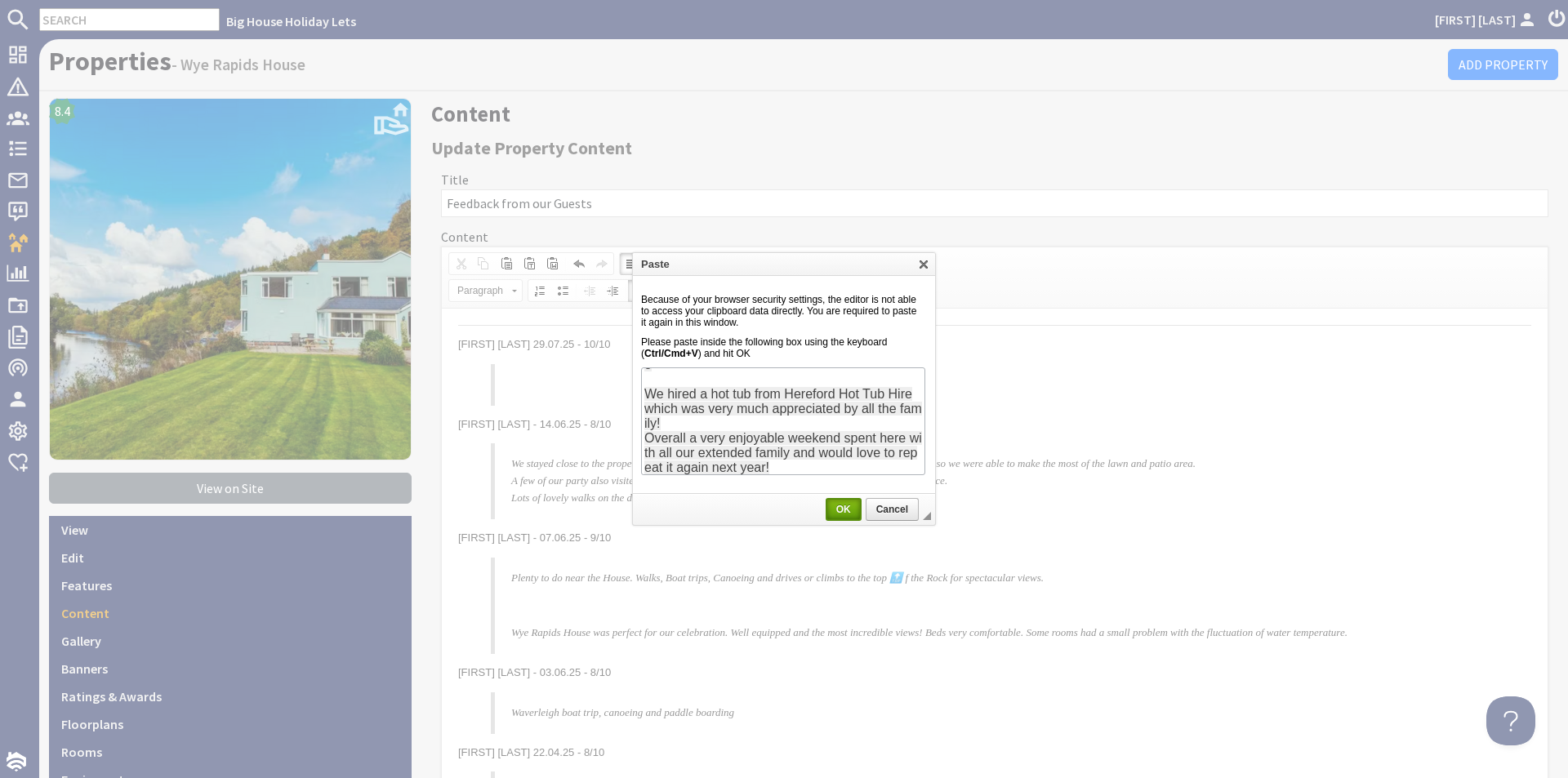 click on "OK" at bounding box center (844, 509) 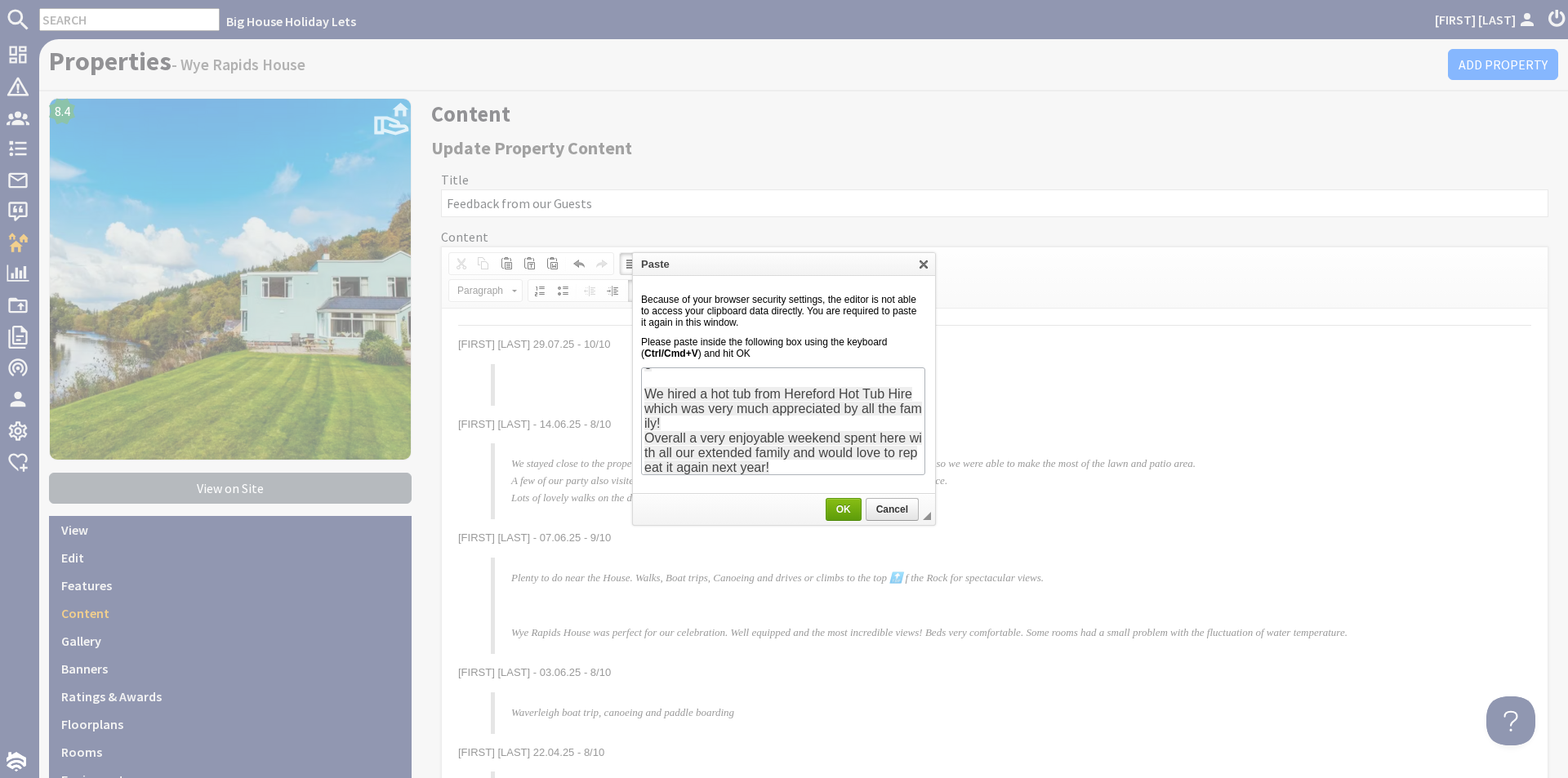 scroll, scrollTop: 0, scrollLeft: 0, axis: both 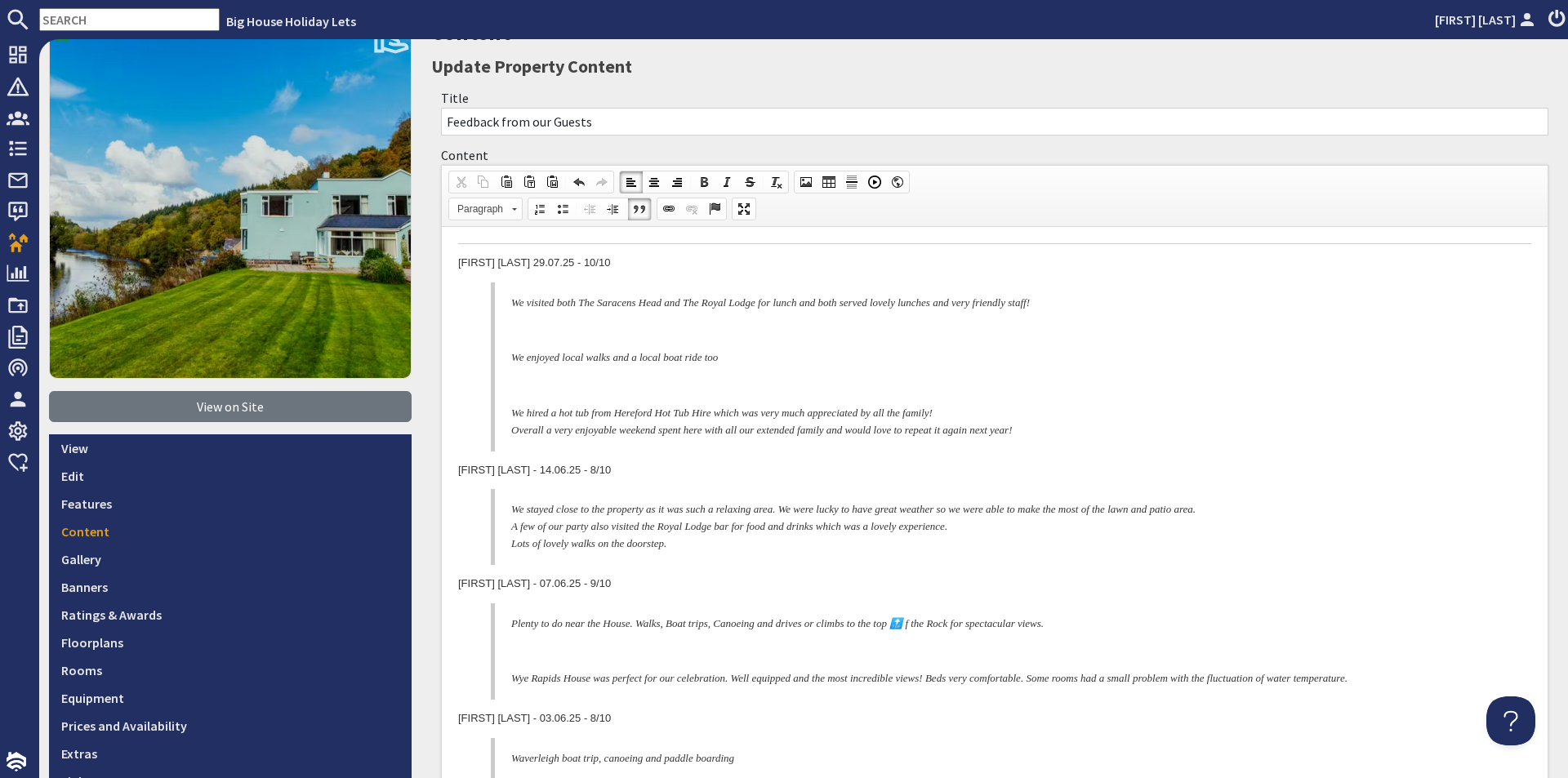 click at bounding box center [1001, 331] 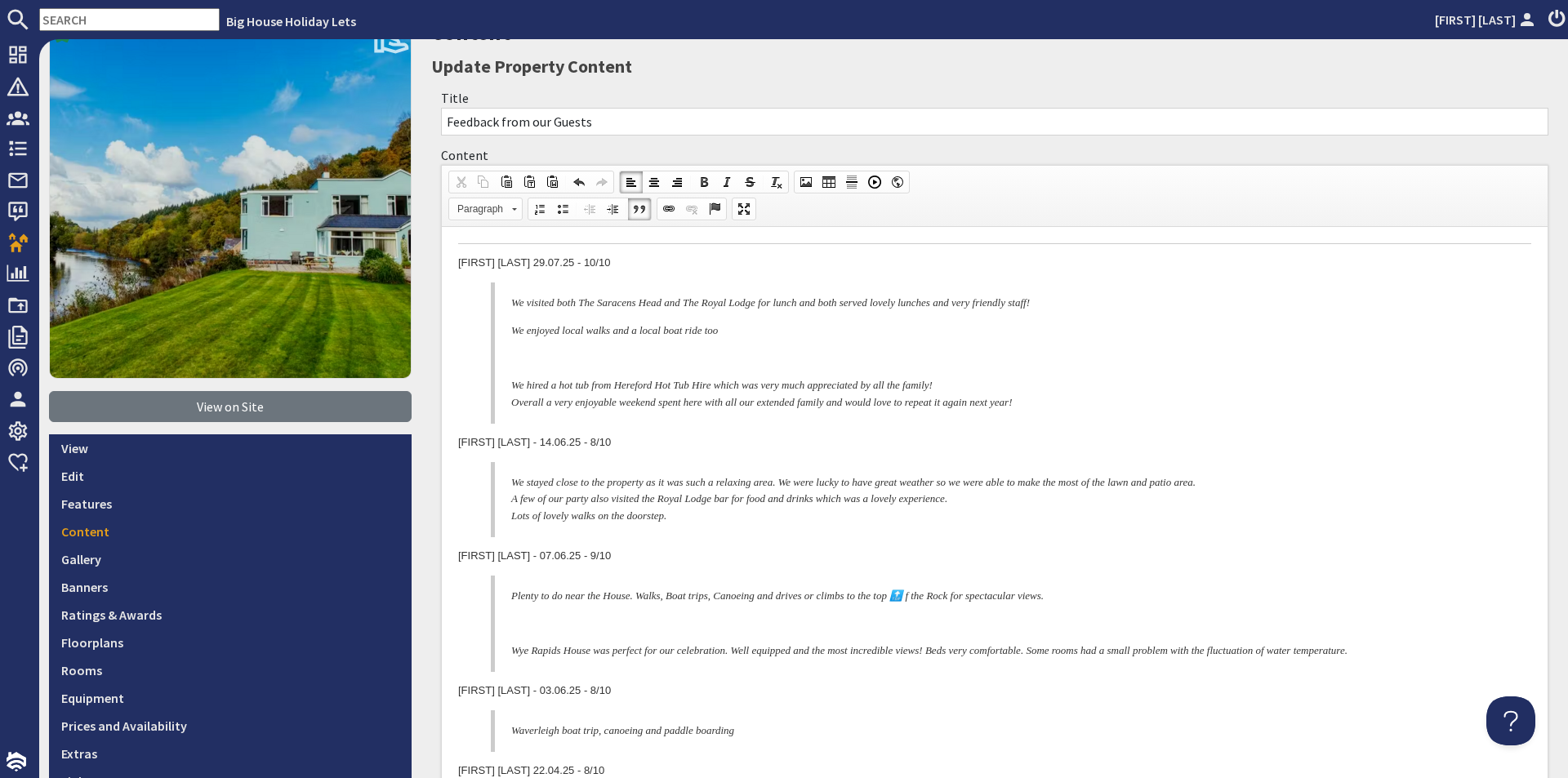 click on "We visited both The Saracens Head and The Royal Lodge for lunch and both served lovely lunches and very friendly staff! We enjoyed local walks and a local boat ride too We hired a hot tub from Hereford Hot Tub Hire which was very much appreciated by all the family! Overall a very enjoyable weekend spent here with all our extended family and would love to repeat it again next year!" at bounding box center [995, 353] 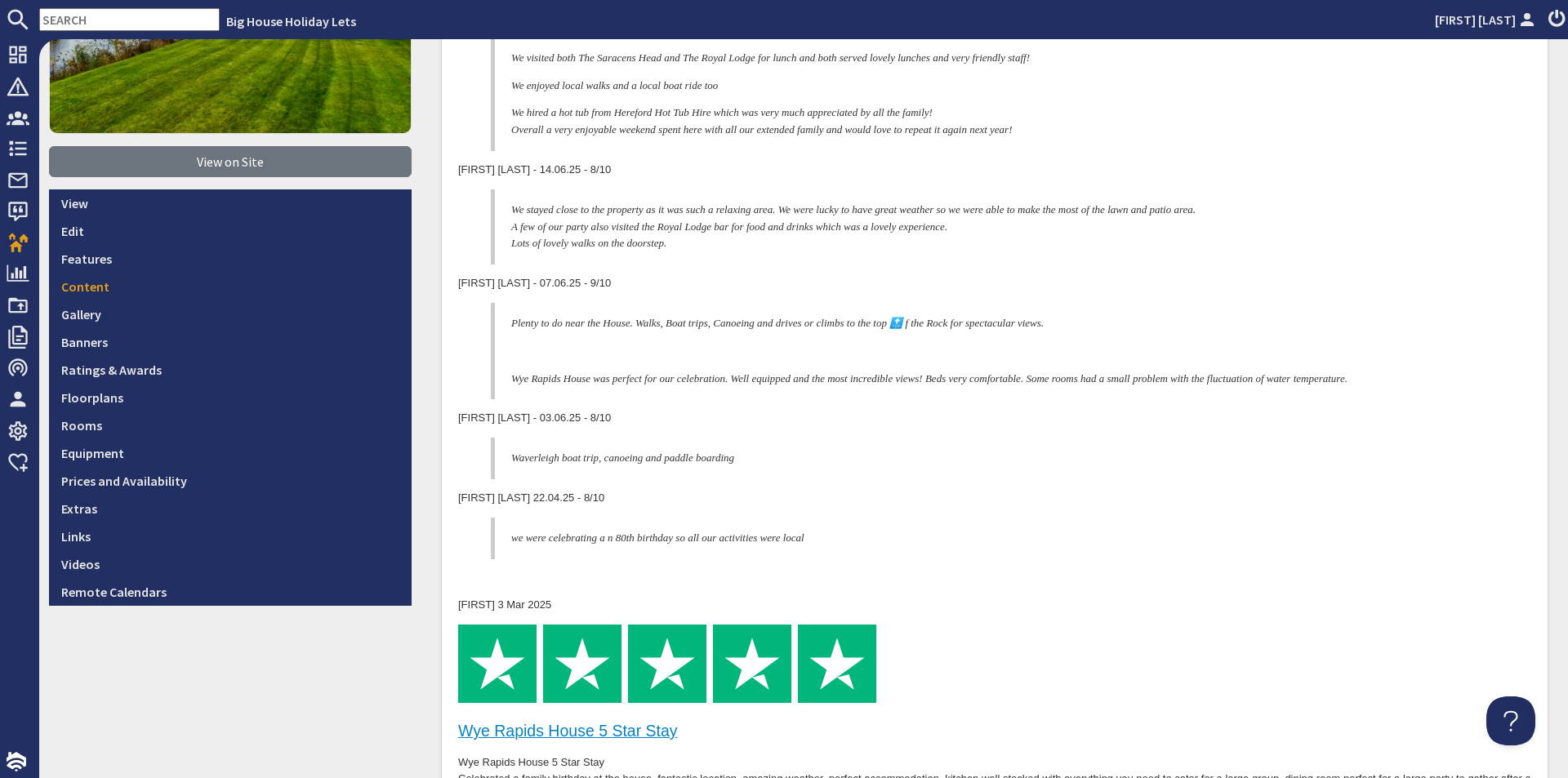 scroll, scrollTop: 408, scrollLeft: 0, axis: vertical 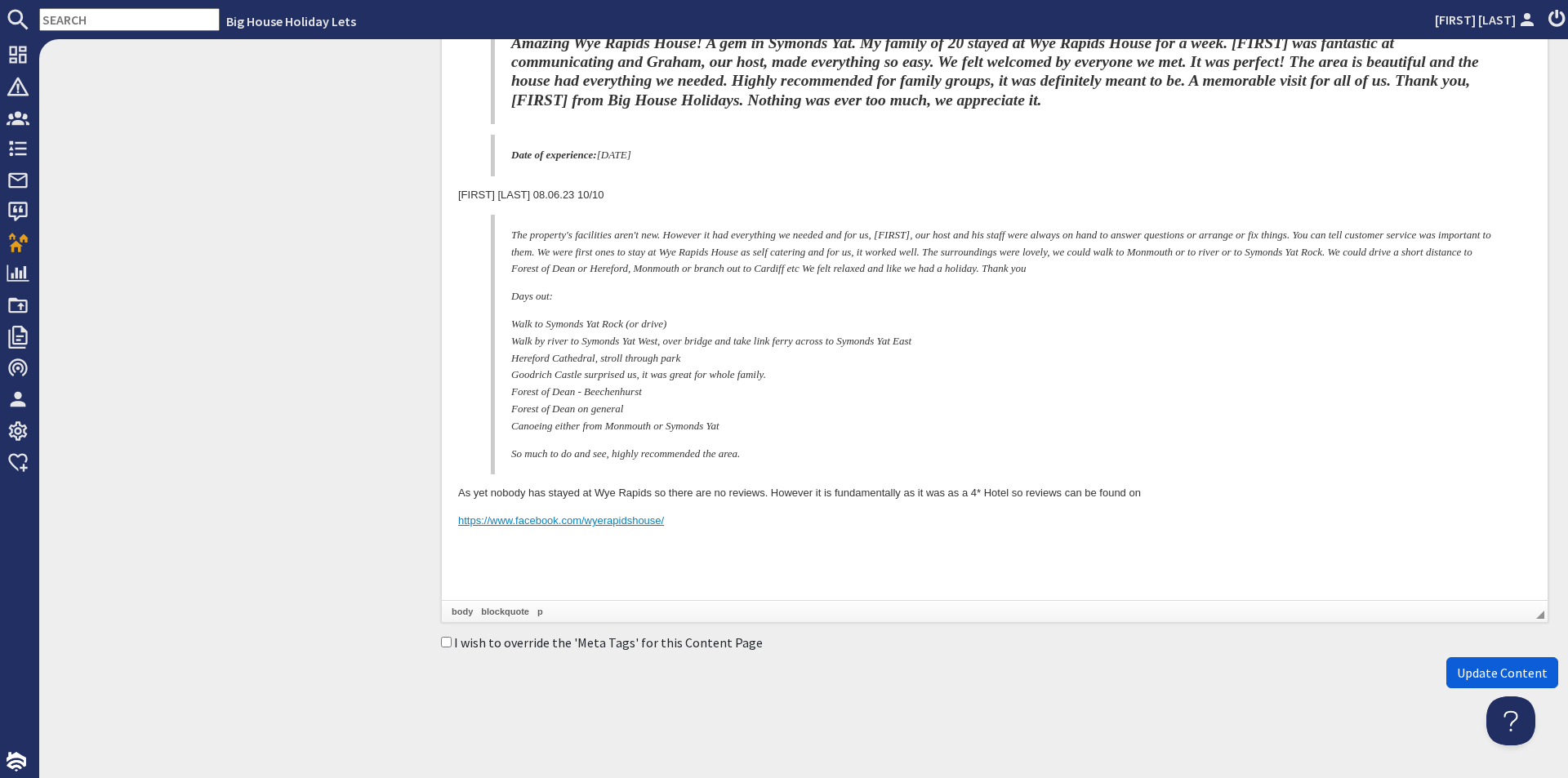 click on "Update Content" at bounding box center [1502, 673] 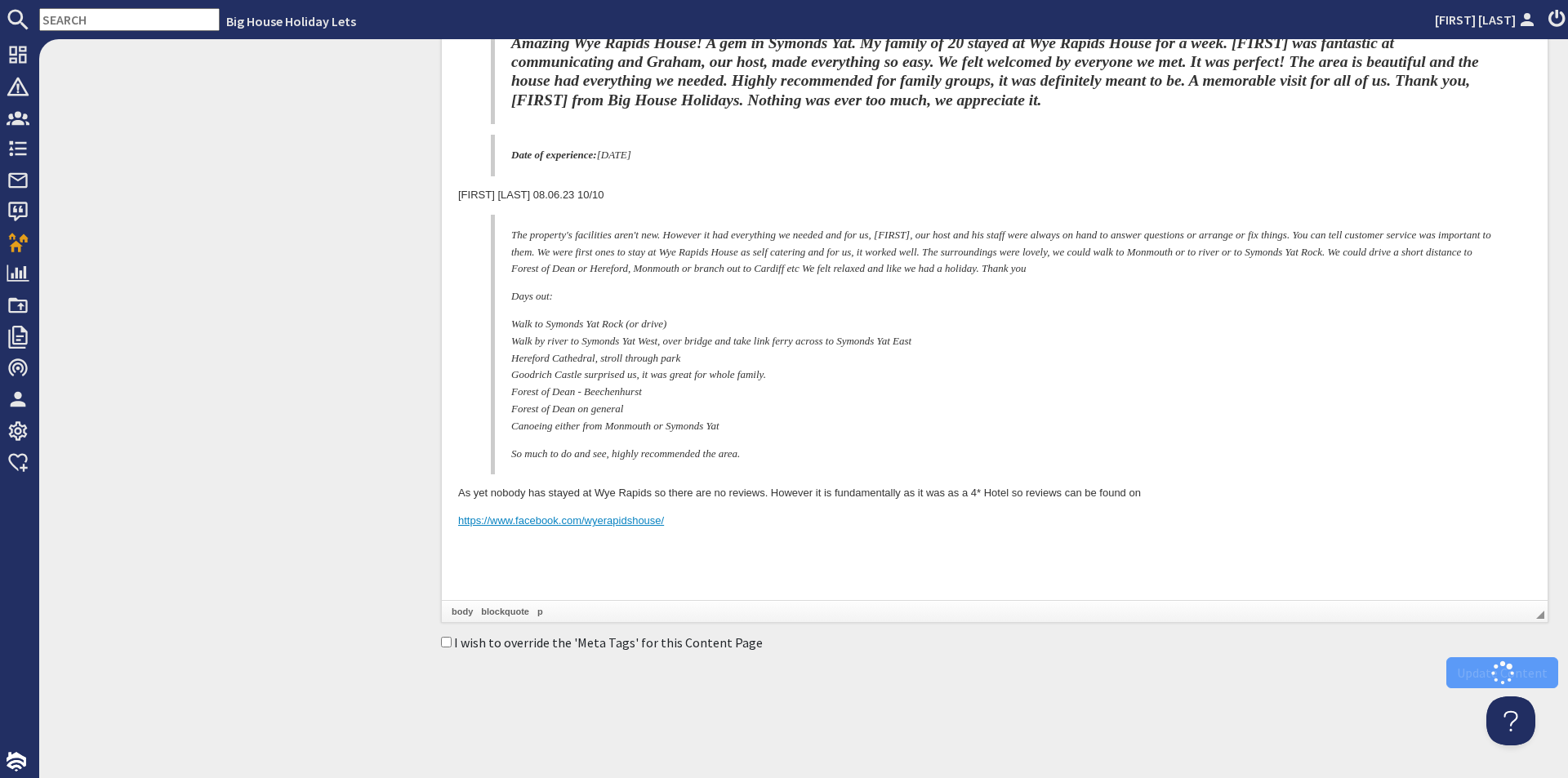 scroll, scrollTop: 0, scrollLeft: 0, axis: both 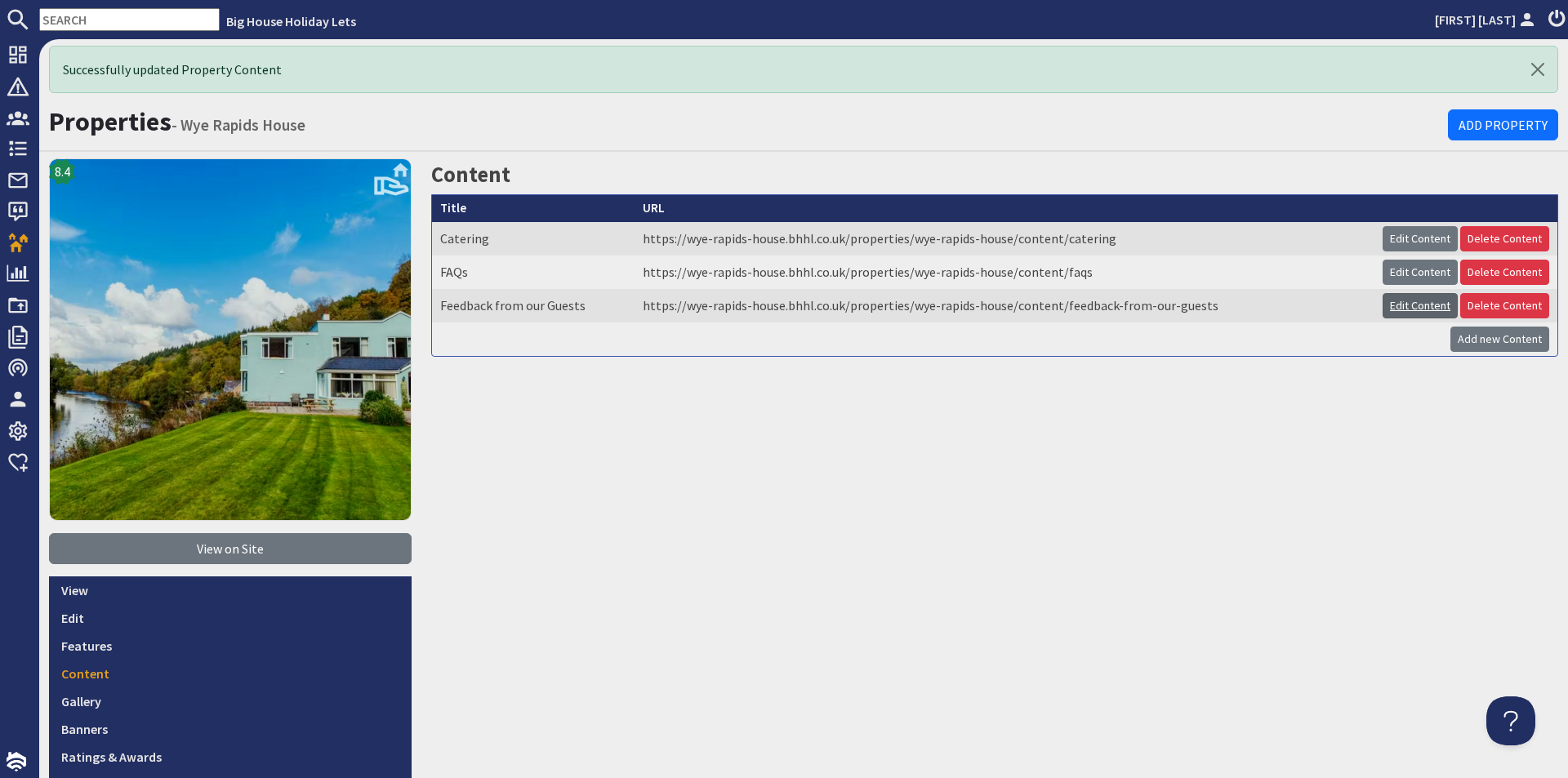 click on "Edit Content" at bounding box center (1420, 305) 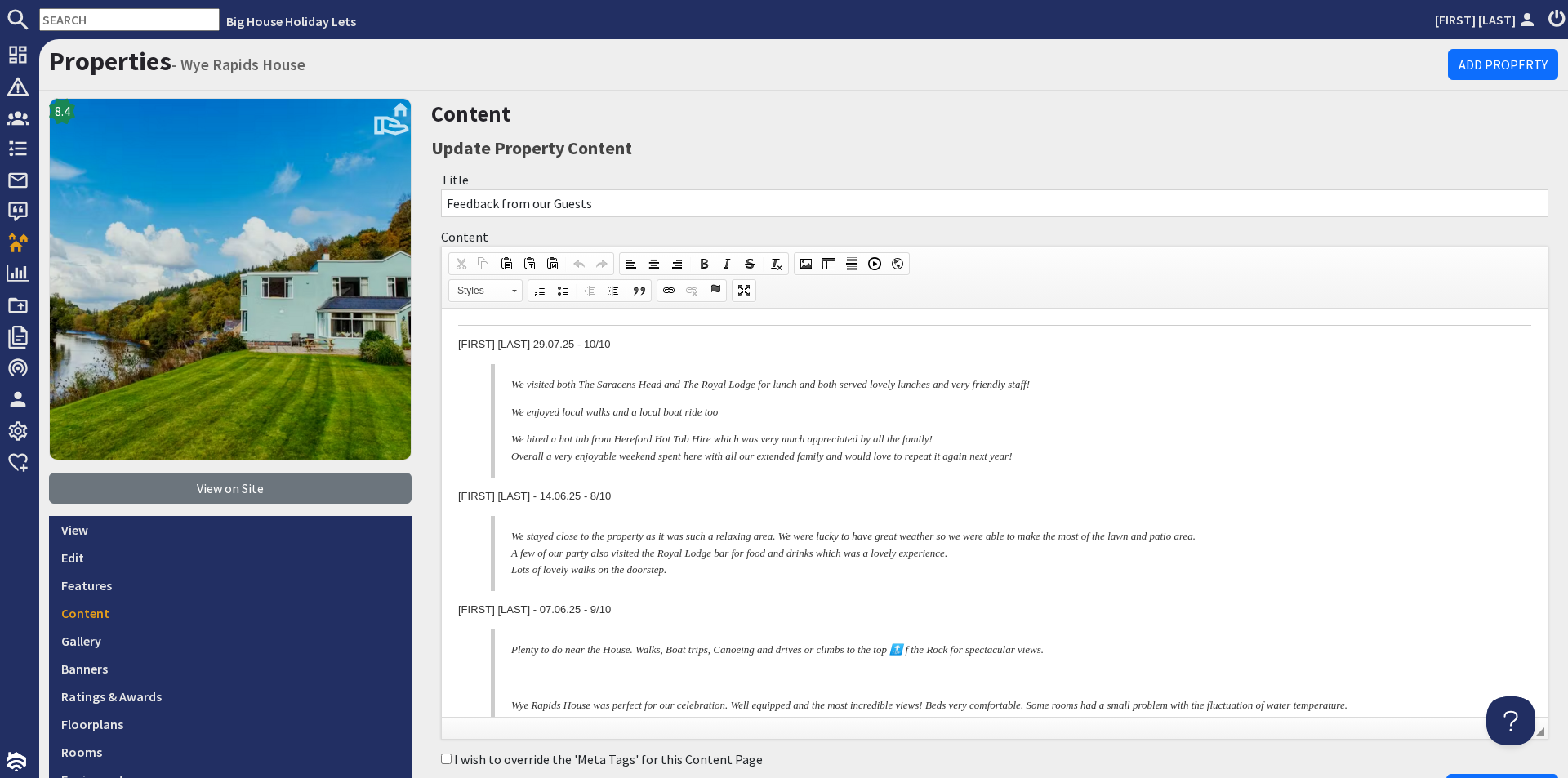 scroll, scrollTop: 0, scrollLeft: 0, axis: both 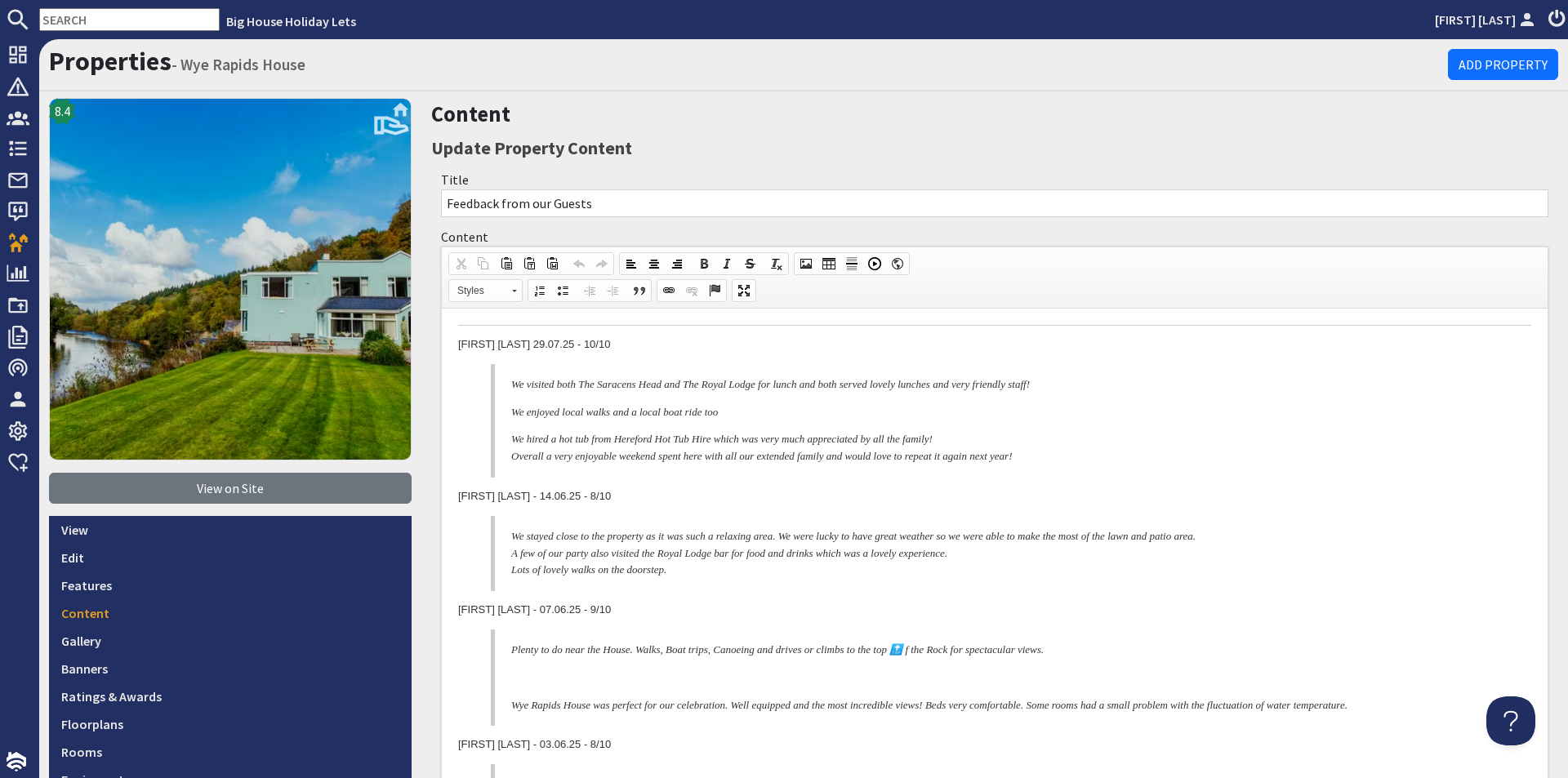 click on "Maureen H 29.07.25 - 10/10" at bounding box center (995, 345) 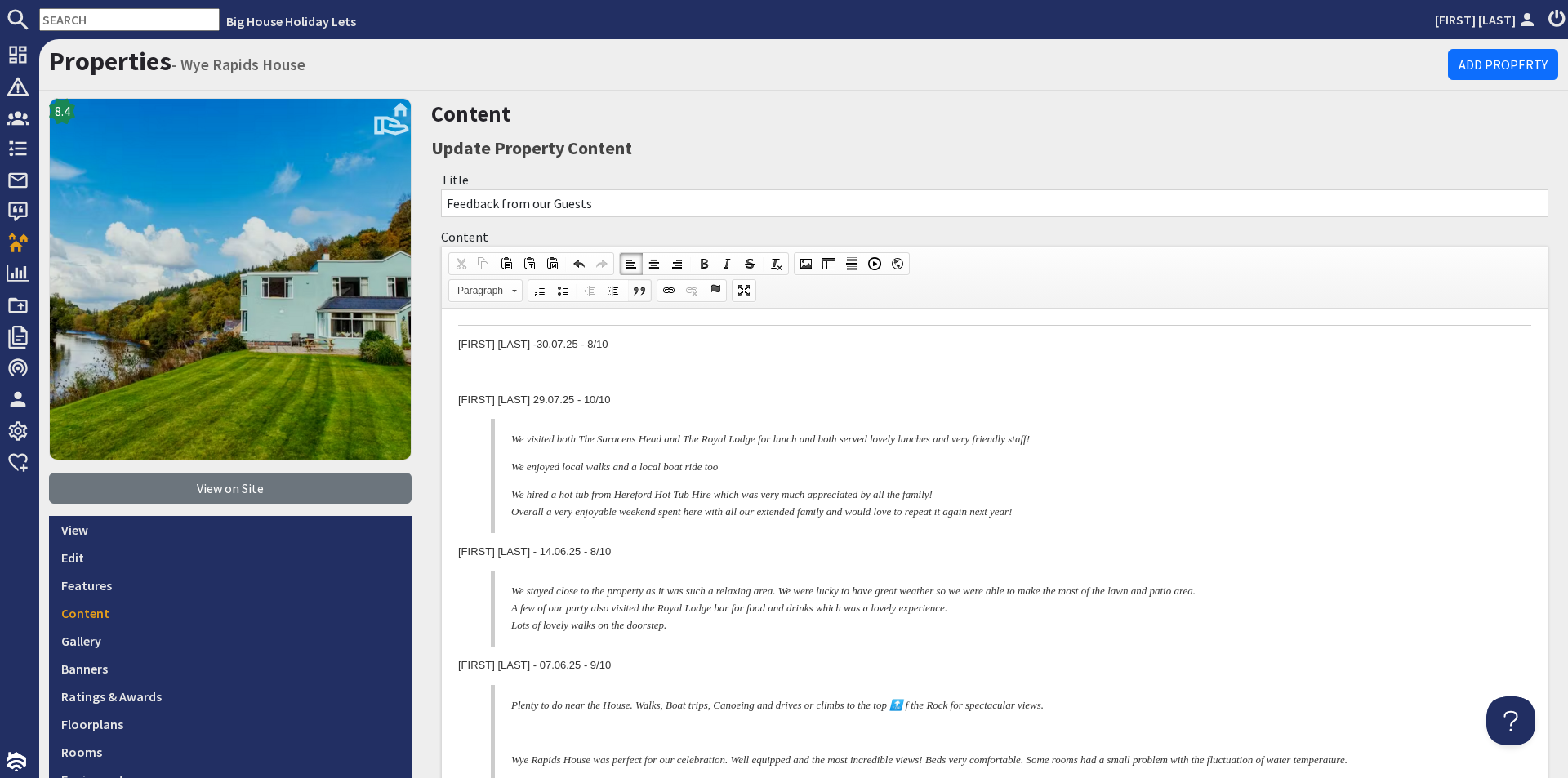 click at bounding box center [639, 291] 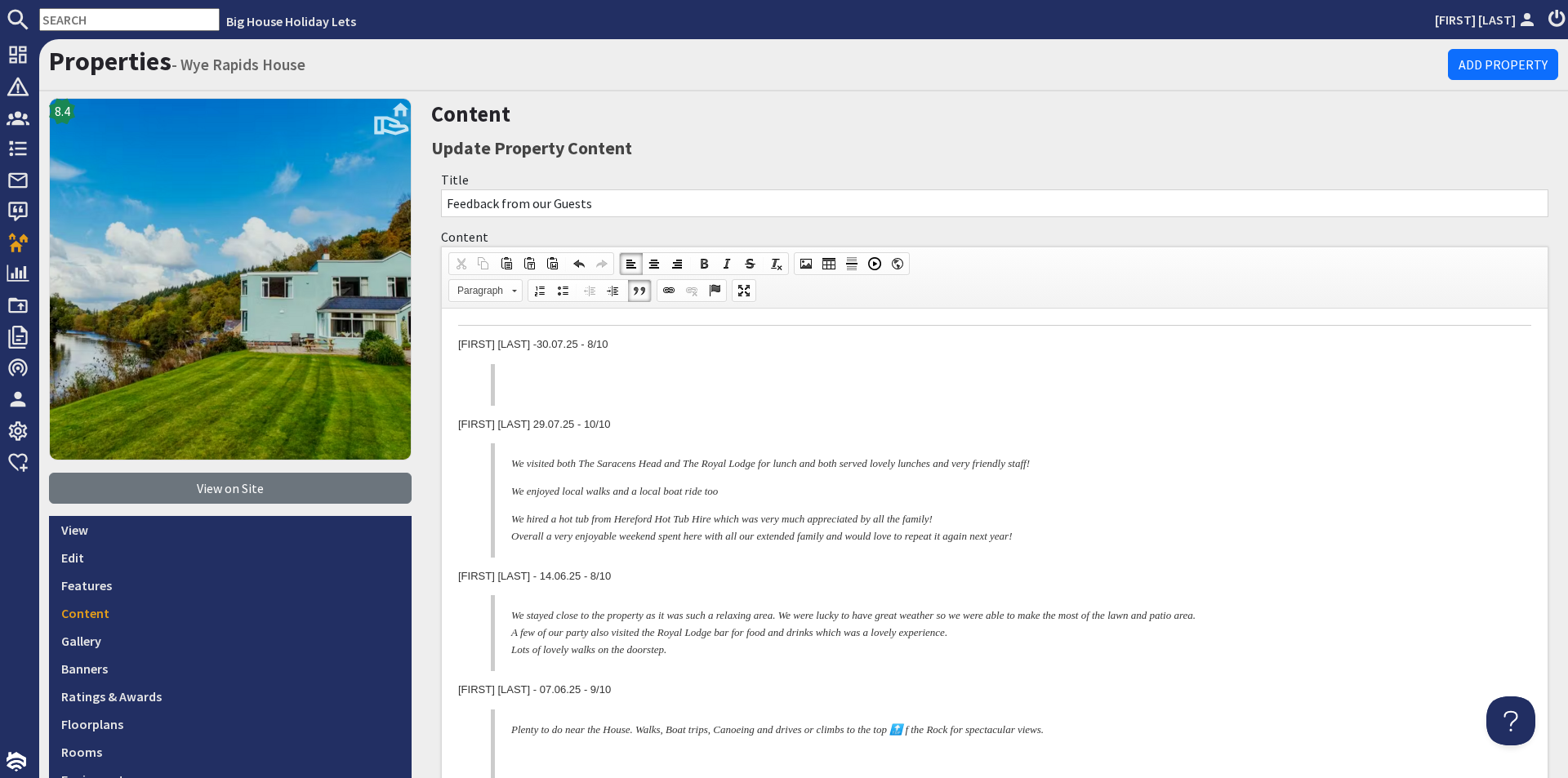 click at bounding box center [1001, 385] 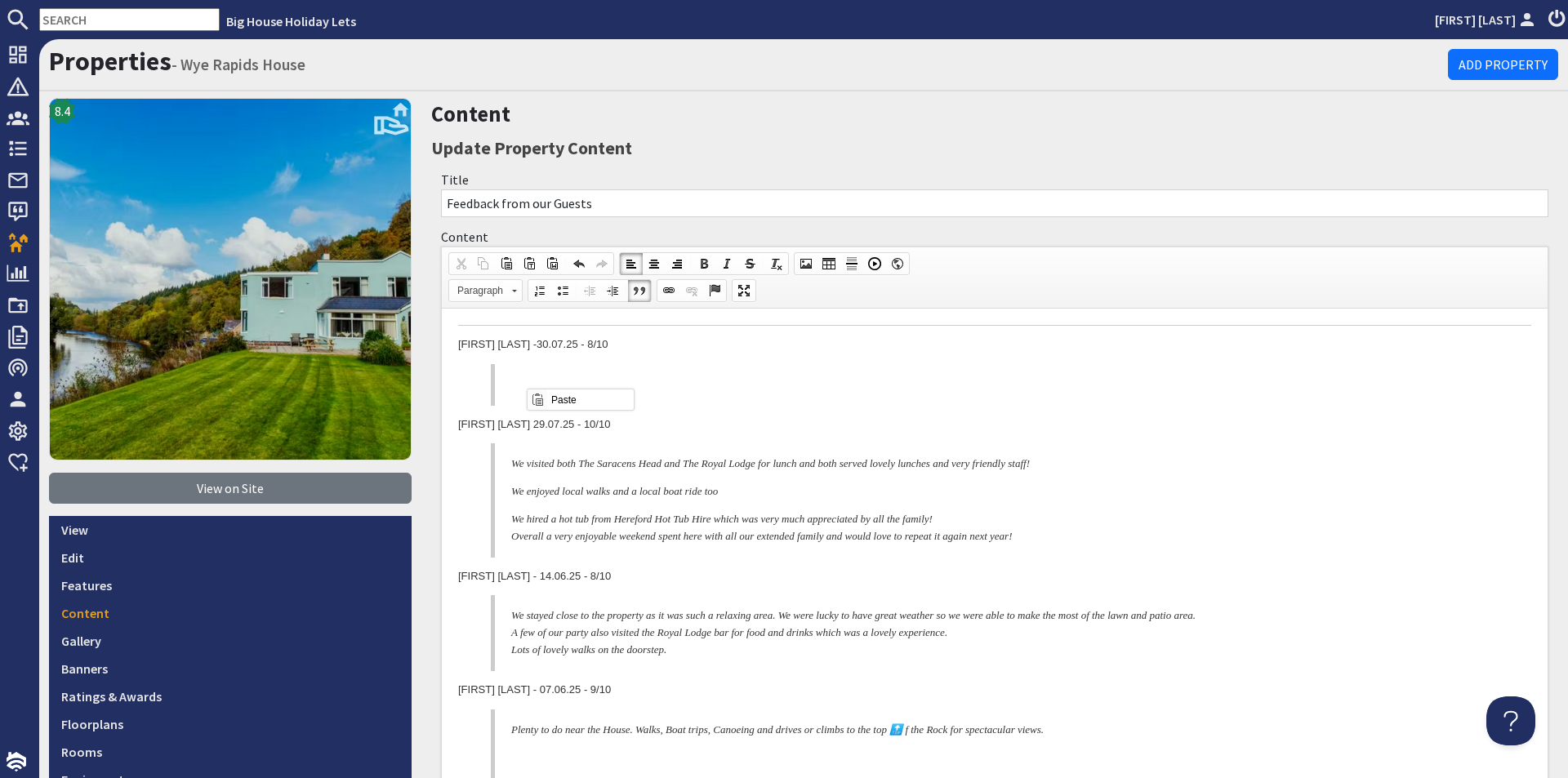 scroll, scrollTop: 0, scrollLeft: 0, axis: both 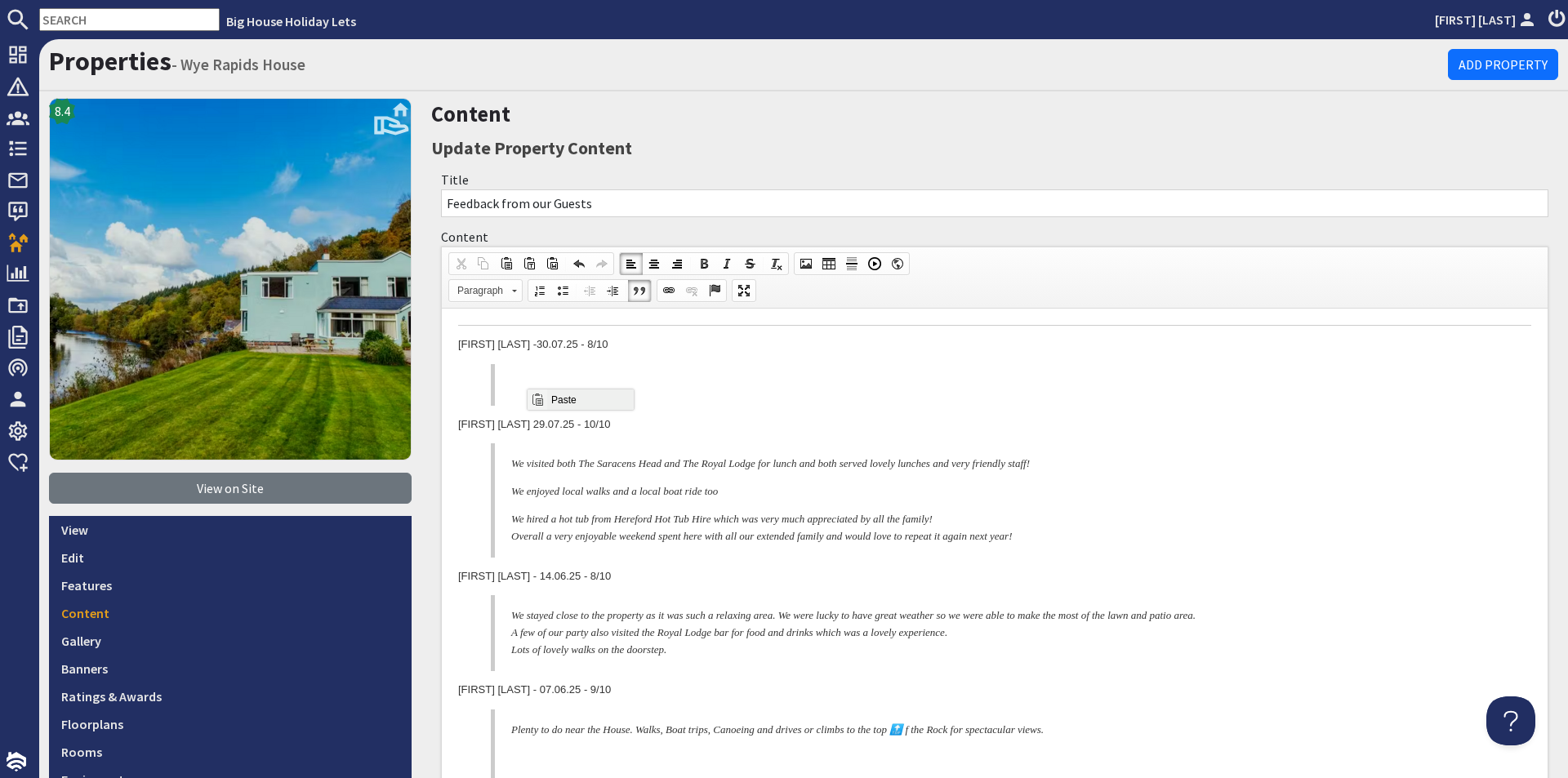 click on "Paste" at bounding box center [590, 399] 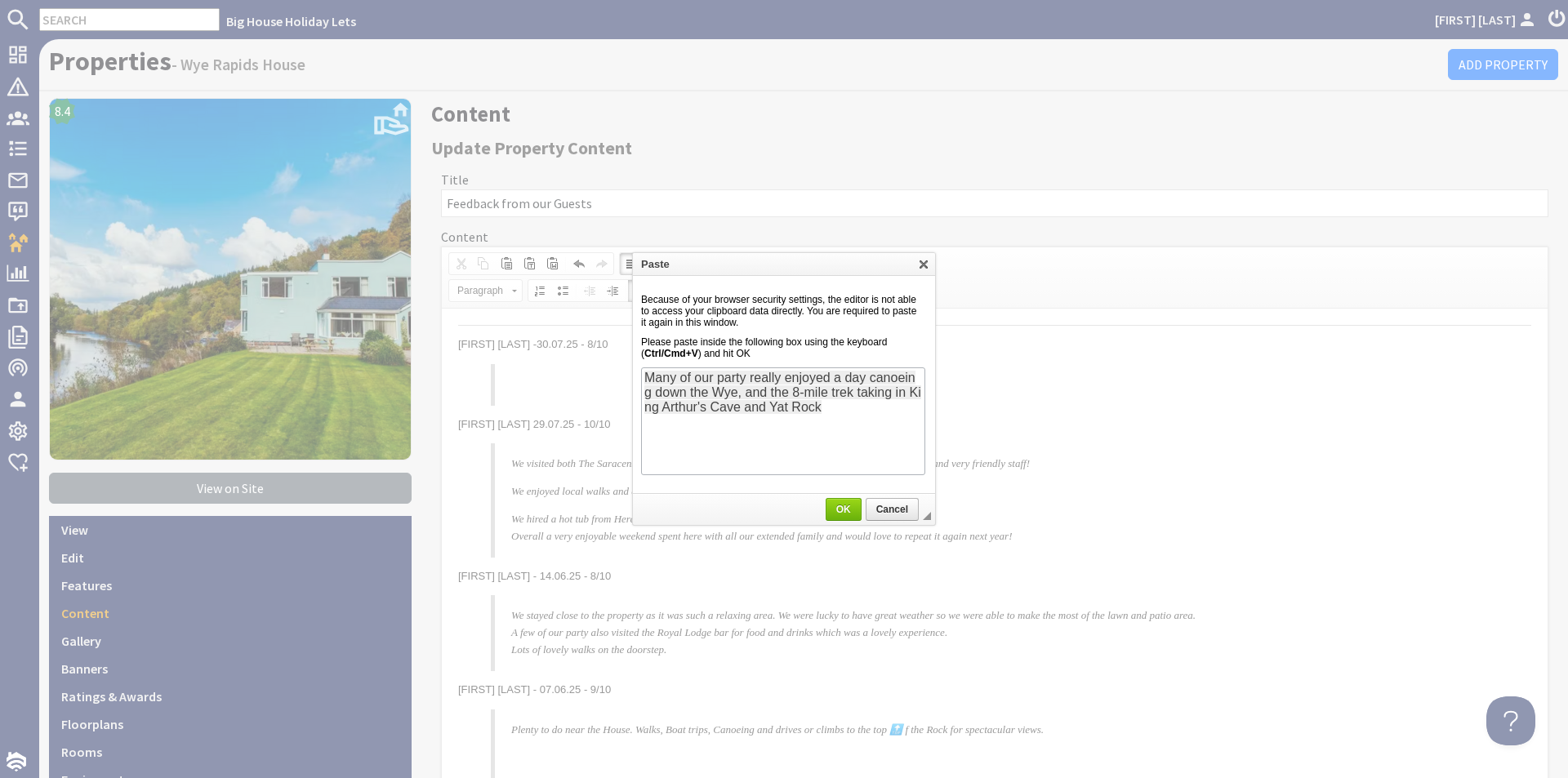 scroll, scrollTop: 0, scrollLeft: 0, axis: both 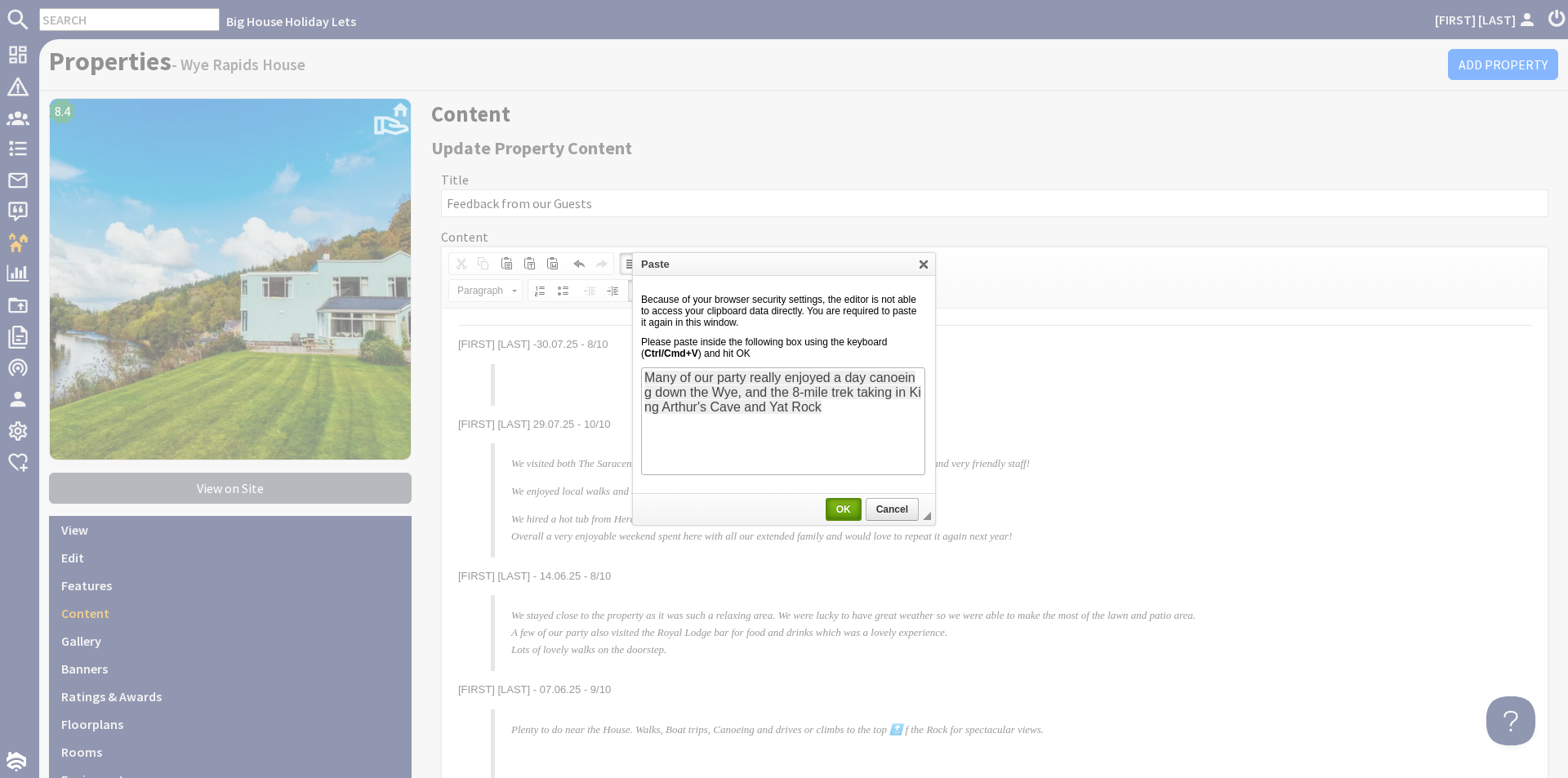 click on "OK" at bounding box center (844, 509) 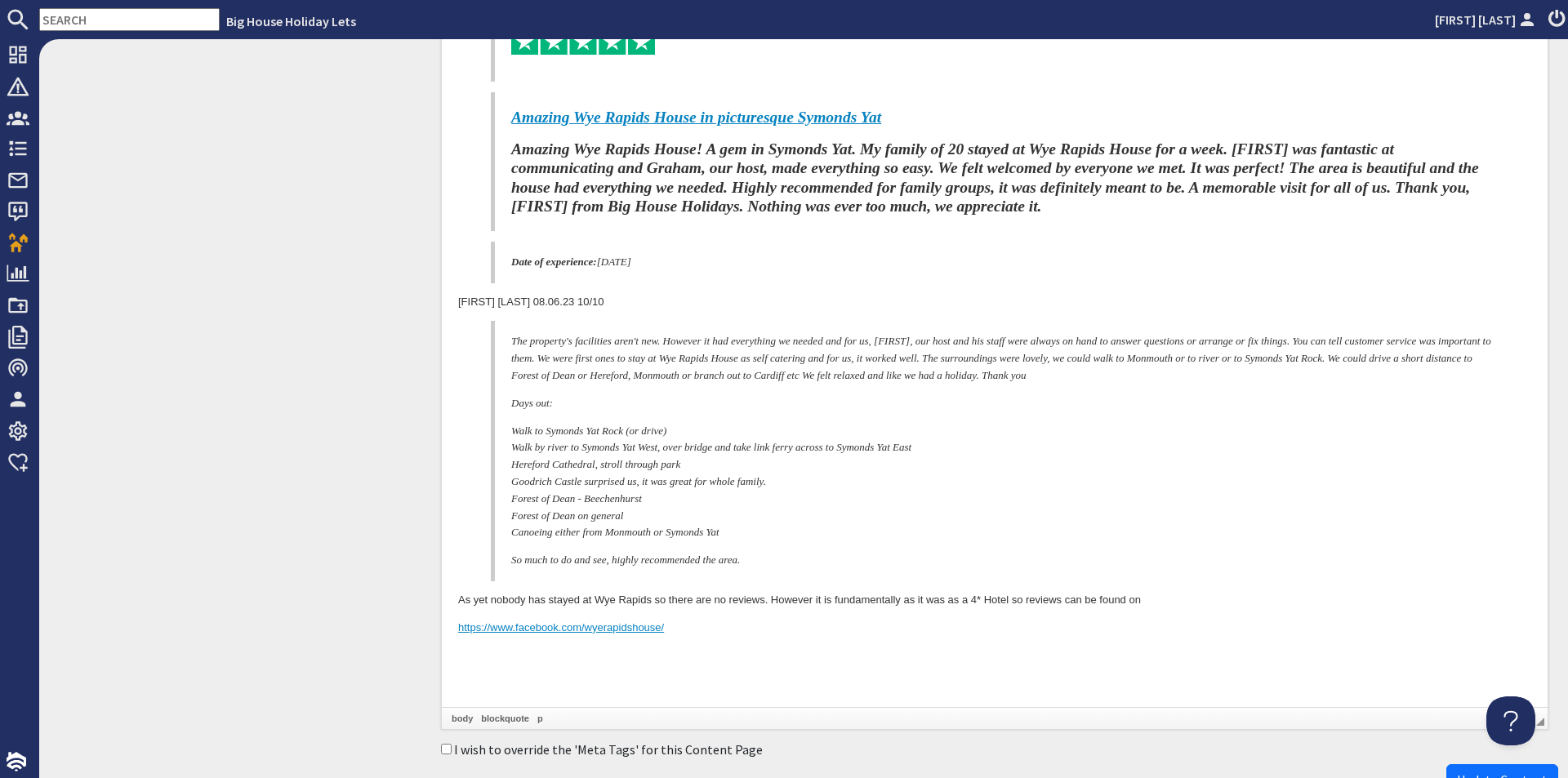 scroll, scrollTop: 5077, scrollLeft: 0, axis: vertical 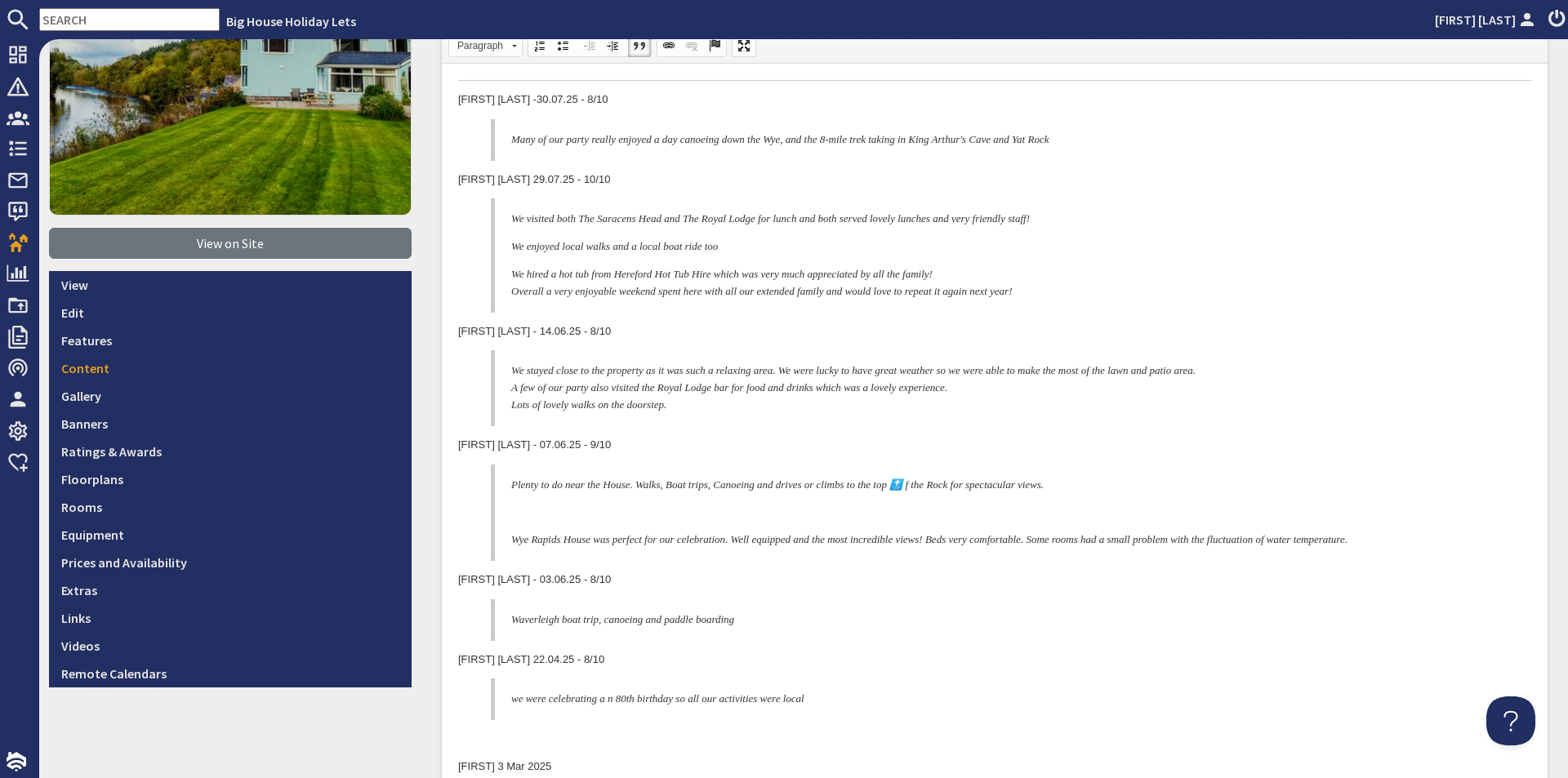 click on "Maureen H 29.07.25 - 10/10" at bounding box center (995, 180) 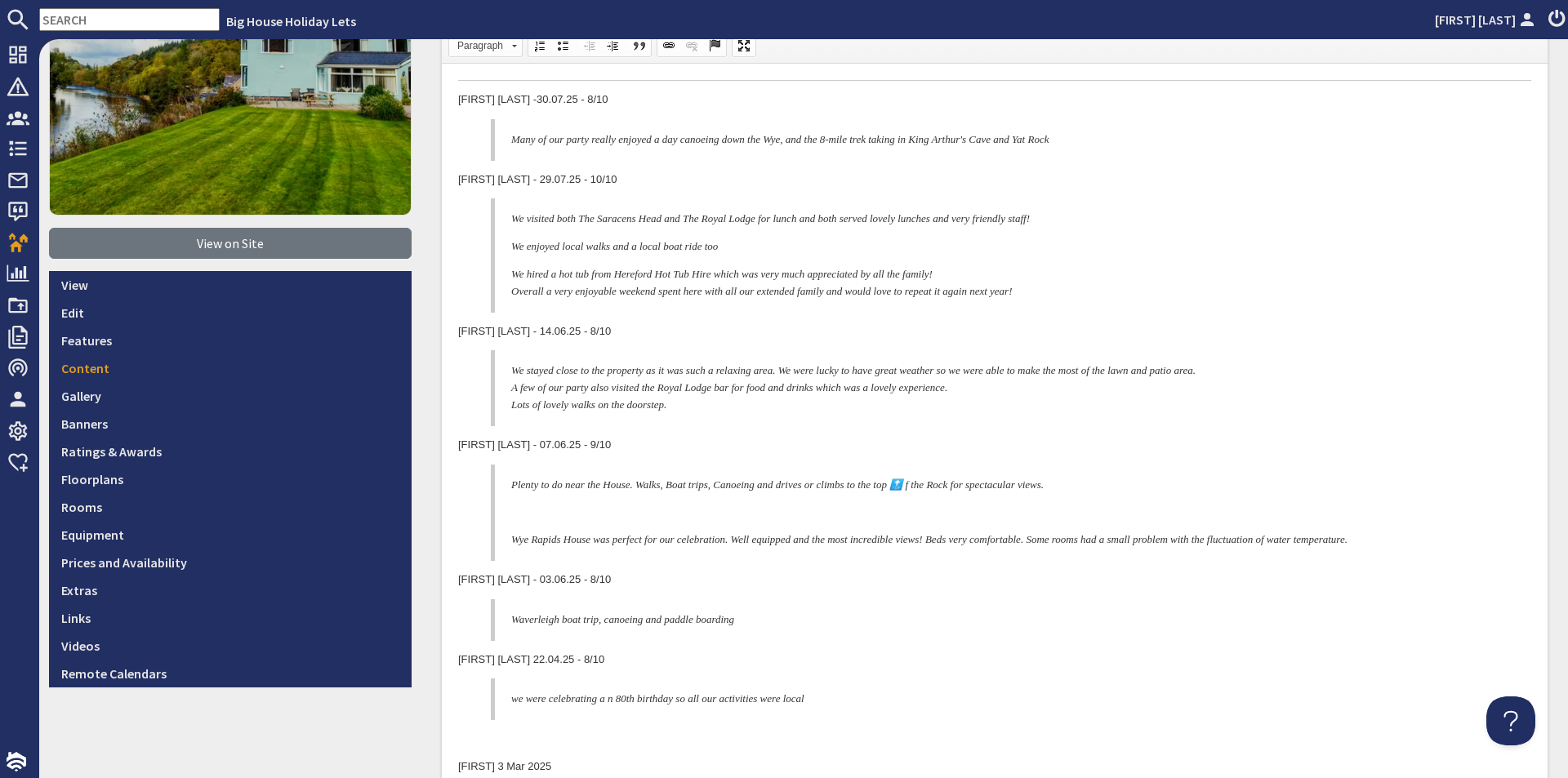 click on "Brain C -30.07.25 - 8/10" at bounding box center [995, 100] 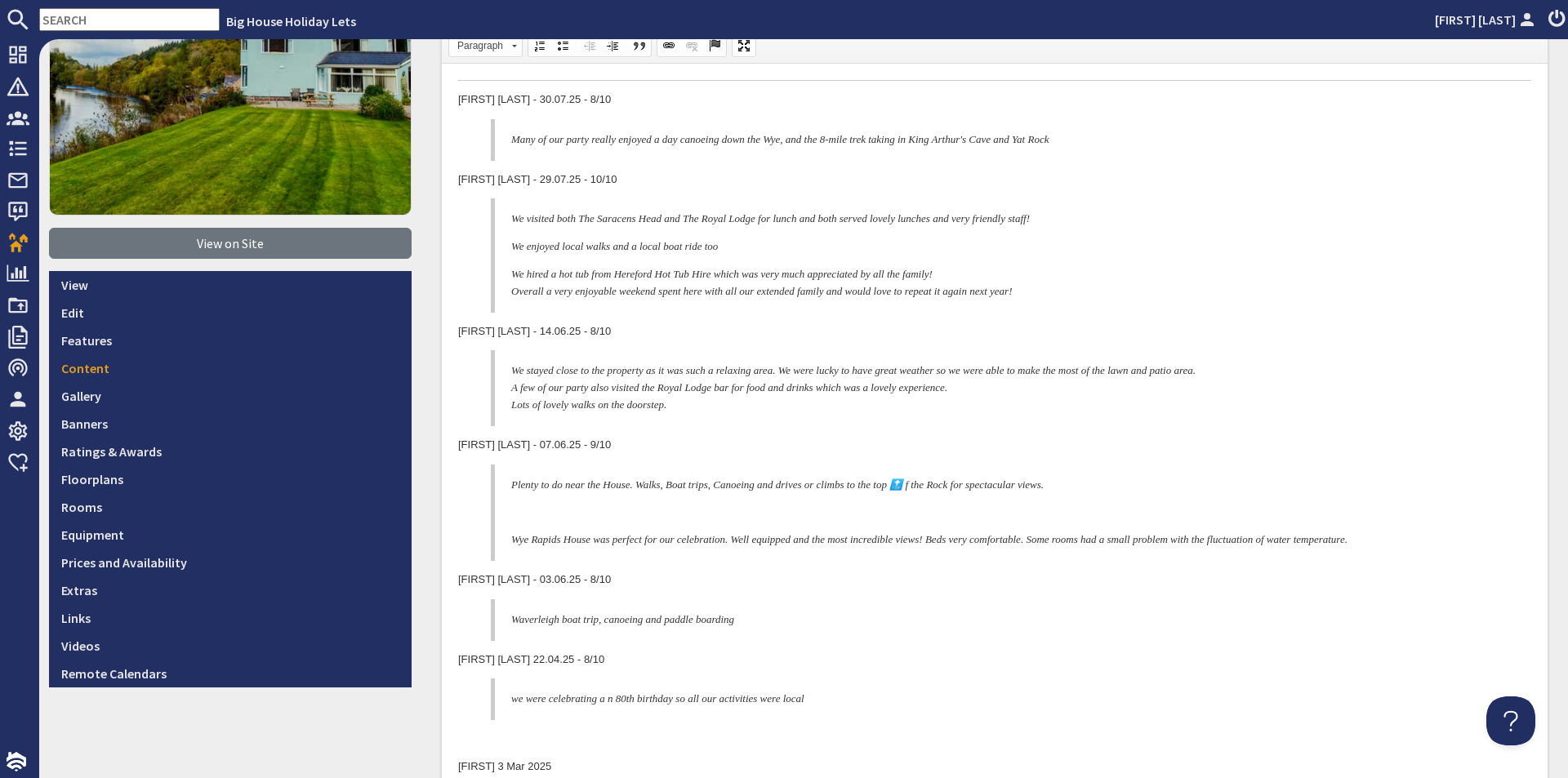 scroll, scrollTop: 571, scrollLeft: 0, axis: vertical 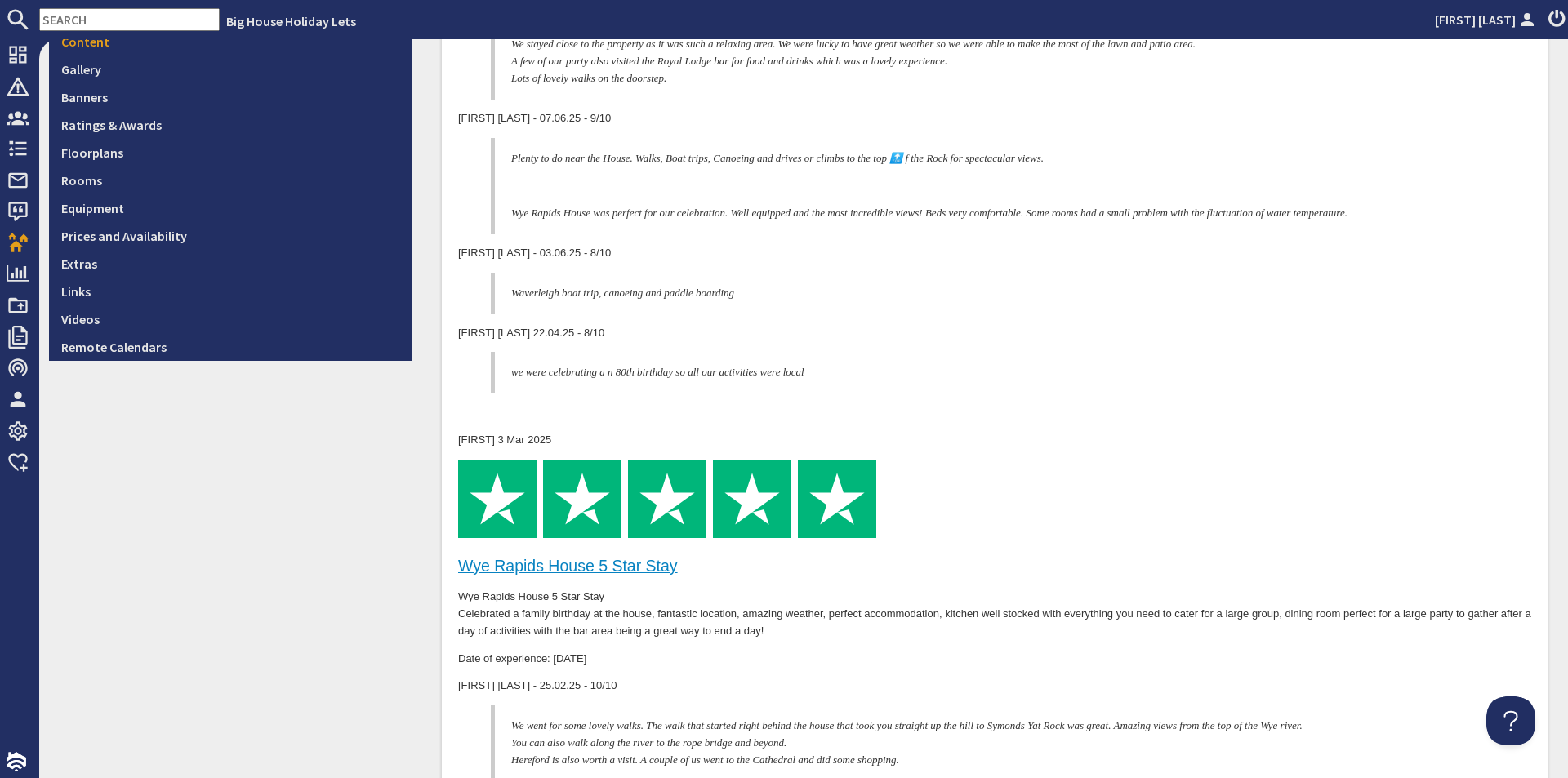 click on "Pamela M 22.04.25 - 8/10" at bounding box center [995, 334] 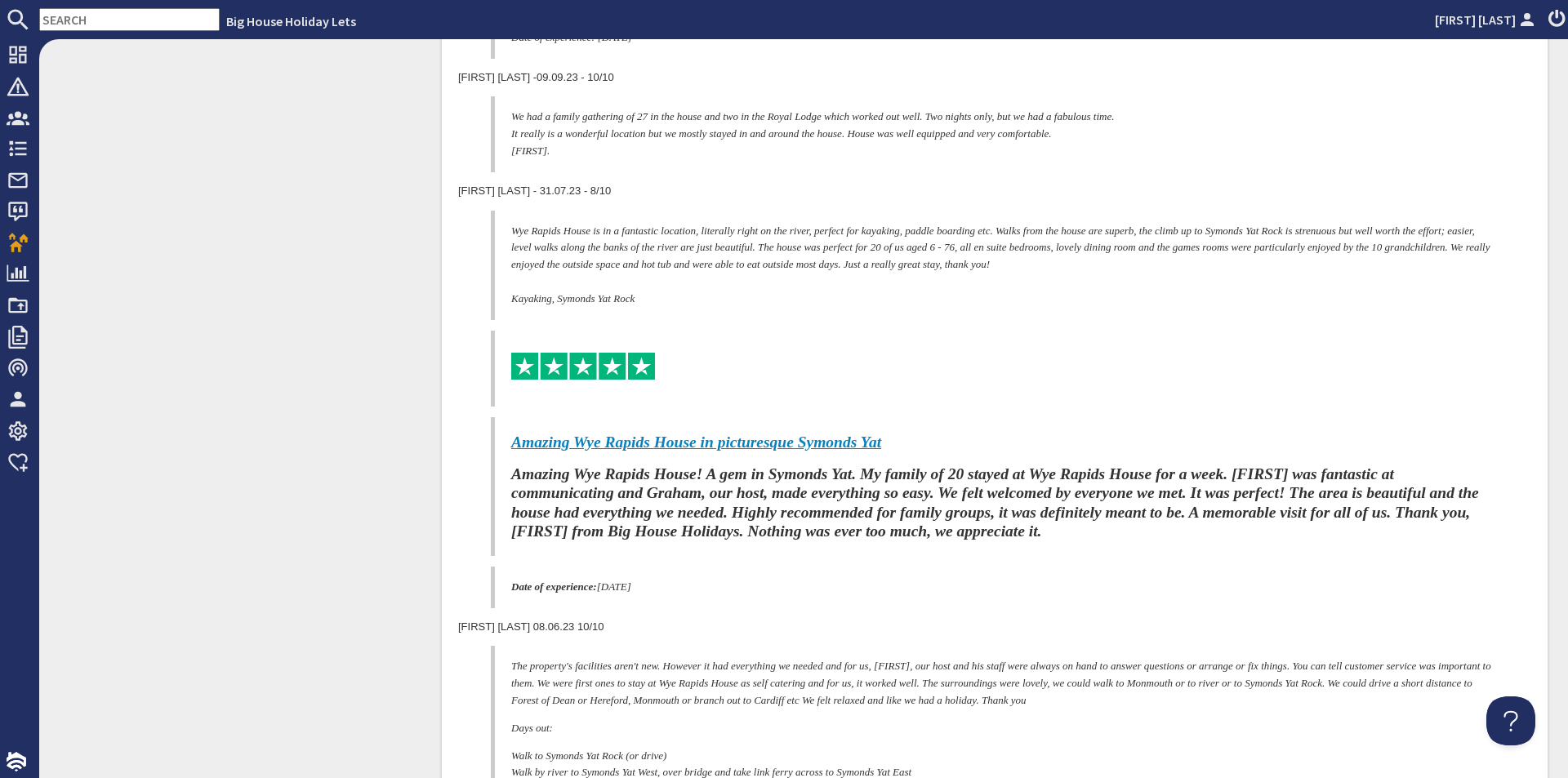 scroll, scrollTop: 5077, scrollLeft: 0, axis: vertical 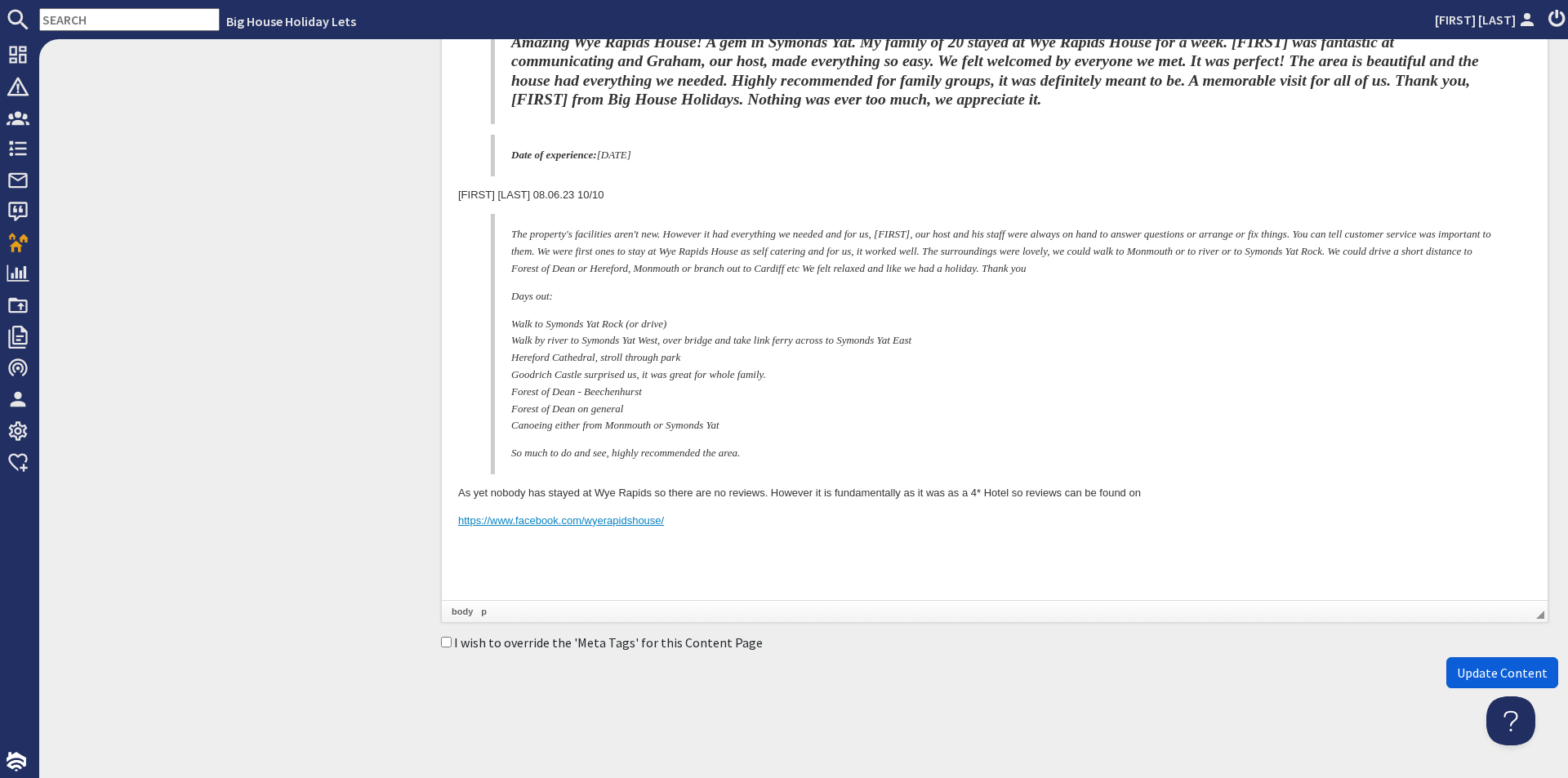 click on "Update Content" at bounding box center (1502, 673) 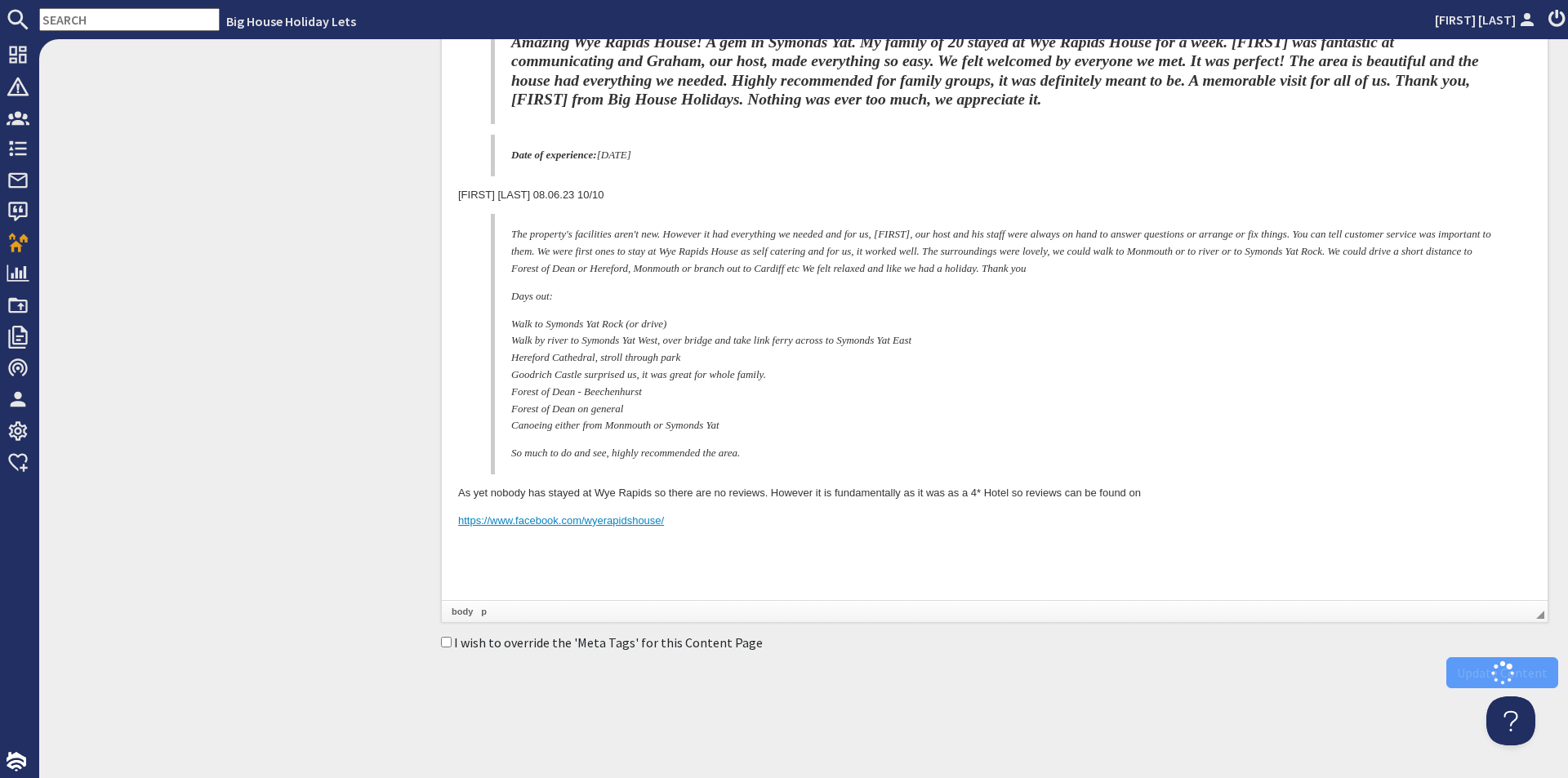 scroll, scrollTop: 0, scrollLeft: 0, axis: both 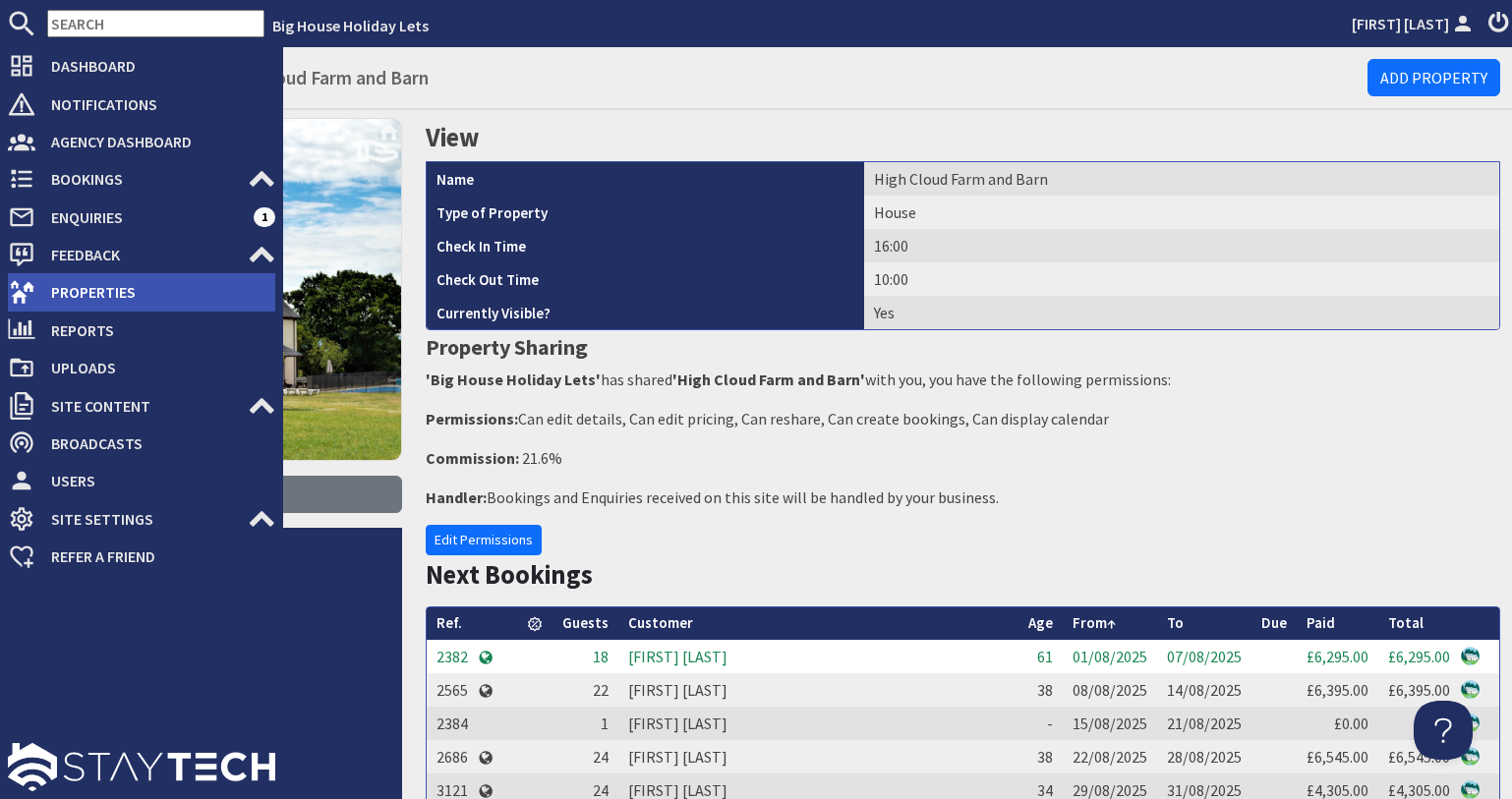 click on "Properties" at bounding box center [155, 292] 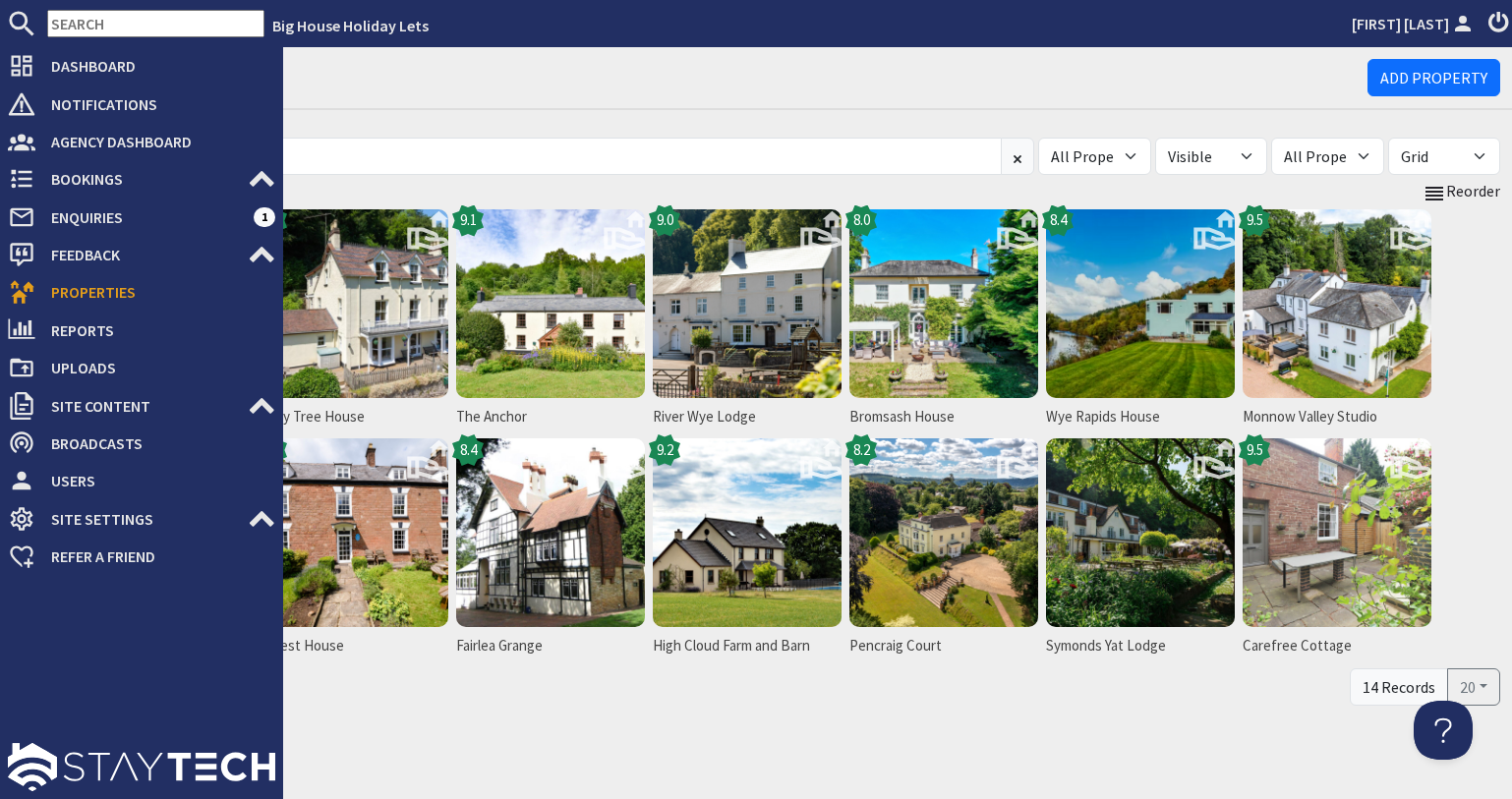 scroll, scrollTop: 0, scrollLeft: 0, axis: both 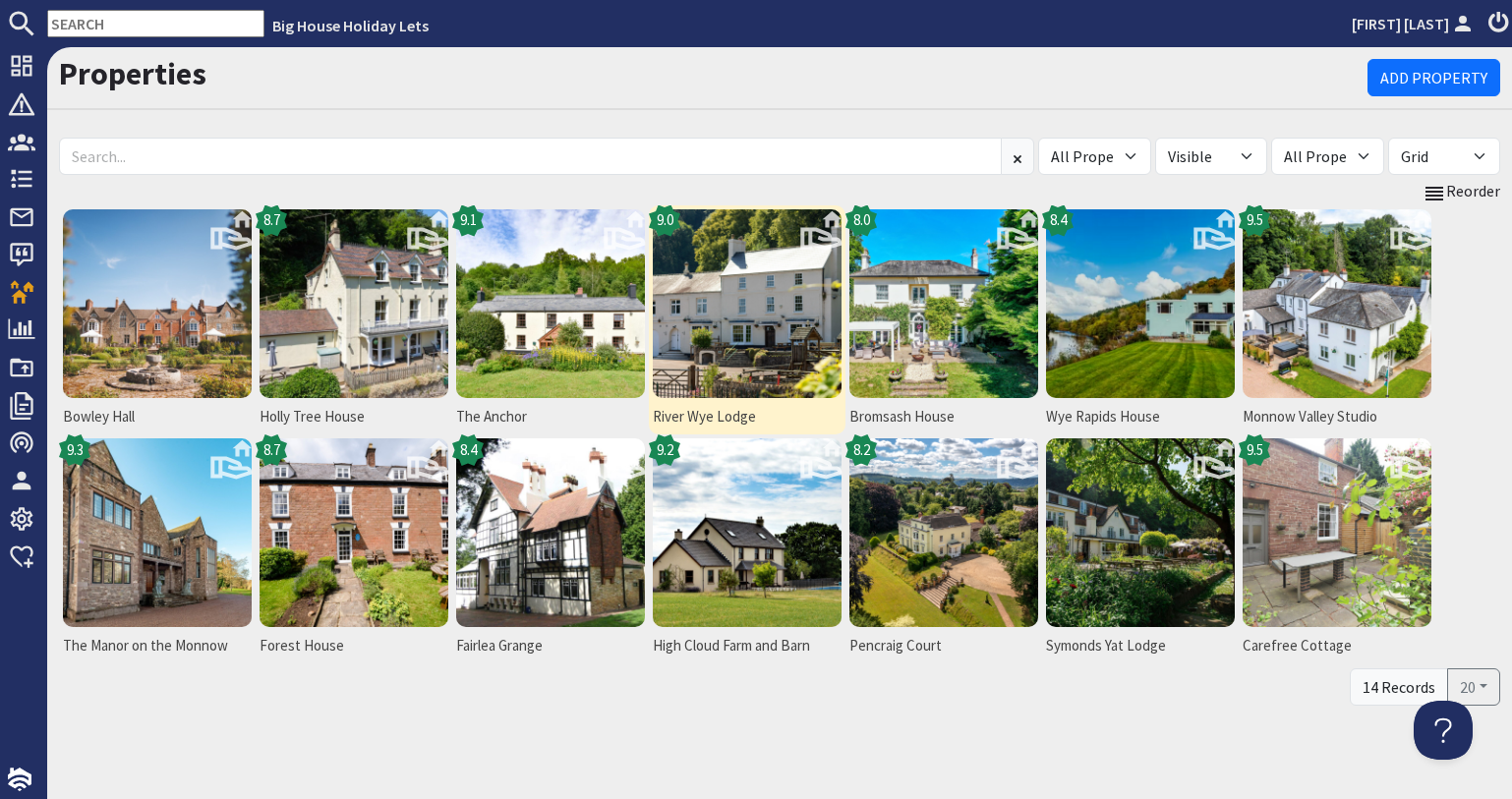 click at bounding box center [747, 304] 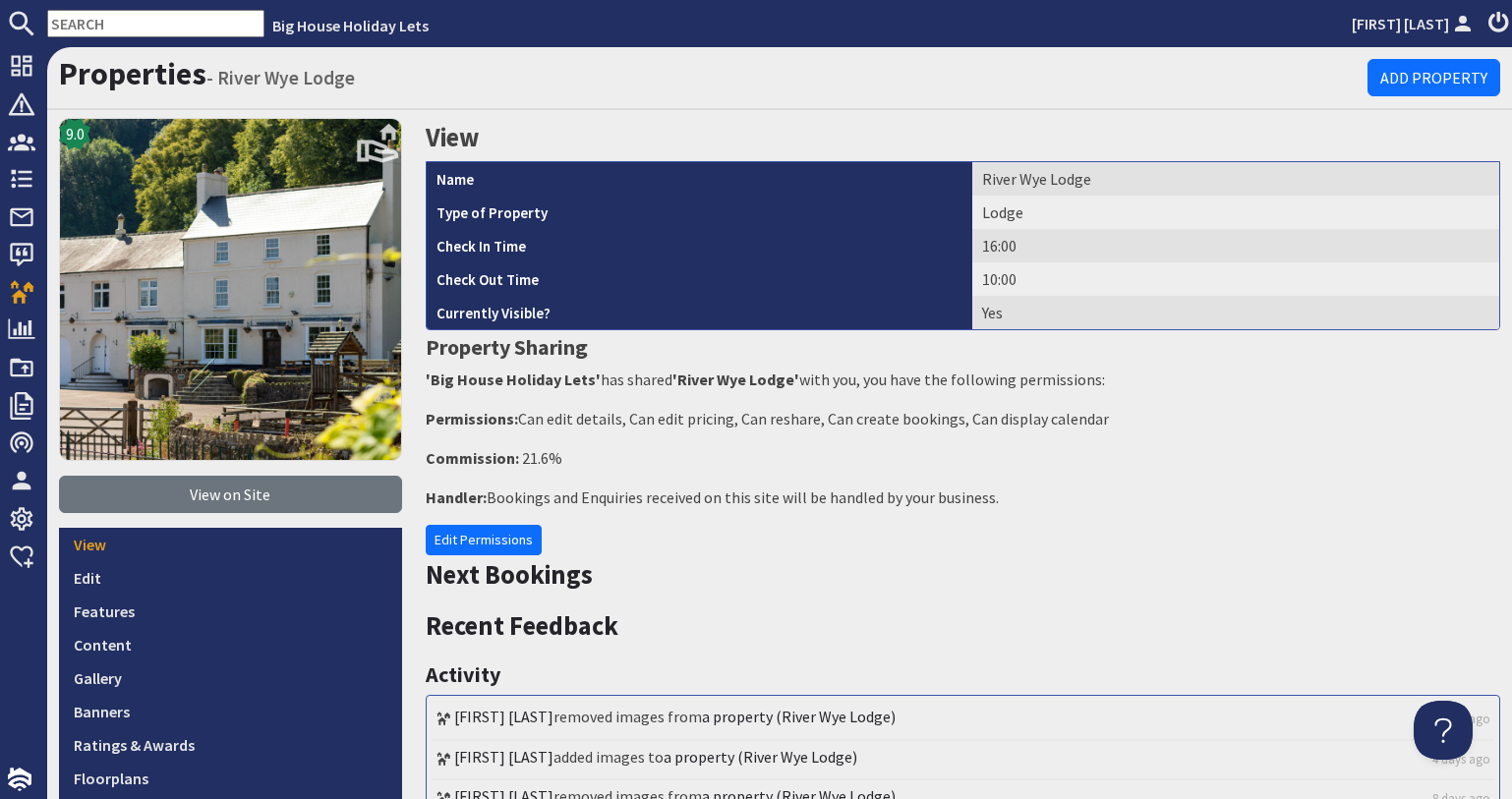 scroll, scrollTop: 0, scrollLeft: 0, axis: both 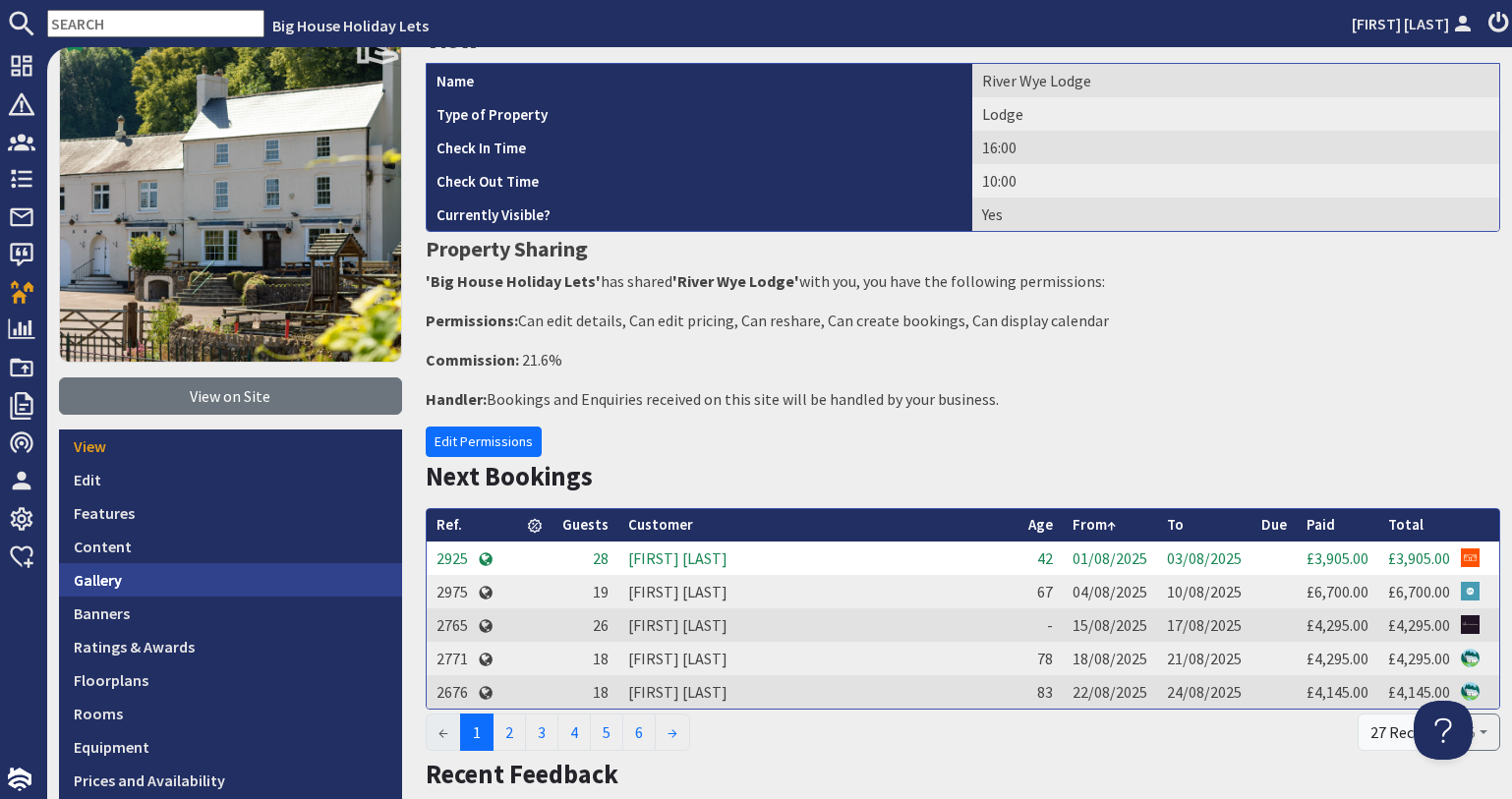 click on "Gallery" at bounding box center [230, 580] 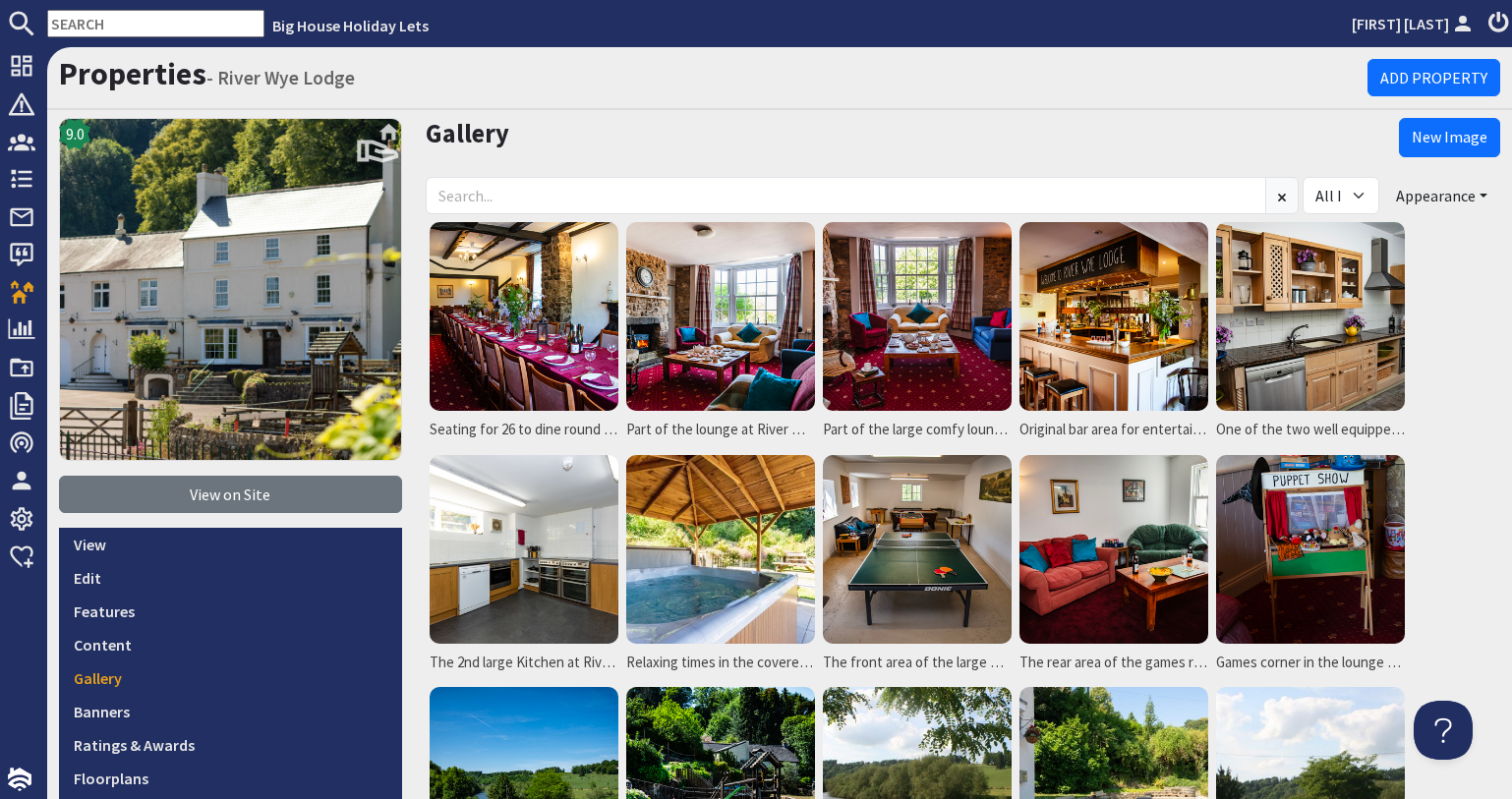 scroll, scrollTop: 0, scrollLeft: 0, axis: both 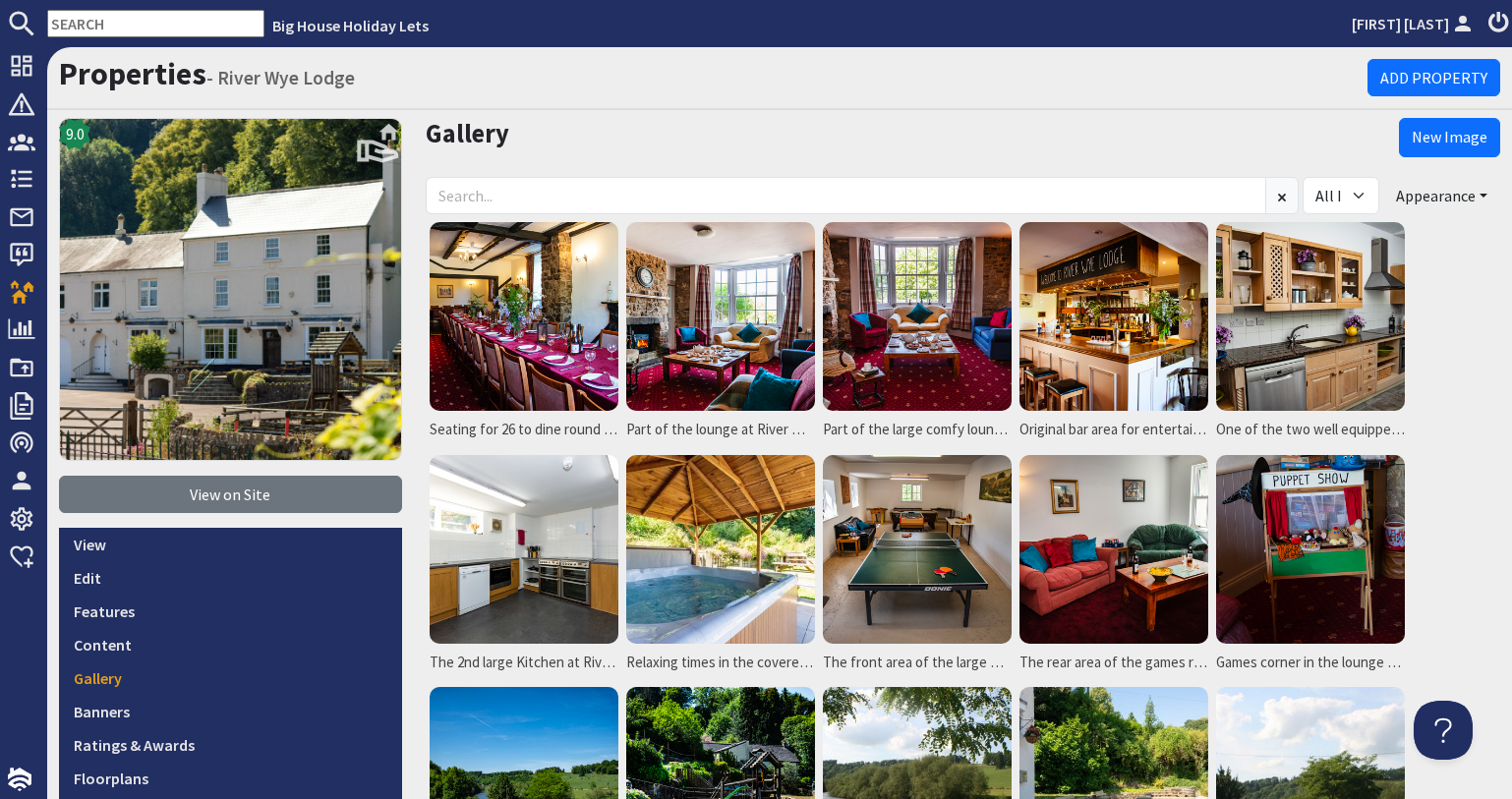click at bounding box center [155, 24] 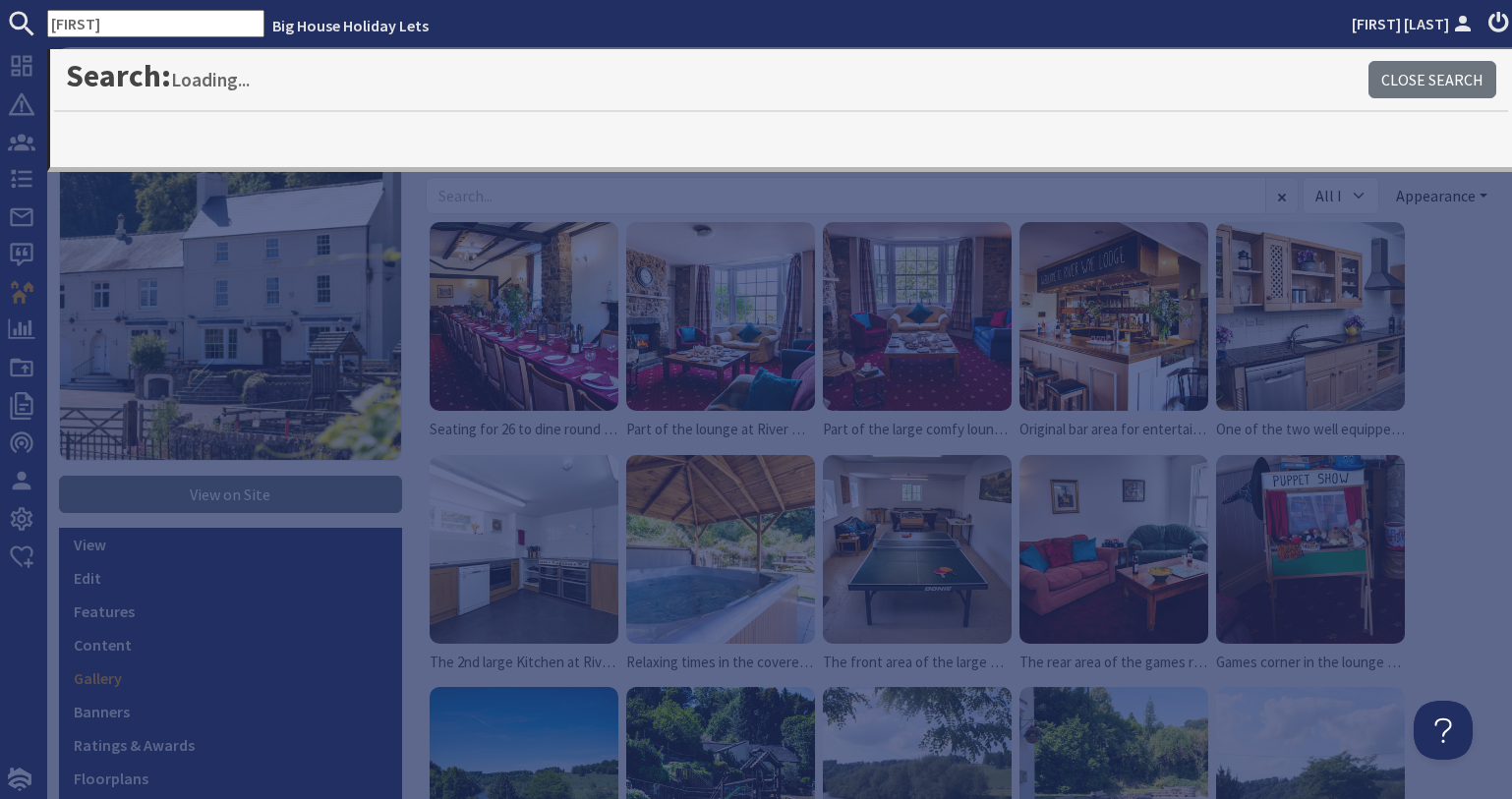 type on "[FIRST]" 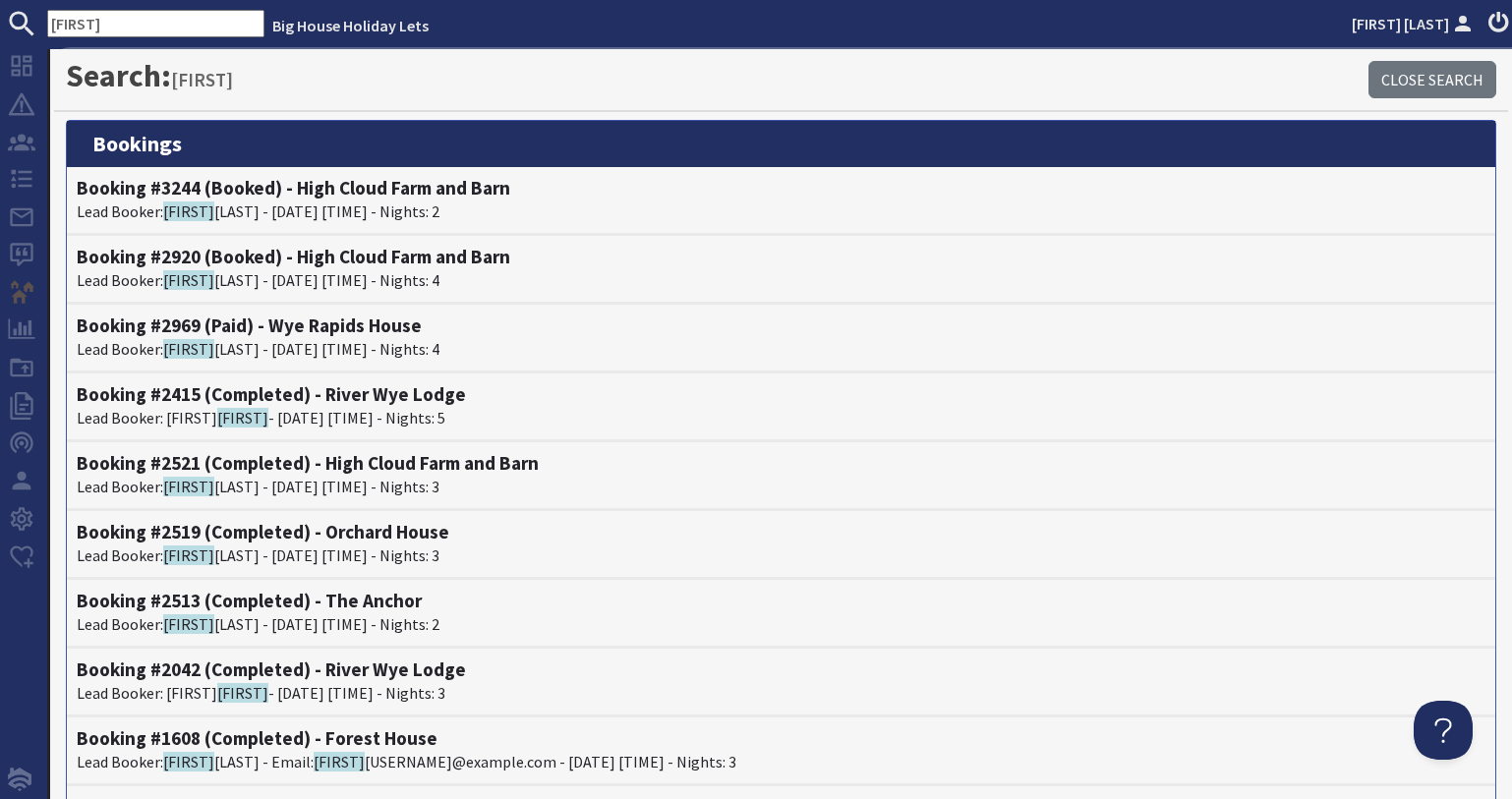 click on "Booking #2920 (Booked) - High Cloud Farm and Barn  Lead Booker:  [FIRST]   [LAST] - [DATE] [TIME] - Nights: 4" at bounding box center [781, 270] 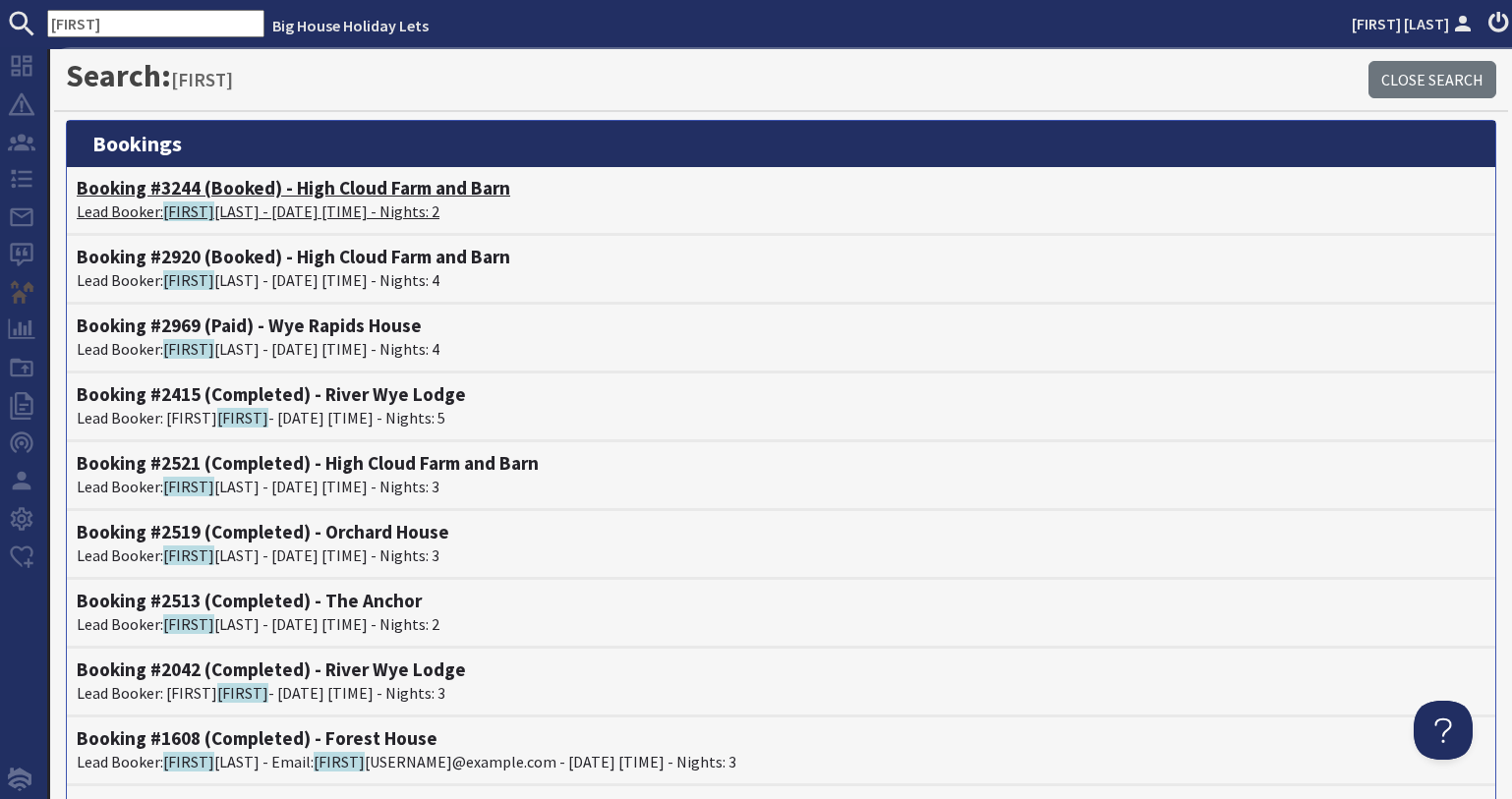 click on "Lead Booker:  James  Thomas - 06/02/2026 00:00 - Nights: 2" at bounding box center (781, 211) 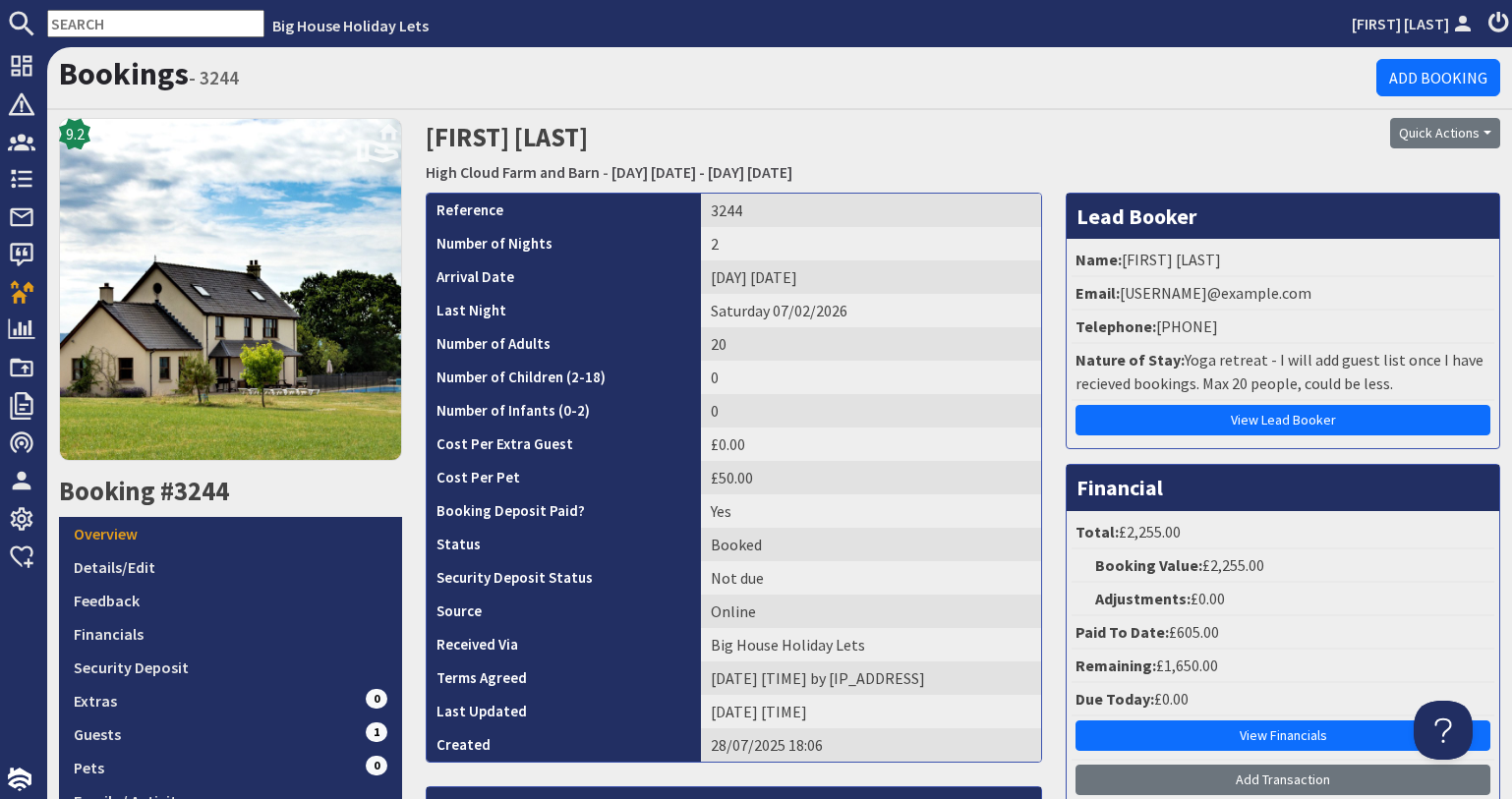 scroll, scrollTop: 0, scrollLeft: 0, axis: both 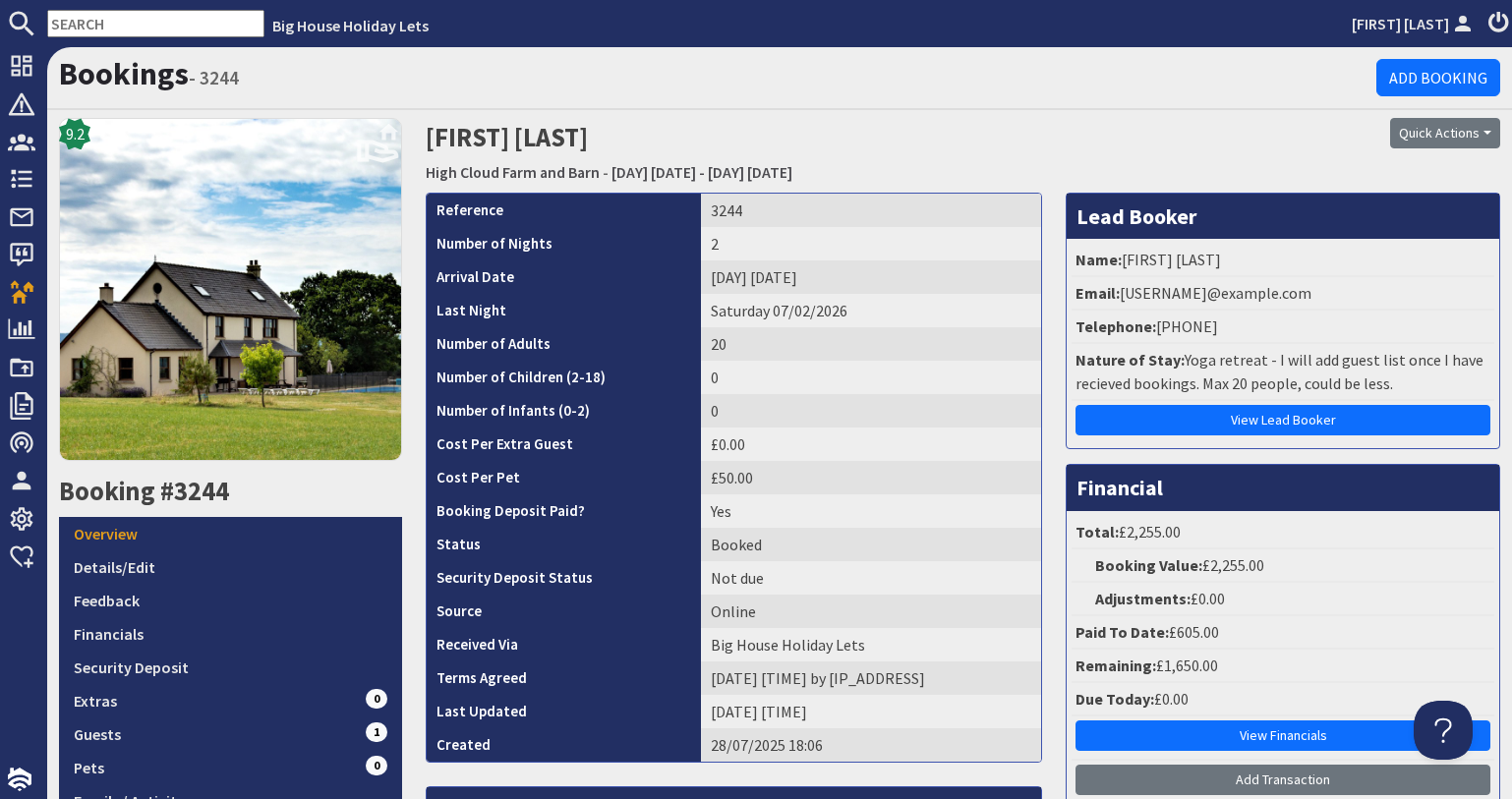 click at bounding box center (155, 24) 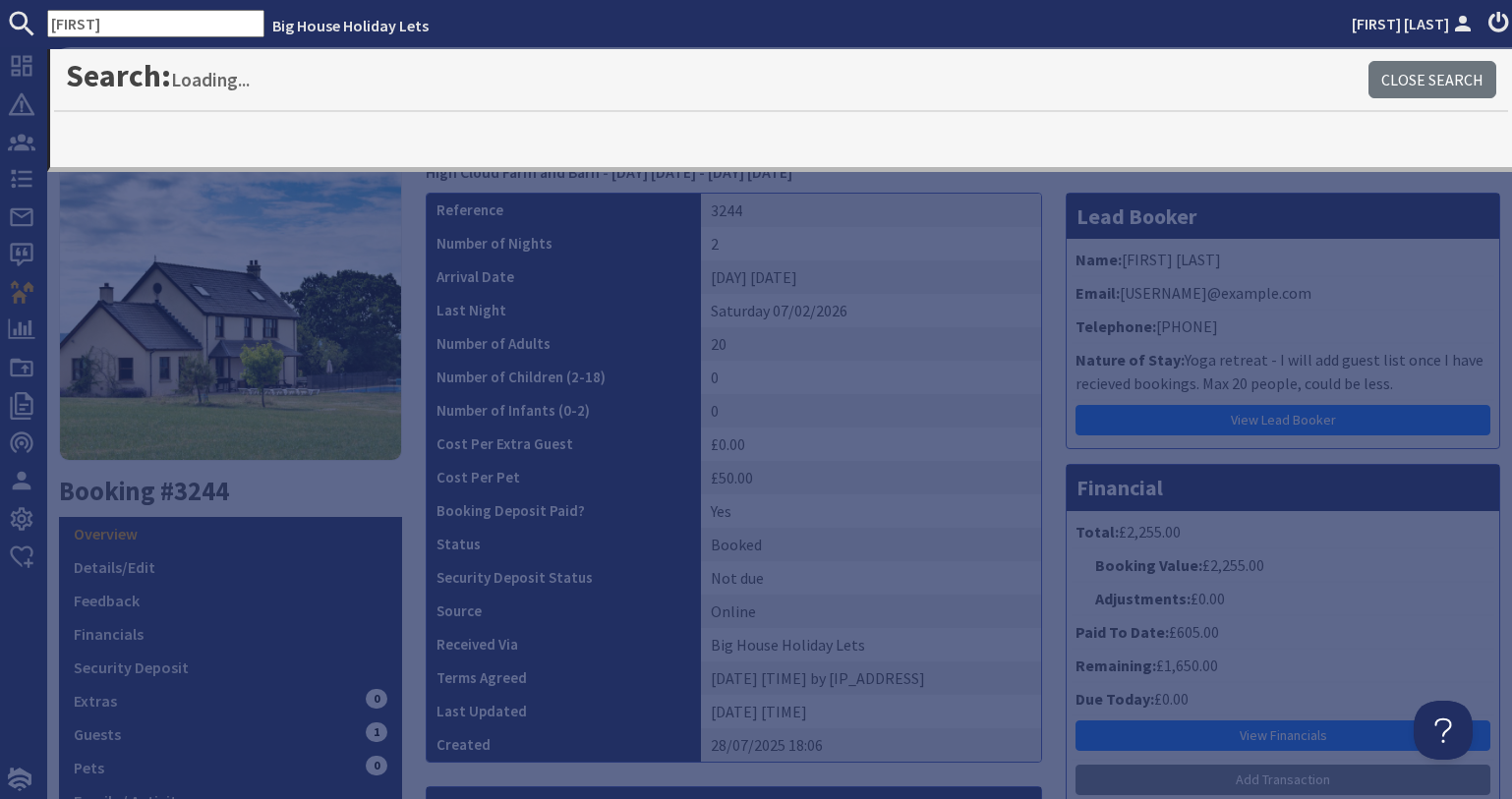 type on "james" 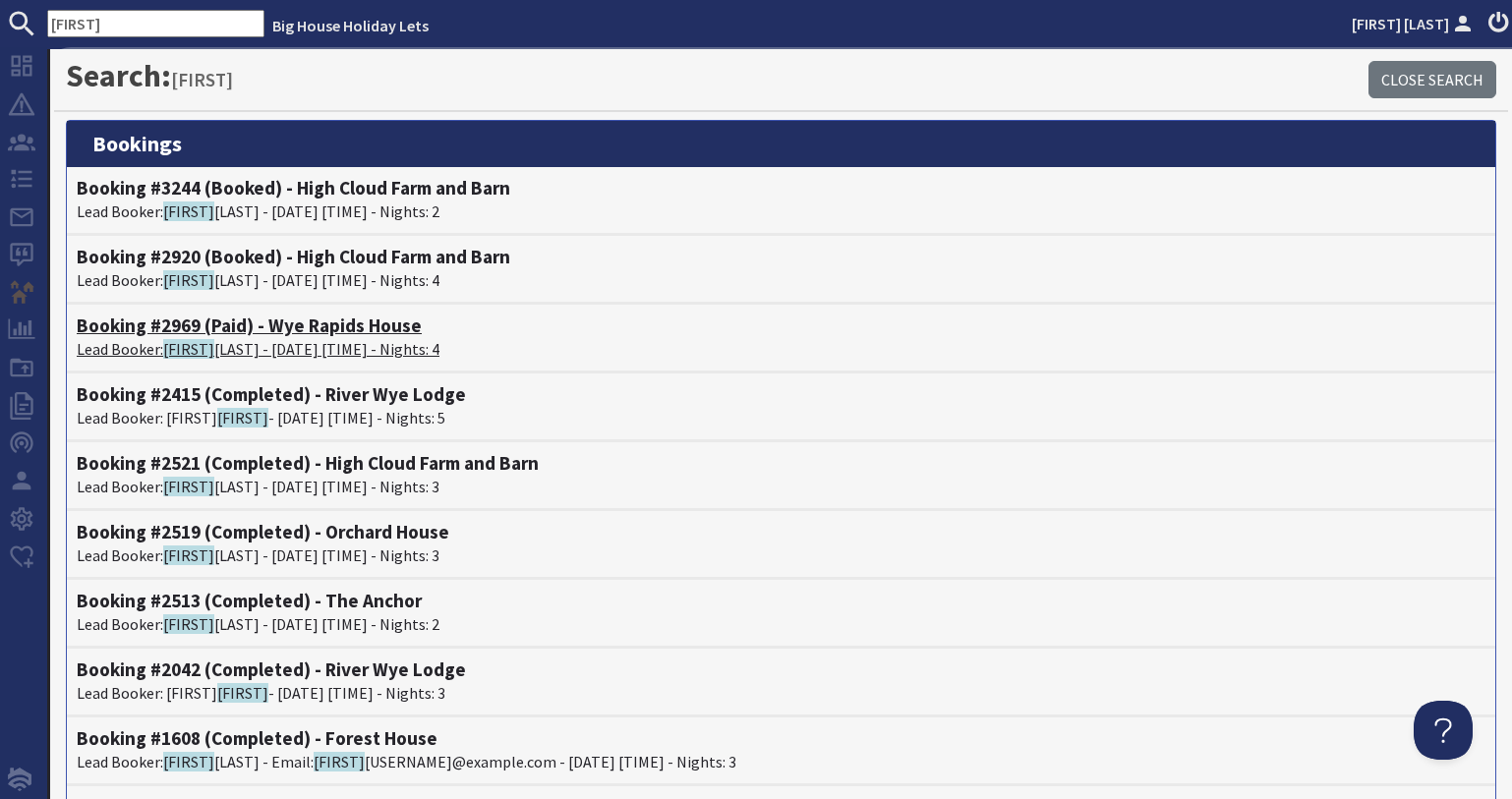 click on "Lead Booker:  James  Bowthorpe - 11/08/2025 00:00 - Nights: 4" at bounding box center (781, 349) 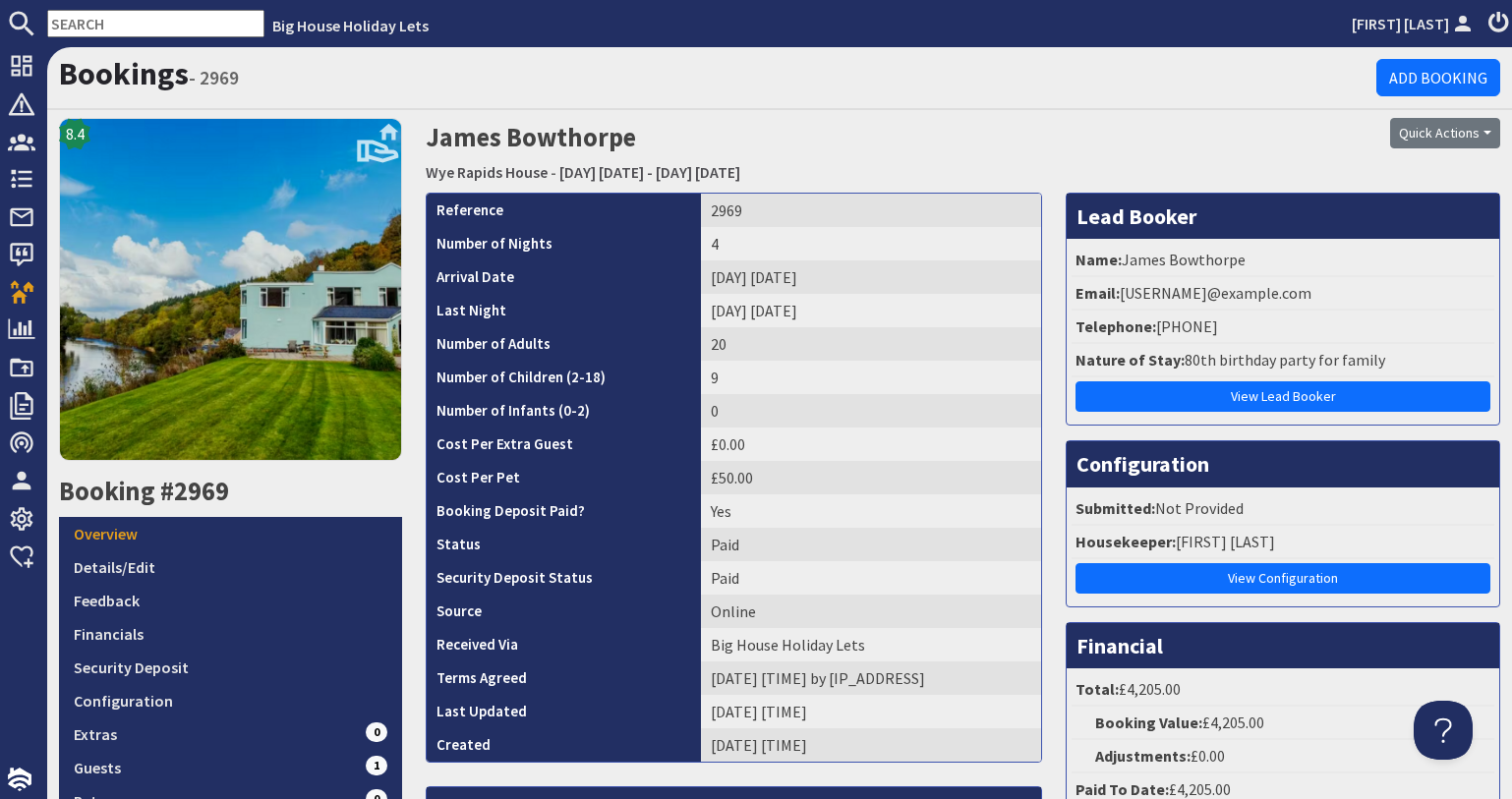 scroll, scrollTop: 0, scrollLeft: 0, axis: both 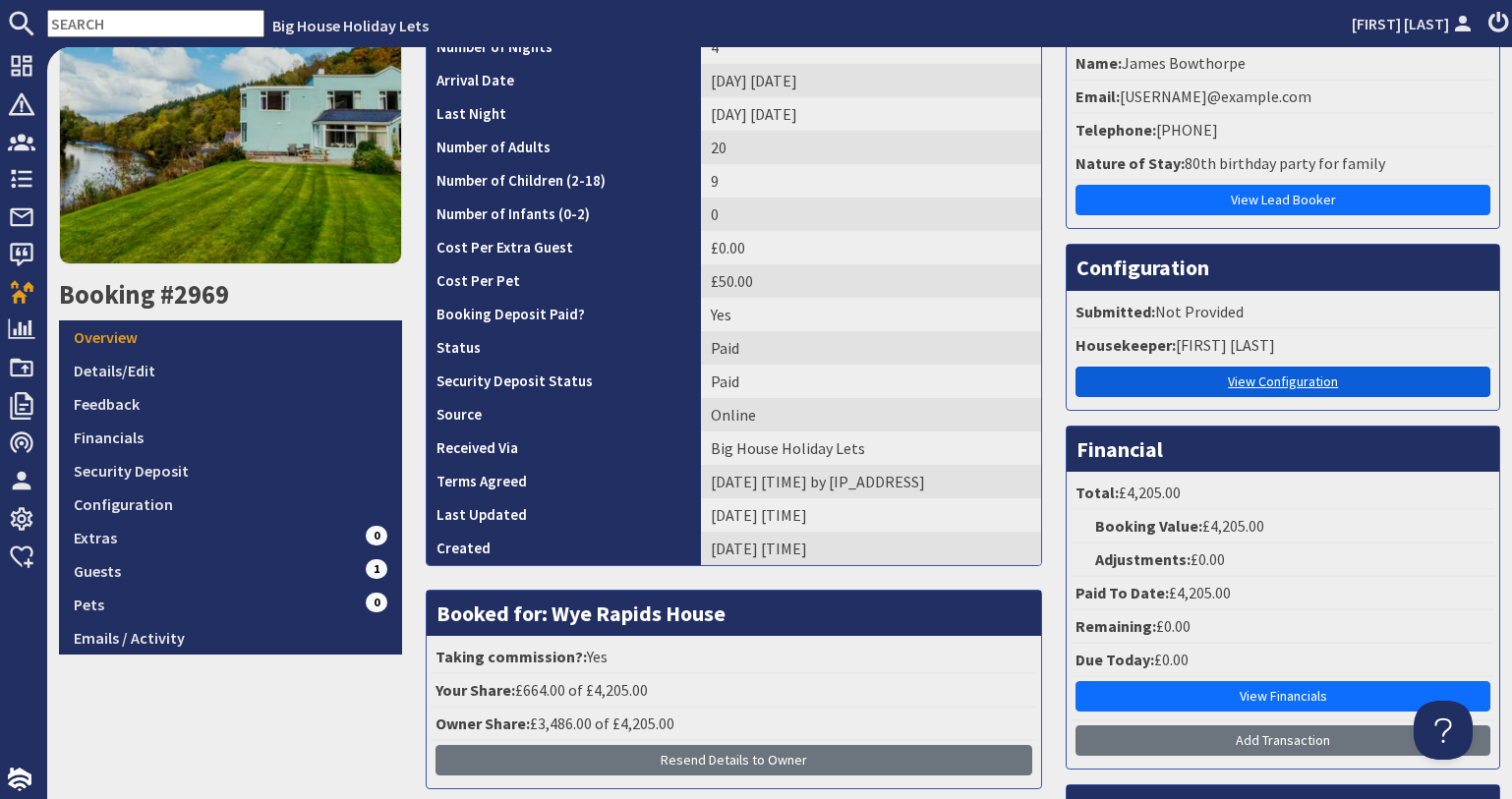 click on "View Configuration" at bounding box center (1283, 381) 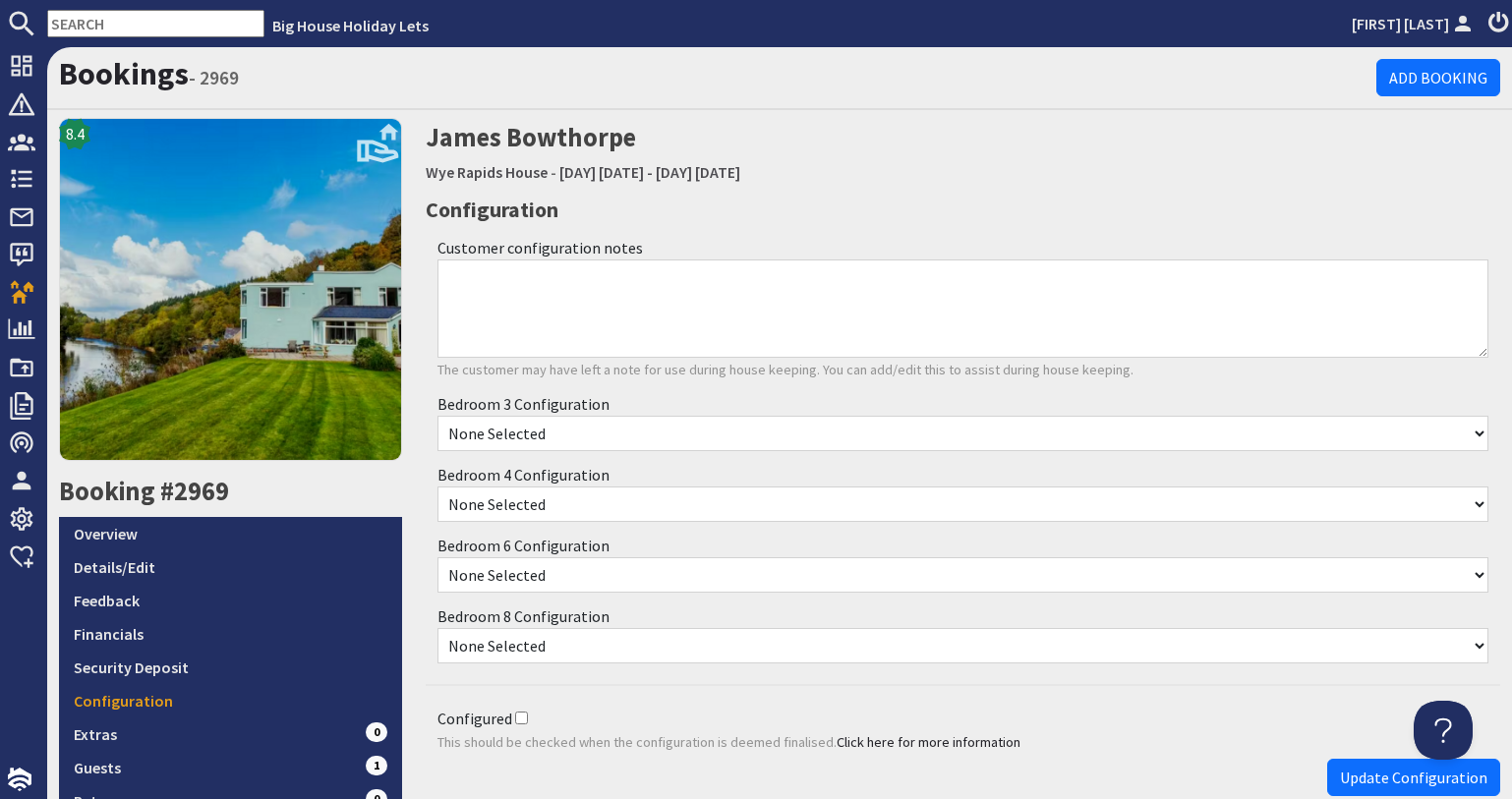 scroll, scrollTop: 0, scrollLeft: 0, axis: both 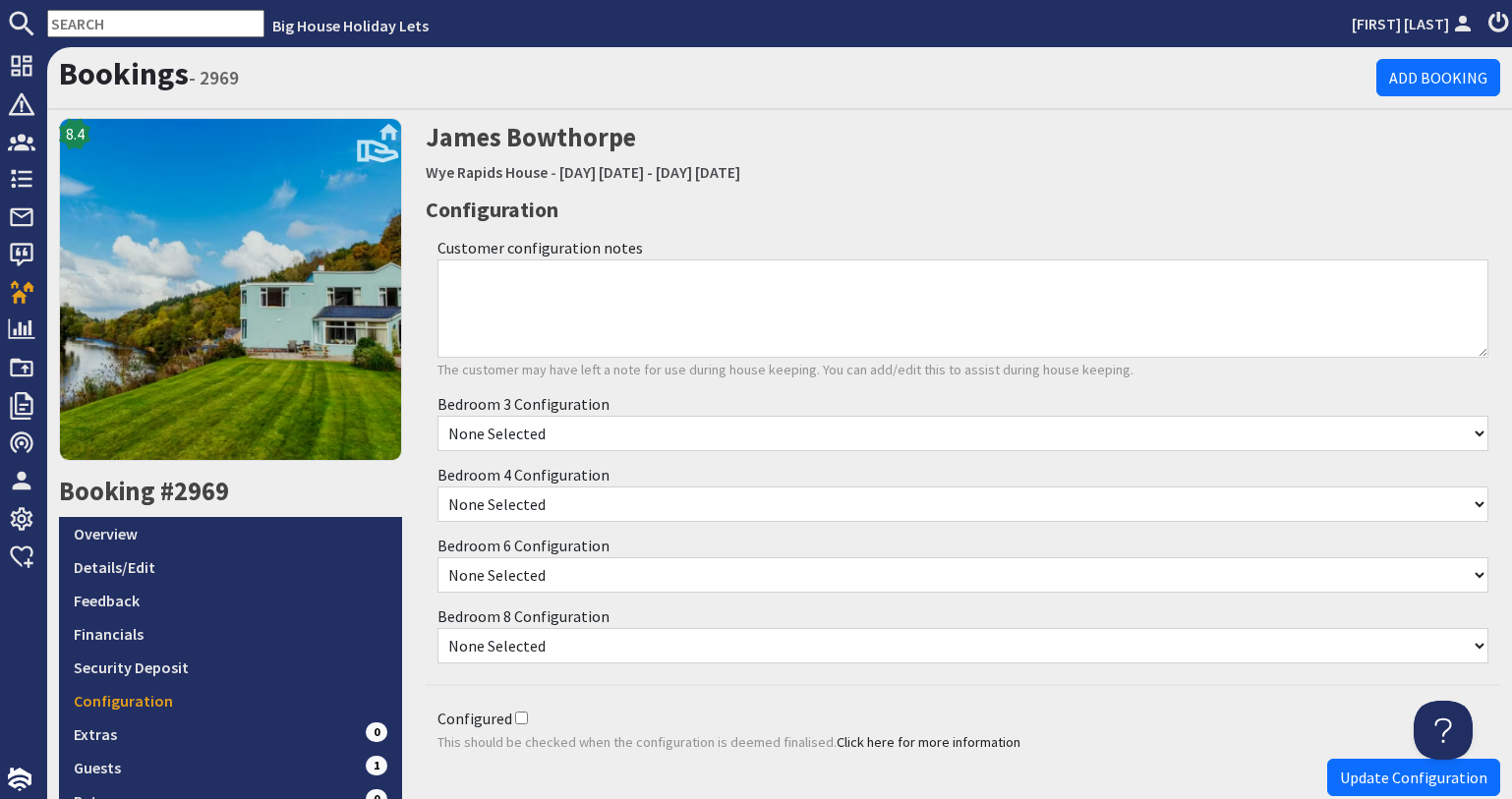 click on "None Selected
Kingsize Bed
2 x Single Beds" at bounding box center [963, 433] 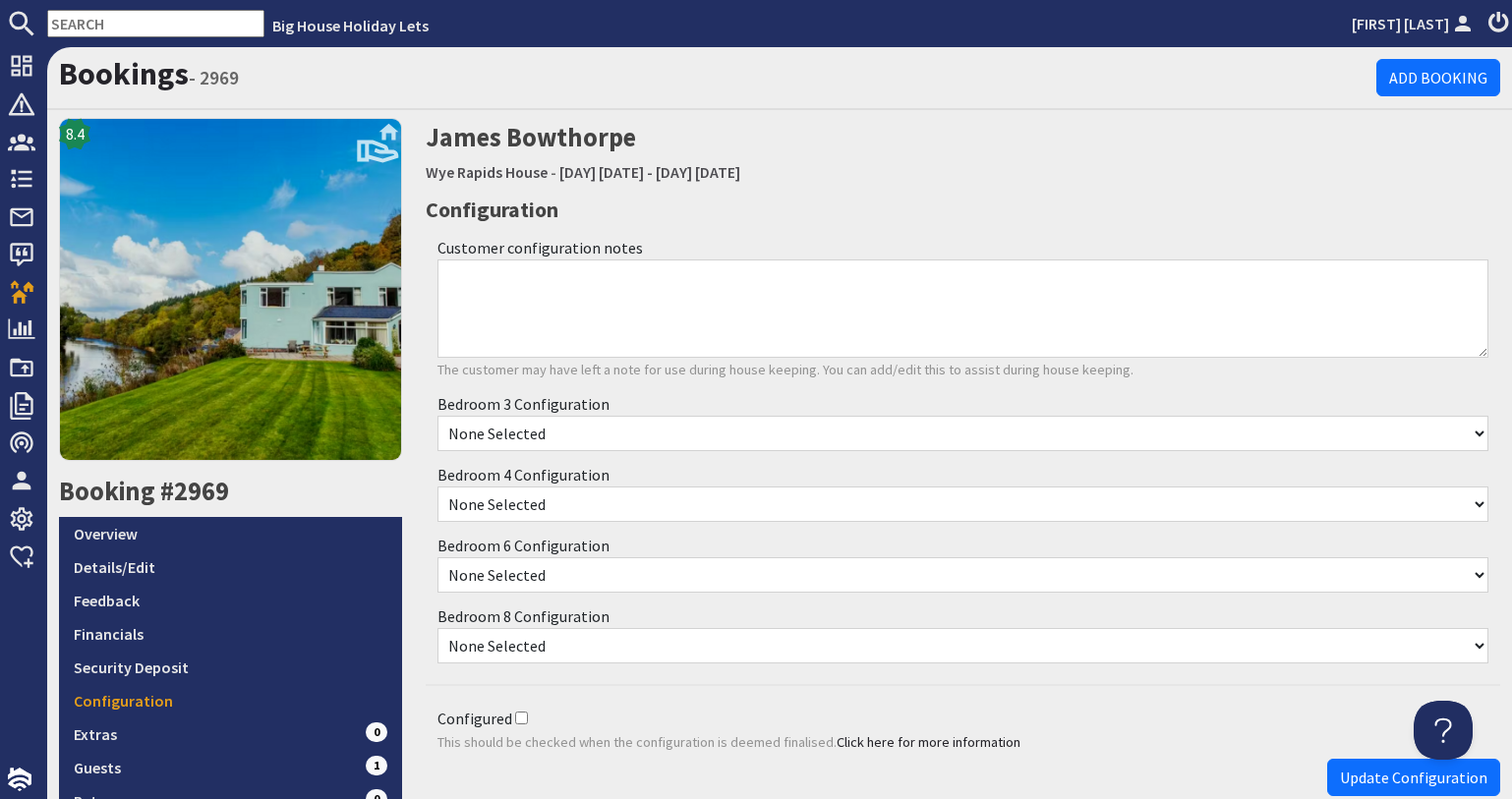 select on "2646" 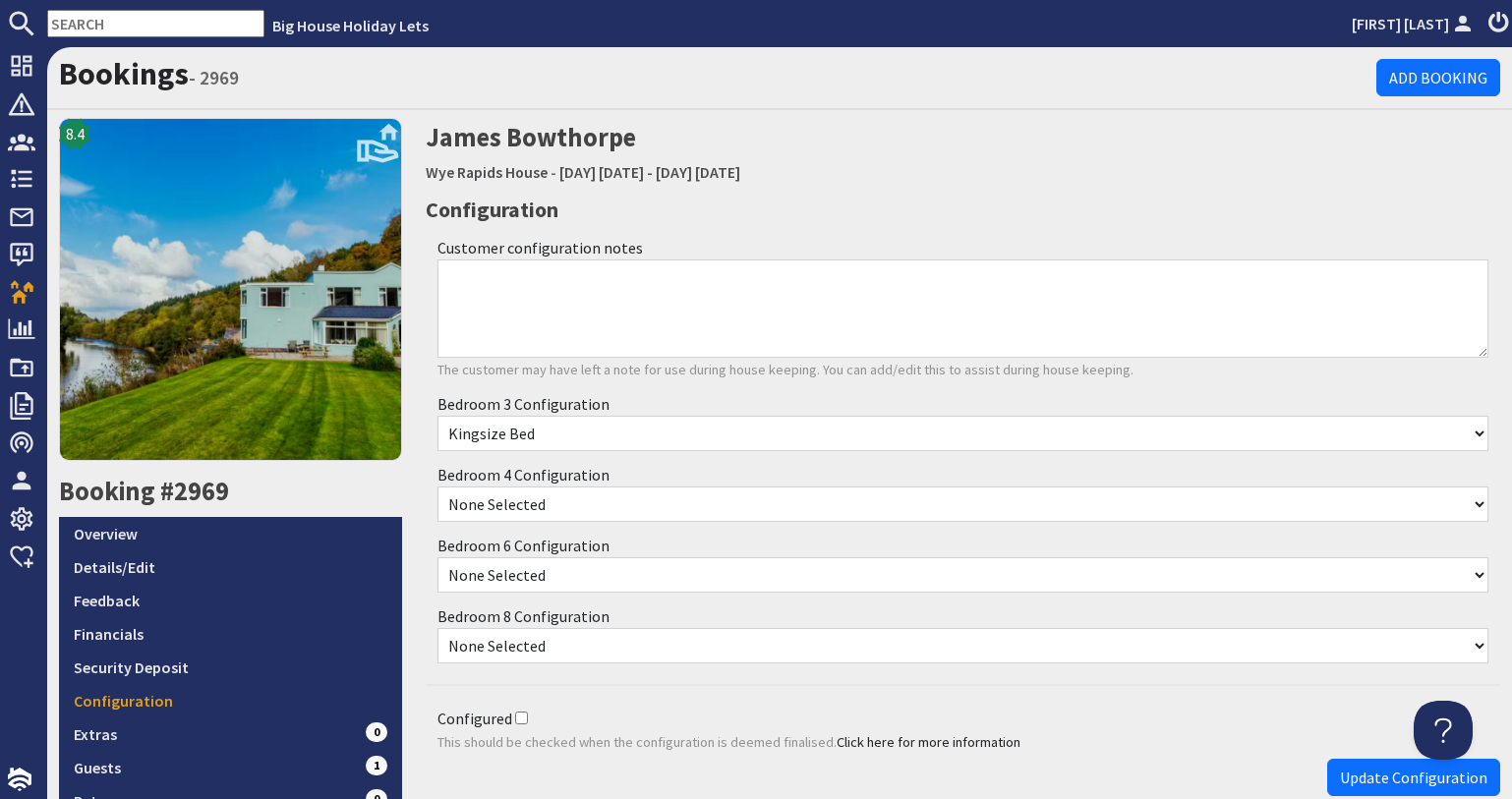 click on "None Selected
Kingsize Bed
2 x Single Beds" at bounding box center [963, 504] 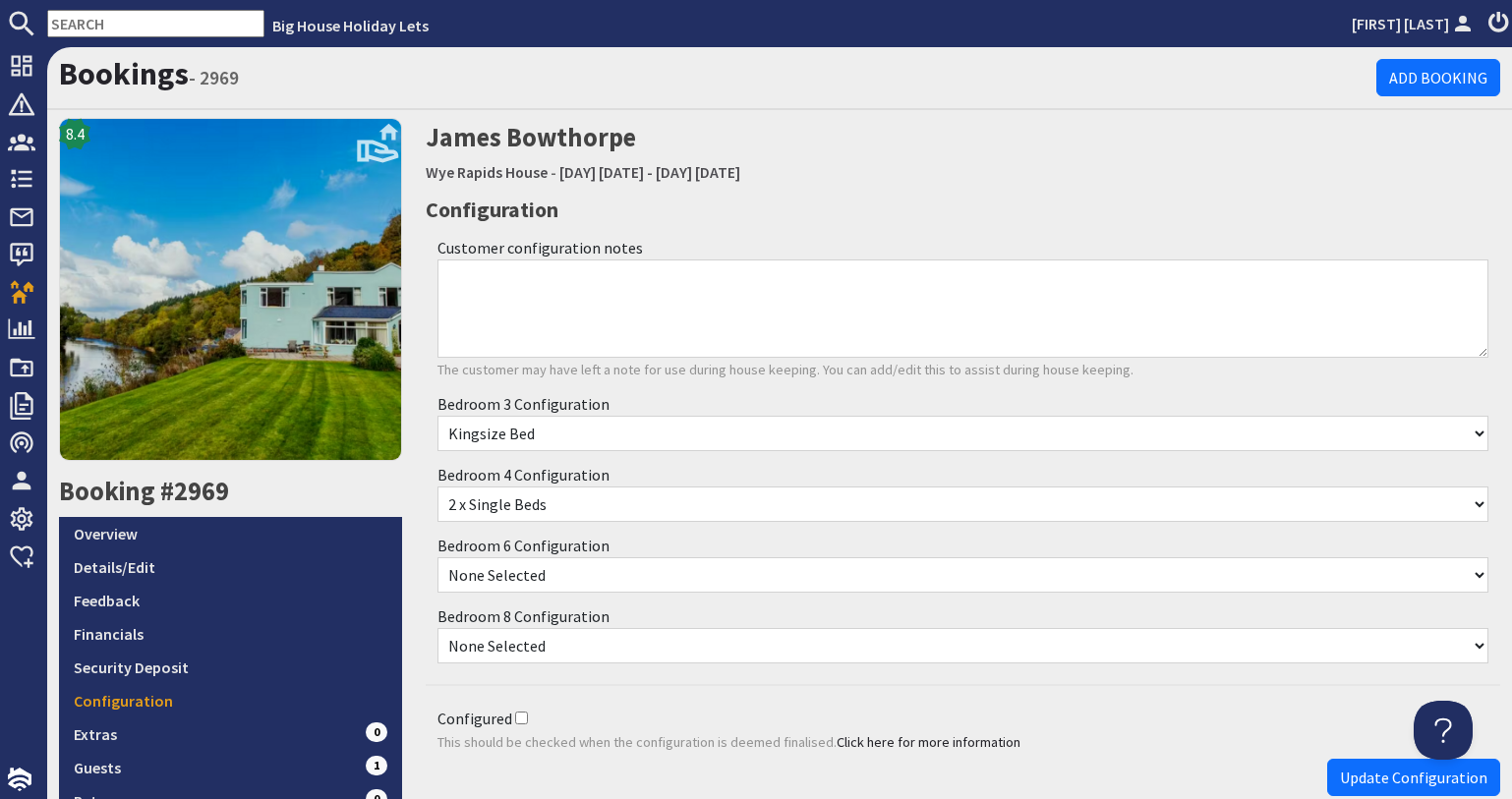 click on "None Selected
Kingsize Bed
2 x Single Beds" at bounding box center (963, 575) 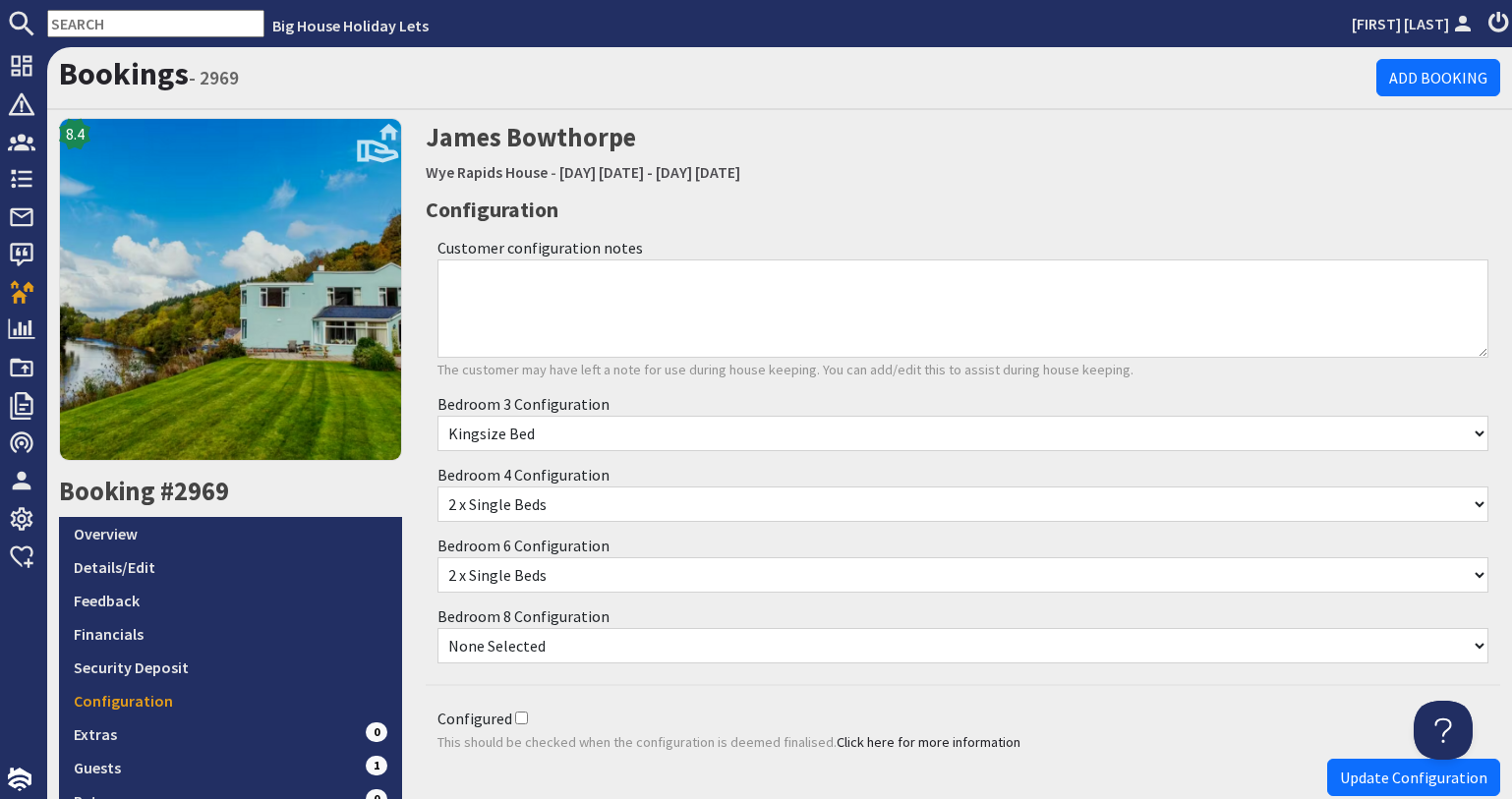 click on "None Selected
Kingsize Bed
2 x Single Beds" at bounding box center [963, 646] 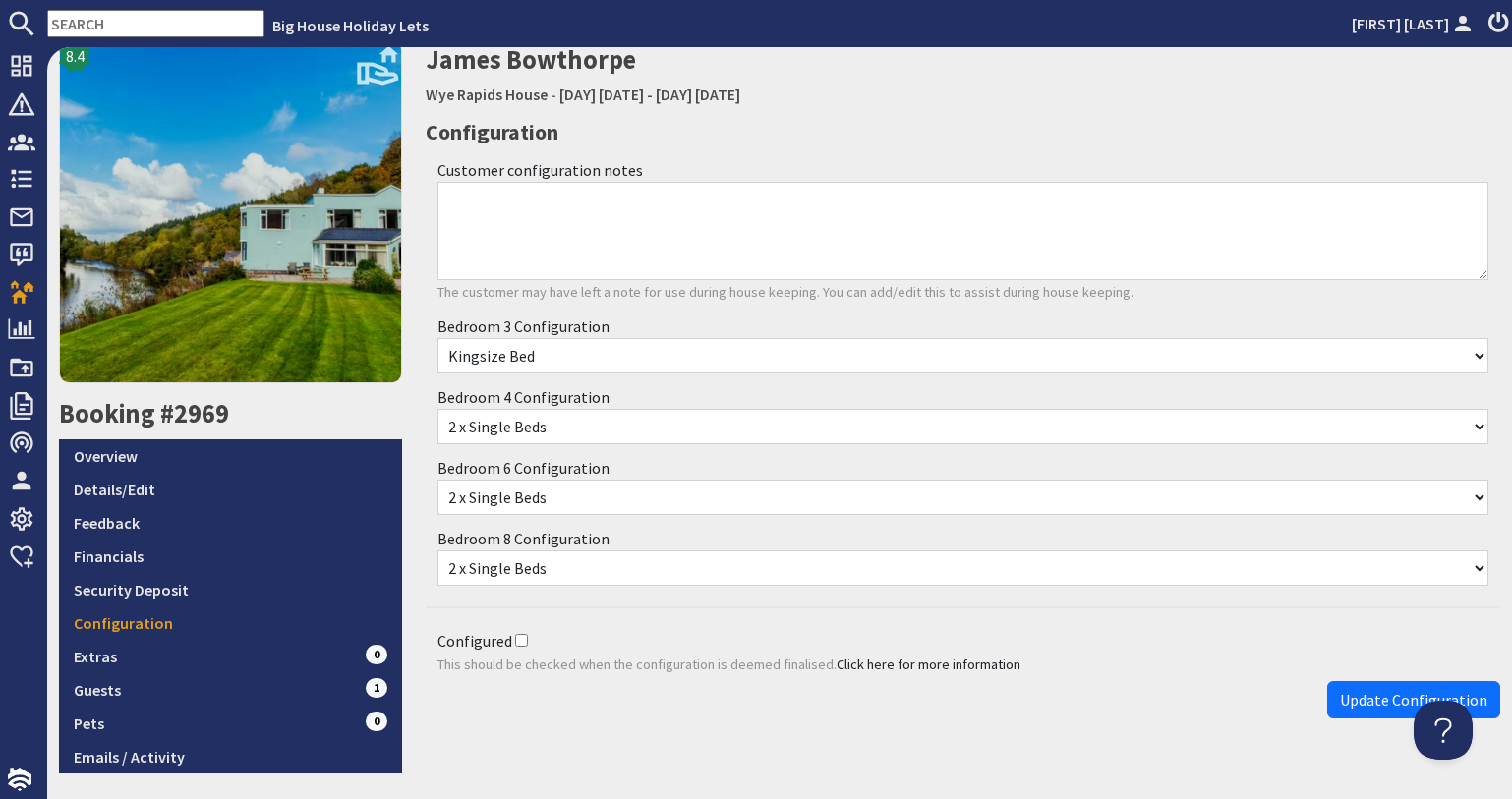 scroll, scrollTop: 146, scrollLeft: 0, axis: vertical 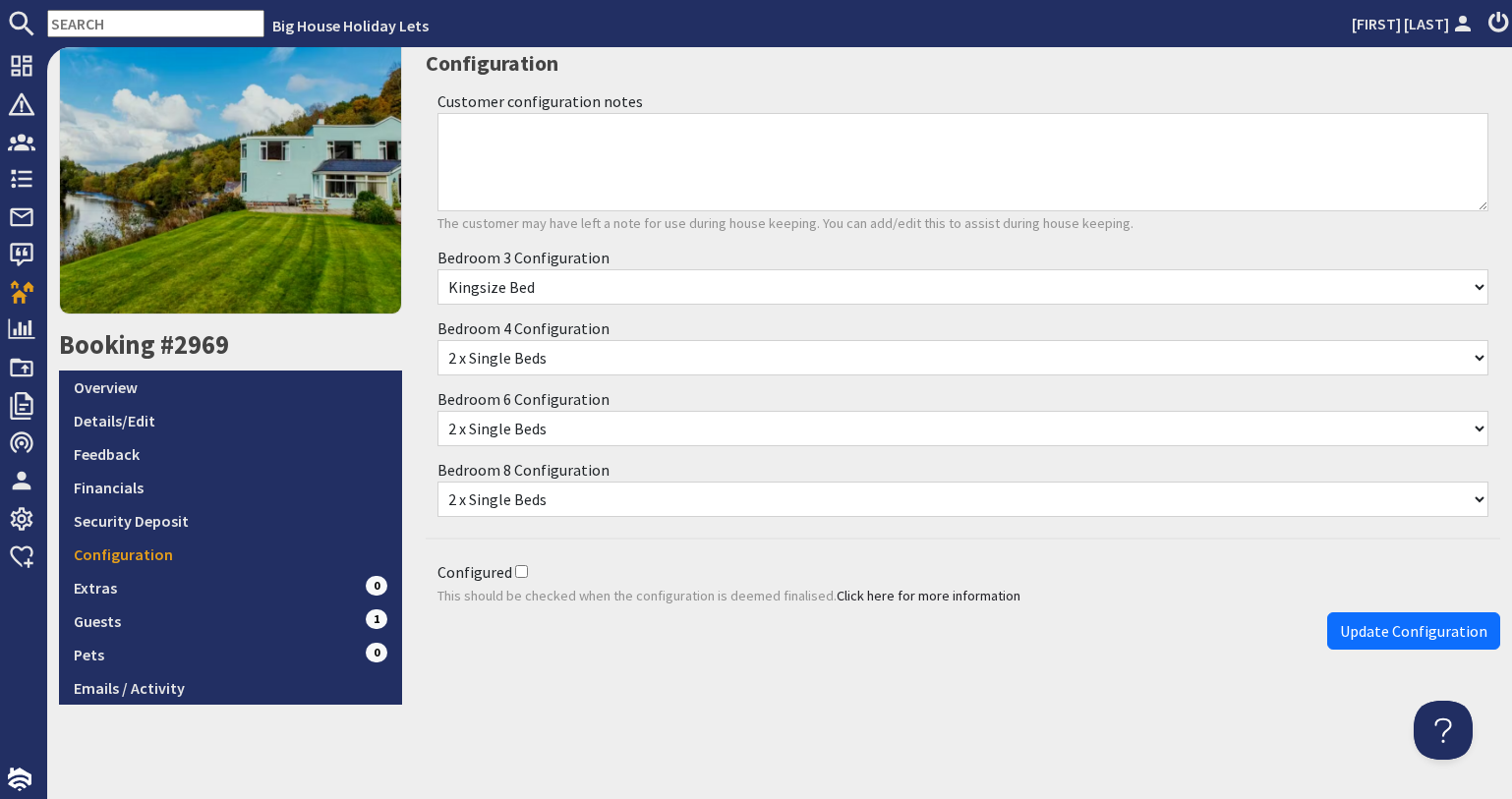 click on "Configured" at bounding box center [521, 571] 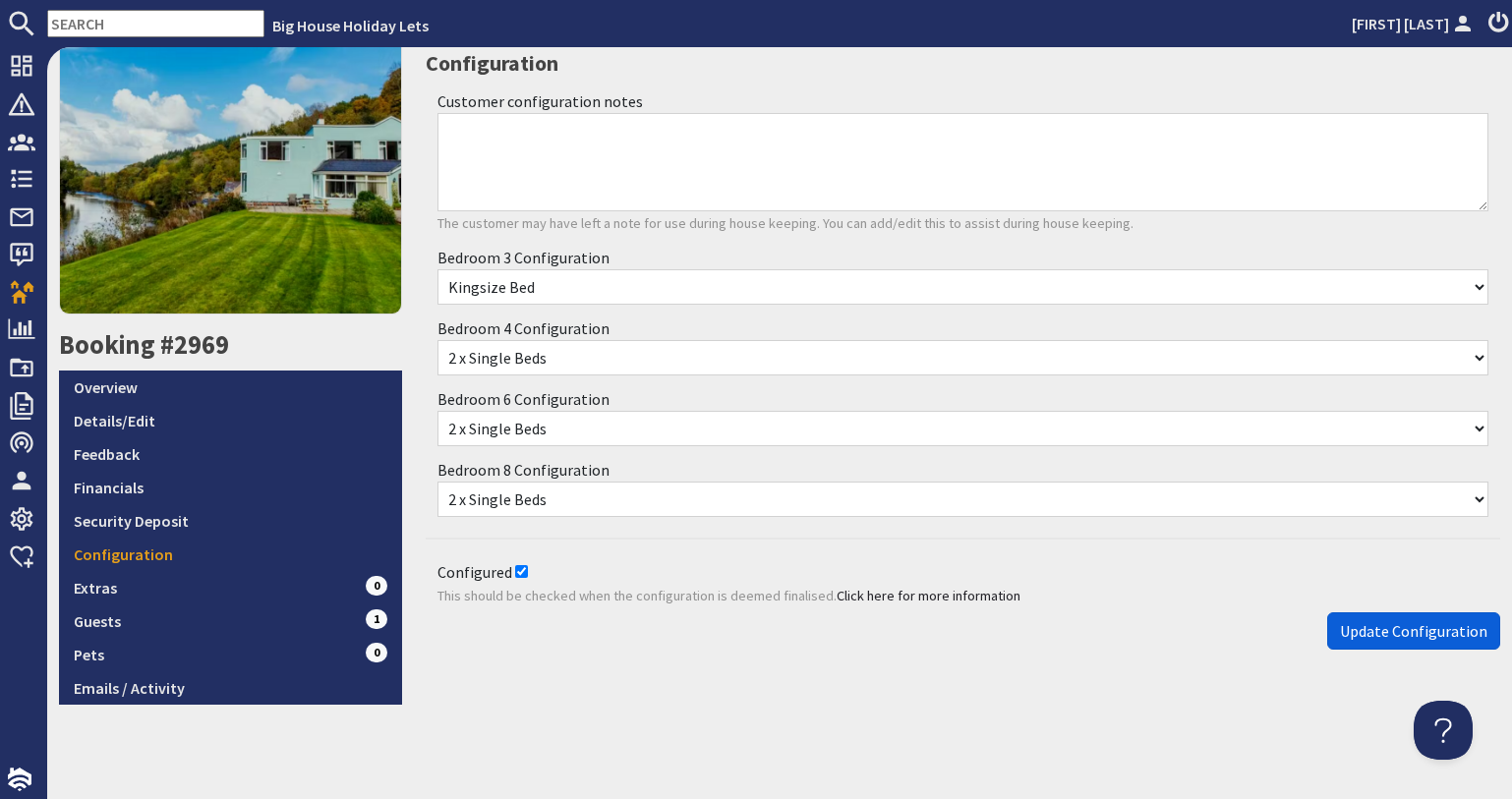 click on "Update Configuration" at bounding box center [1414, 631] 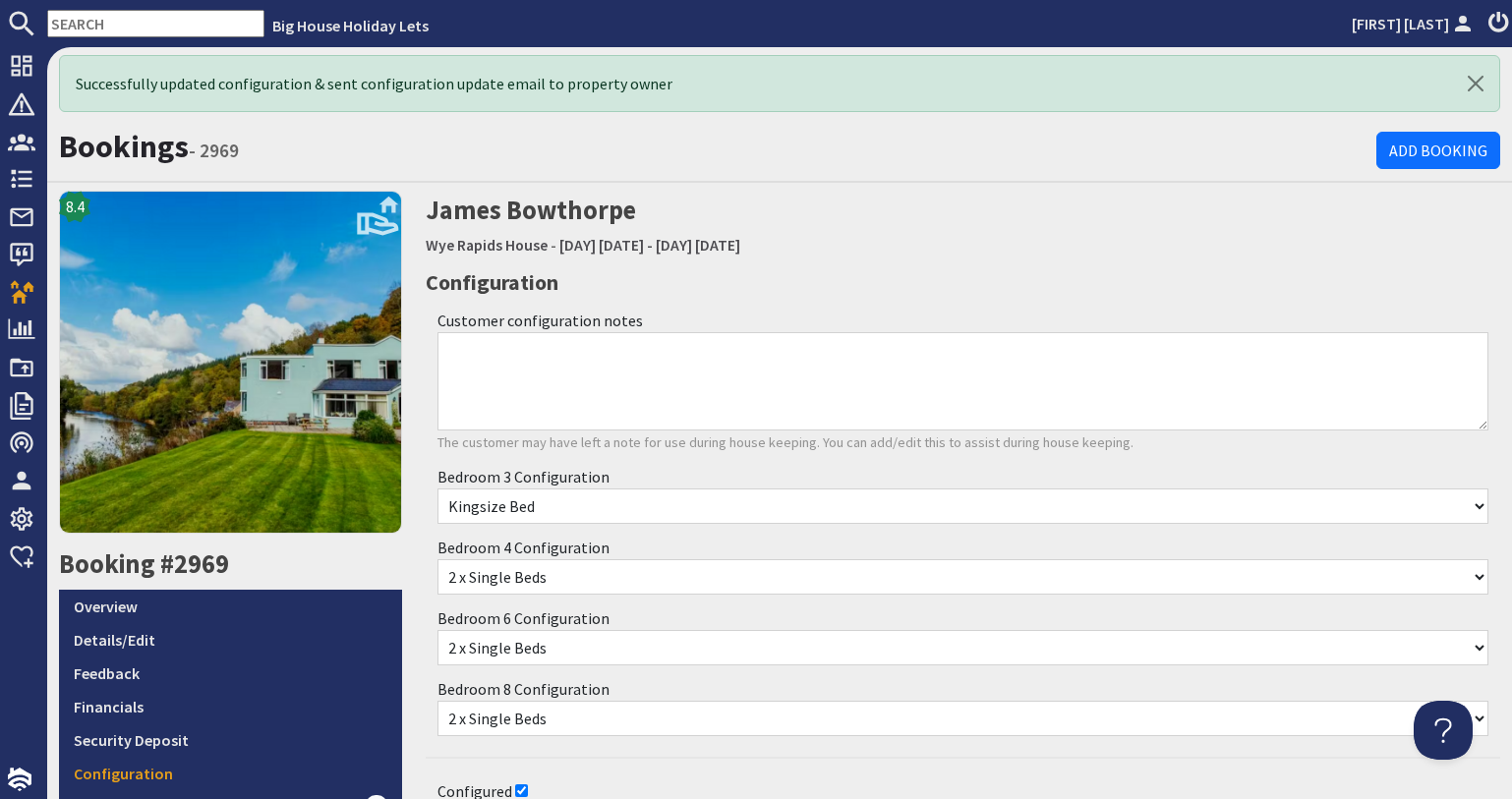 scroll, scrollTop: 0, scrollLeft: 0, axis: both 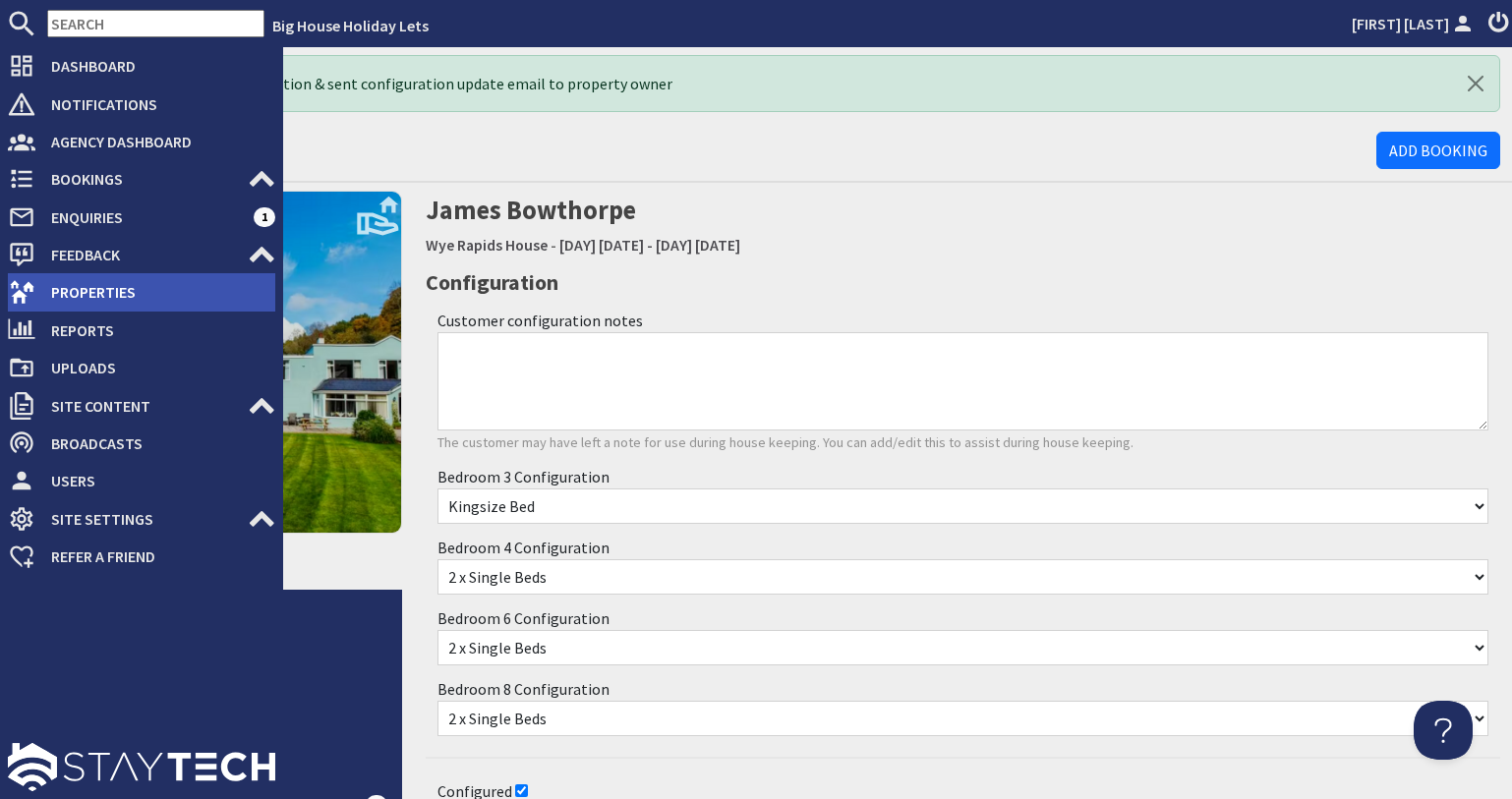 click on "Properties" at bounding box center (155, 292) 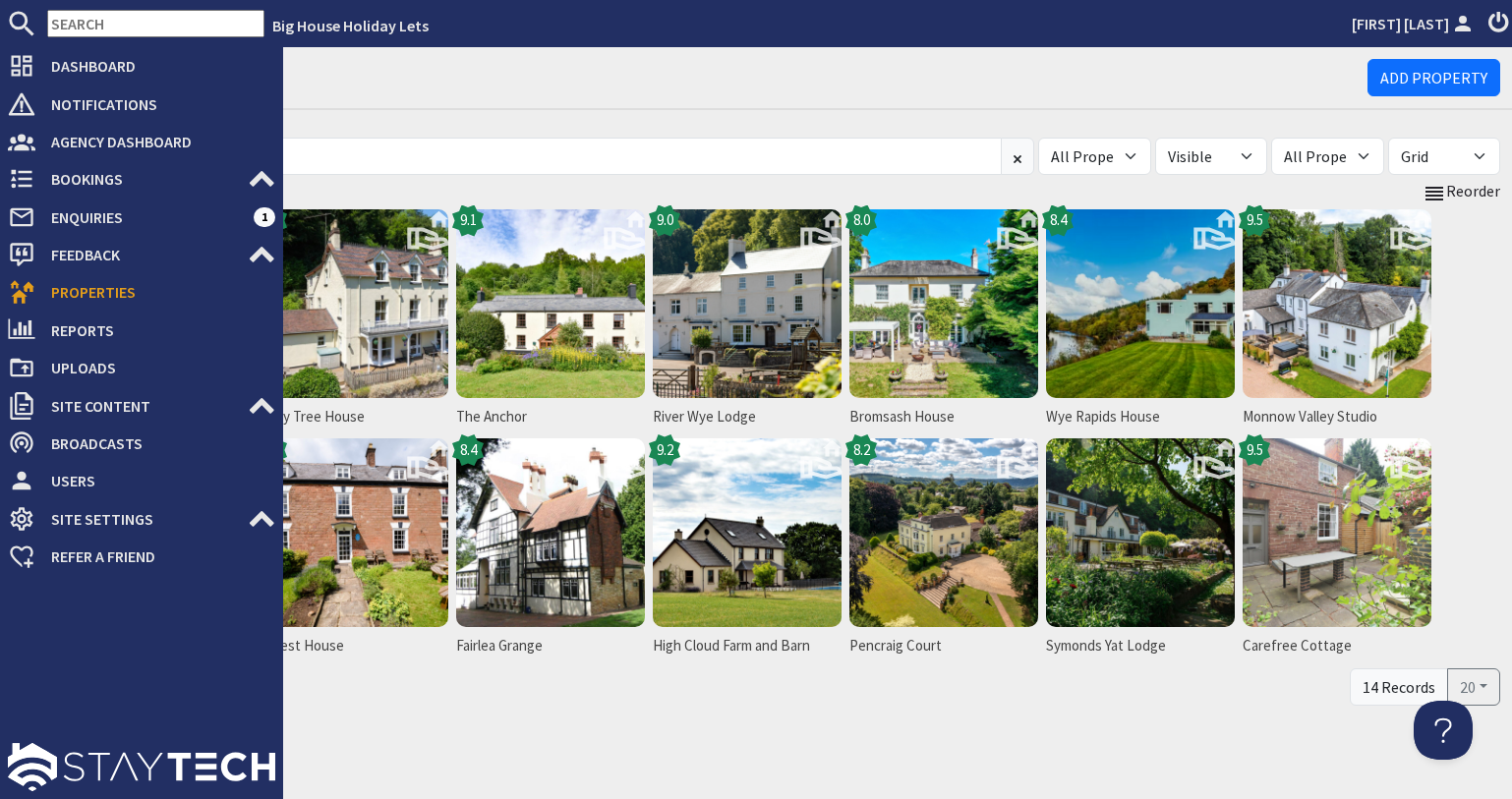scroll, scrollTop: 0, scrollLeft: 0, axis: both 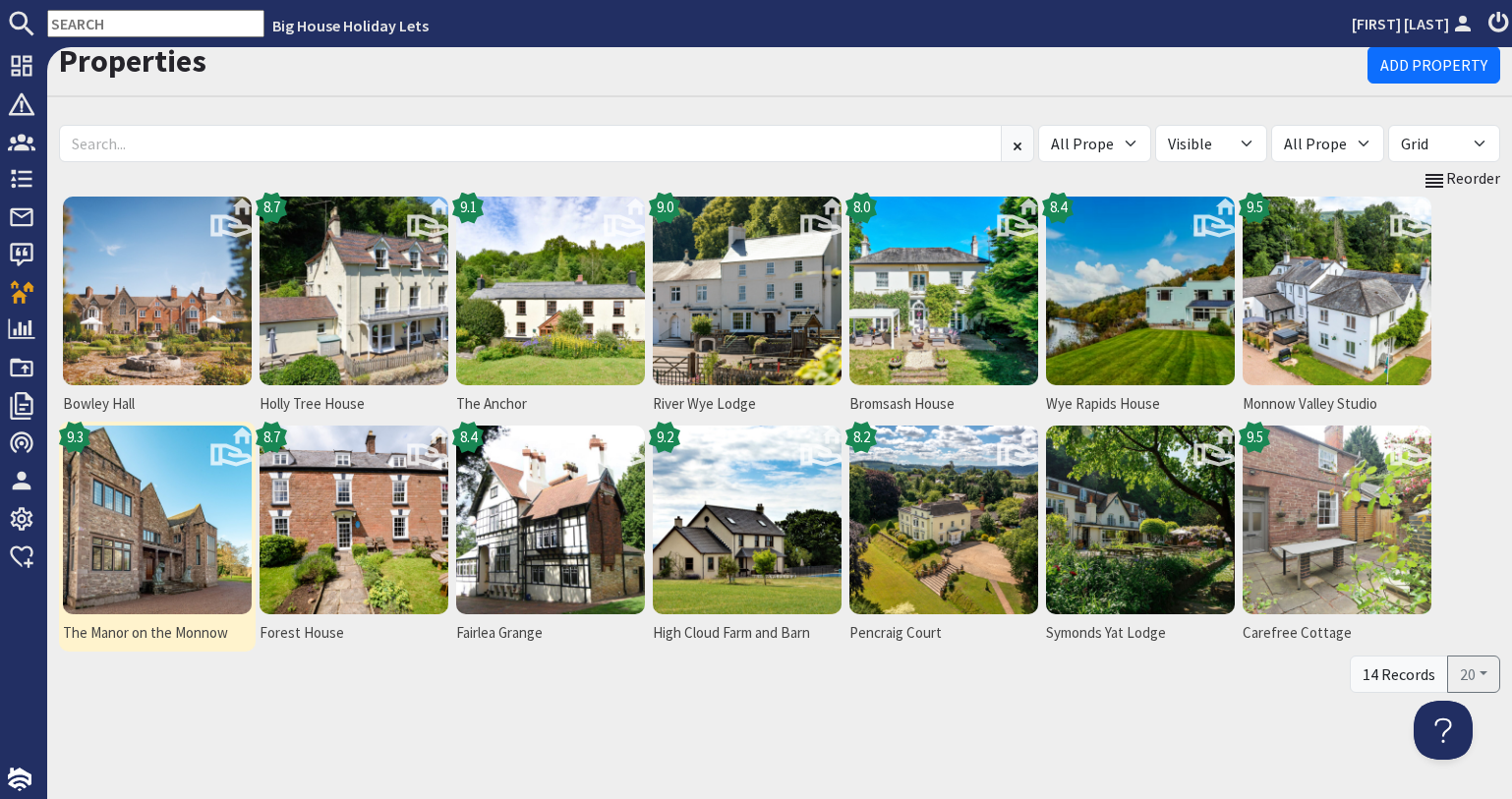 click at bounding box center [157, 520] 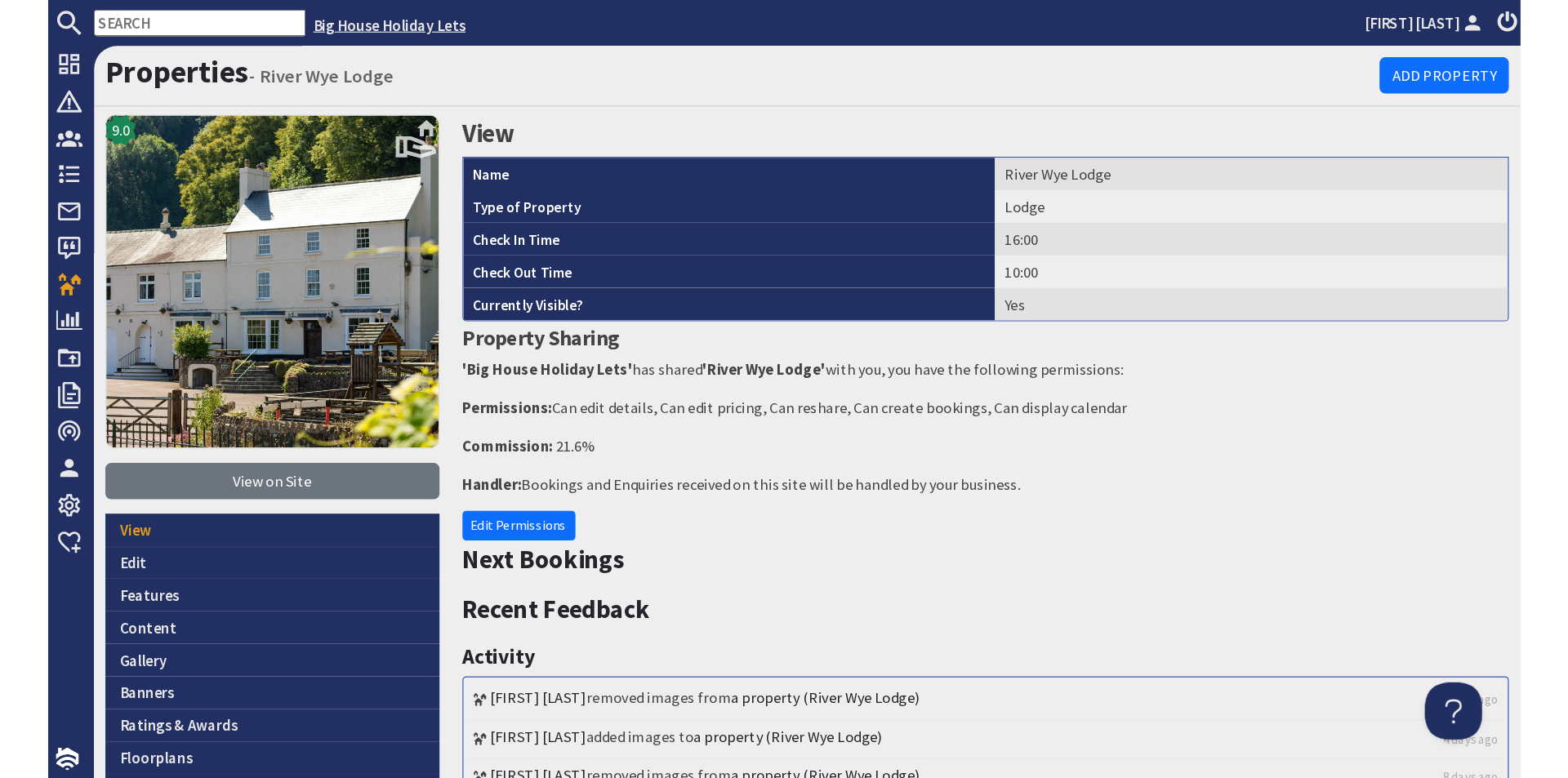 scroll, scrollTop: 0, scrollLeft: 0, axis: both 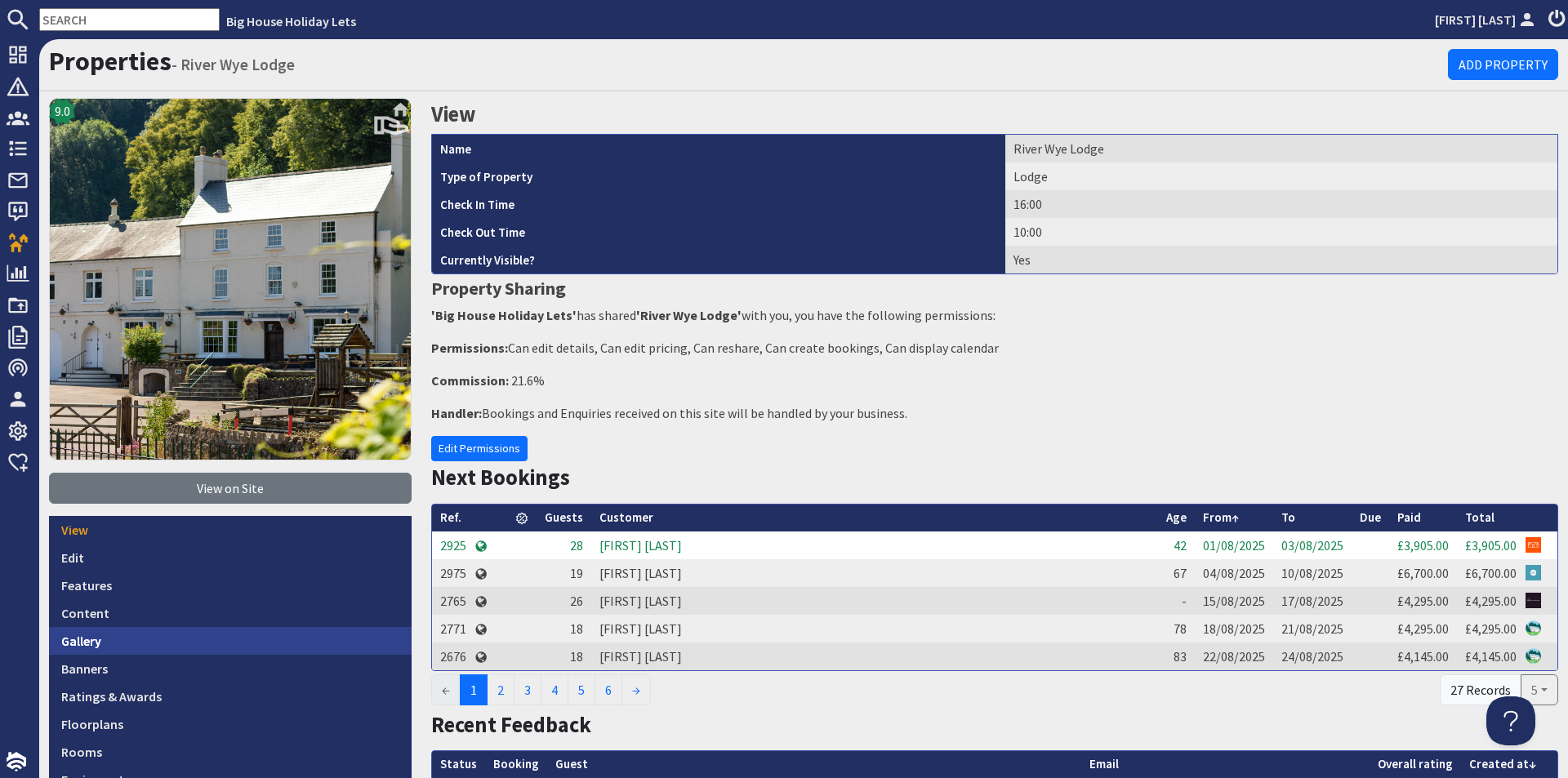 click on "Gallery" at bounding box center (230, 641) 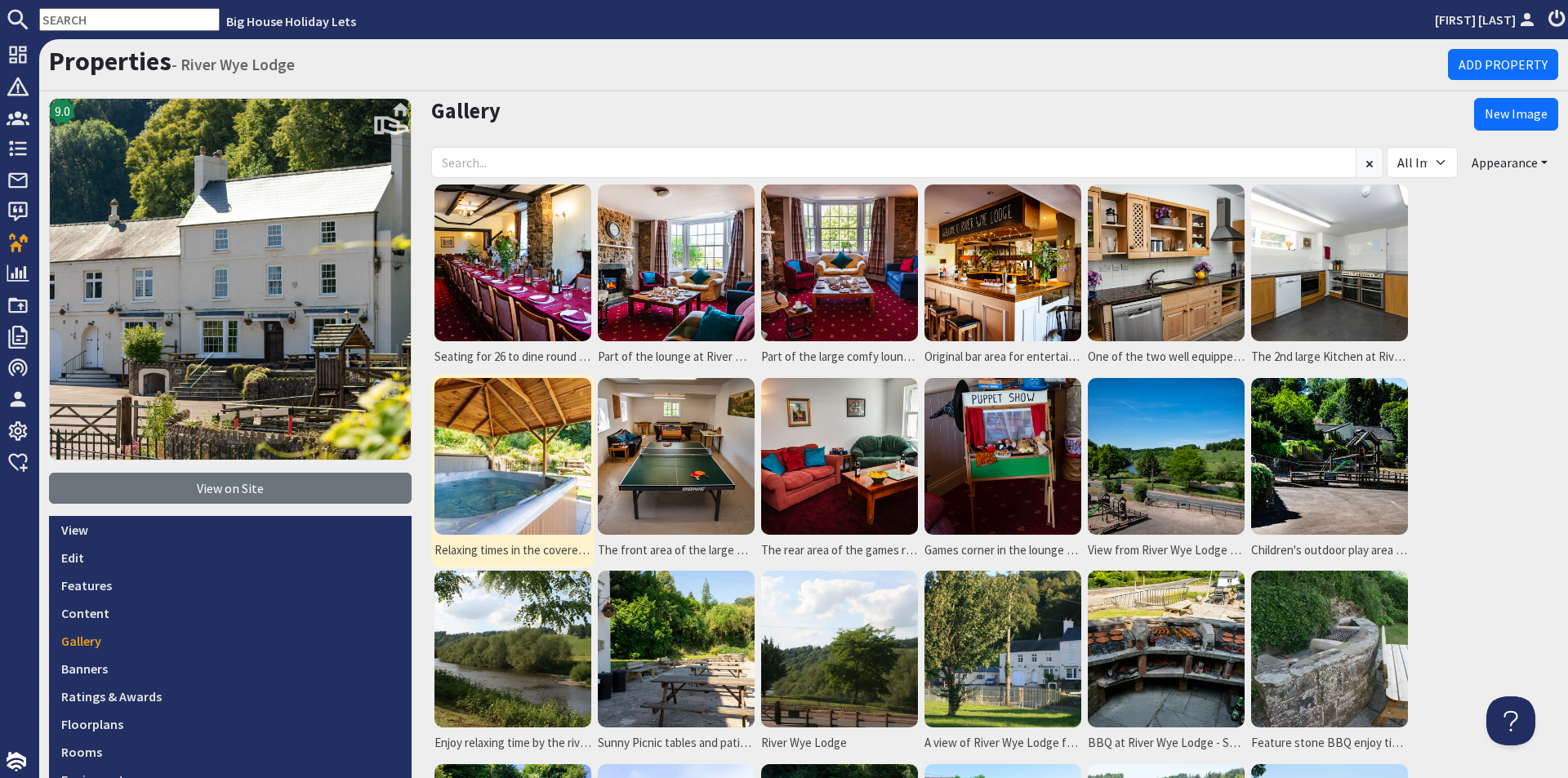 scroll, scrollTop: 0, scrollLeft: 0, axis: both 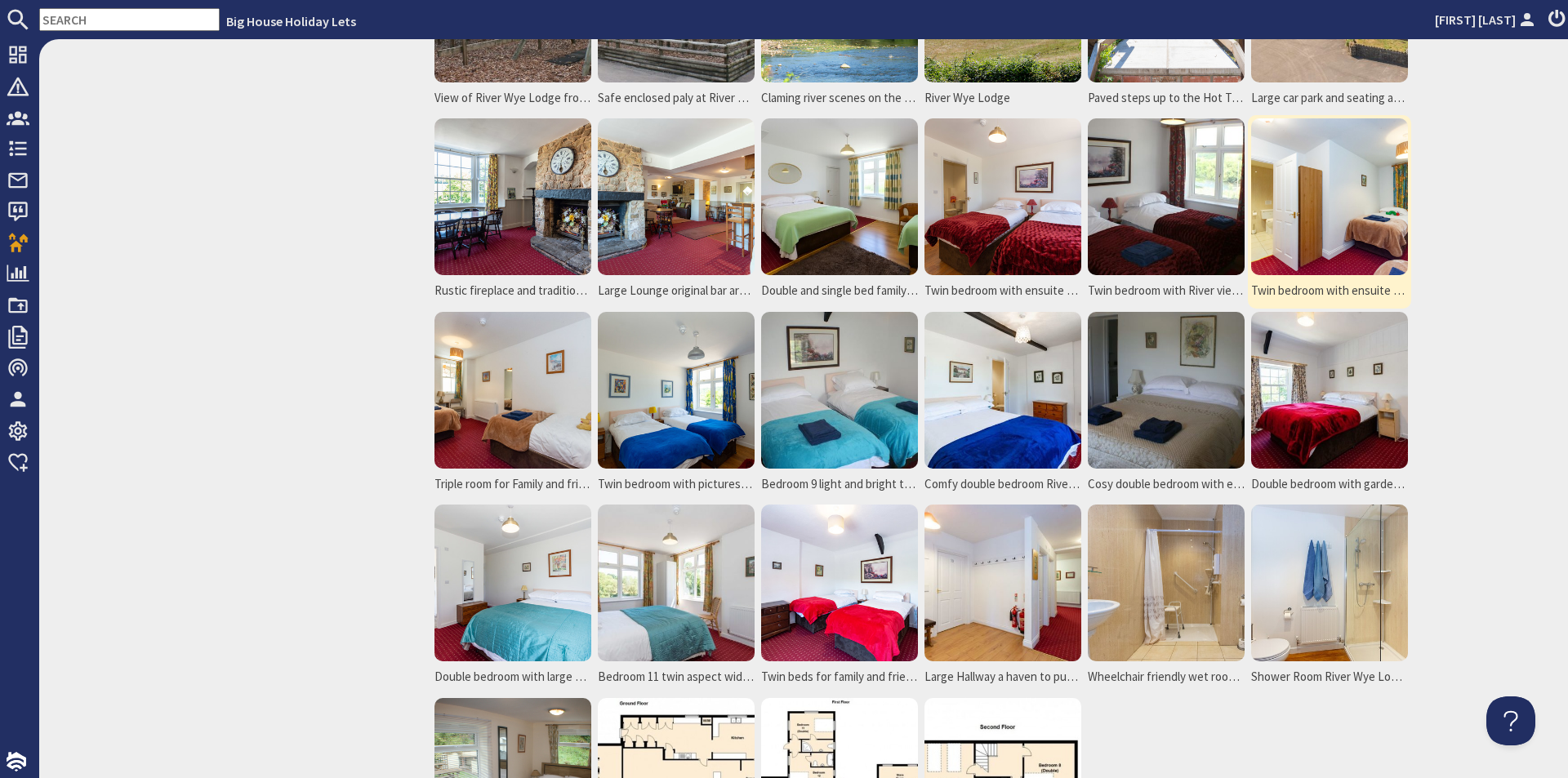 click at bounding box center [1330, 197] 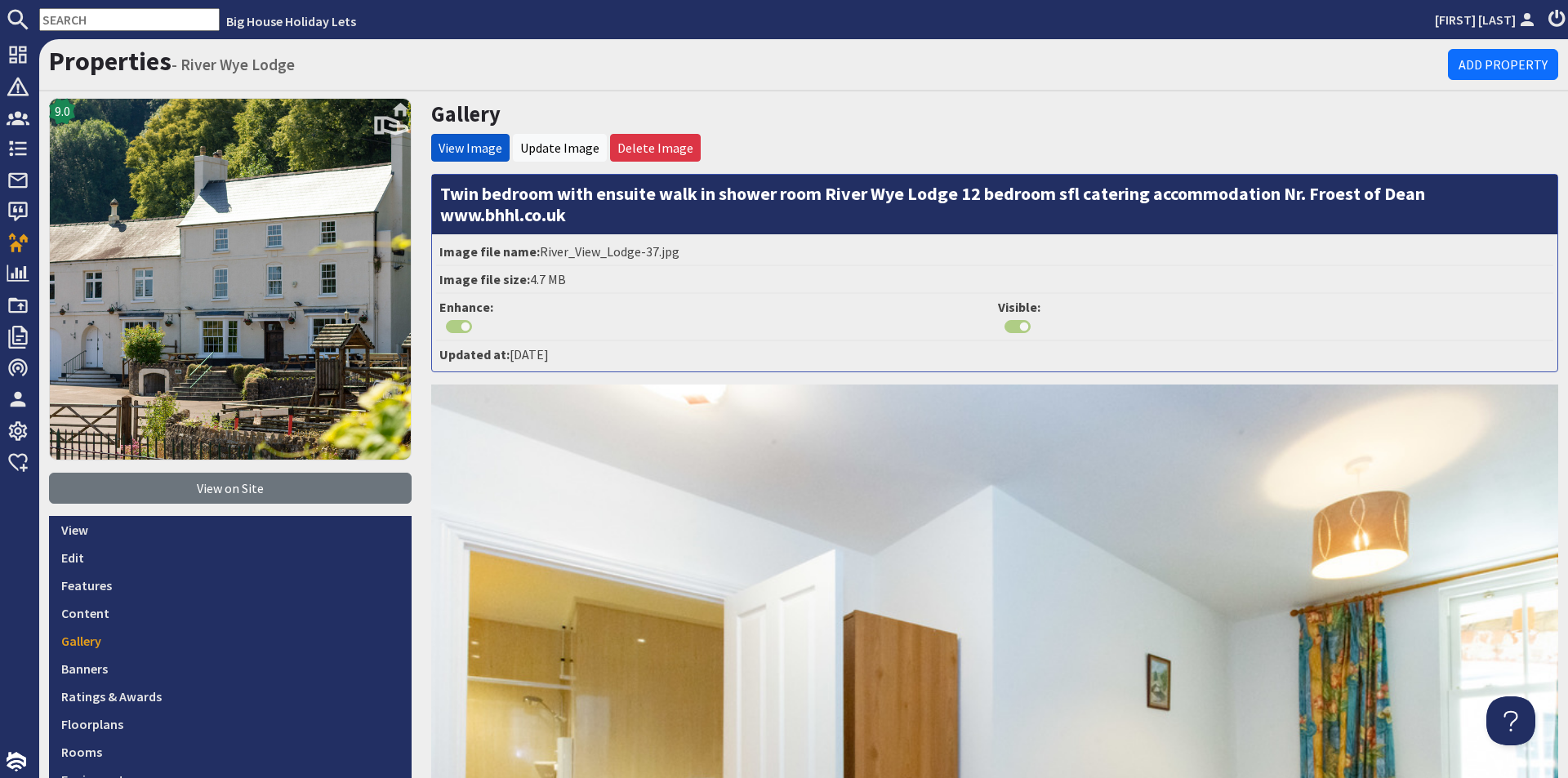 scroll, scrollTop: 0, scrollLeft: 0, axis: both 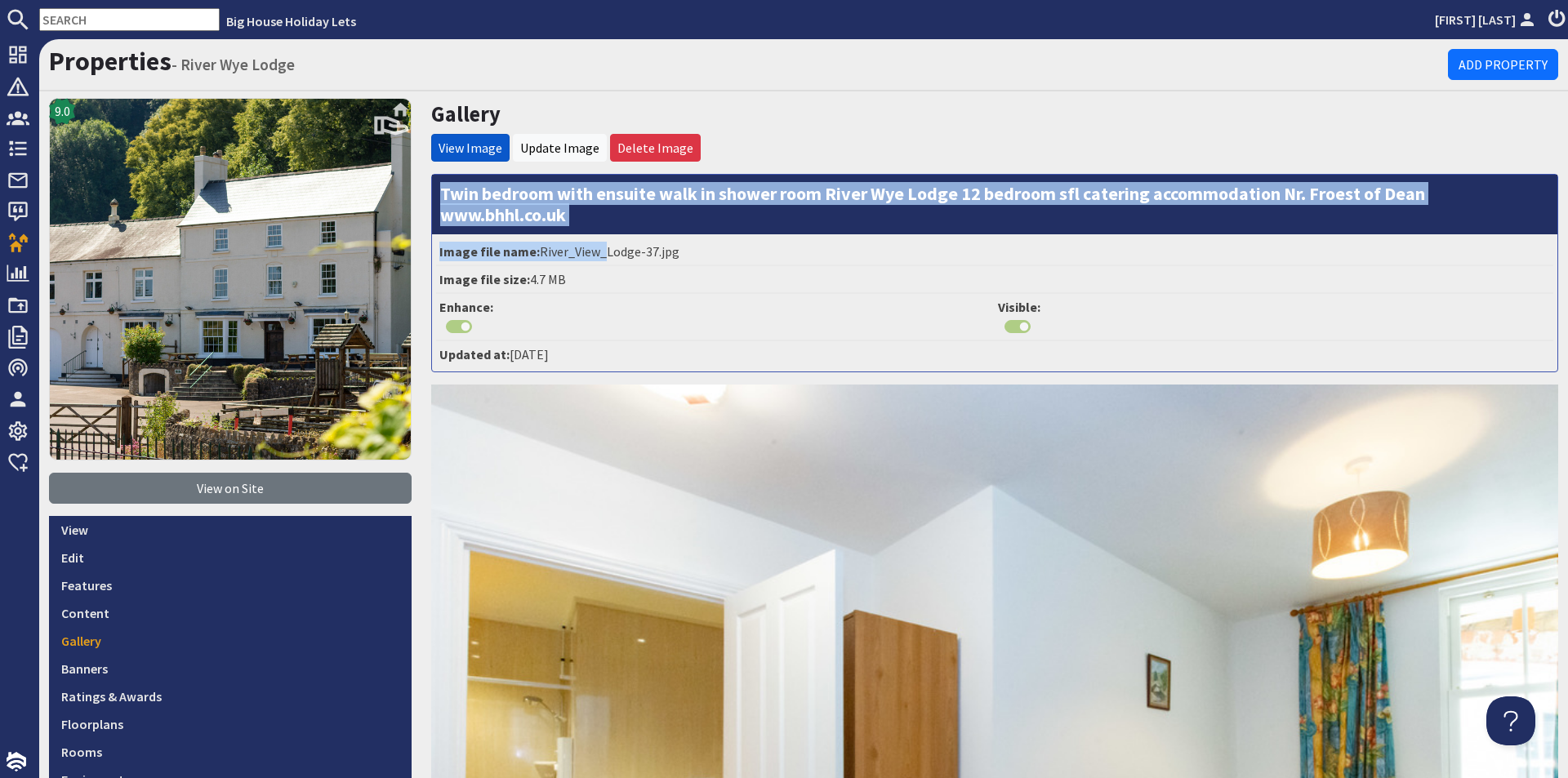 drag, startPoint x: 438, startPoint y: 193, endPoint x: 604, endPoint y: 235, distance: 171.23084 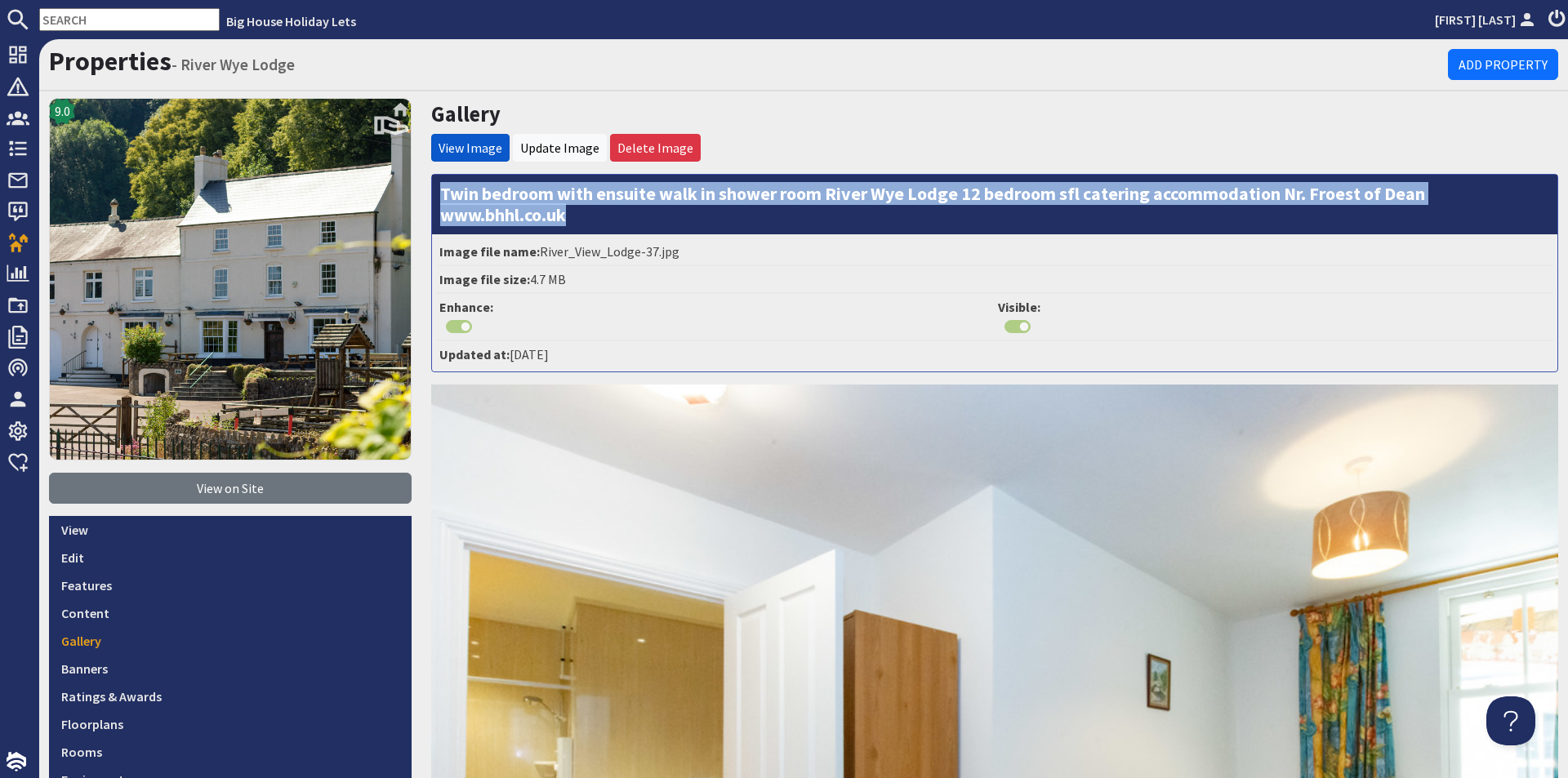 drag, startPoint x: 435, startPoint y: 189, endPoint x: 567, endPoint y: 217, distance: 134.937 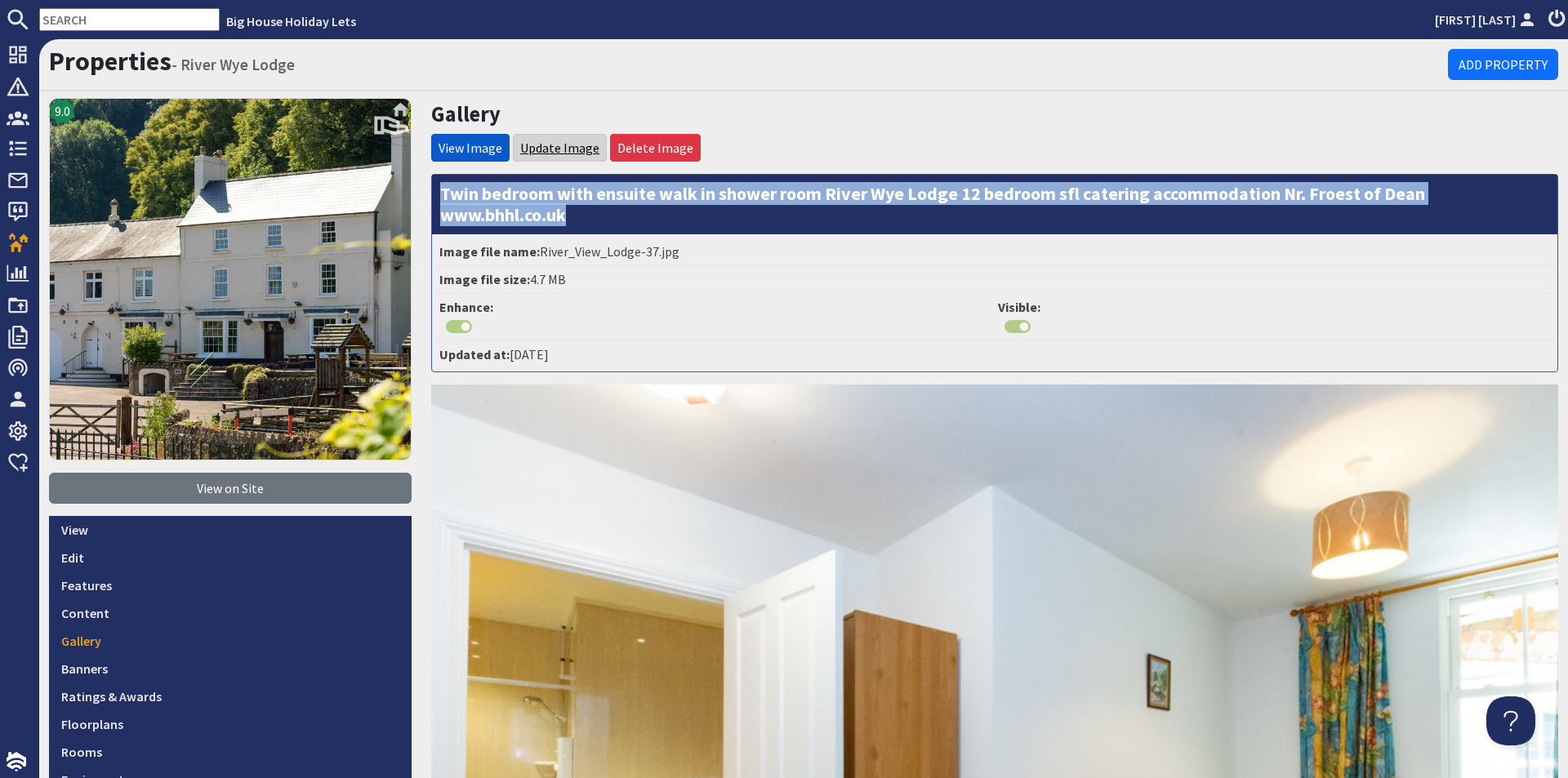 click on "Update Image" at bounding box center [559, 148] 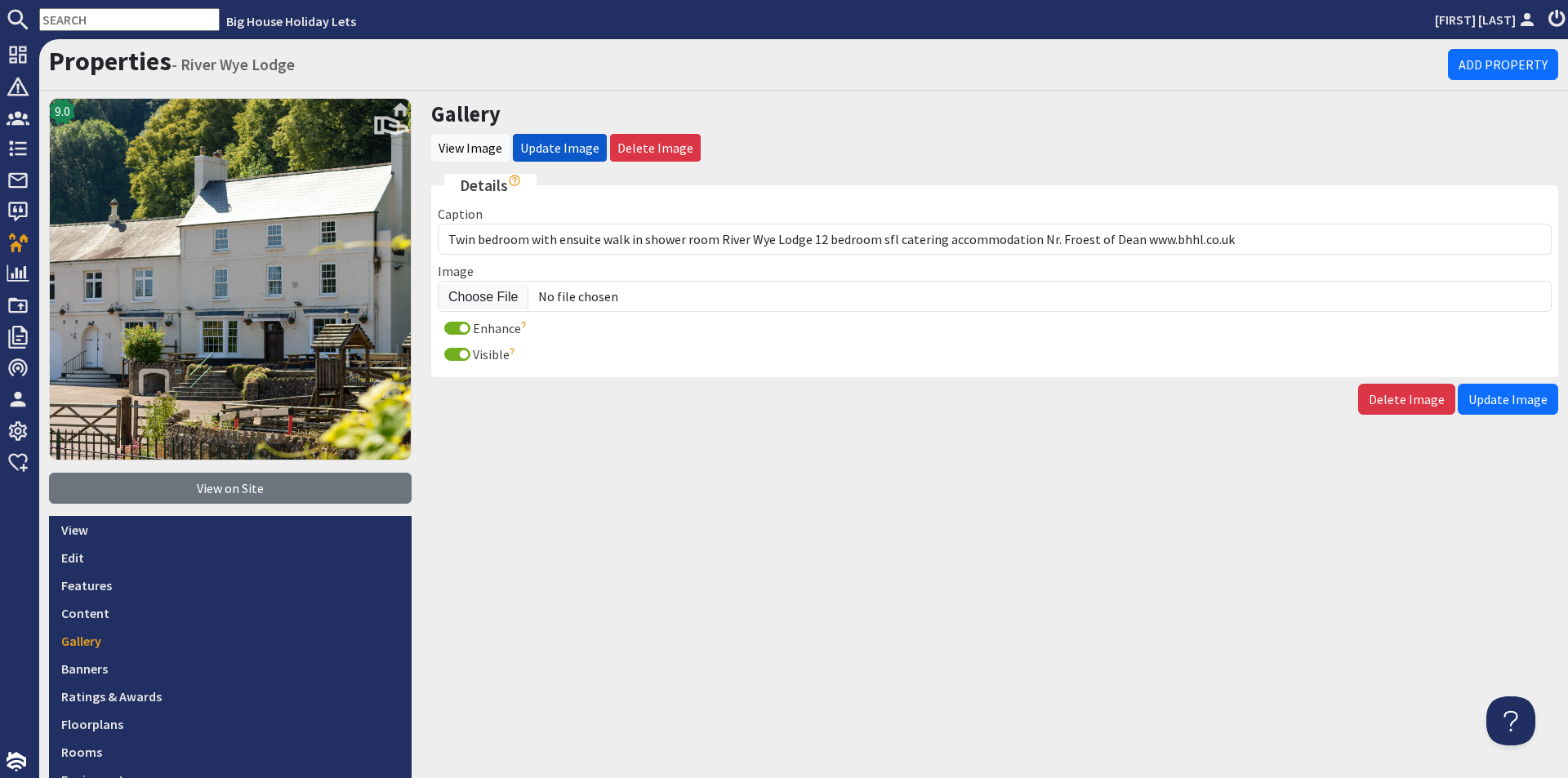 scroll, scrollTop: 0, scrollLeft: 0, axis: both 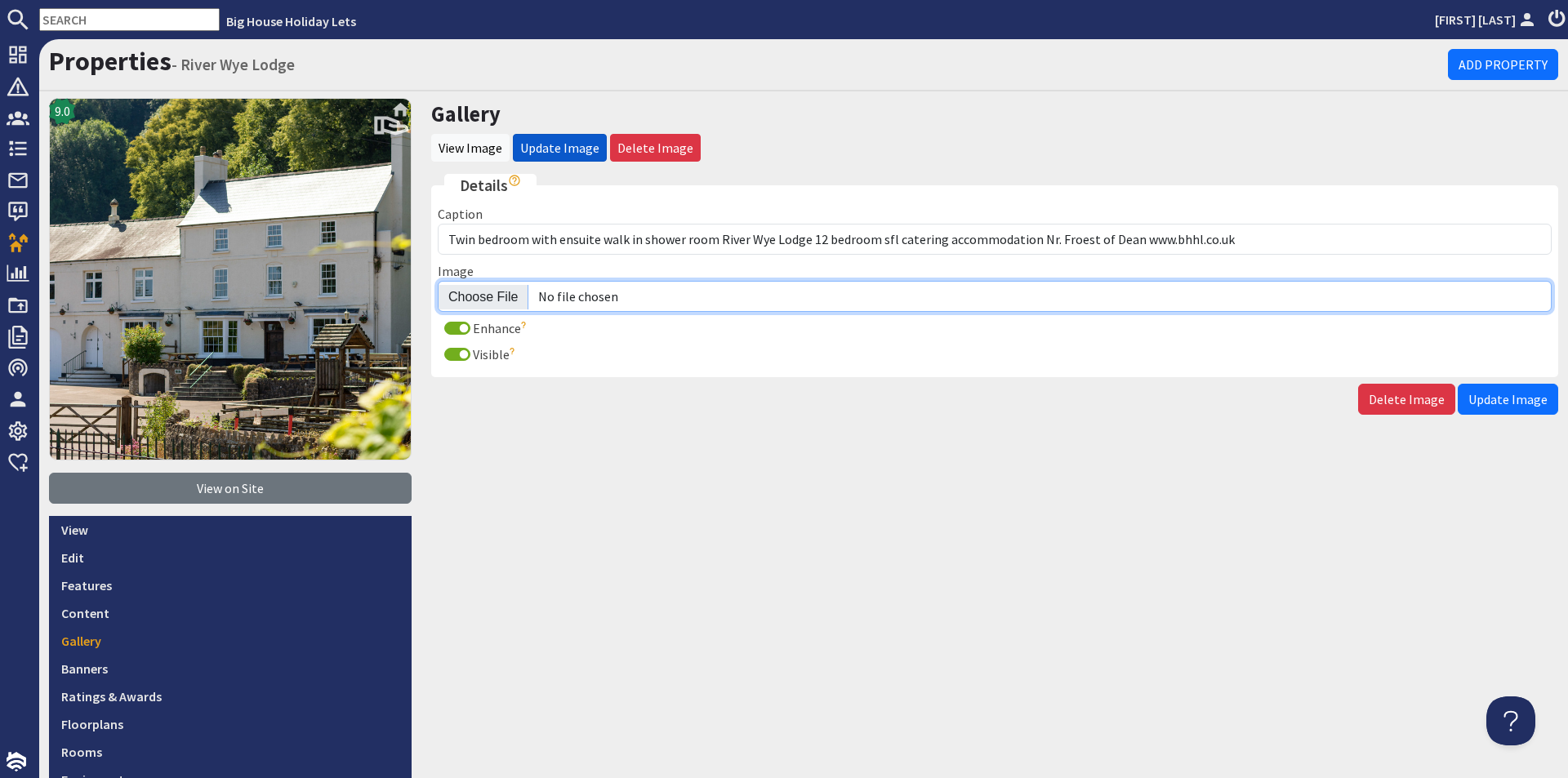 click on "Image" at bounding box center (995, 296) 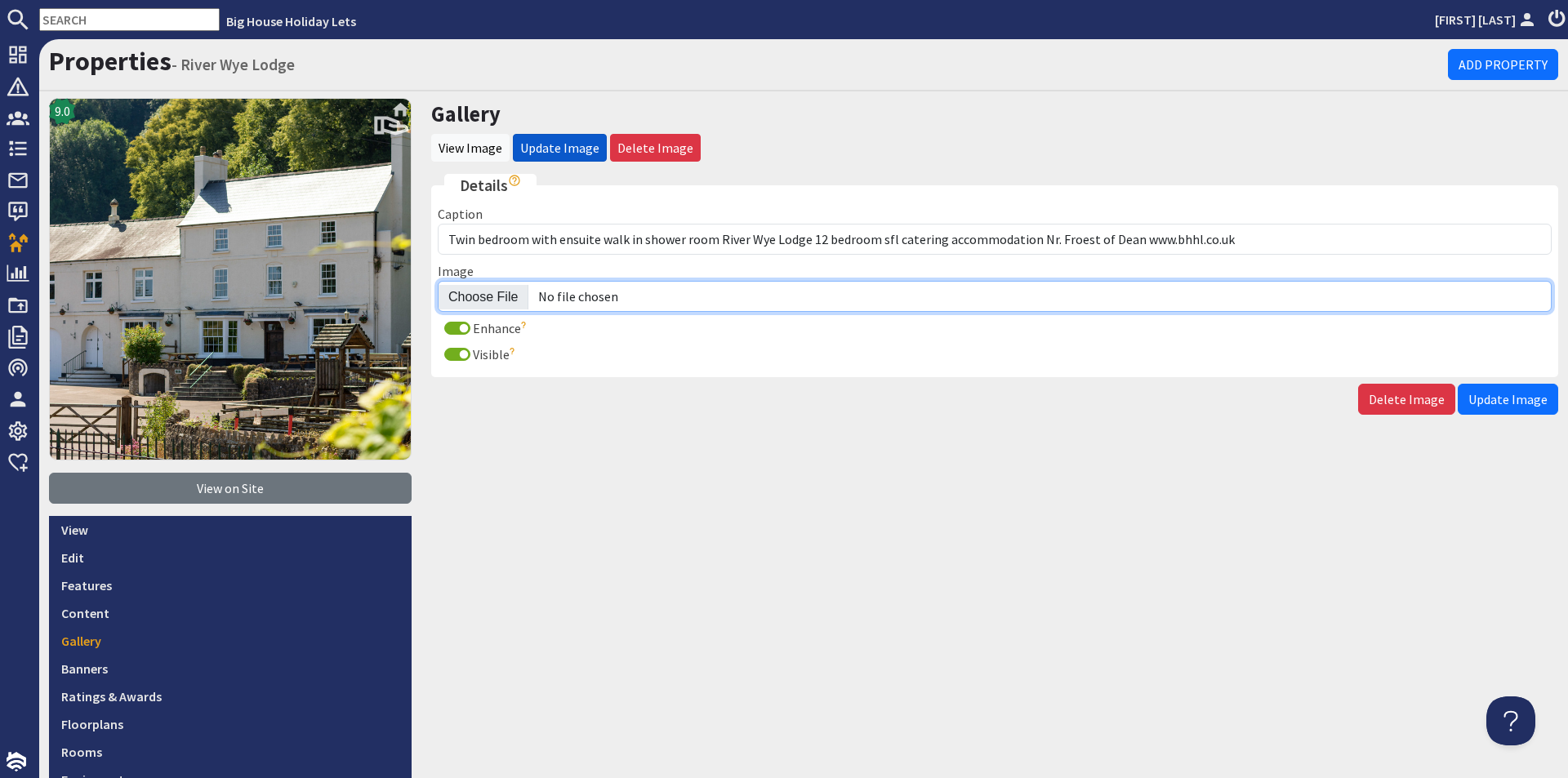 type on "C:\fakepath\River_View_Lodge-37.content.jpg" 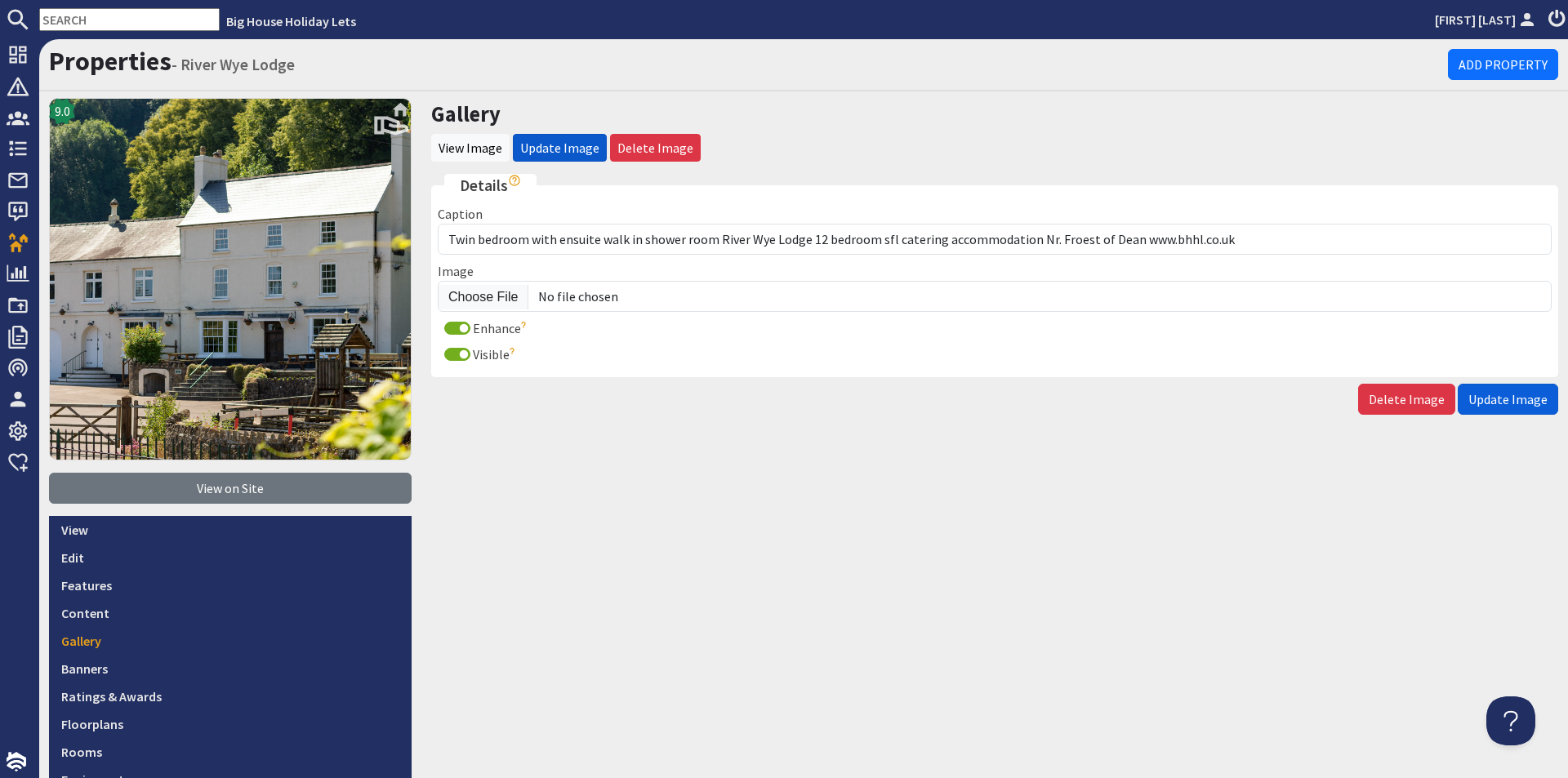 click on "Update Image" at bounding box center (1508, 399) 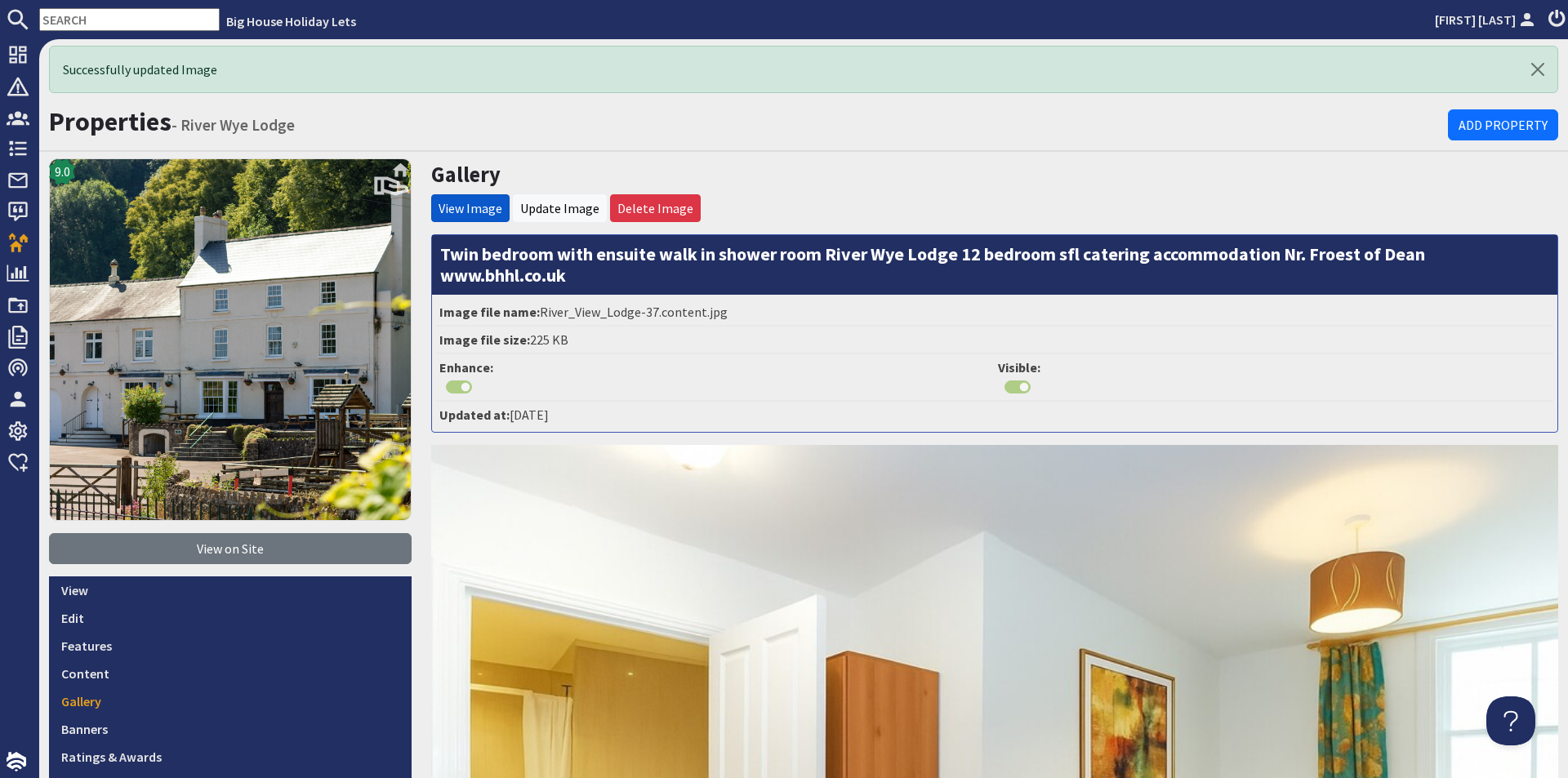 scroll, scrollTop: 0, scrollLeft: 0, axis: both 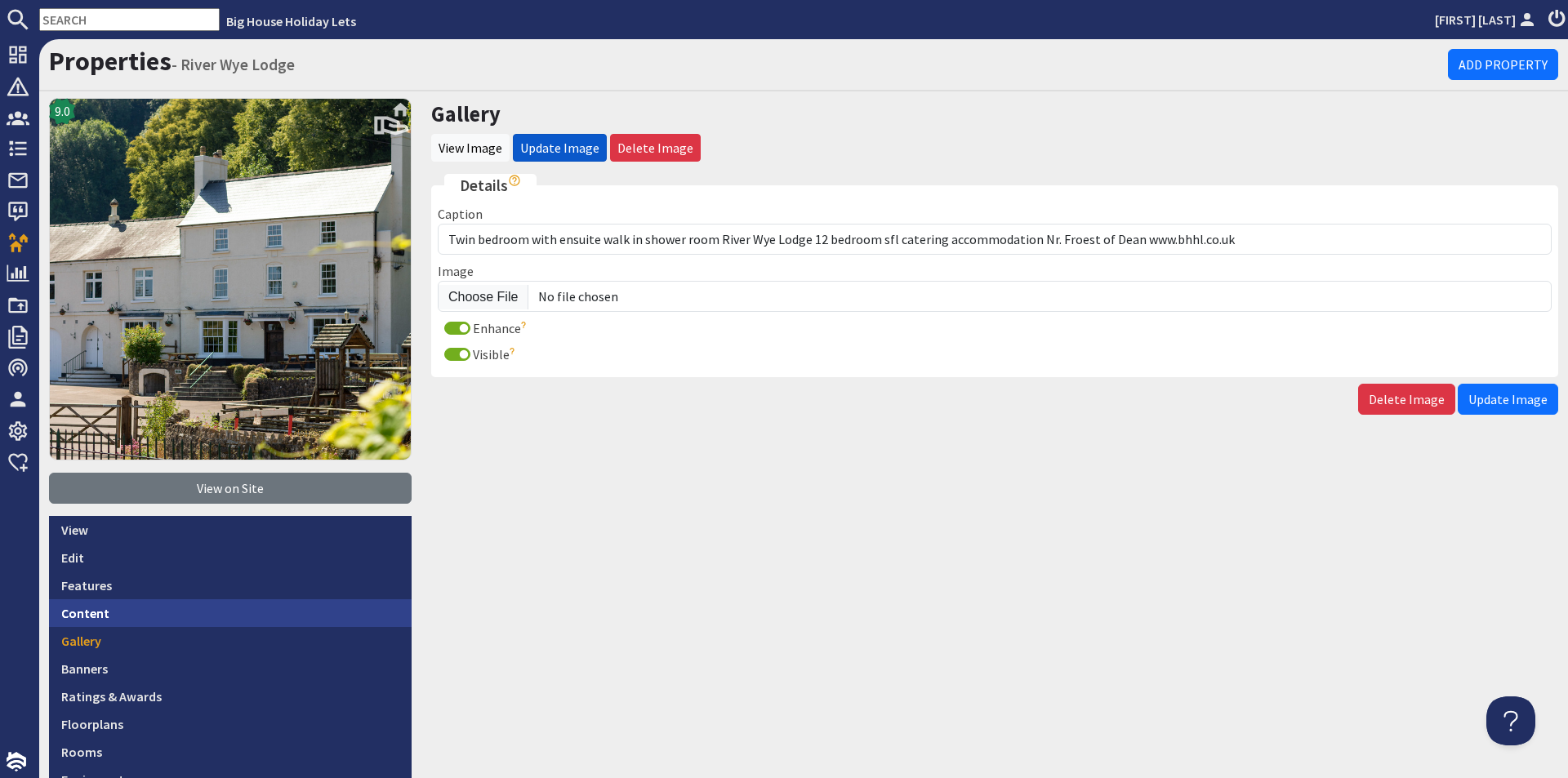 click on "Content" at bounding box center [230, 613] 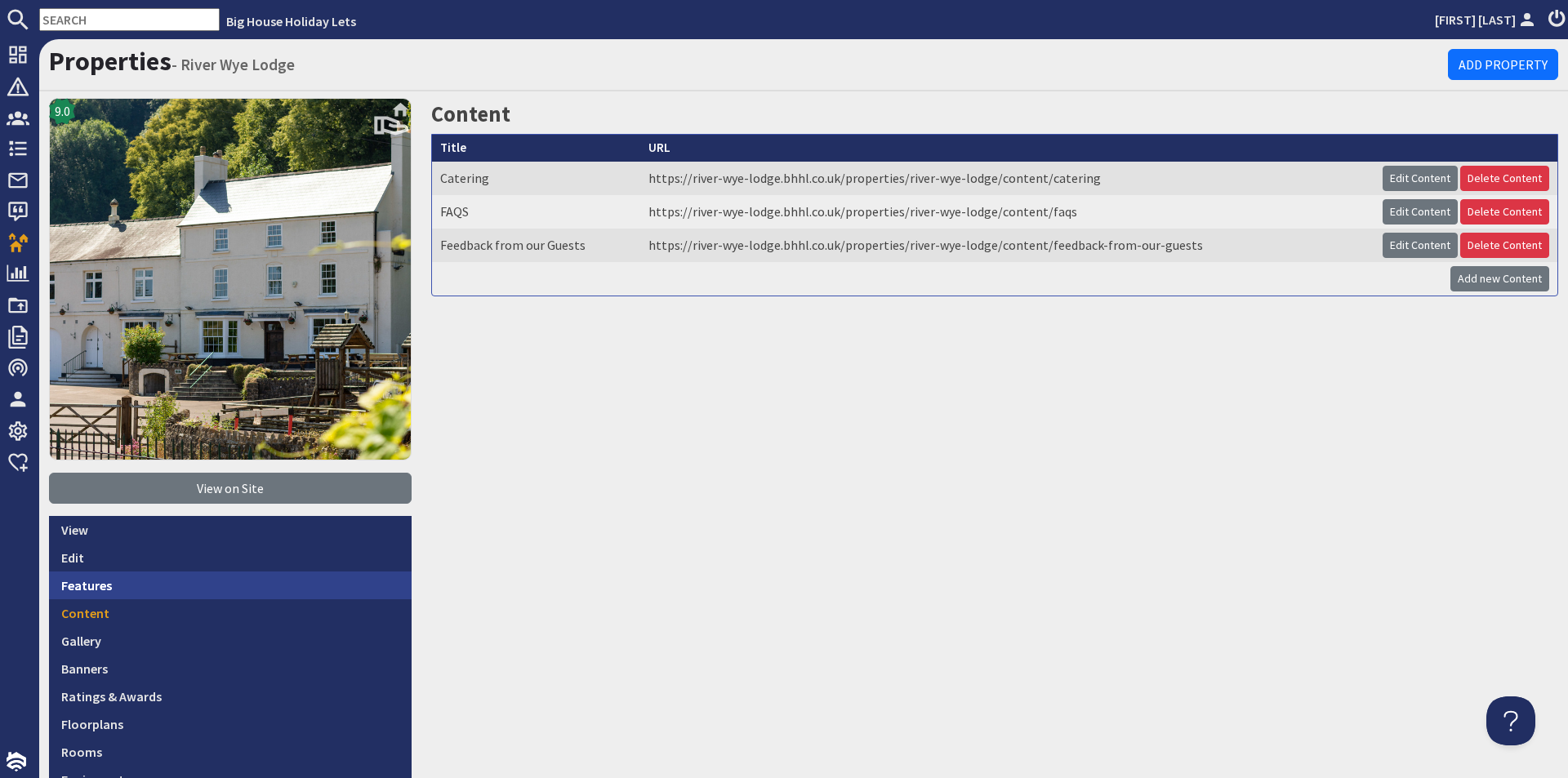 scroll, scrollTop: 0, scrollLeft: 0, axis: both 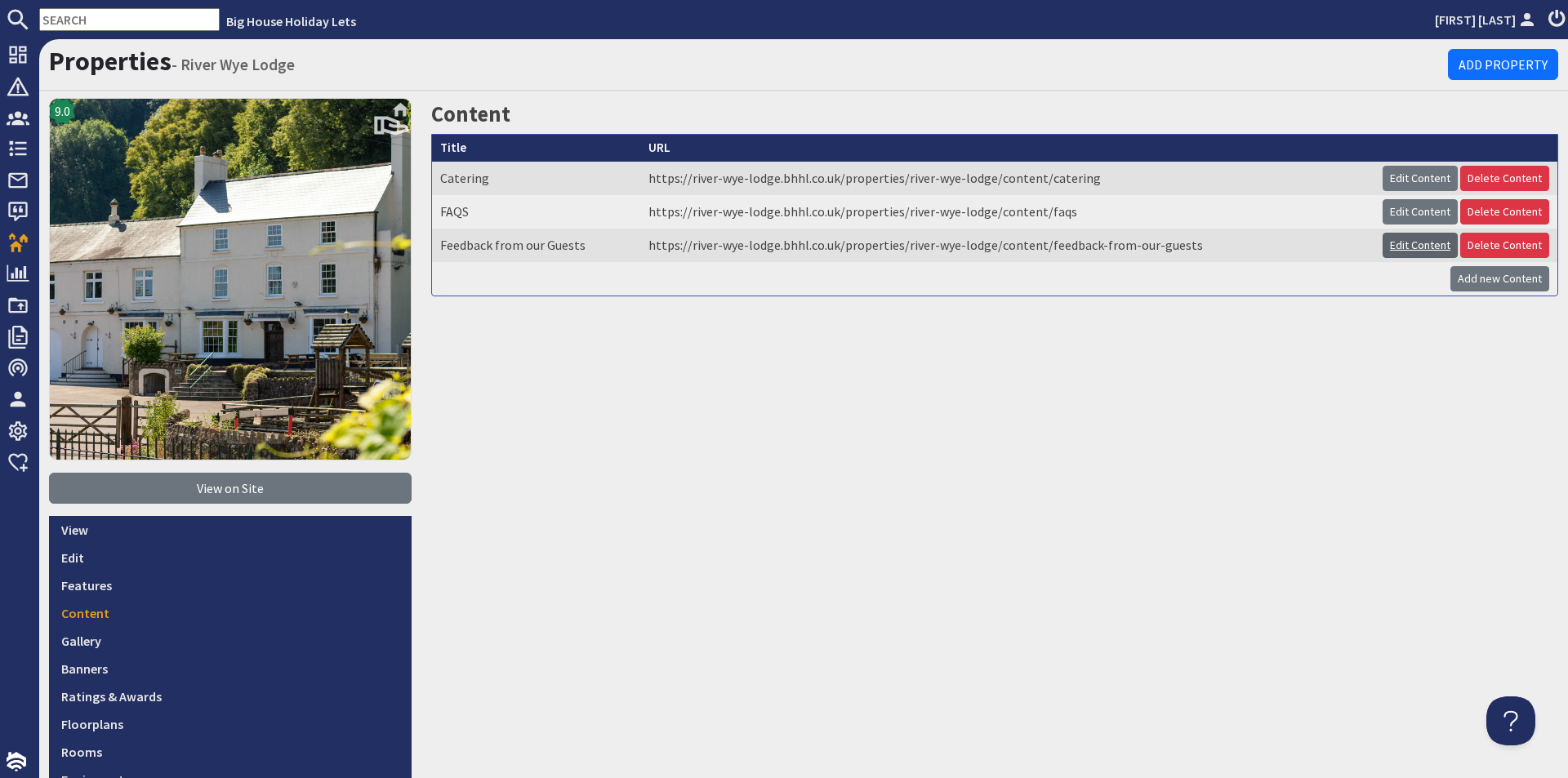 click on "Edit Content" at bounding box center [1420, 245] 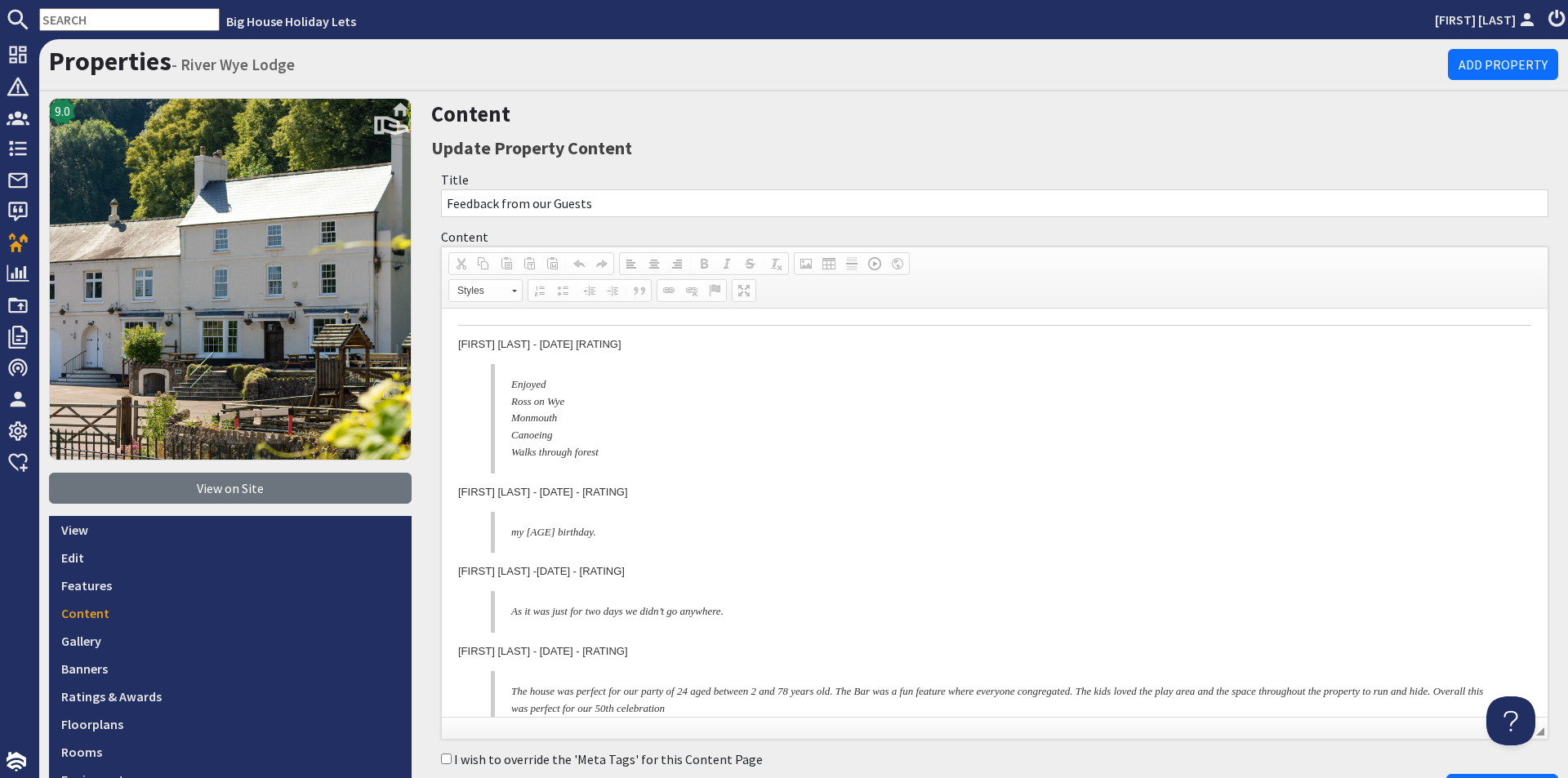 scroll, scrollTop: 0, scrollLeft: 0, axis: both 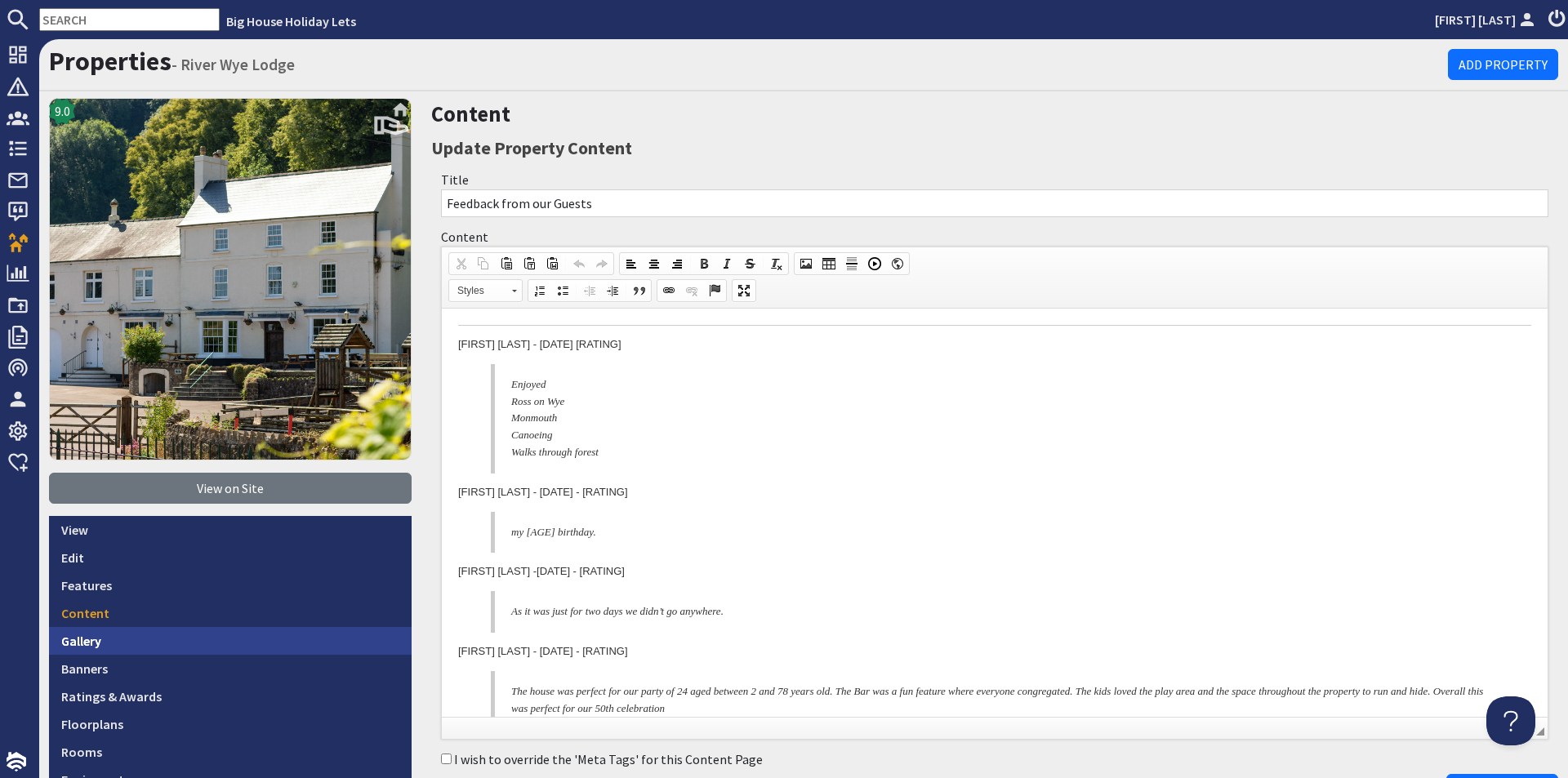 click on "Gallery" at bounding box center [230, 641] 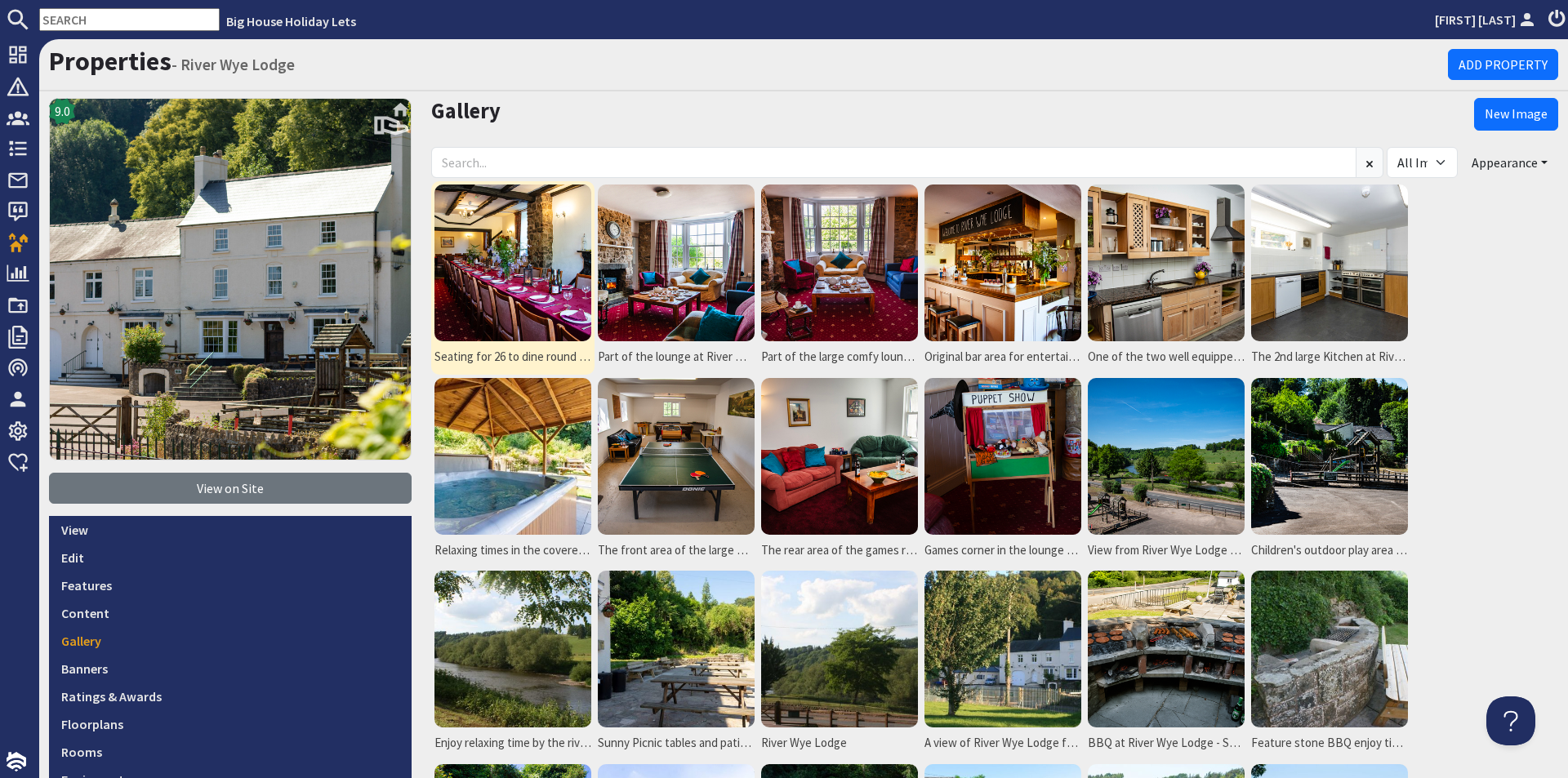 scroll, scrollTop: 0, scrollLeft: 0, axis: both 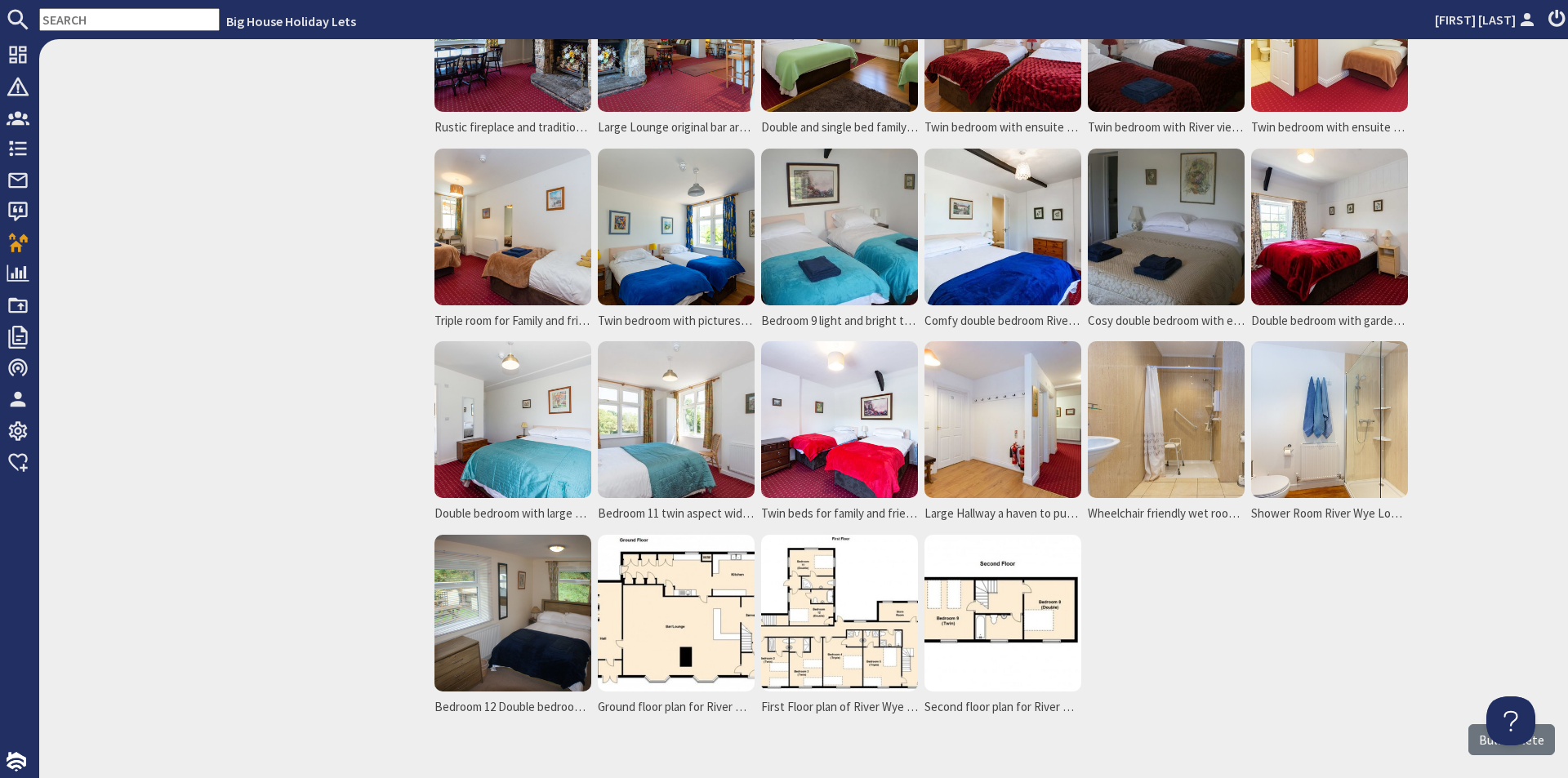 click on "Seating for 26 to dine round one table at River Wye Lodge, 12 bedroom self catering accommodation Forest of Dean Gloucestershire www.bhhl.co.uk
Part of the lounge at River Wye Lodge with roaring woodburner and plenty of space for relaxing with family and friends - www.bhhl.co.uk  Lydrbook, Gloucestershire
Part of the large comfy lounge to sit as a multi-generational family or friends and family  River Wye Lodge 12 bedroom with ensuite bathrooms www.bhhl.co.uk
Original bar area for entertaining family and friends at River Wye Lodge Celebrations for big birthdays River Wye Lodge Lydbrook Gloucestershire www.bhhl.co.uk" at bounding box center (995, -242) 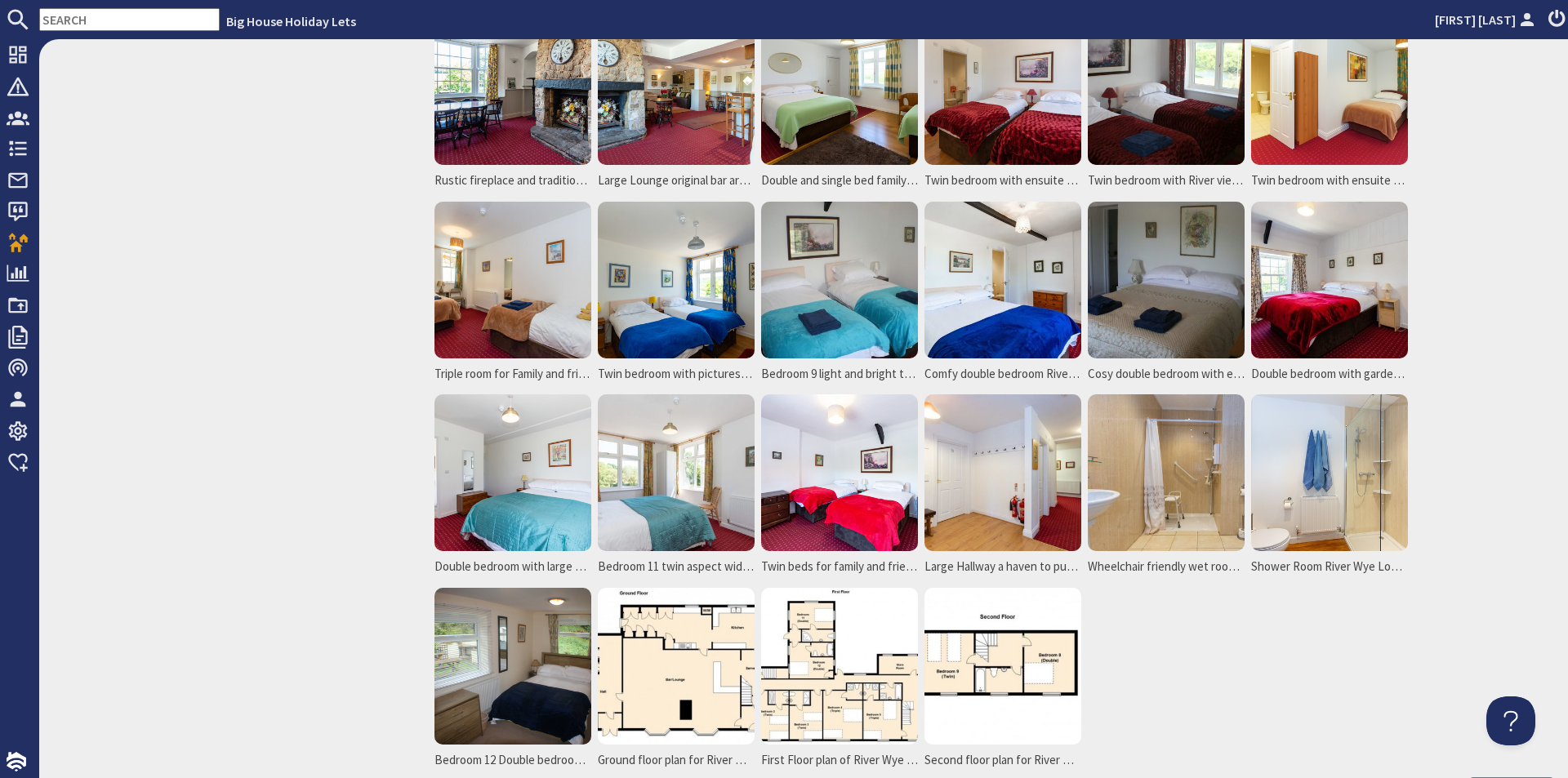 scroll, scrollTop: 1306, scrollLeft: 0, axis: vertical 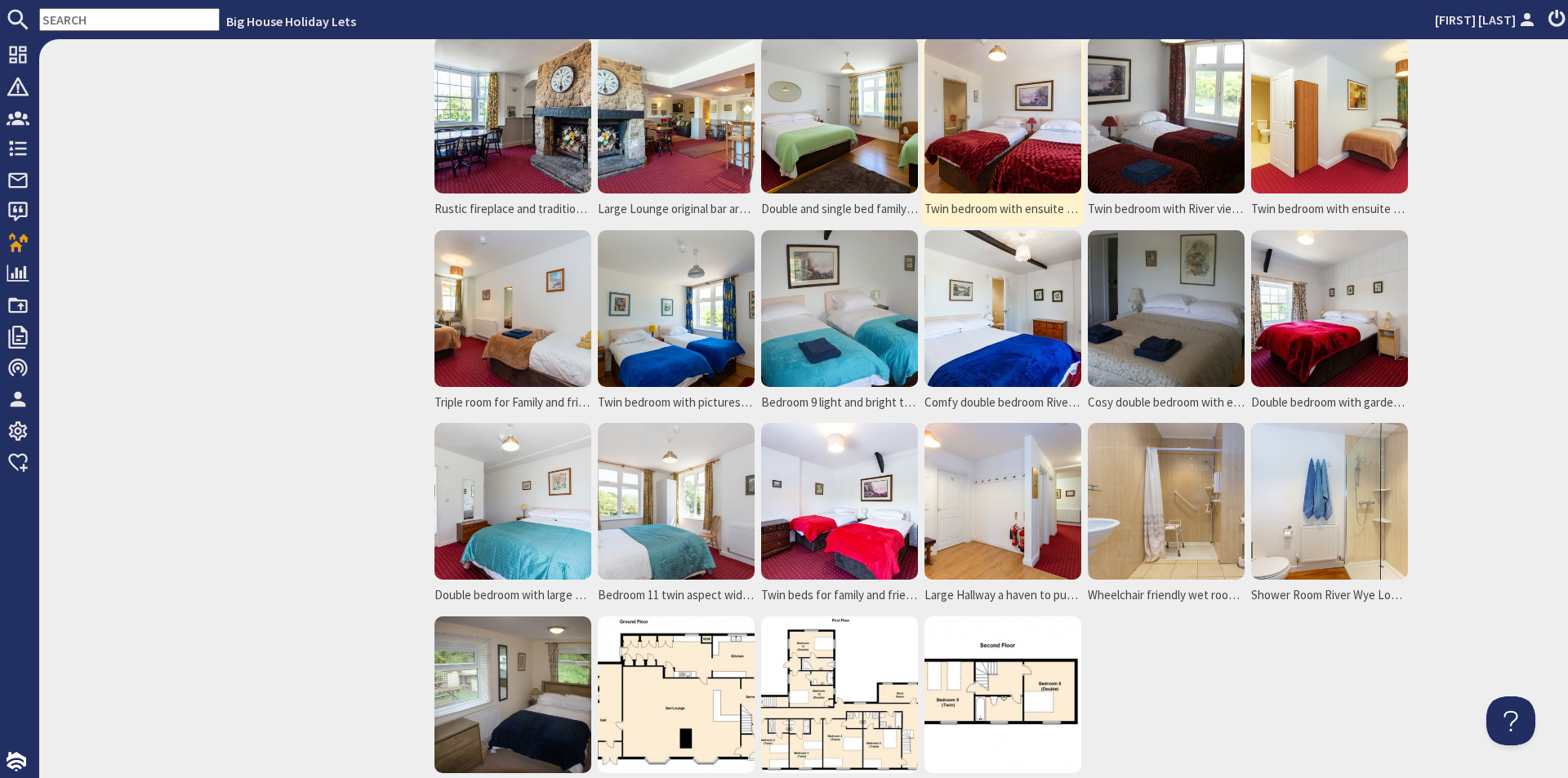 click at bounding box center [1003, 115] 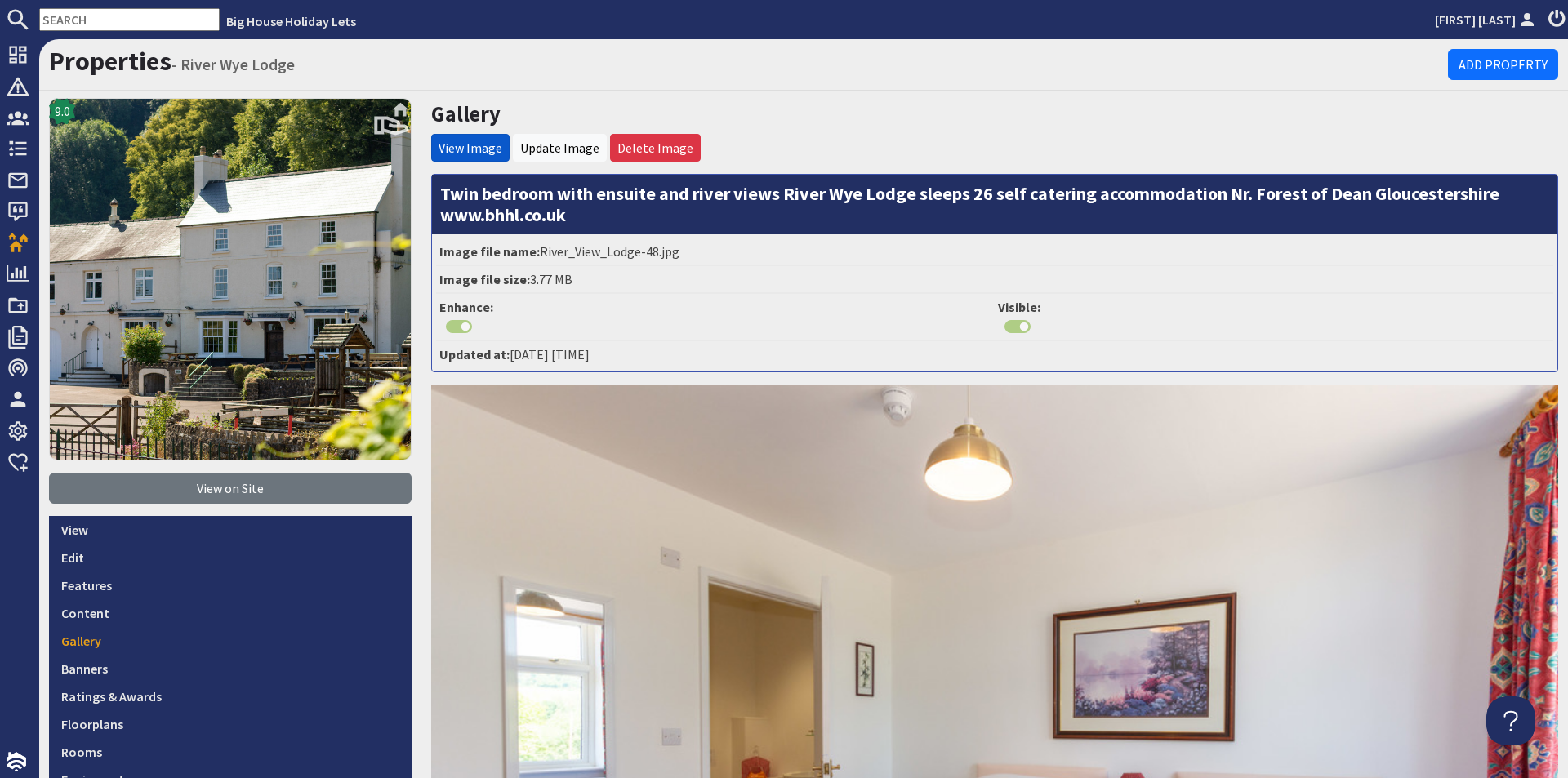scroll, scrollTop: 0, scrollLeft: 0, axis: both 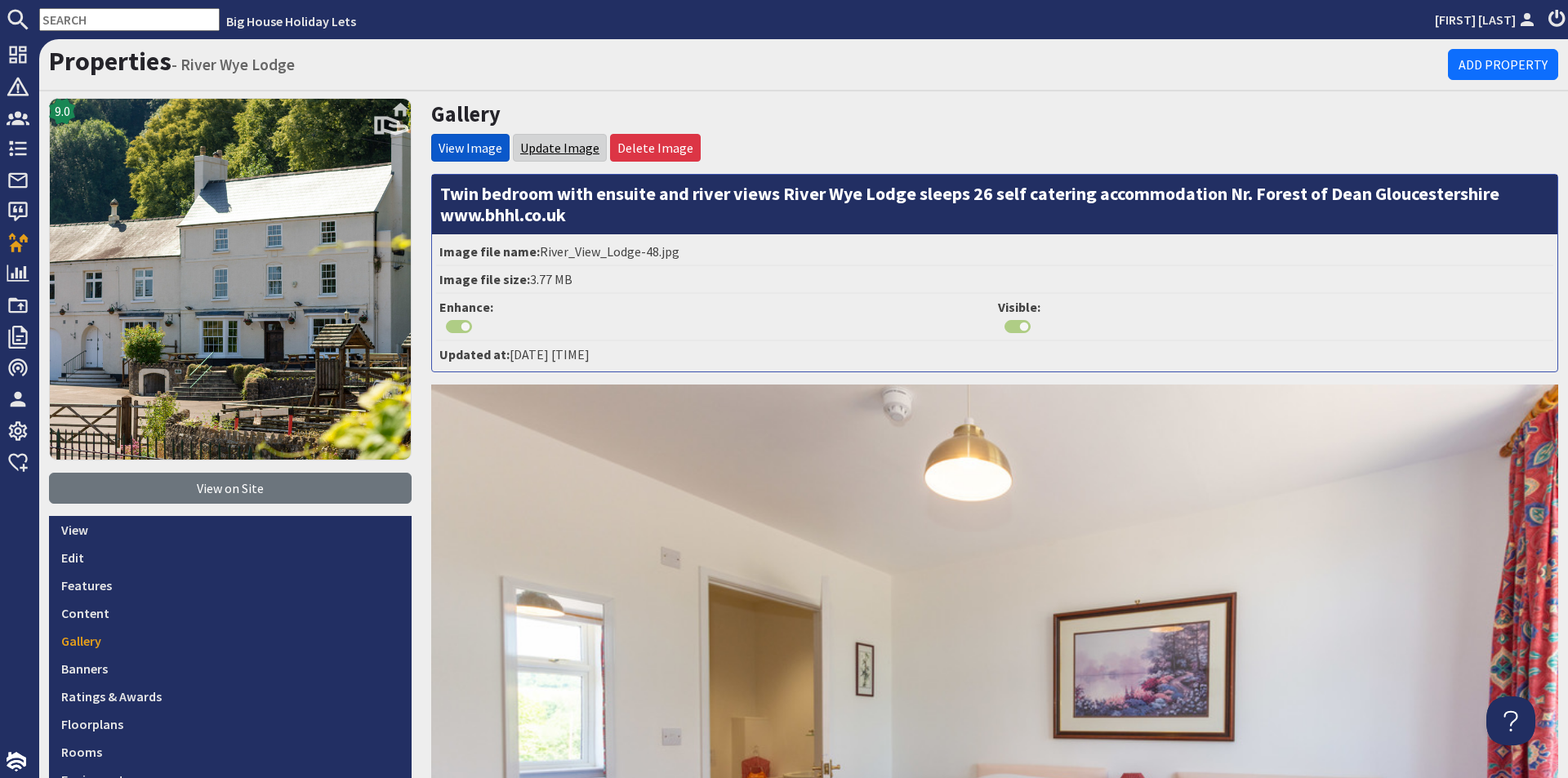 click on "Update Image" at bounding box center (559, 148) 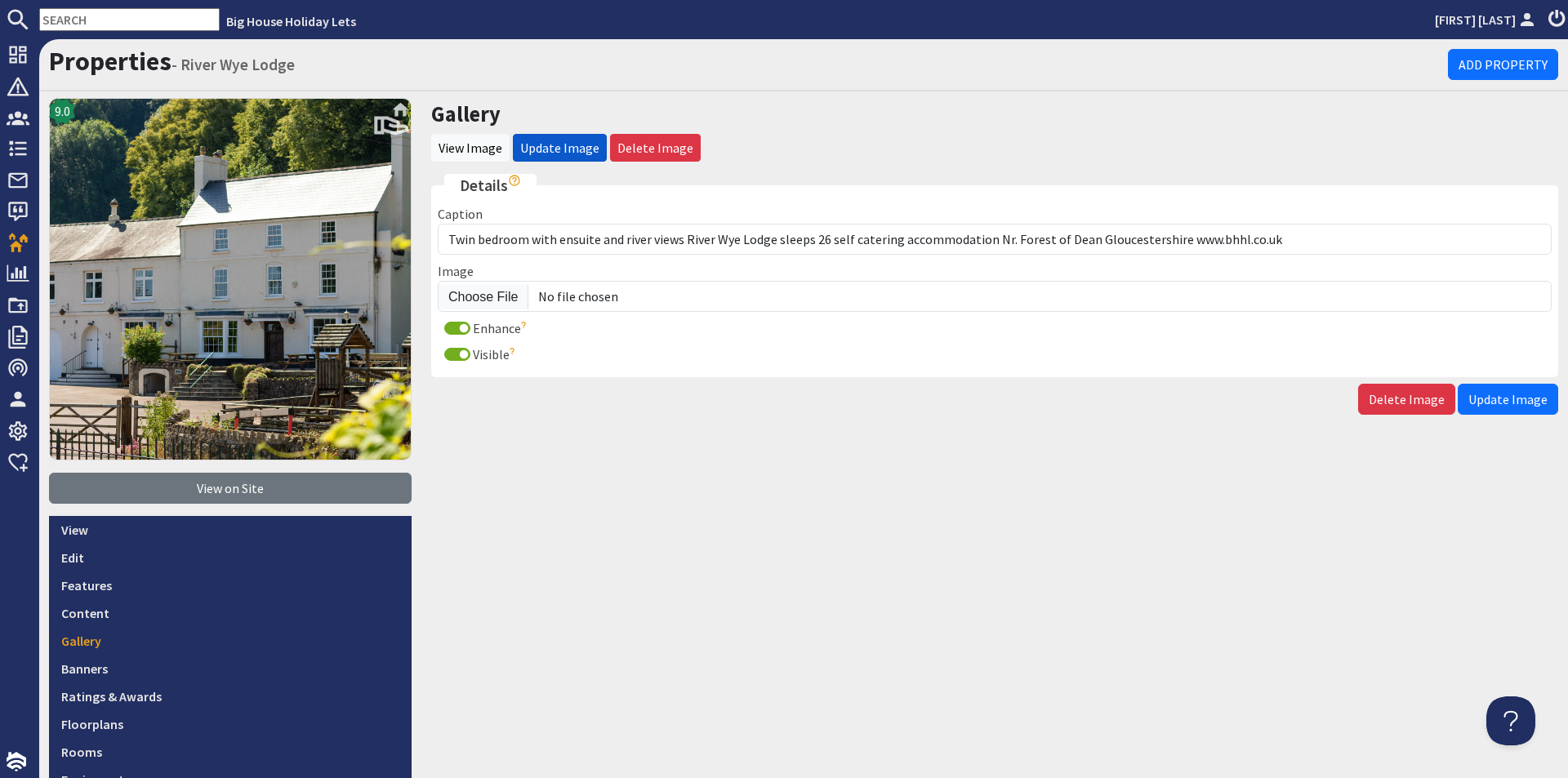 scroll, scrollTop: 0, scrollLeft: 0, axis: both 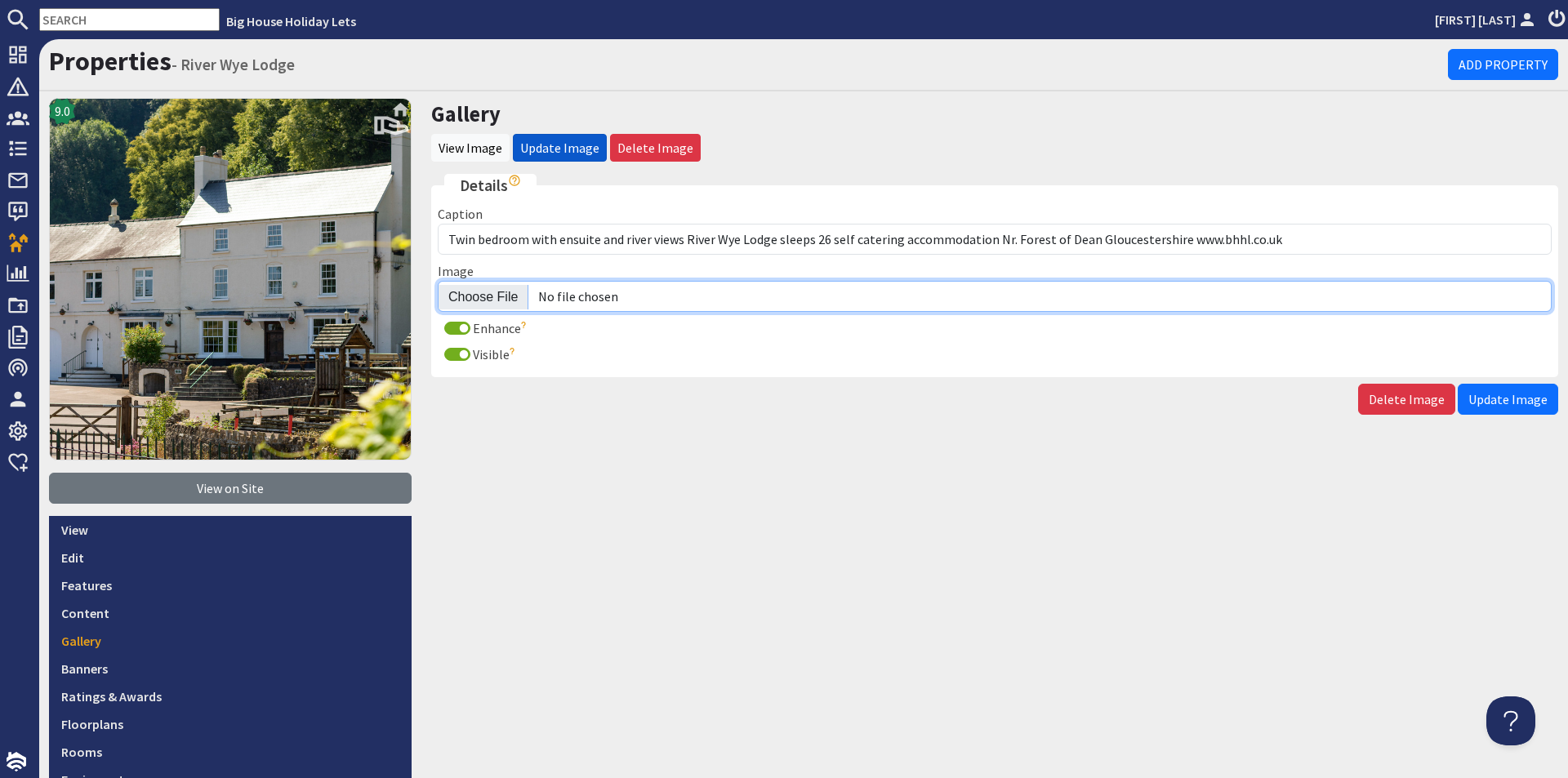 click on "Image" at bounding box center (995, 296) 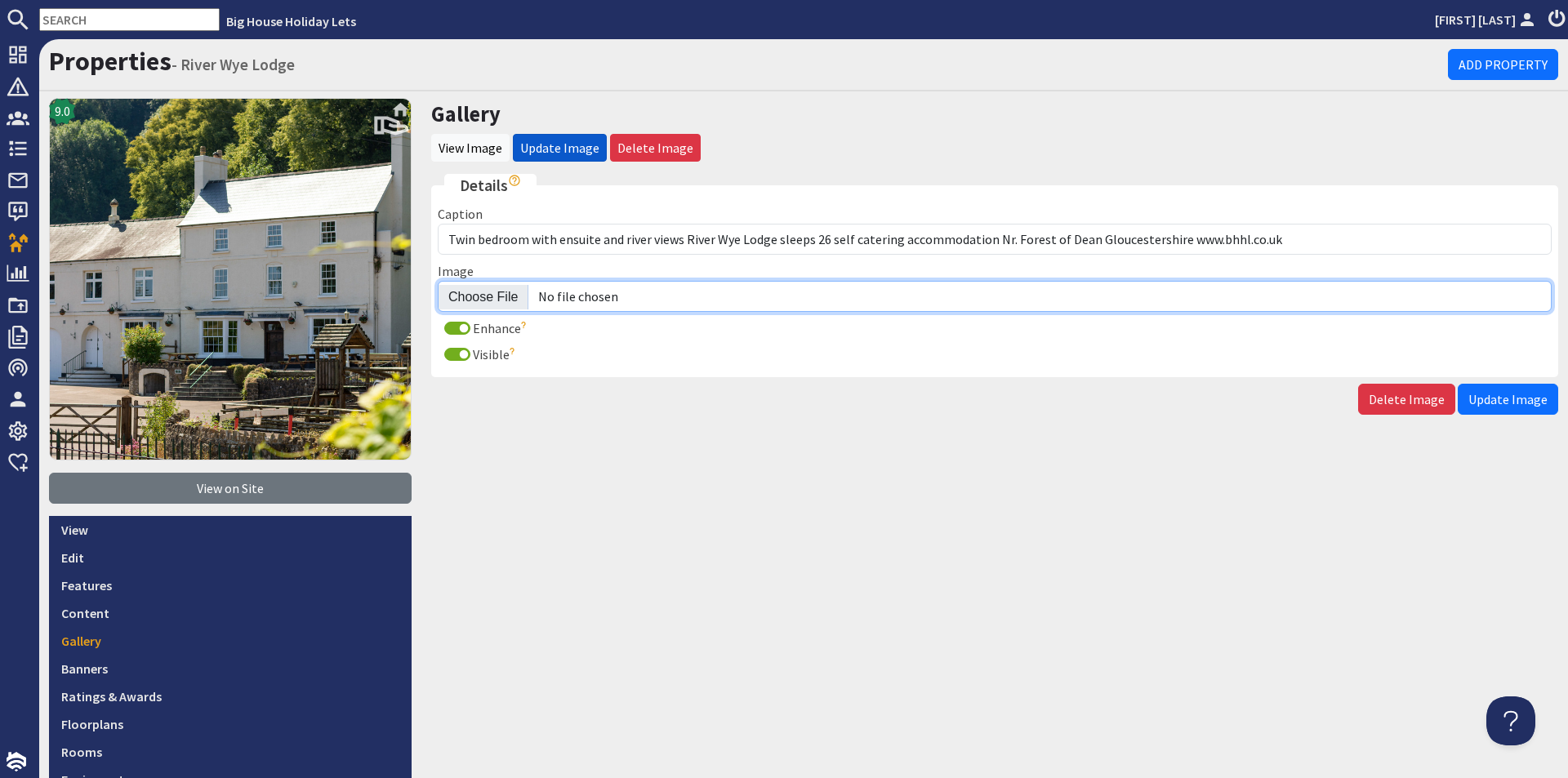 type on "C:\fakepath\River_View_Lodge-48.content.jpg" 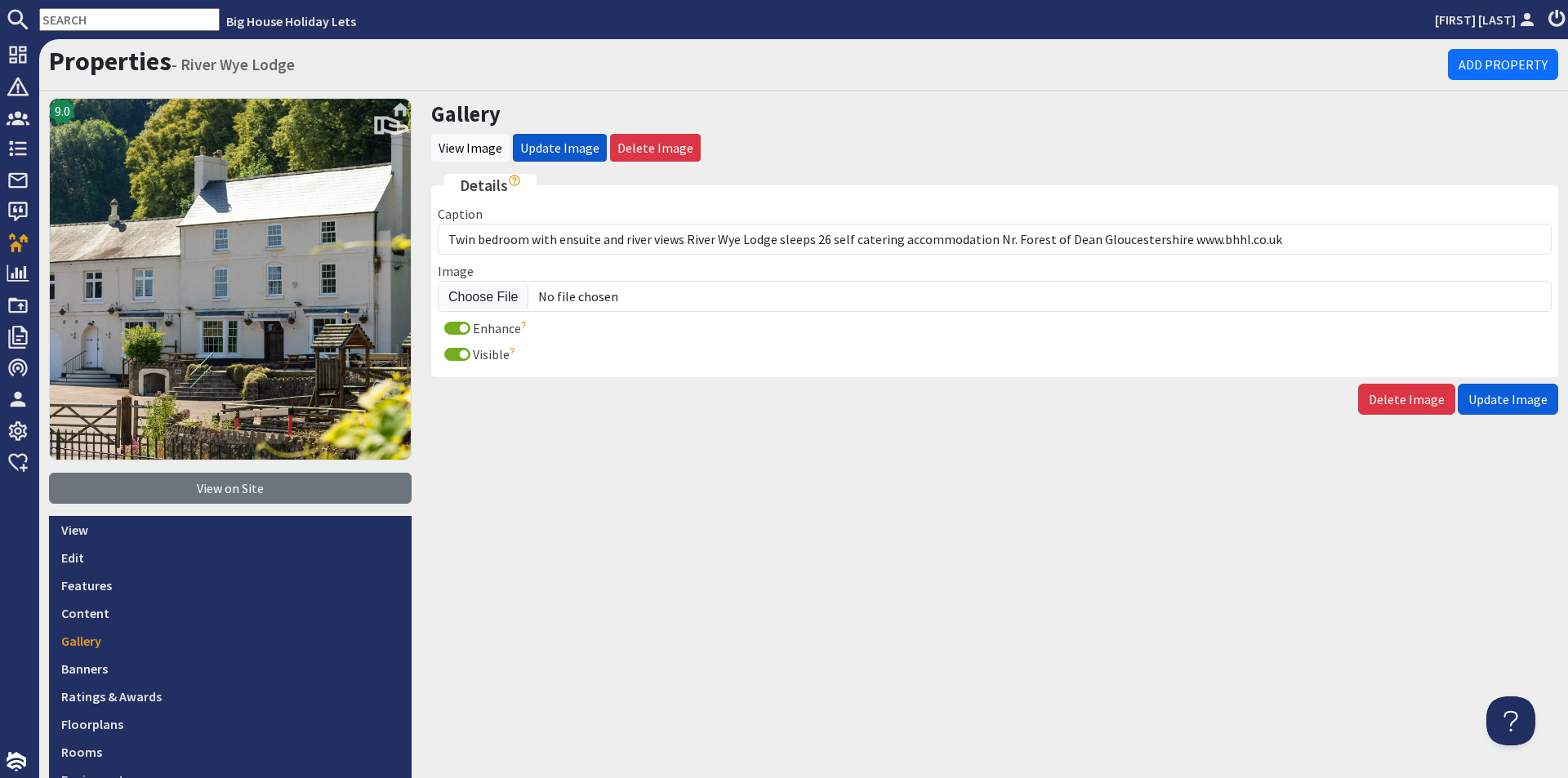click on "Update Image" at bounding box center [1508, 399] 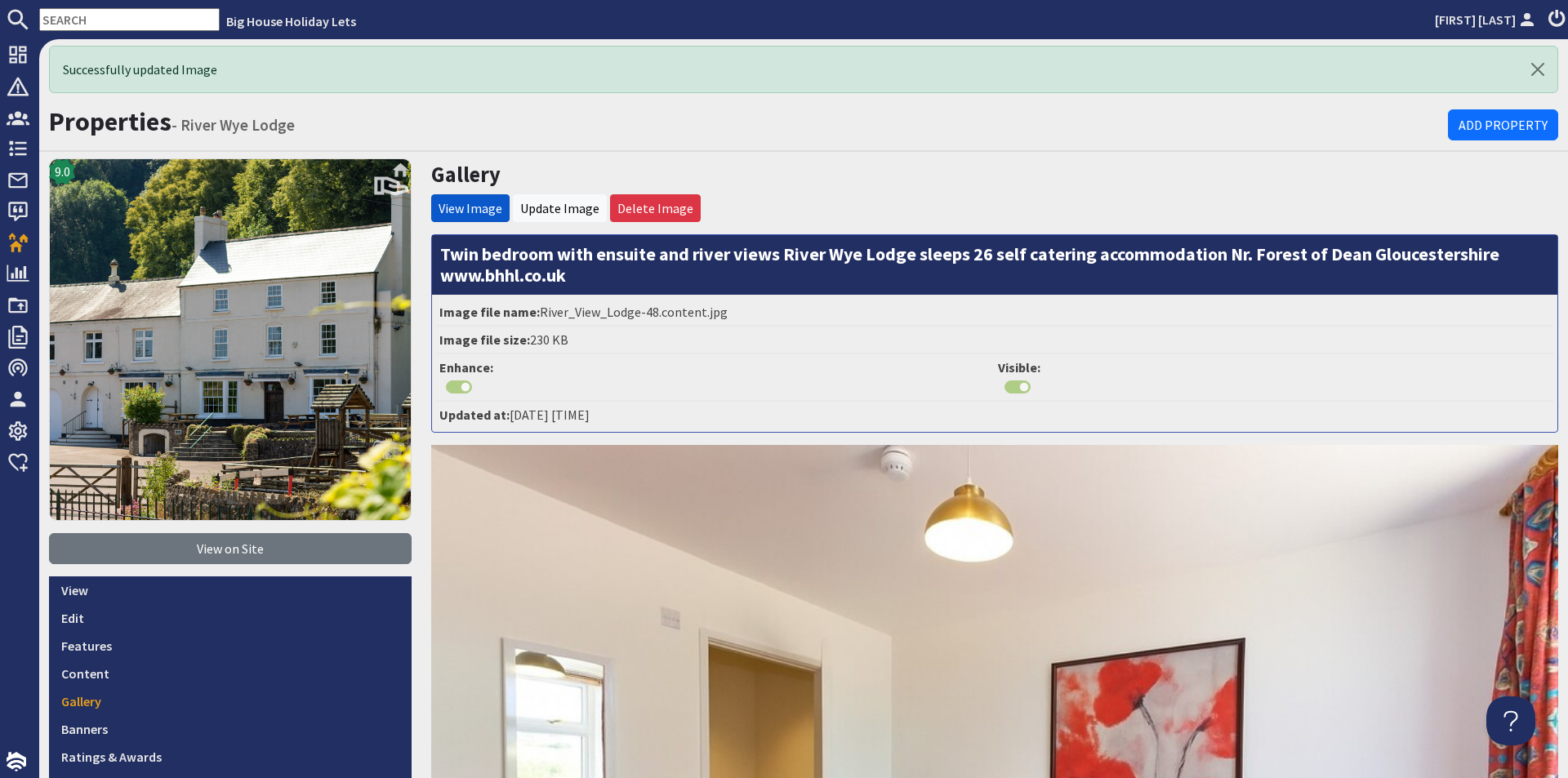scroll, scrollTop: 0, scrollLeft: 0, axis: both 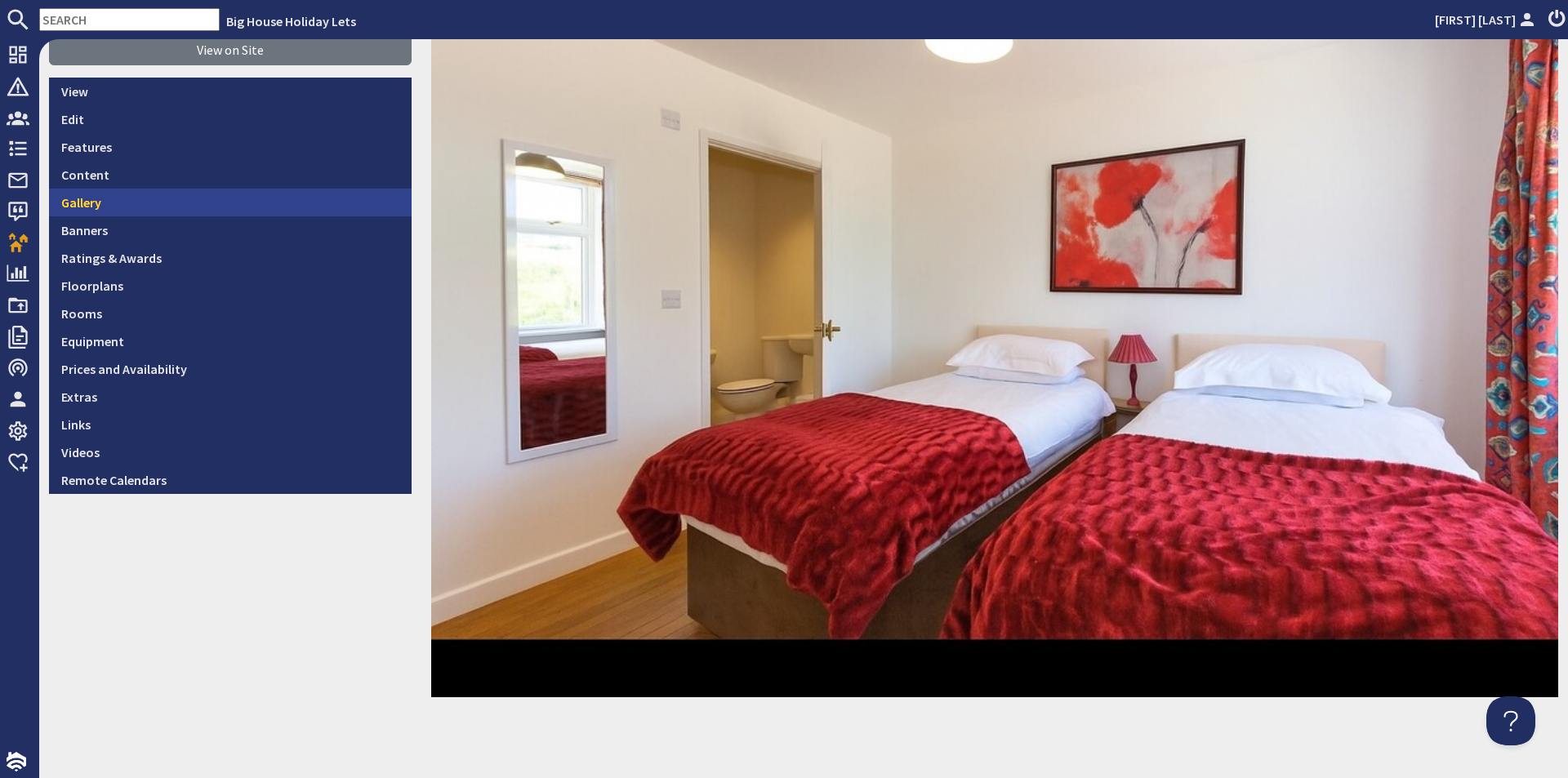 click on "Gallery" at bounding box center (230, 202) 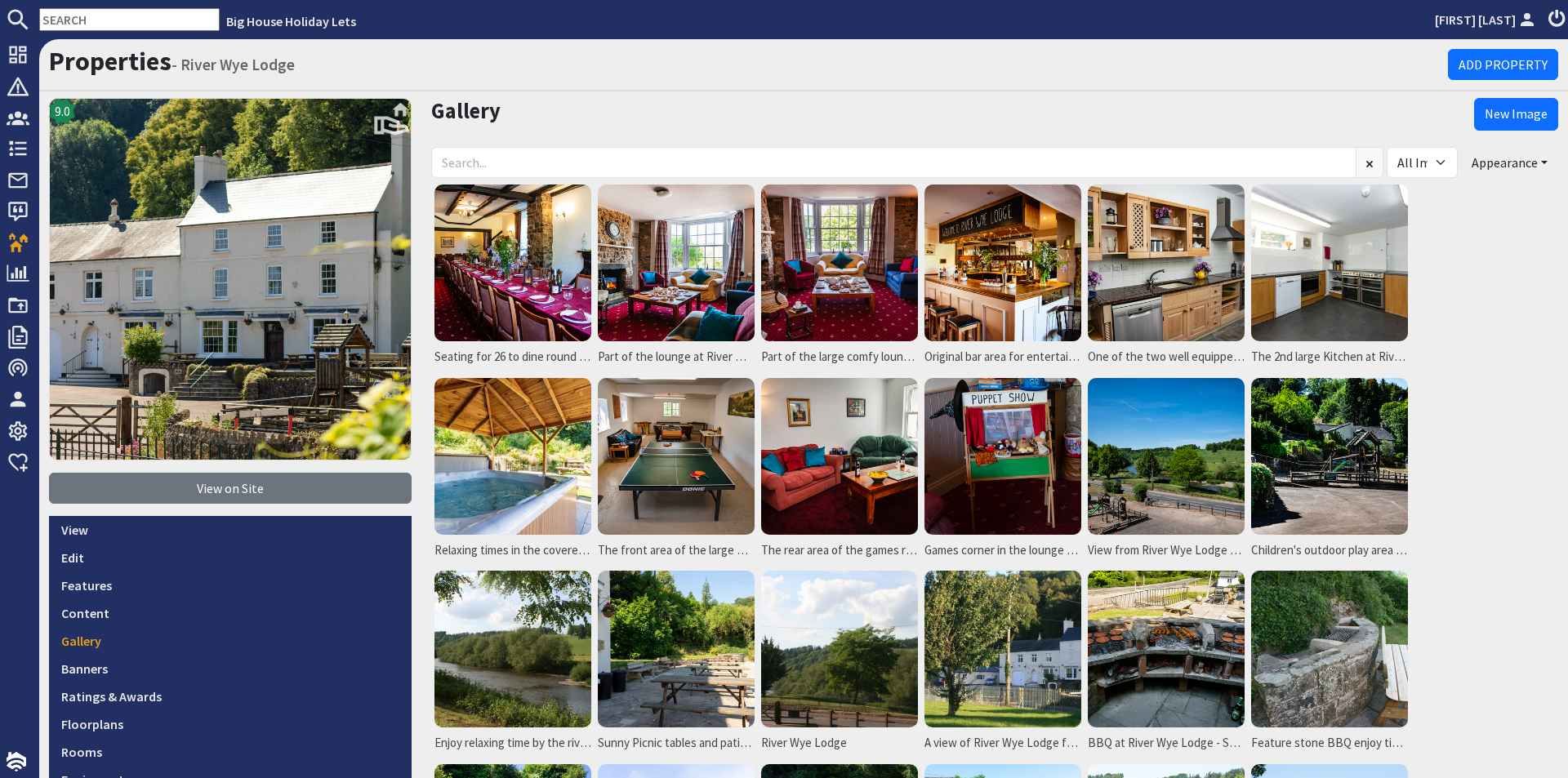 scroll, scrollTop: 0, scrollLeft: 0, axis: both 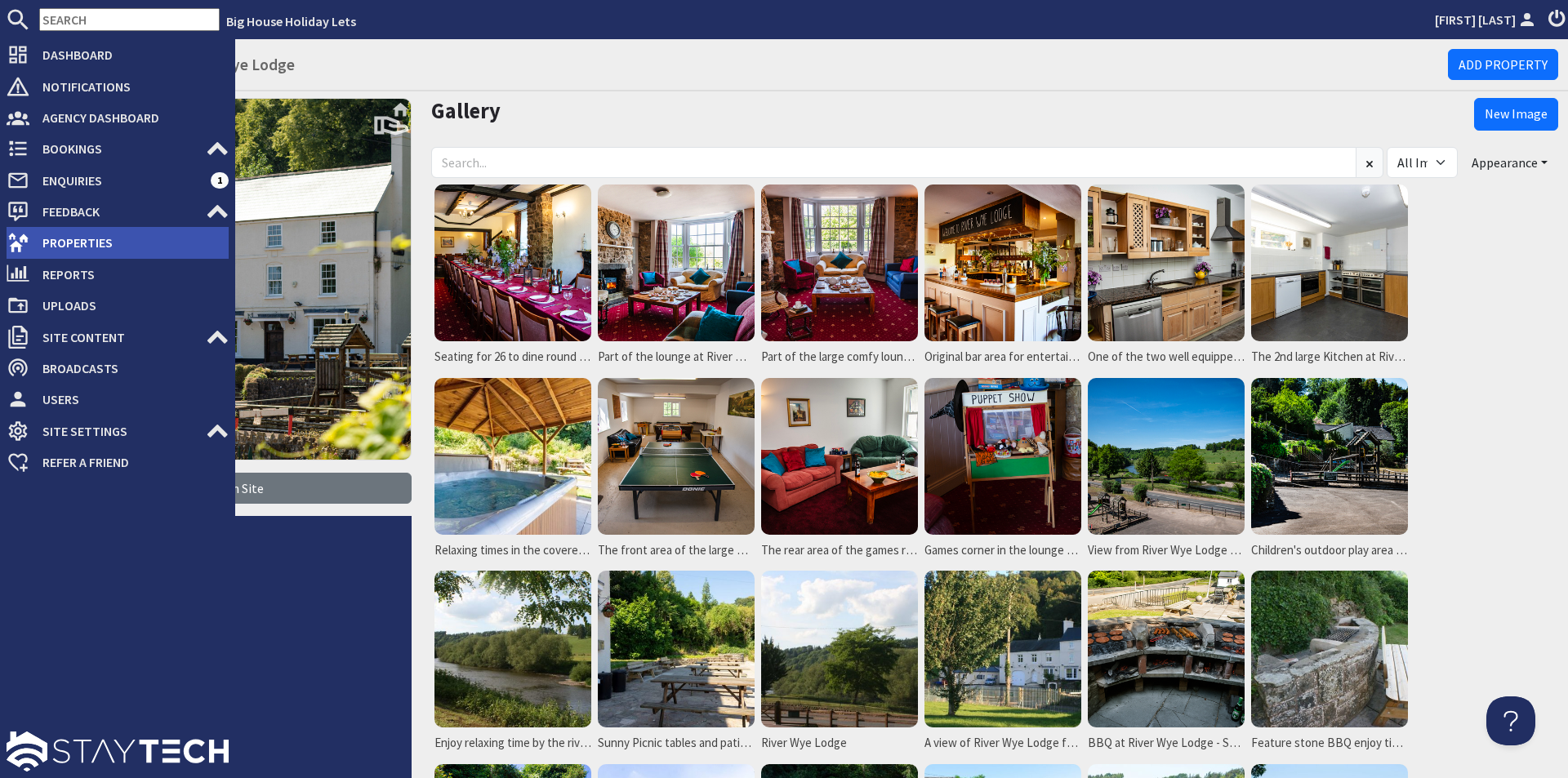 click on "Properties" at bounding box center (129, 242) 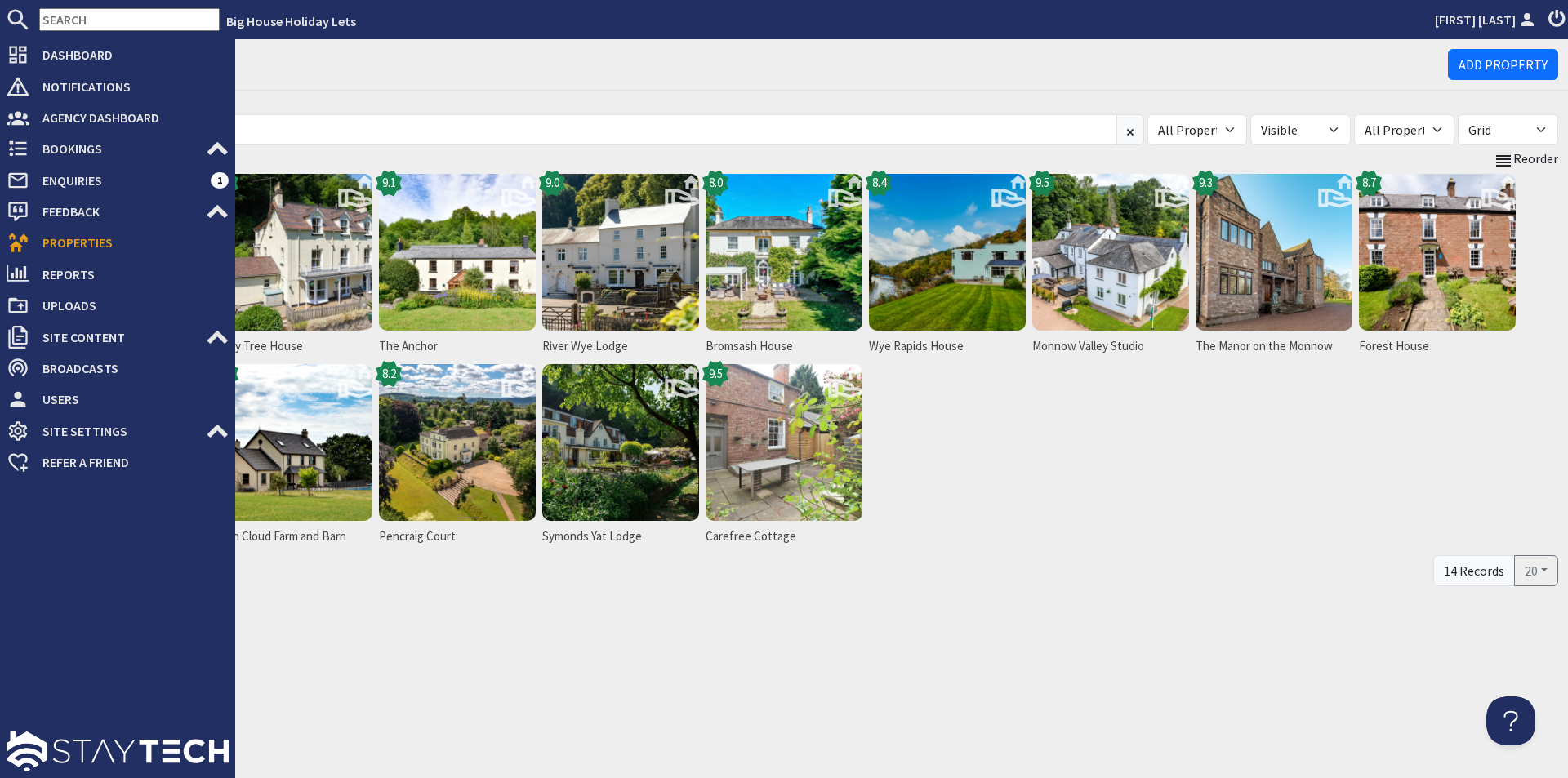 scroll, scrollTop: 0, scrollLeft: 0, axis: both 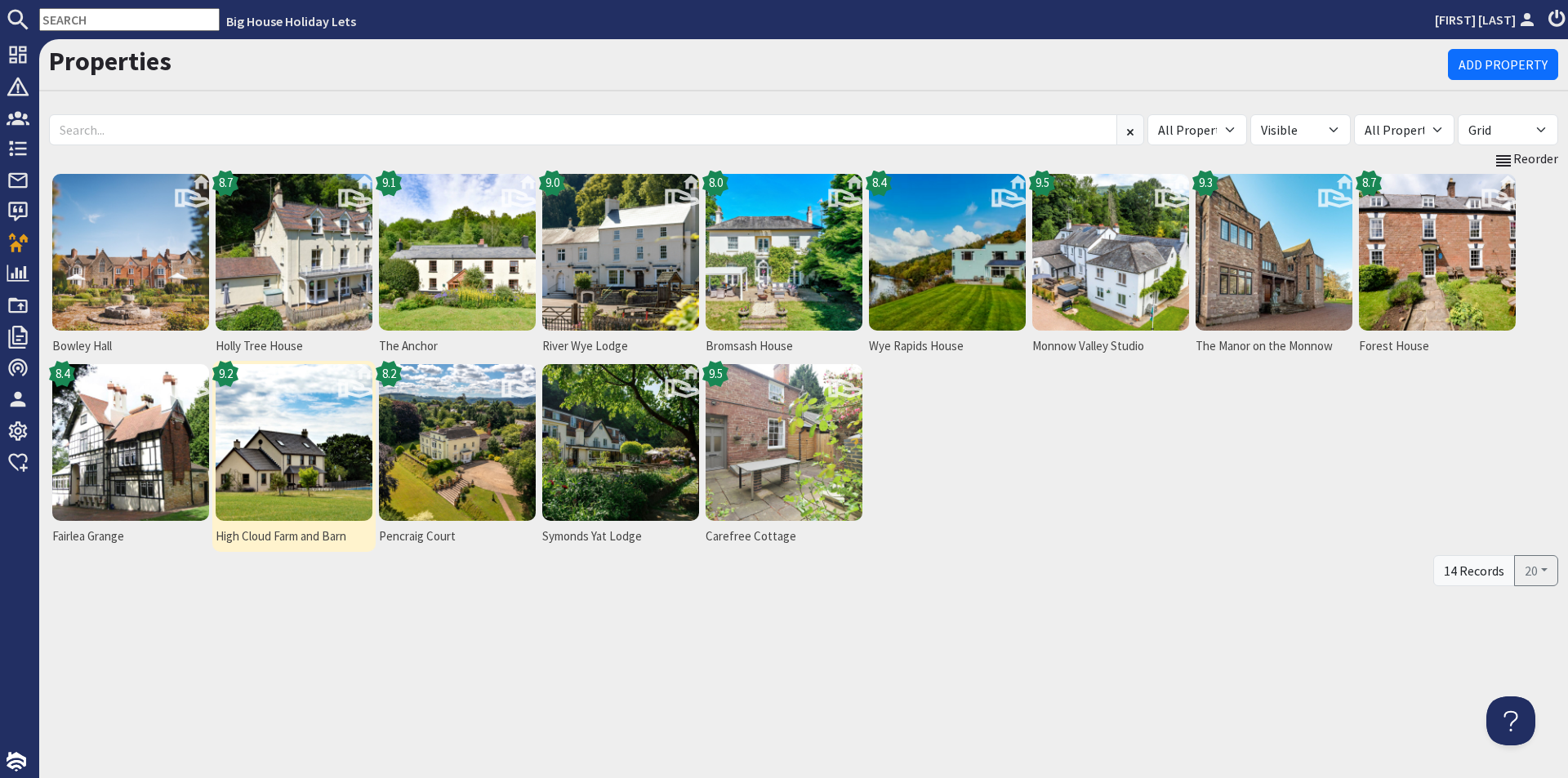 click at bounding box center [294, 442] 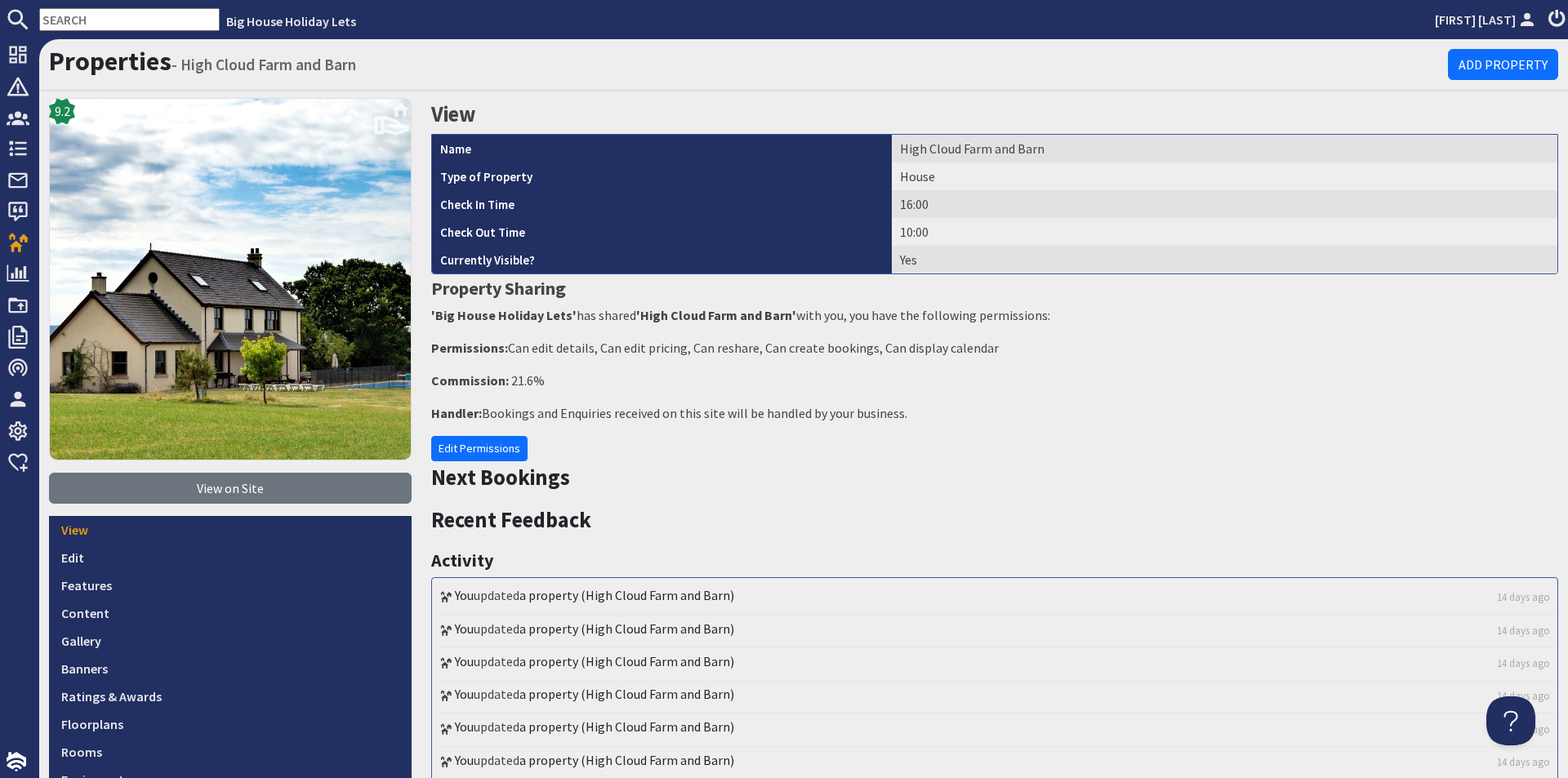 scroll, scrollTop: 0, scrollLeft: 0, axis: both 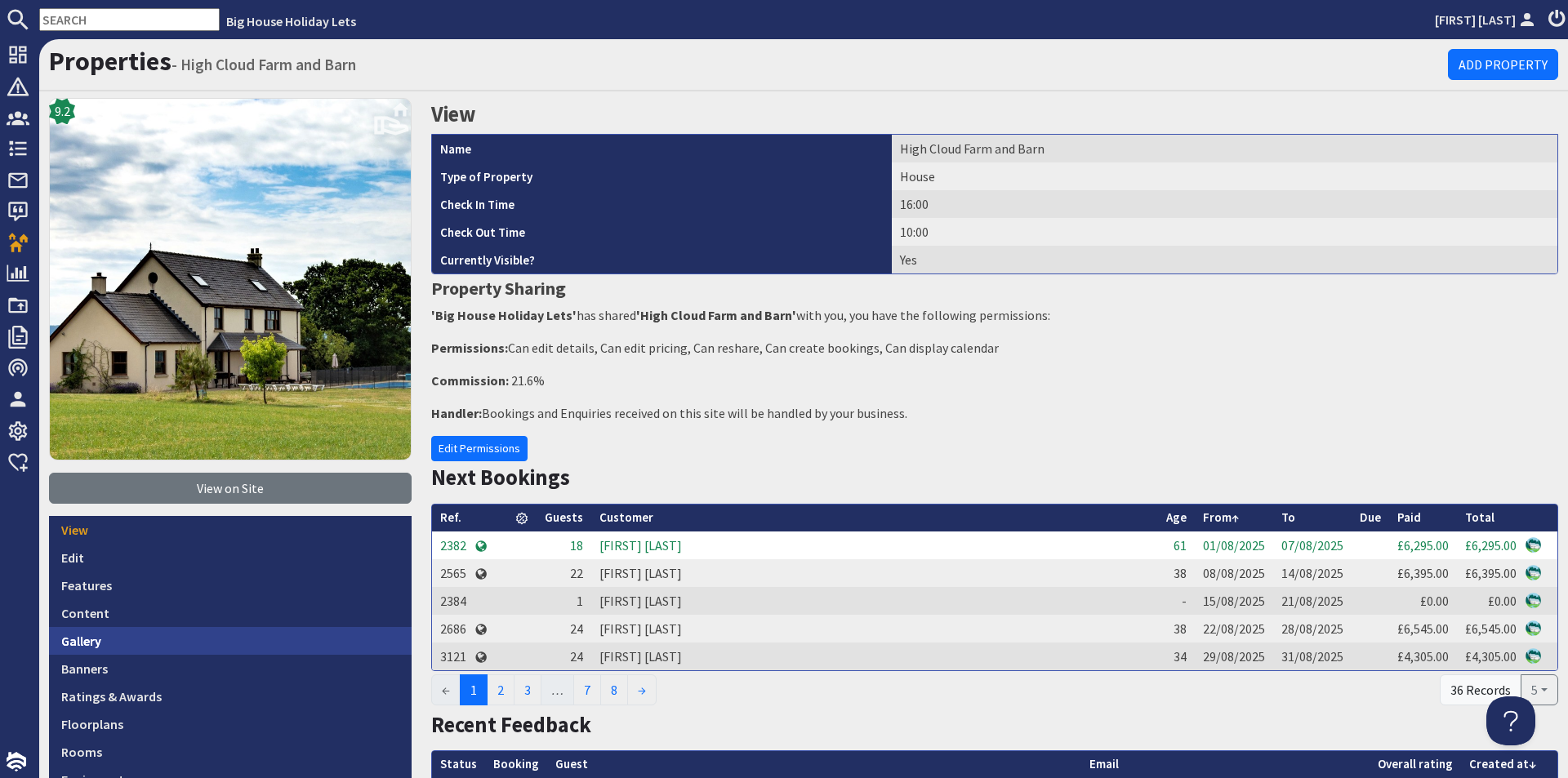 click on "Gallery" at bounding box center (230, 641) 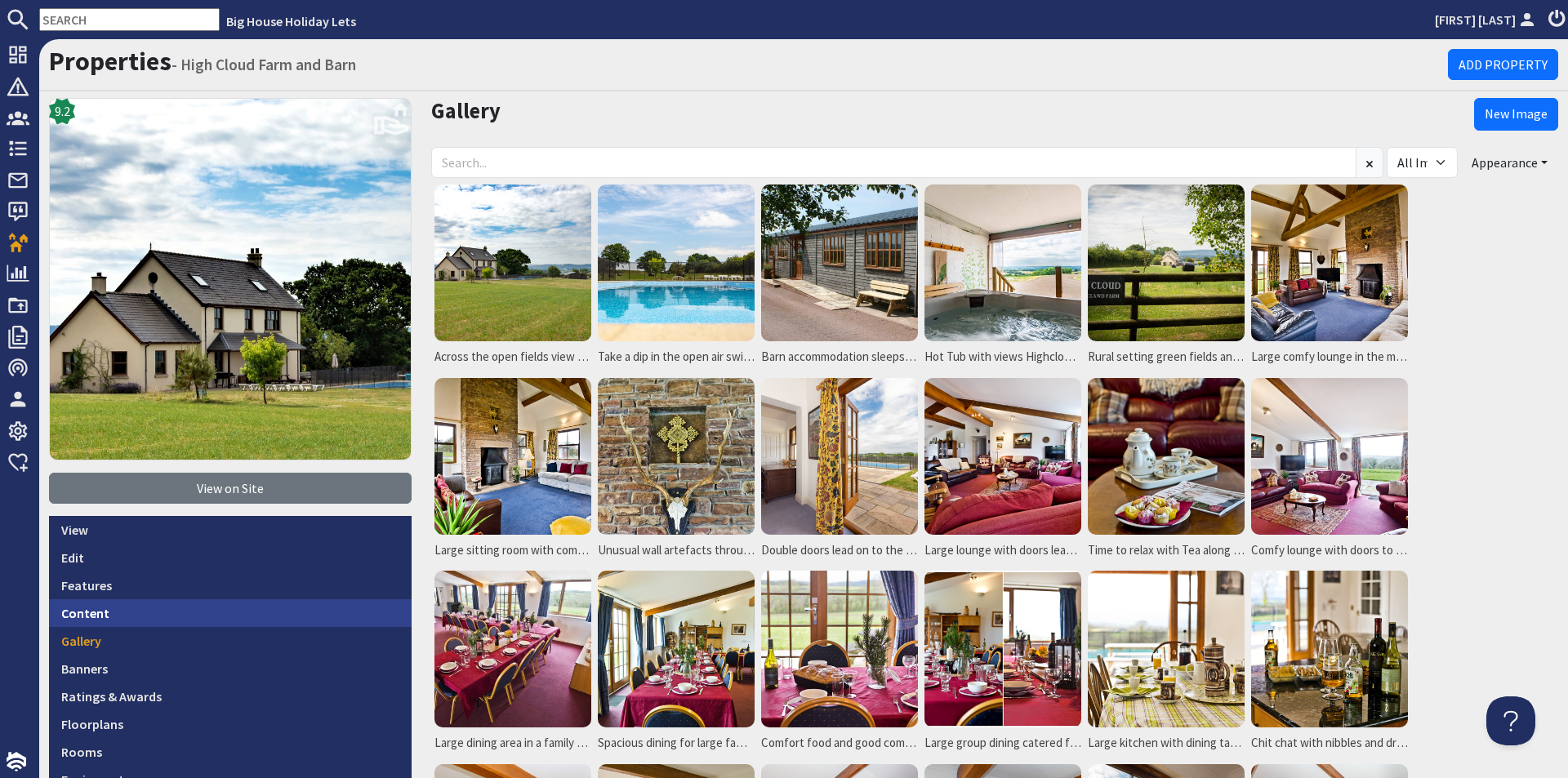 scroll, scrollTop: 0, scrollLeft: 0, axis: both 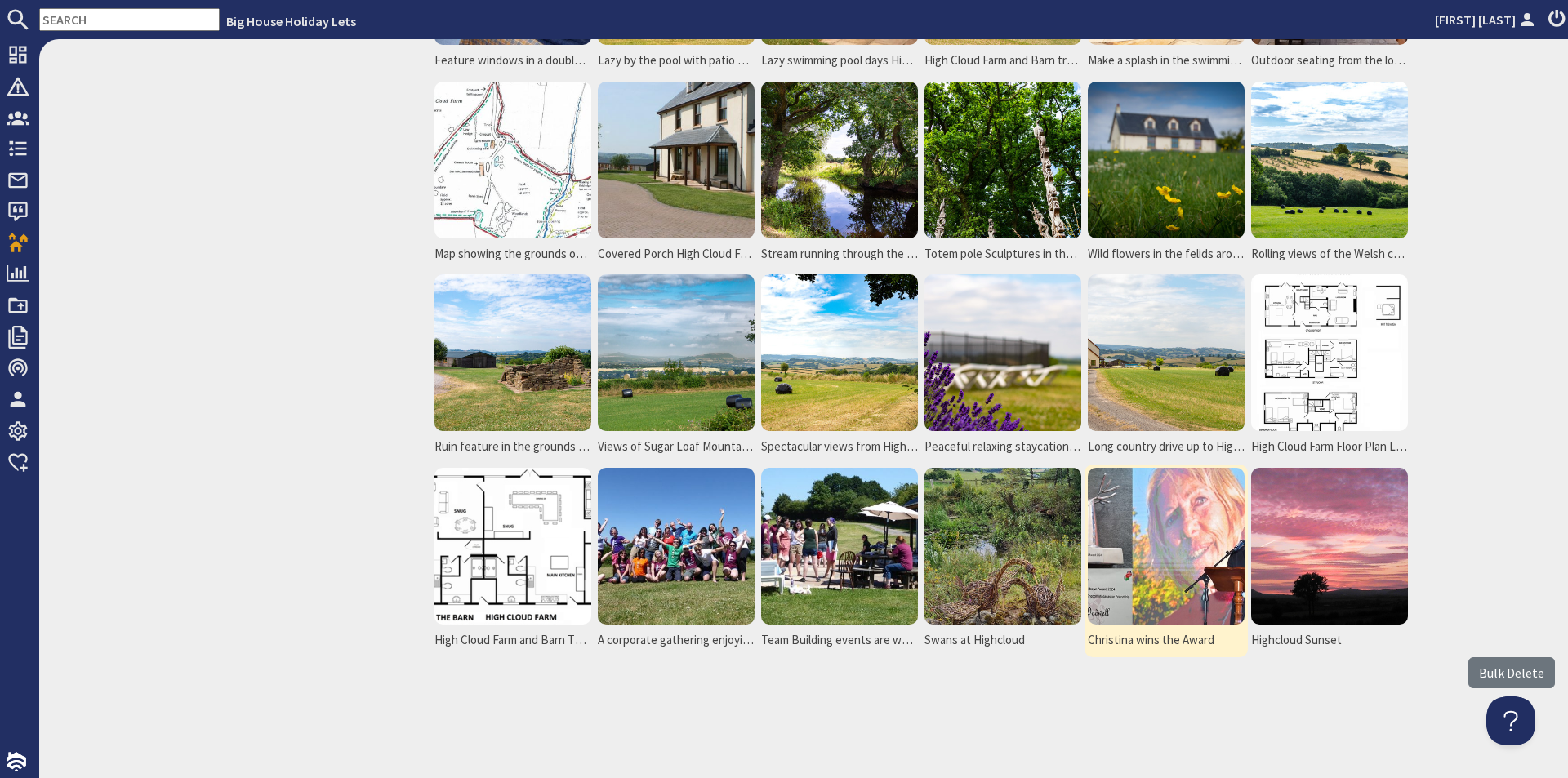click at bounding box center [1166, 546] 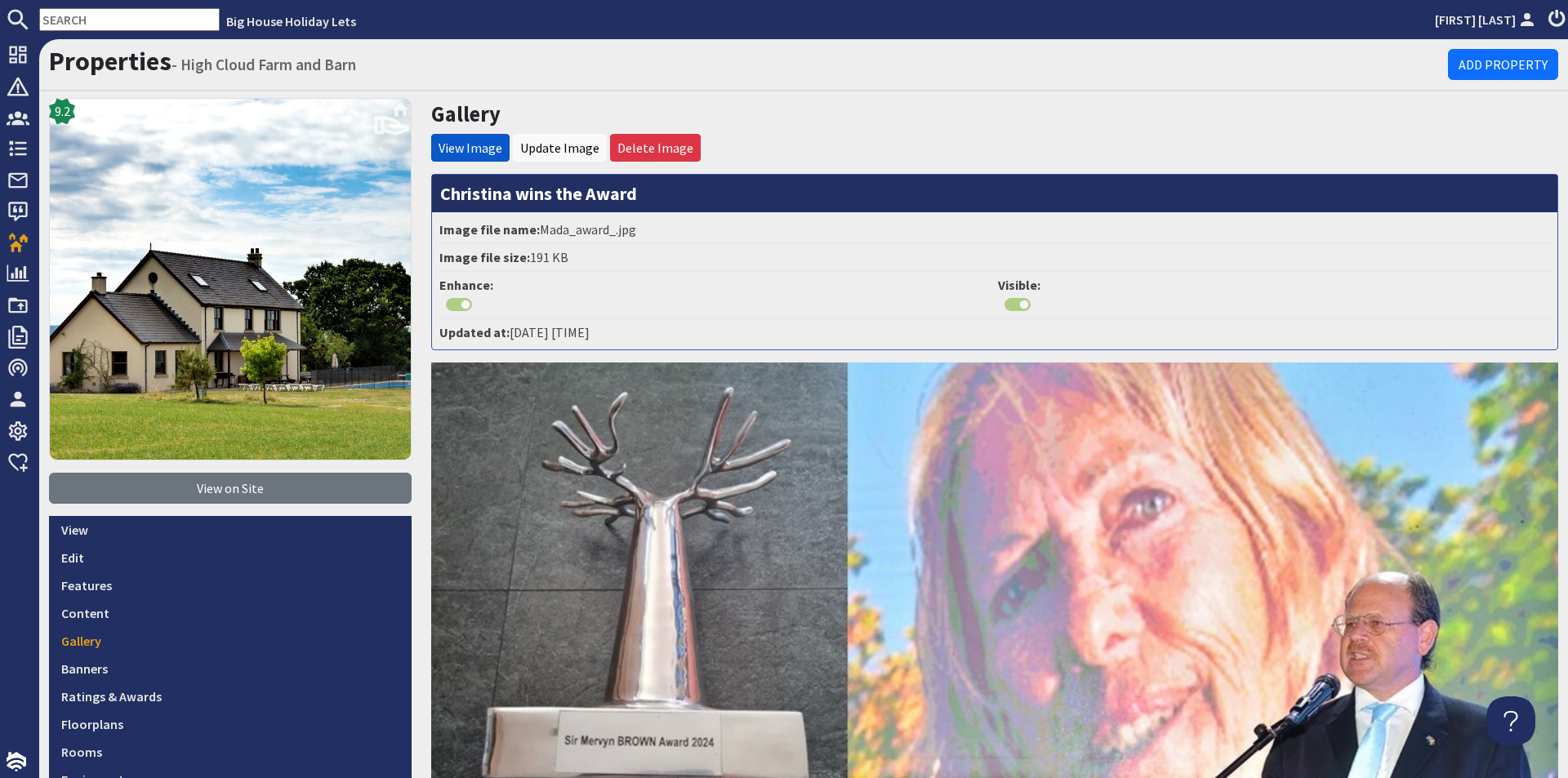 scroll, scrollTop: 0, scrollLeft: 0, axis: both 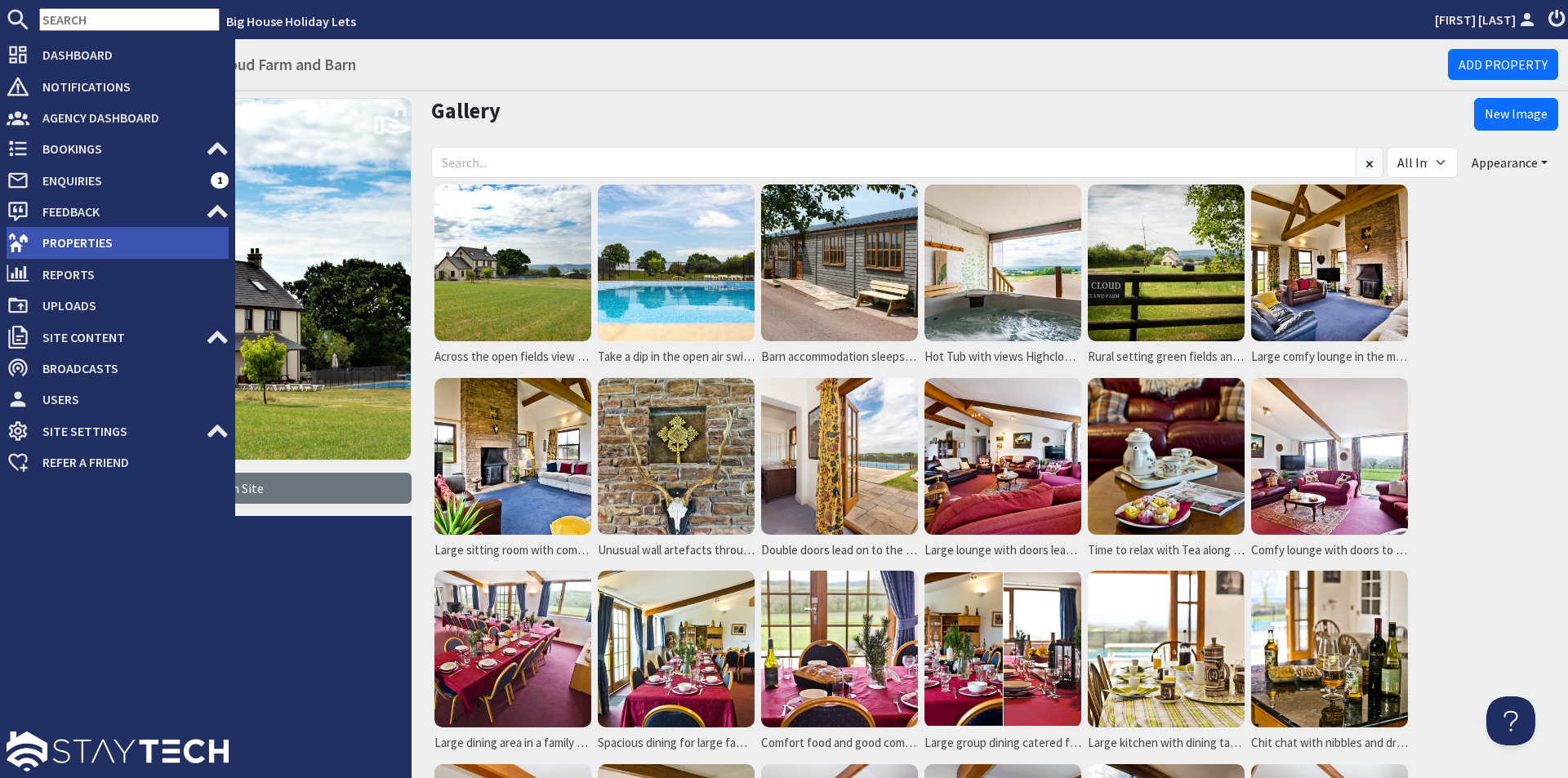 click on "Properties" at bounding box center (129, 242) 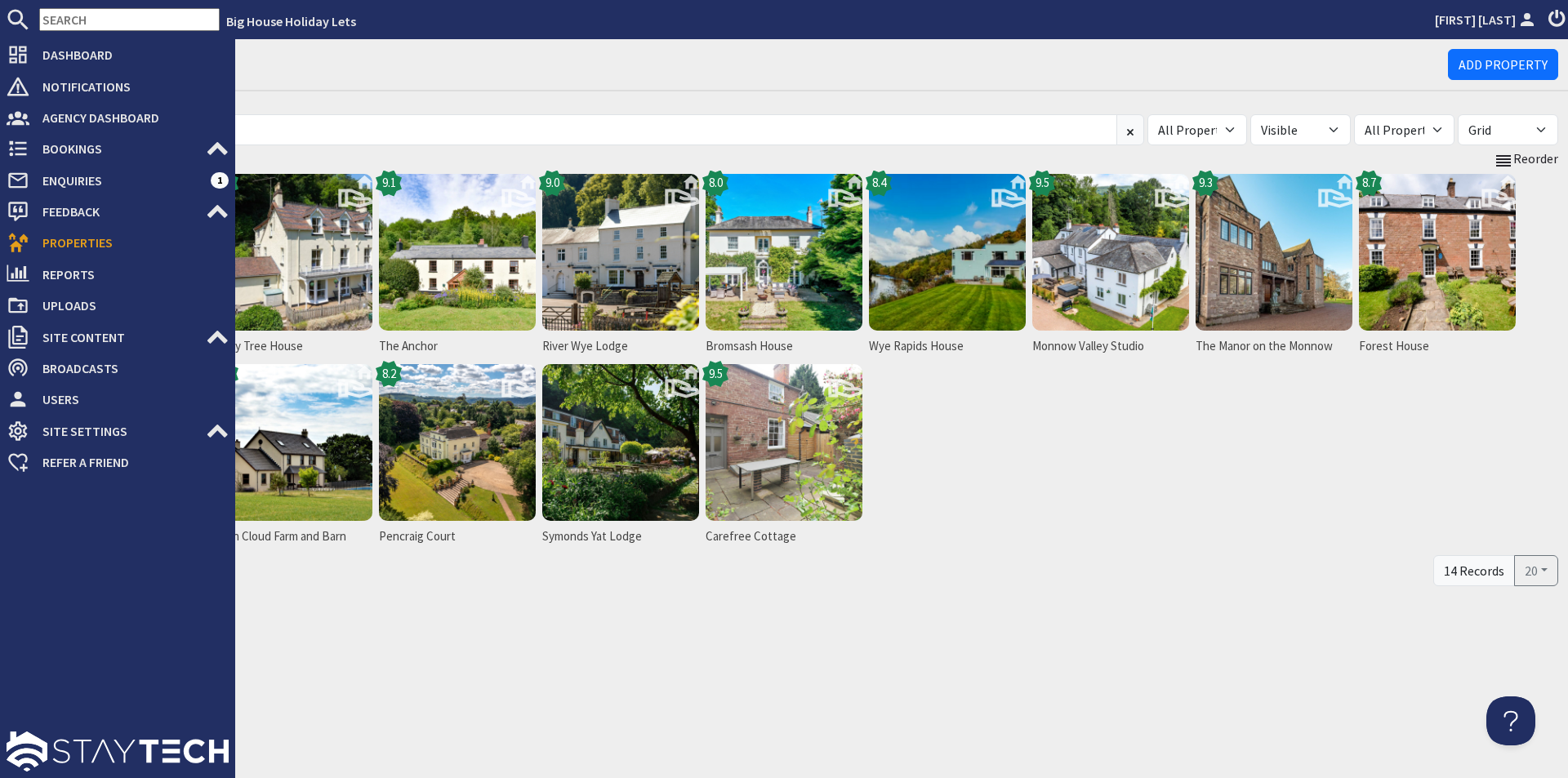 scroll, scrollTop: 0, scrollLeft: 0, axis: both 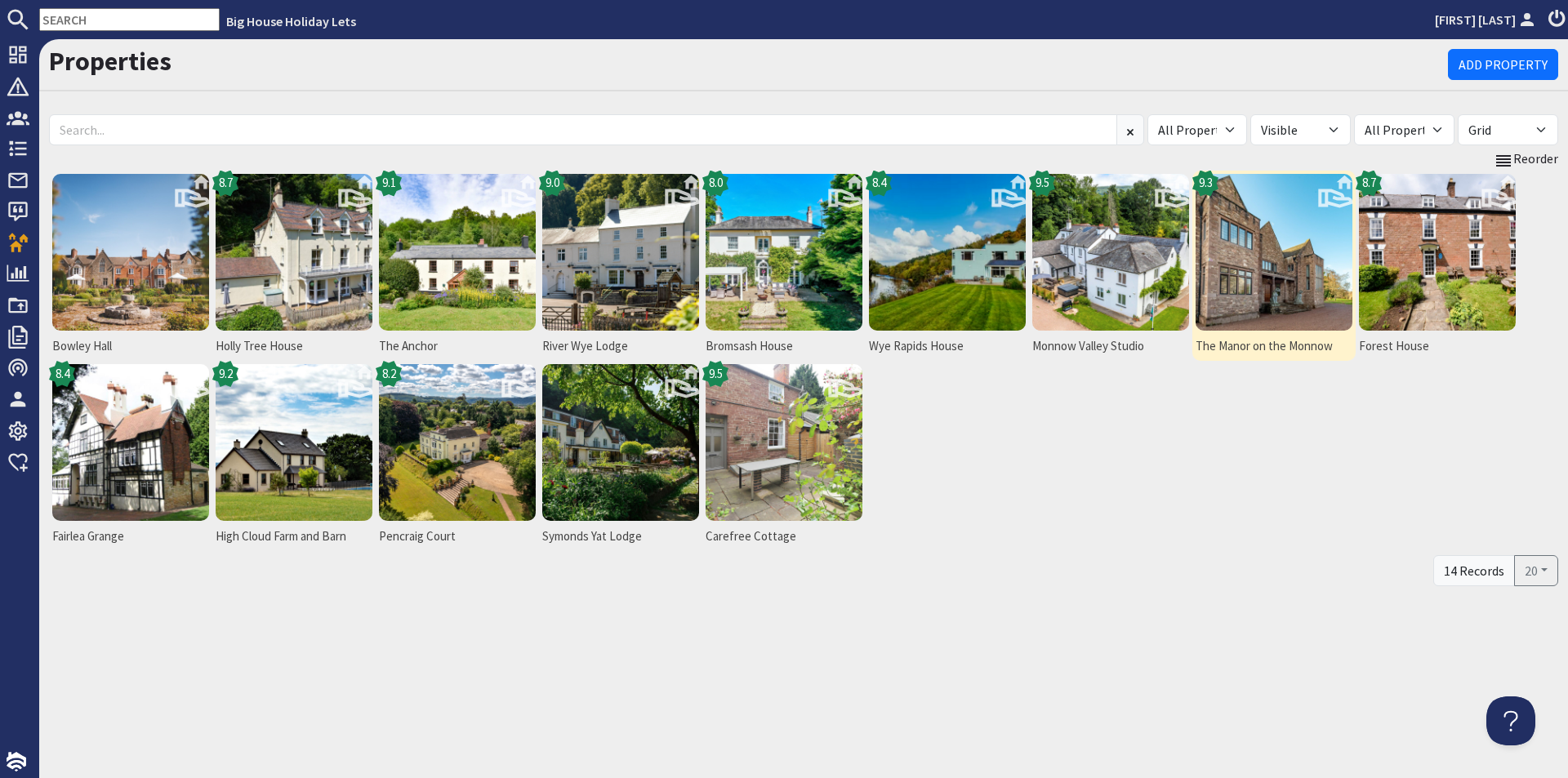 click at bounding box center [1274, 252] 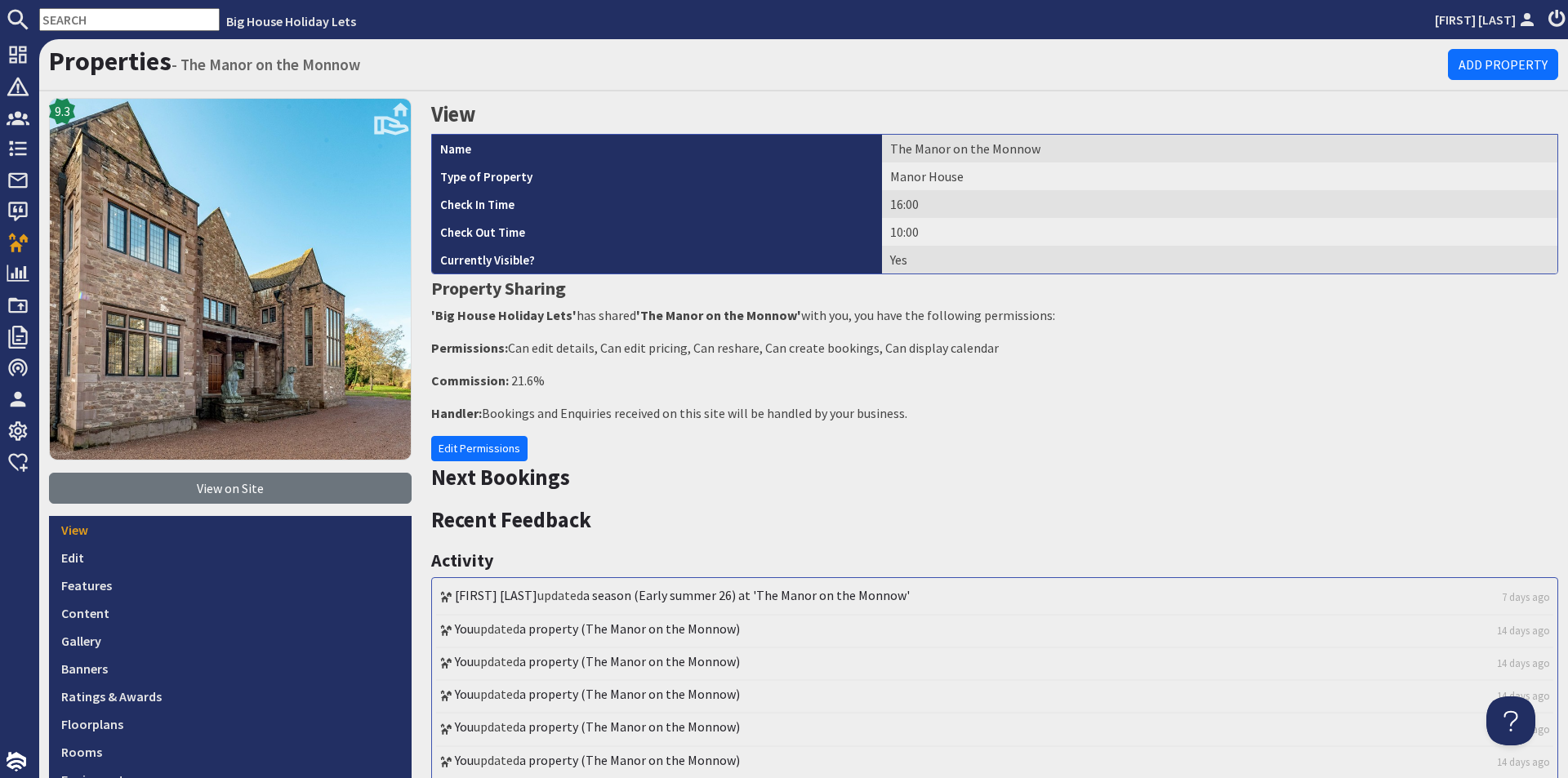 scroll, scrollTop: 0, scrollLeft: 0, axis: both 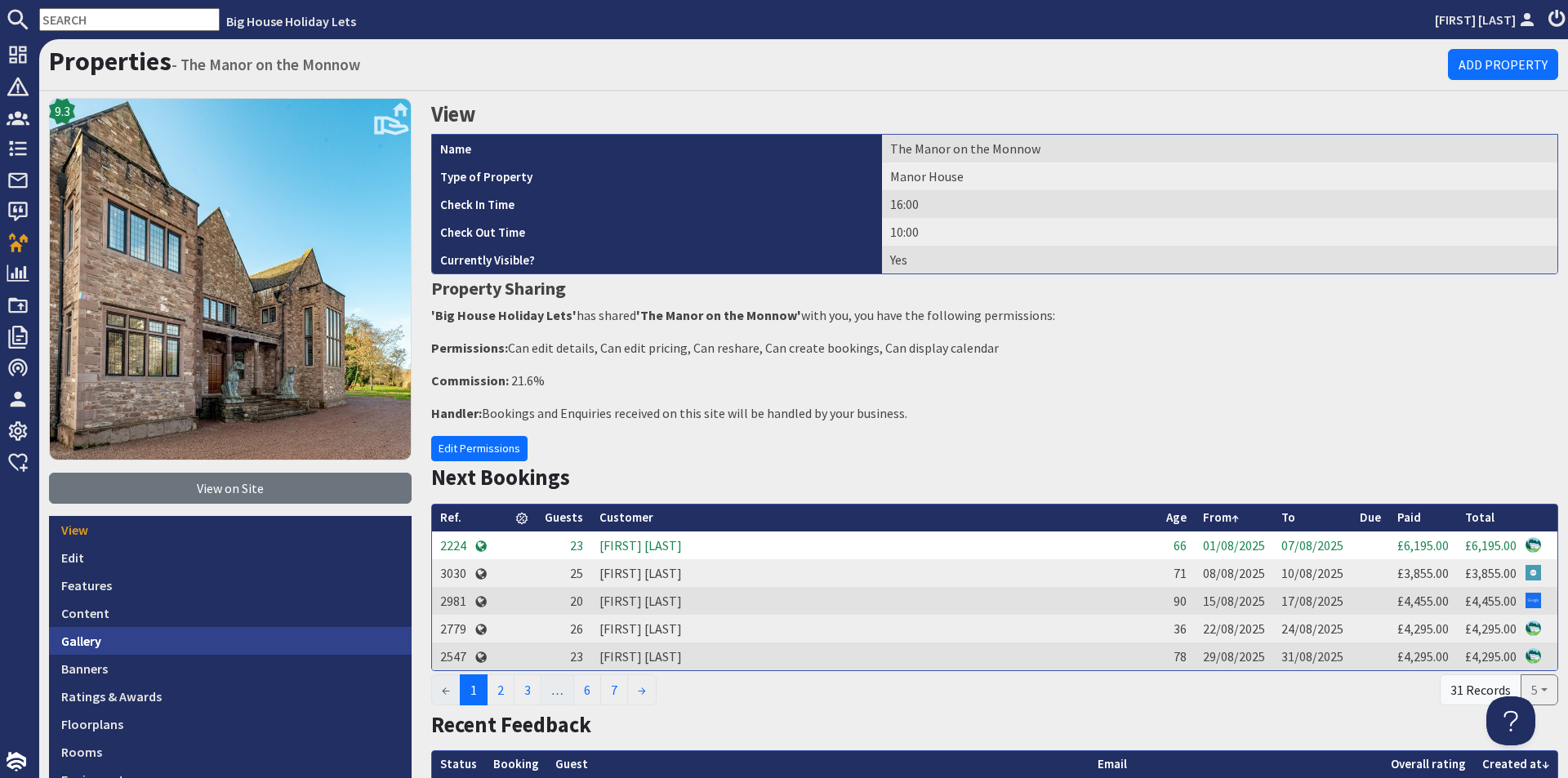 click on "Gallery" at bounding box center [230, 641] 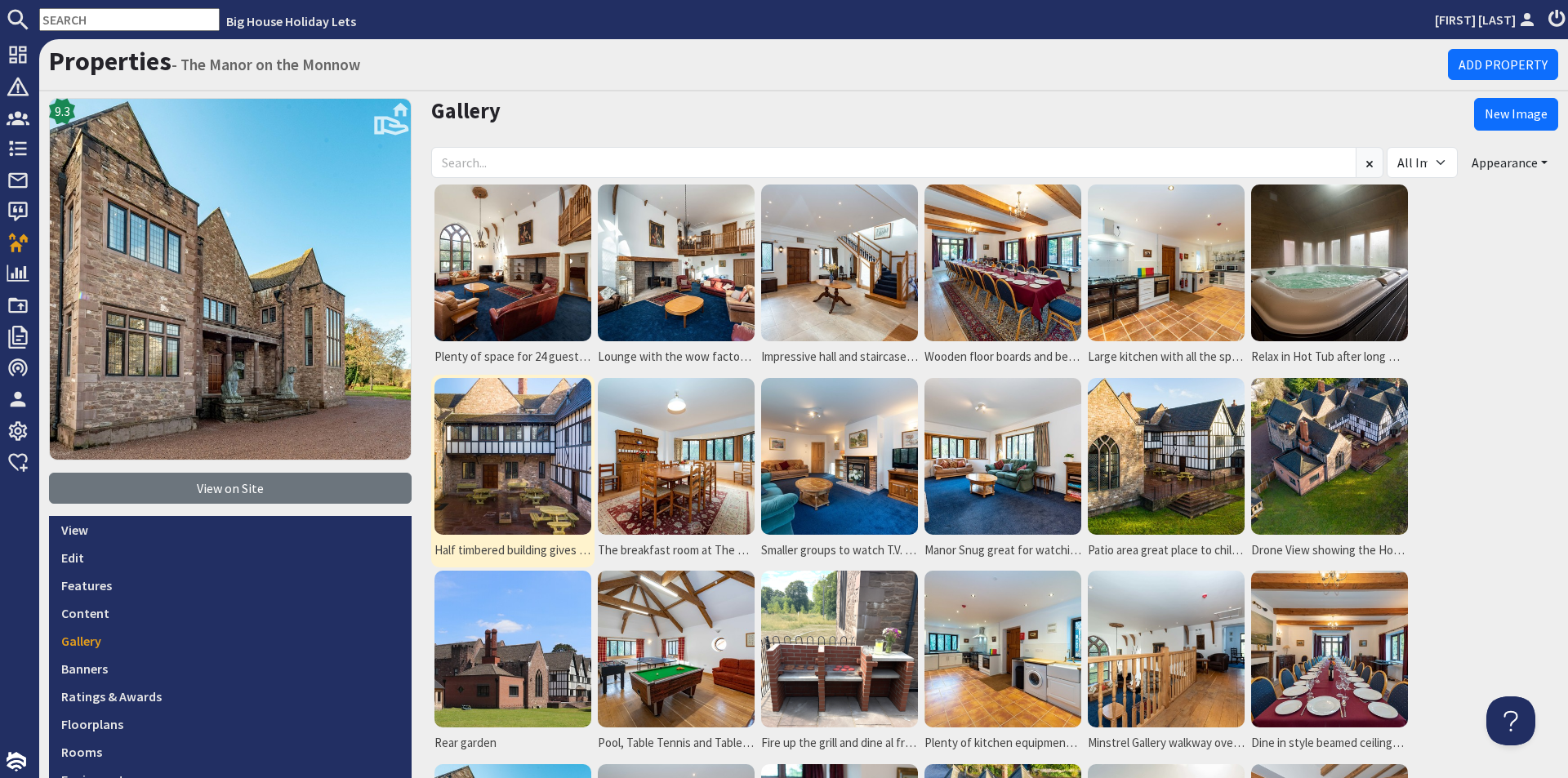 scroll, scrollTop: 0, scrollLeft: 0, axis: both 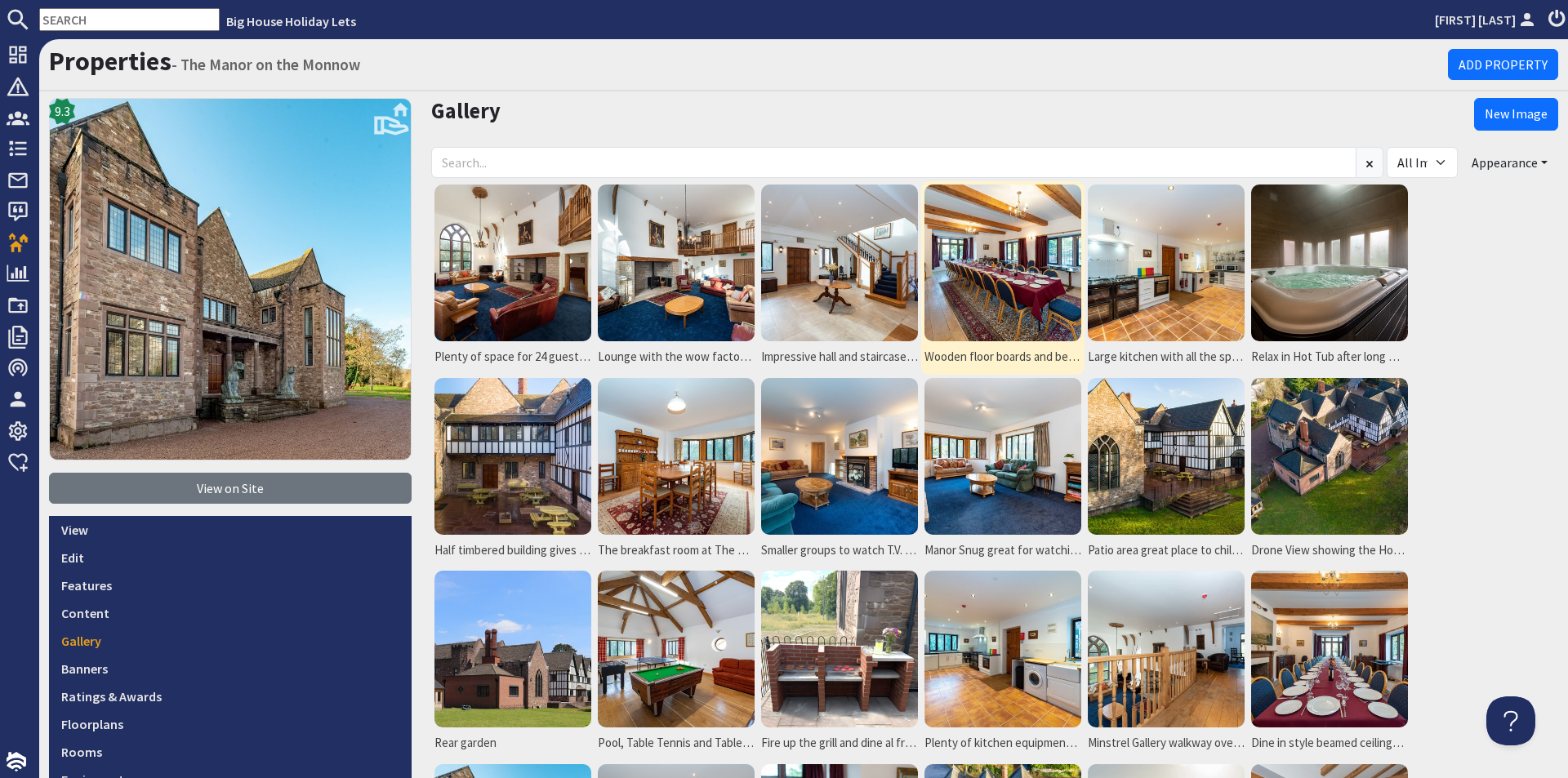 click at bounding box center (1003, 263) 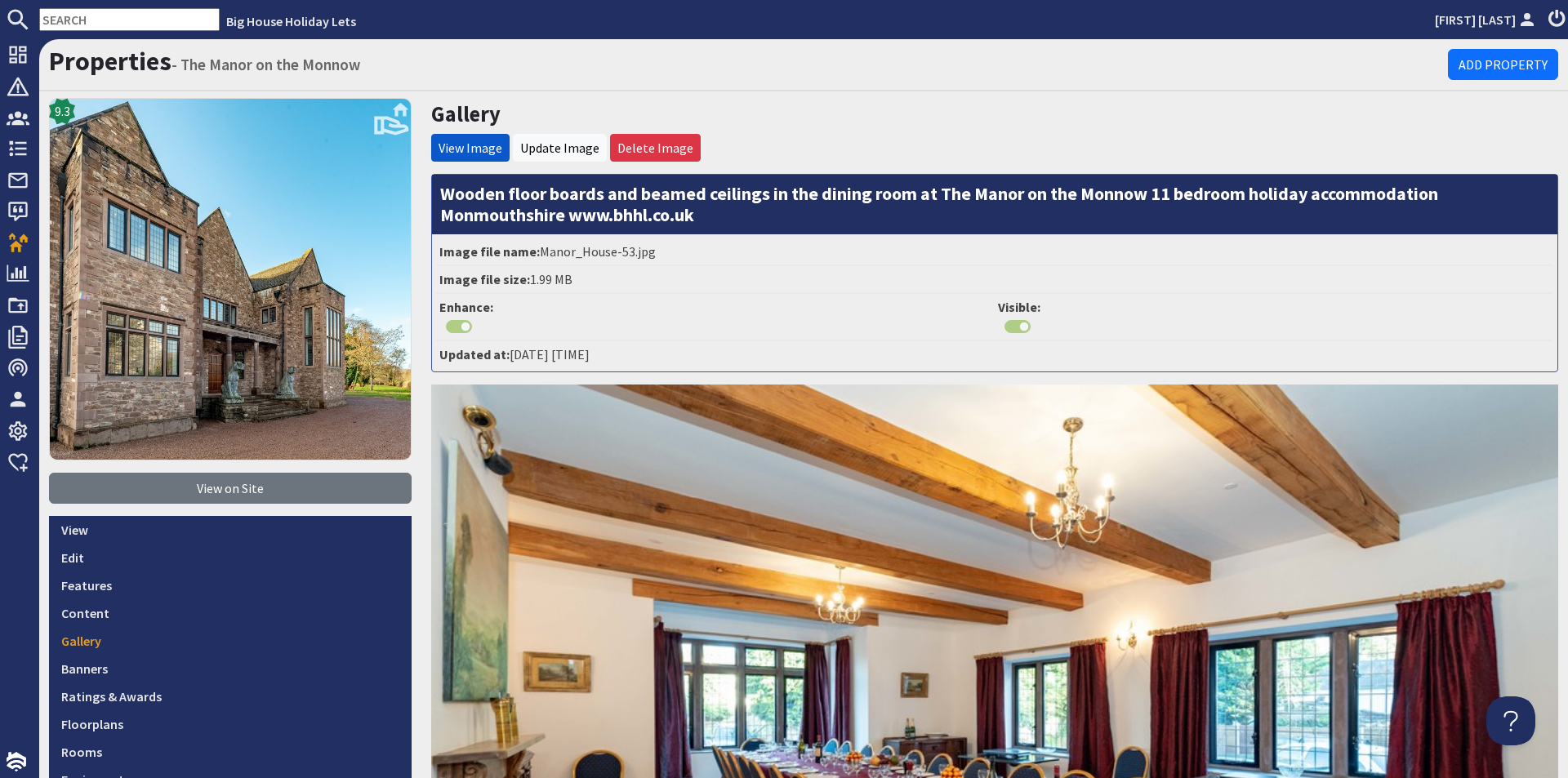 scroll, scrollTop: 0, scrollLeft: 0, axis: both 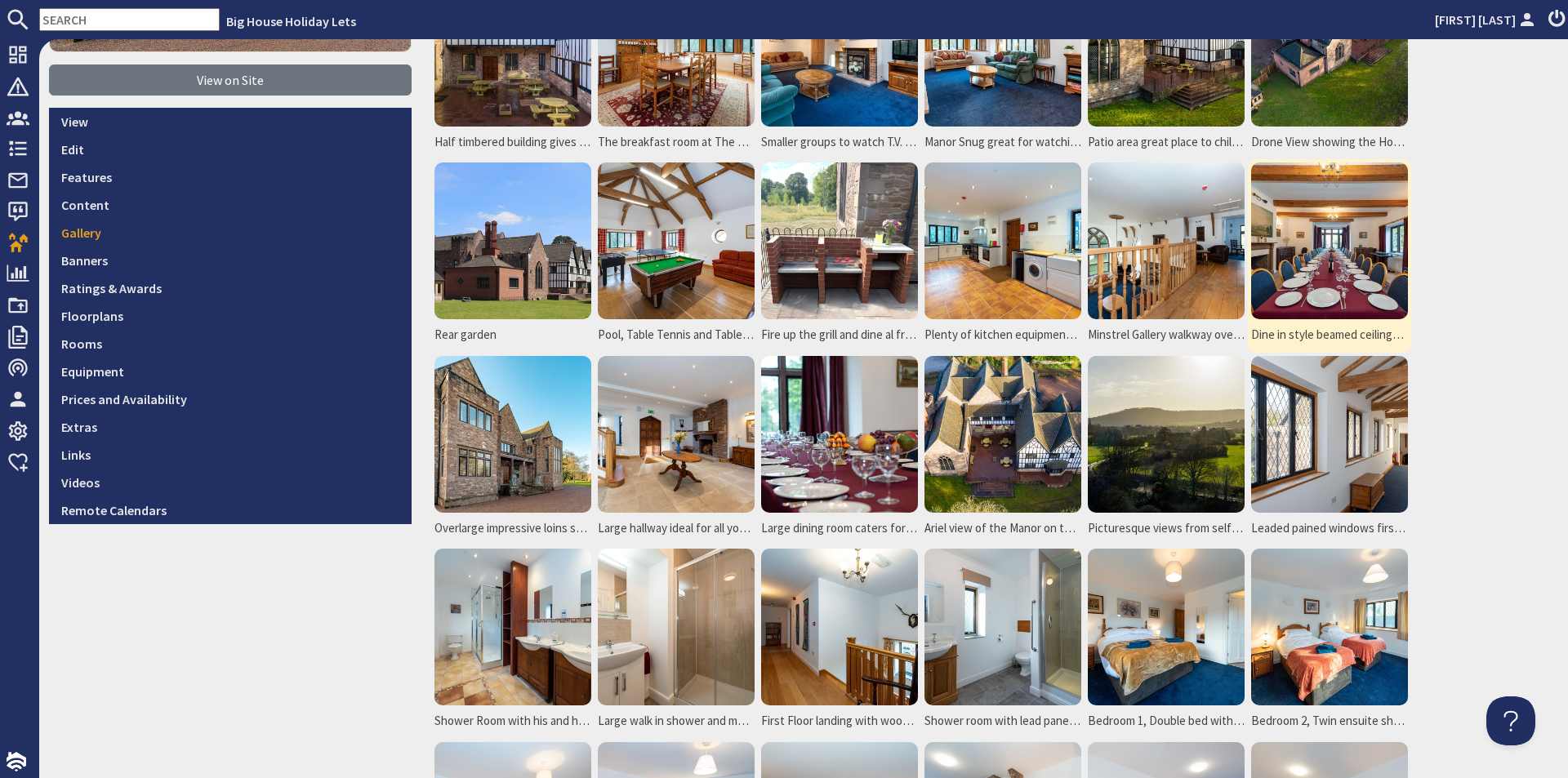 click at bounding box center [1330, 241] 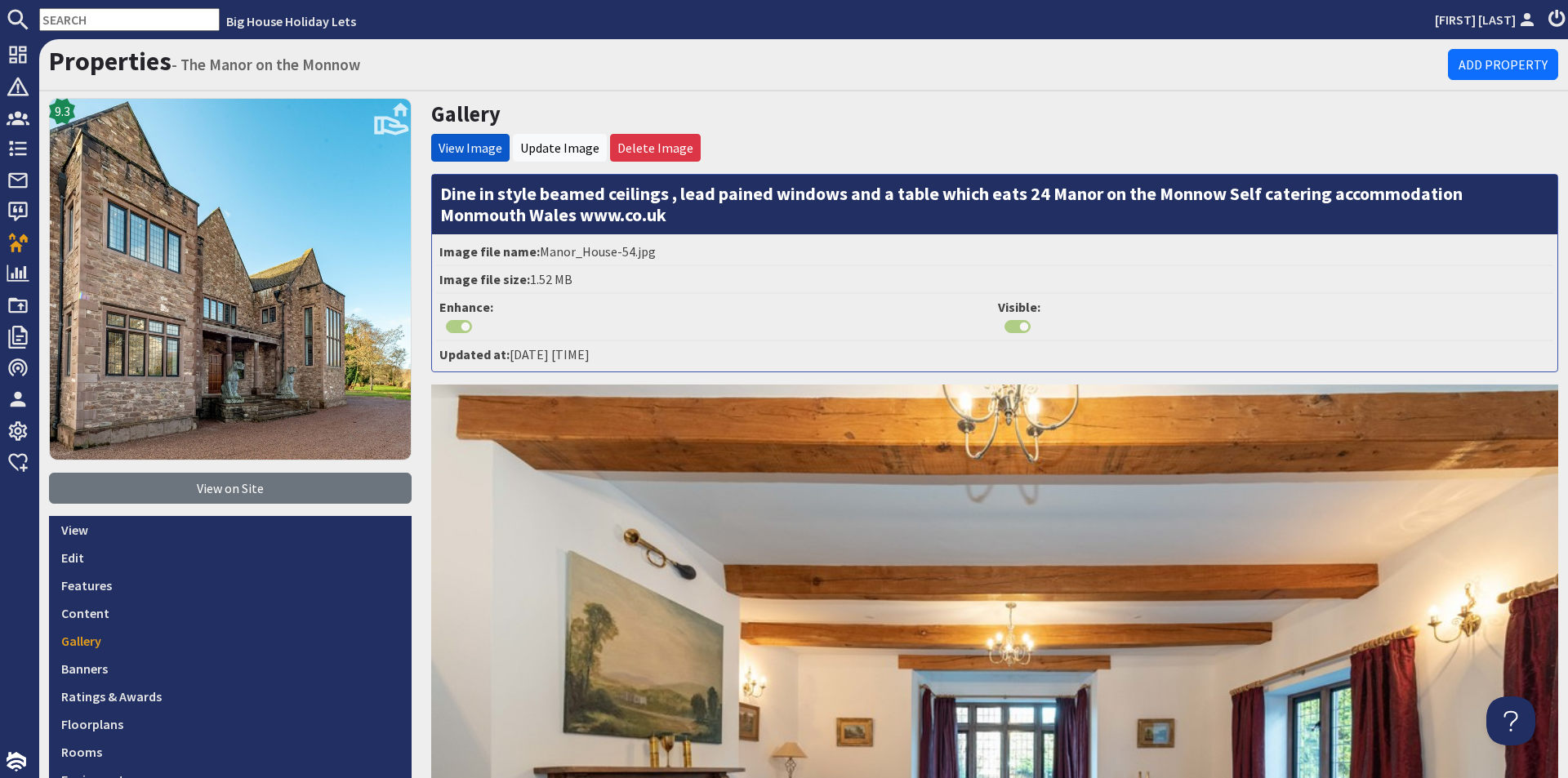 scroll, scrollTop: 0, scrollLeft: 0, axis: both 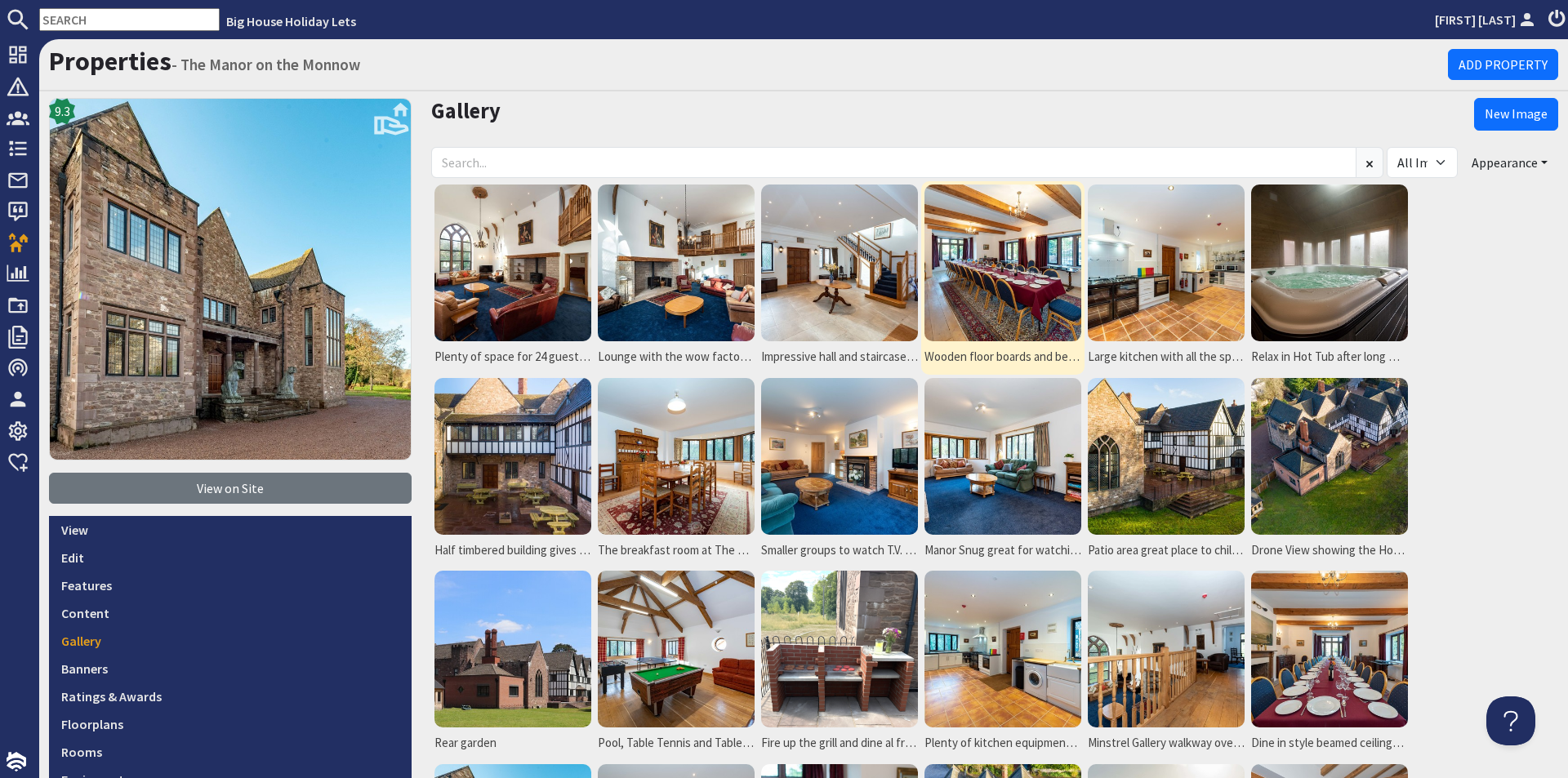 click at bounding box center (1003, 263) 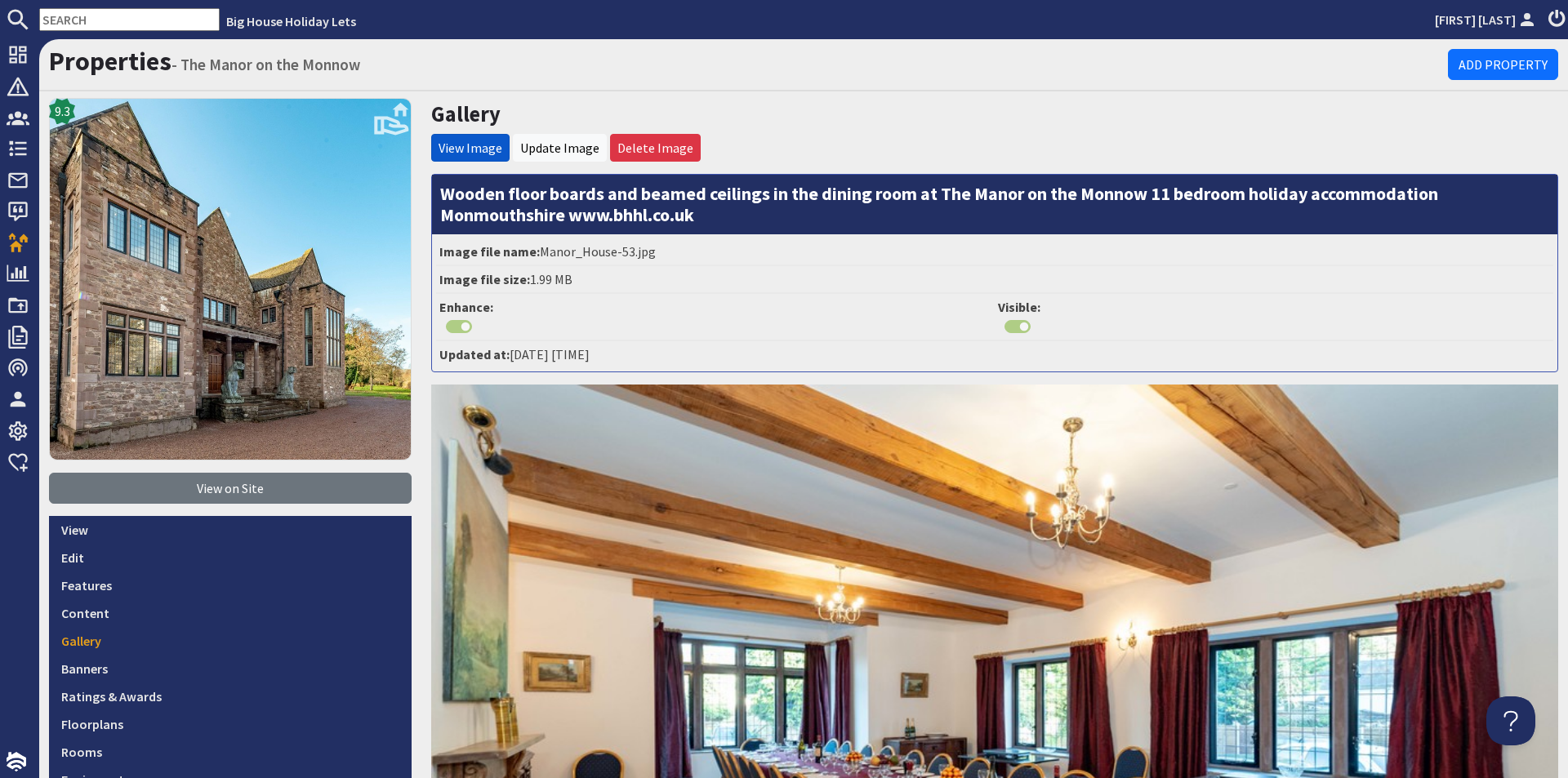 scroll, scrollTop: 0, scrollLeft: 0, axis: both 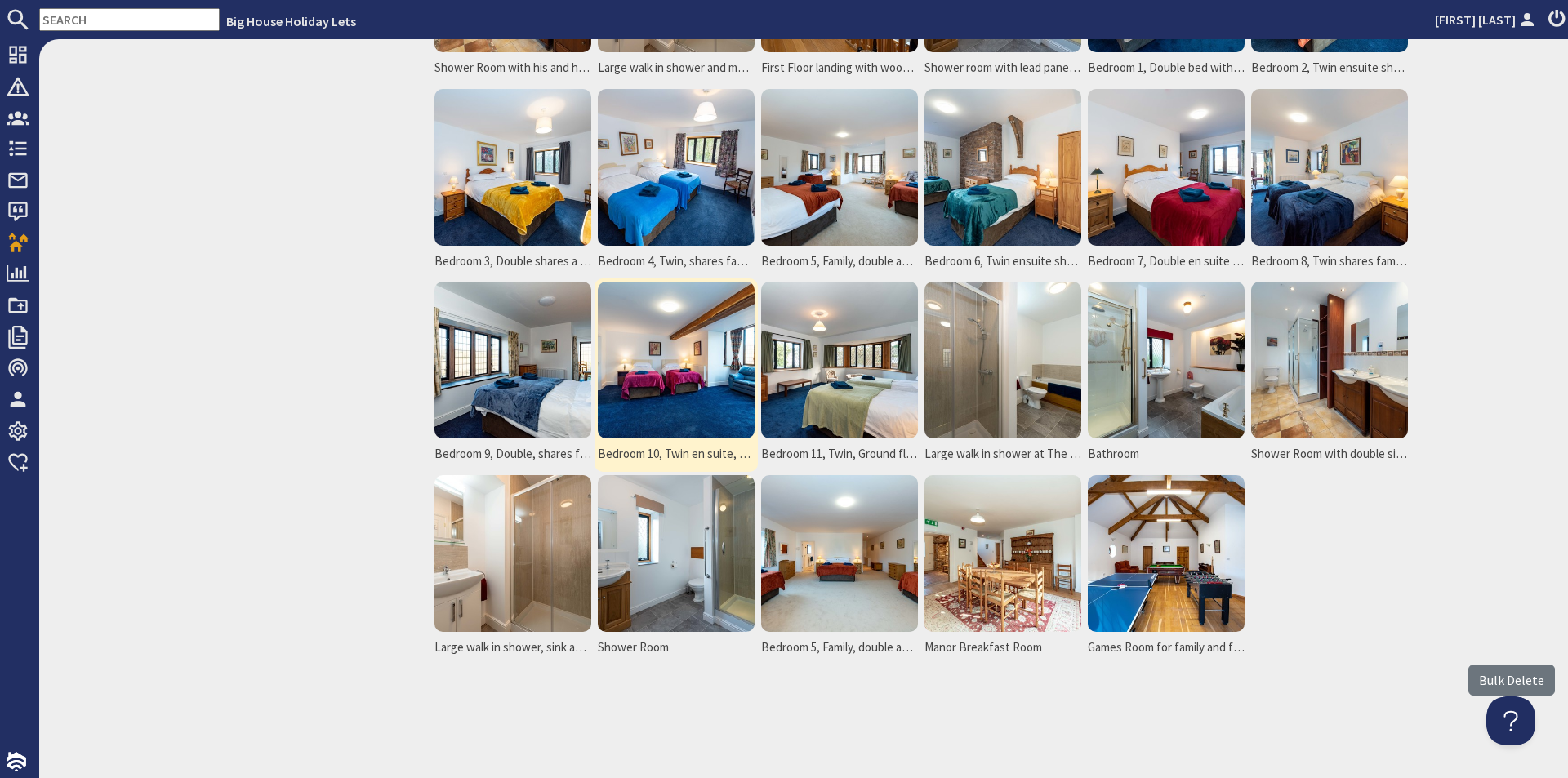 click at bounding box center (676, 360) 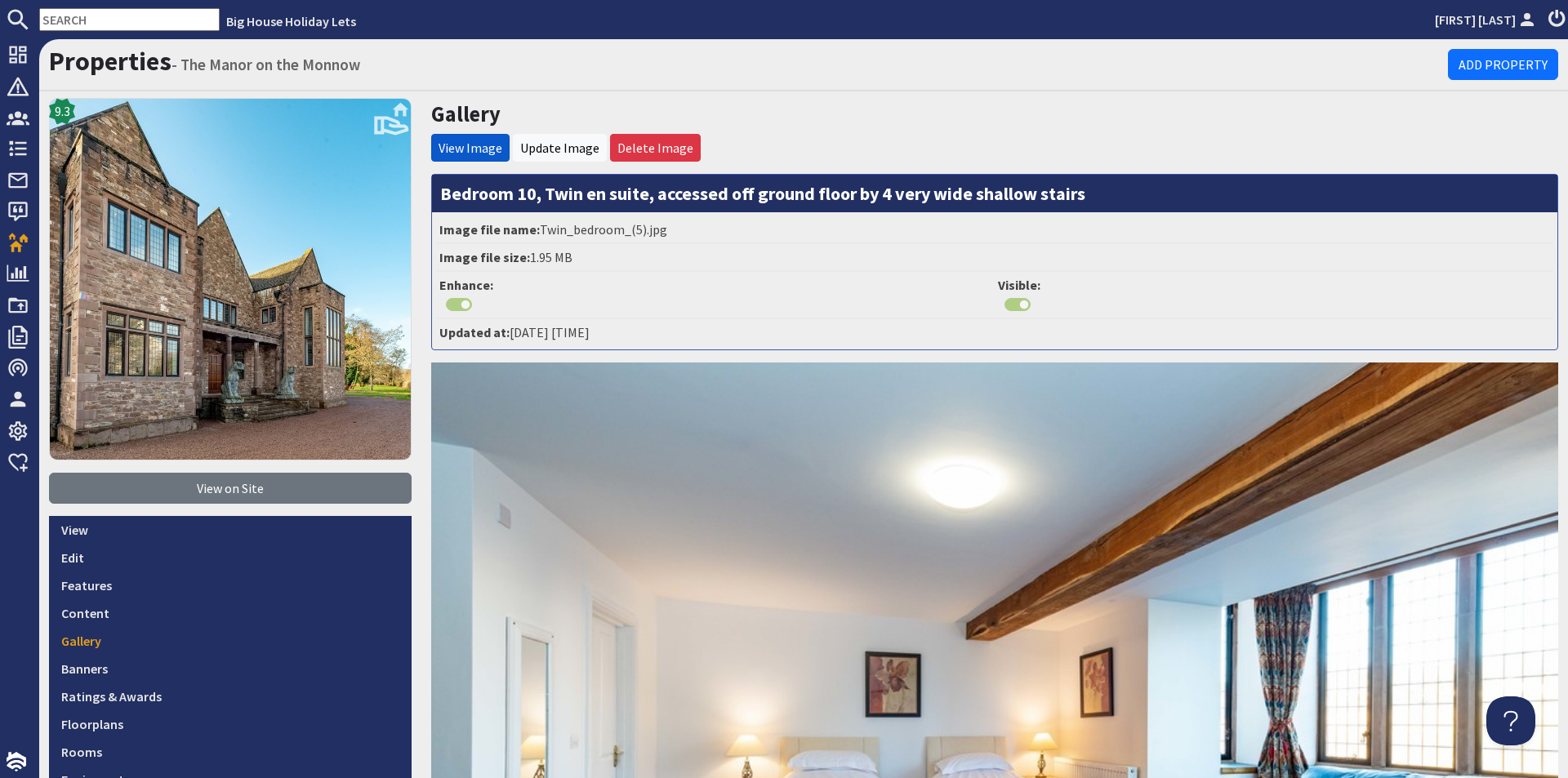scroll, scrollTop: 0, scrollLeft: 0, axis: both 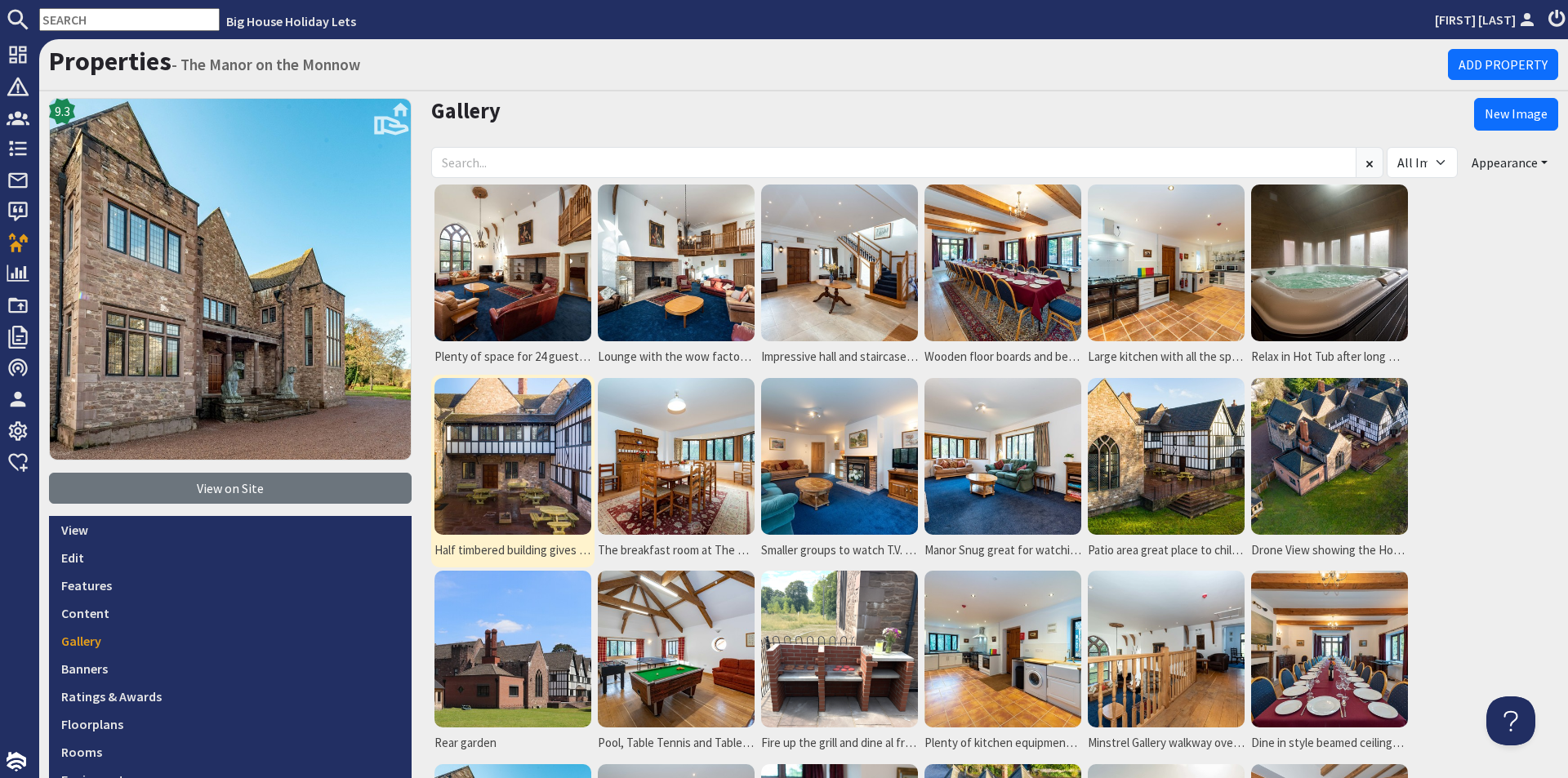 click at bounding box center (513, 456) 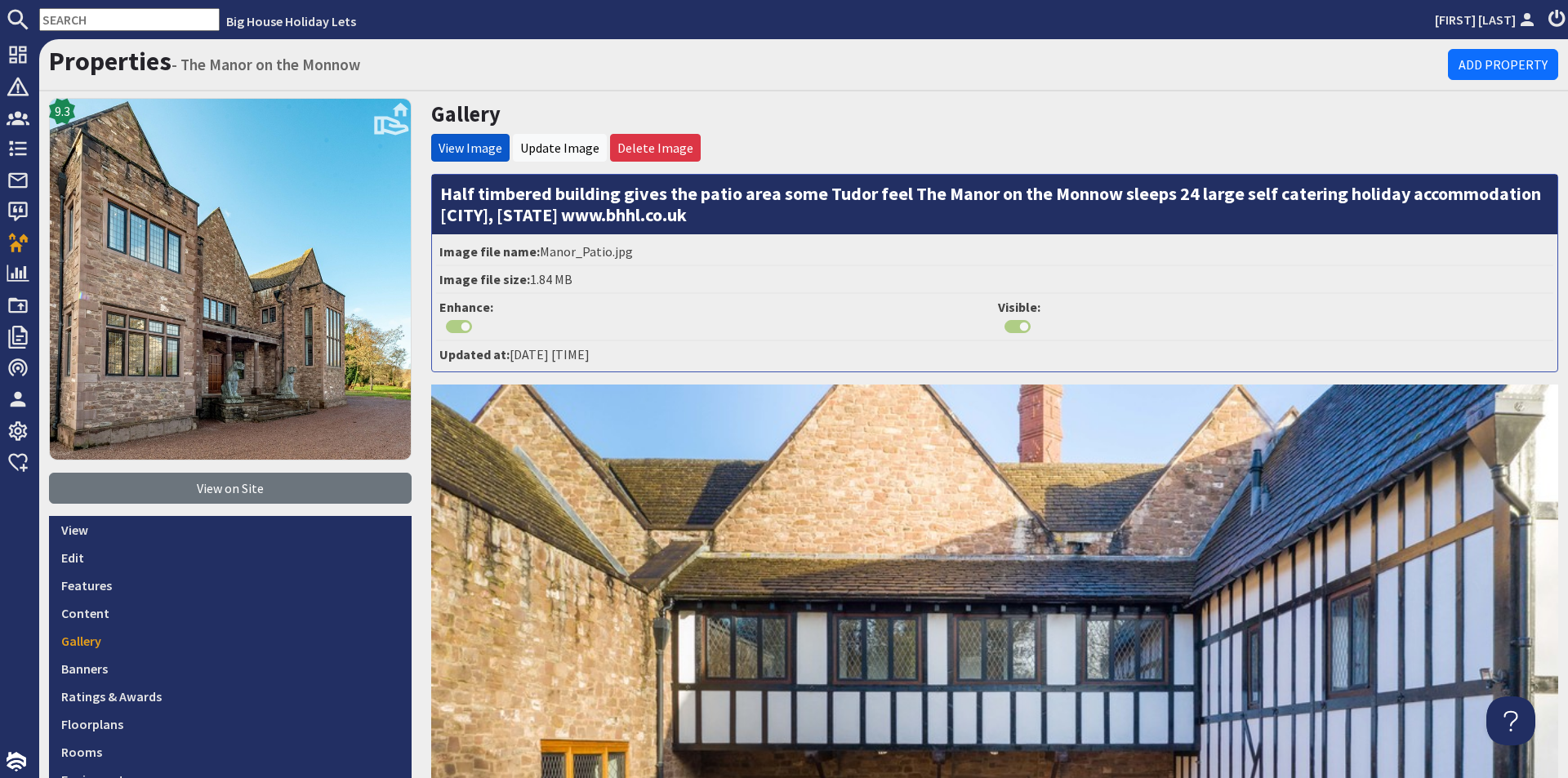 scroll, scrollTop: 0, scrollLeft: 0, axis: both 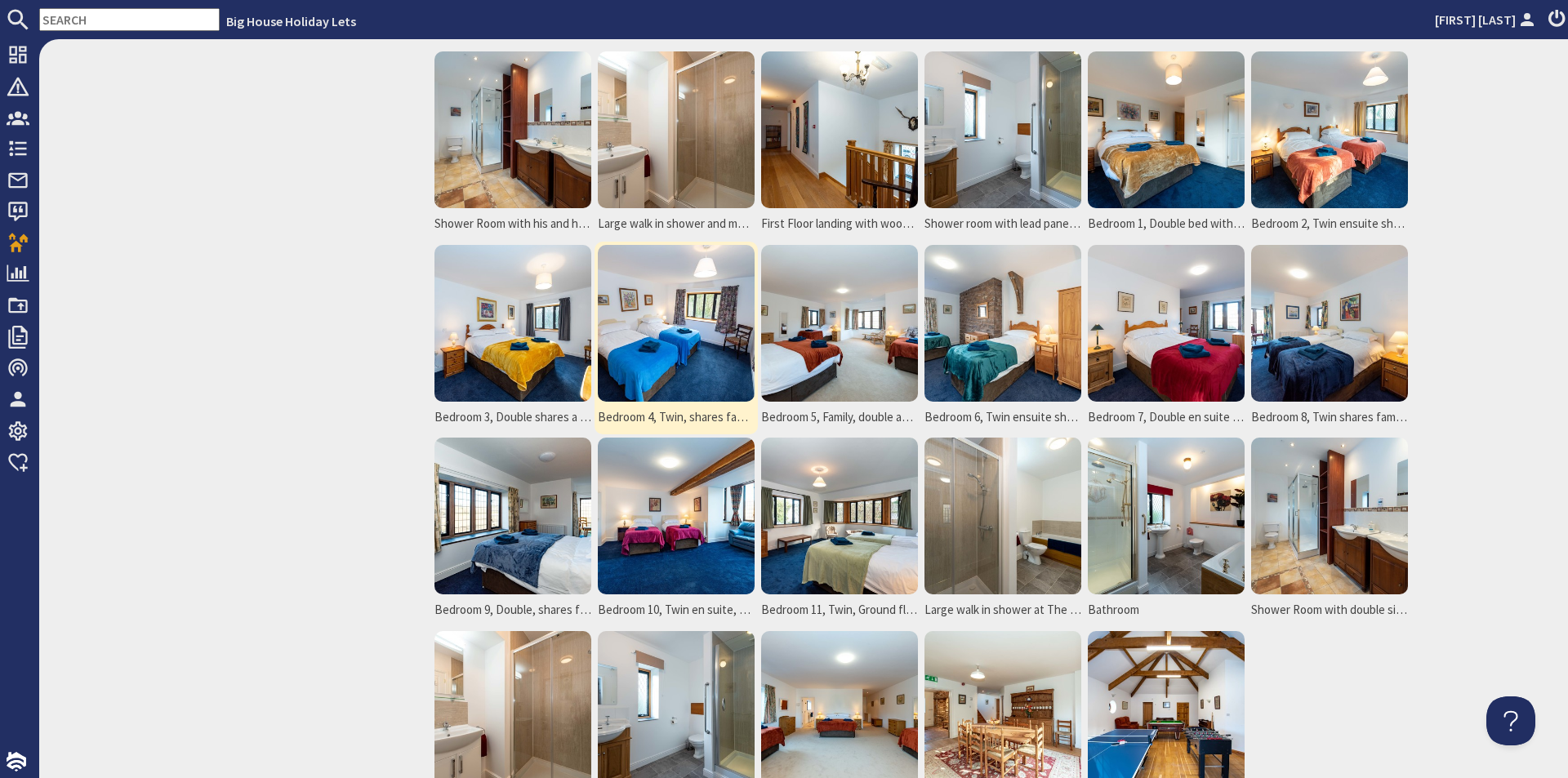 click at bounding box center [676, 323] 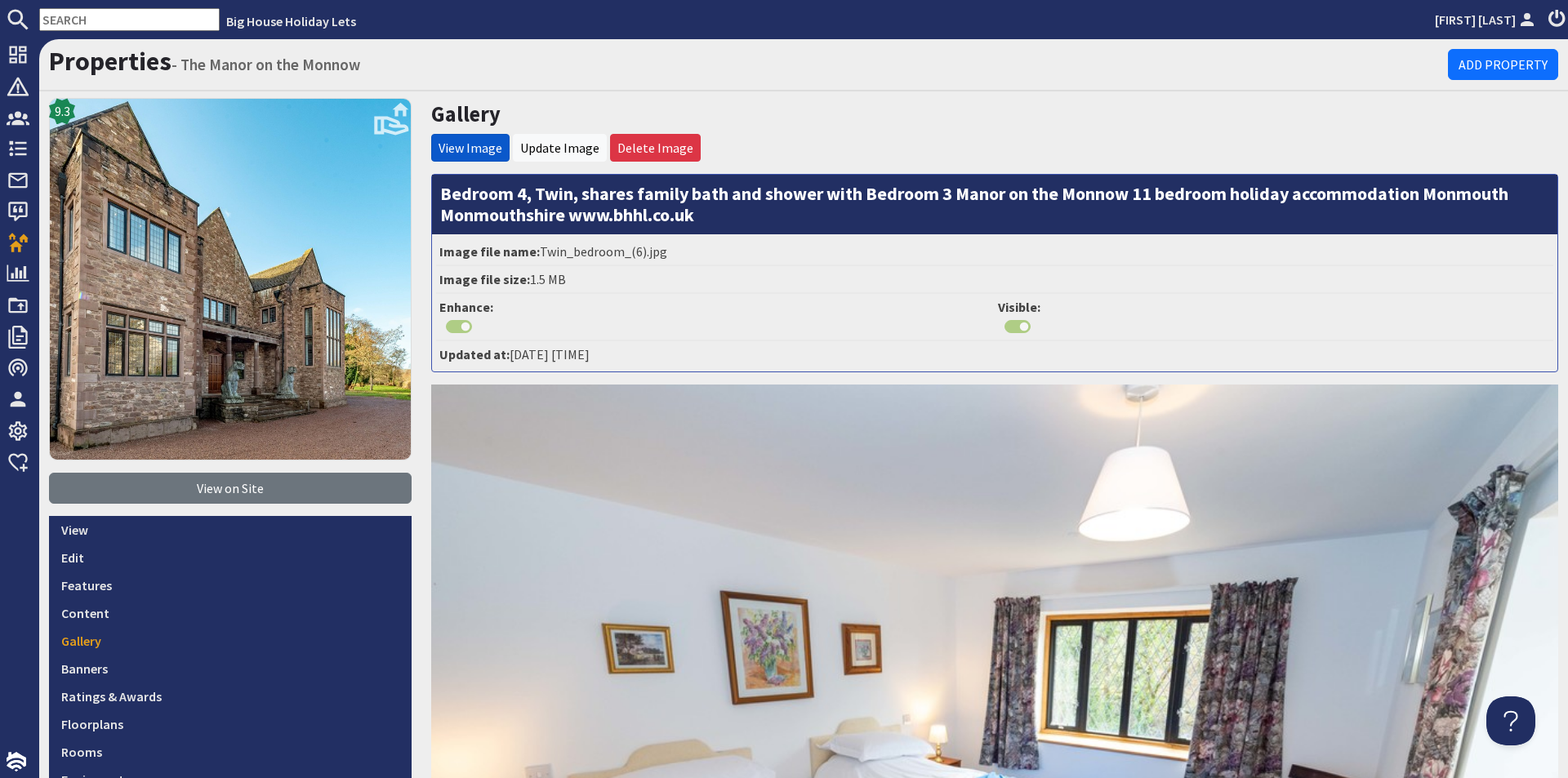 scroll, scrollTop: 0, scrollLeft: 0, axis: both 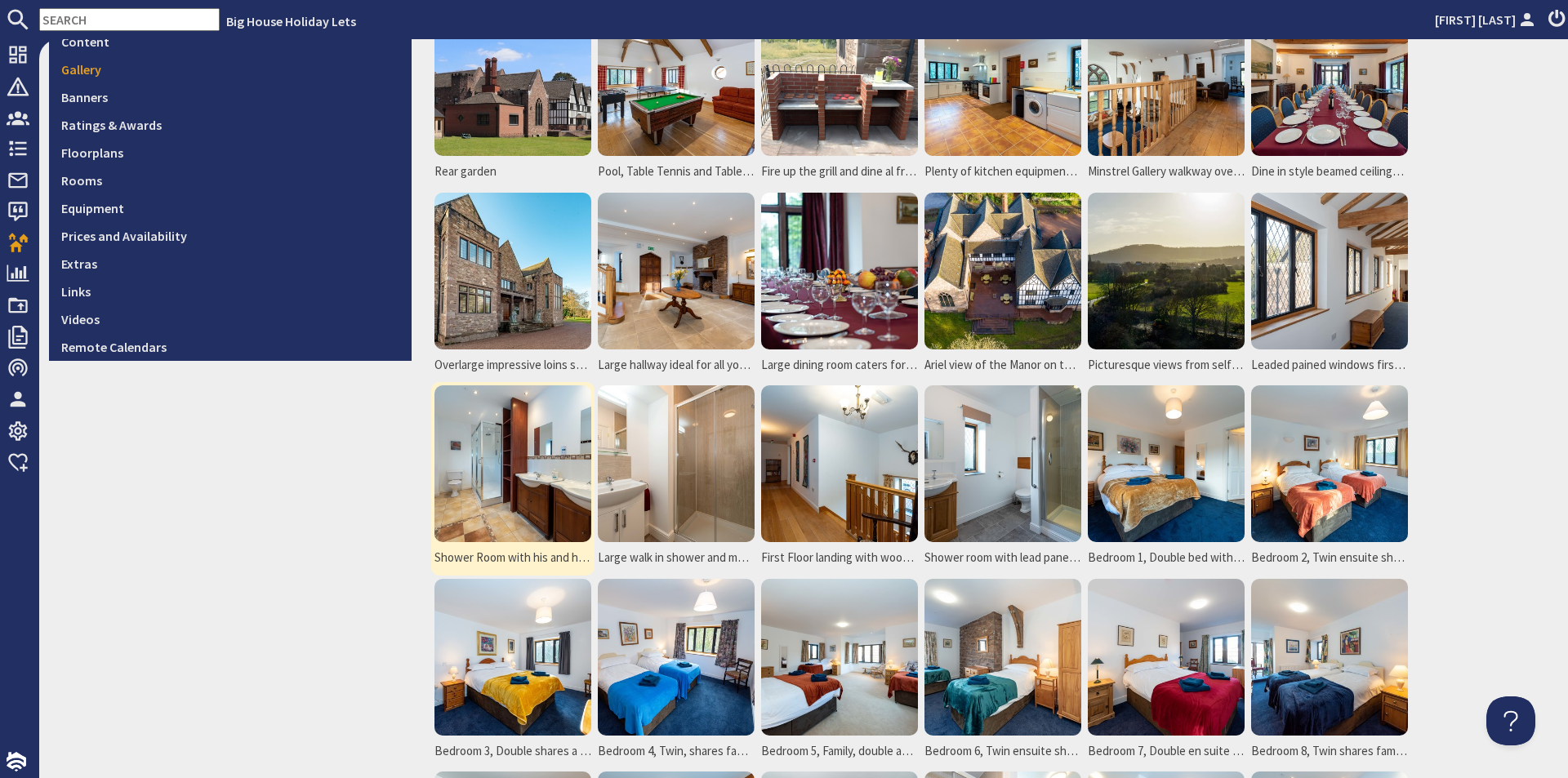 click at bounding box center (513, 464) 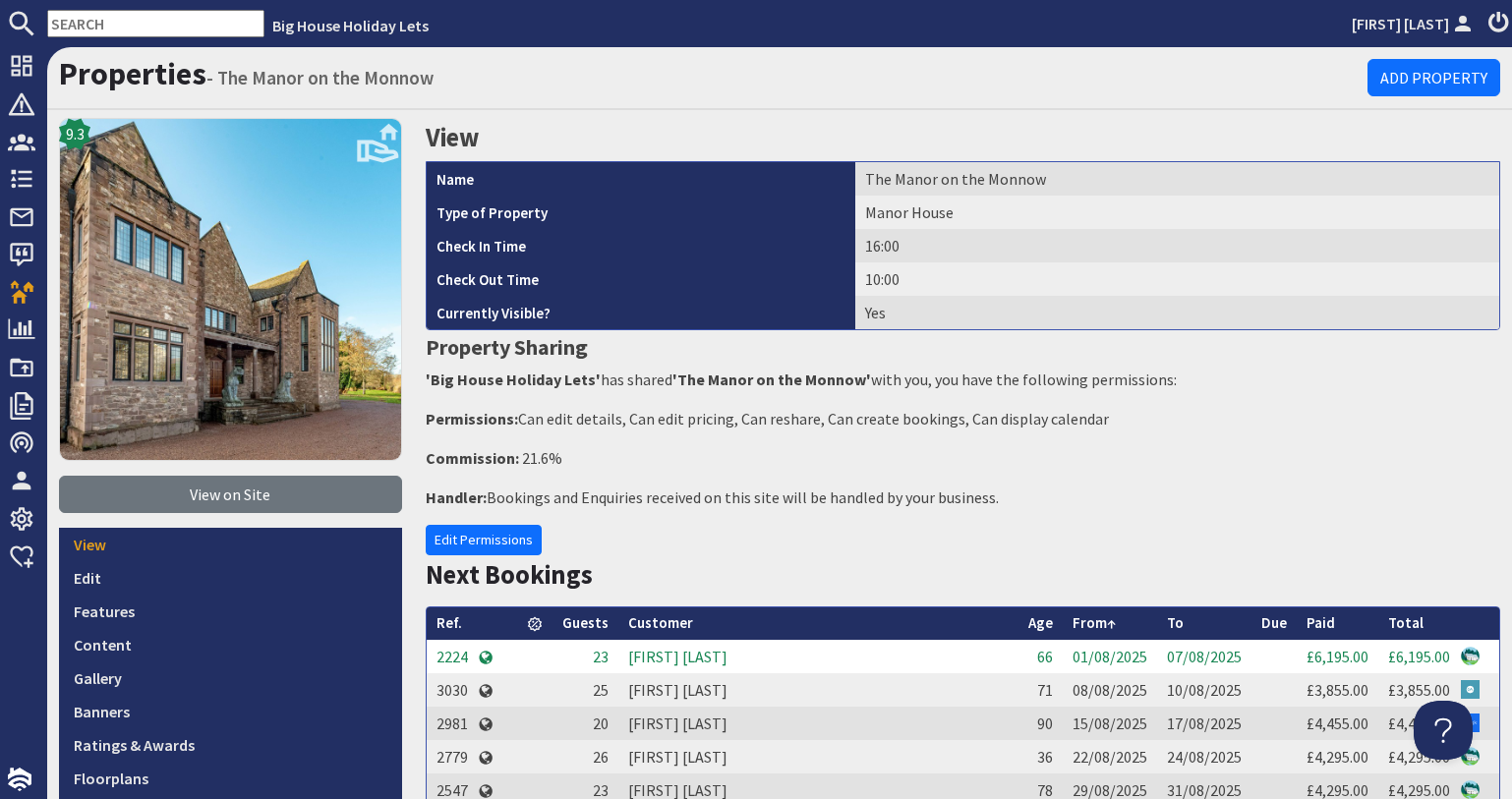 scroll, scrollTop: 0, scrollLeft: 0, axis: both 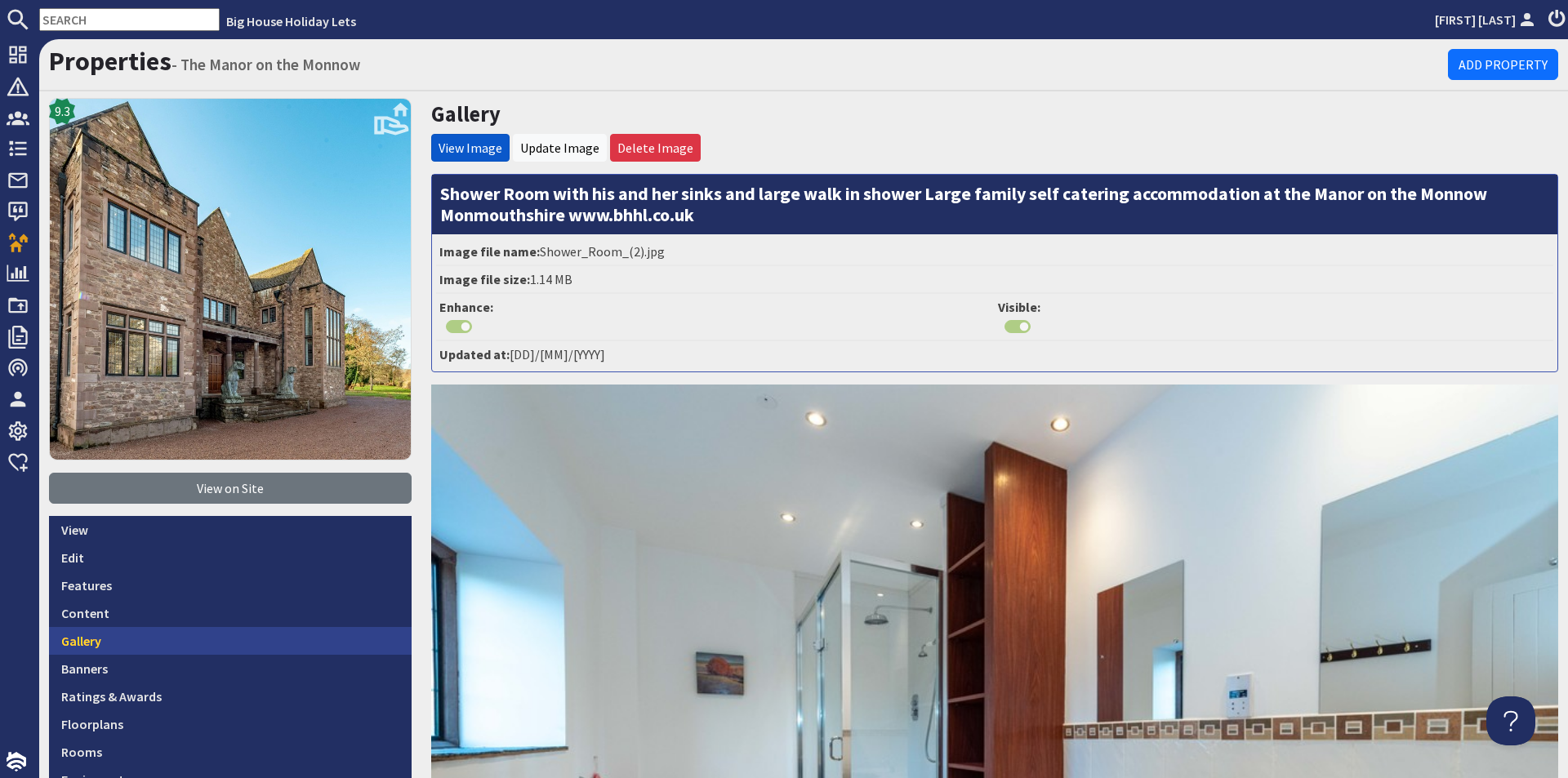 click on "Gallery" at bounding box center [230, 641] 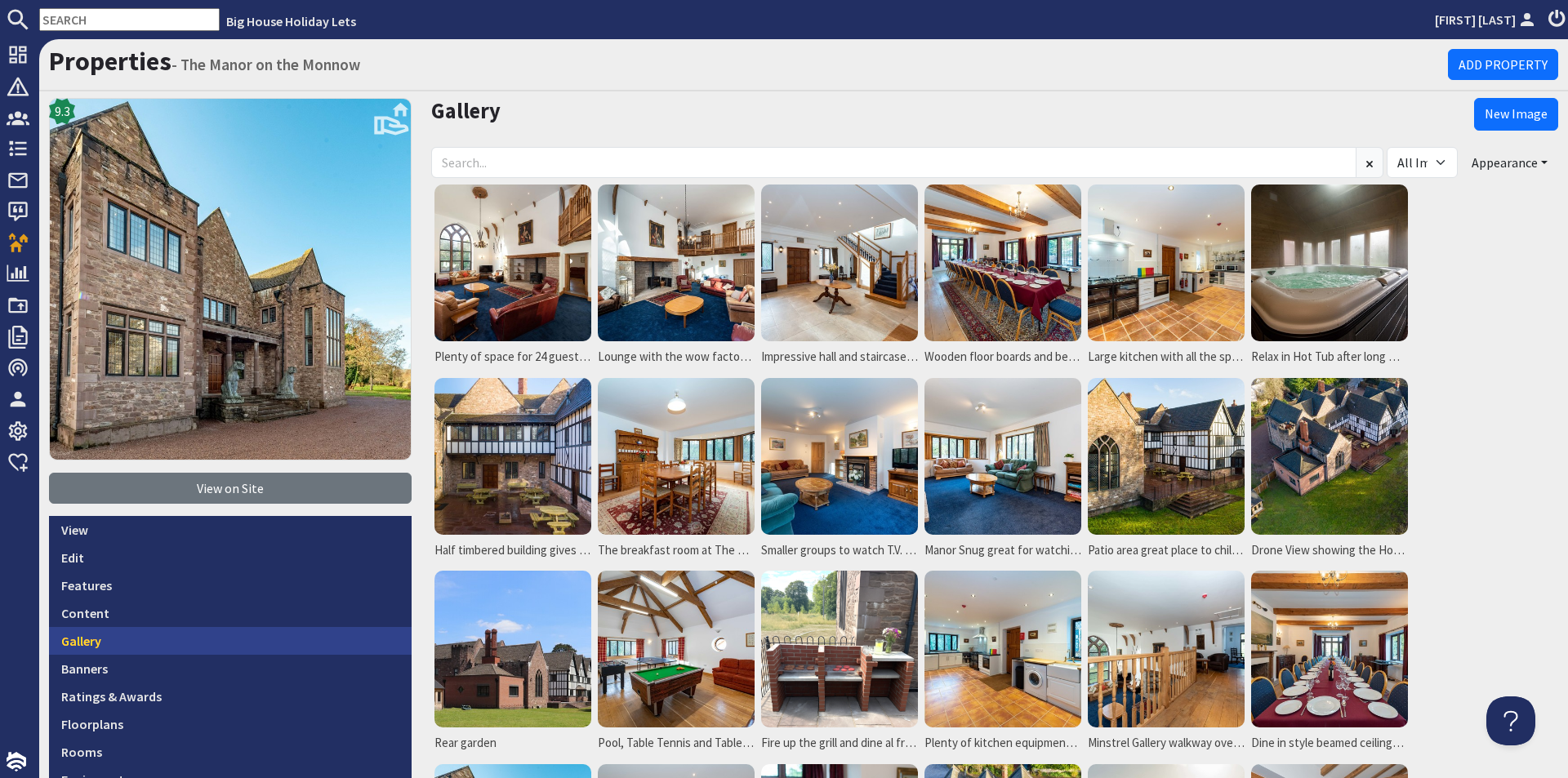 scroll, scrollTop: 0, scrollLeft: 0, axis: both 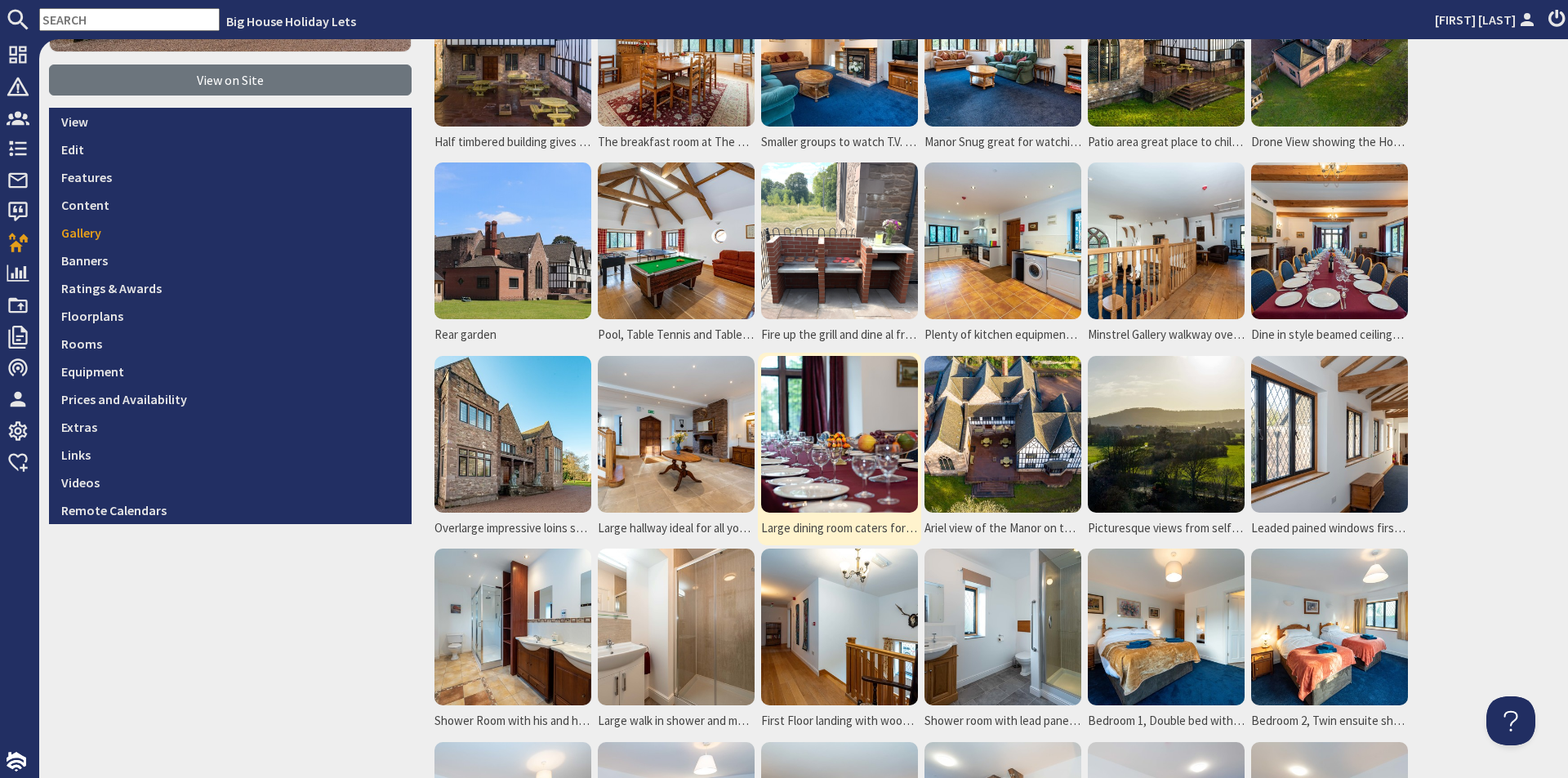 click at bounding box center [840, 434] 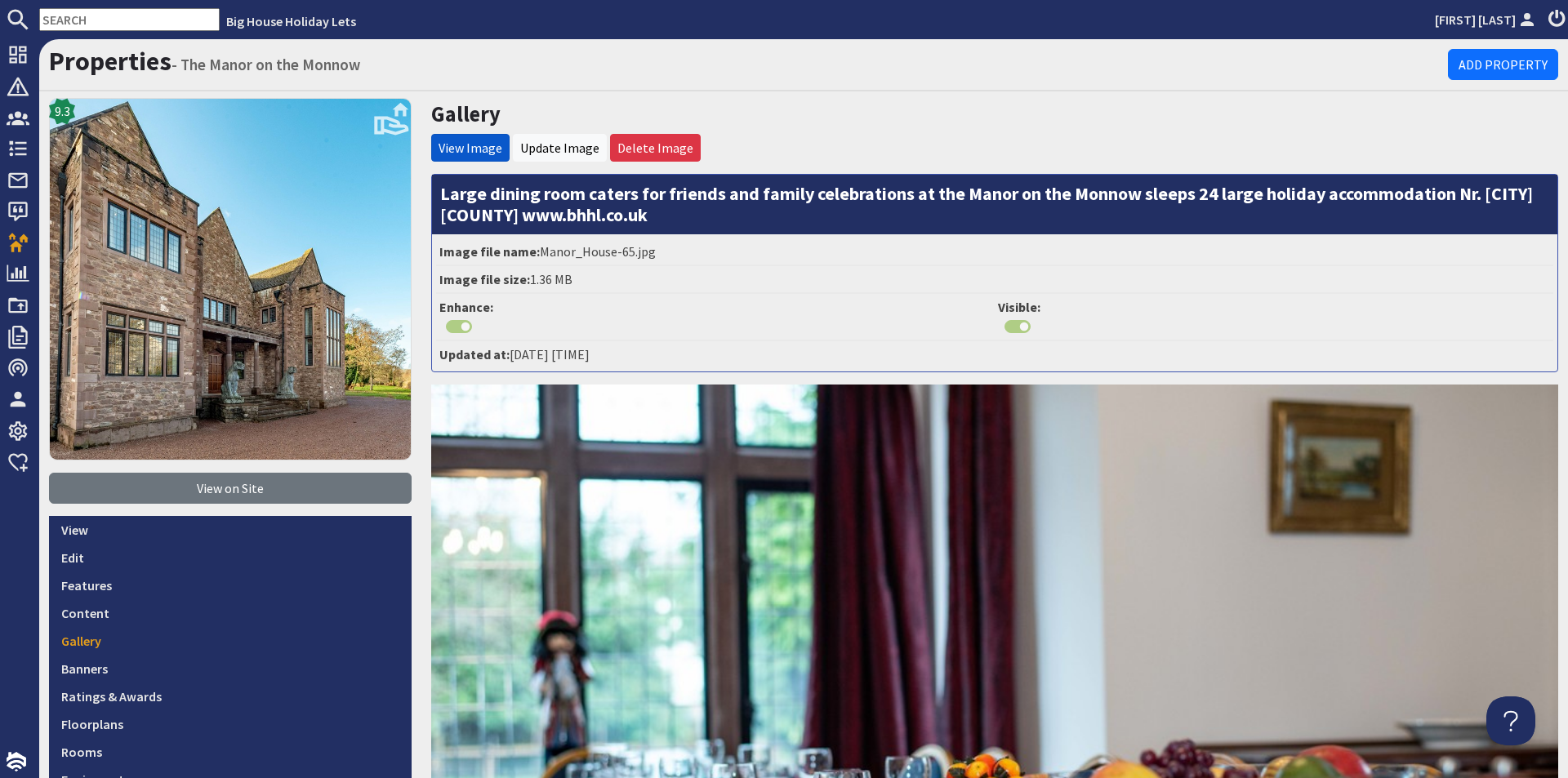 scroll, scrollTop: 0, scrollLeft: 0, axis: both 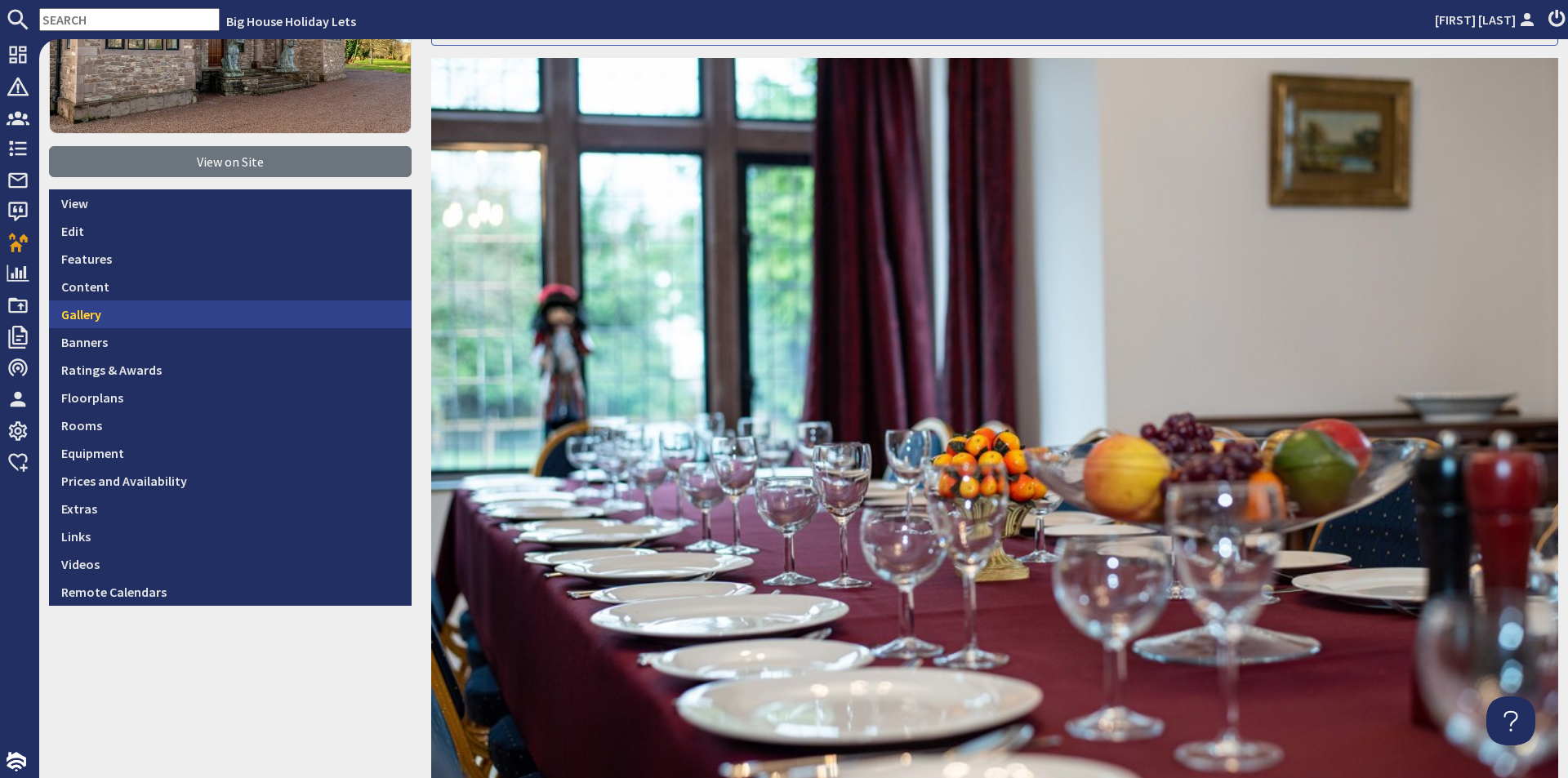 click on "Gallery" at bounding box center [230, 314] 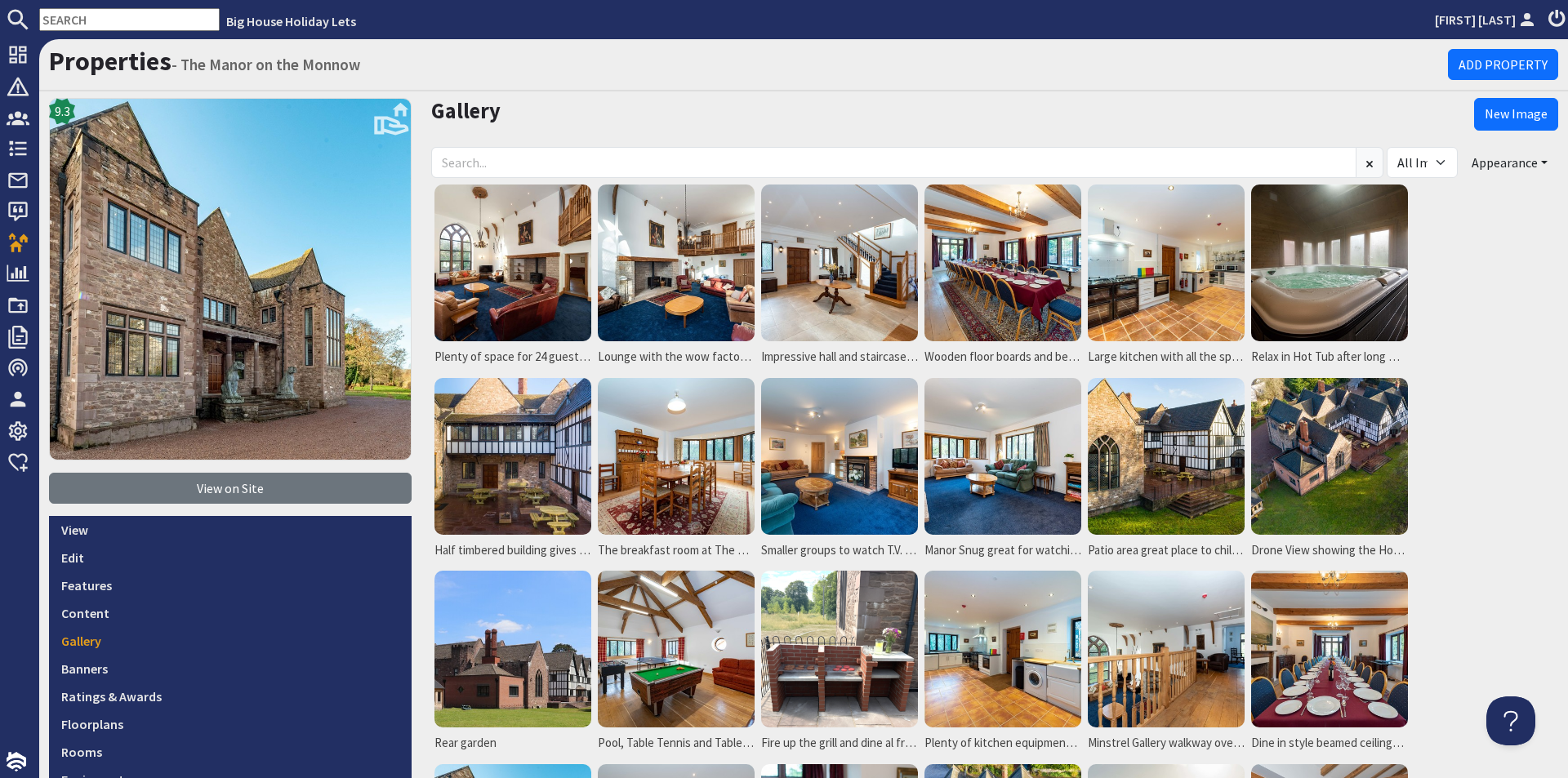 scroll, scrollTop: 0, scrollLeft: 0, axis: both 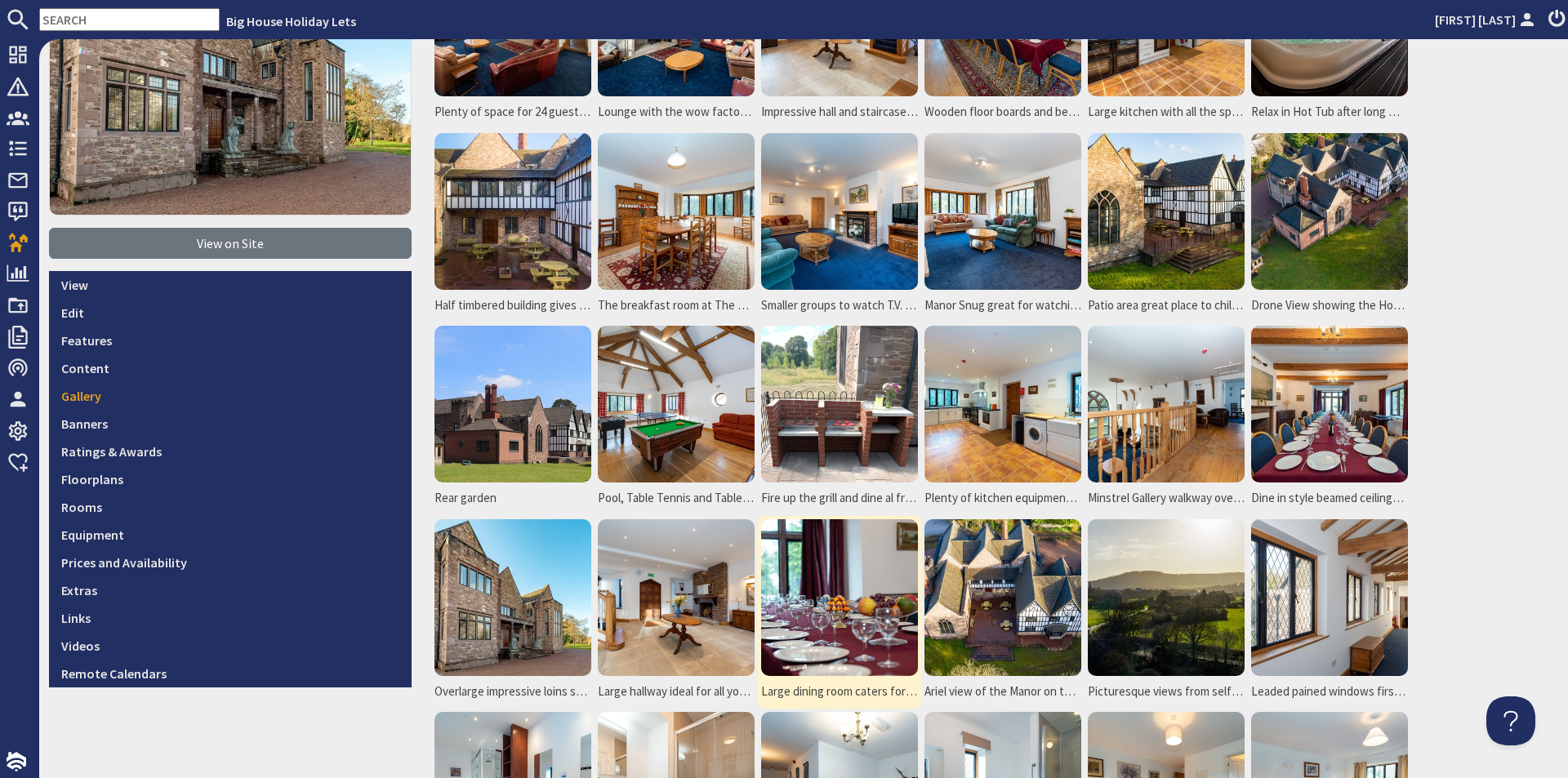 click at bounding box center [840, 598] 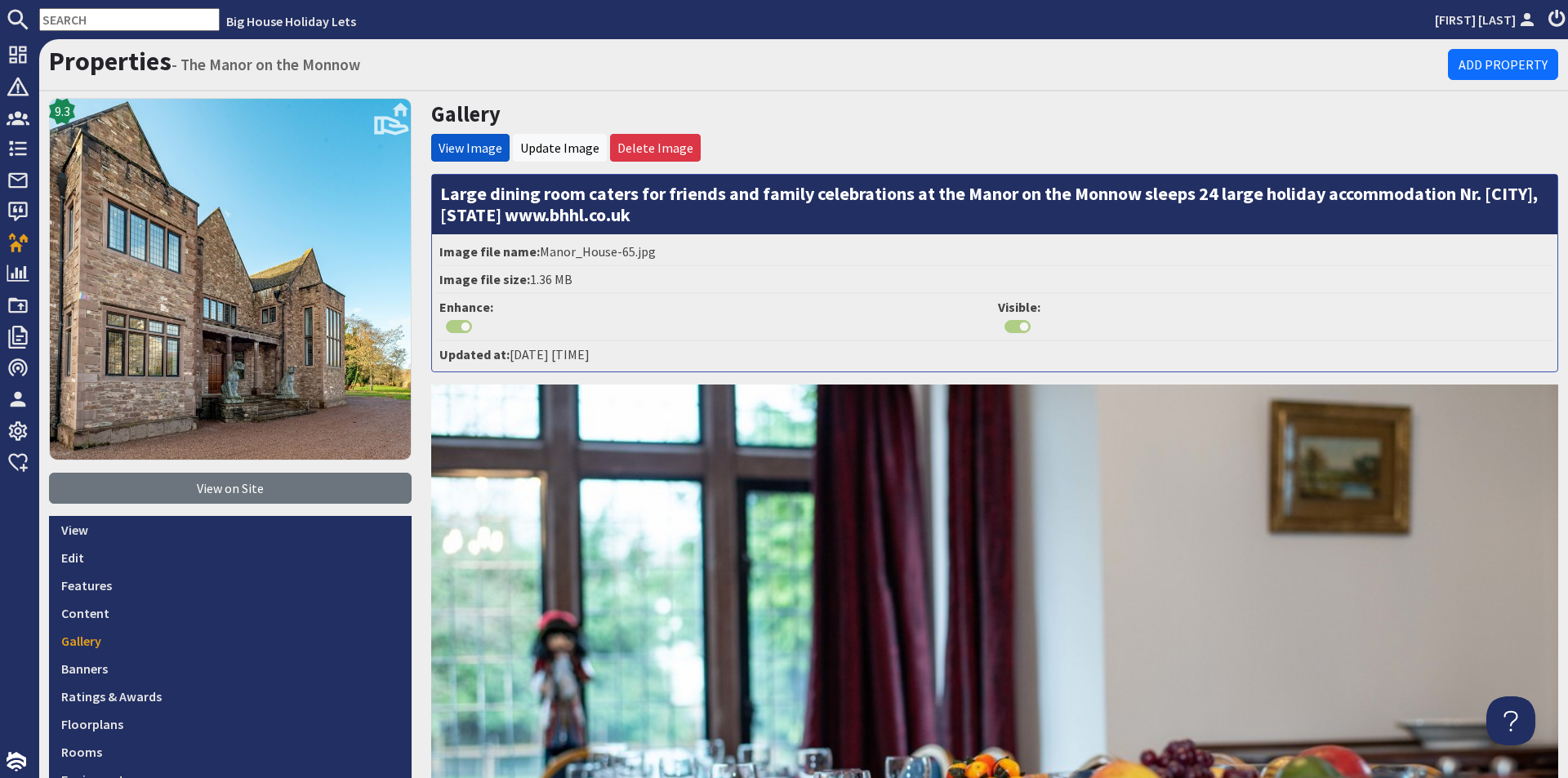 scroll, scrollTop: 0, scrollLeft: 0, axis: both 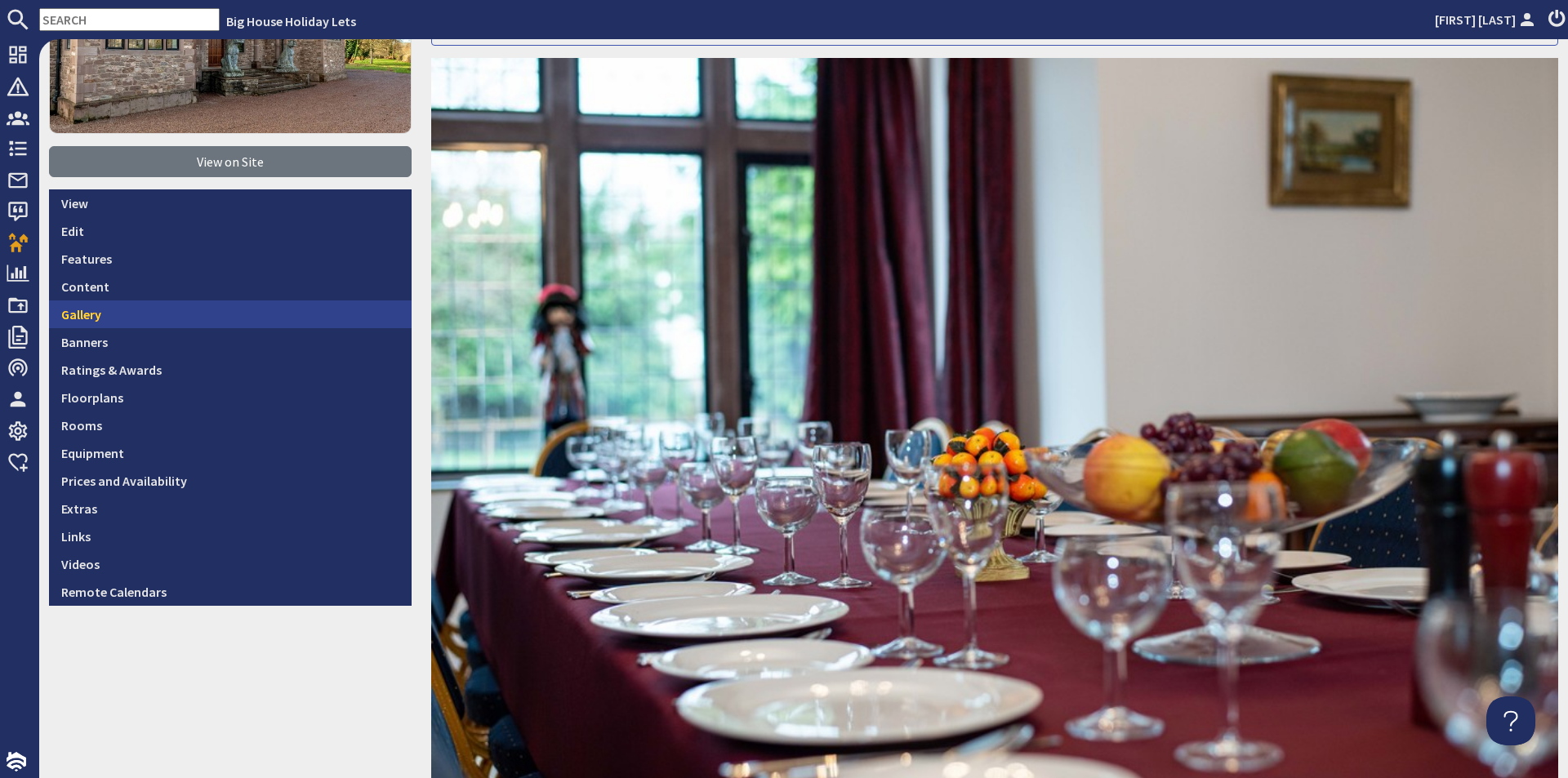 click on "Gallery" at bounding box center (230, 314) 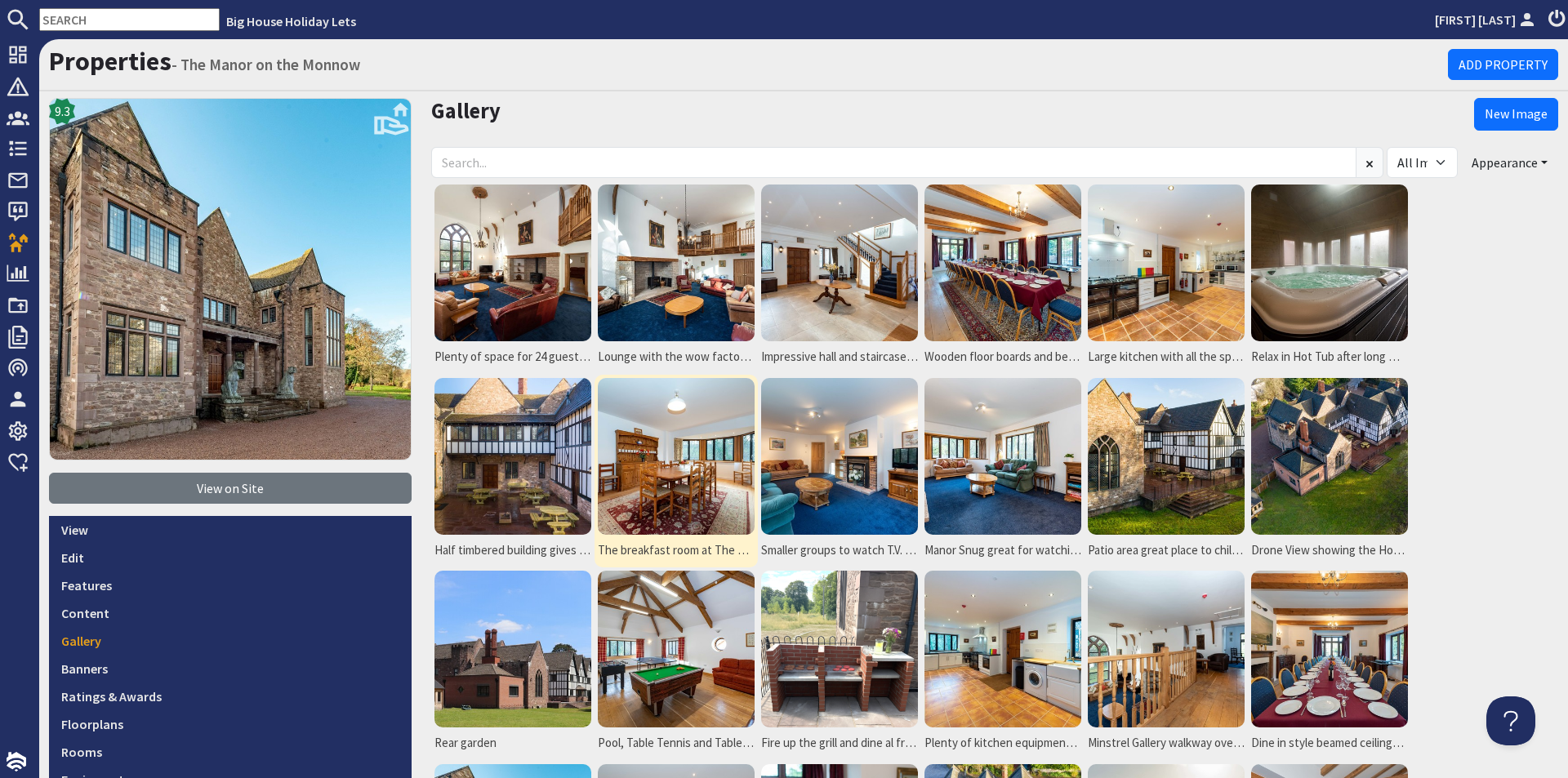 scroll, scrollTop: 0, scrollLeft: 0, axis: both 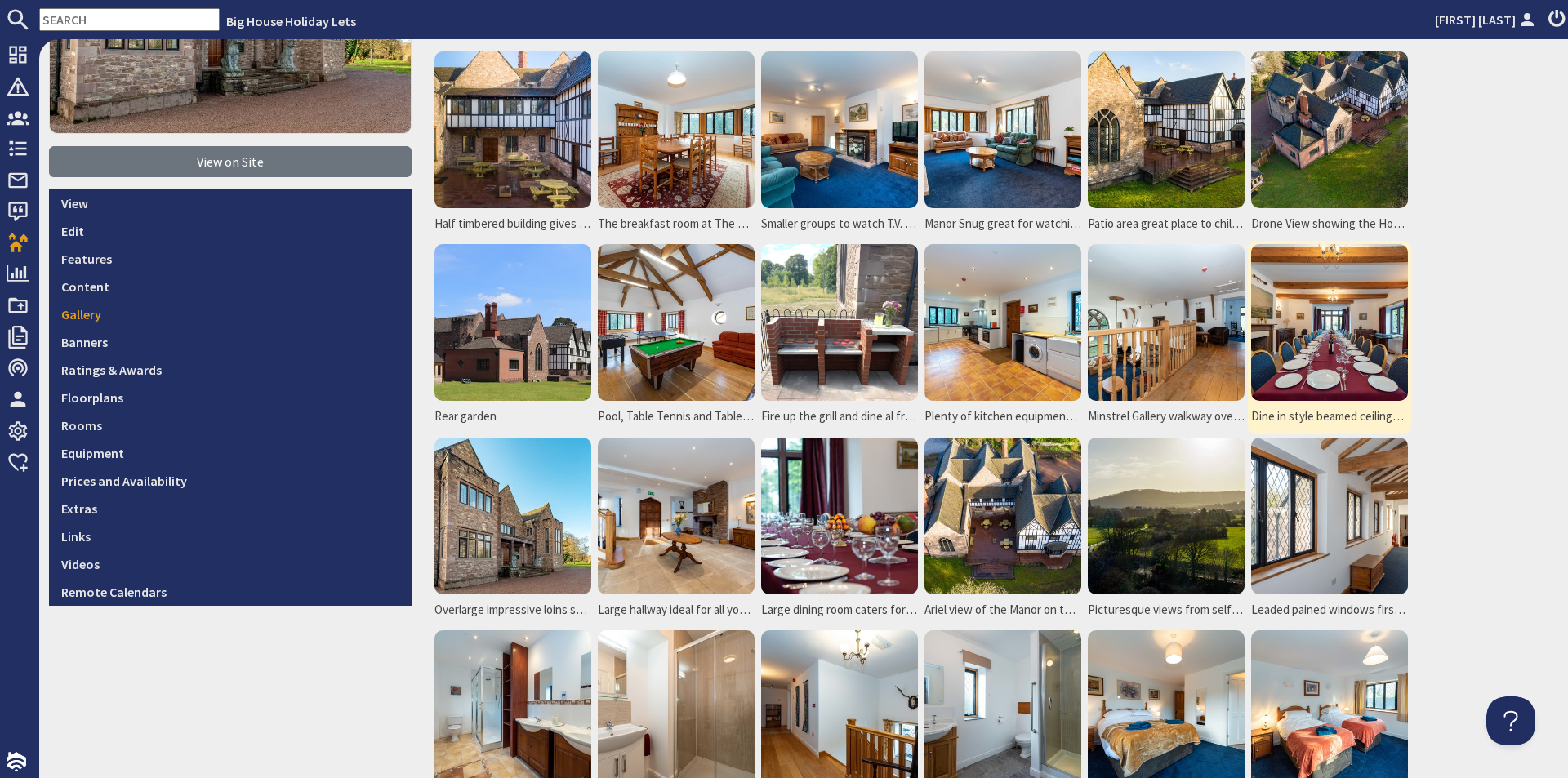 click at bounding box center (1330, 322) 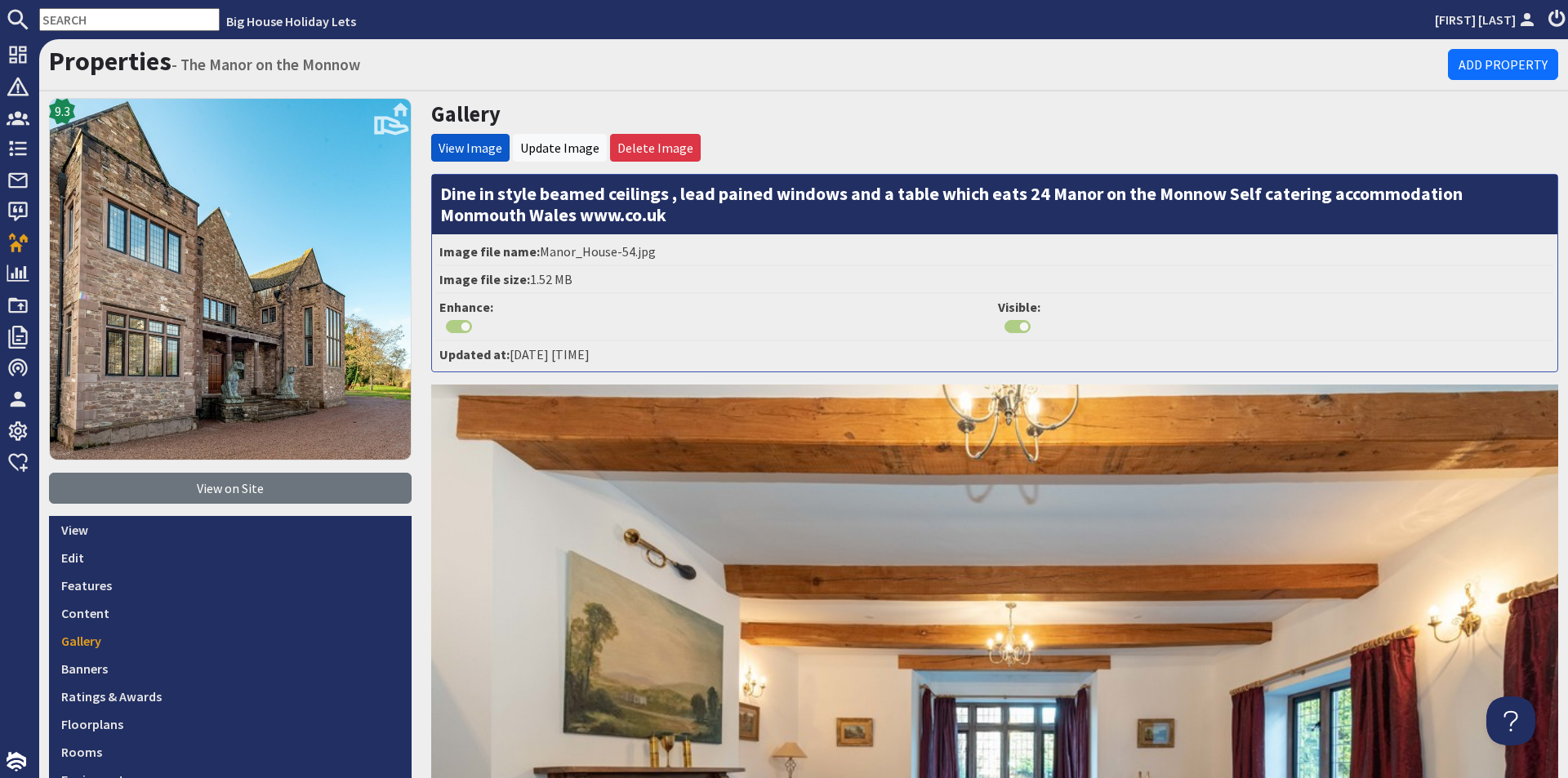scroll, scrollTop: 0, scrollLeft: 0, axis: both 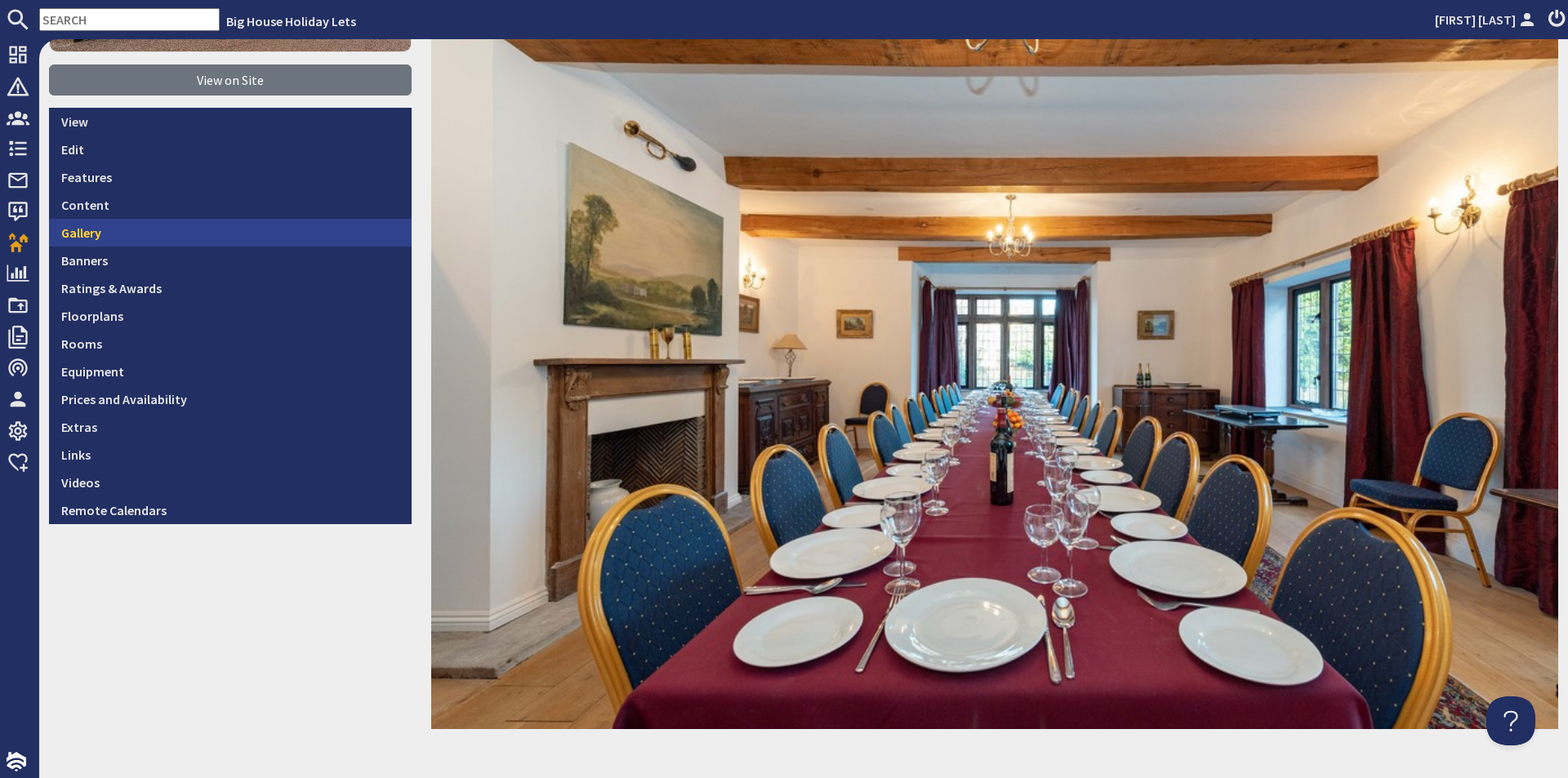 click on "Gallery" at bounding box center (230, 233) 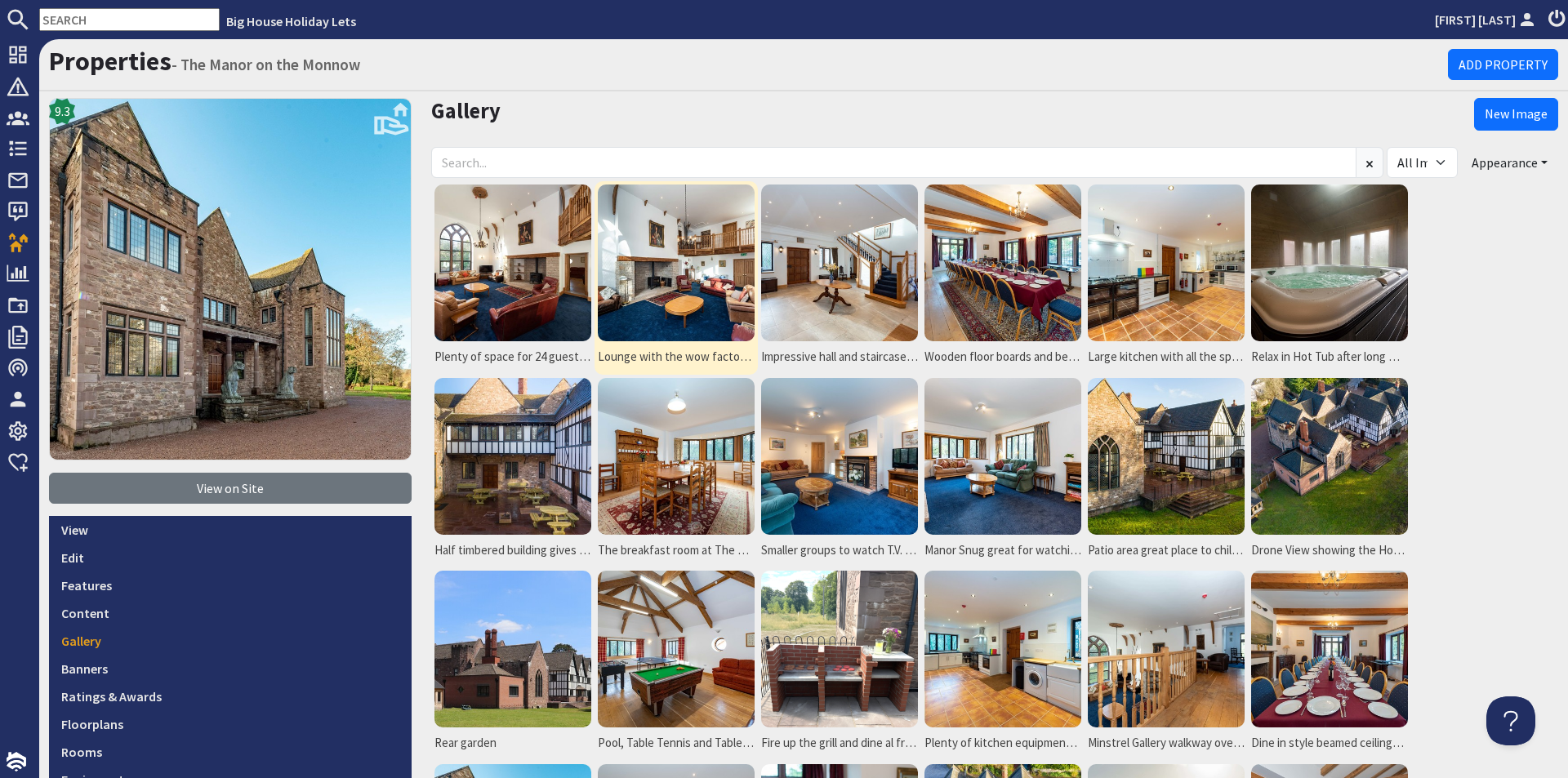 scroll, scrollTop: 0, scrollLeft: 0, axis: both 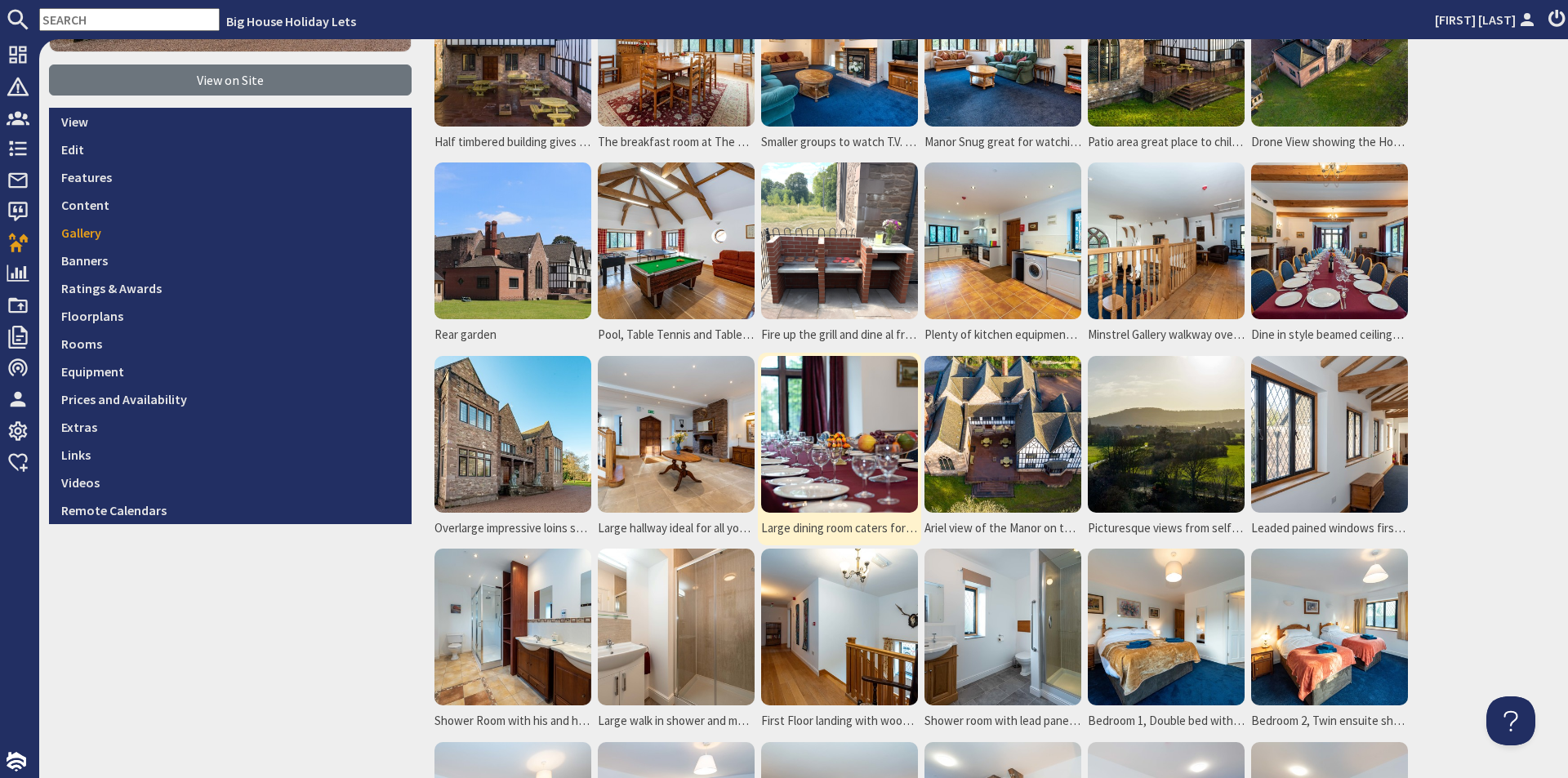 click at bounding box center [840, 434] 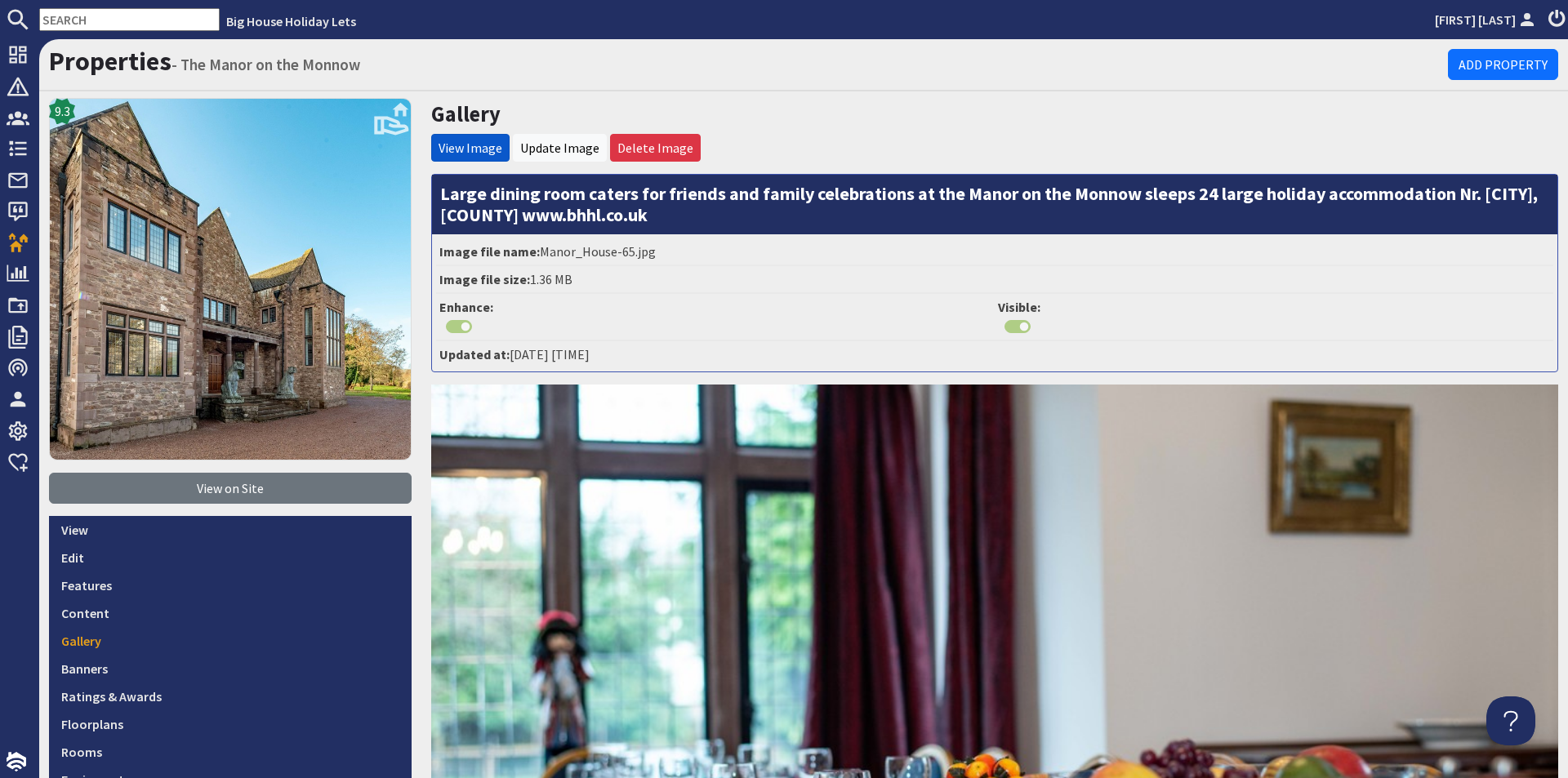 scroll, scrollTop: 0, scrollLeft: 0, axis: both 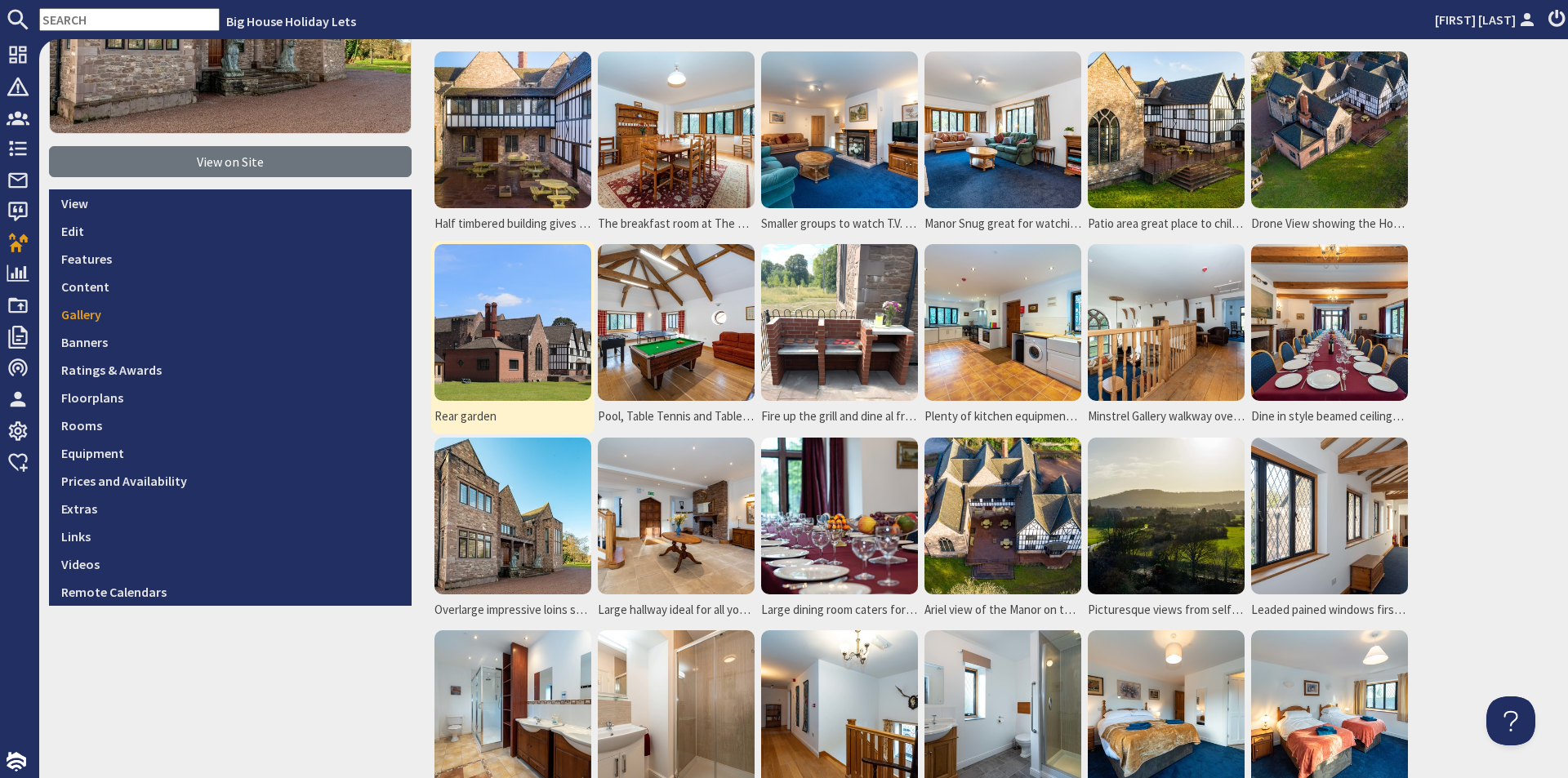 click at bounding box center [513, 322] 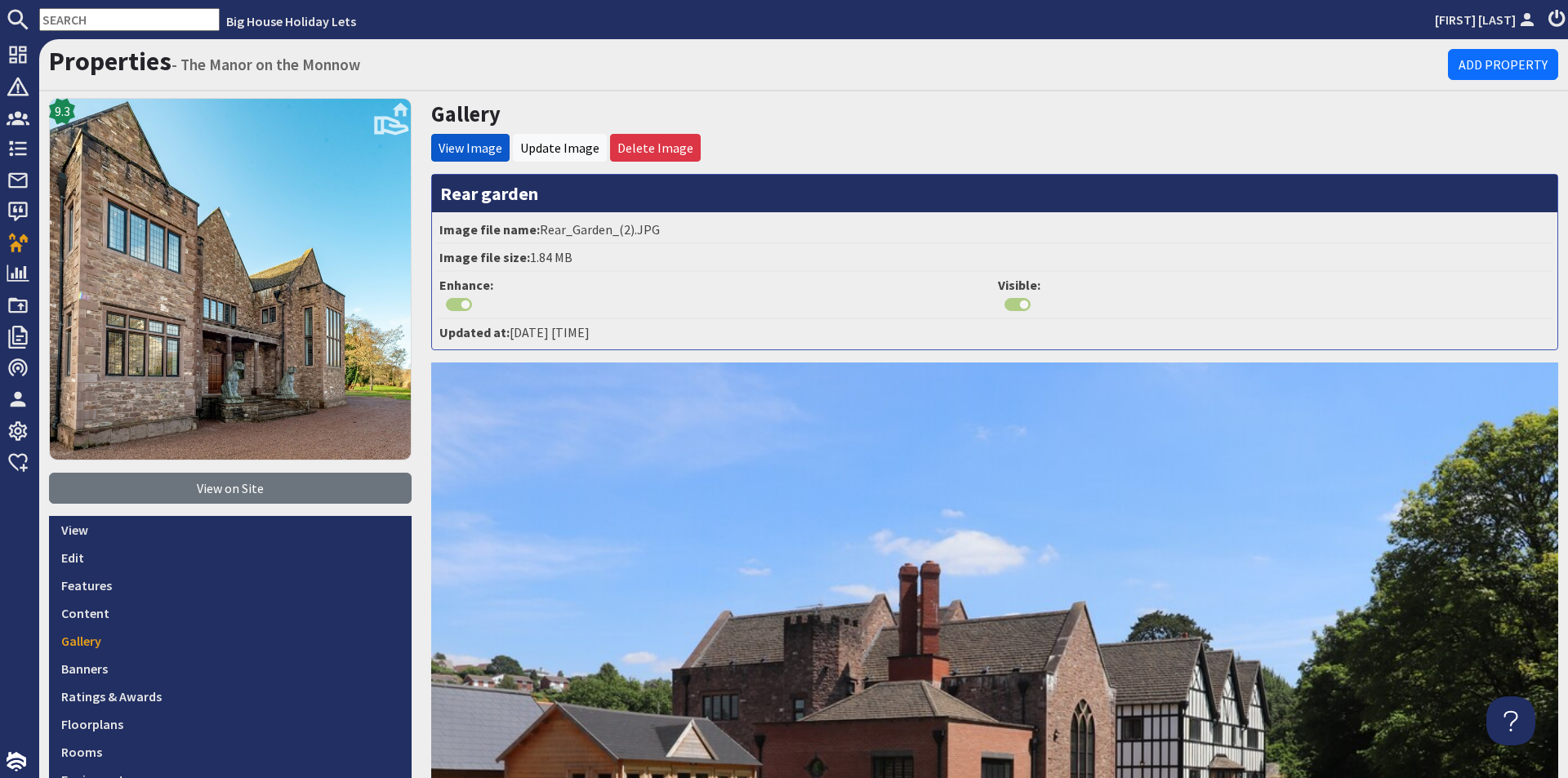 scroll, scrollTop: 0, scrollLeft: 0, axis: both 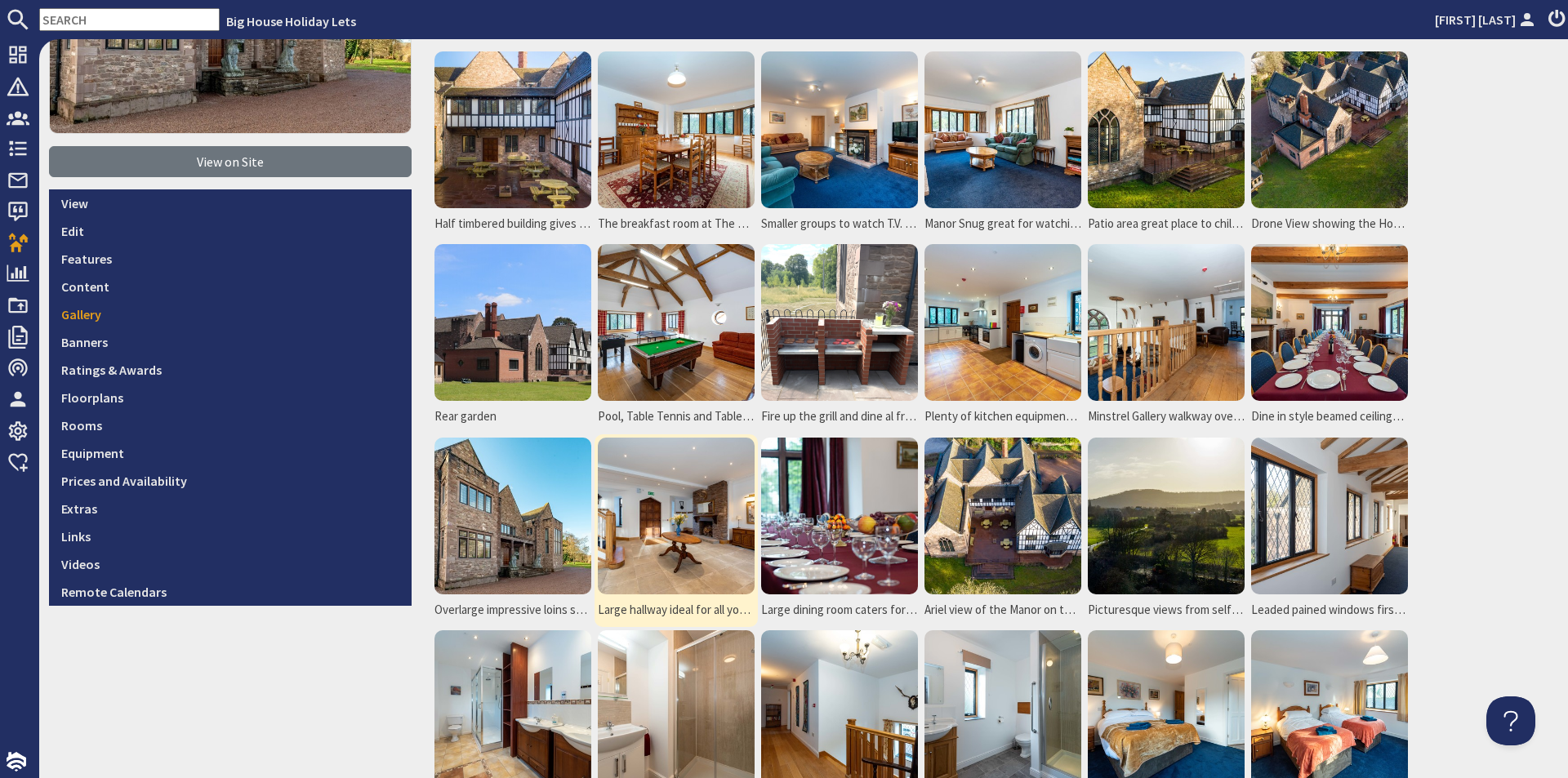 click at bounding box center (676, 516) 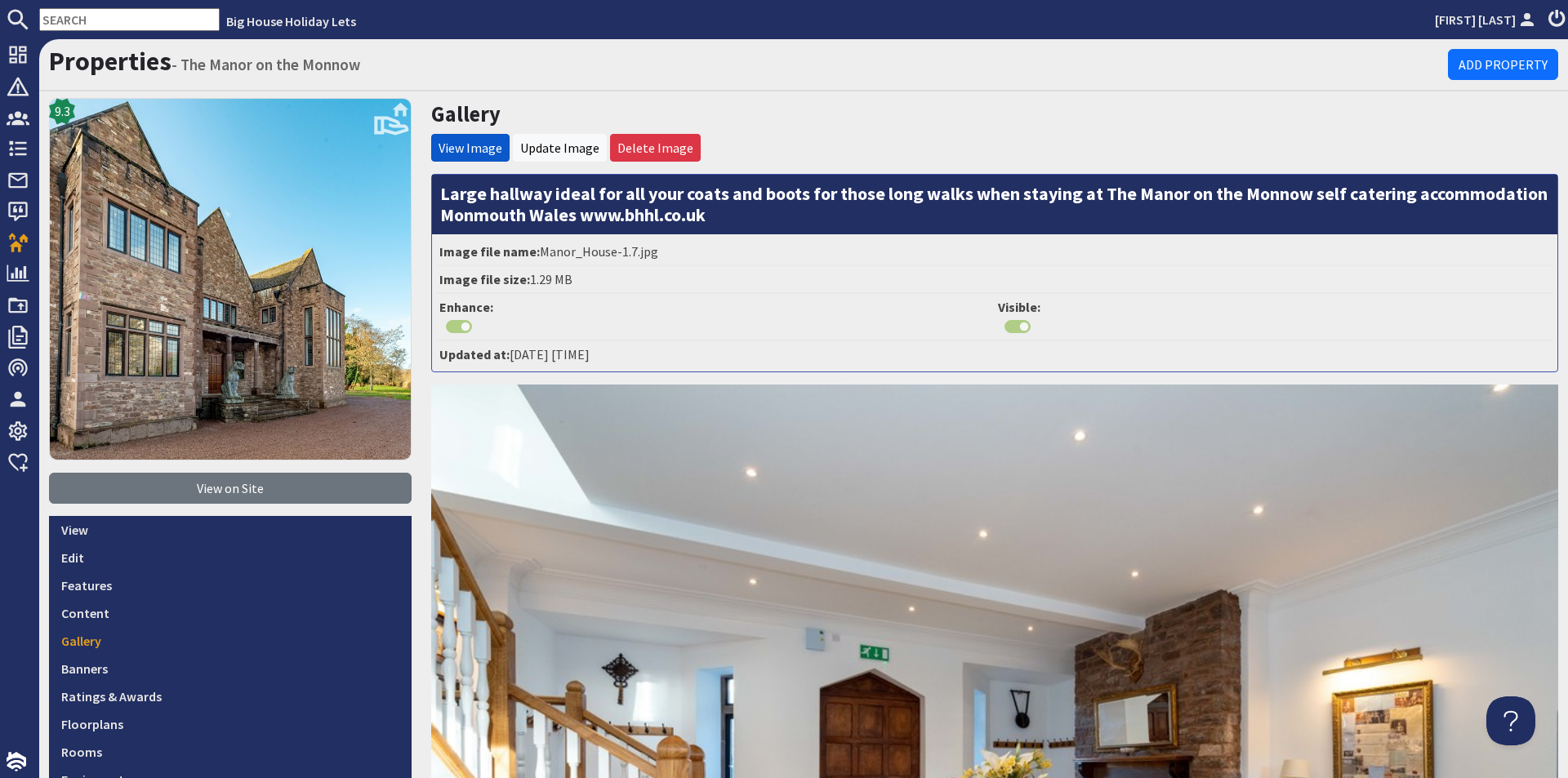 scroll, scrollTop: 0, scrollLeft: 0, axis: both 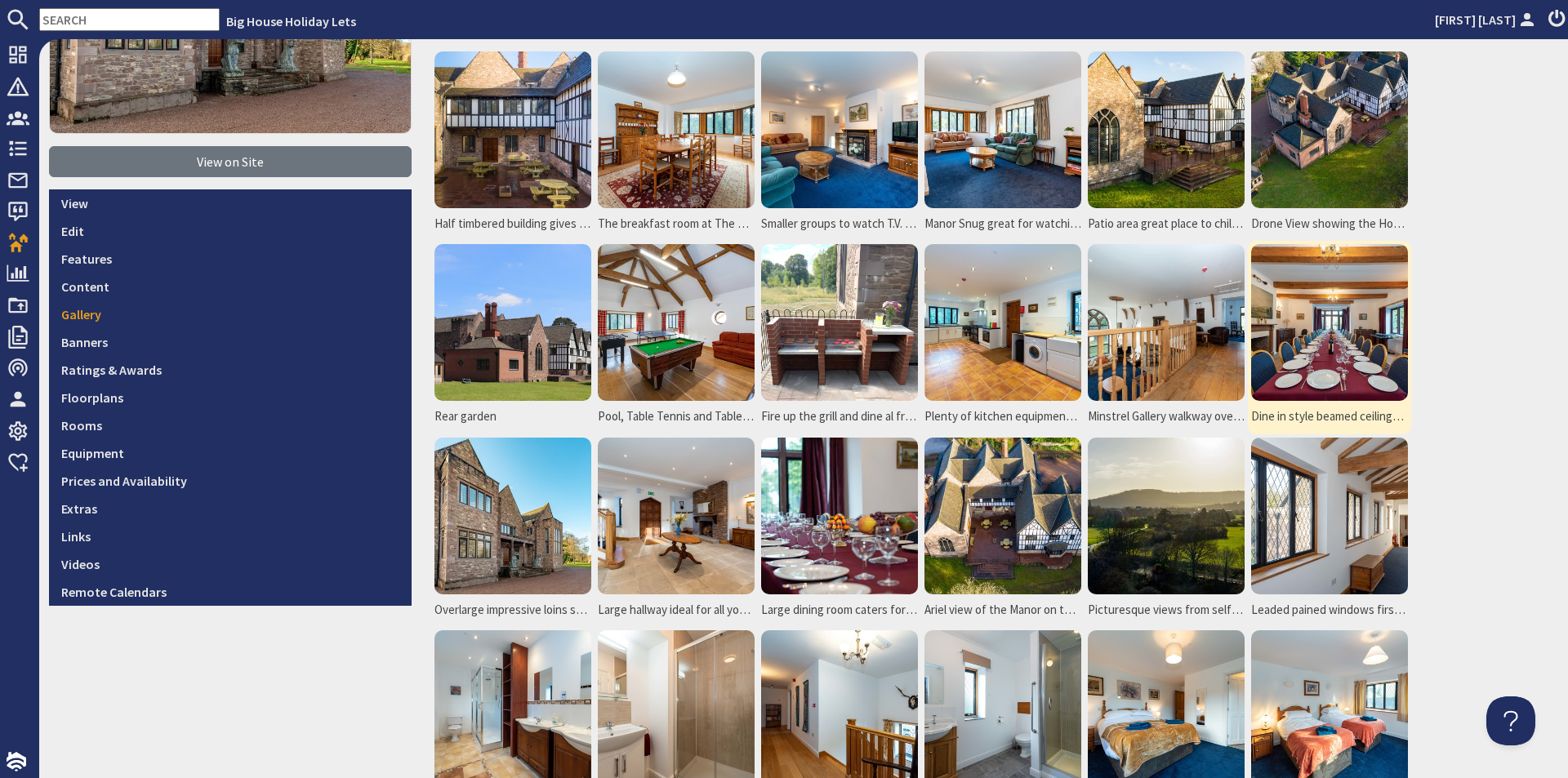 click at bounding box center (1330, 322) 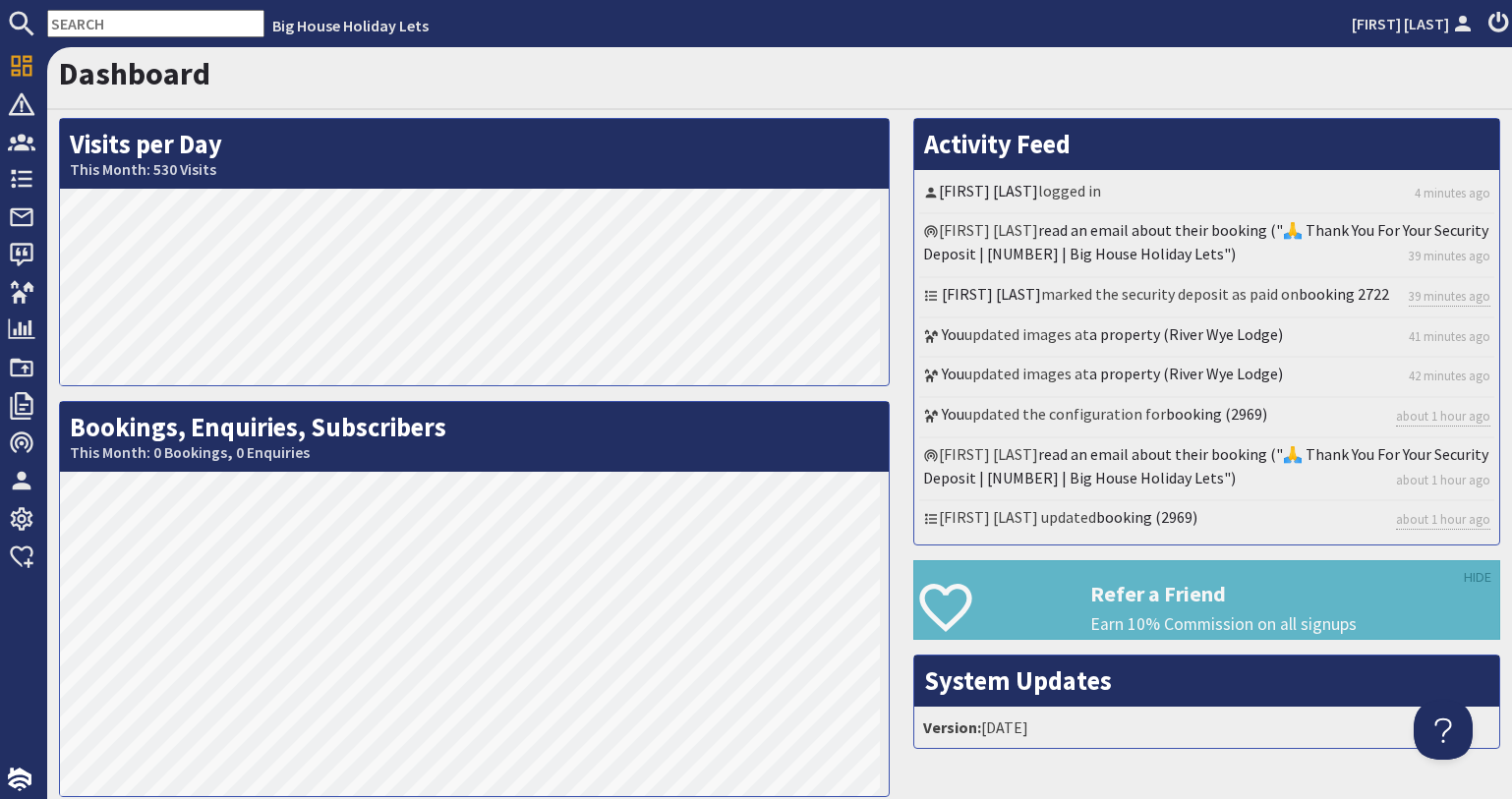 scroll, scrollTop: 0, scrollLeft: 0, axis: both 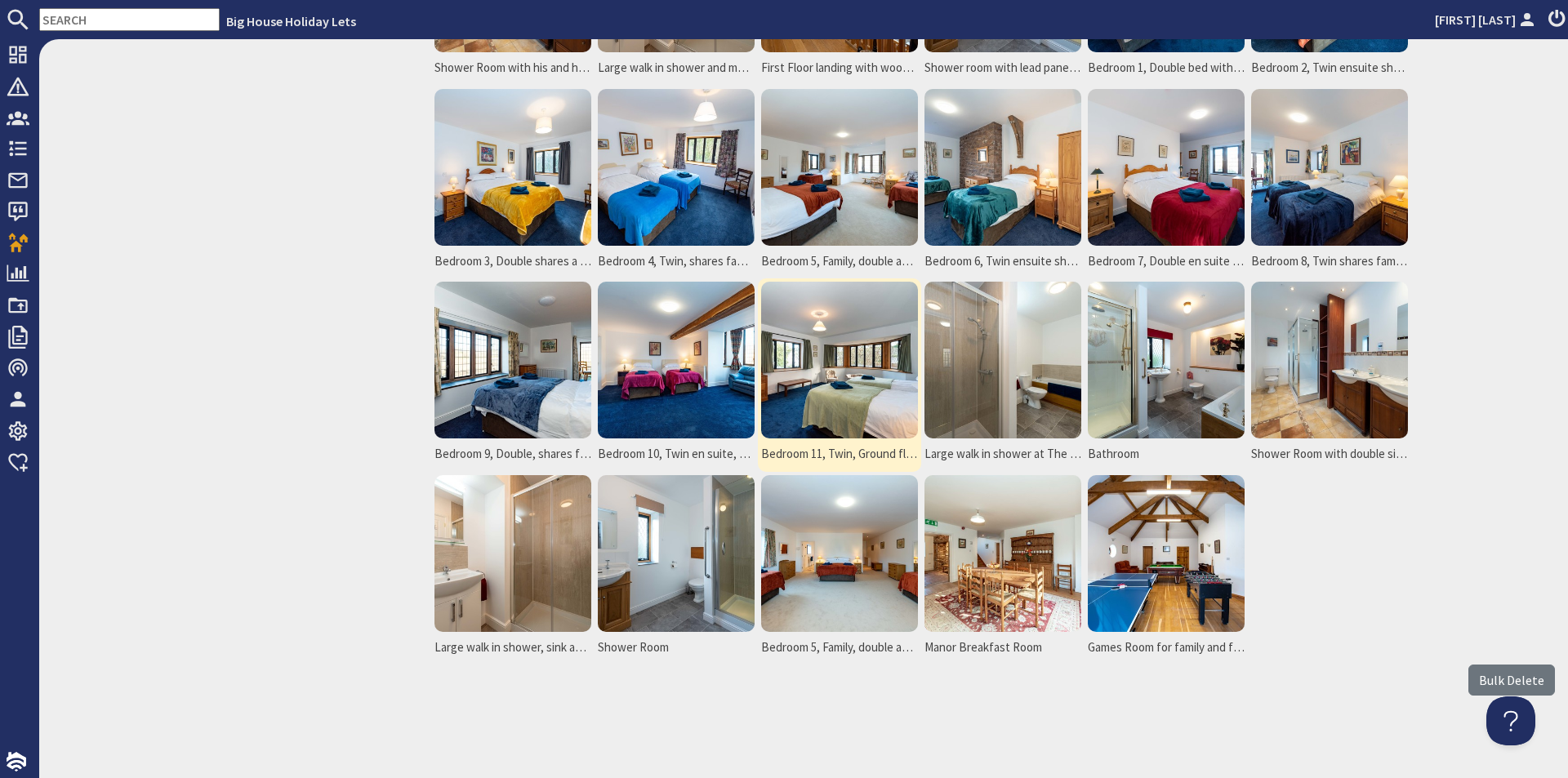 click at bounding box center [840, 360] 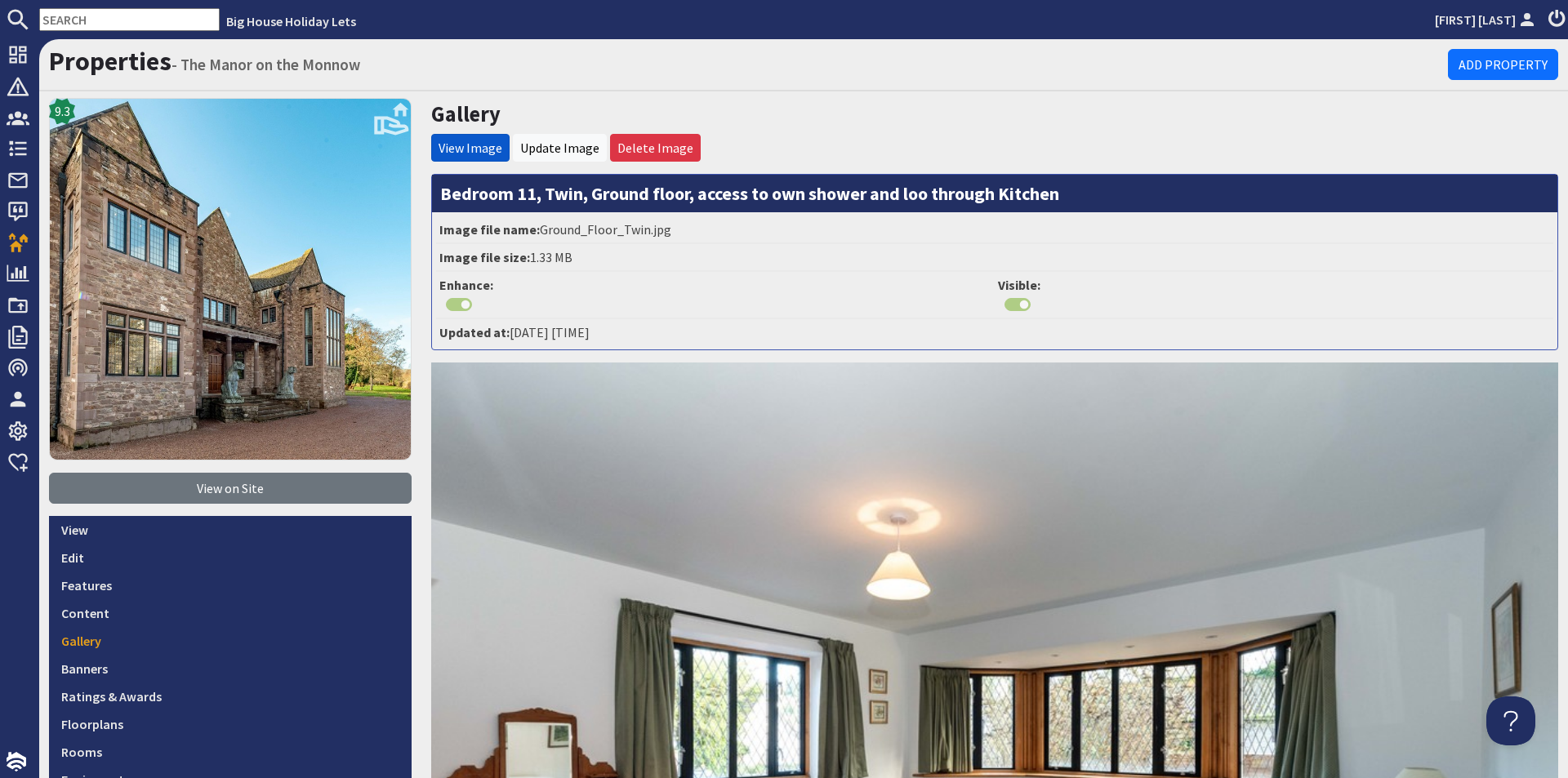 scroll, scrollTop: 0, scrollLeft: 0, axis: both 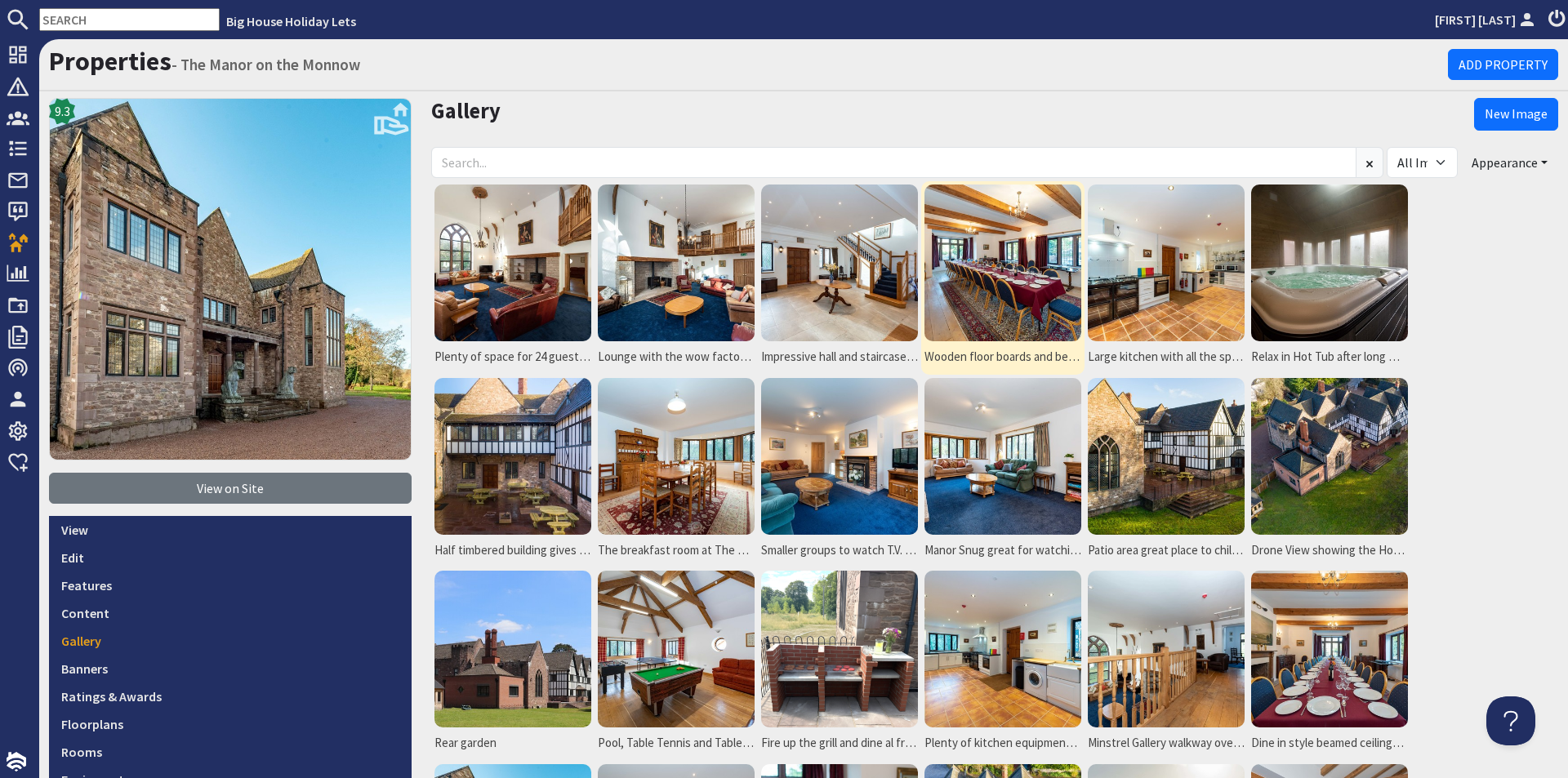 click at bounding box center (1003, 263) 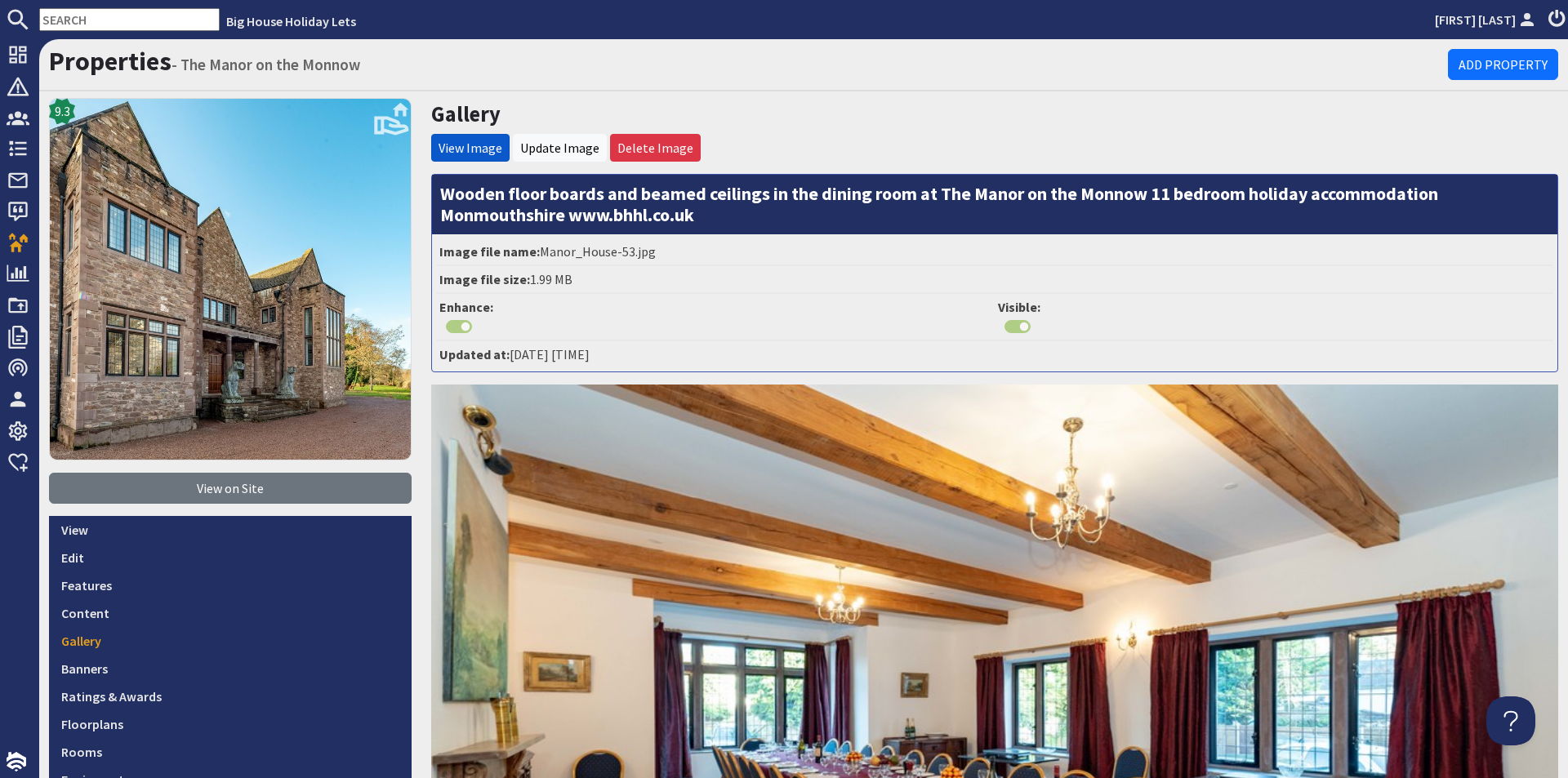 scroll, scrollTop: 0, scrollLeft: 0, axis: both 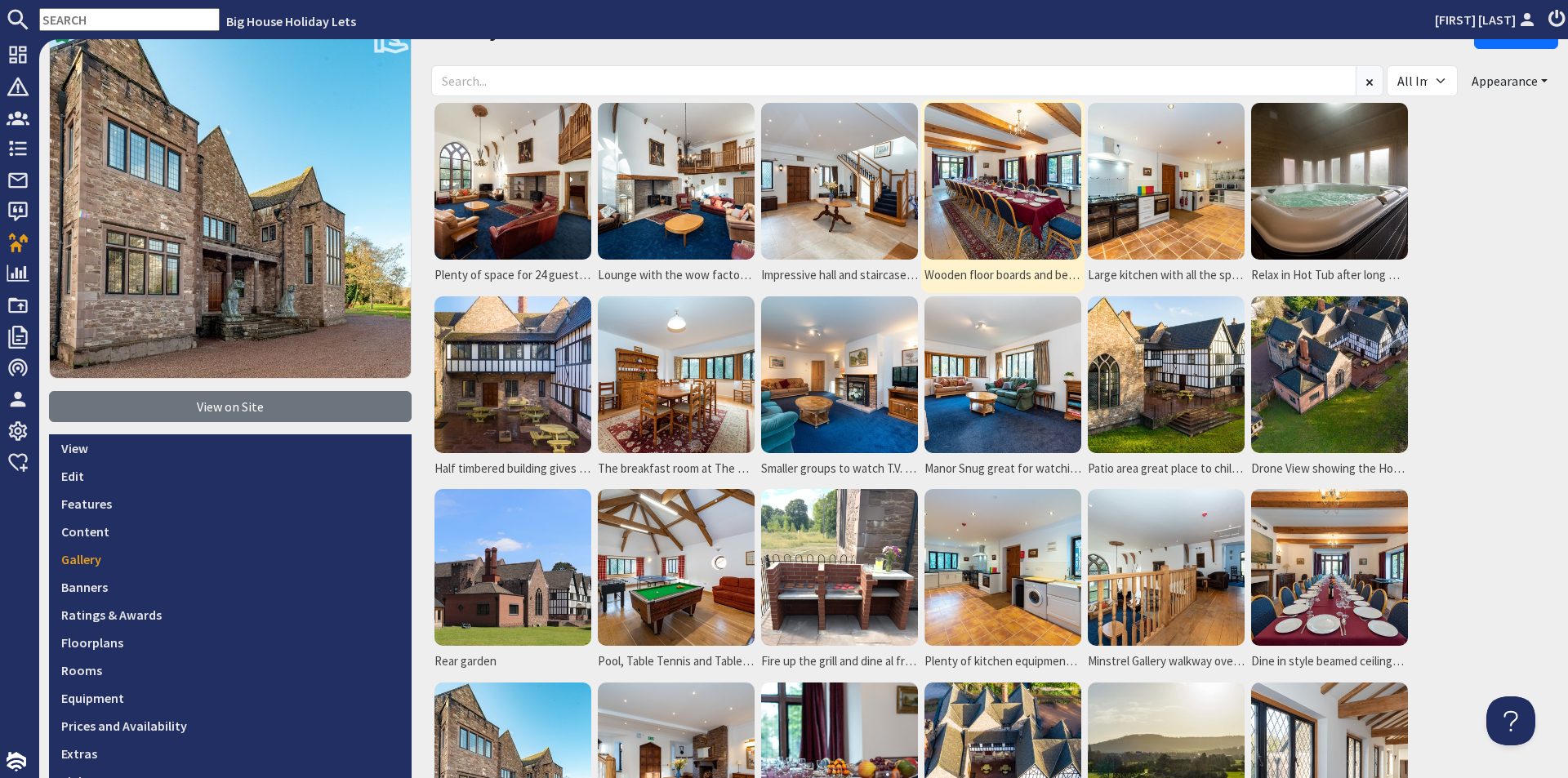 click at bounding box center [1003, 181] 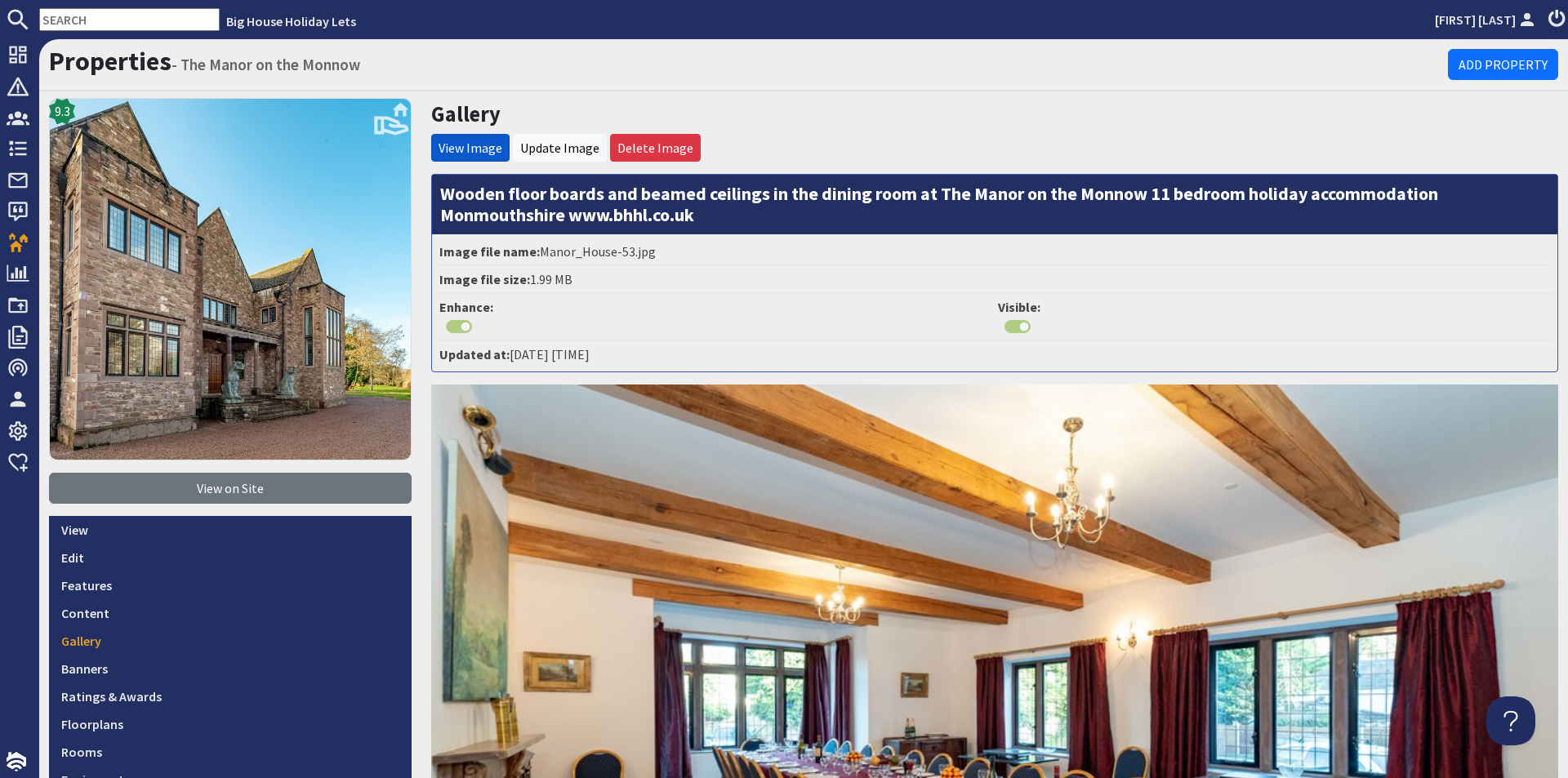 scroll, scrollTop: 0, scrollLeft: 0, axis: both 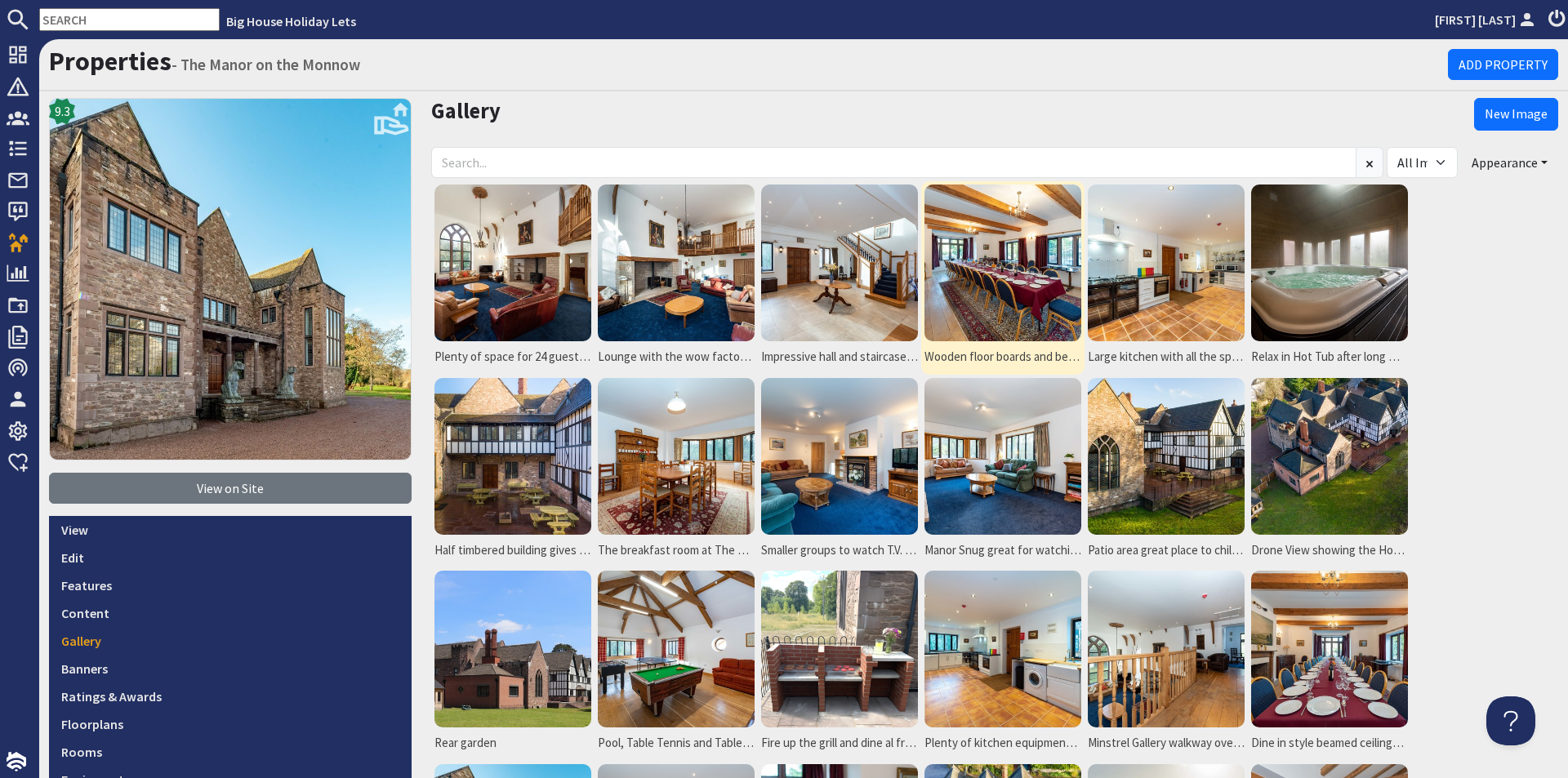 click at bounding box center [1003, 263] 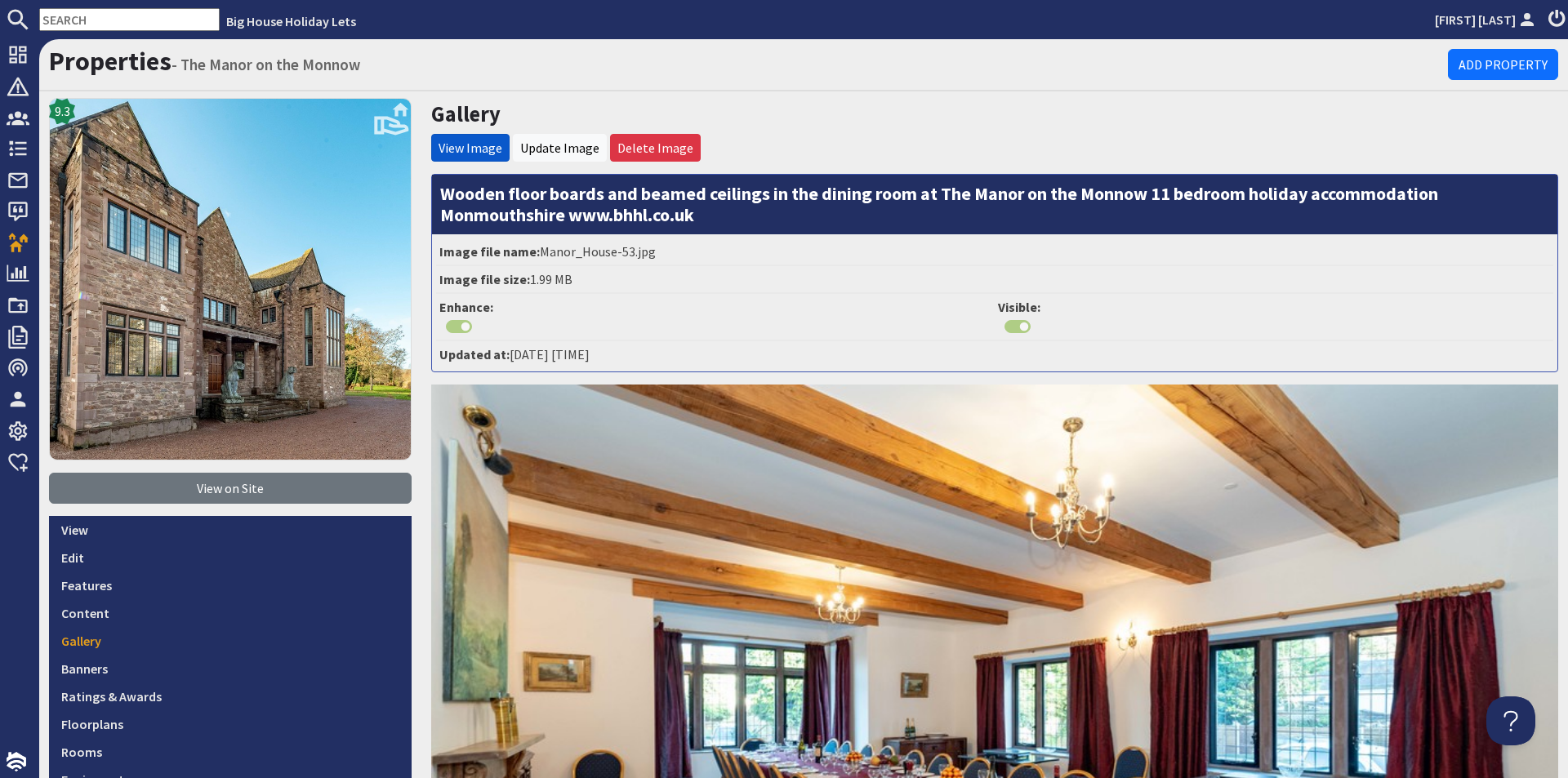 scroll, scrollTop: 0, scrollLeft: 0, axis: both 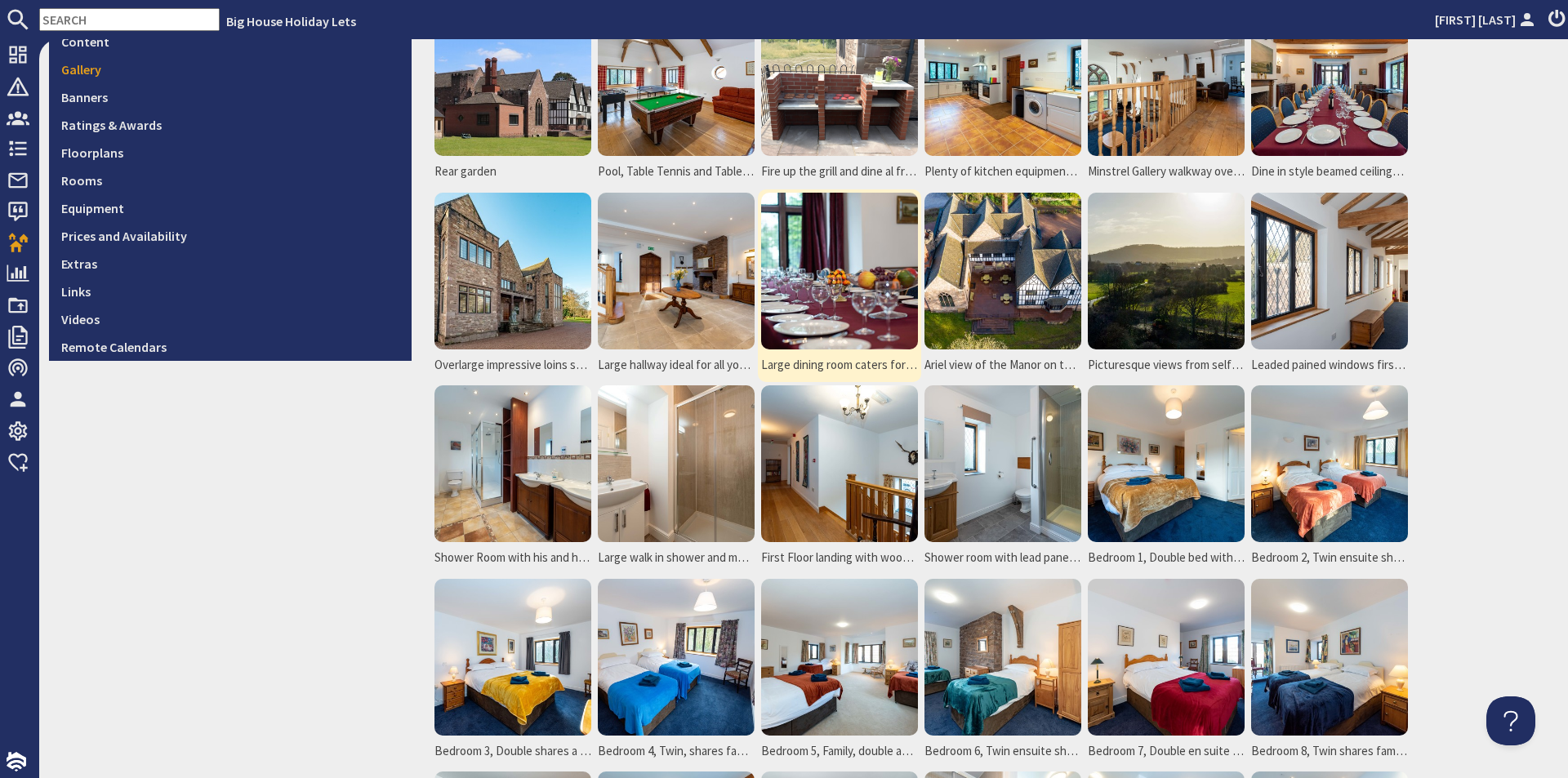 click at bounding box center [840, 271] 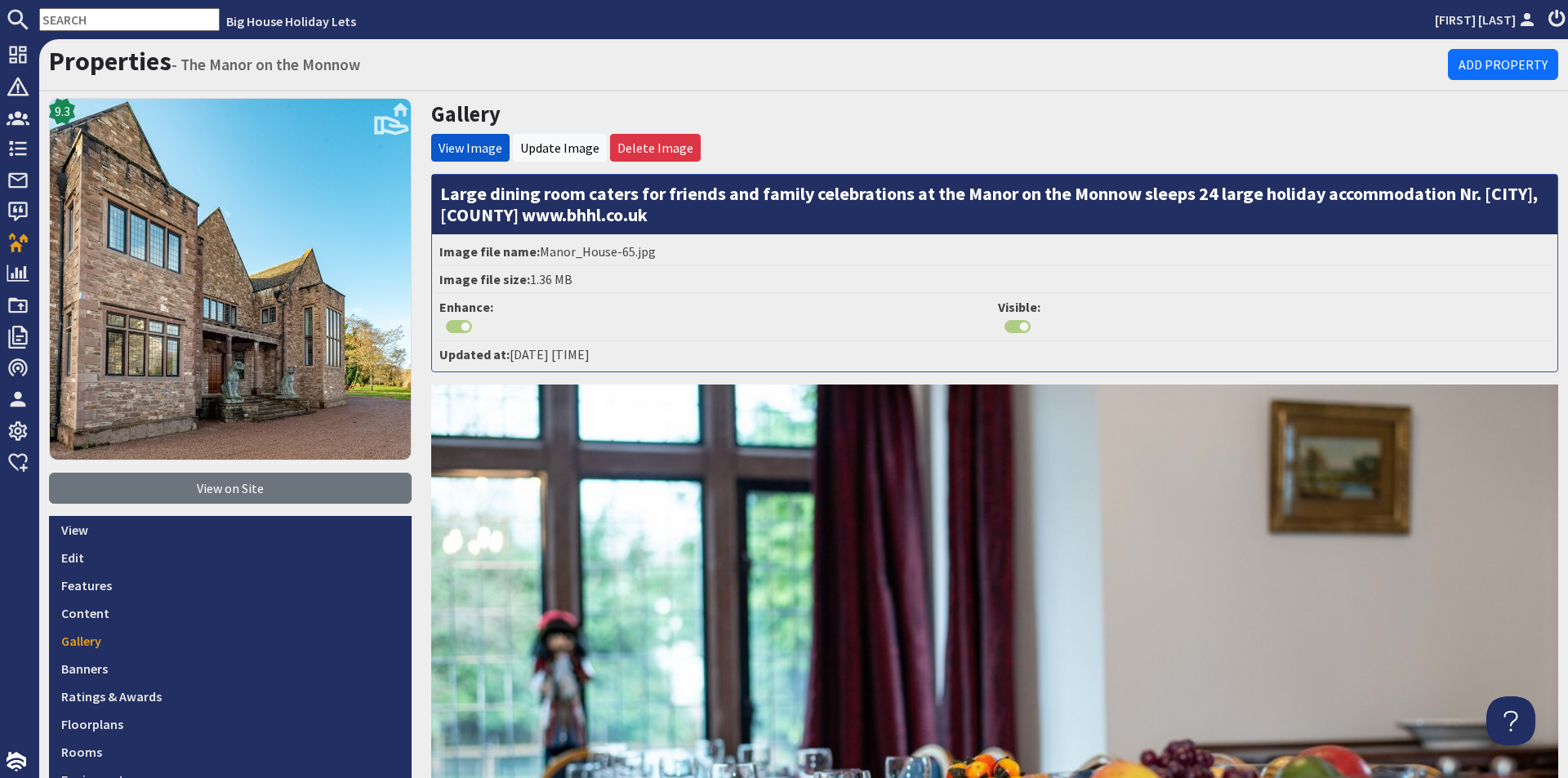 scroll, scrollTop: 0, scrollLeft: 0, axis: both 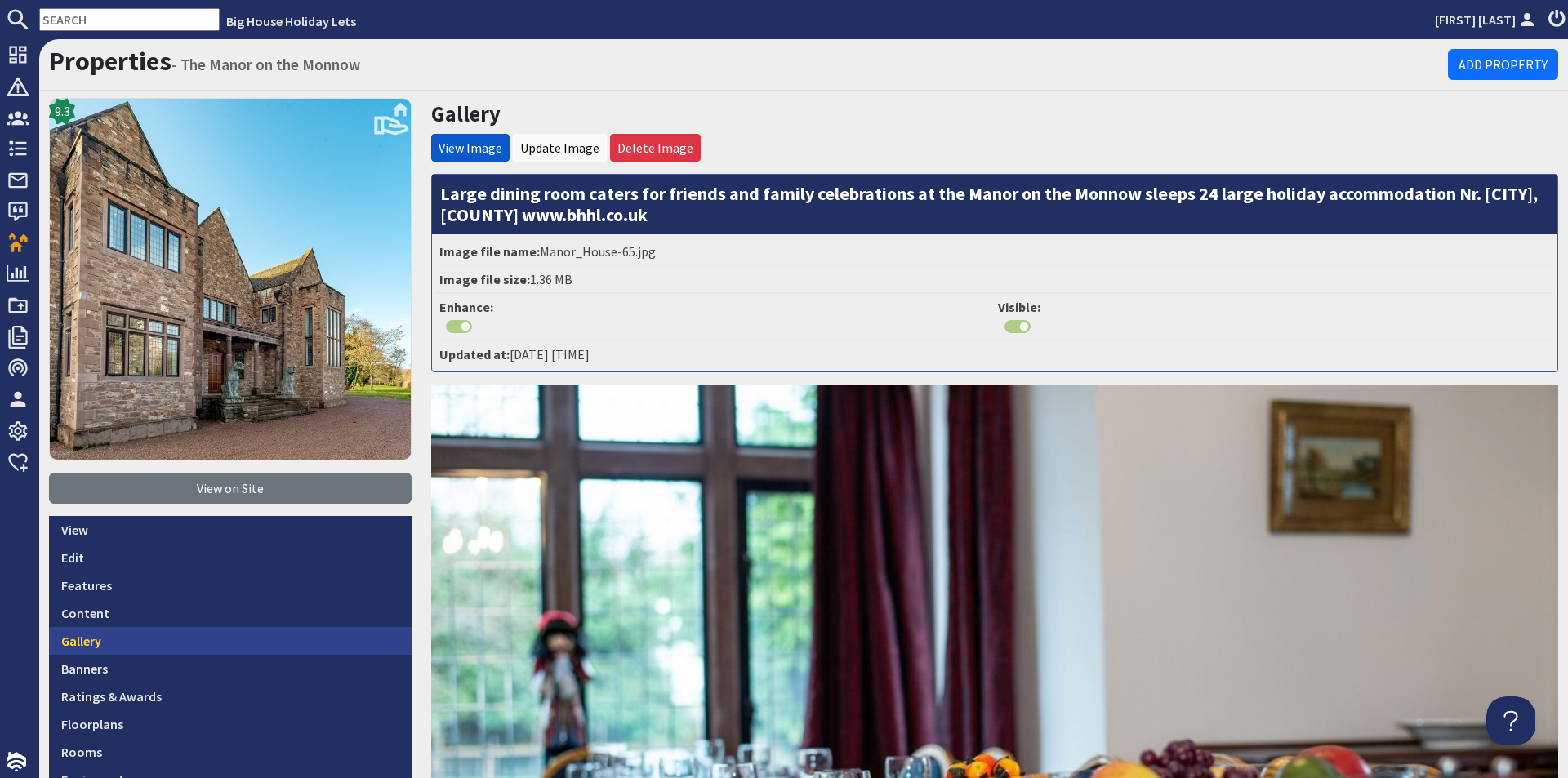 click on "Gallery" at bounding box center [230, 641] 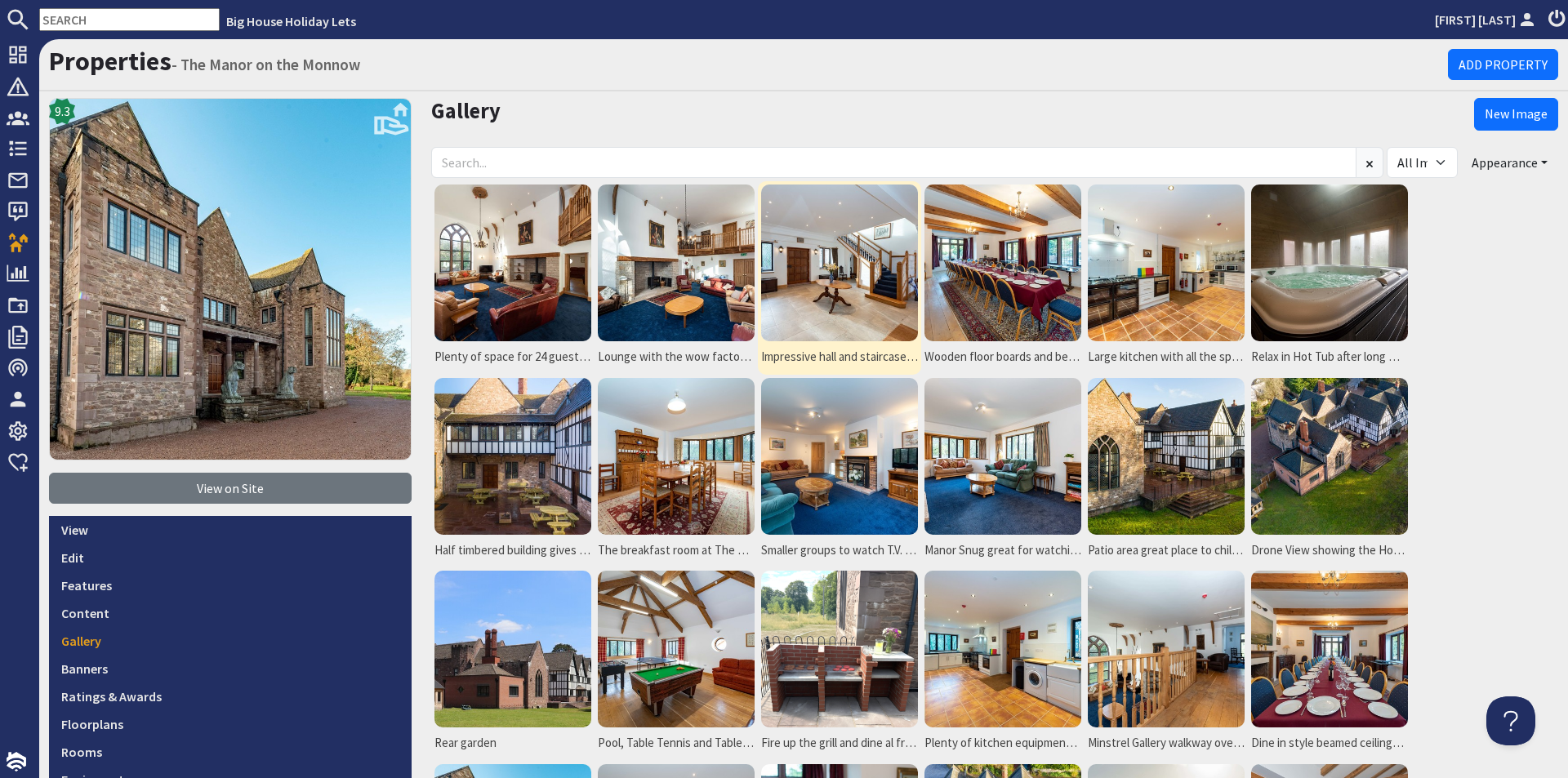 scroll, scrollTop: 0, scrollLeft: 0, axis: both 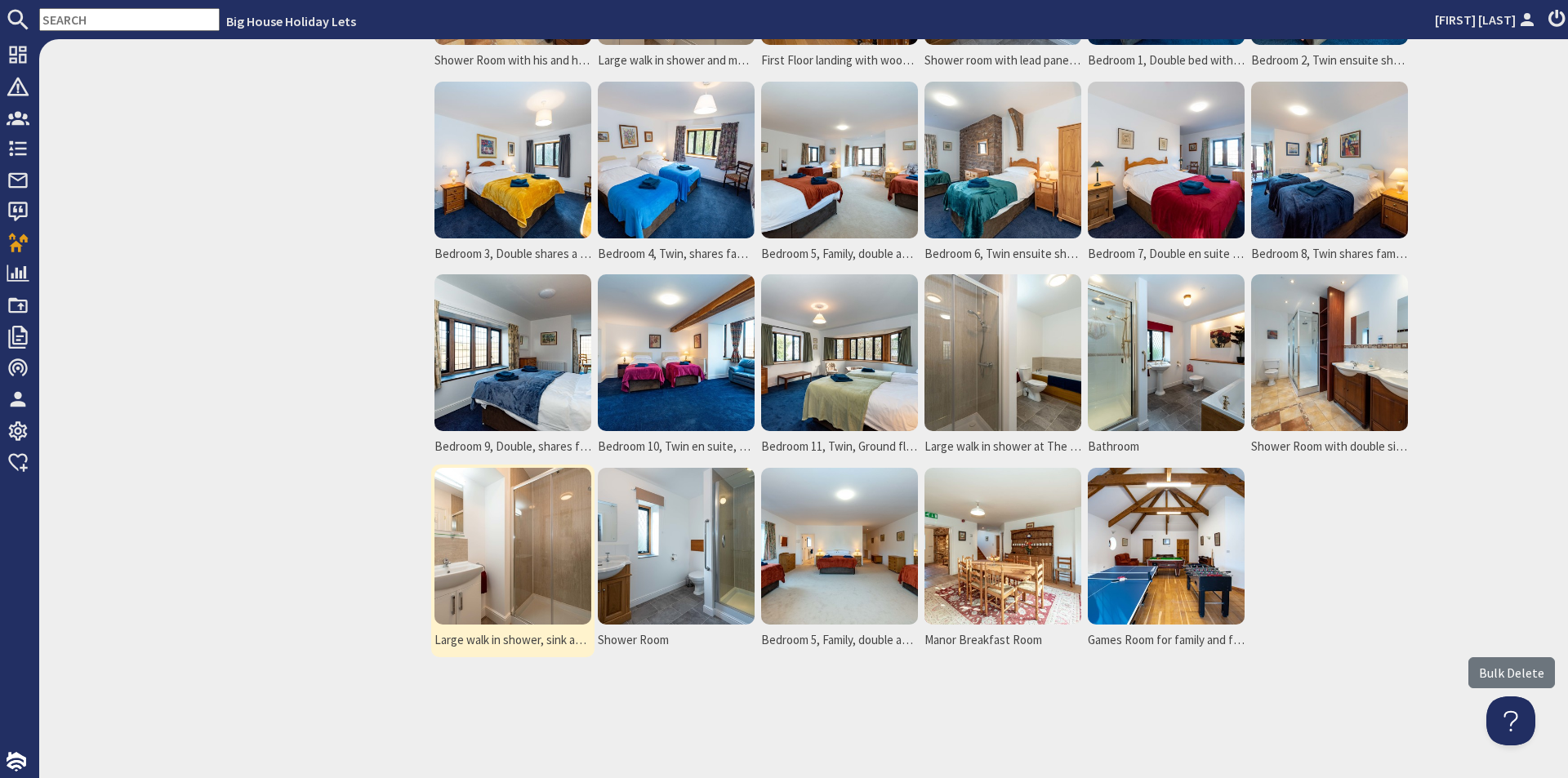click at bounding box center [513, 546] 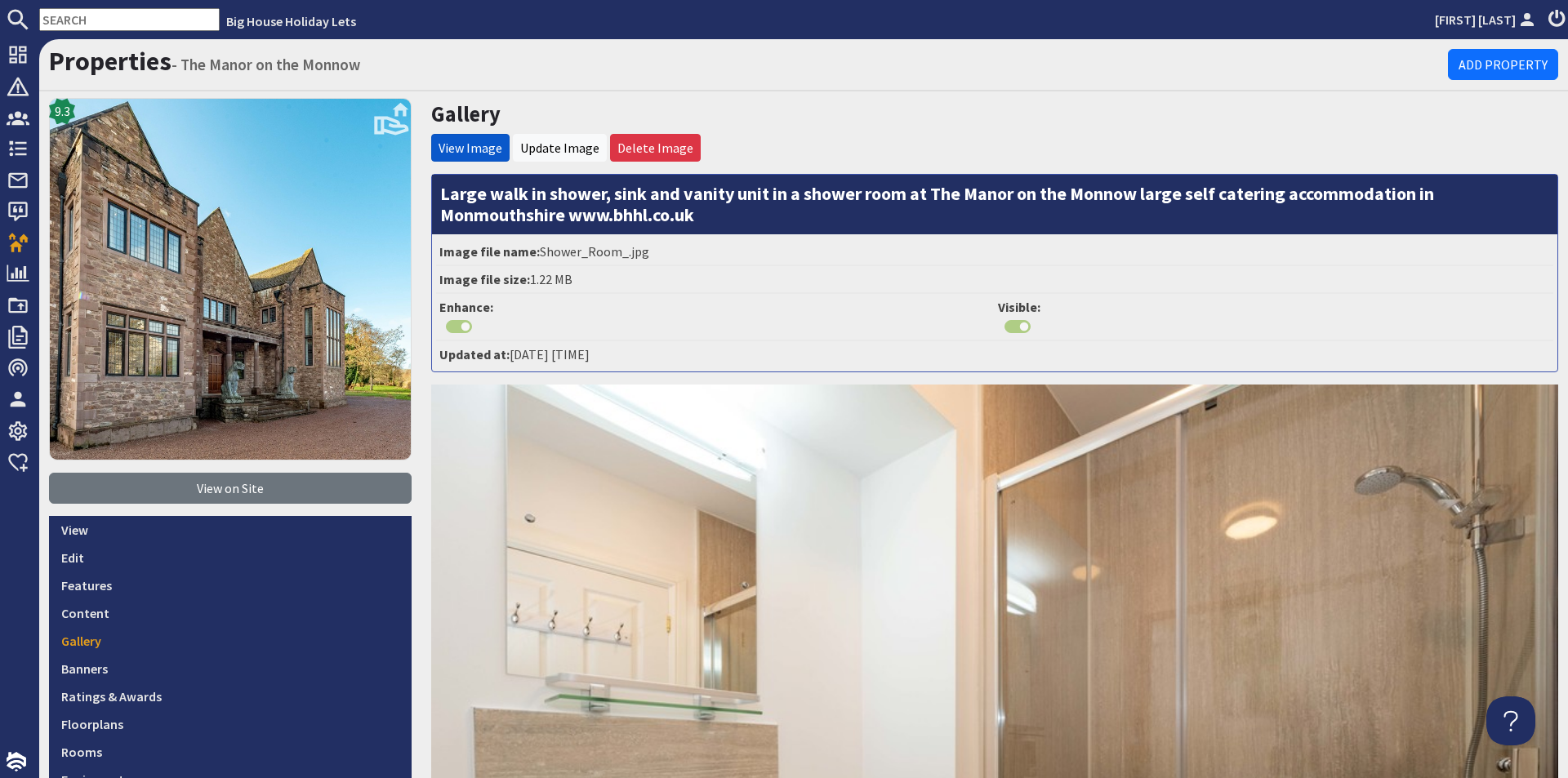 scroll, scrollTop: 0, scrollLeft: 0, axis: both 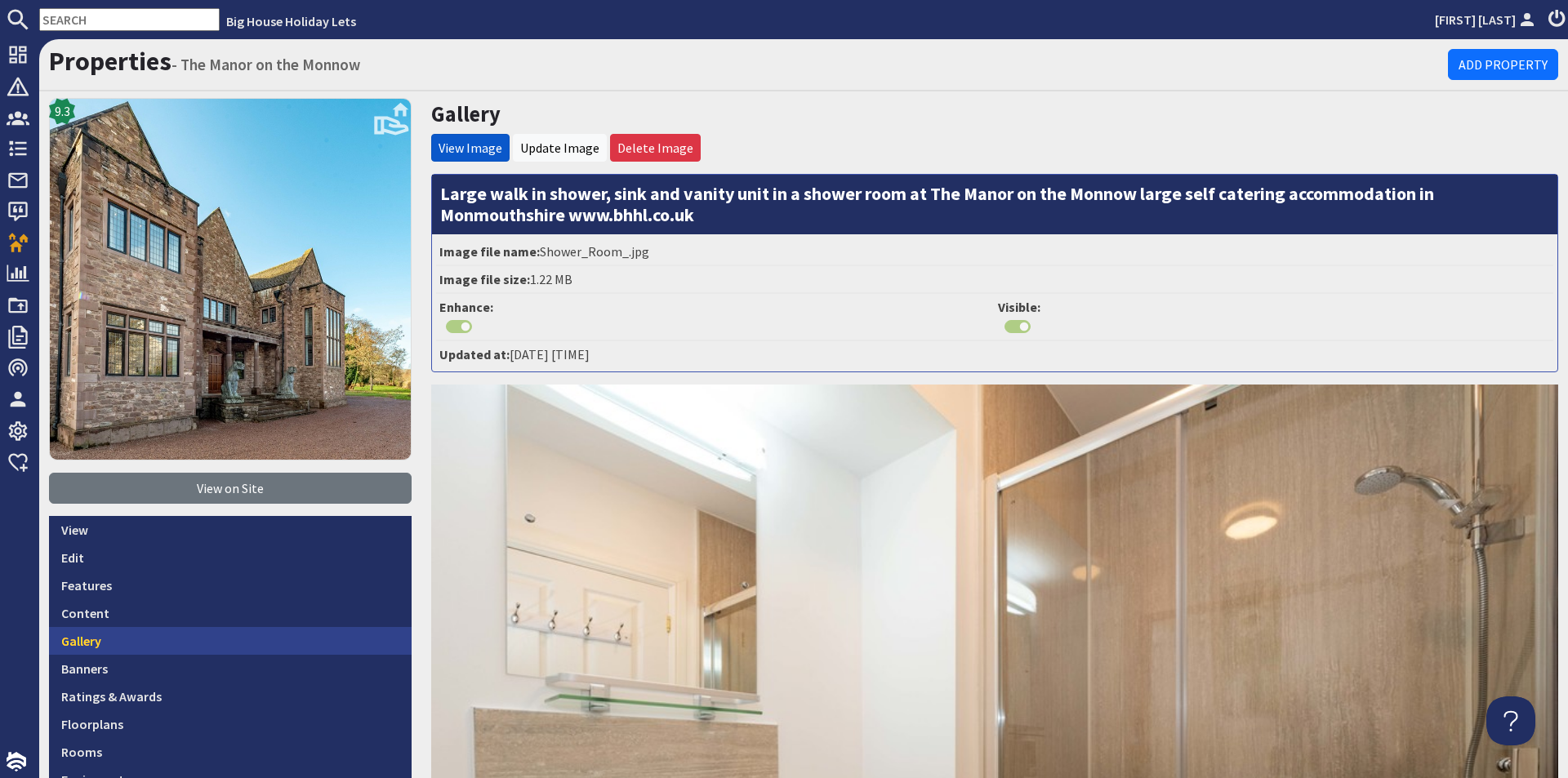 click on "Gallery" at bounding box center (230, 641) 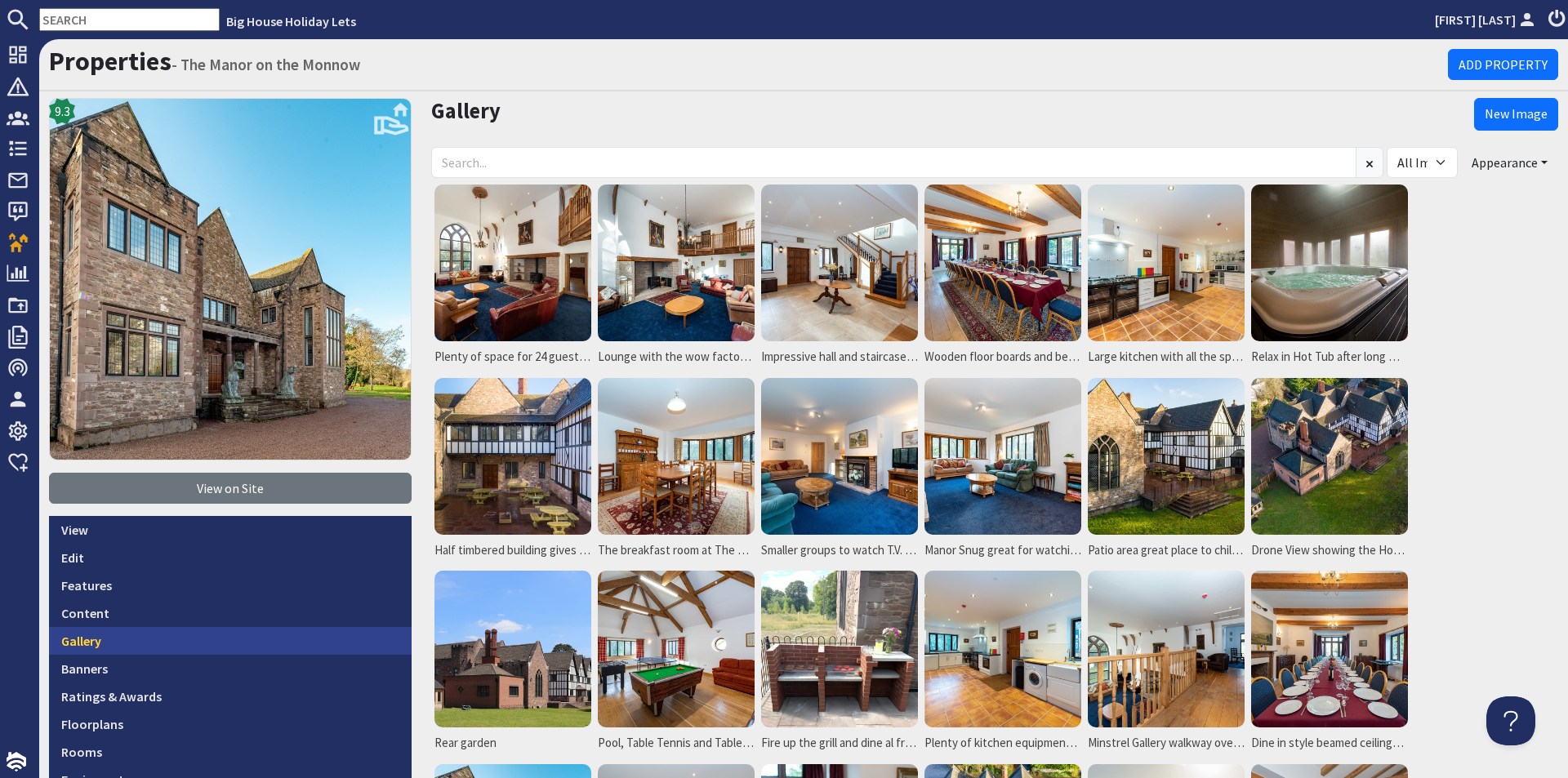 scroll, scrollTop: 0, scrollLeft: 0, axis: both 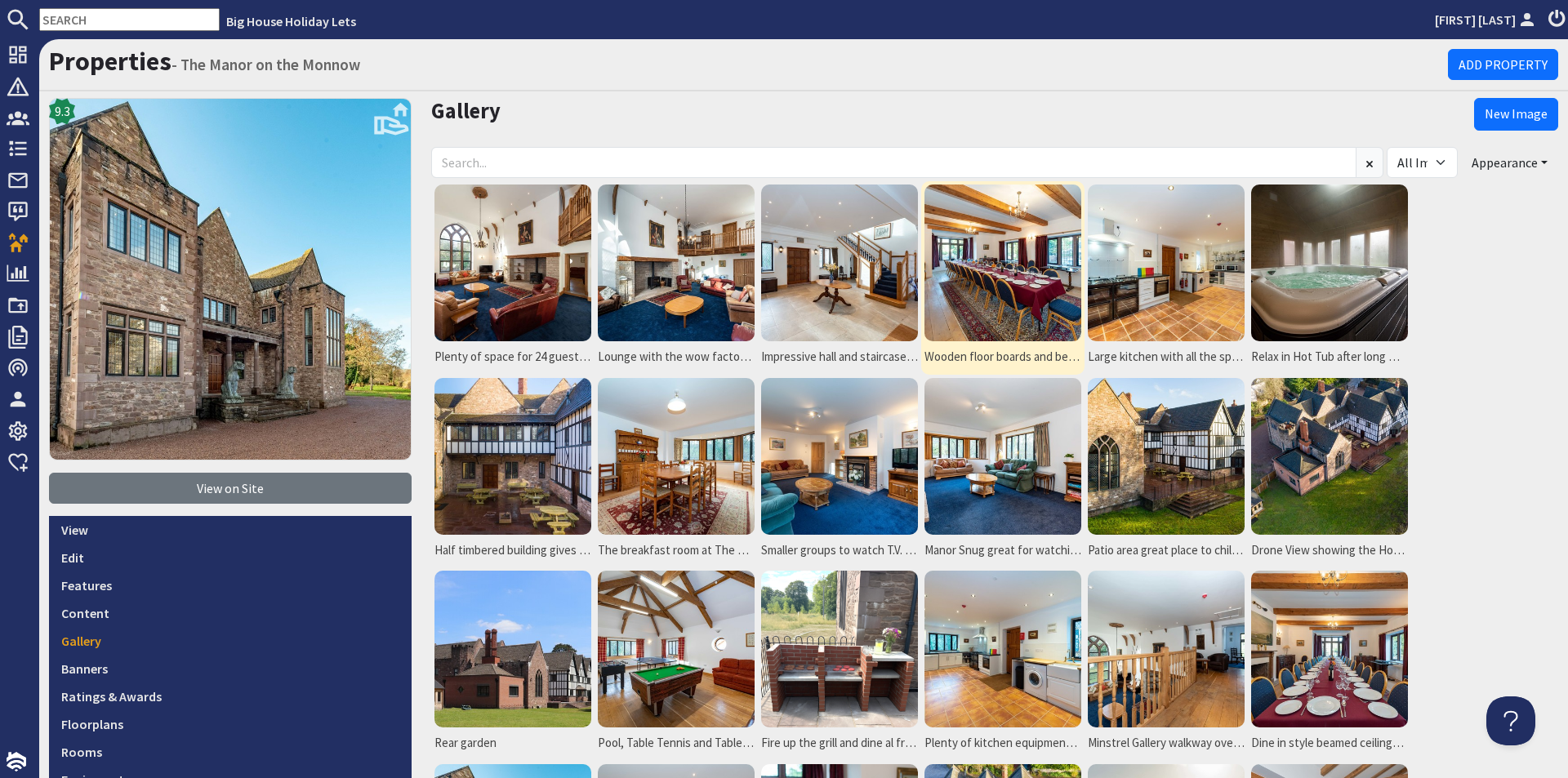 click at bounding box center (1003, 263) 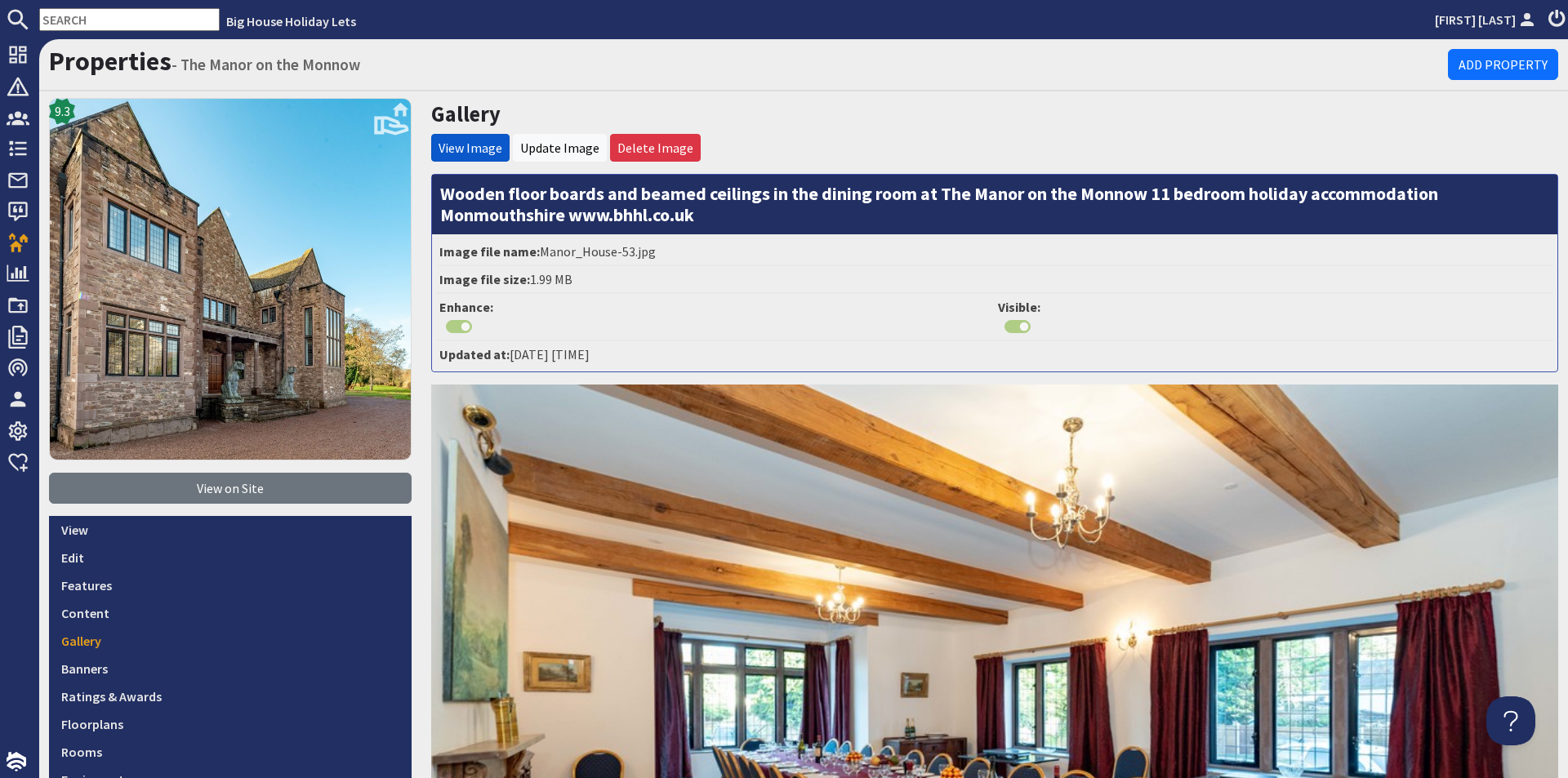 scroll, scrollTop: 0, scrollLeft: 0, axis: both 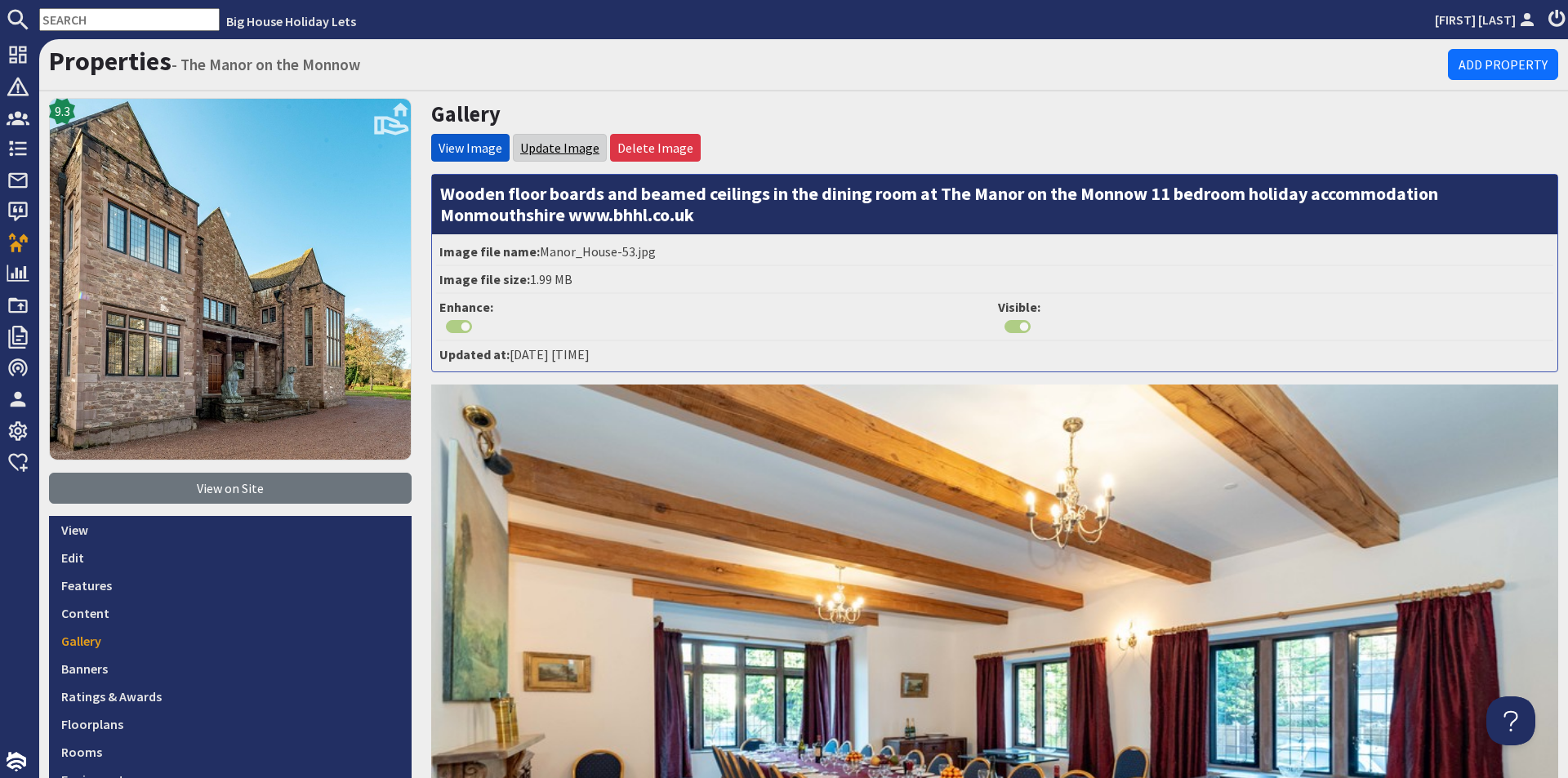 click on "Update Image" at bounding box center (559, 148) 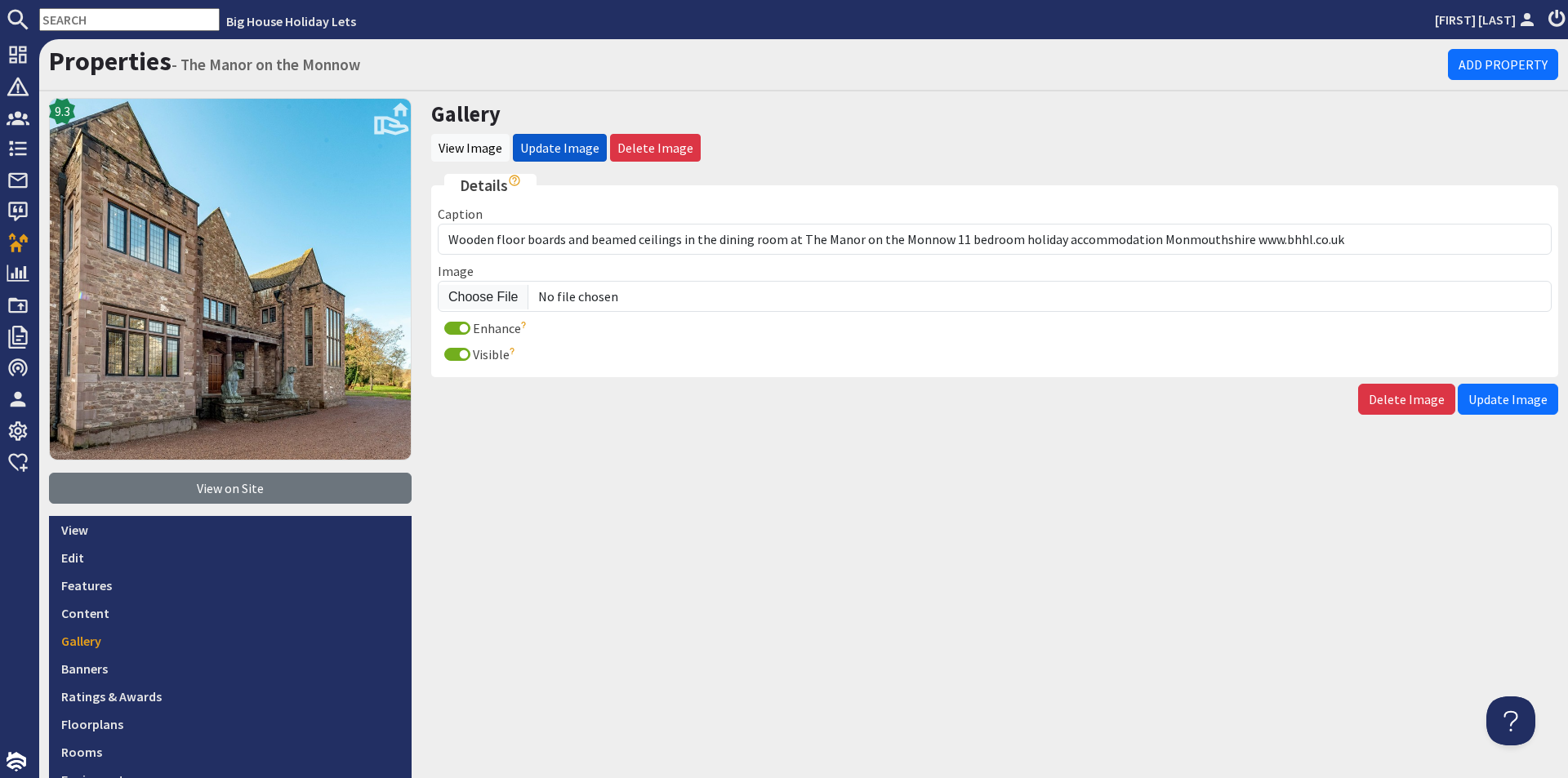 scroll, scrollTop: 0, scrollLeft: 0, axis: both 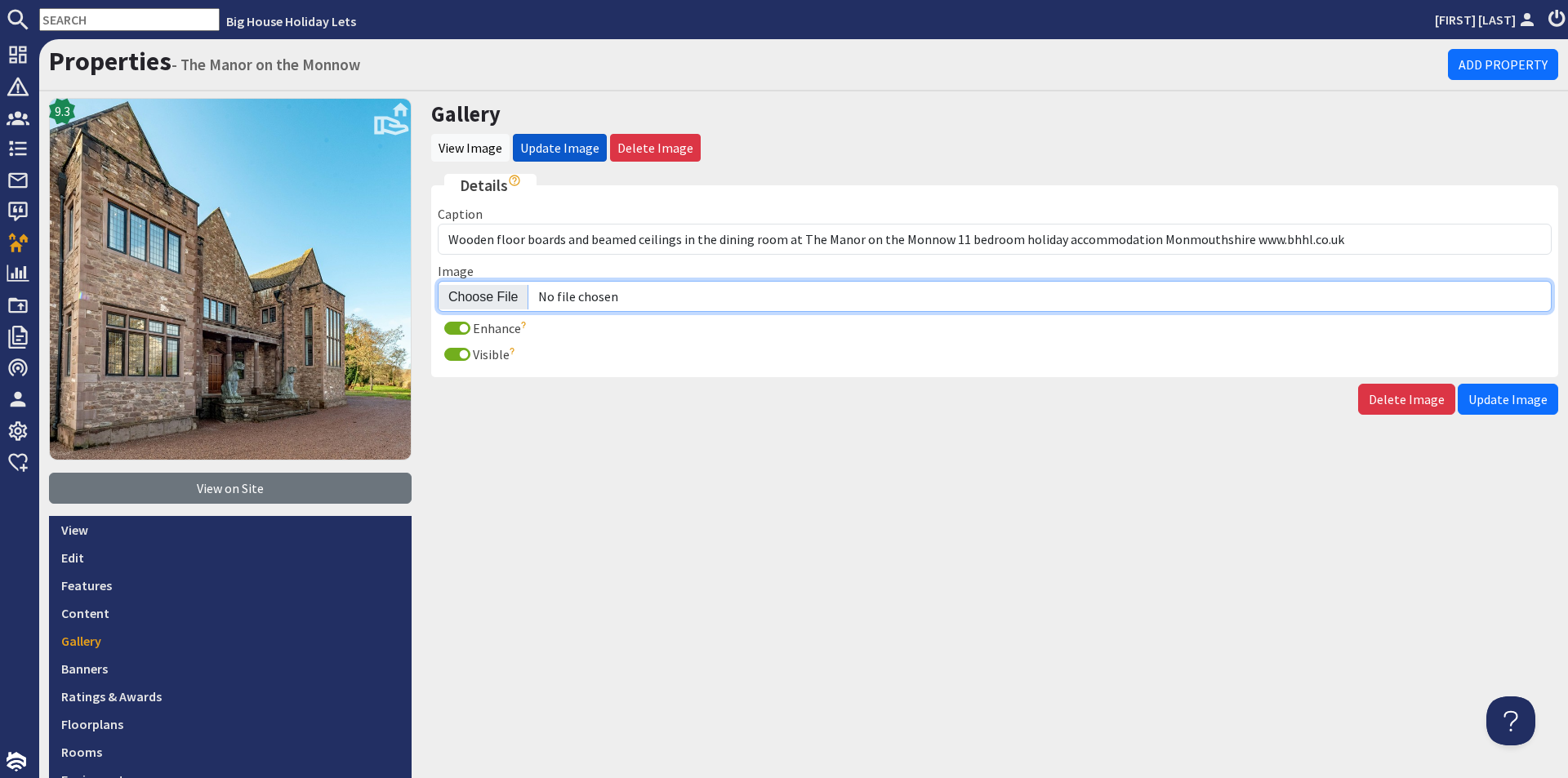 click on "Image" at bounding box center (995, 296) 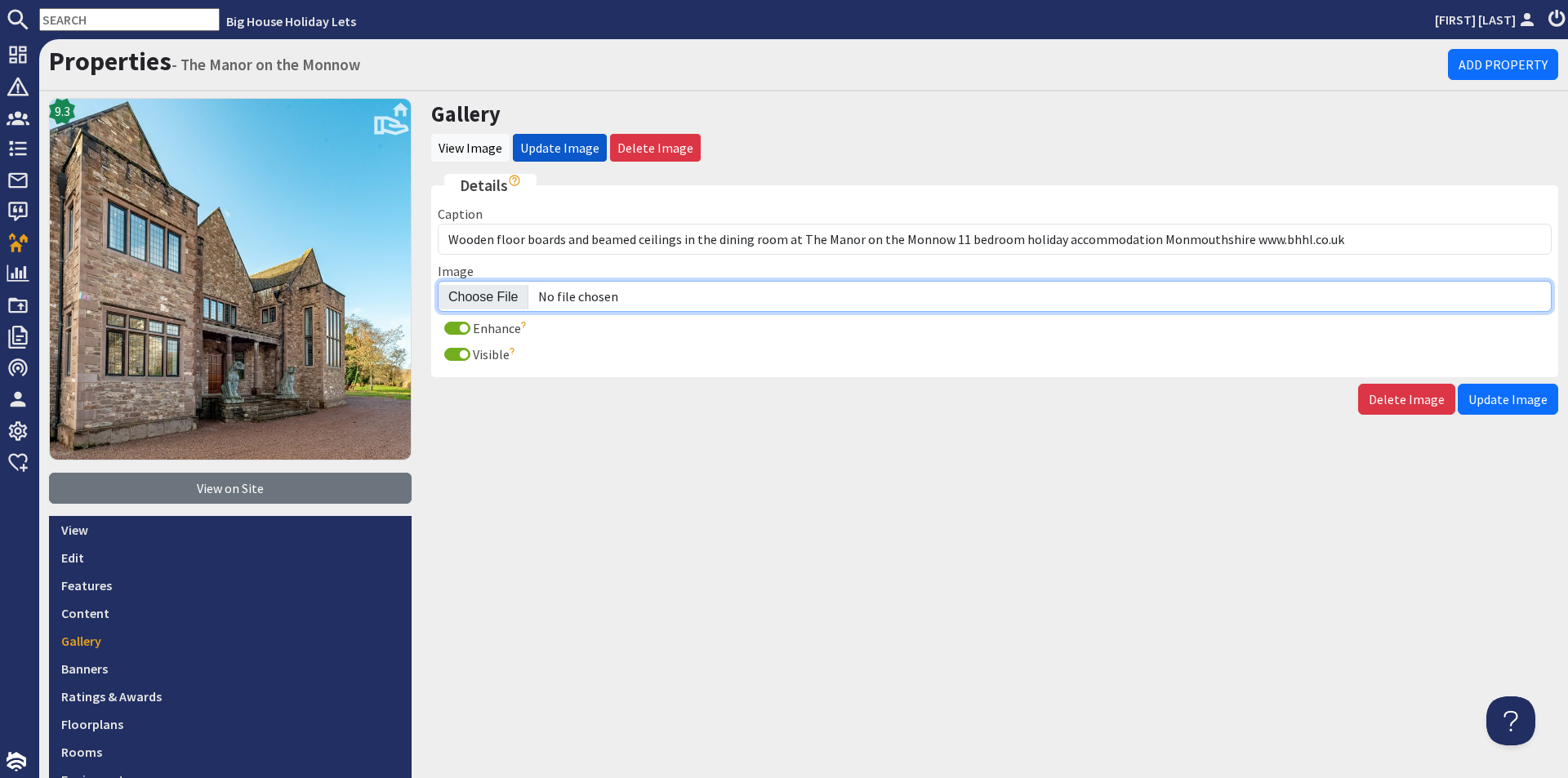 type on "C:\fakepath\53.2.jpg" 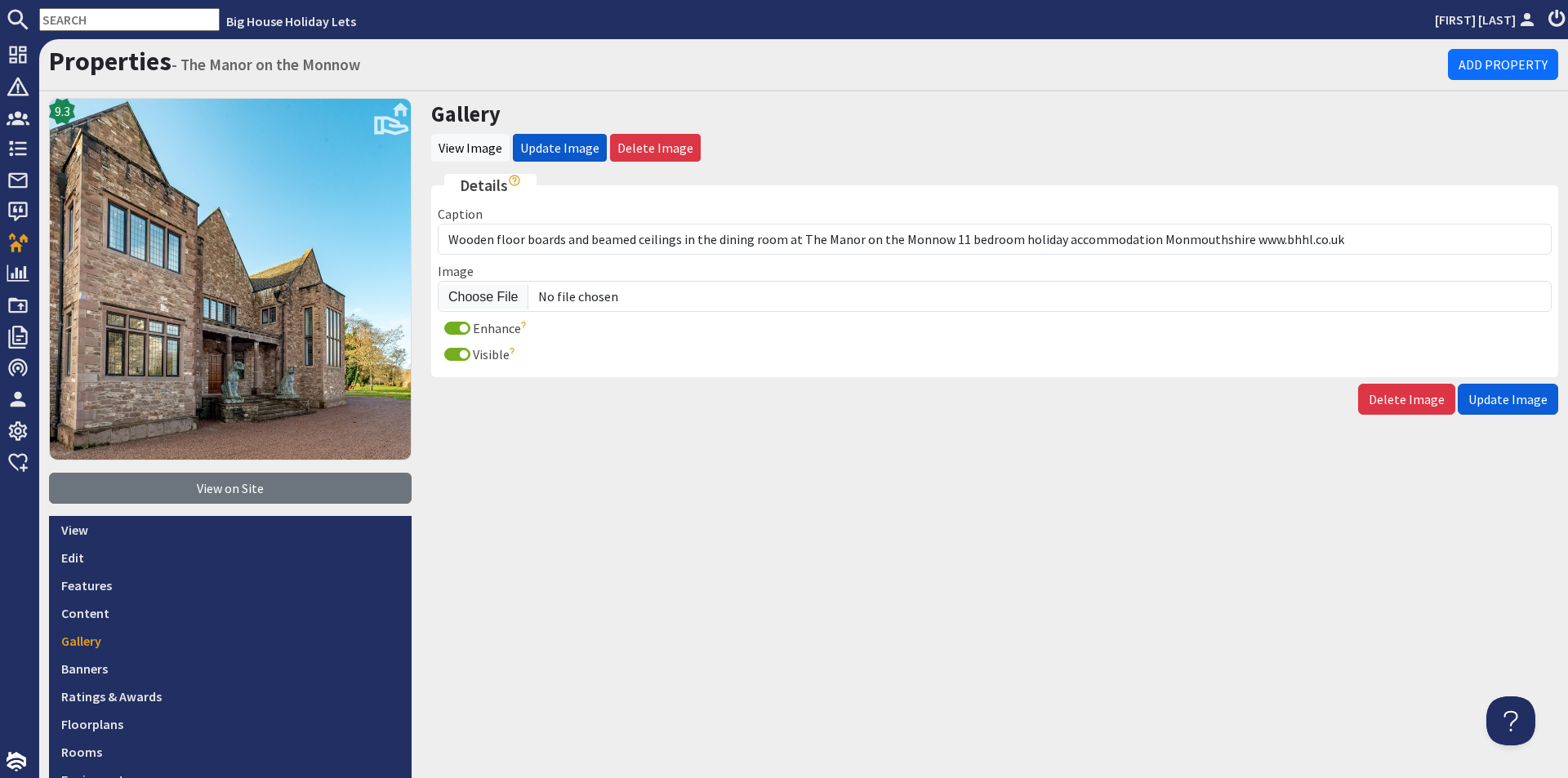 click on "Update Image" at bounding box center [1508, 399] 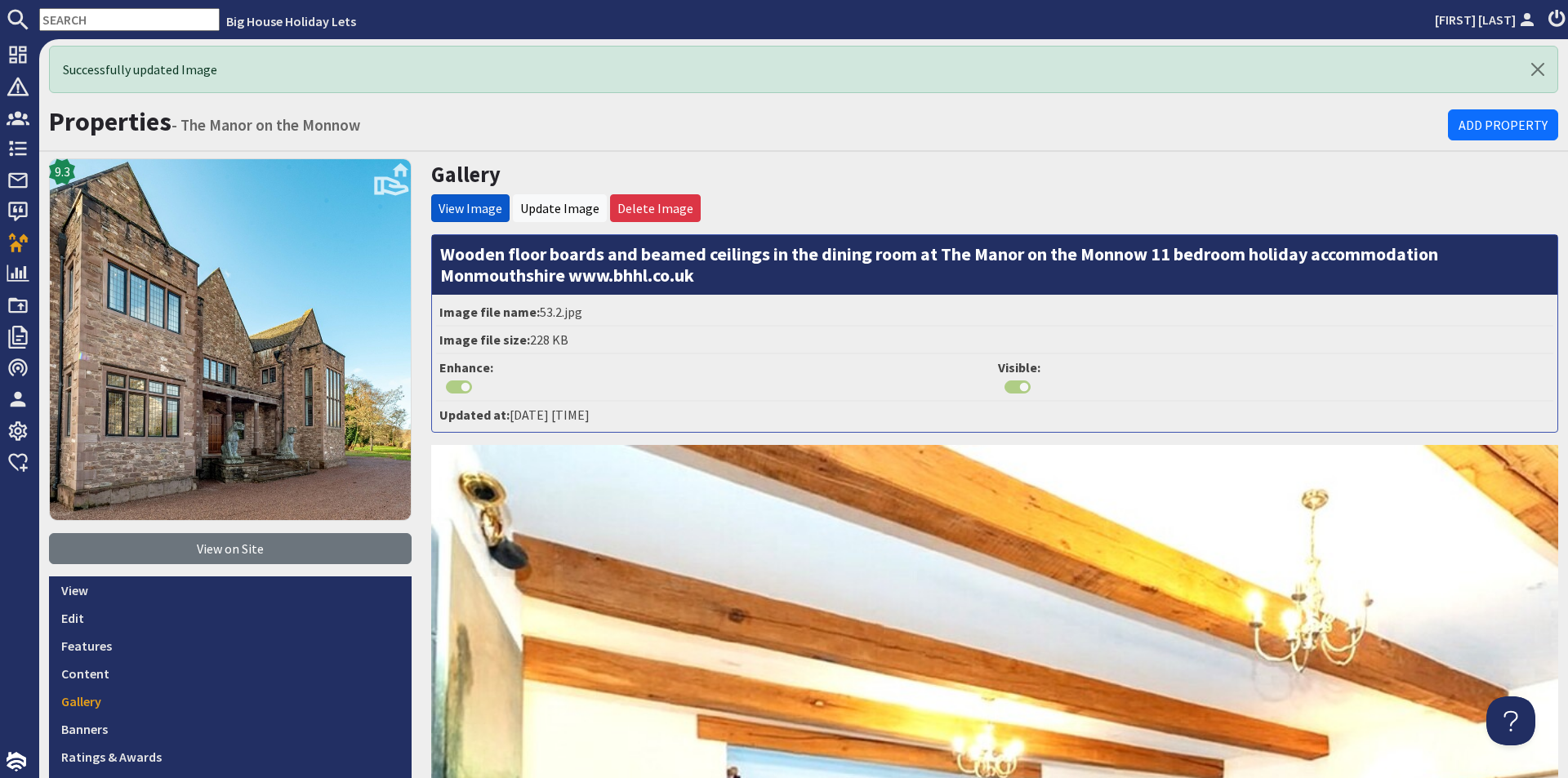 scroll, scrollTop: 0, scrollLeft: 0, axis: both 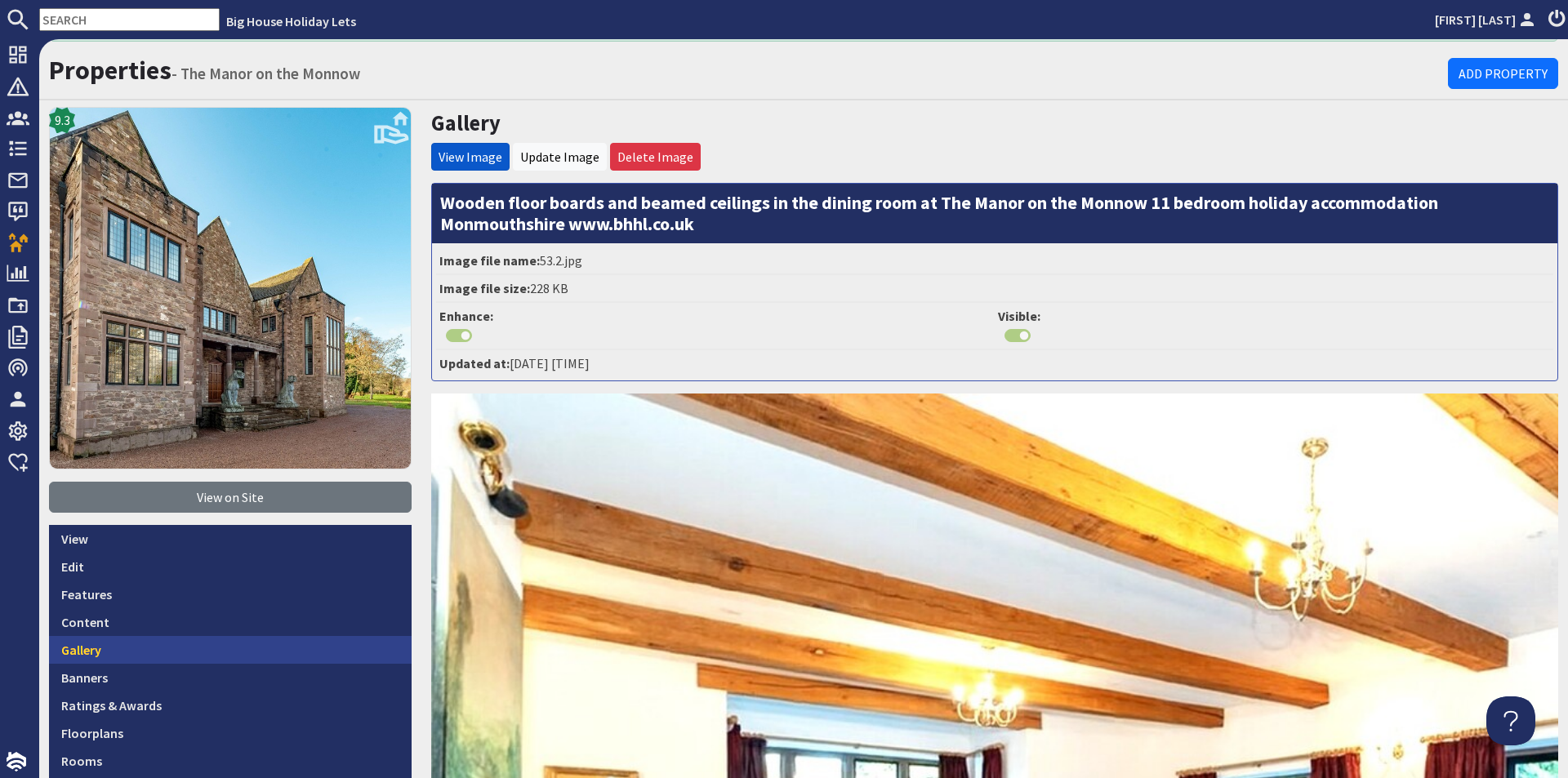 click on "Gallery" at bounding box center [230, 650] 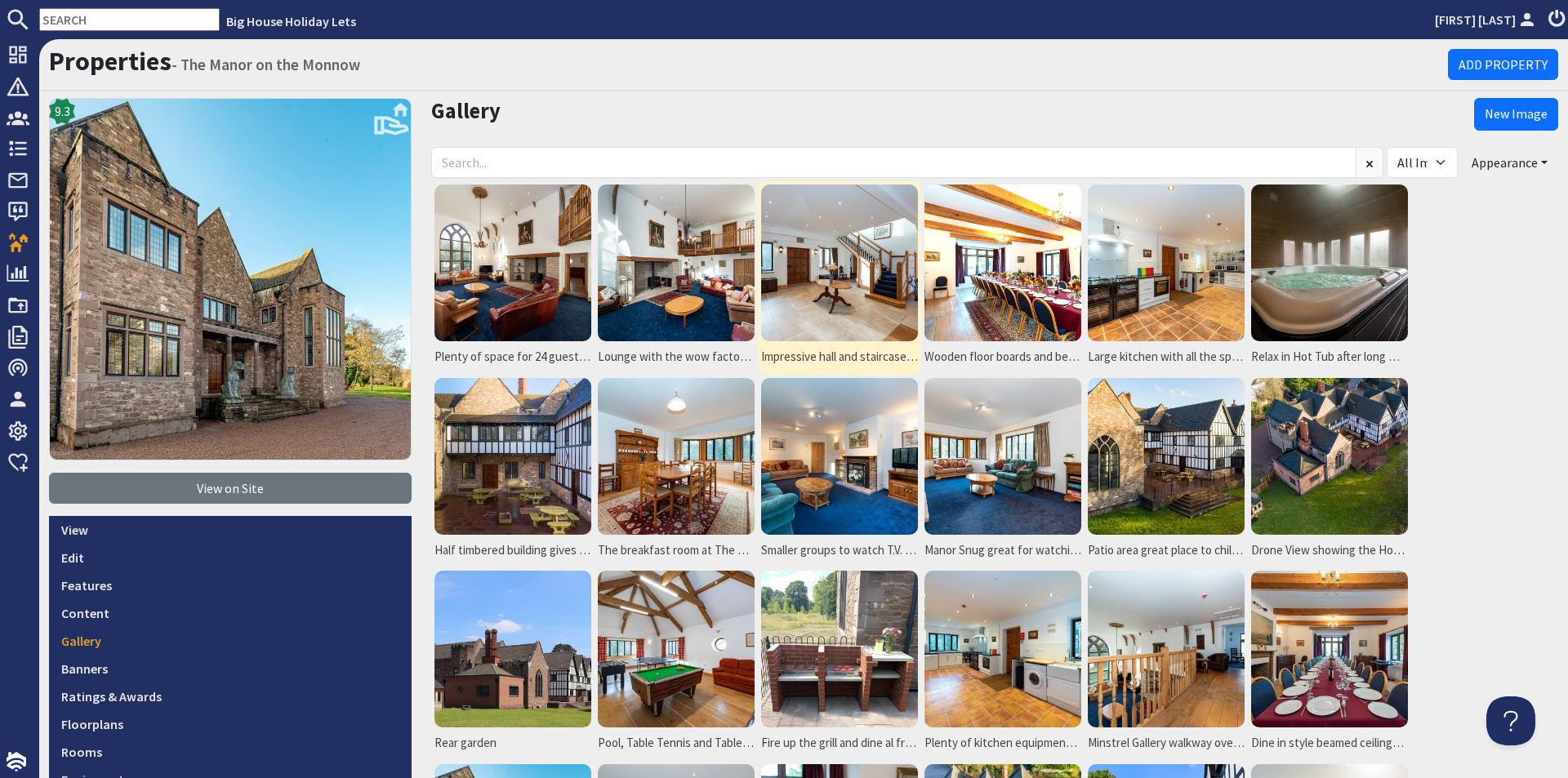 scroll, scrollTop: 0, scrollLeft: 0, axis: both 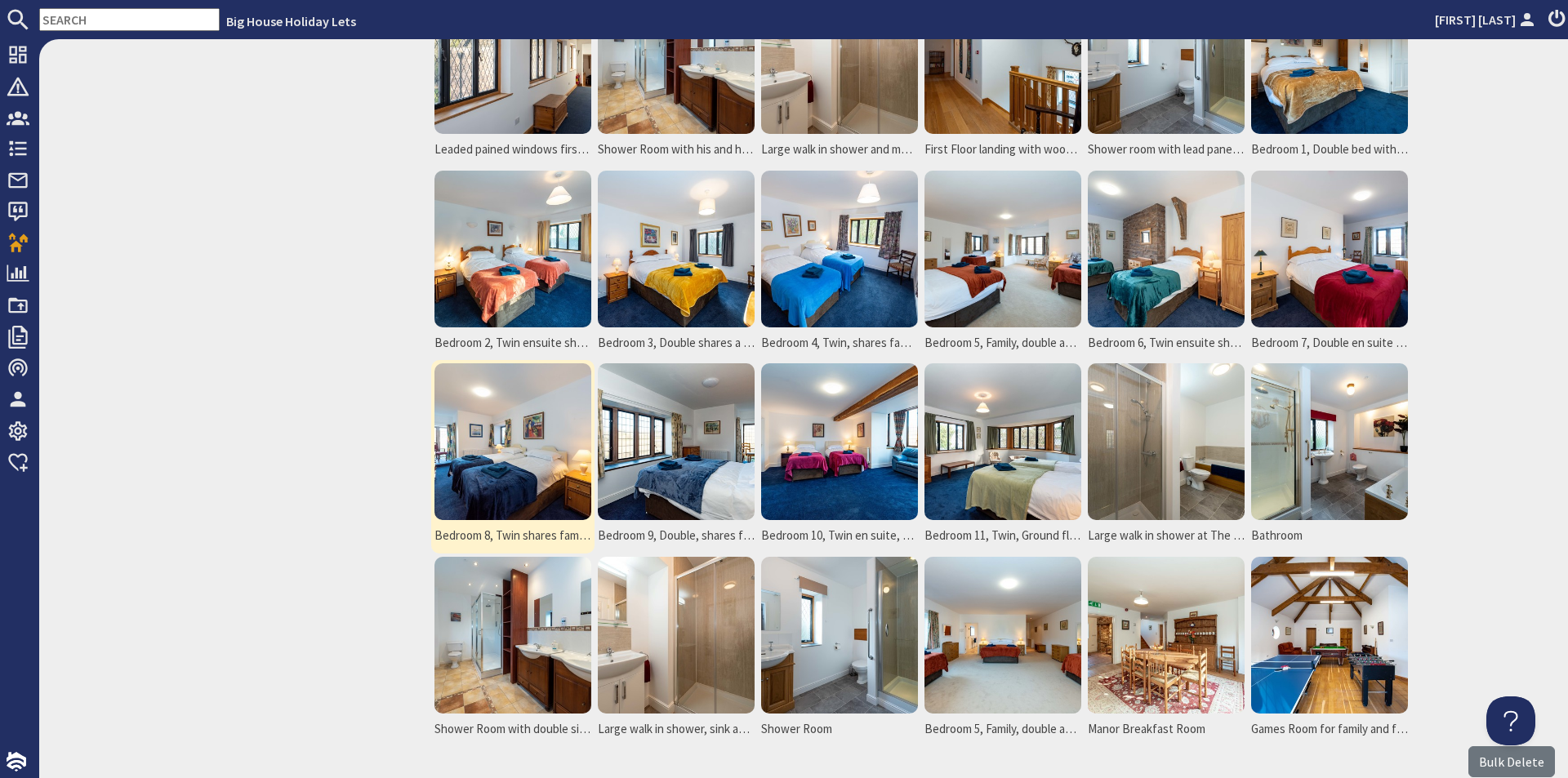 click at bounding box center [513, 442] 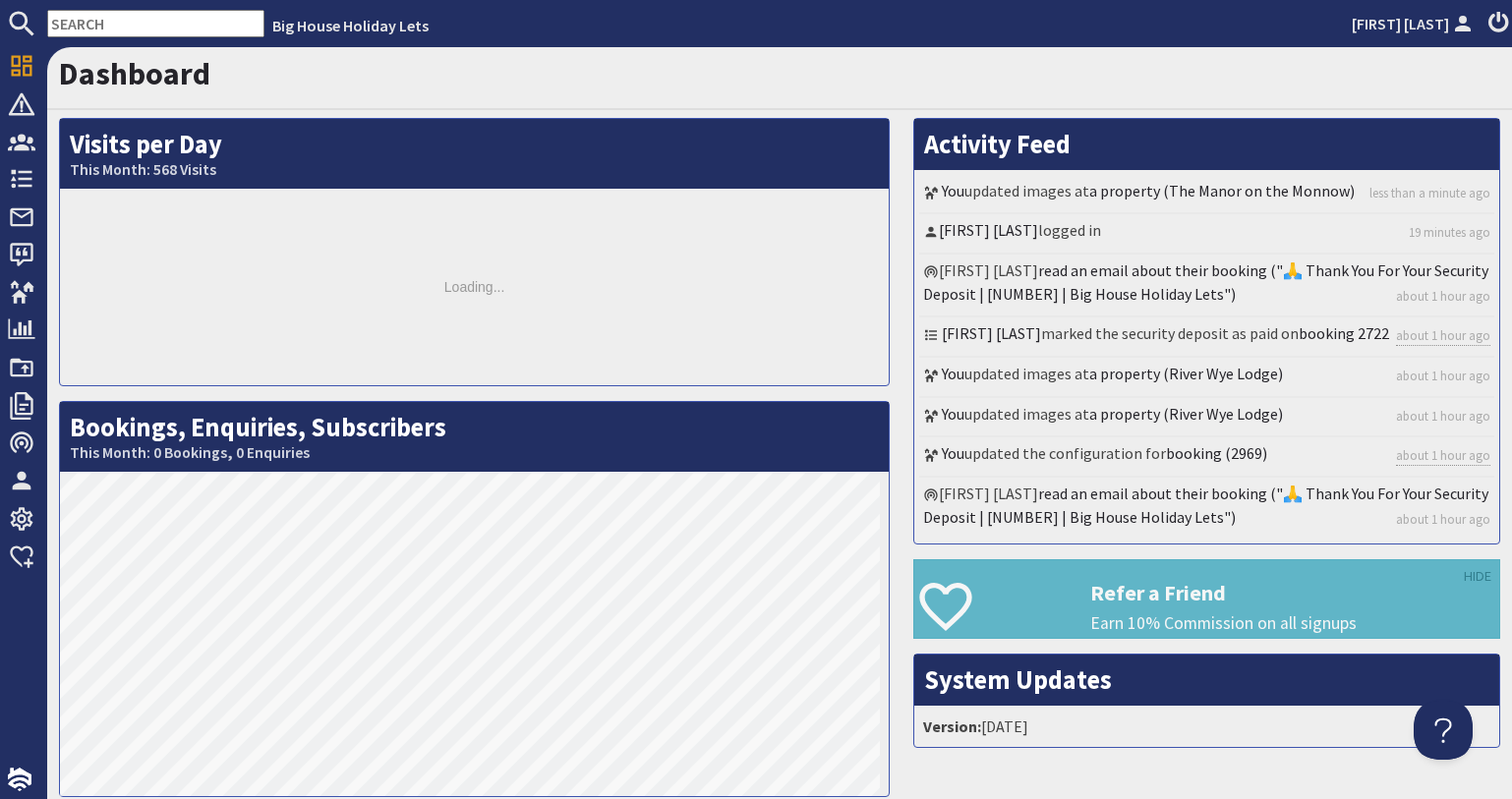 scroll, scrollTop: 0, scrollLeft: 0, axis: both 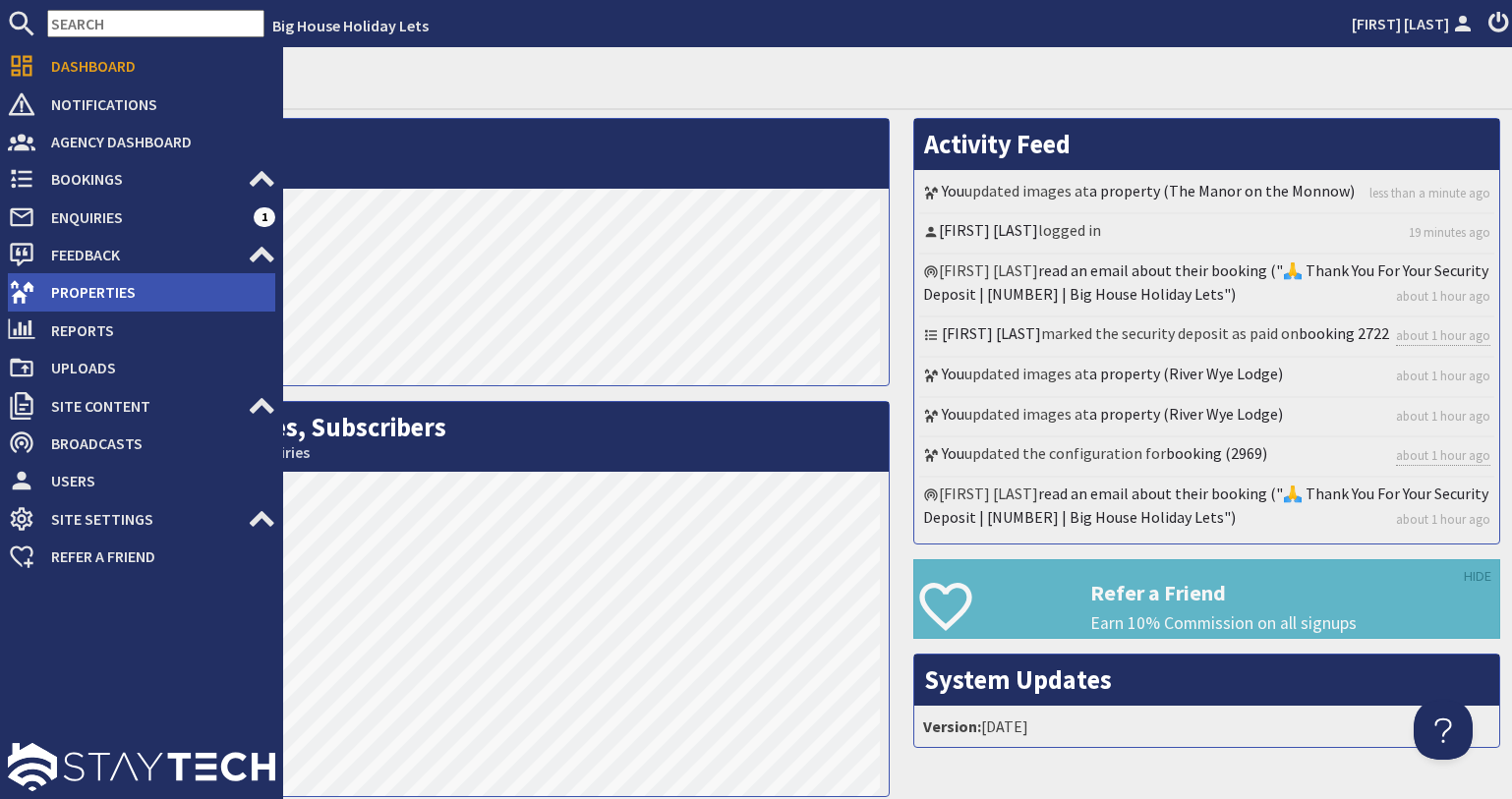 click on "Properties" at bounding box center (155, 292) 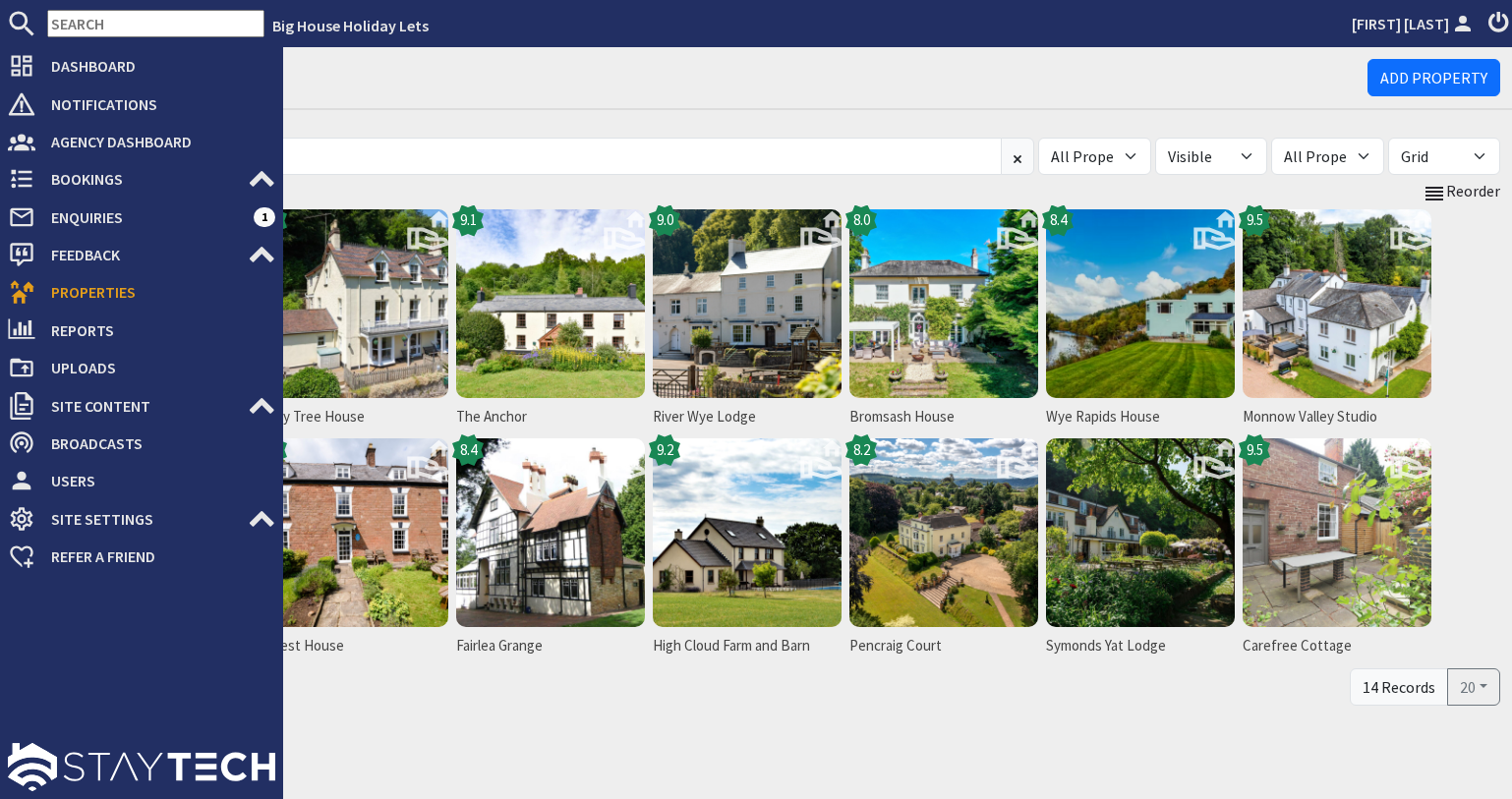 scroll, scrollTop: 0, scrollLeft: 0, axis: both 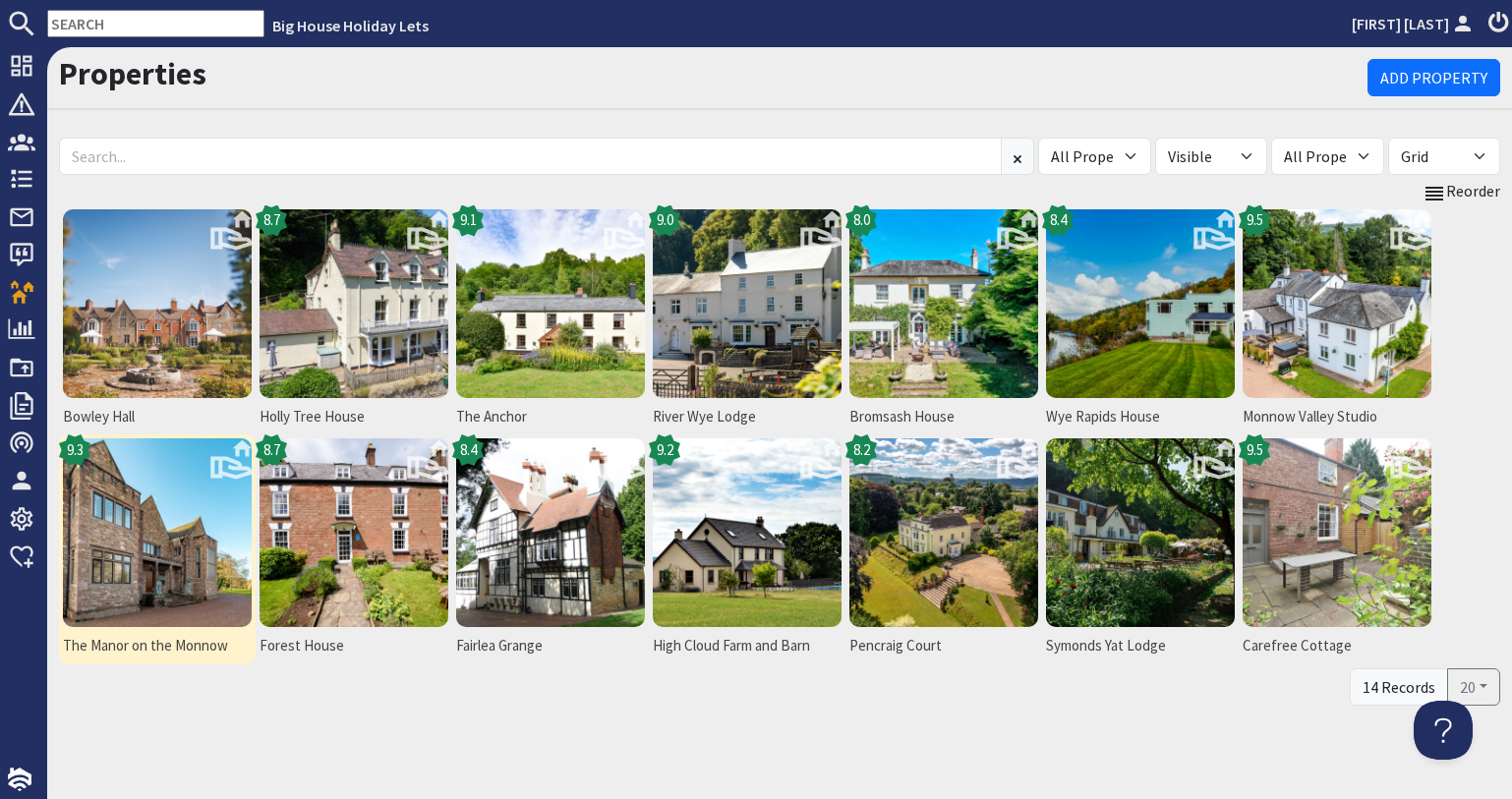 click at bounding box center [157, 533] 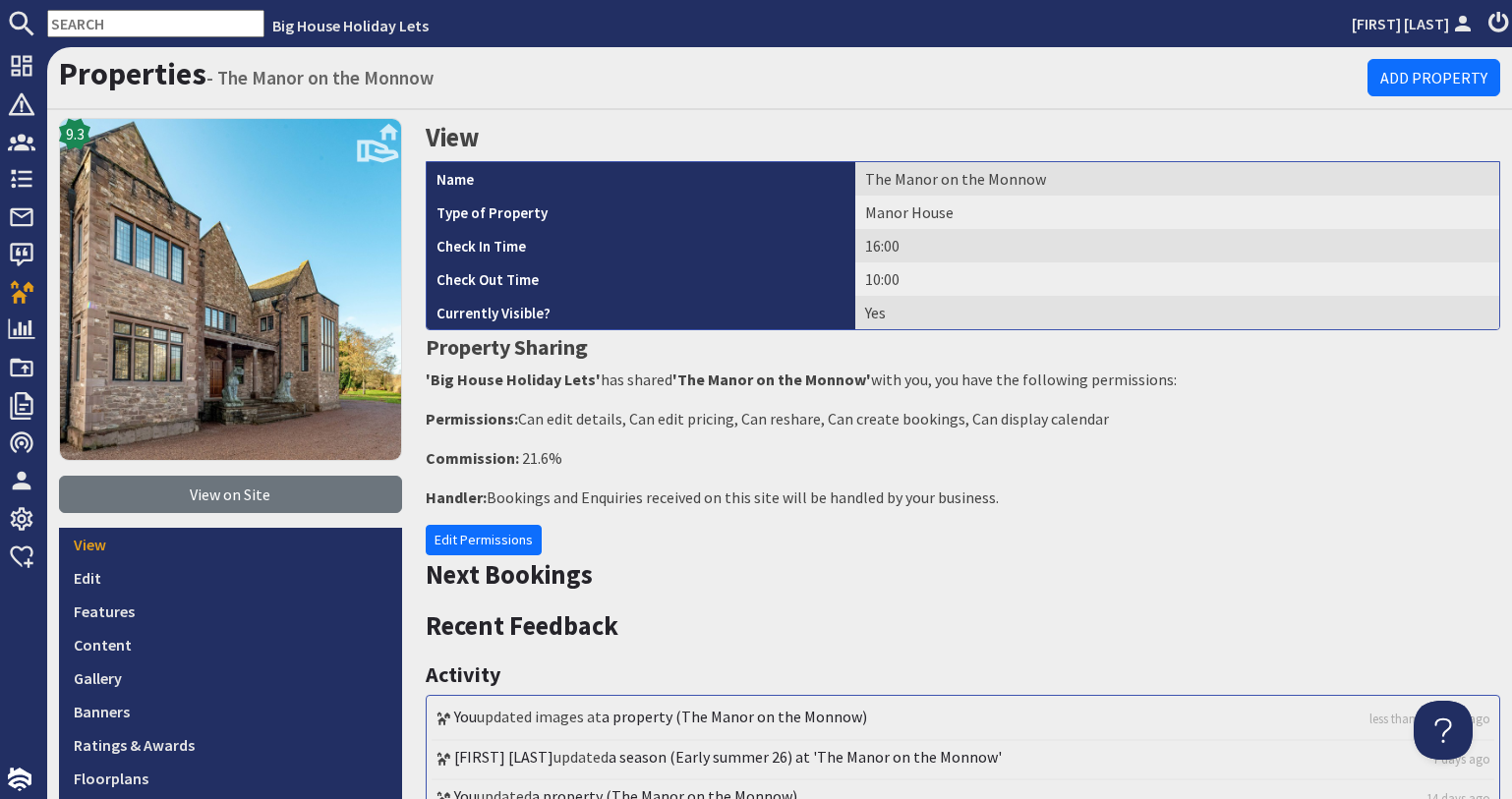 scroll, scrollTop: 0, scrollLeft: 0, axis: both 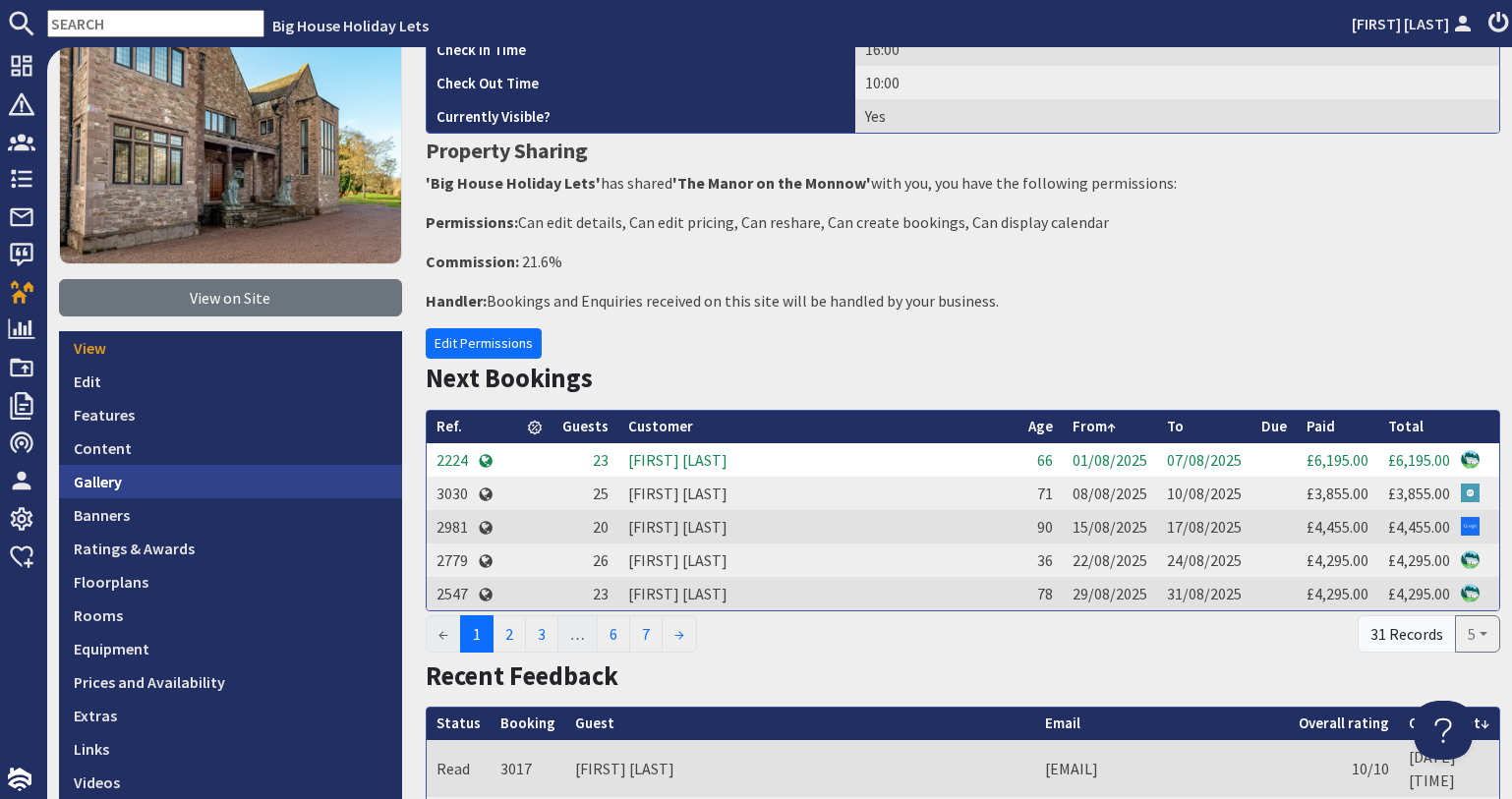 click on "Gallery" at bounding box center (230, 482) 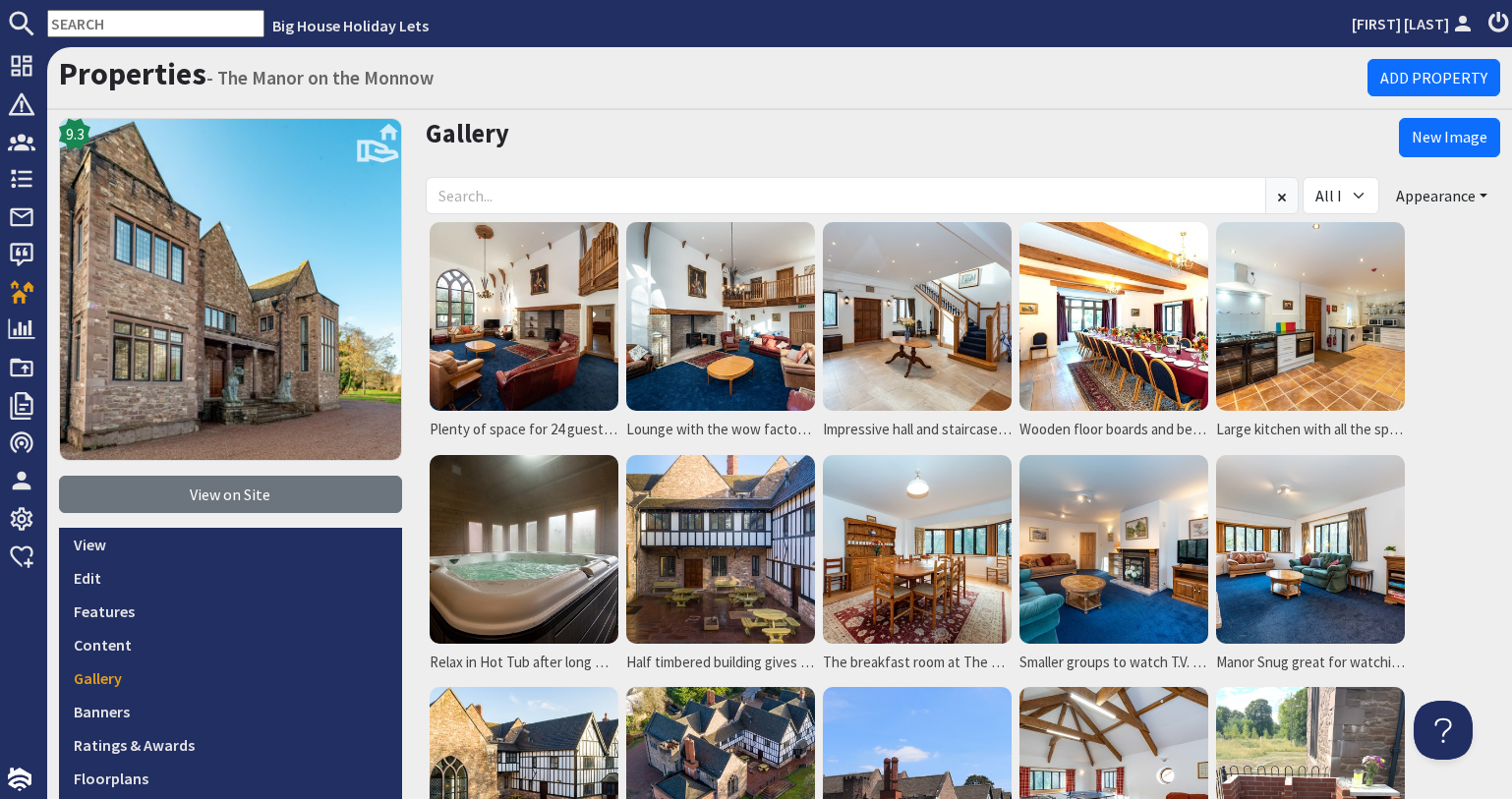 scroll, scrollTop: 0, scrollLeft: 0, axis: both 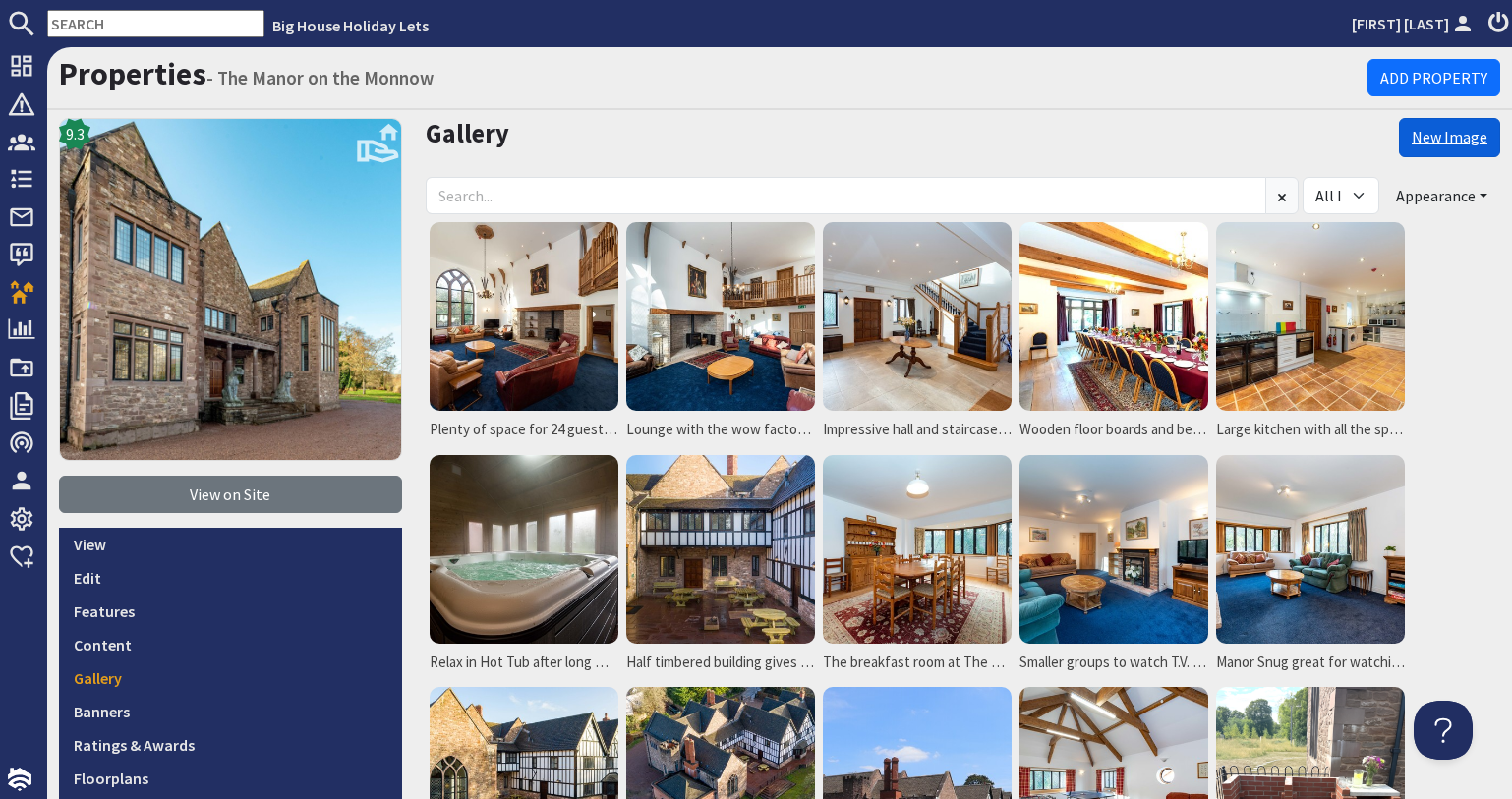 click on "New Image" at bounding box center (1449, 138) 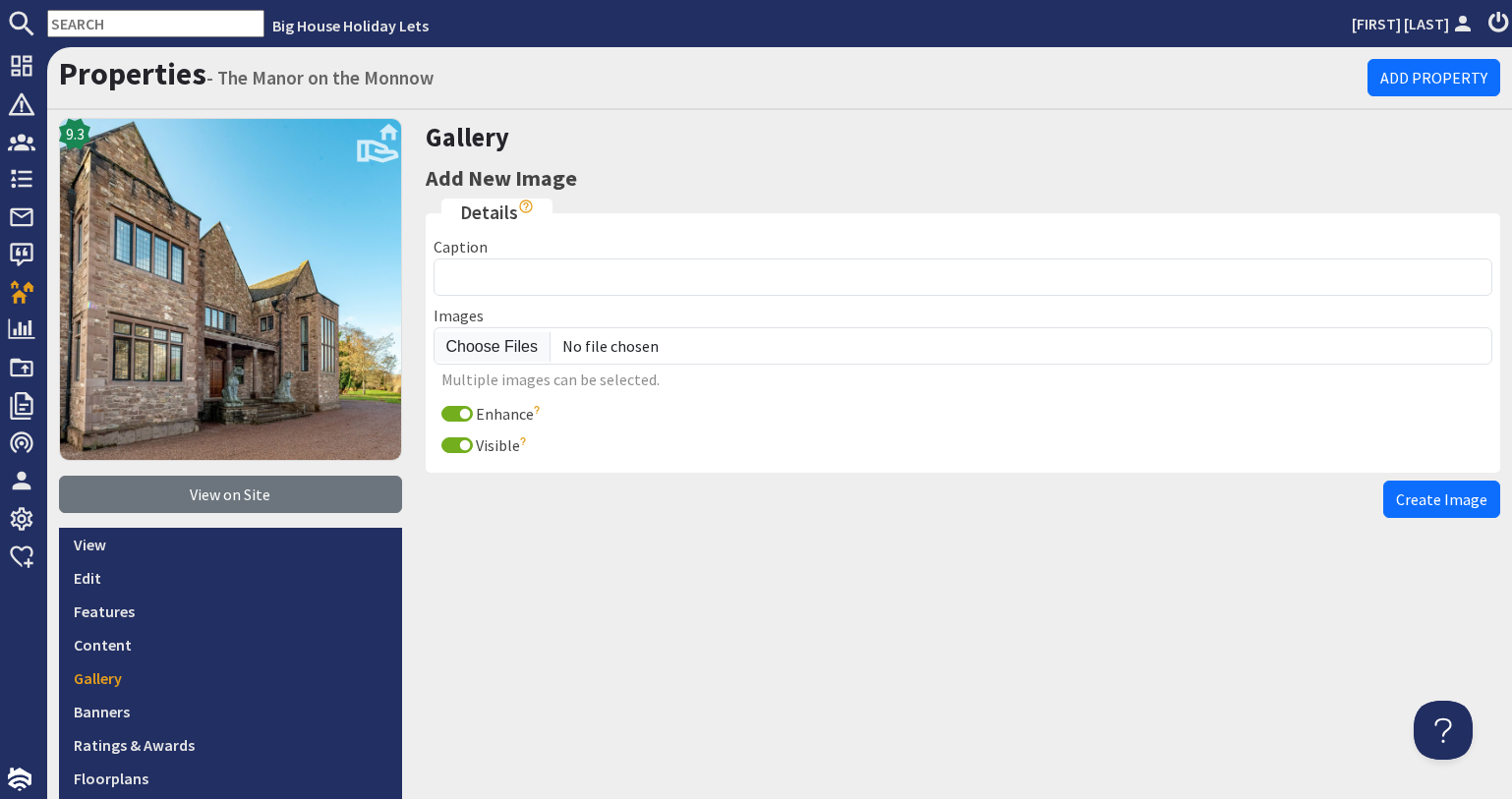 scroll, scrollTop: 0, scrollLeft: 0, axis: both 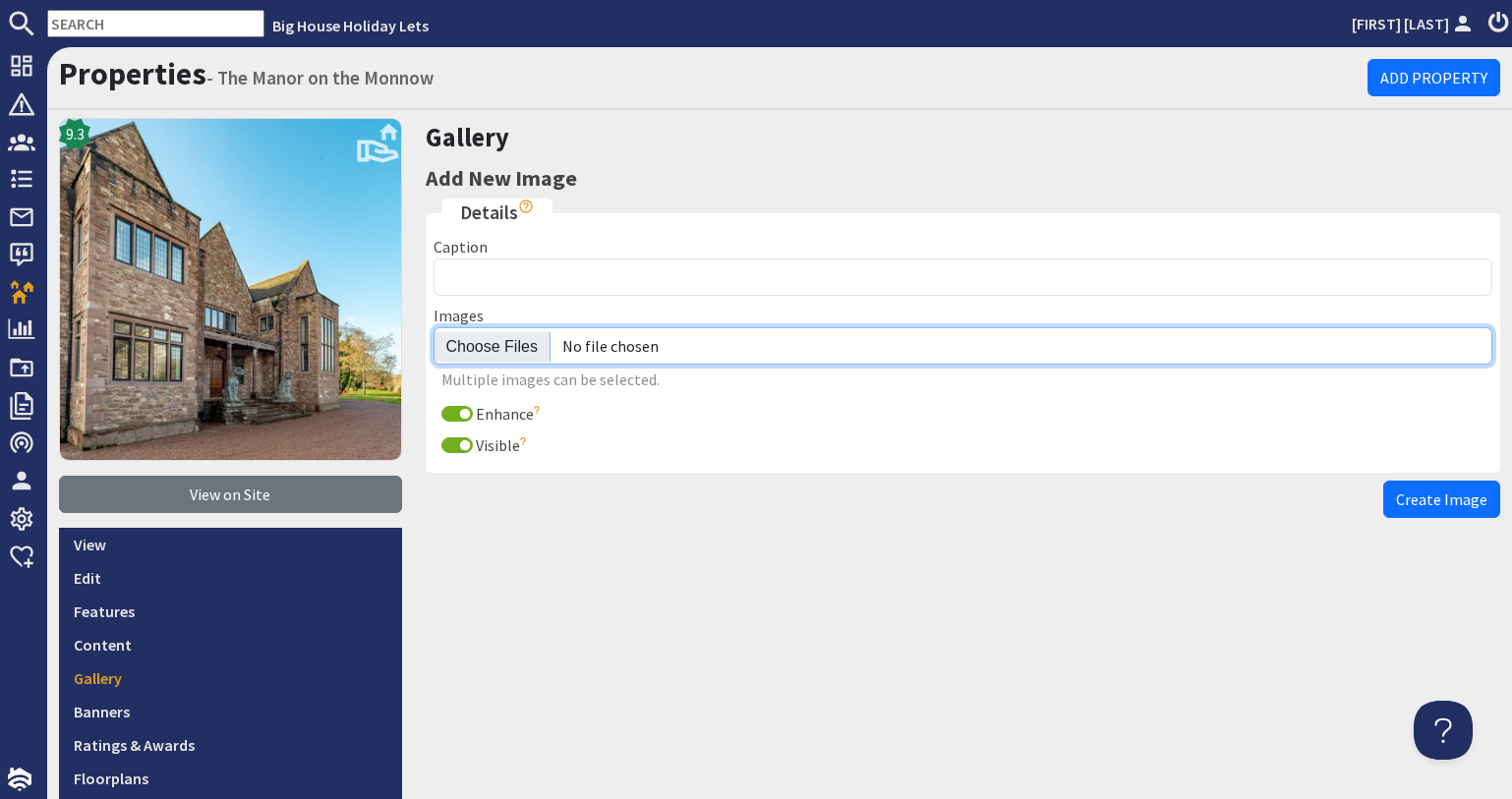 click at bounding box center (963, 346) 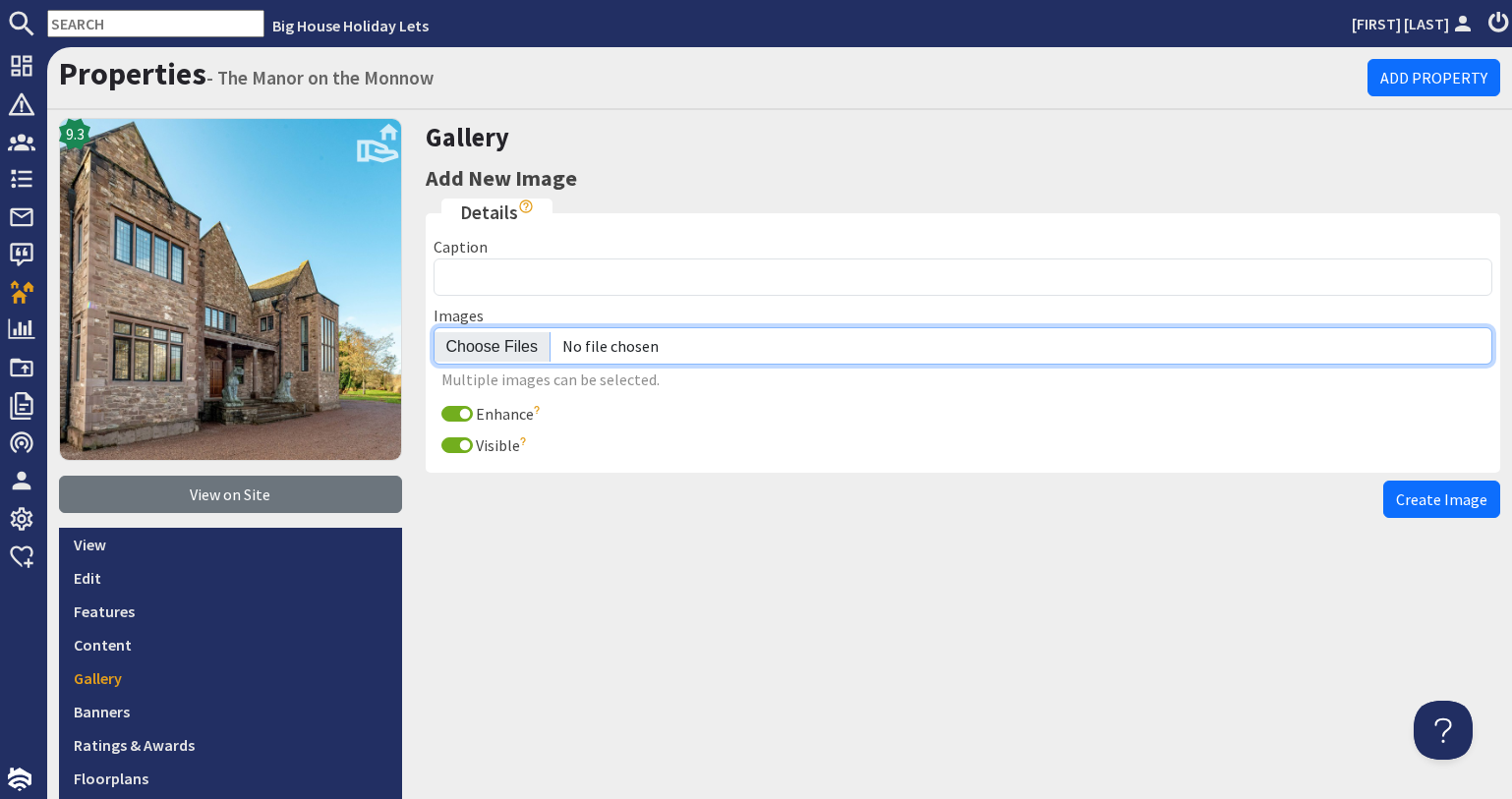 click at bounding box center (963, 346) 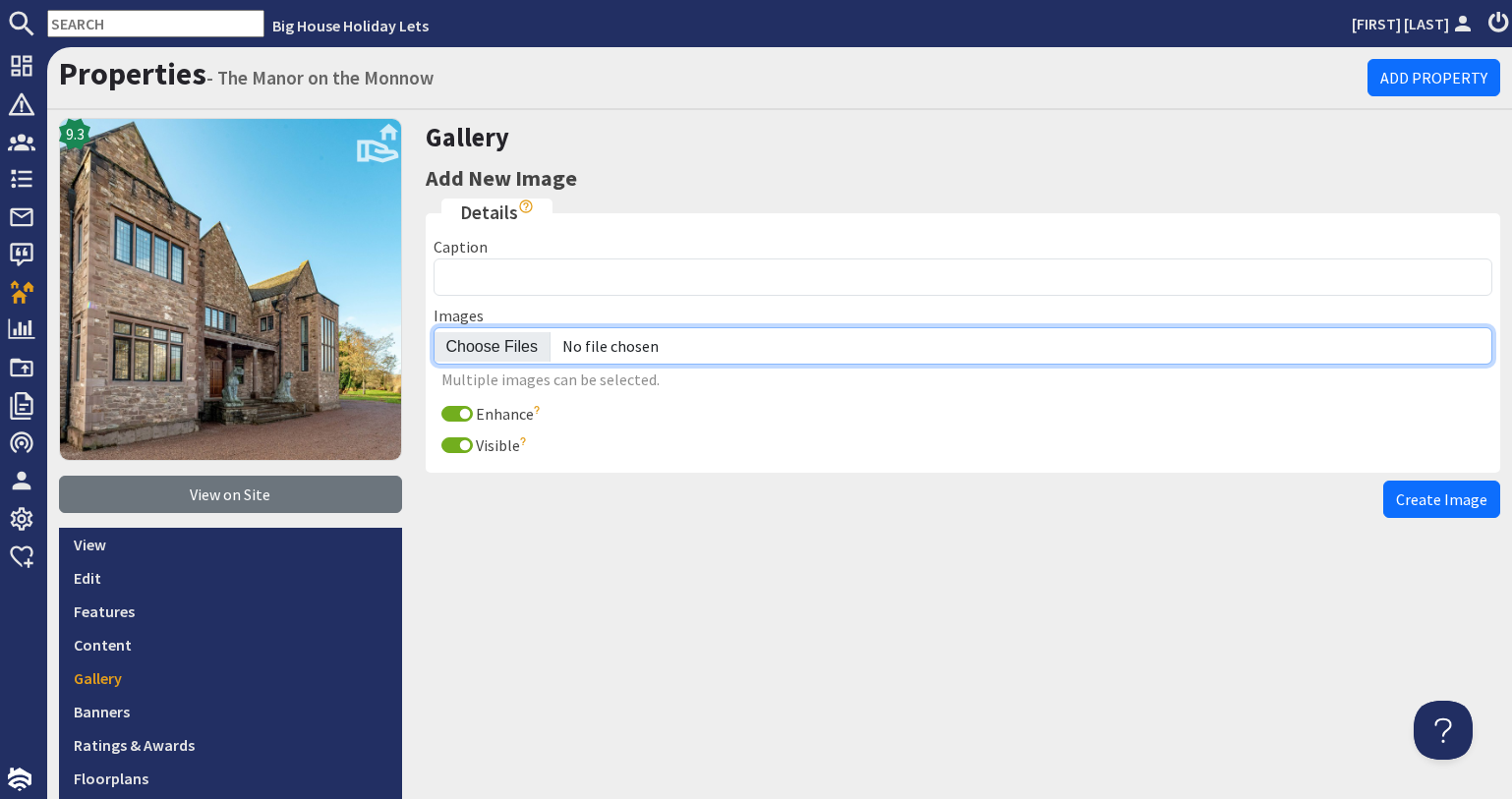 type on "C:\fakepath\mm outside.jpg" 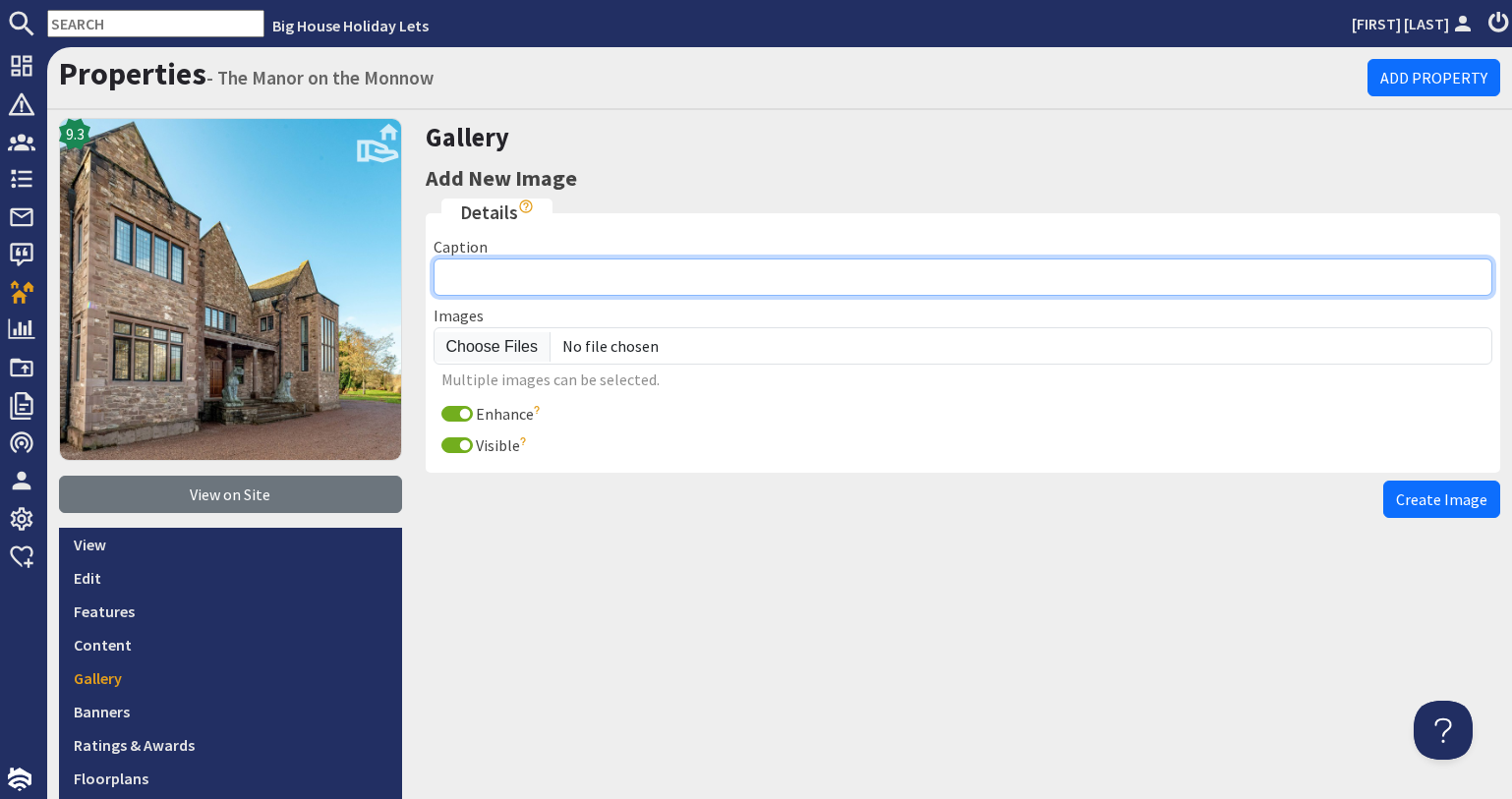 click on "Caption" at bounding box center (963, 277) 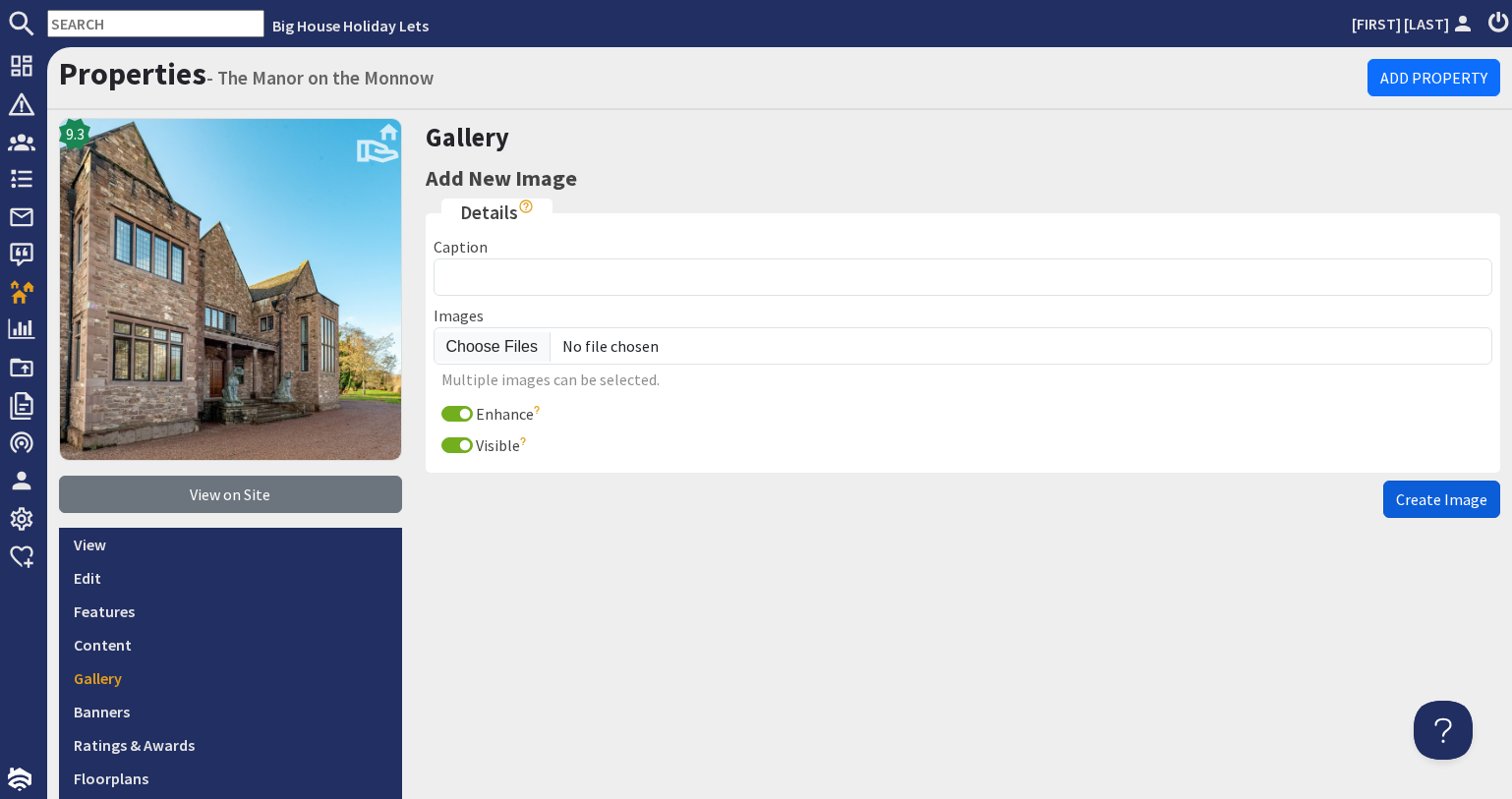 click on "Create Image" at bounding box center (1441, 499) 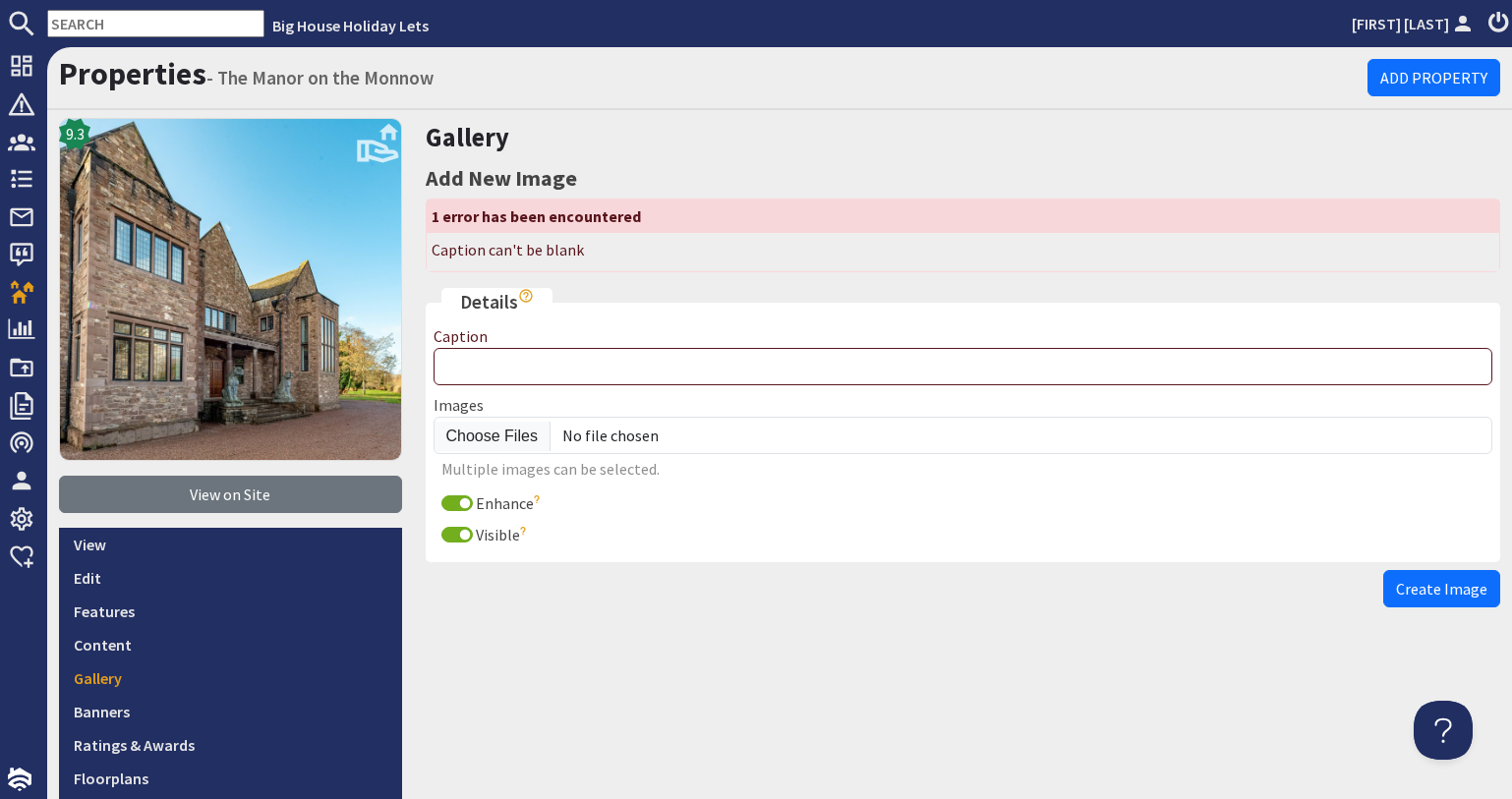 scroll, scrollTop: 0, scrollLeft: 0, axis: both 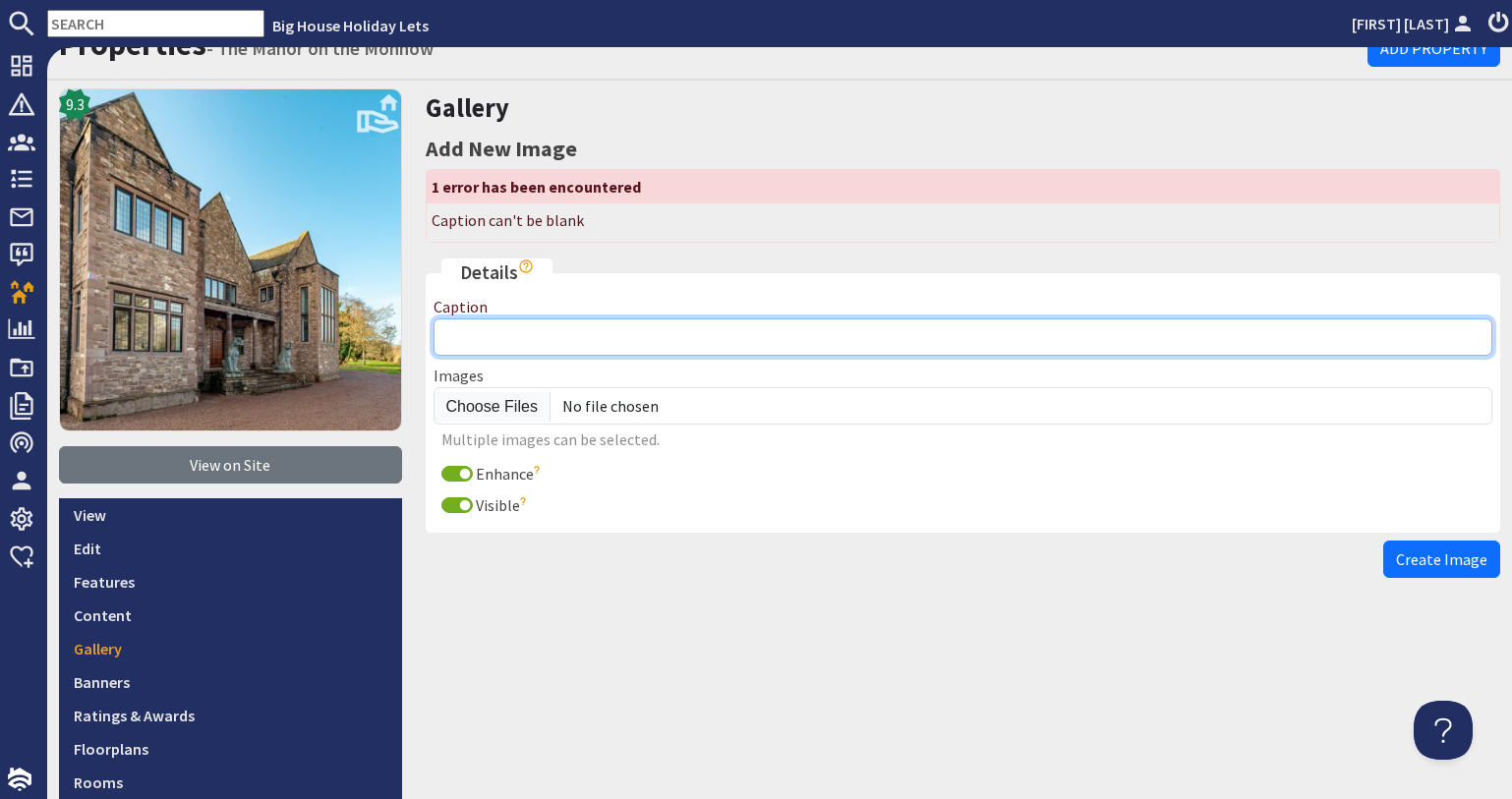 click on "Caption" at bounding box center (963, 337) 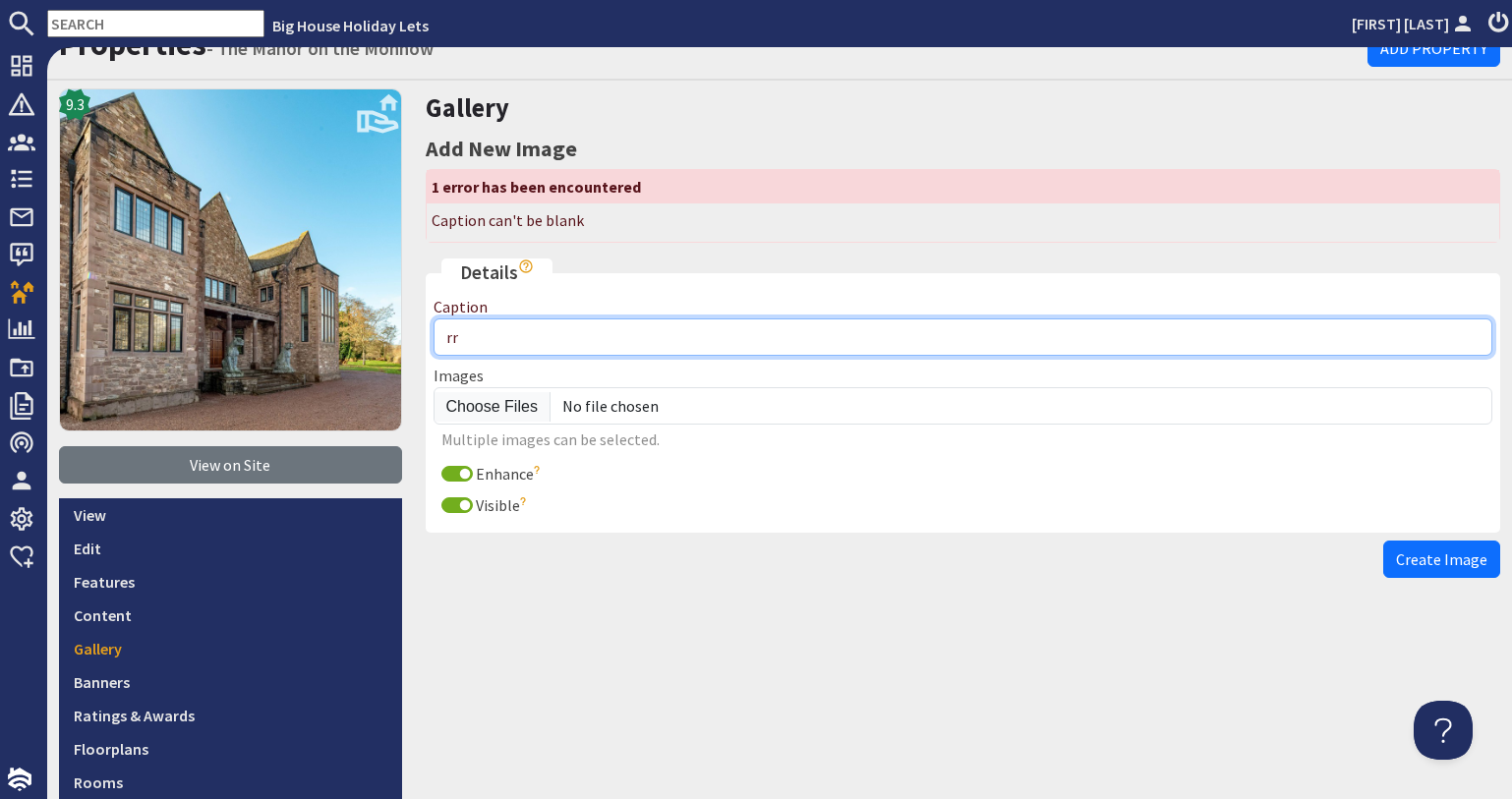 type on "r" 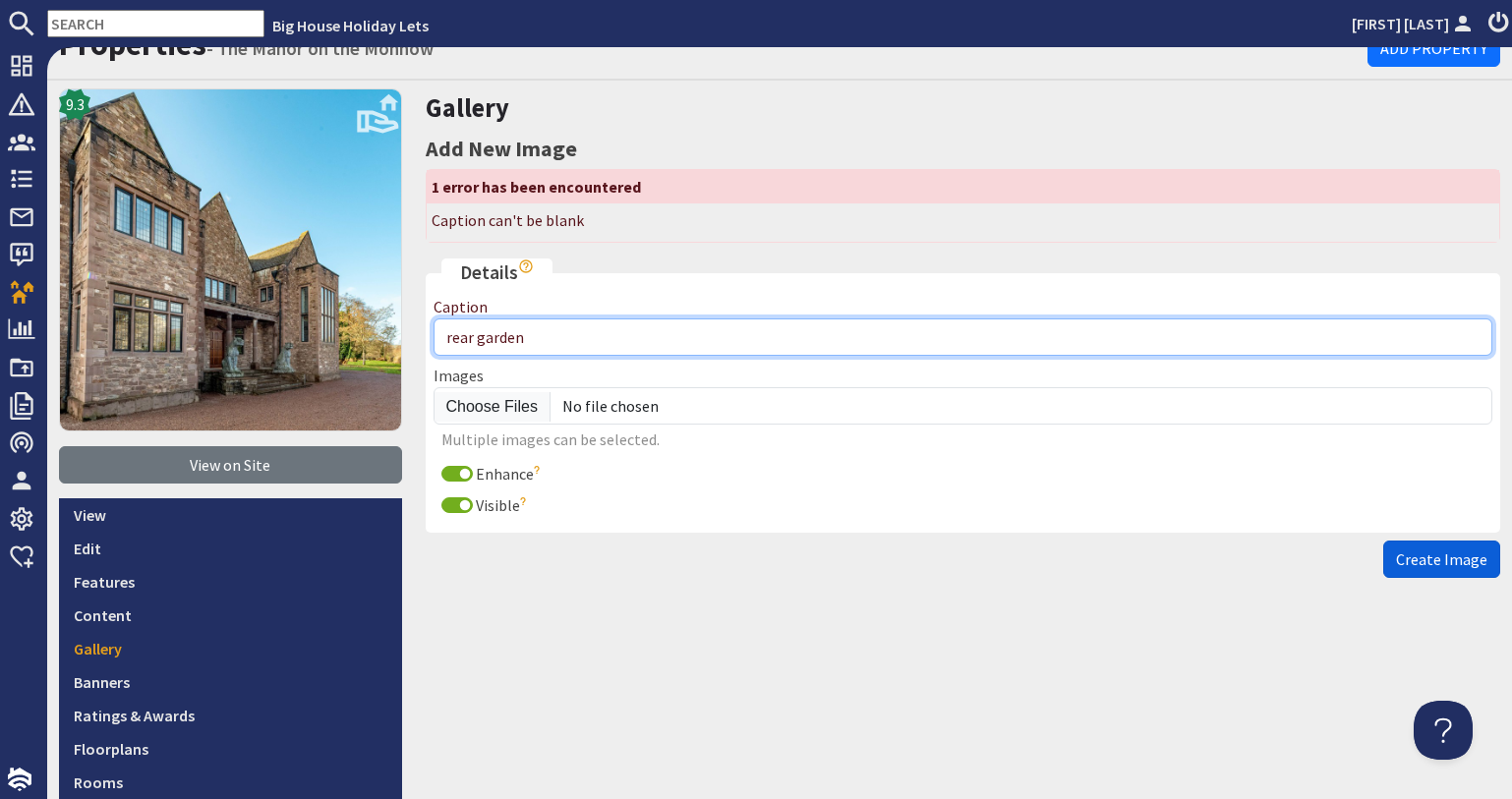 type on "rear garden" 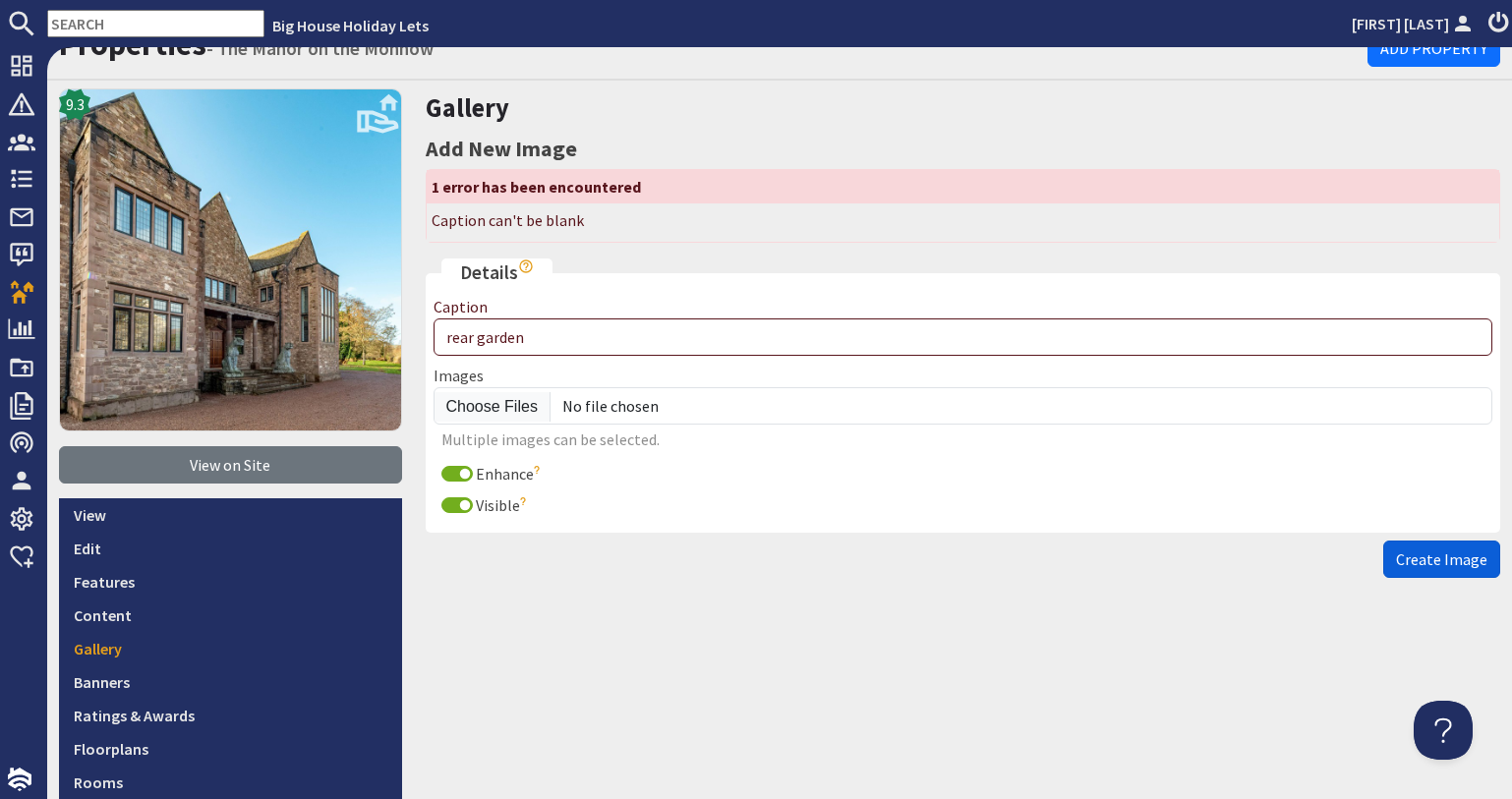 click on "Create Image" at bounding box center [1441, 559] 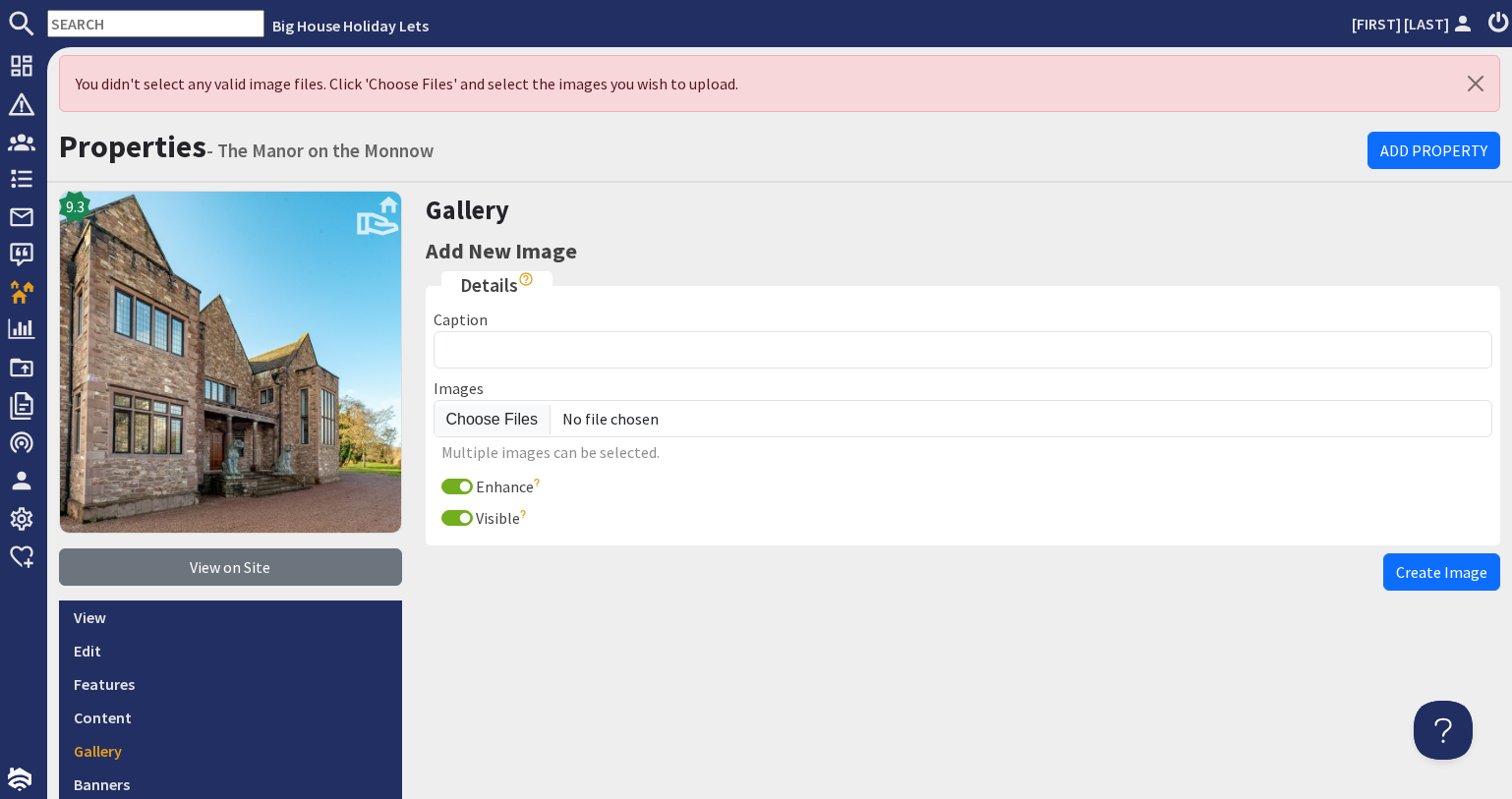 scroll, scrollTop: 0, scrollLeft: 0, axis: both 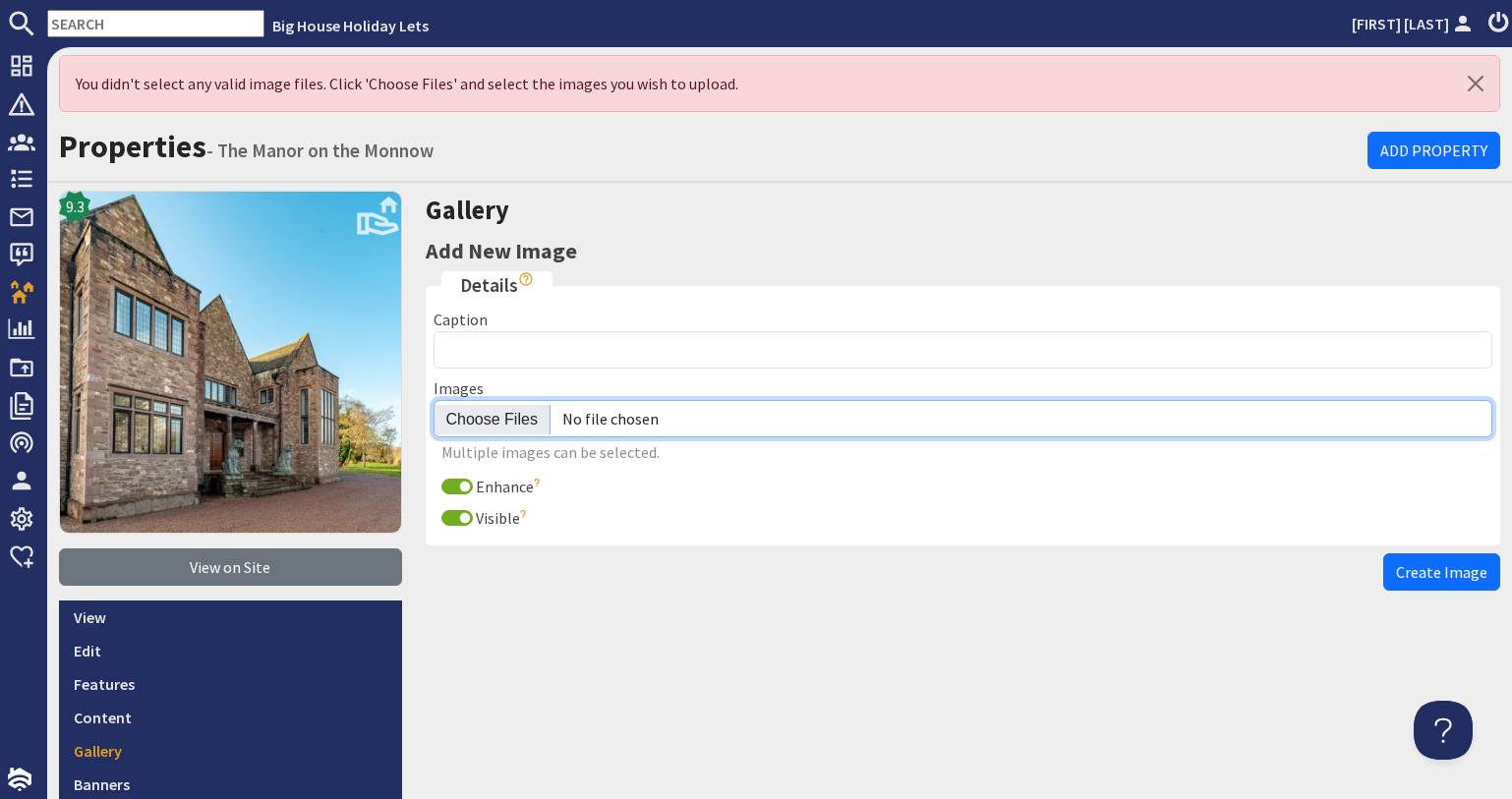 click at bounding box center [963, 419] 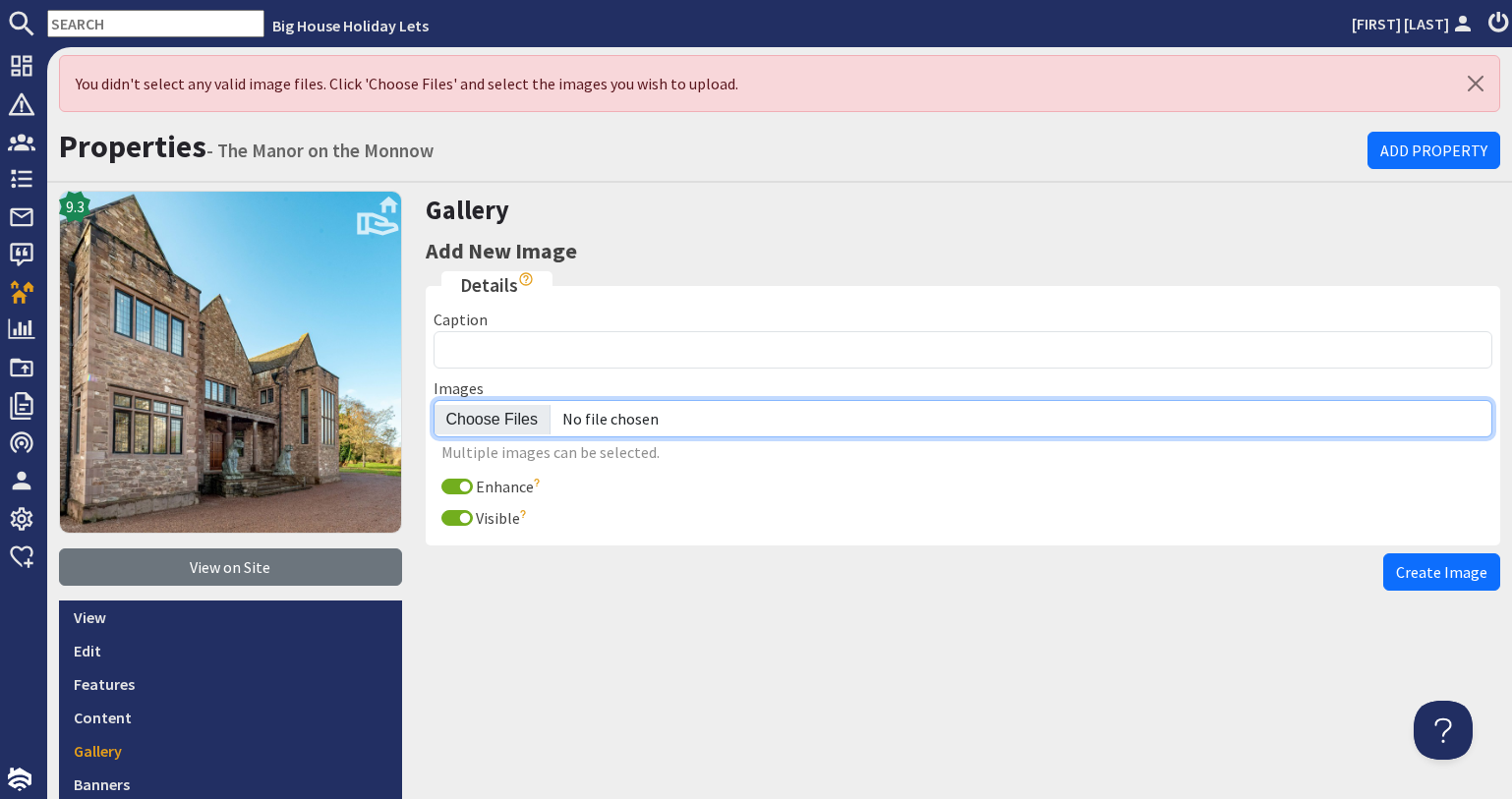 type on "C:\fakepath\mm outside.jpg" 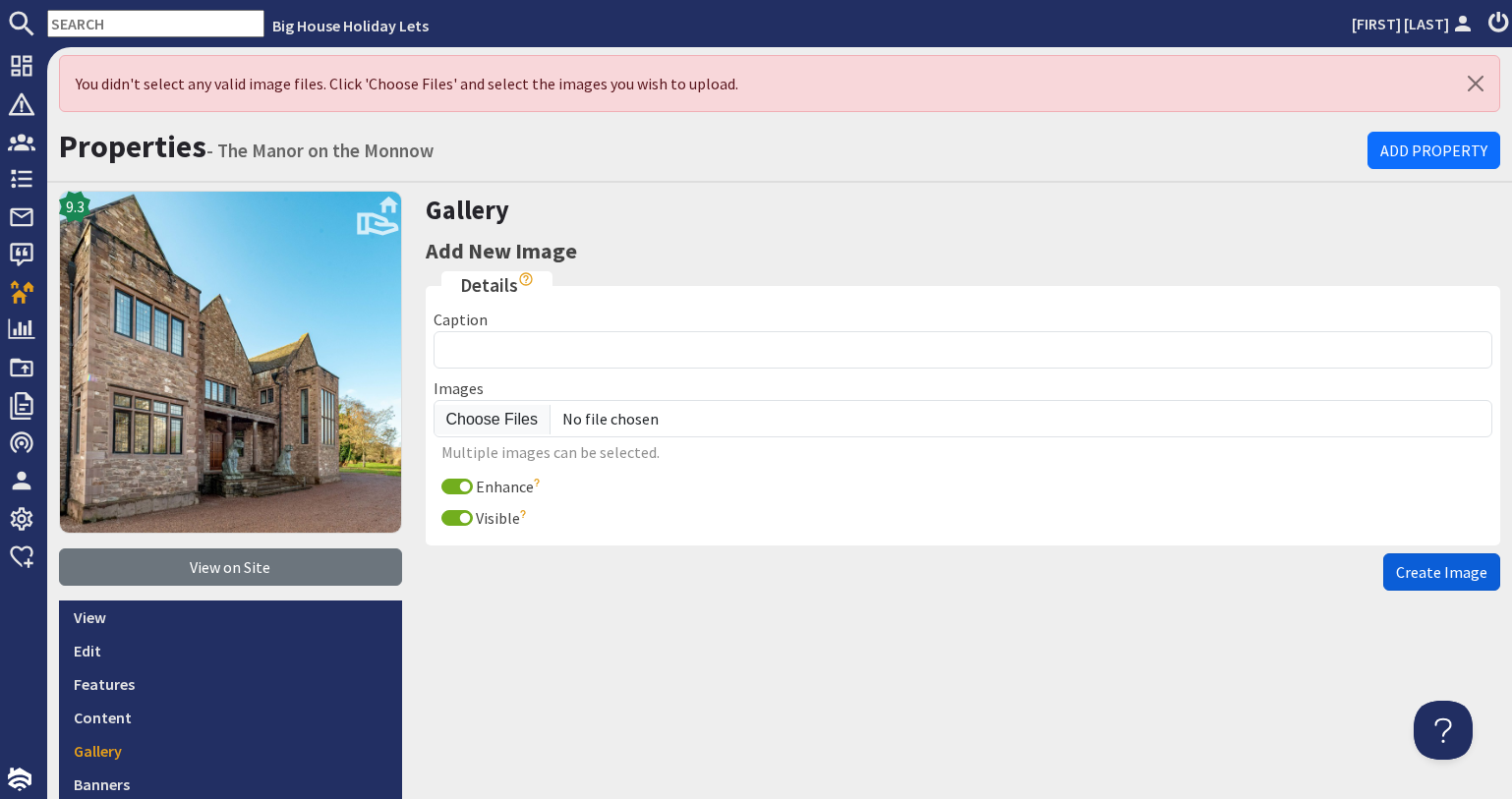 click on "Create Image" at bounding box center (1441, 572) 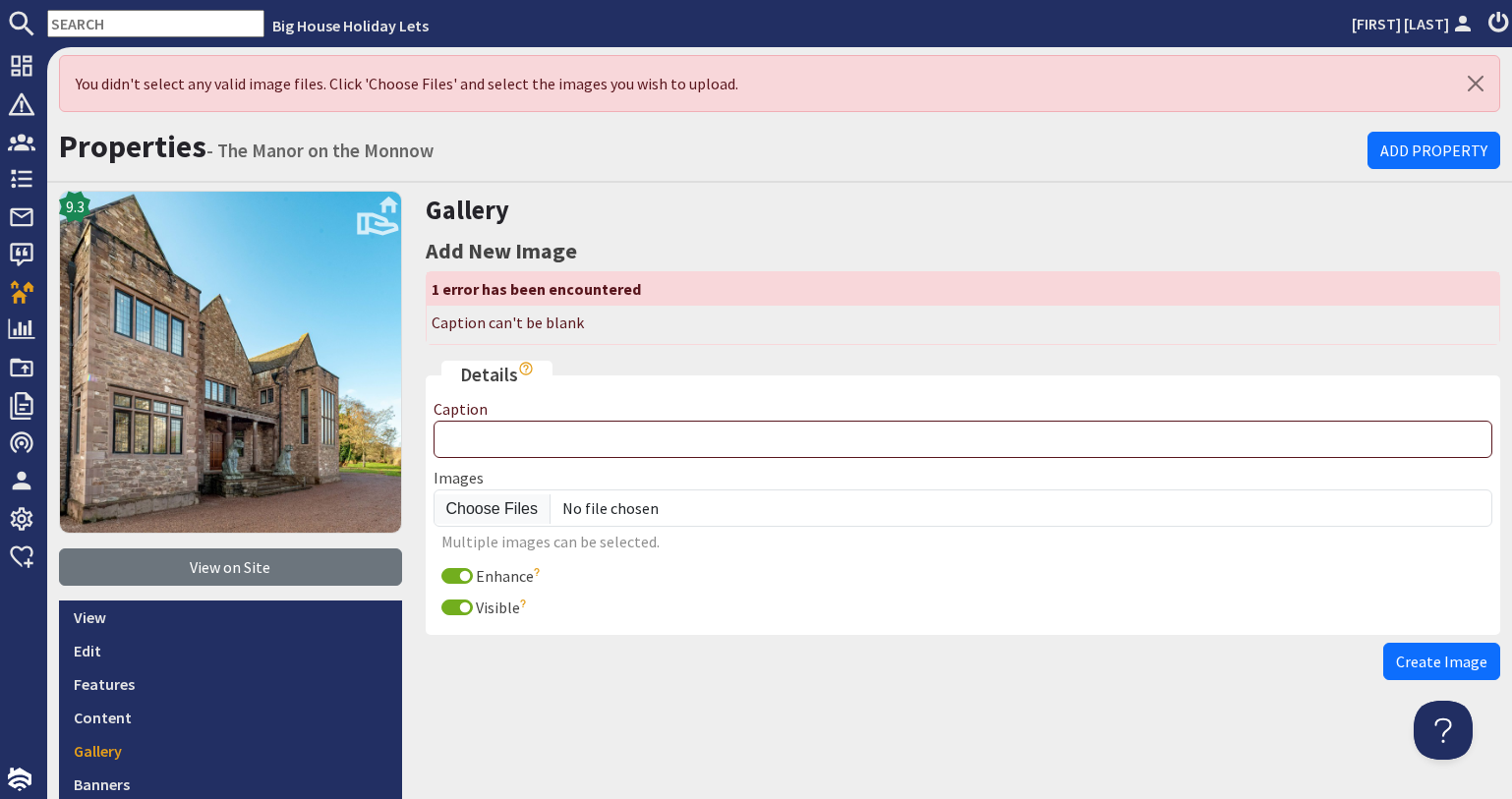 scroll, scrollTop: 0, scrollLeft: 0, axis: both 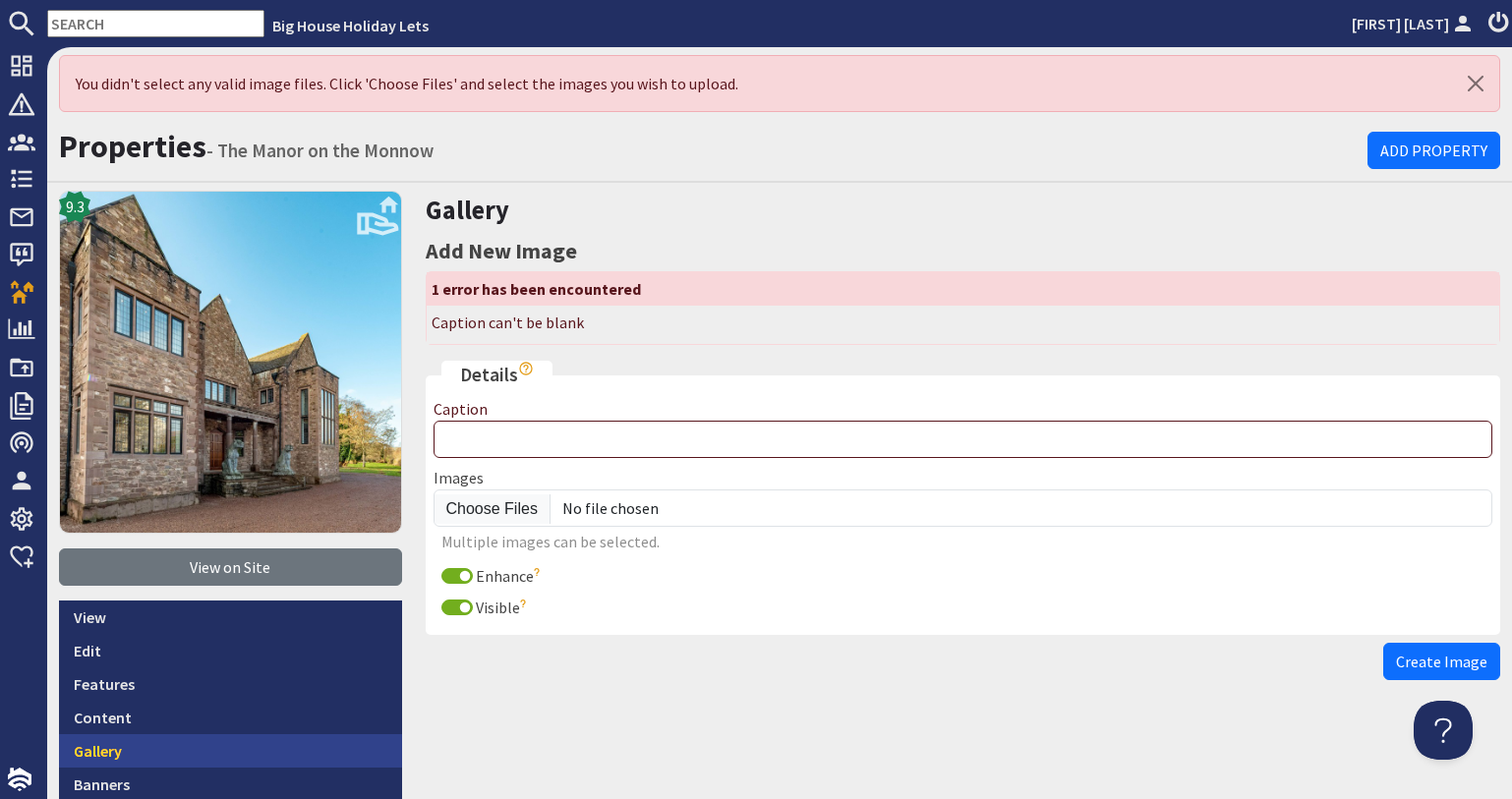 click on "Gallery" at bounding box center [230, 751] 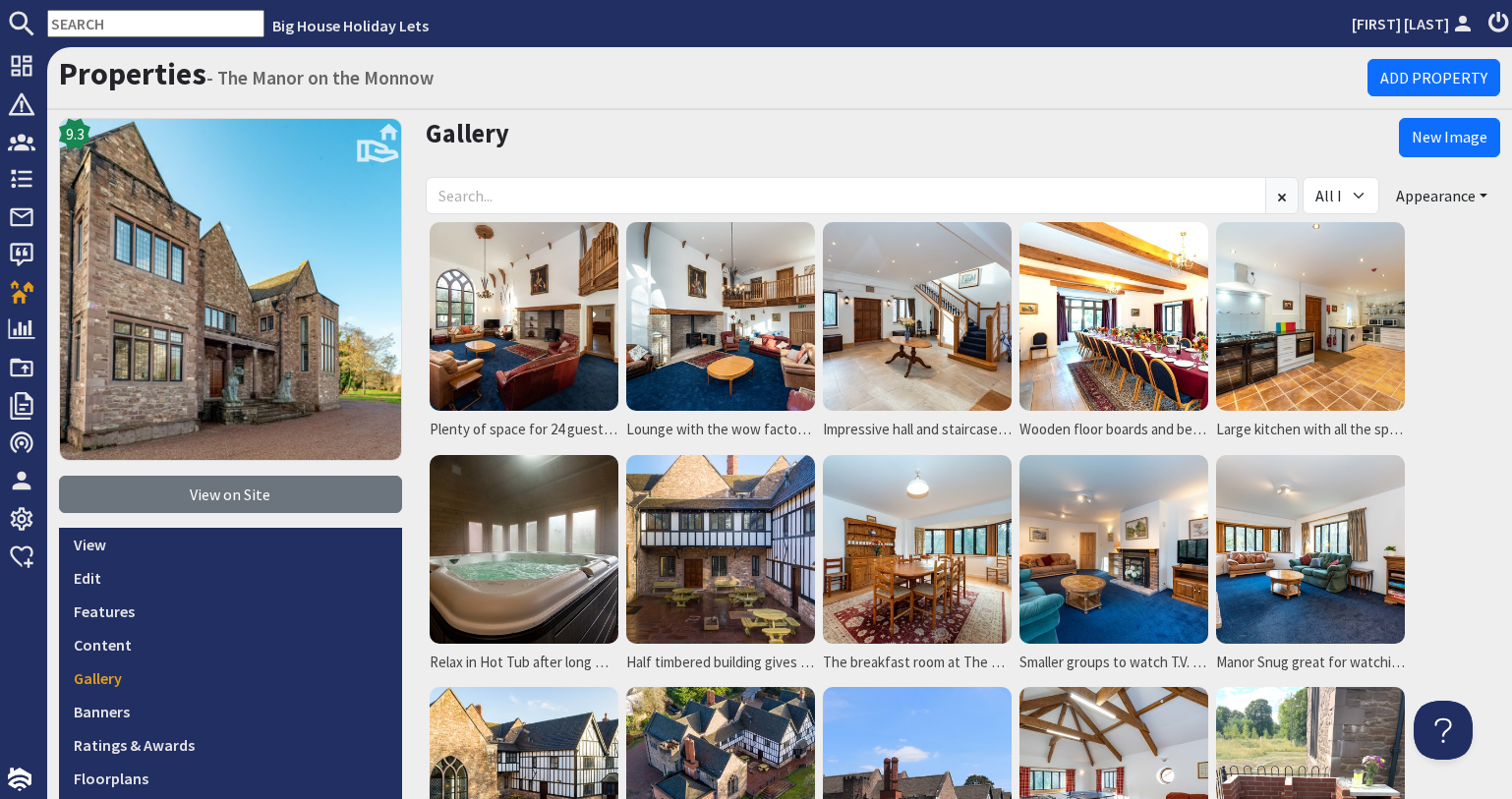 scroll, scrollTop: 0, scrollLeft: 0, axis: both 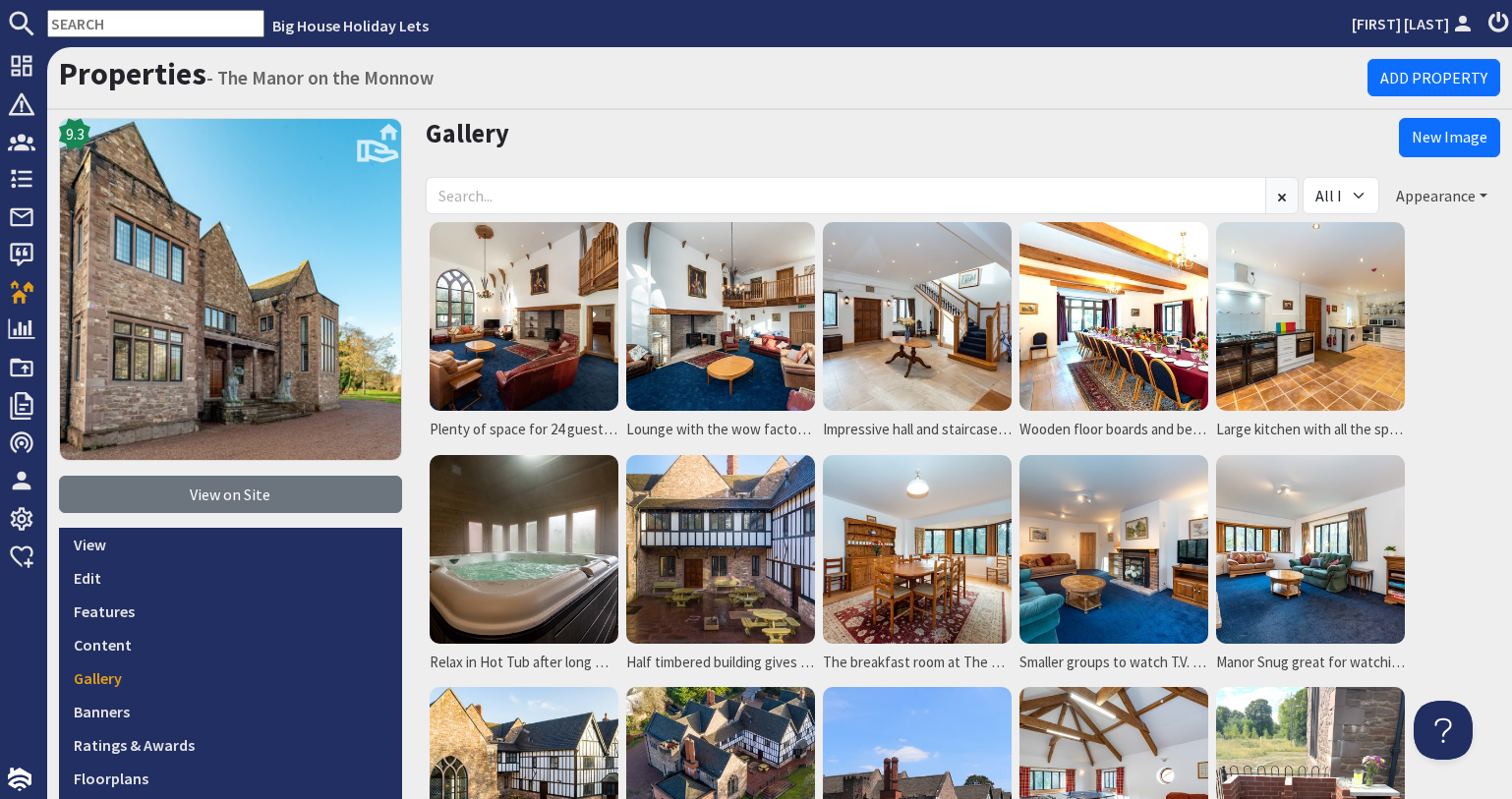 click on "Appearance" at bounding box center (1441, 196) 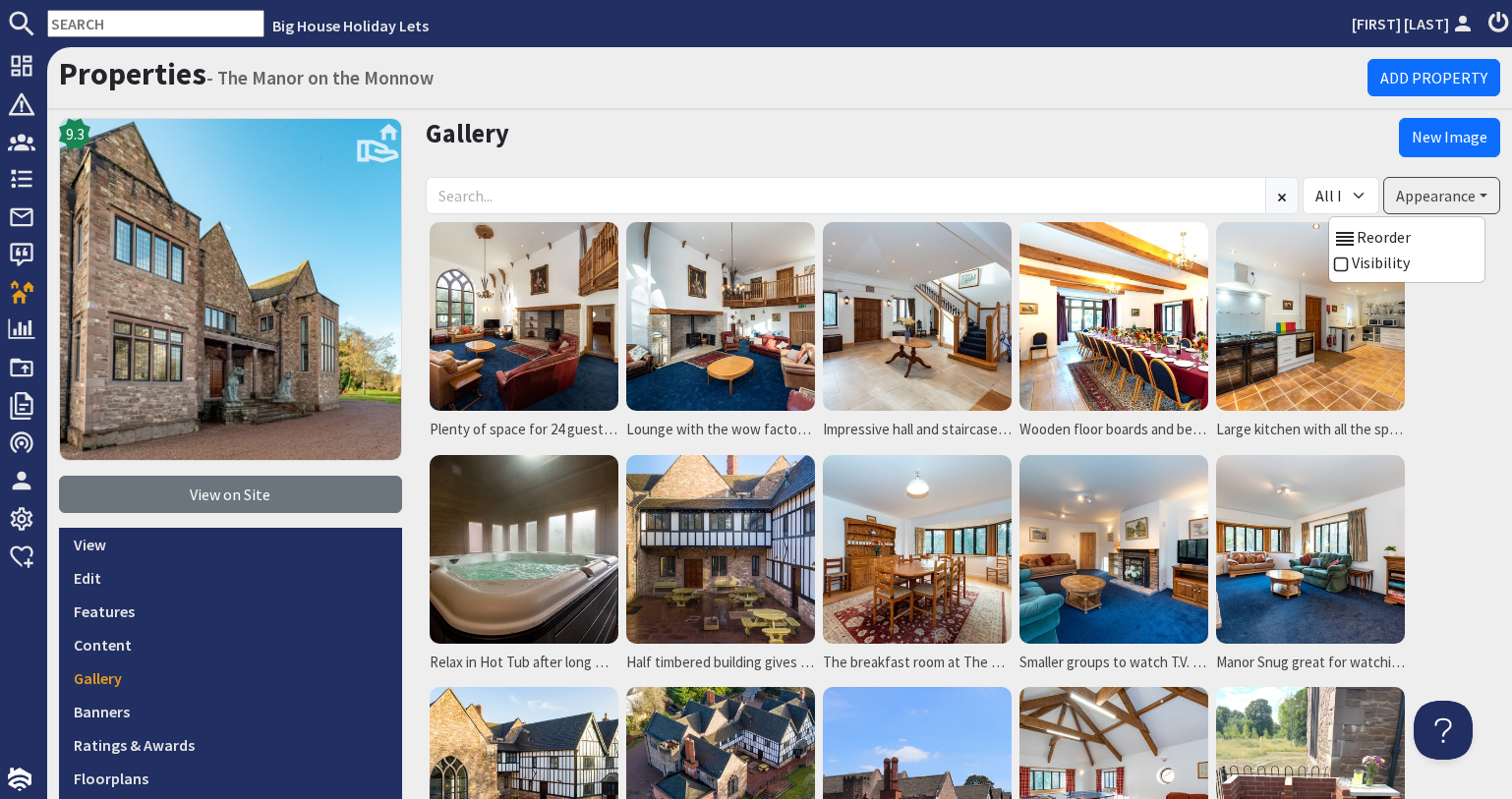 click on "Properties  - The Manor on the Monnow
Add Property
9.3
View on Site
View
Edit
Features
Content
Gallery
Banners
Ratings & Awards
Floorplans
Rooms
Equipment
Prices and Availability
Extras
Links
Videos
Remote Calendars
Gallery
New Image
All Images Visible
Not Visible
Appearance
Reorder
Visibility" at bounding box center [780, 1318] 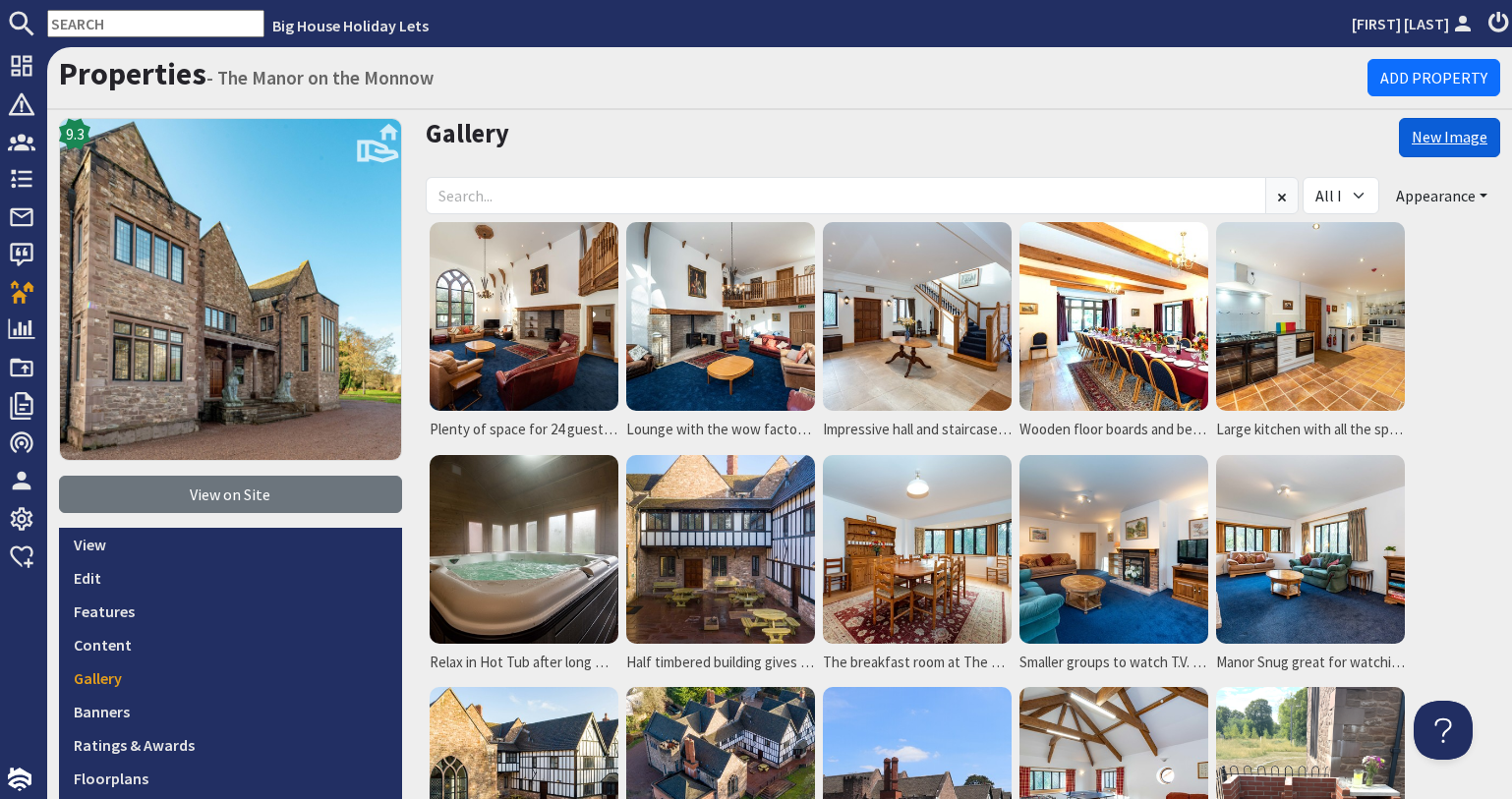 click on "New Image" at bounding box center (1449, 138) 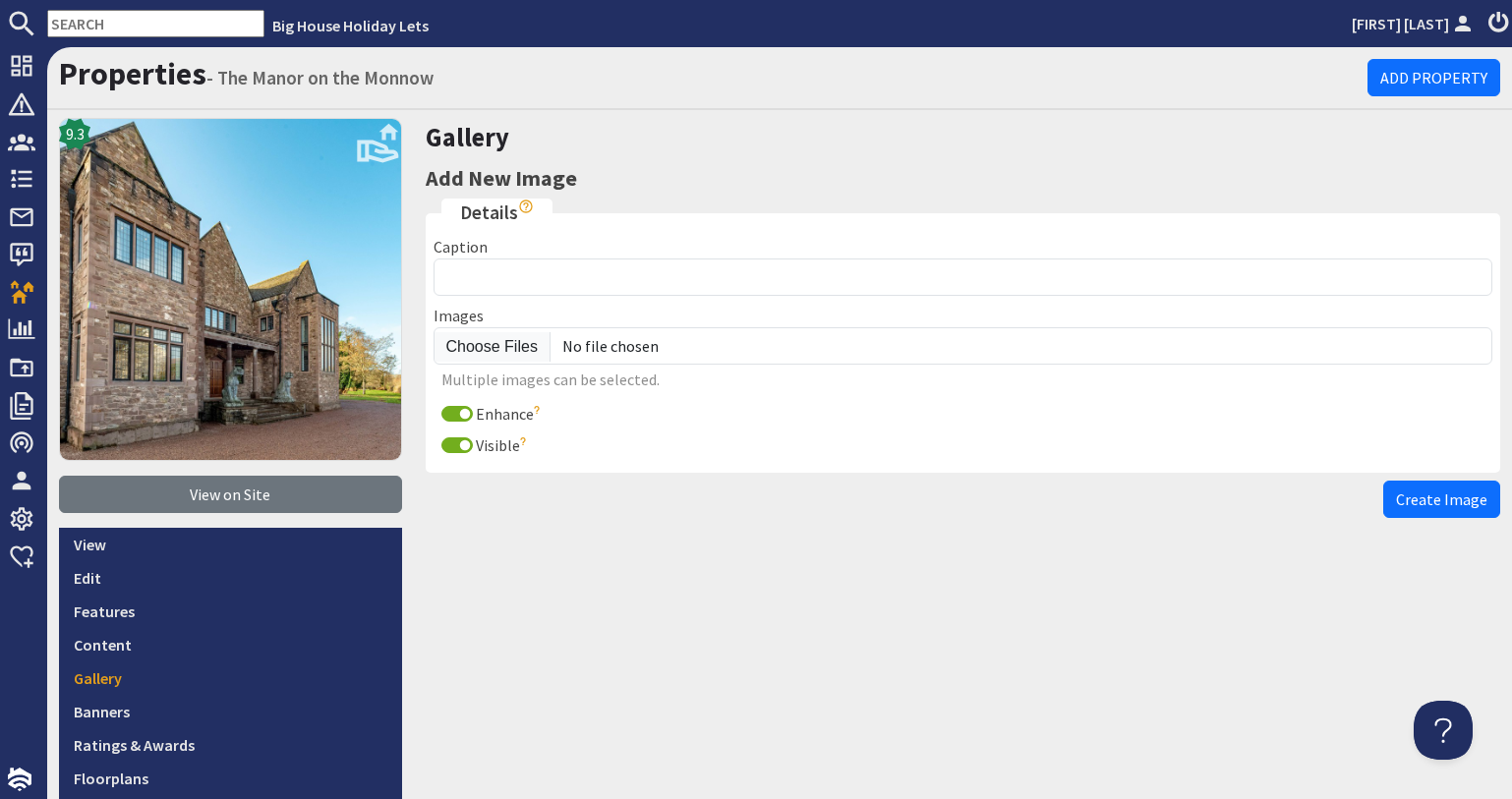 scroll, scrollTop: 0, scrollLeft: 0, axis: both 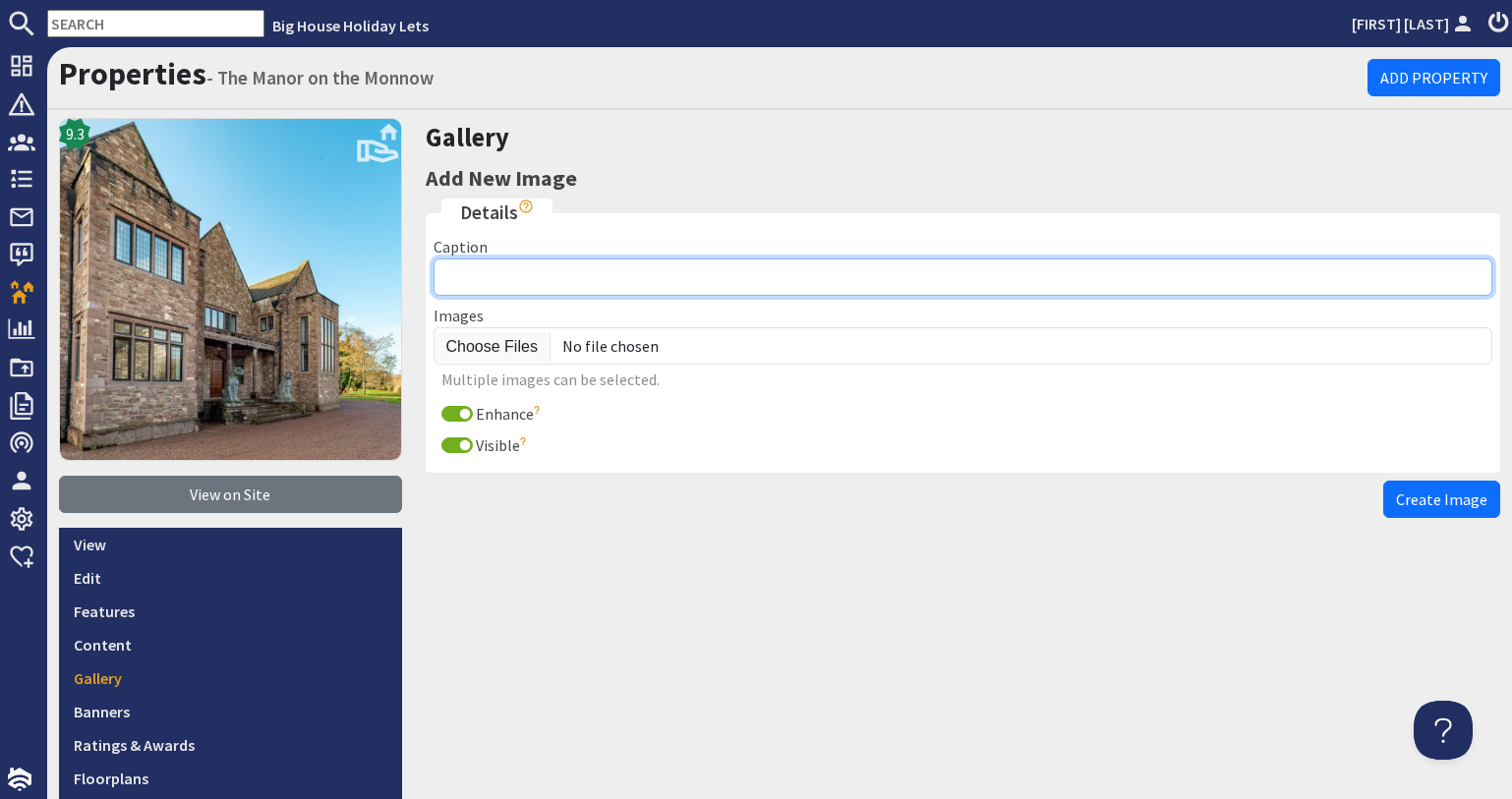click on "Caption" at bounding box center (963, 277) 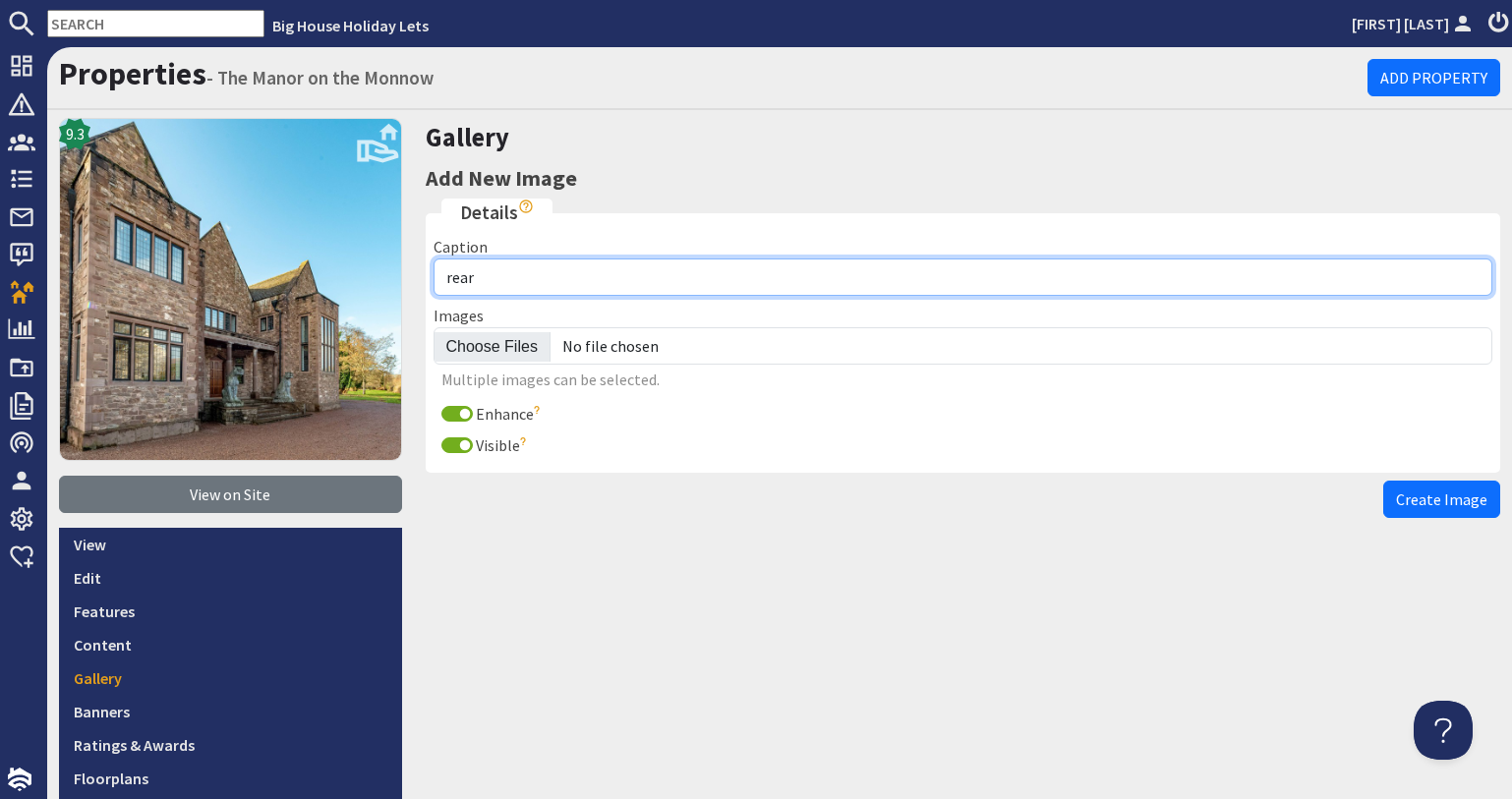type on "rear garden" 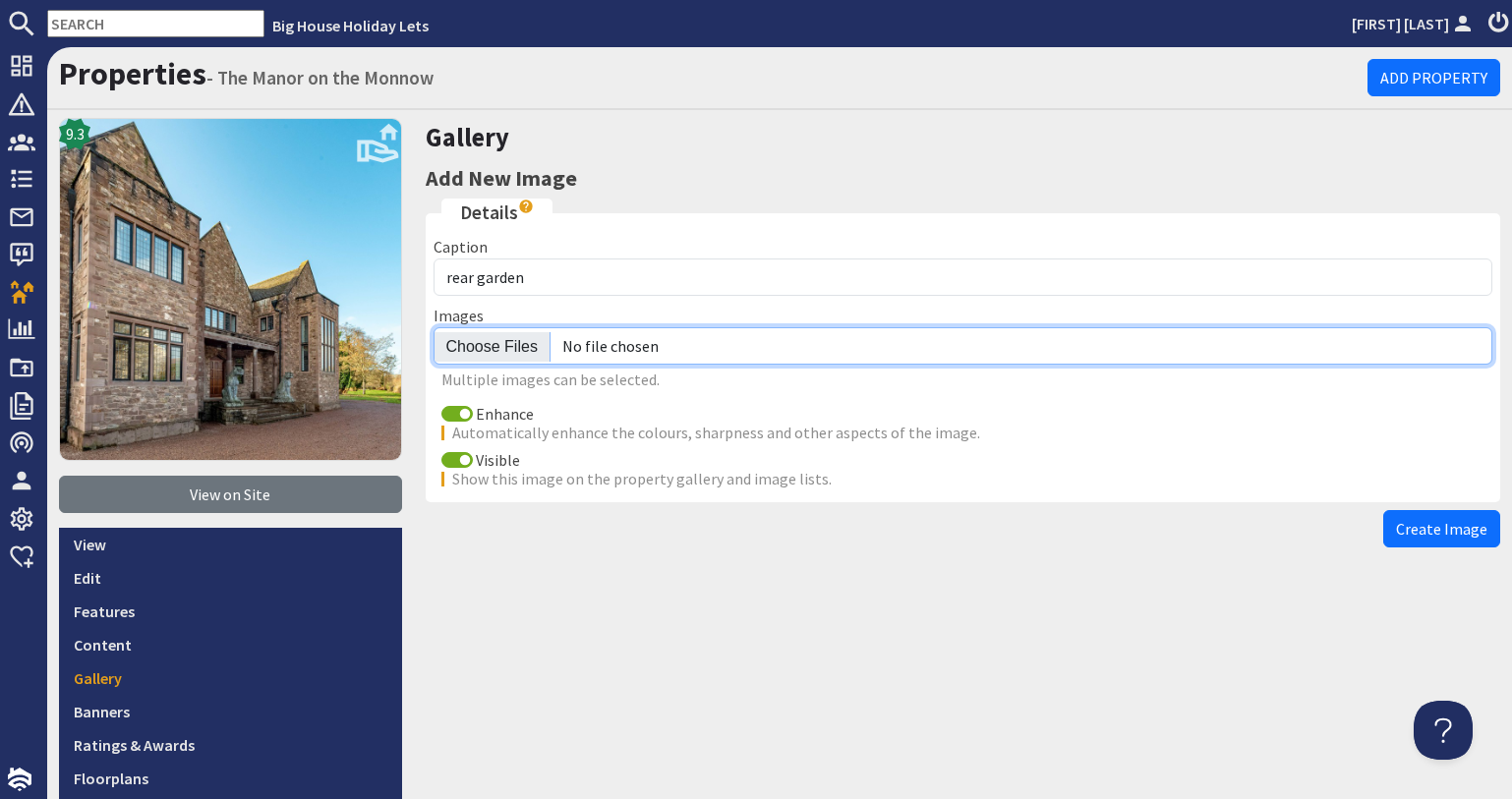click at bounding box center [963, 346] 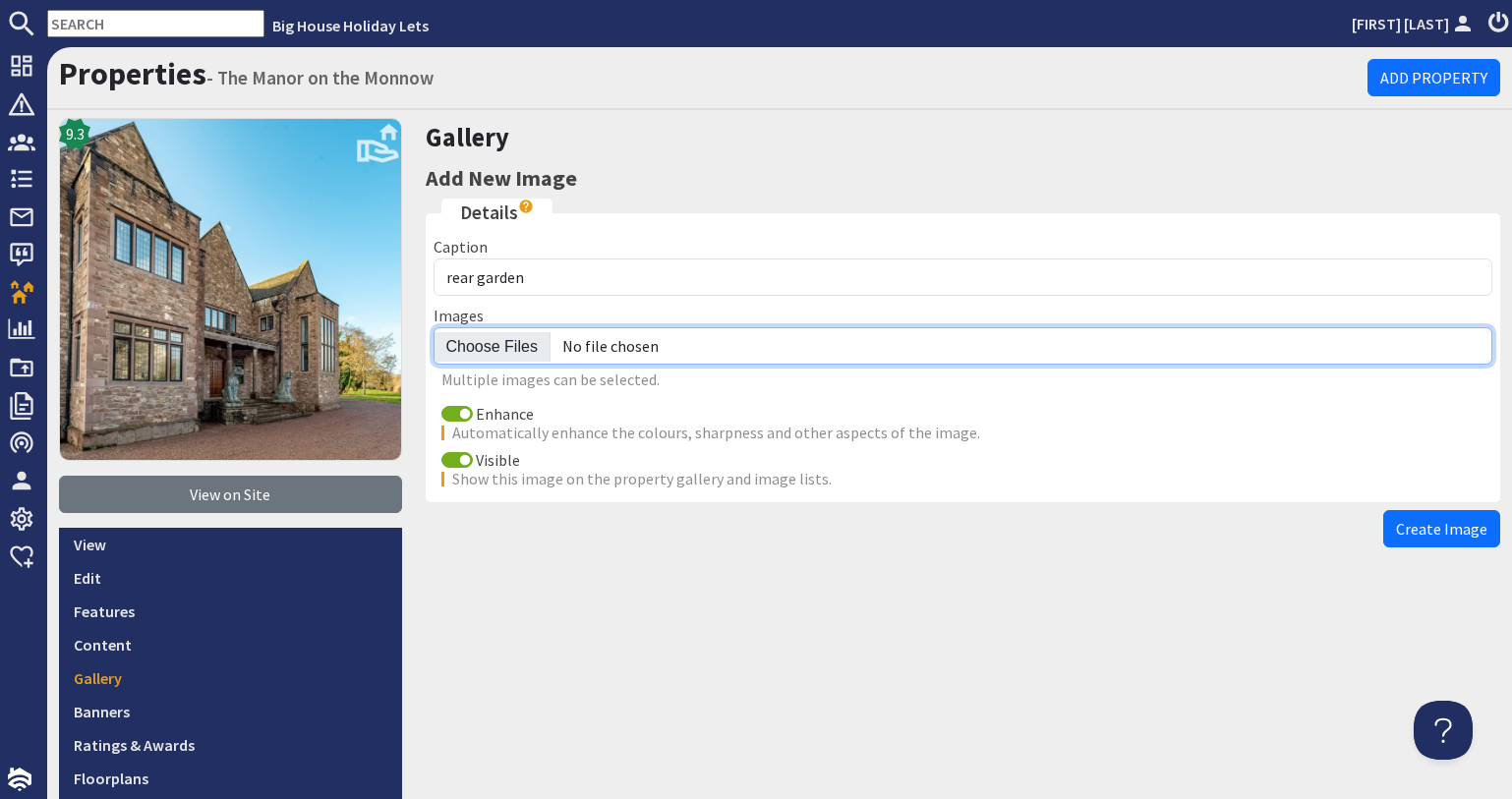 type on "C:\fakepath\mm outside.jpg" 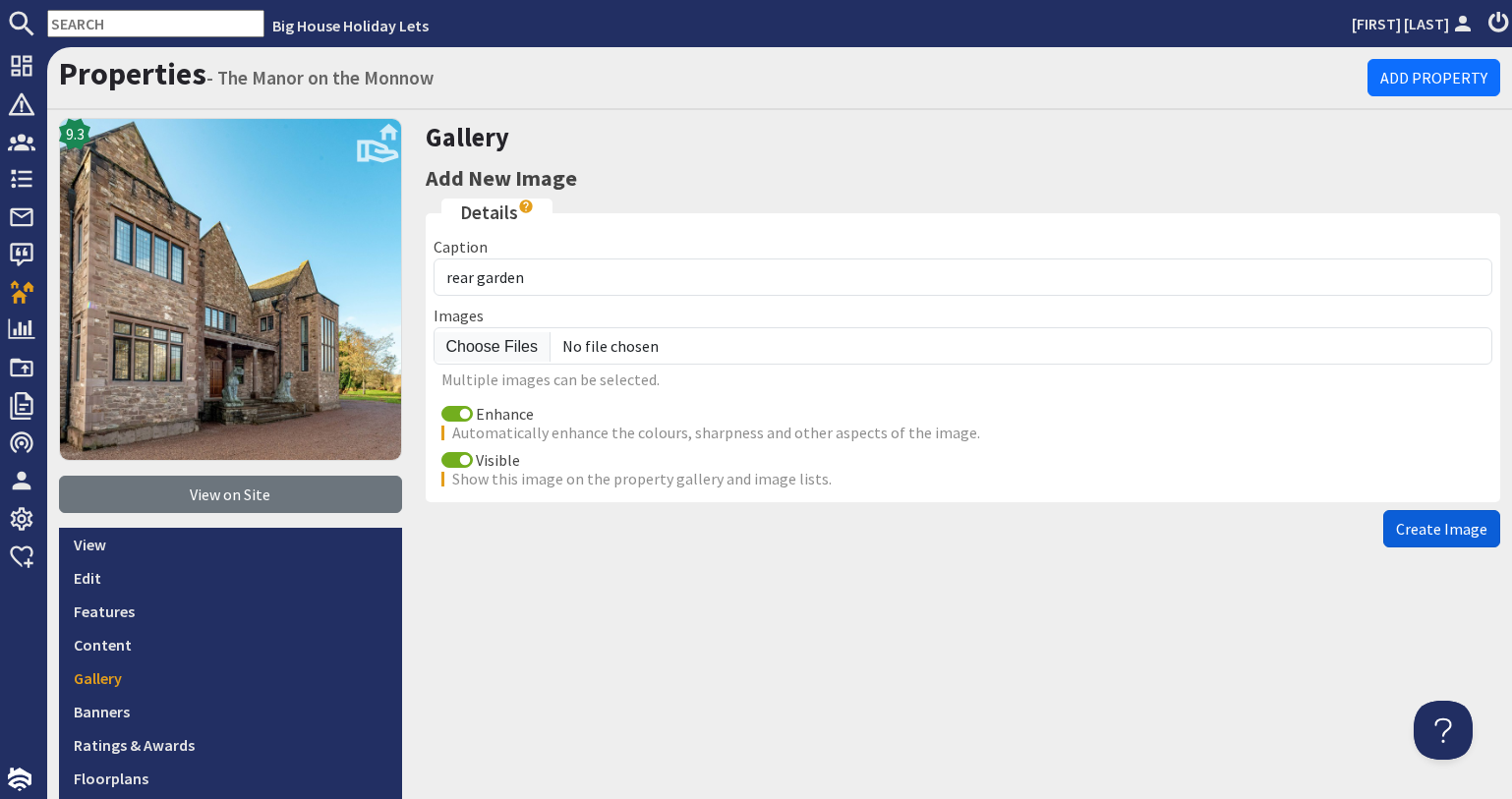 click on "Create Image" at bounding box center [1441, 529] 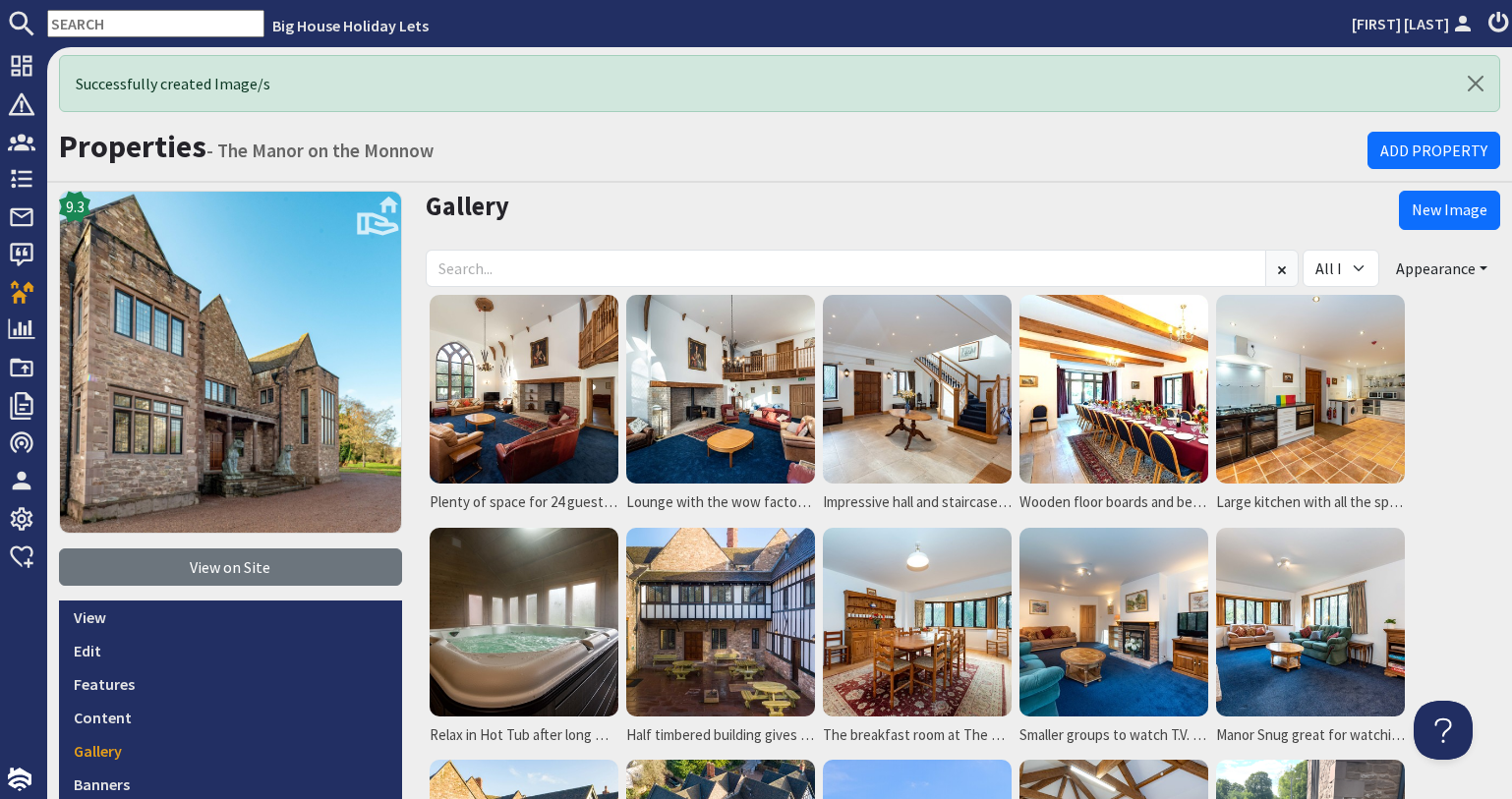 scroll, scrollTop: 0, scrollLeft: 0, axis: both 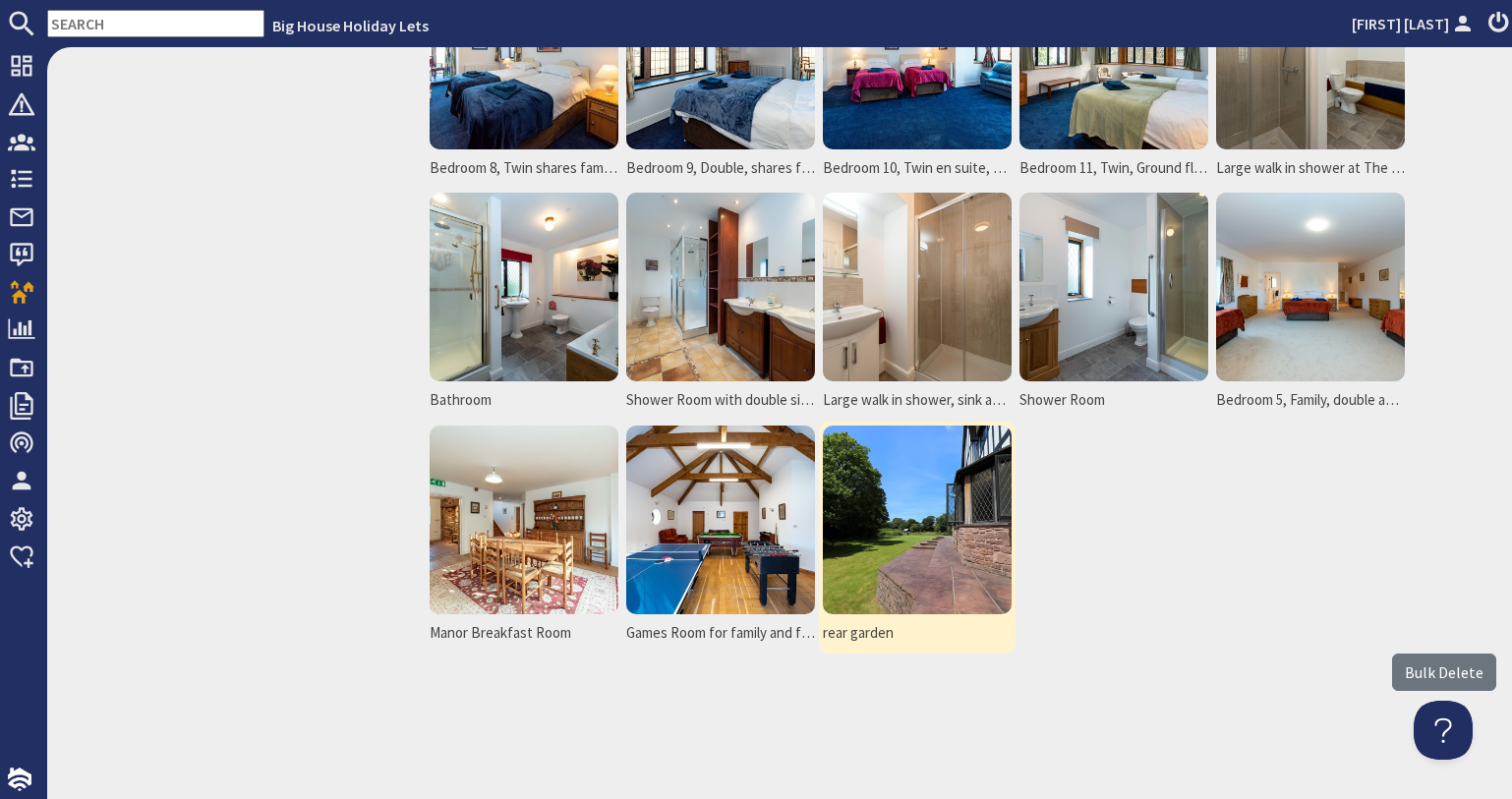 drag, startPoint x: 923, startPoint y: 587, endPoint x: 909, endPoint y: 577, distance: 17.20465 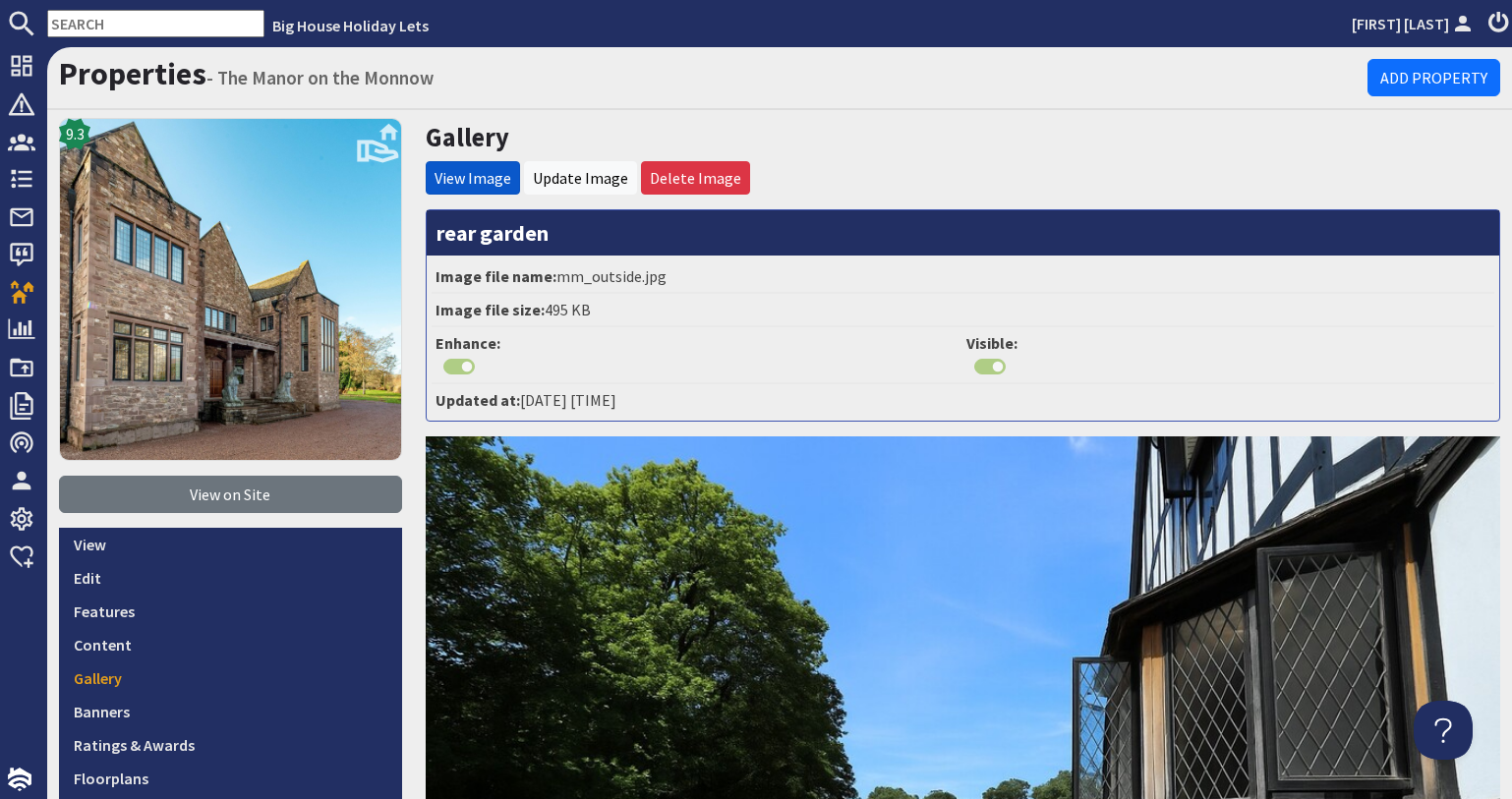 scroll, scrollTop: 0, scrollLeft: 0, axis: both 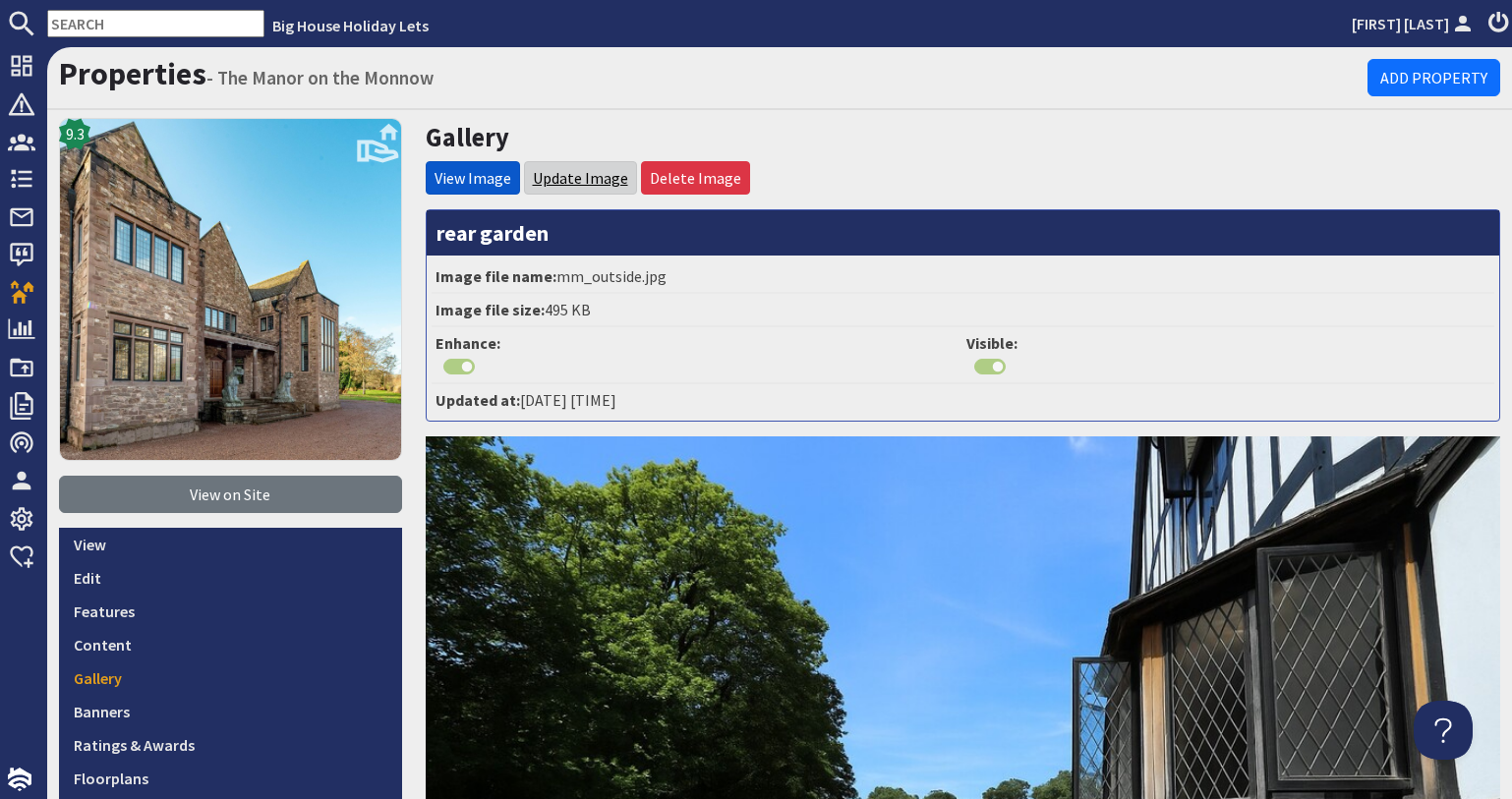 click on "Update Image" at bounding box center (580, 178) 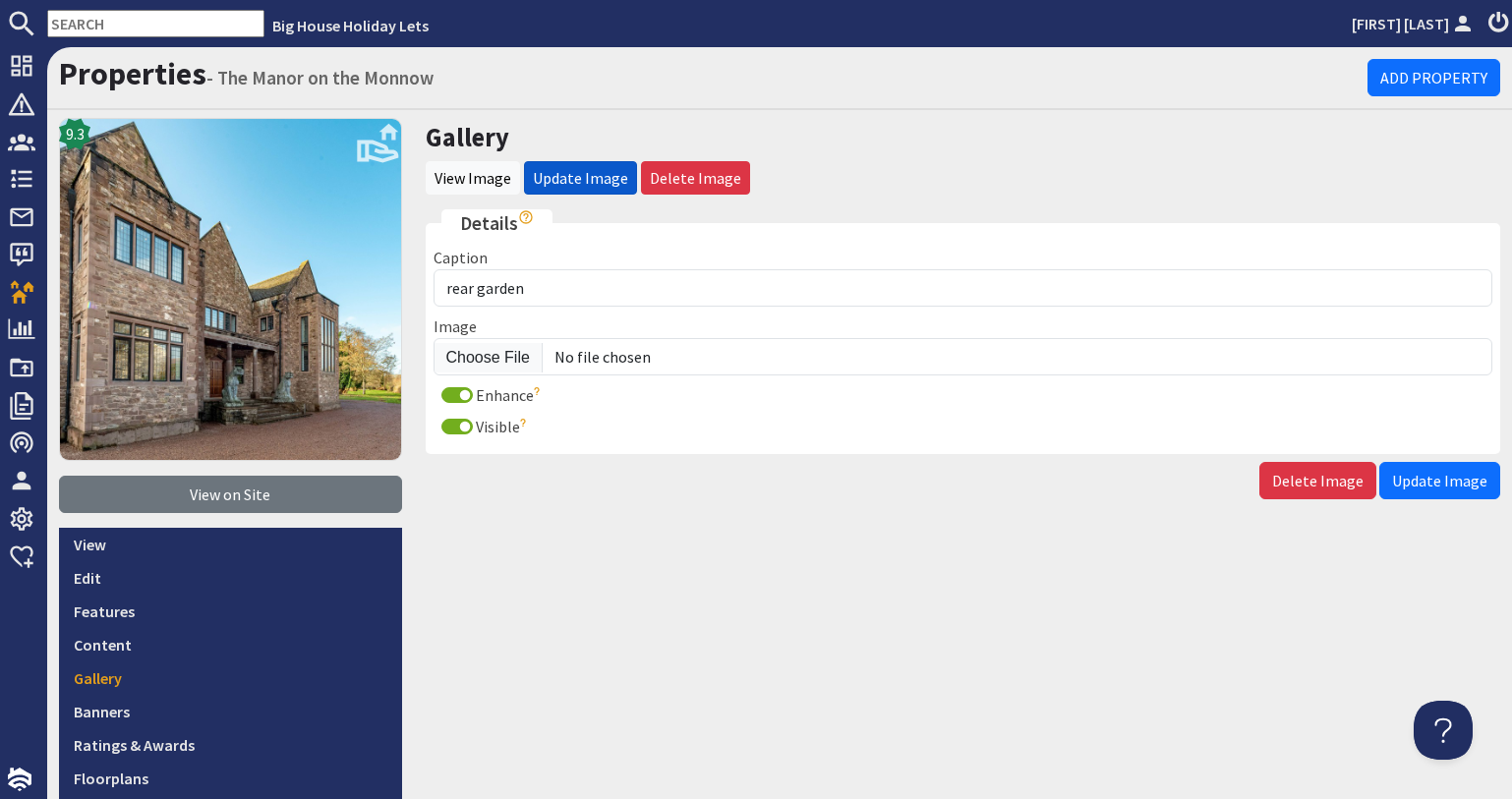 scroll, scrollTop: 0, scrollLeft: 0, axis: both 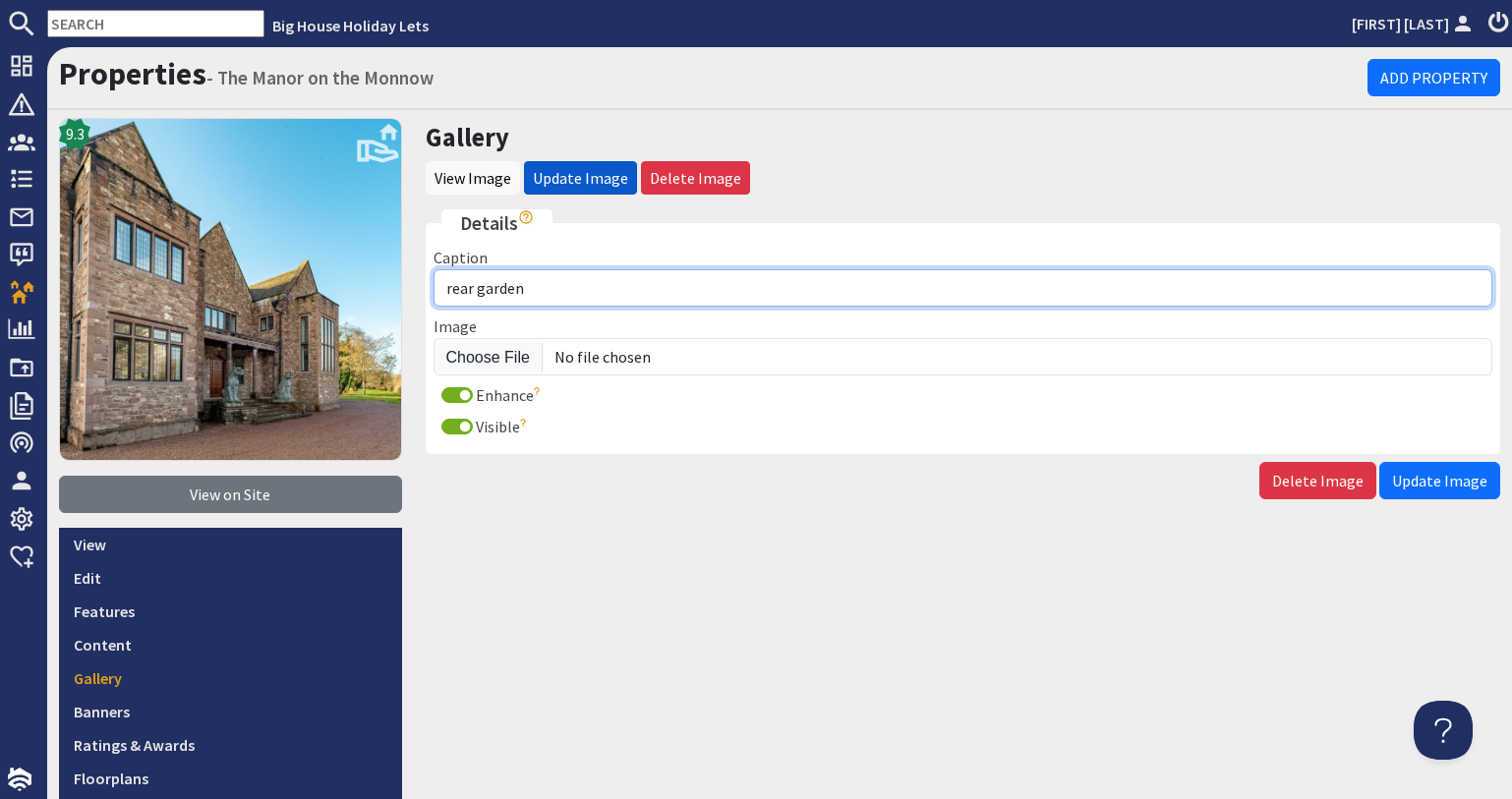 drag, startPoint x: 580, startPoint y: 286, endPoint x: 432, endPoint y: 274, distance: 148.48569 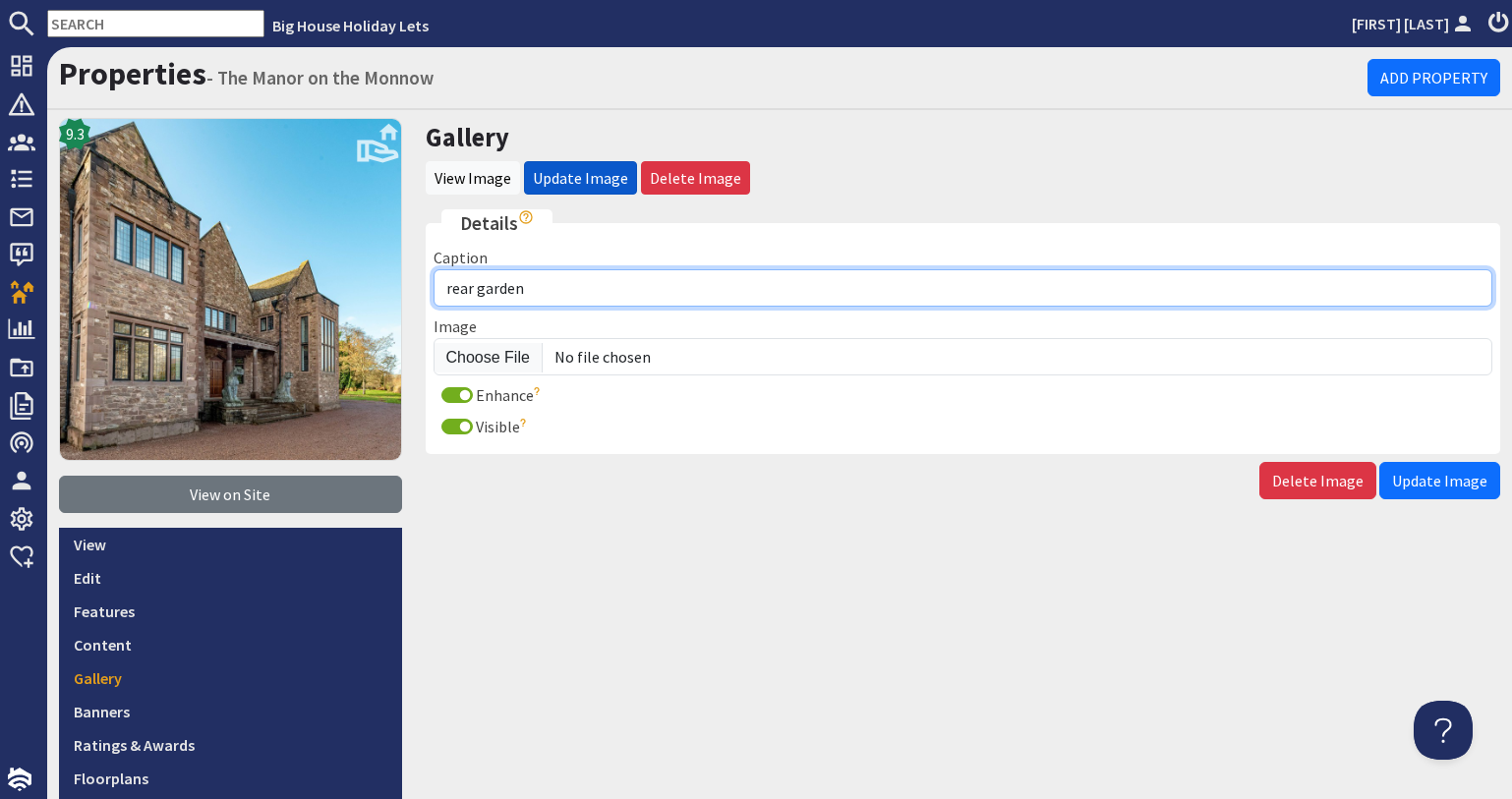 click on "rear garden" at bounding box center [963, 288] 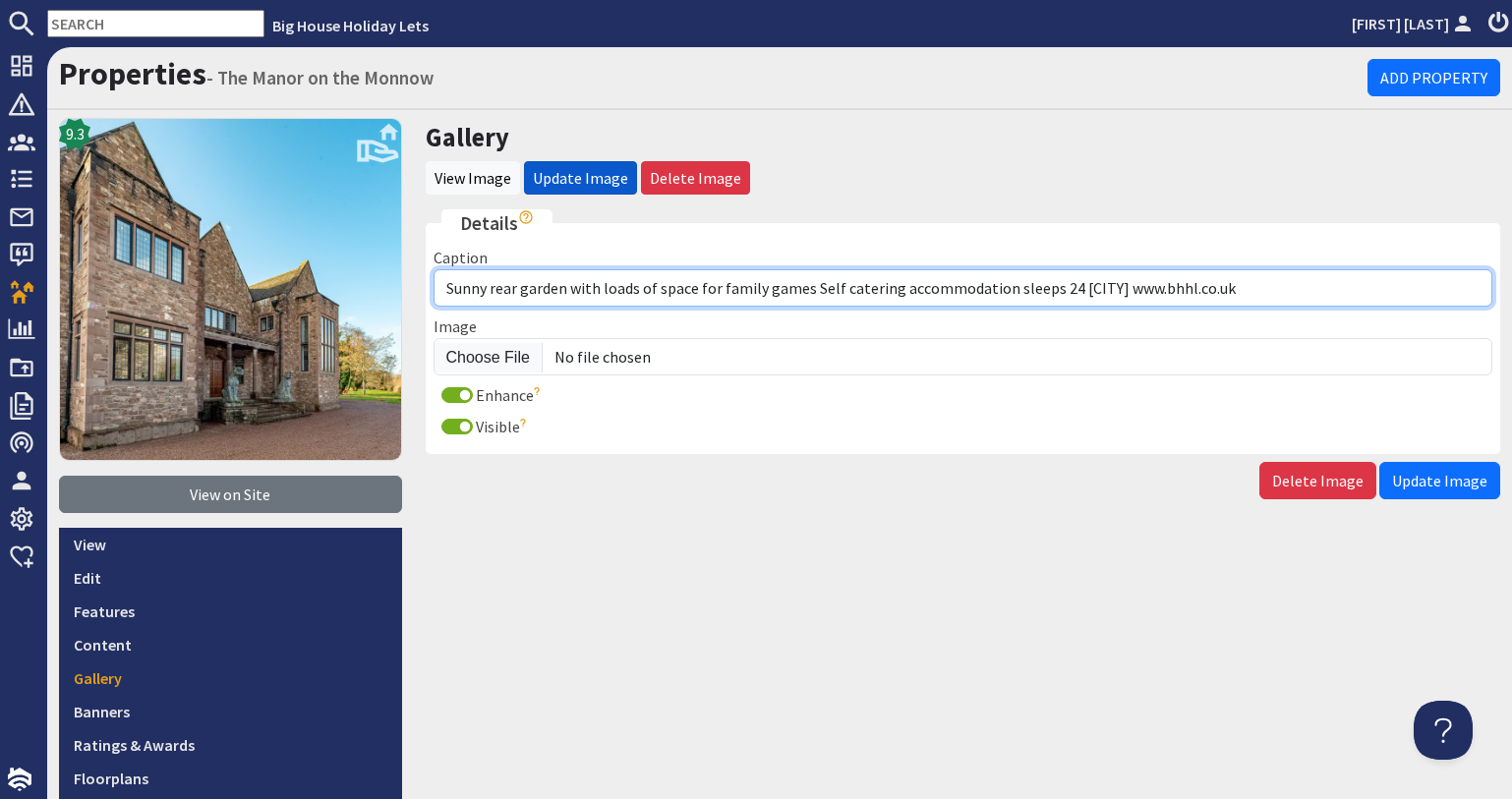 drag, startPoint x: 799, startPoint y: 293, endPoint x: 760, endPoint y: 292, distance: 39.012818 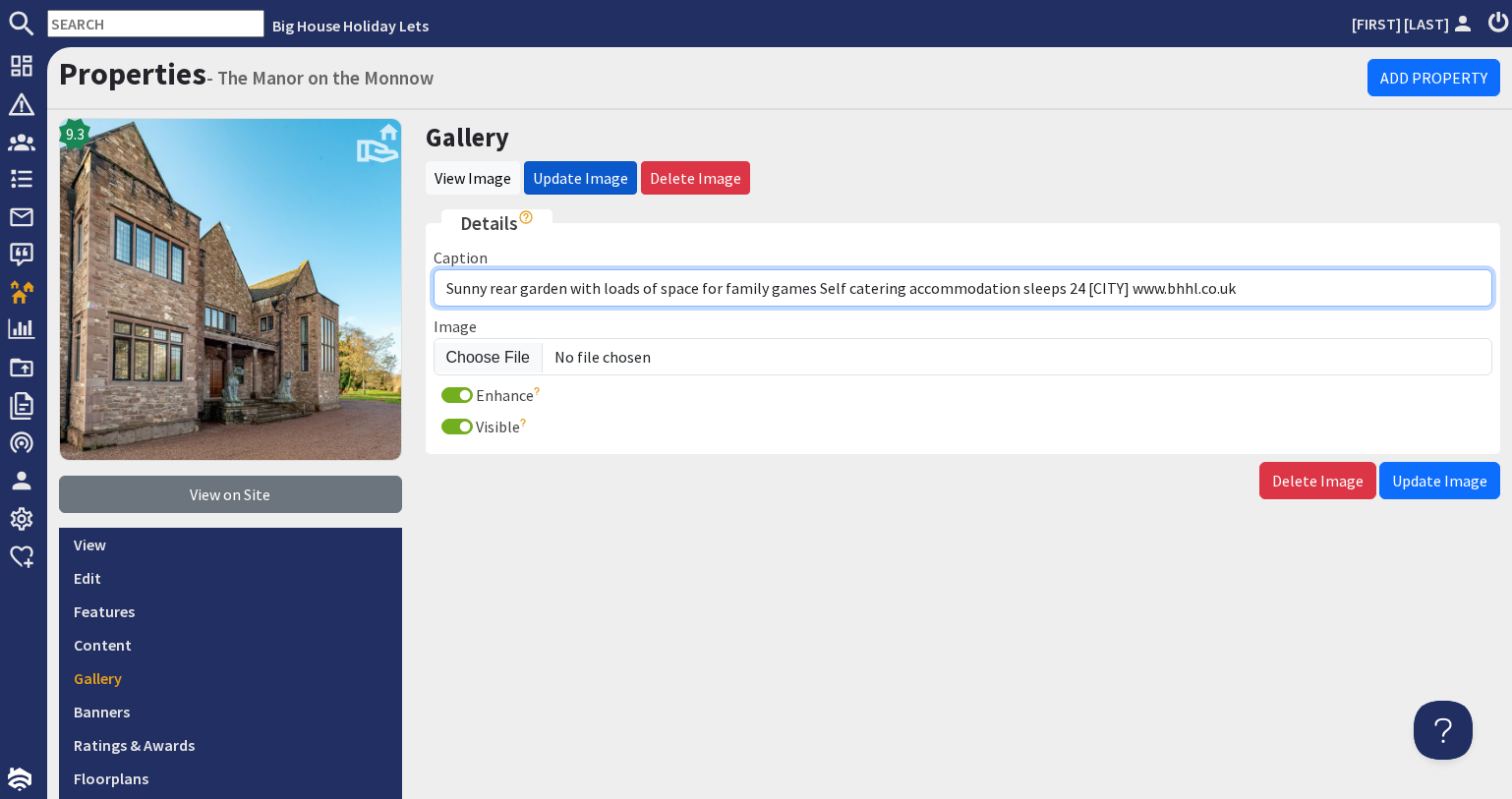 click on "Sunny rear garden with loads of space for family games Self catering accommodation sleeps 24 [CITY] www.bhhl.co.uk" at bounding box center [963, 288] 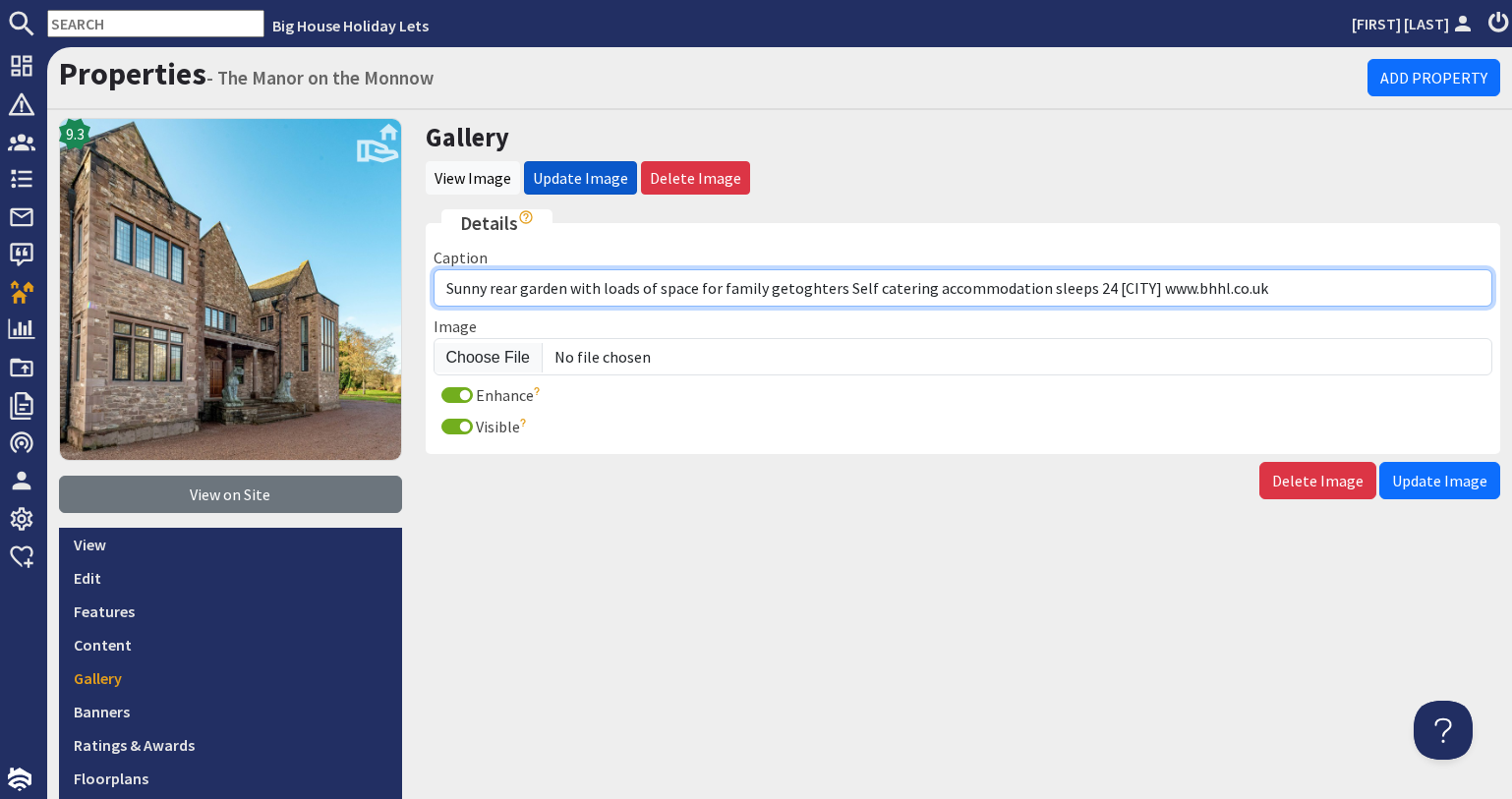 click on "Sunny rear garden with loads of space for family getoghters Self catering accommodation sleeps 24 [CITY] www.bhhl.co.uk" at bounding box center (963, 288) 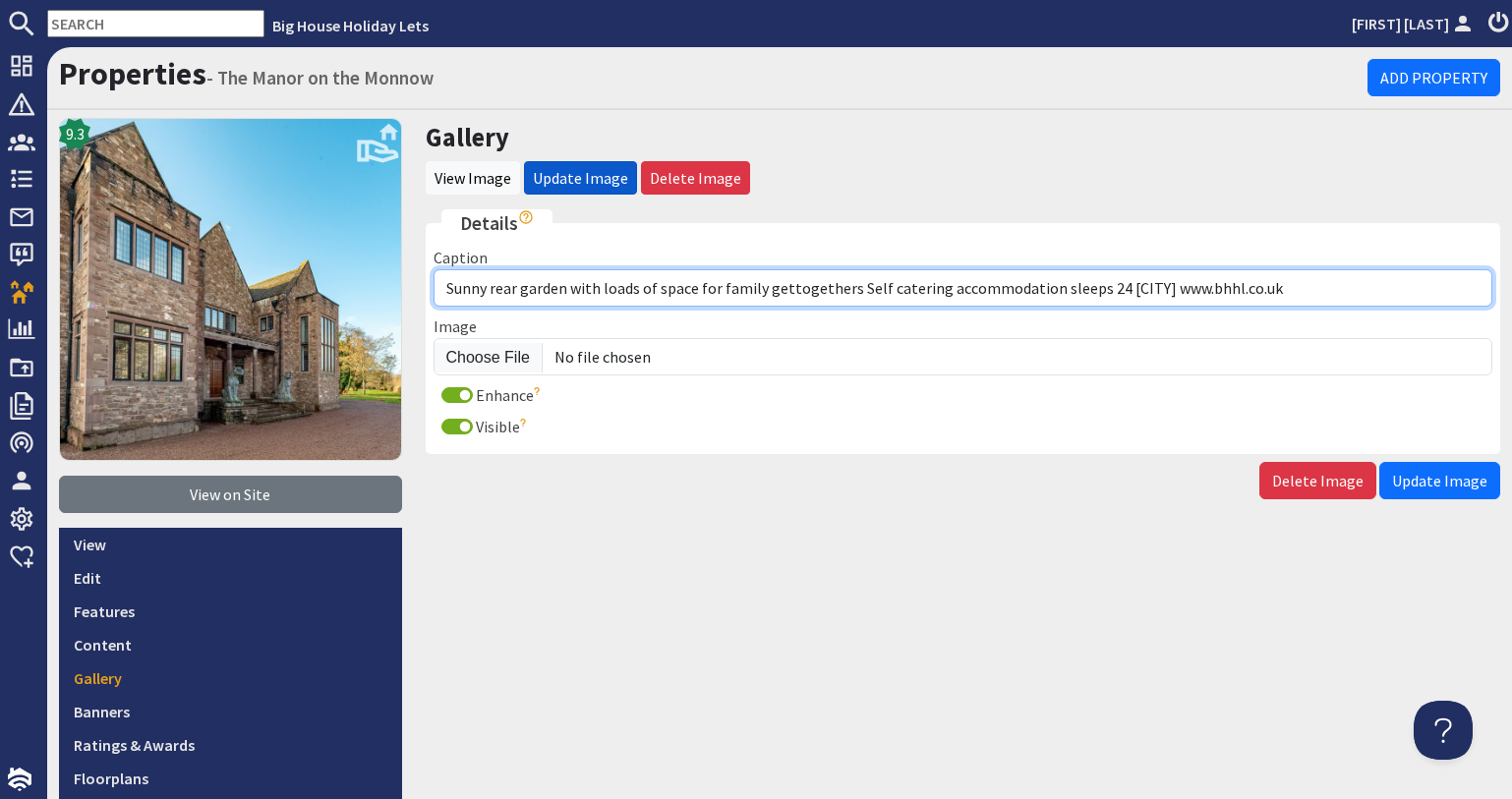 click on "Sunny rear garden with loads of space for family gettogethers Self catering accommodation sleeps 24 [CITY] www.bhhl.co.uk" at bounding box center (963, 288) 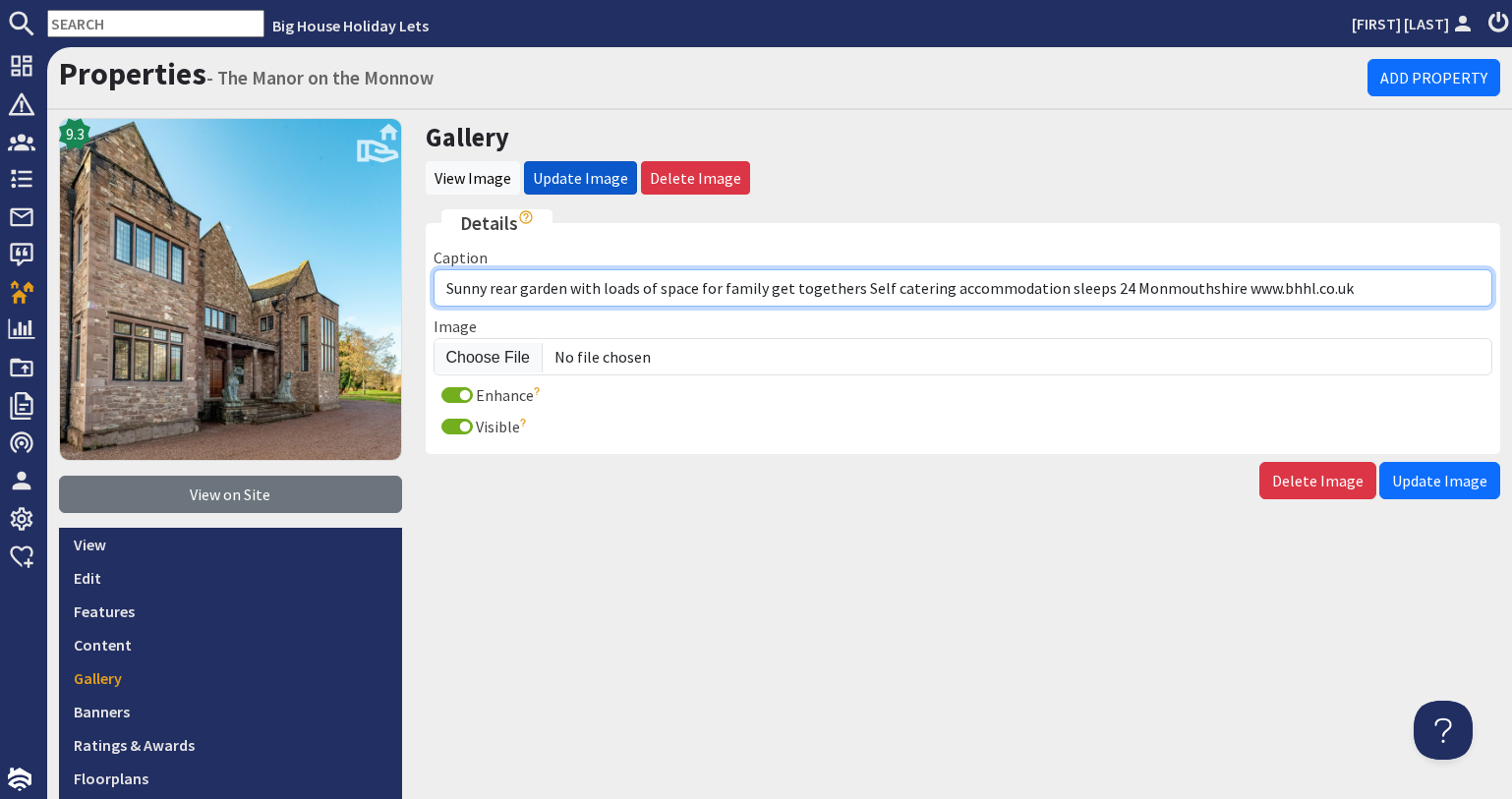 type on "Sunny rear garden with loads of space for family get togethers Self catering accommodation sleeps 24 Monmouthshire www.bhhl.co.uk" 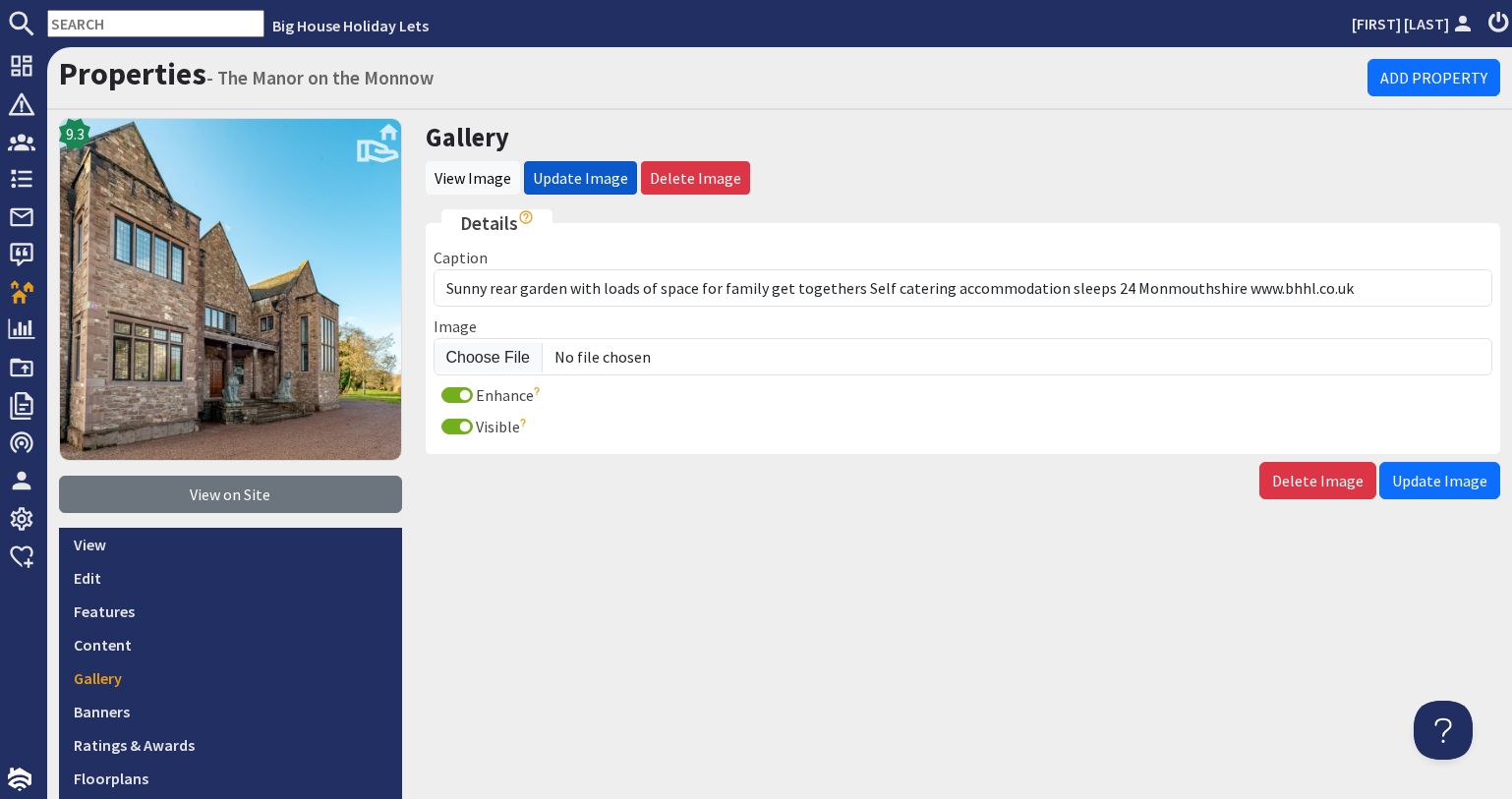 click on "Gallery
View Image
Update Image
Delete Image
Details
Caption Sunny rear garden with loads of space for family get togethers Self catering accommodation sleeps 24 [CITY] www.bhhl.co.uk
Image
Enhance Automatically enhance the colours, sharpness and other aspects of the image.
Visible Show this image on the property gallery and image lists.
Delete Image
Update Image" at bounding box center [963, 573] 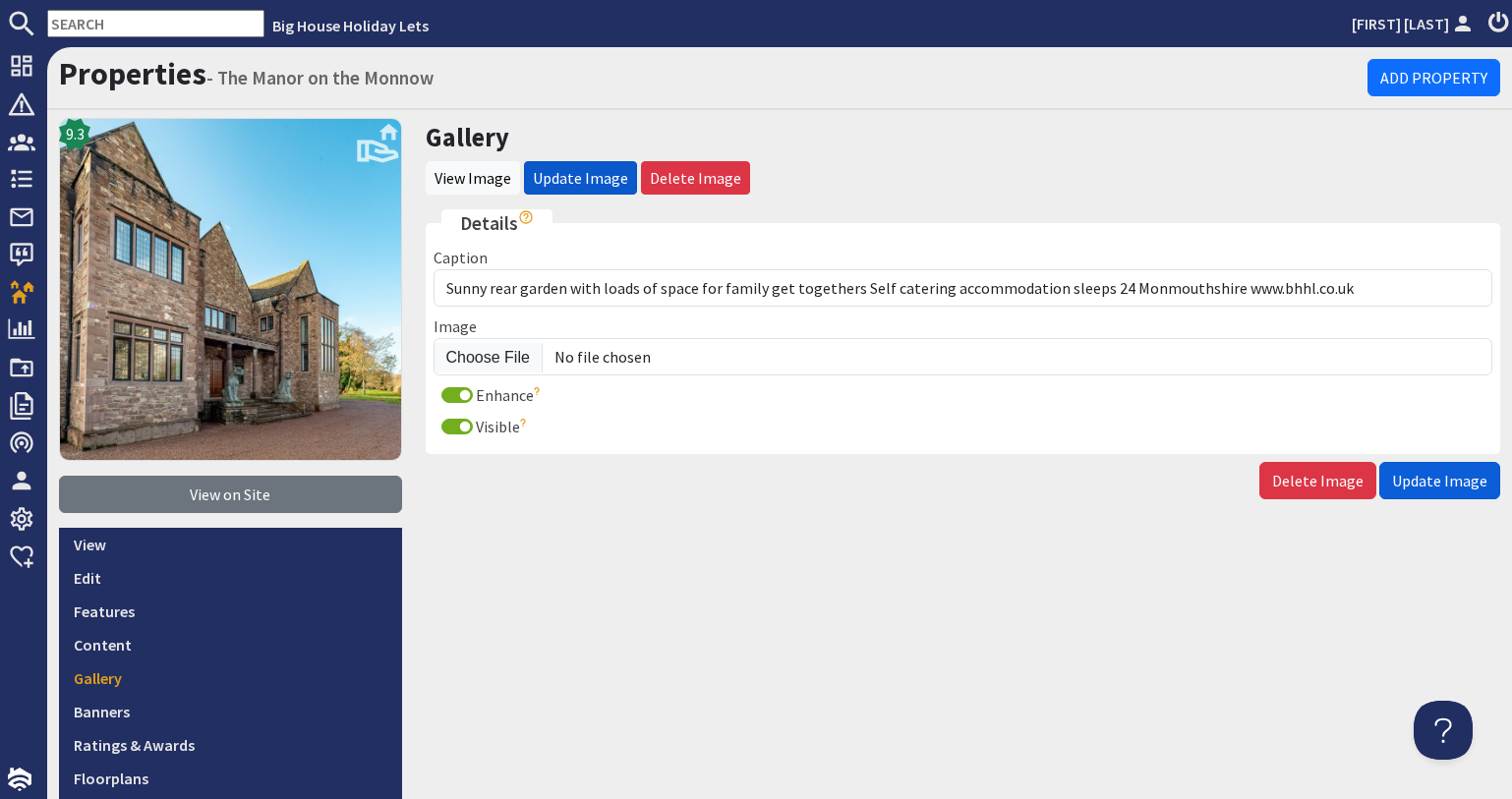 click on "Update Image" at bounding box center [1439, 481] 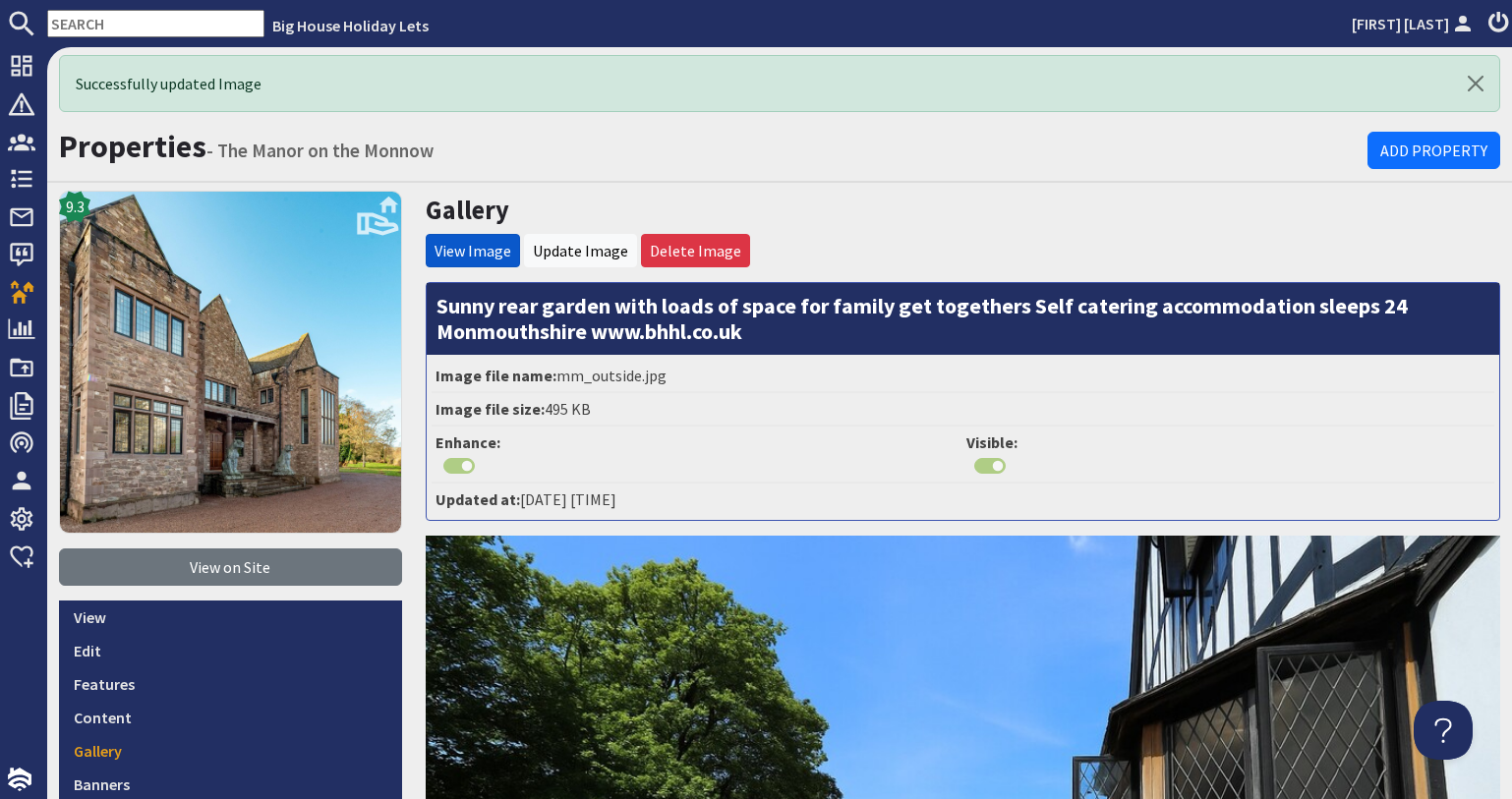 scroll, scrollTop: 0, scrollLeft: 0, axis: both 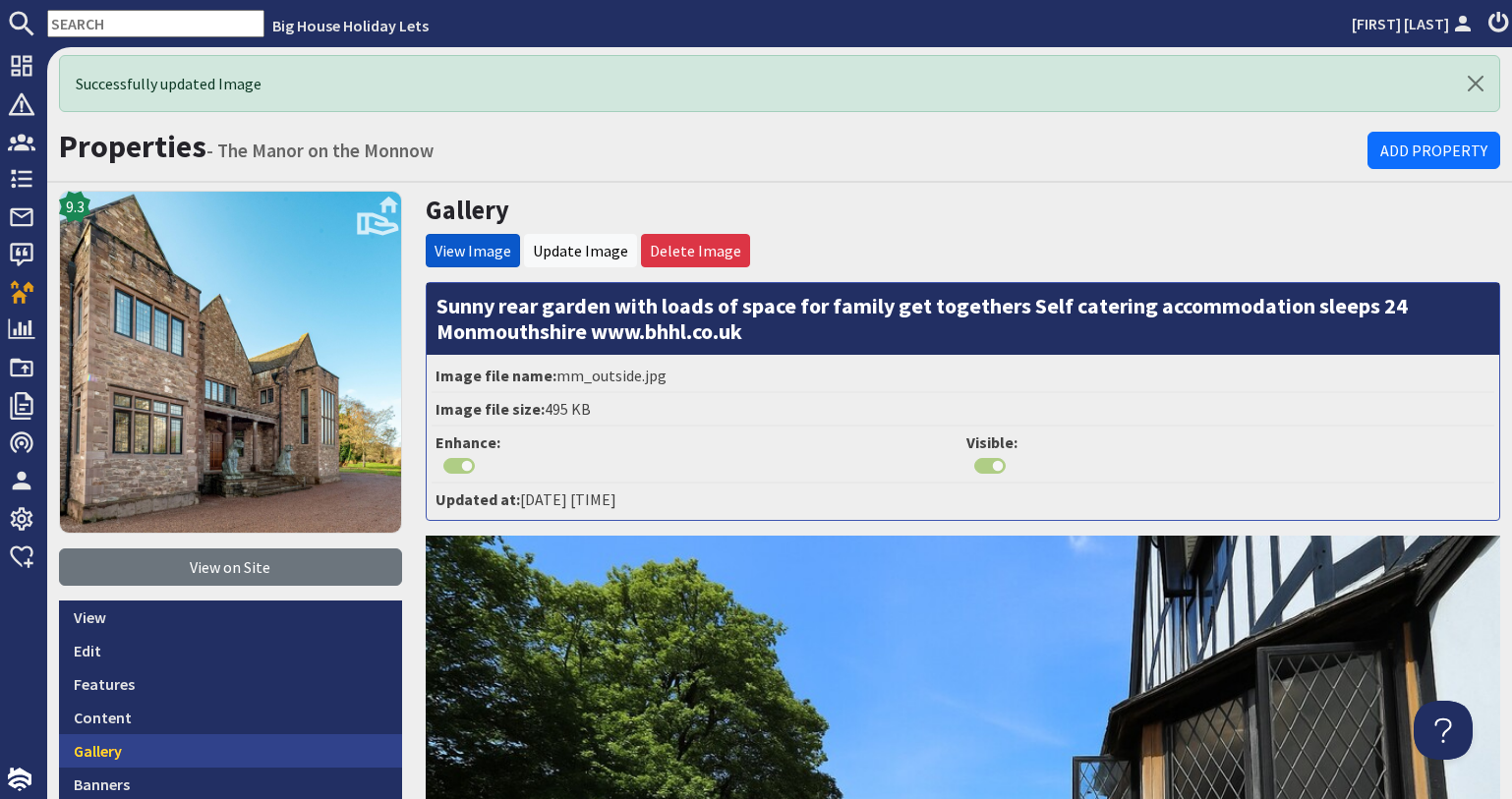 click on "Gallery" at bounding box center [230, 751] 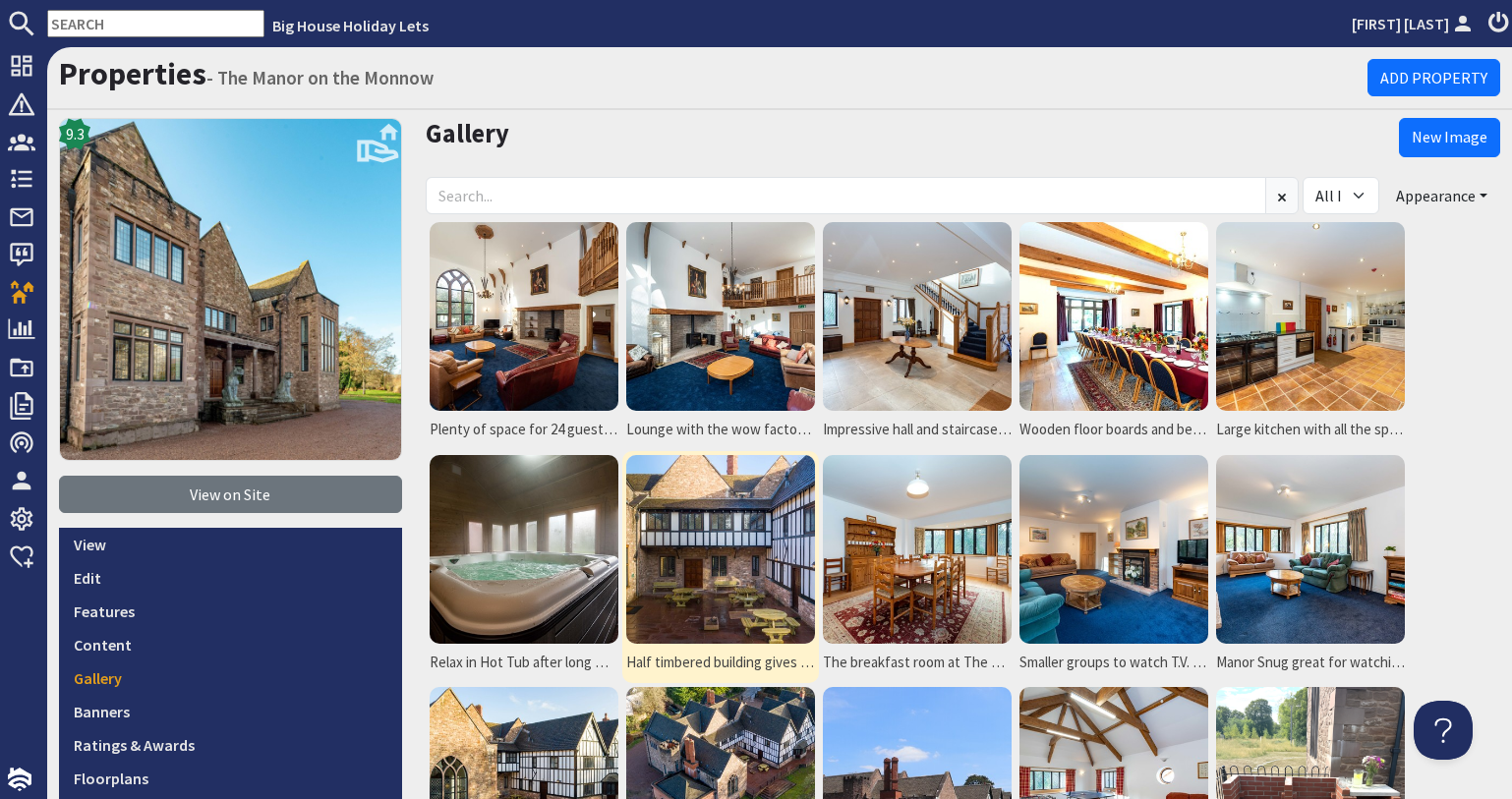 scroll, scrollTop: 0, scrollLeft: 0, axis: both 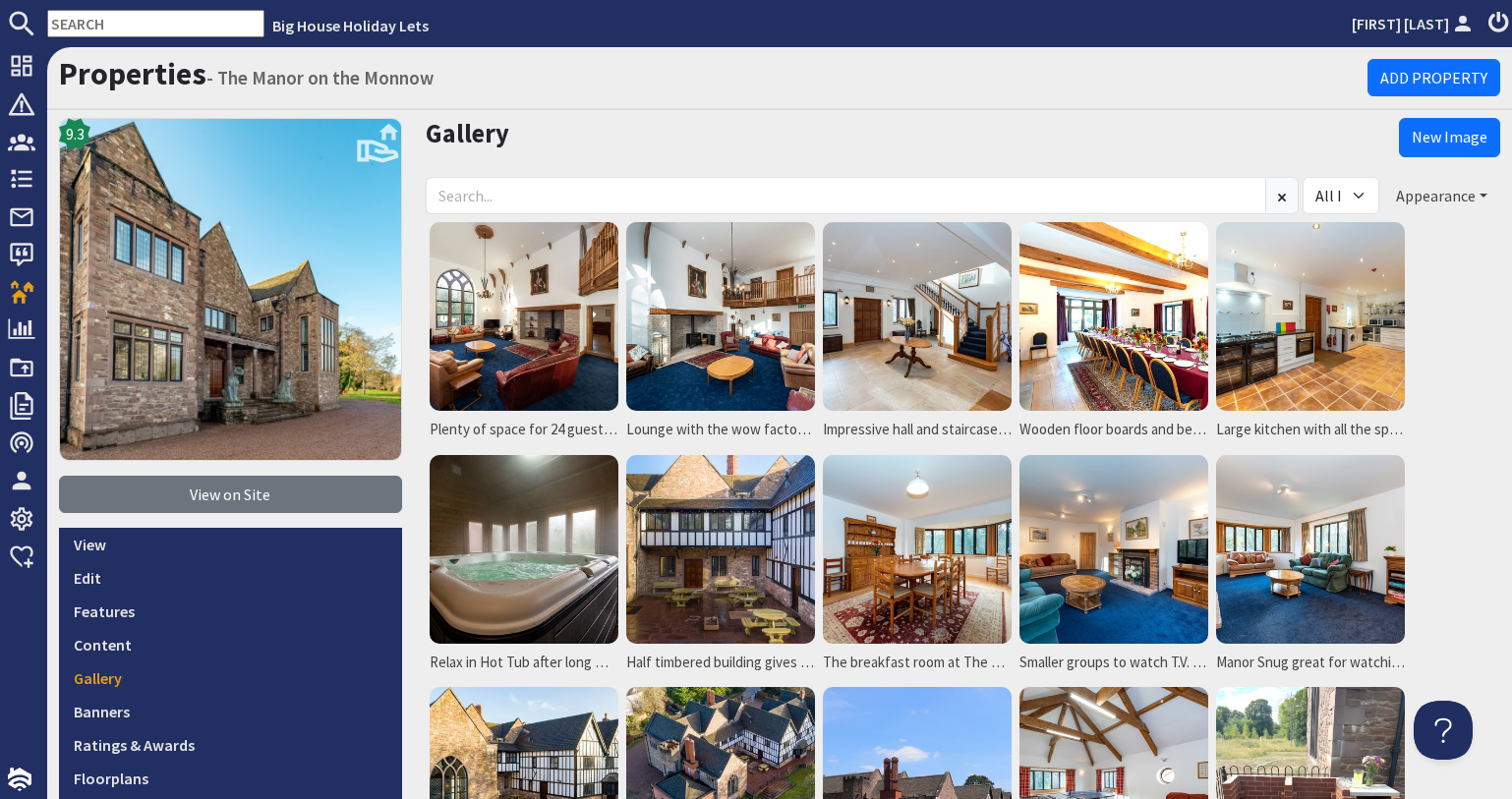 click on "Appearance" at bounding box center [1441, 196] 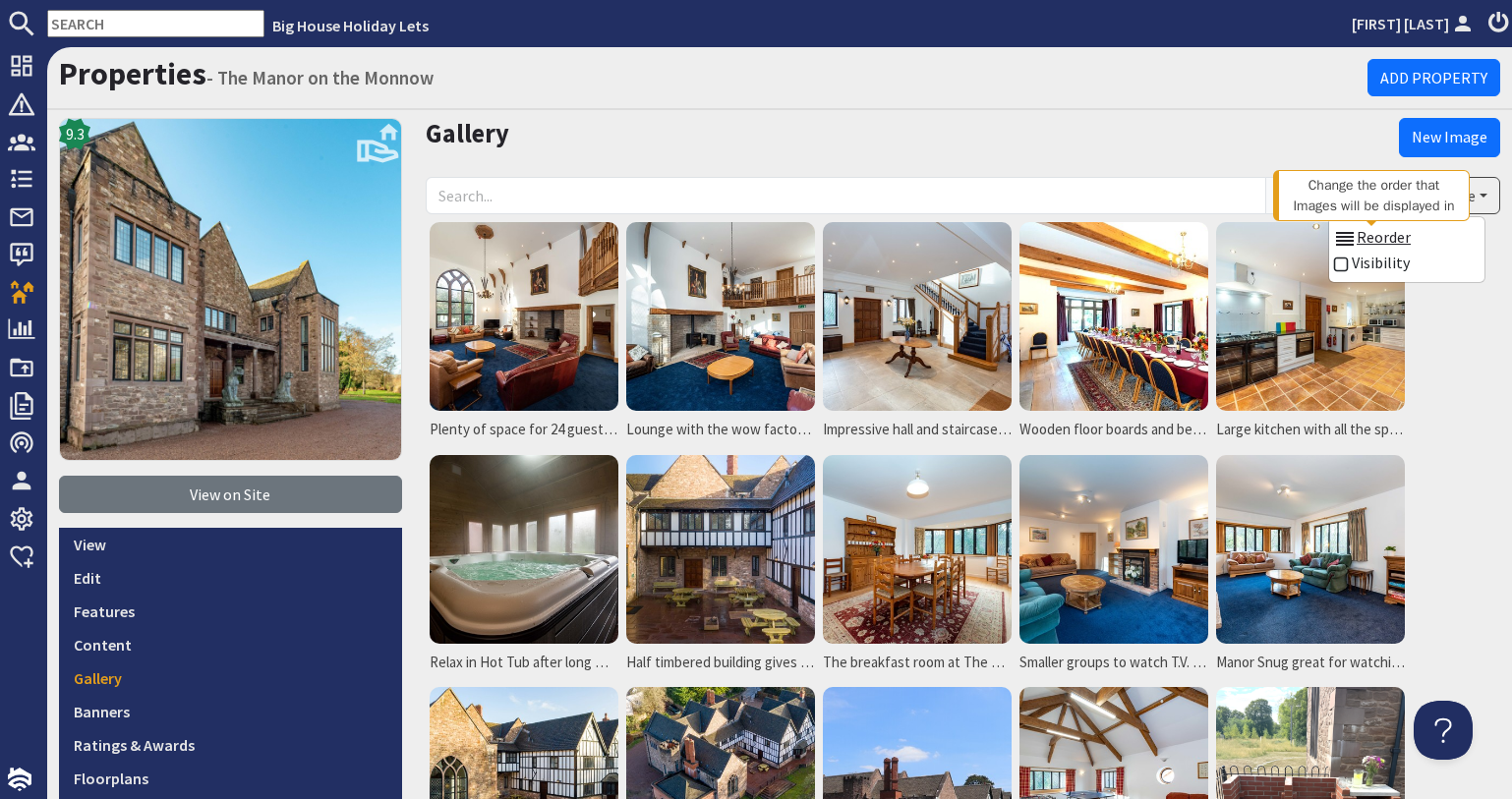 click on "Reorder" at bounding box center [1371, 237] 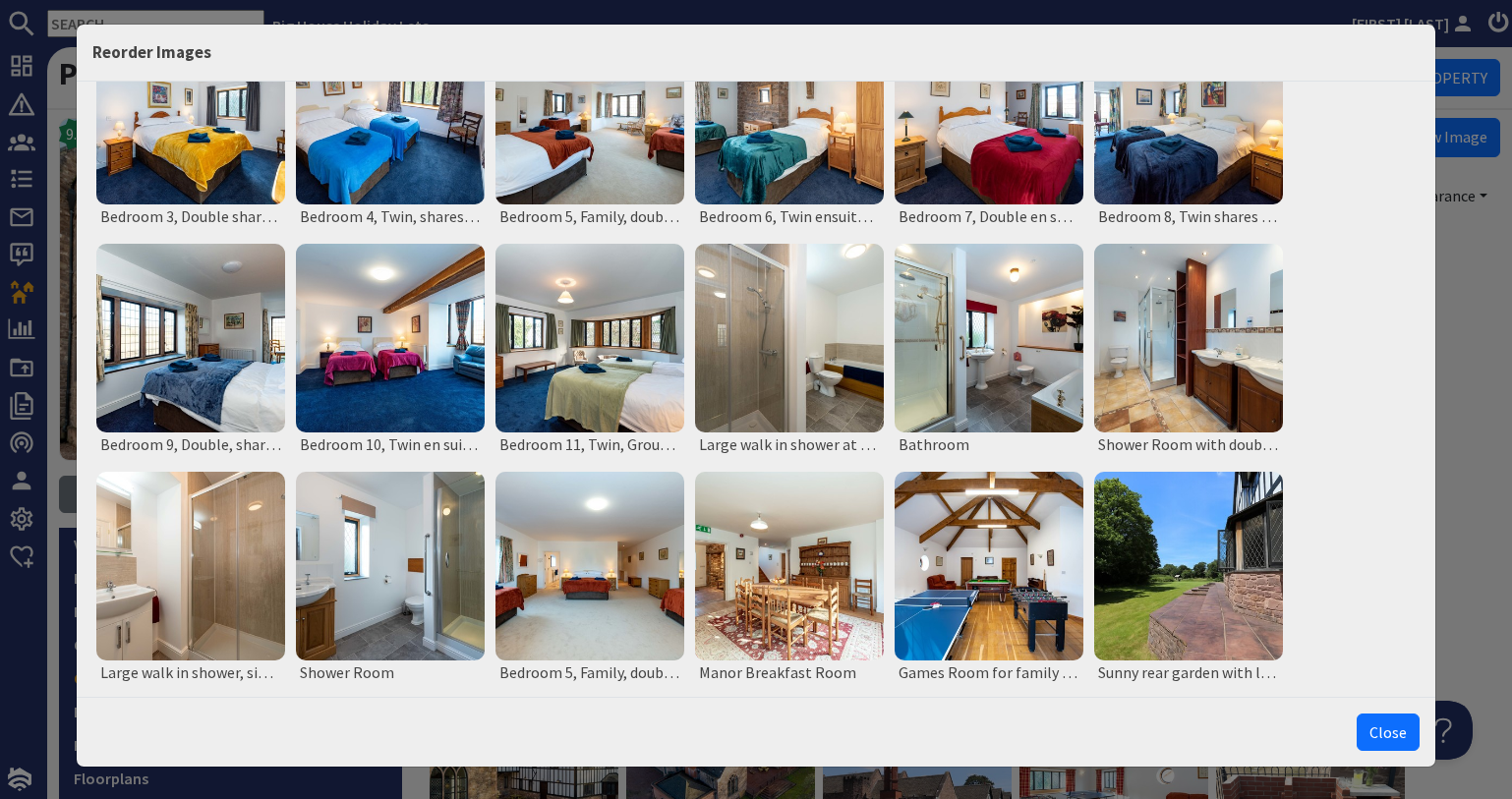 scroll, scrollTop: 1256, scrollLeft: 0, axis: vertical 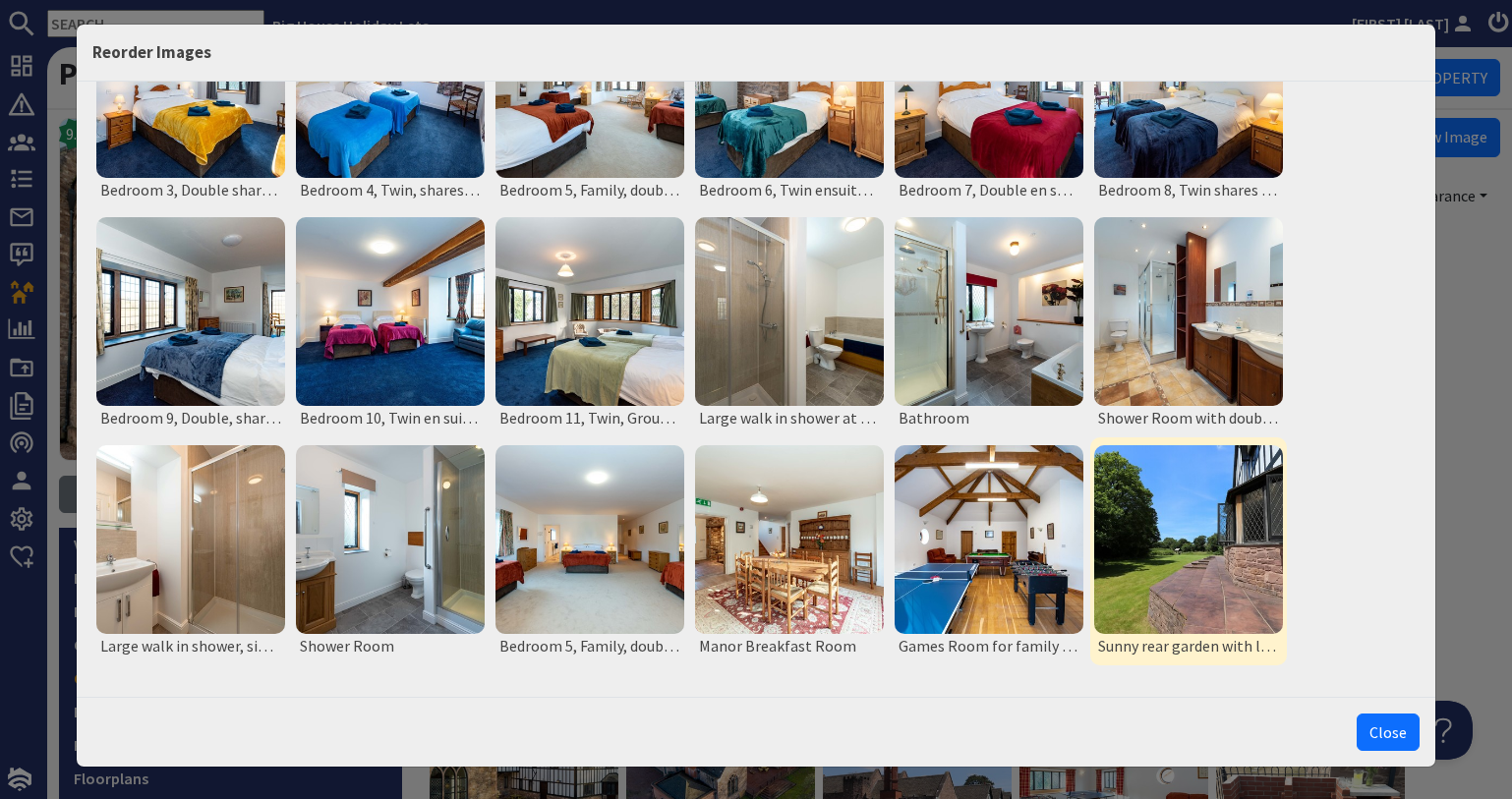 type 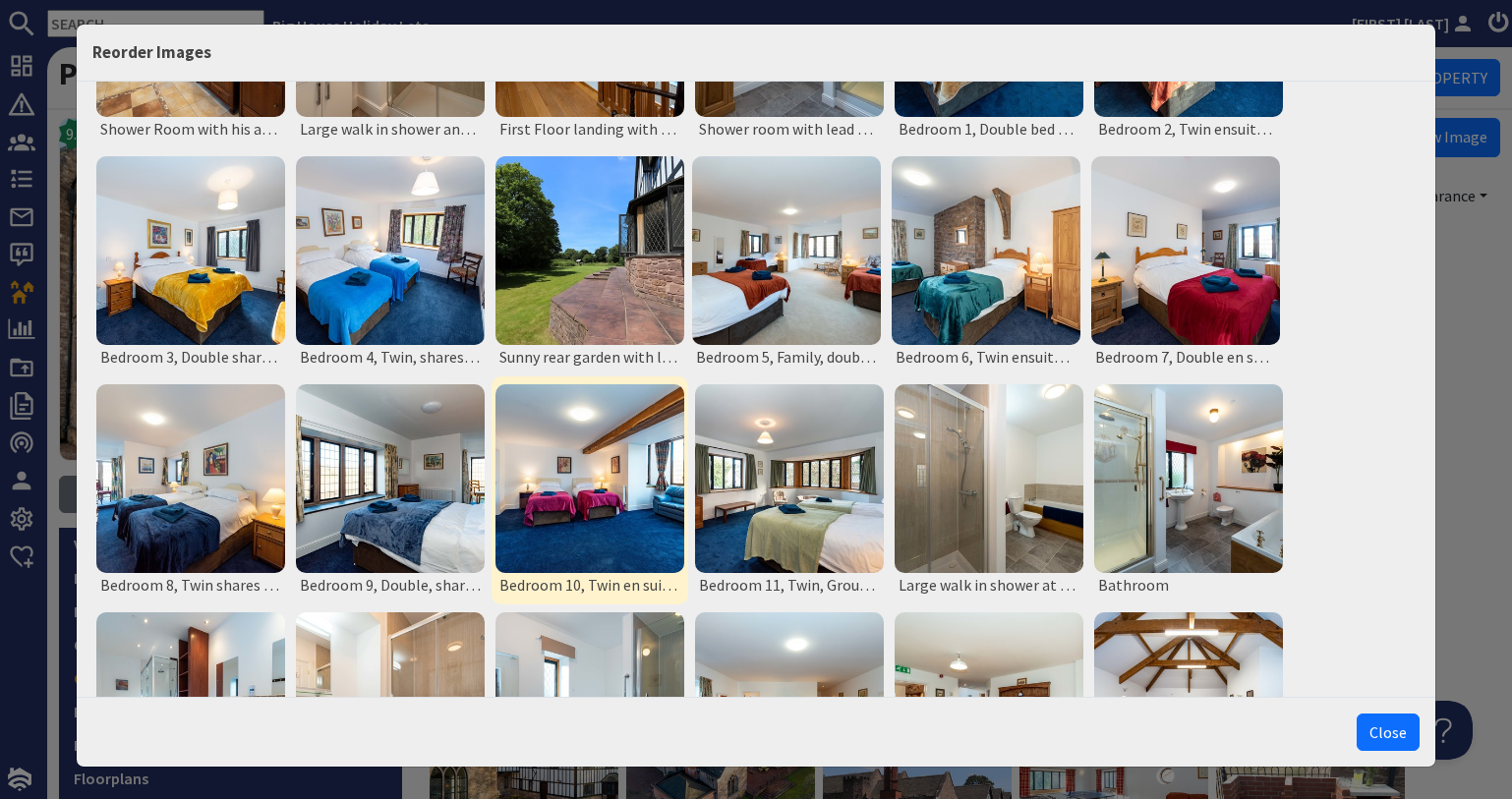 scroll, scrollTop: 794, scrollLeft: 0, axis: vertical 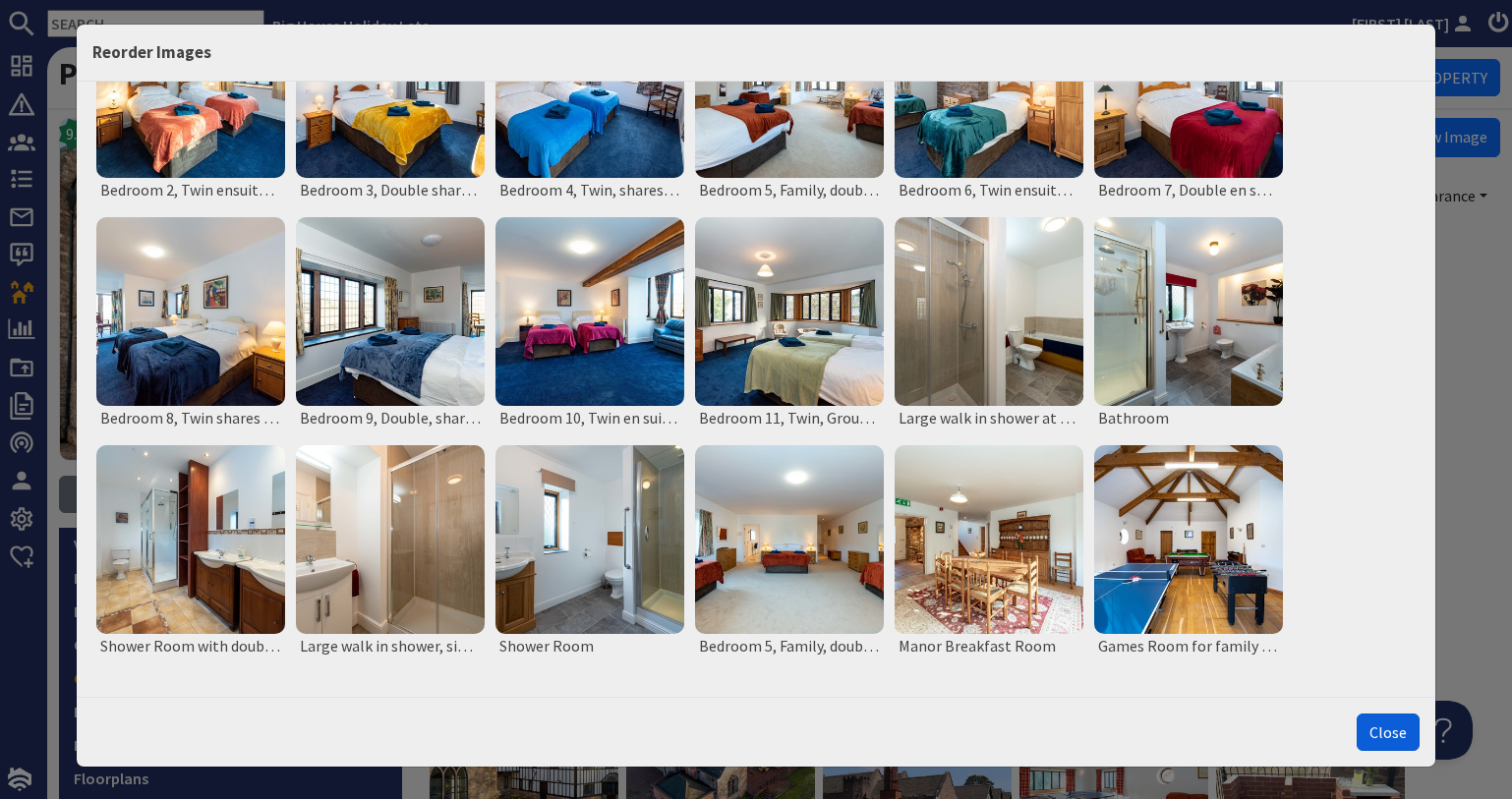 click on "Close" at bounding box center (1388, 732) 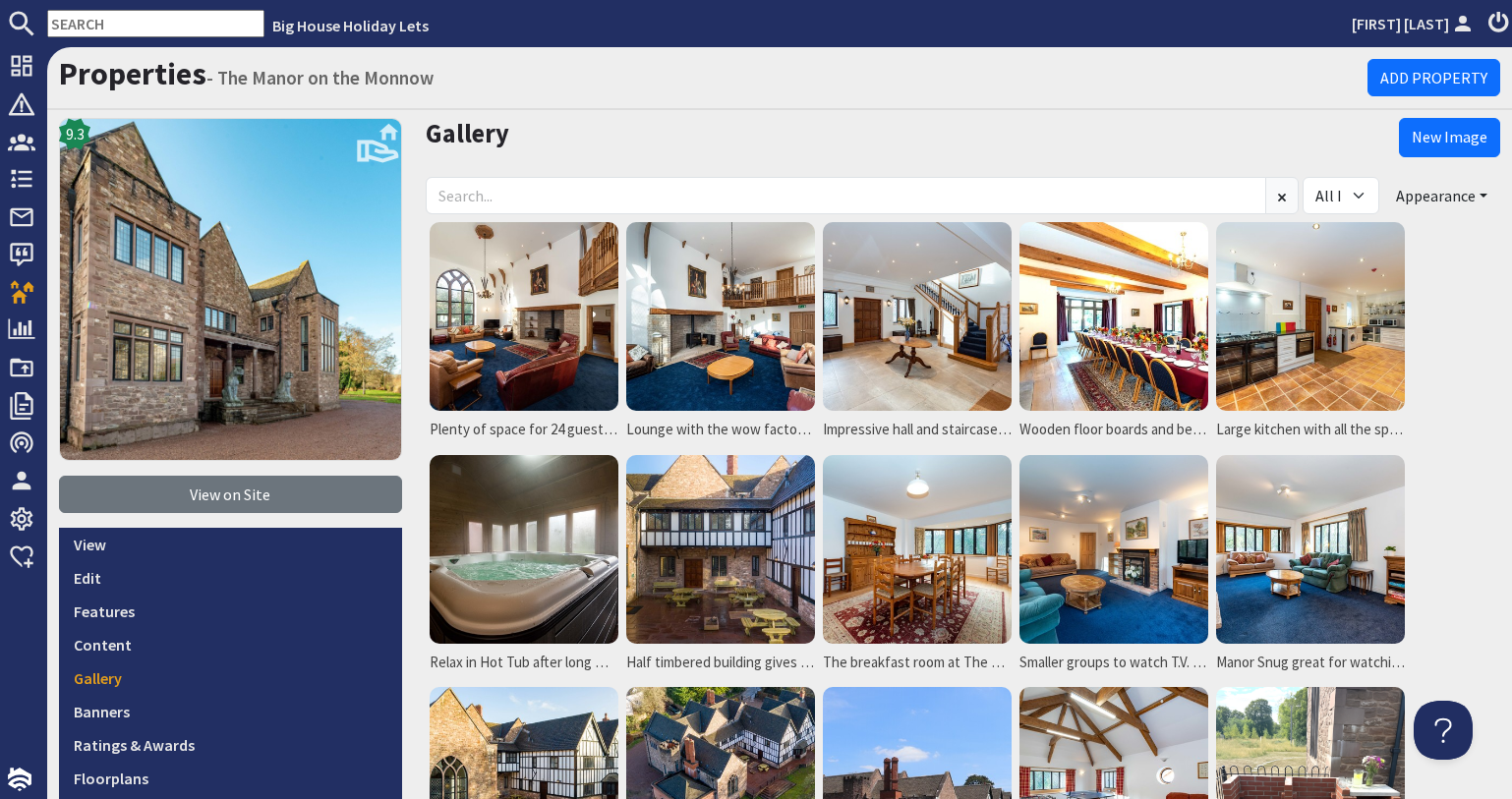 scroll, scrollTop: 0, scrollLeft: 0, axis: both 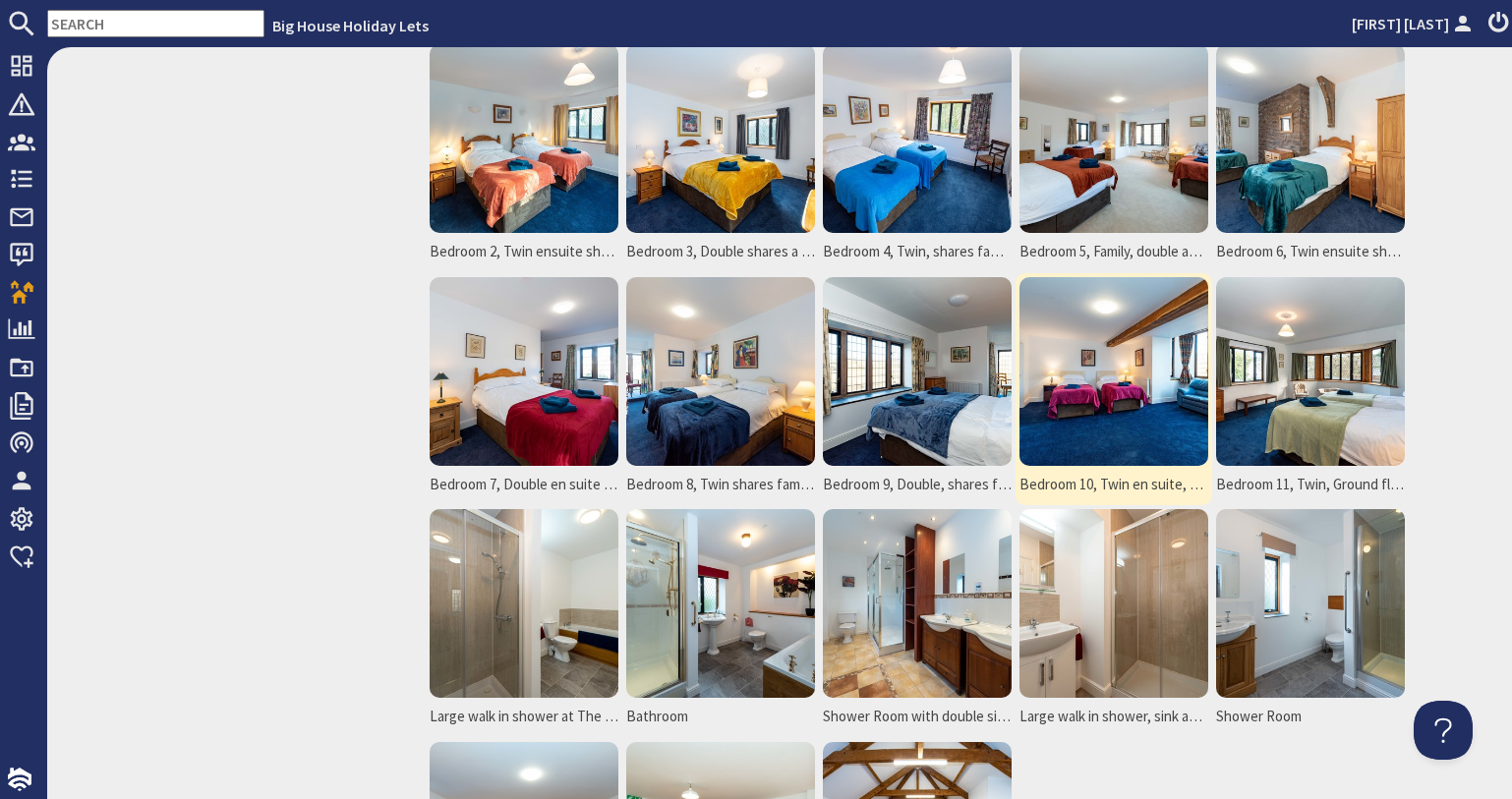click at bounding box center [1114, 371] 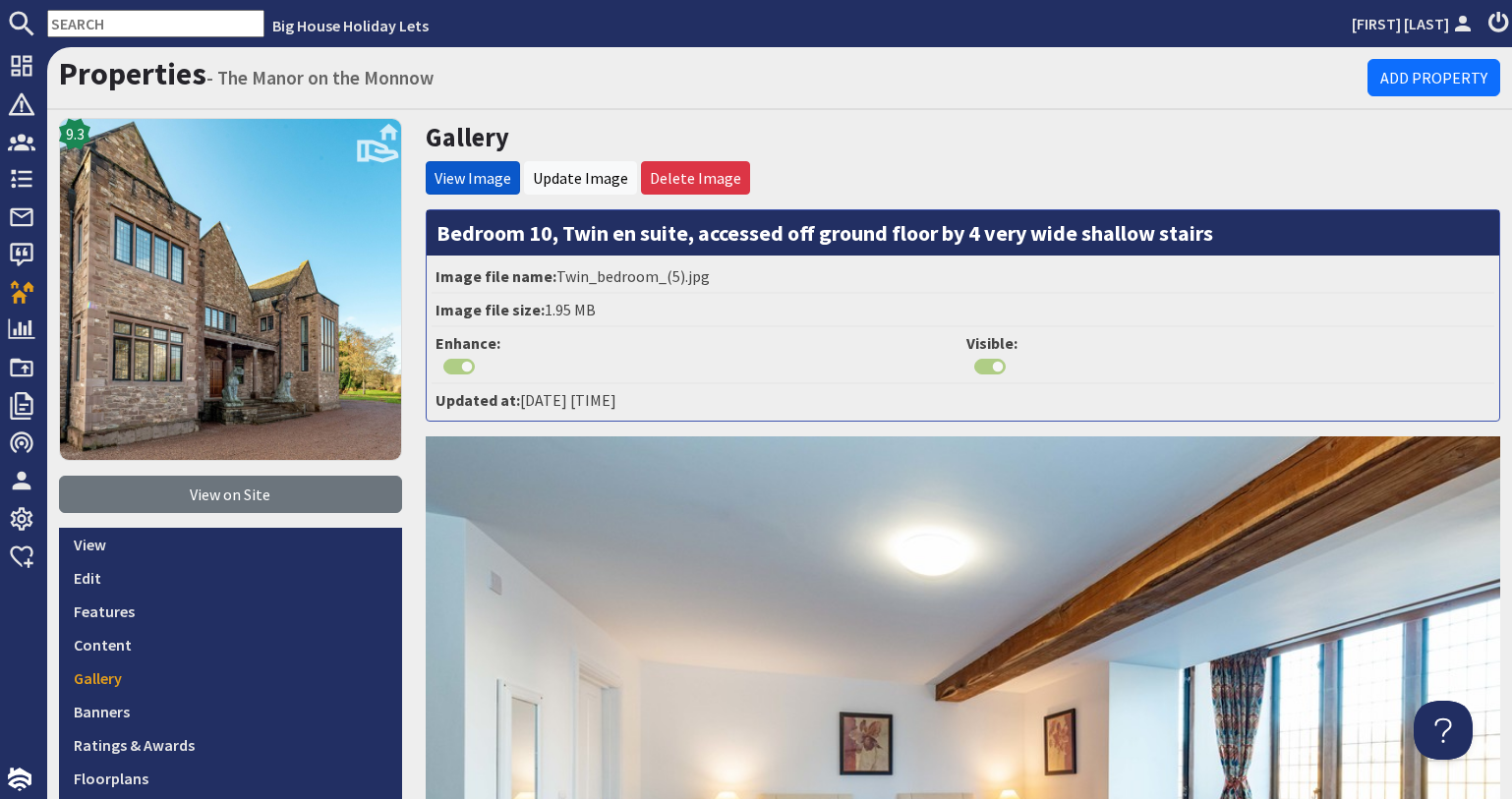scroll, scrollTop: 0, scrollLeft: 0, axis: both 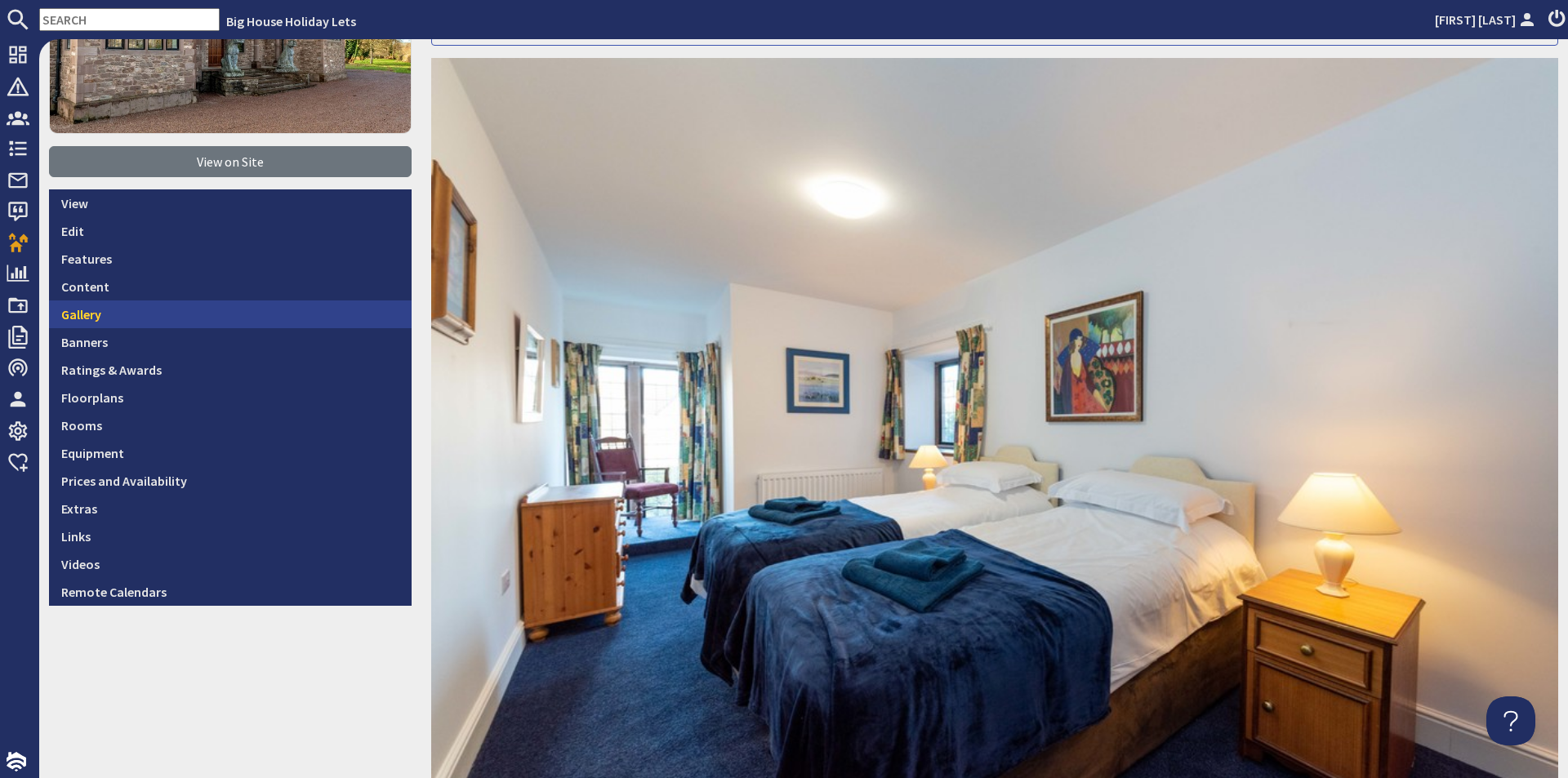 click on "Gallery" at bounding box center [230, 314] 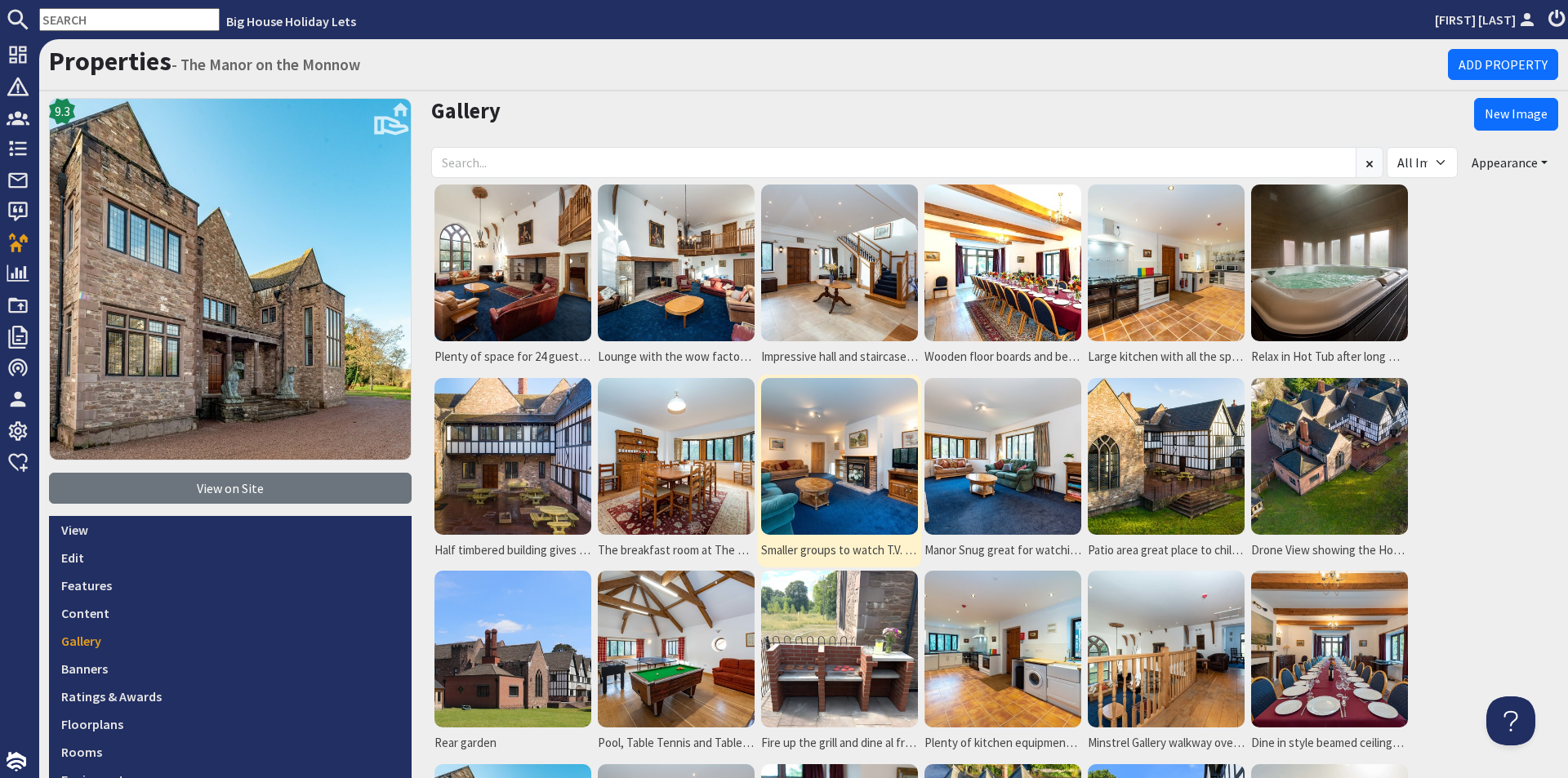 scroll, scrollTop: 0, scrollLeft: 0, axis: both 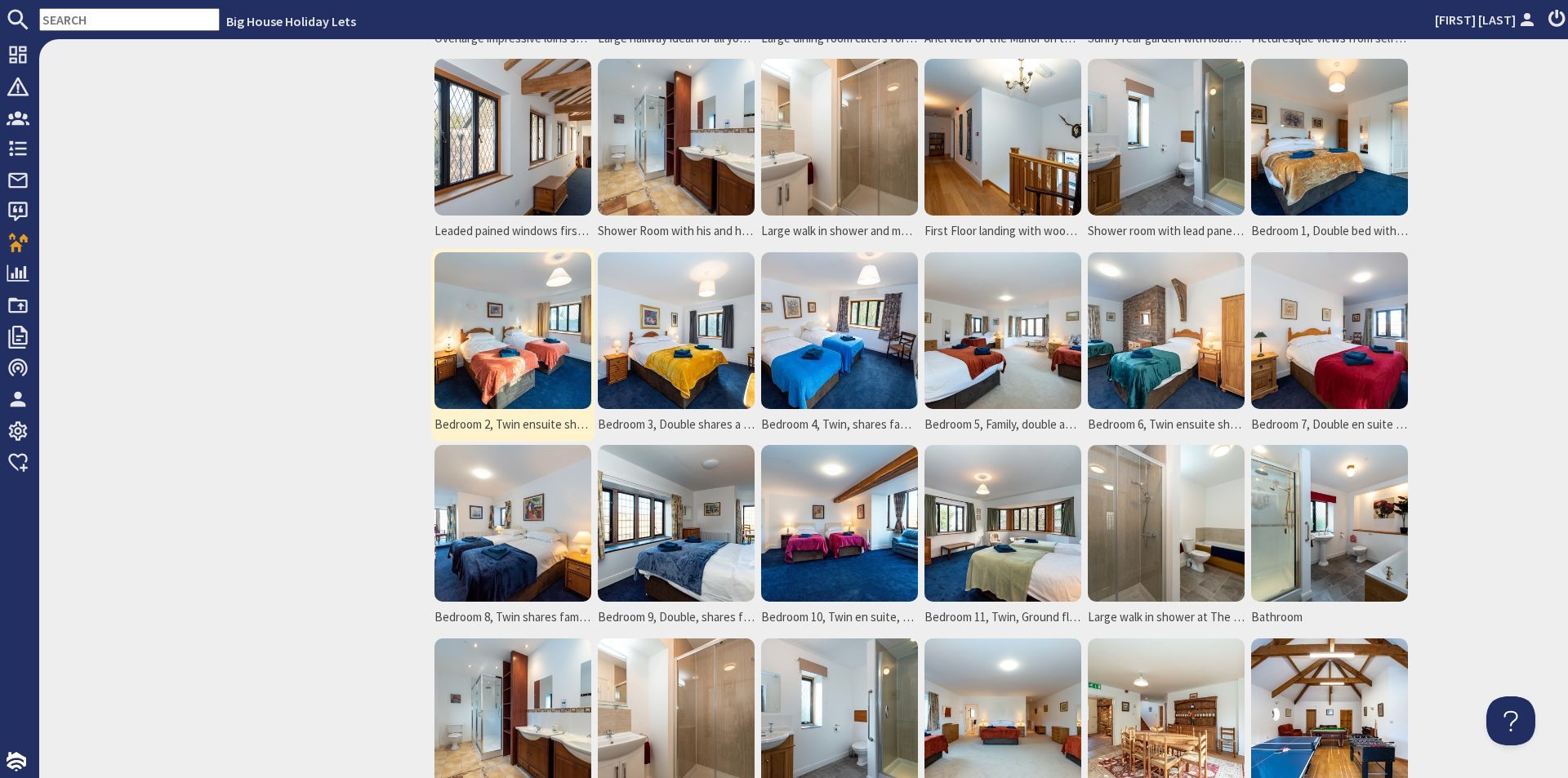 click at bounding box center [513, 331] 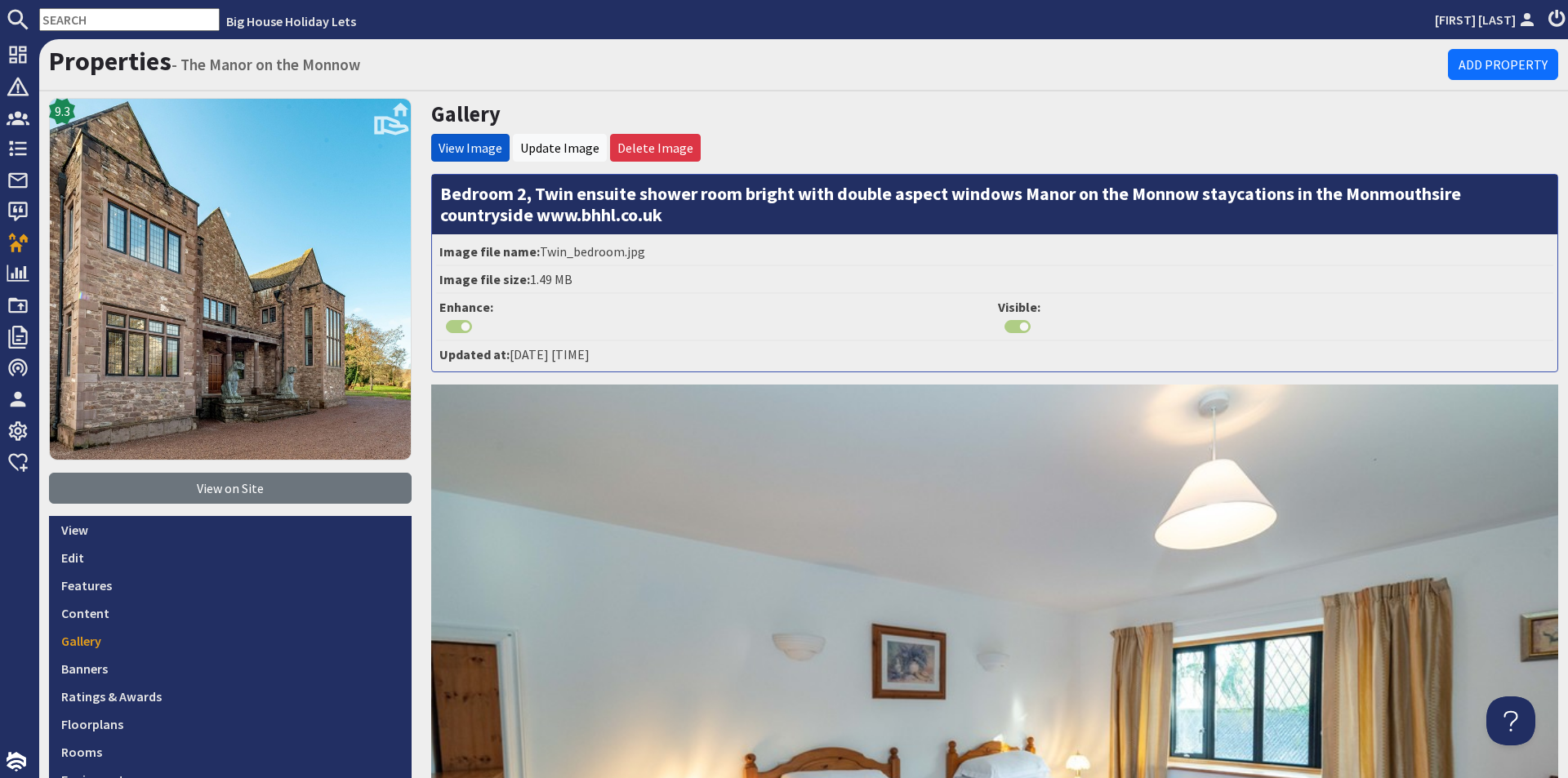 scroll, scrollTop: 0, scrollLeft: 0, axis: both 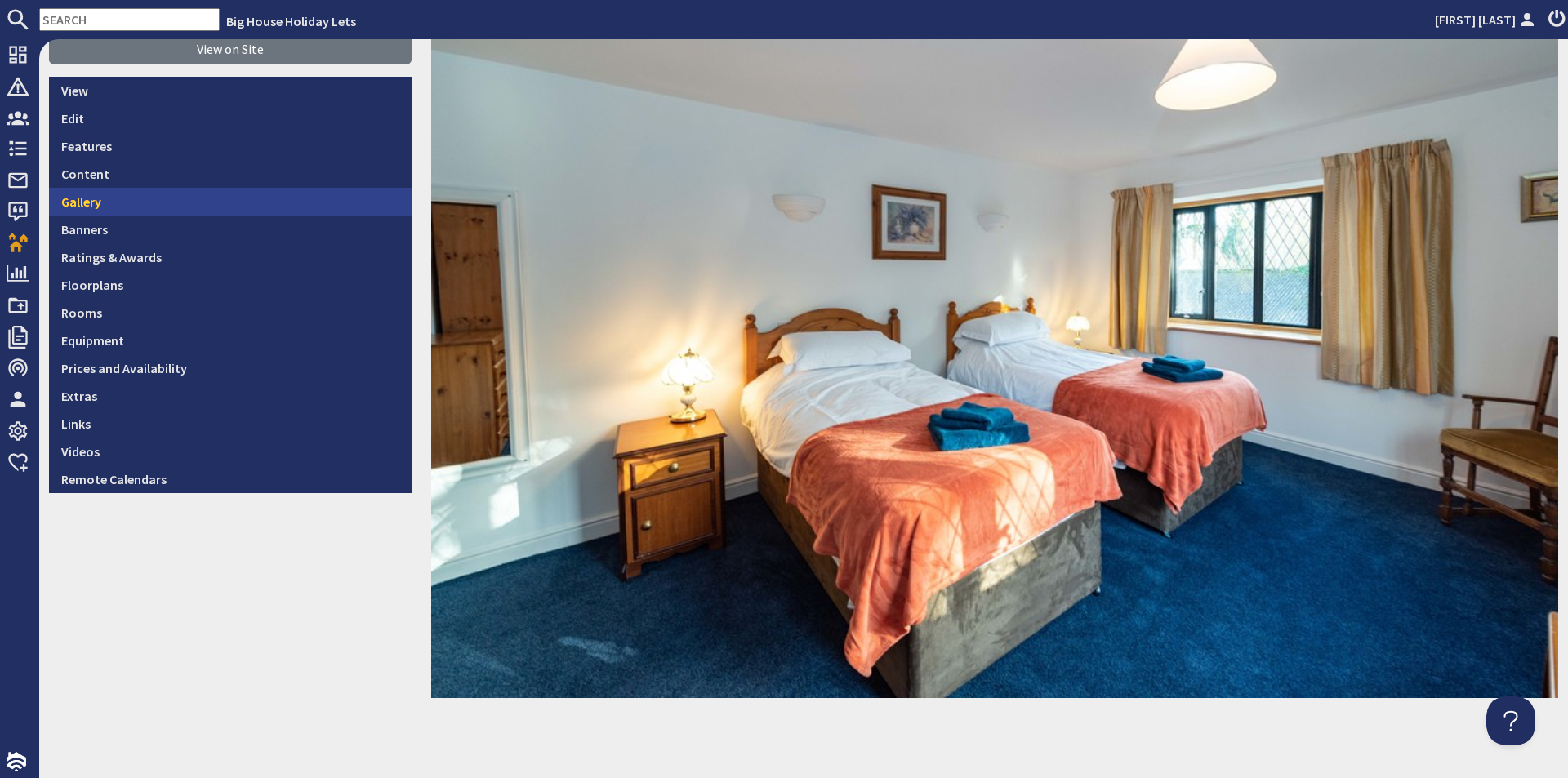 click on "Gallery" at bounding box center (230, 202) 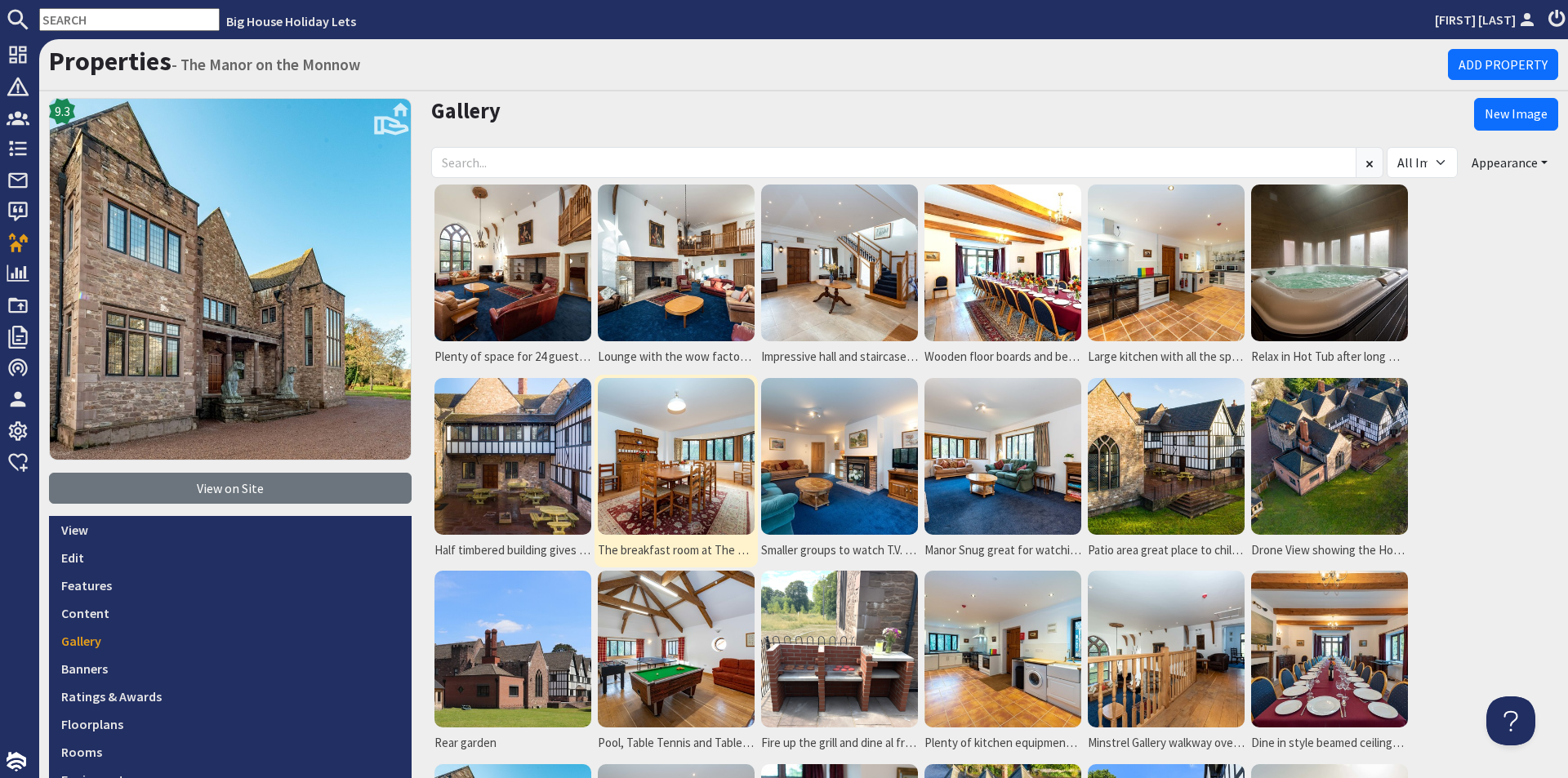 scroll, scrollTop: 0, scrollLeft: 0, axis: both 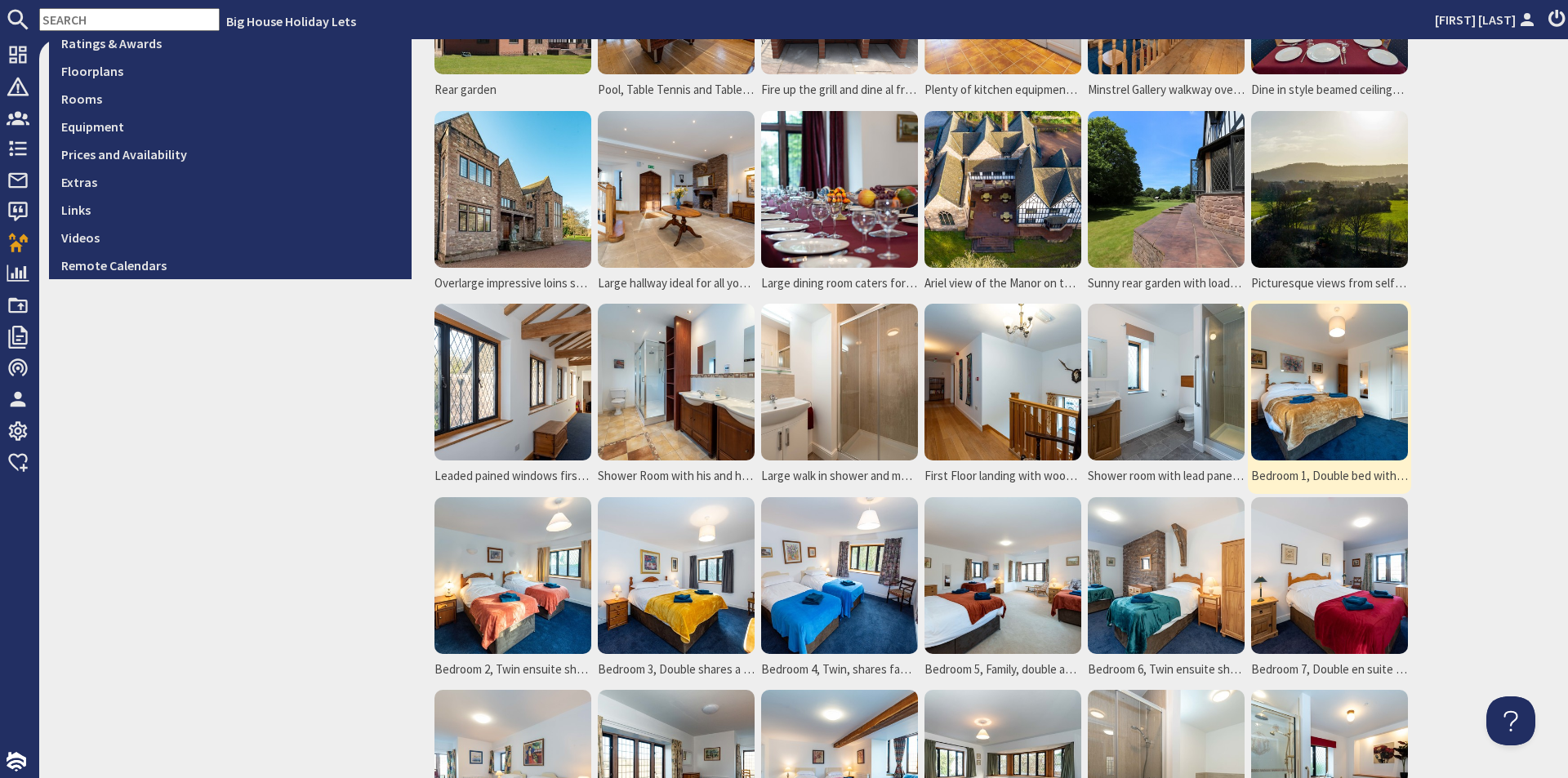 click at bounding box center (1330, 382) 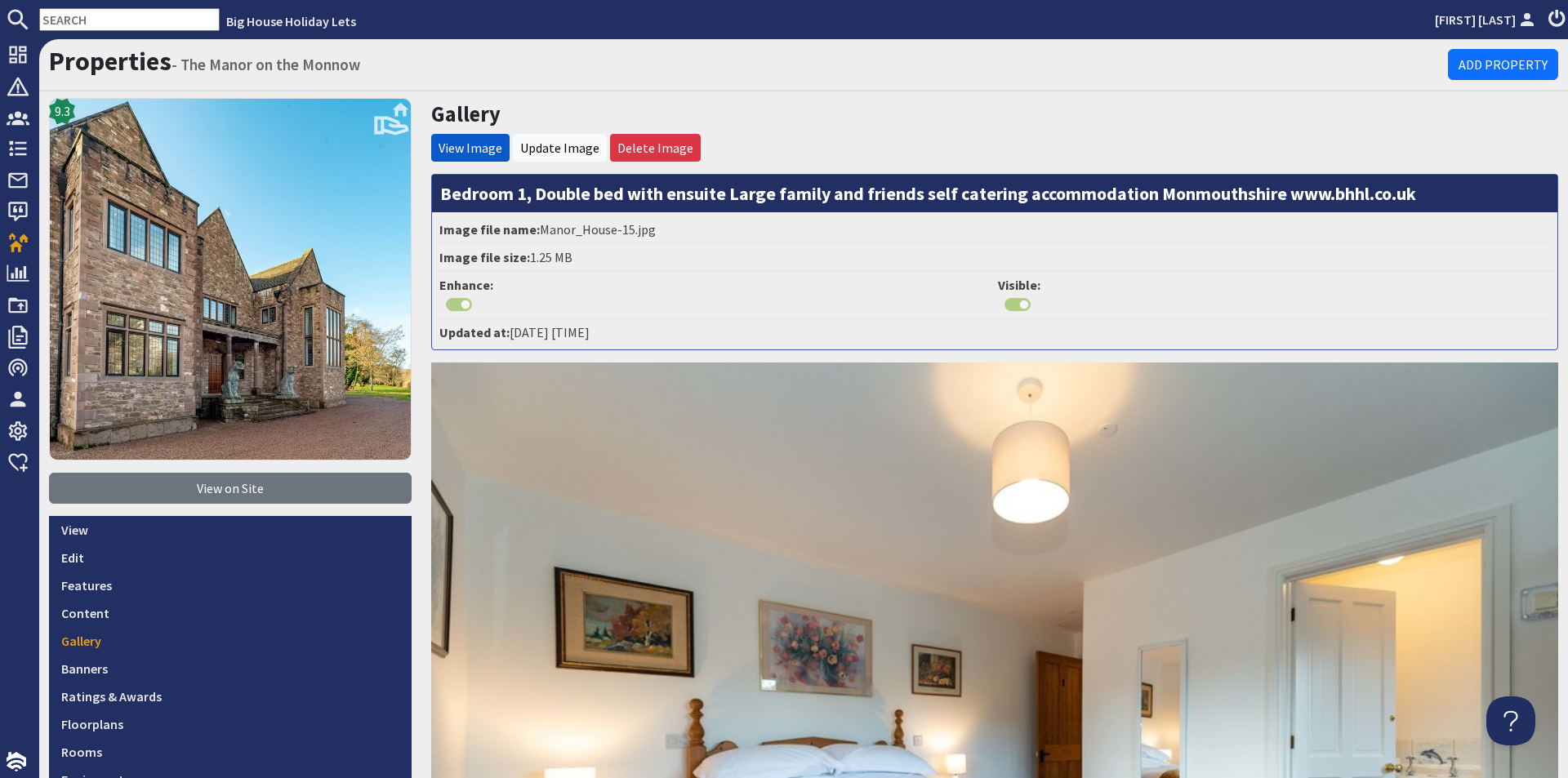 scroll, scrollTop: 0, scrollLeft: 0, axis: both 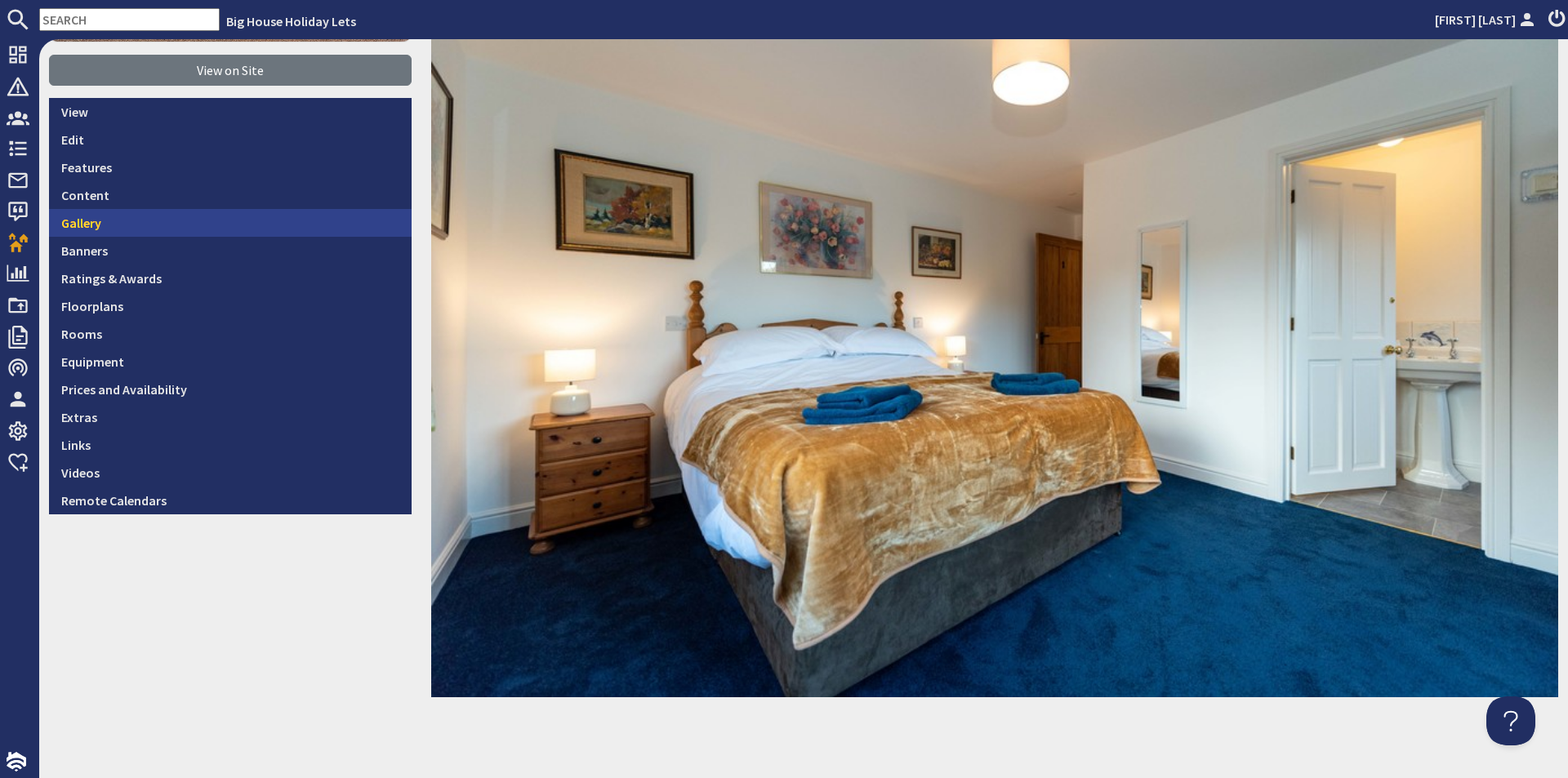 click on "Gallery" at bounding box center [230, 223] 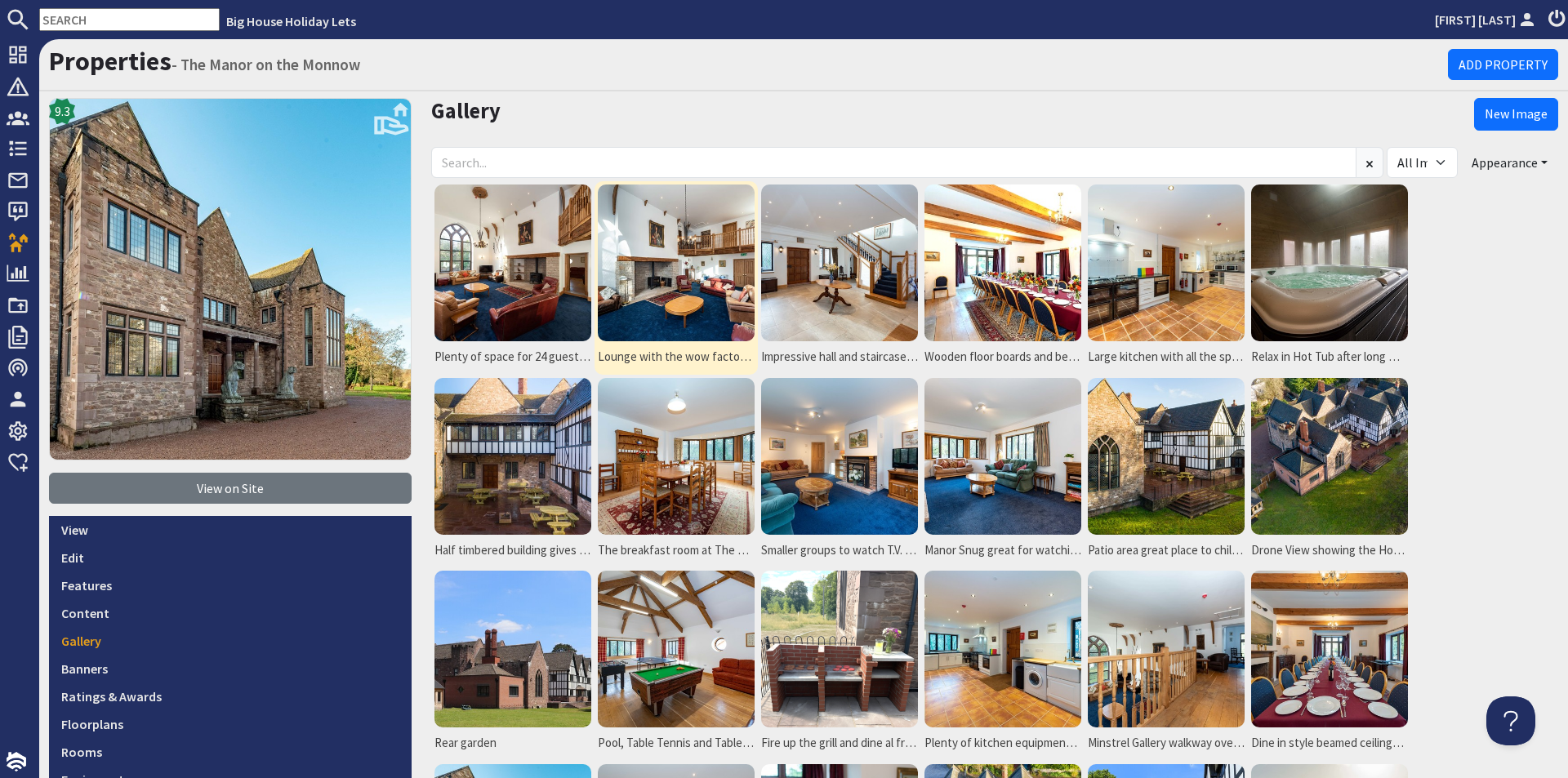 scroll, scrollTop: 0, scrollLeft: 0, axis: both 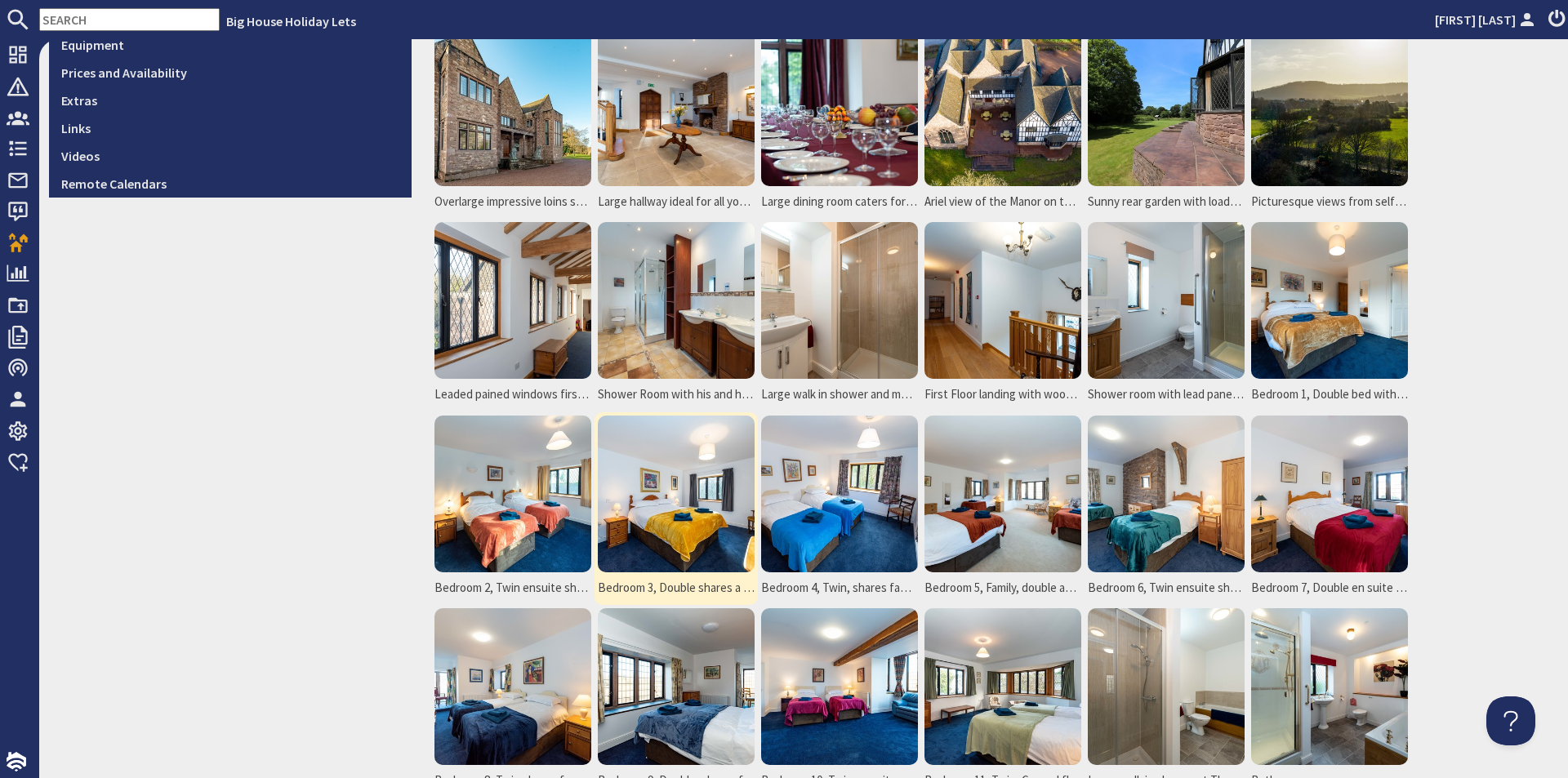 click at bounding box center [676, 494] 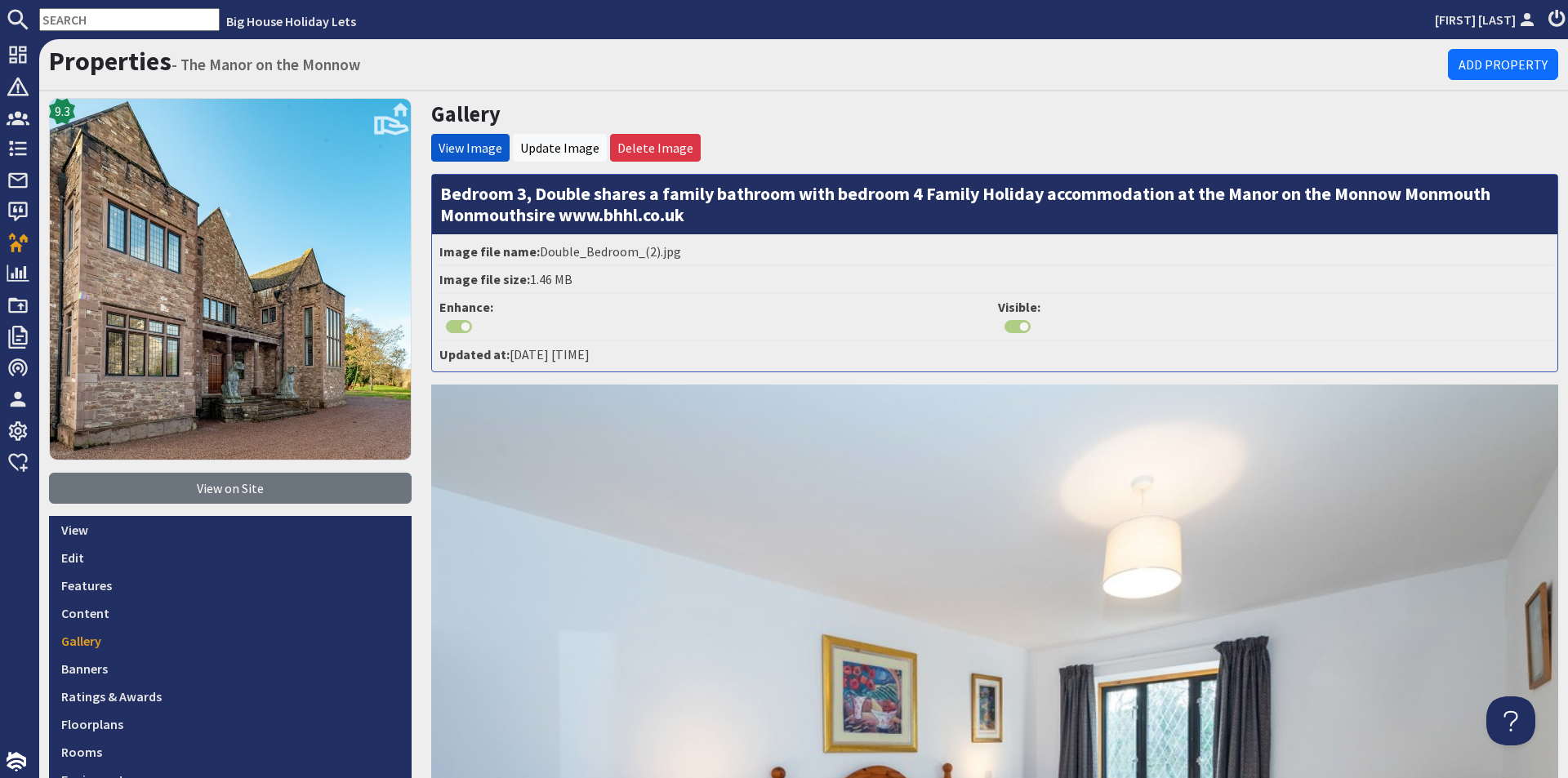 scroll, scrollTop: 0, scrollLeft: 0, axis: both 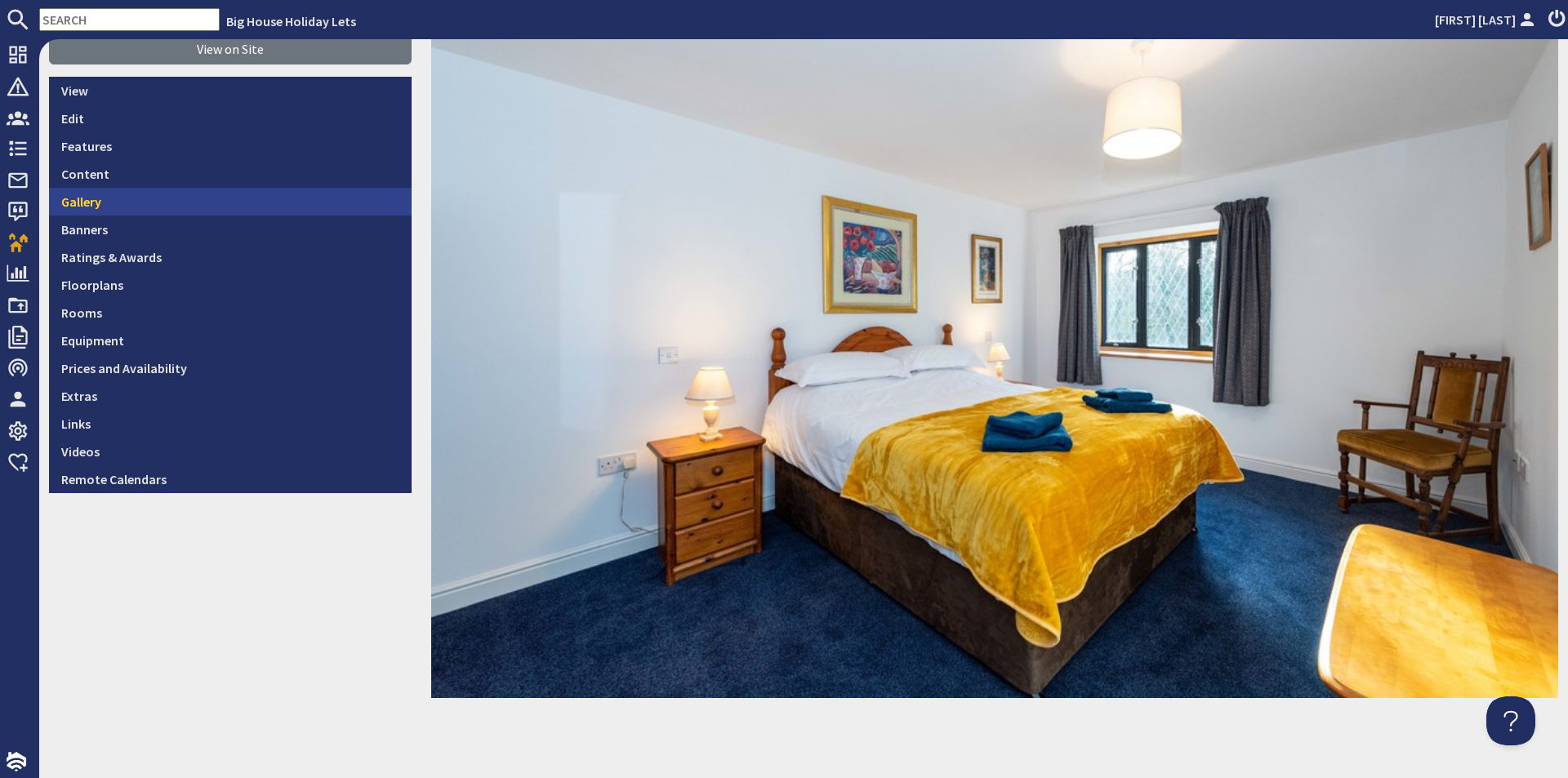 click on "Gallery" at bounding box center (230, 202) 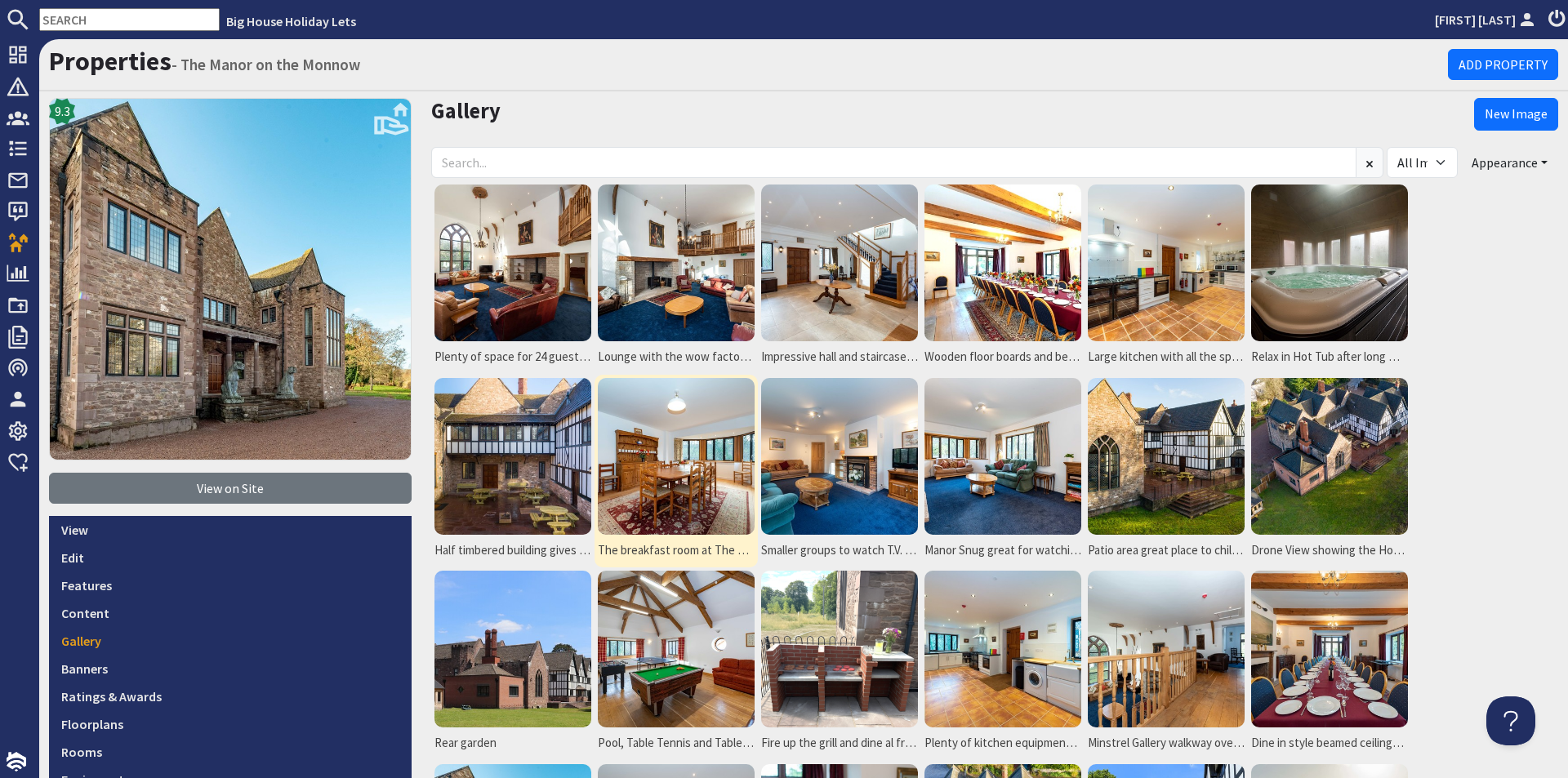 scroll, scrollTop: 0, scrollLeft: 0, axis: both 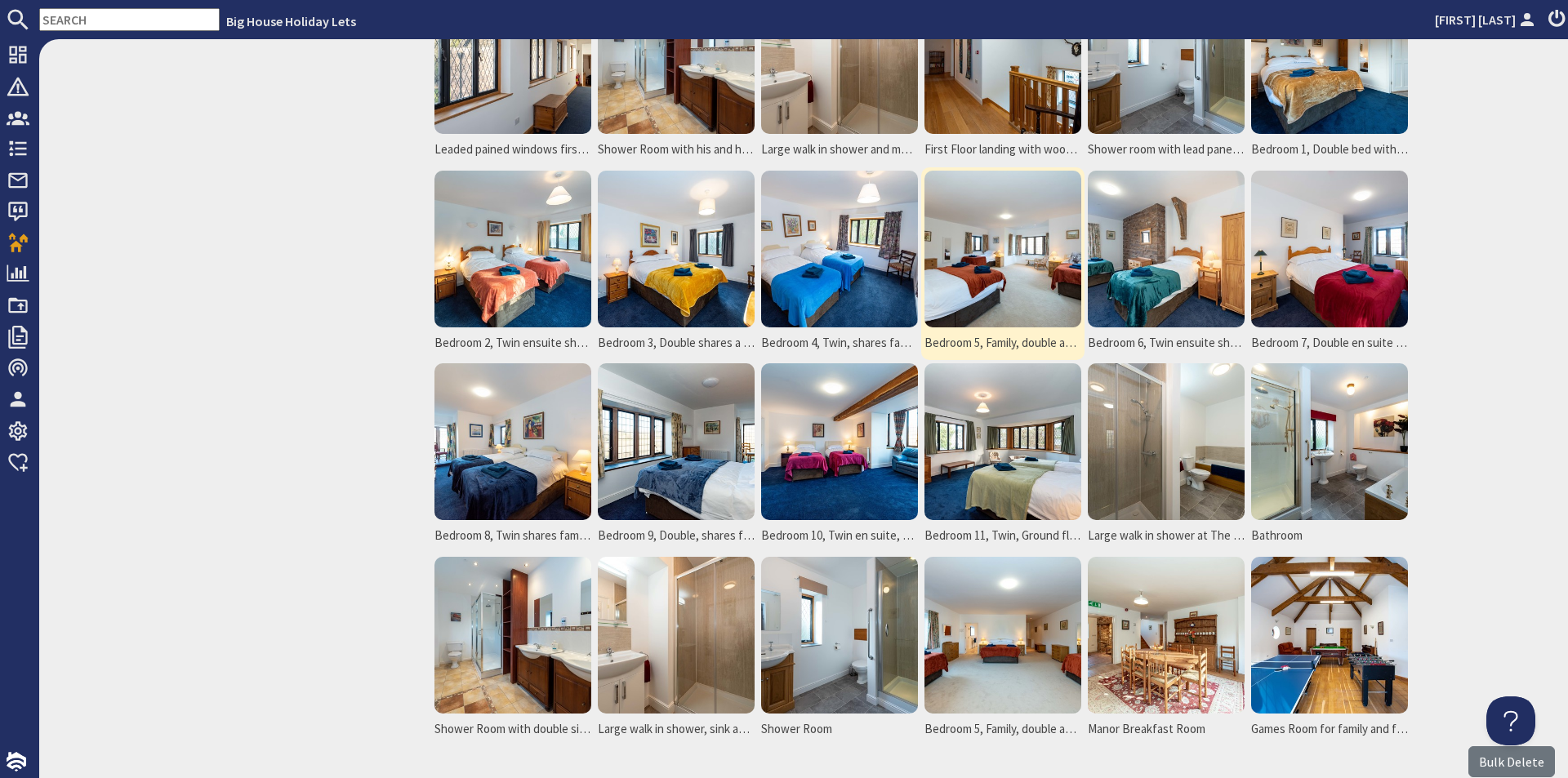click at bounding box center [1003, 249] 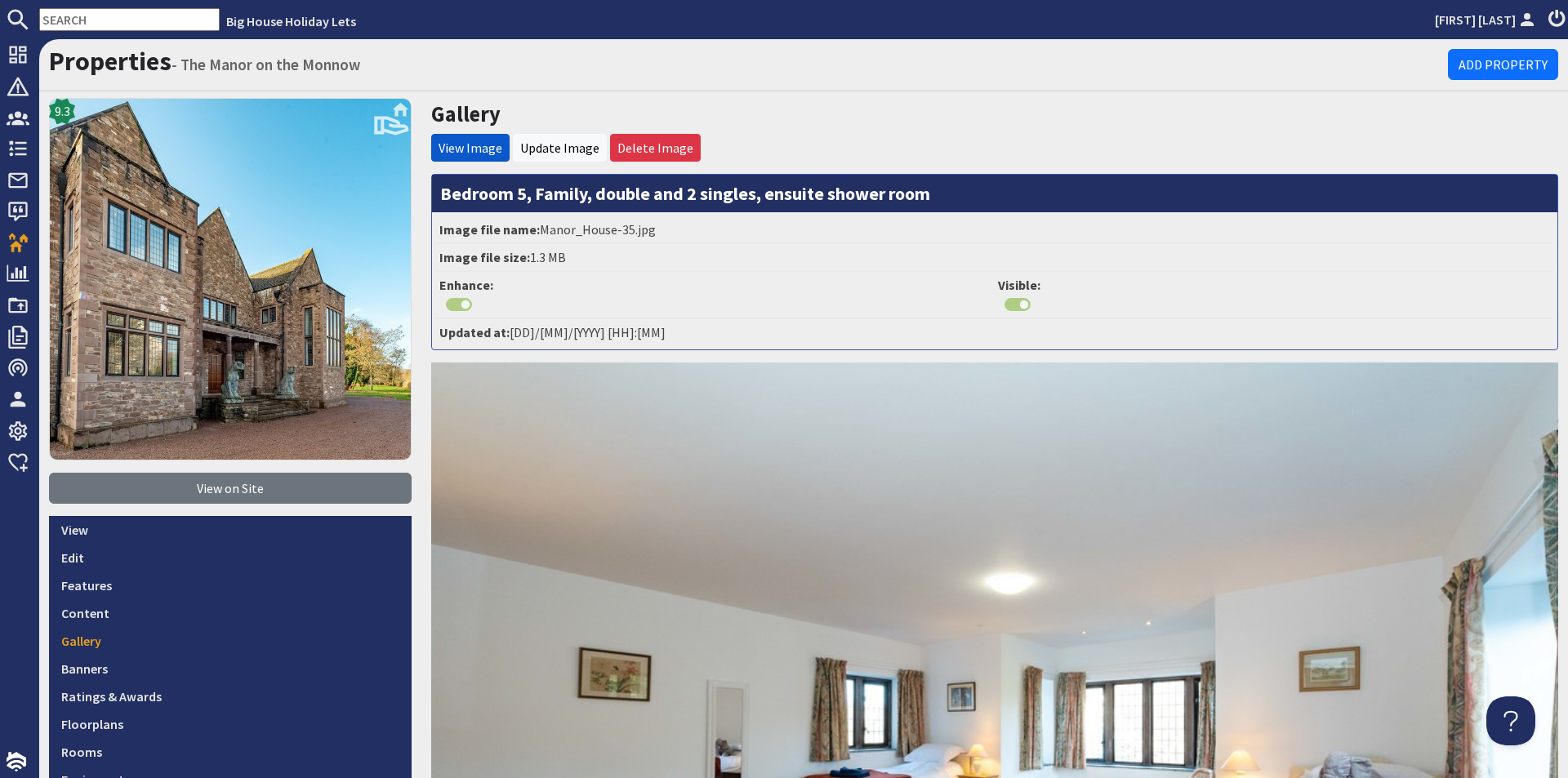 scroll, scrollTop: 0, scrollLeft: 0, axis: both 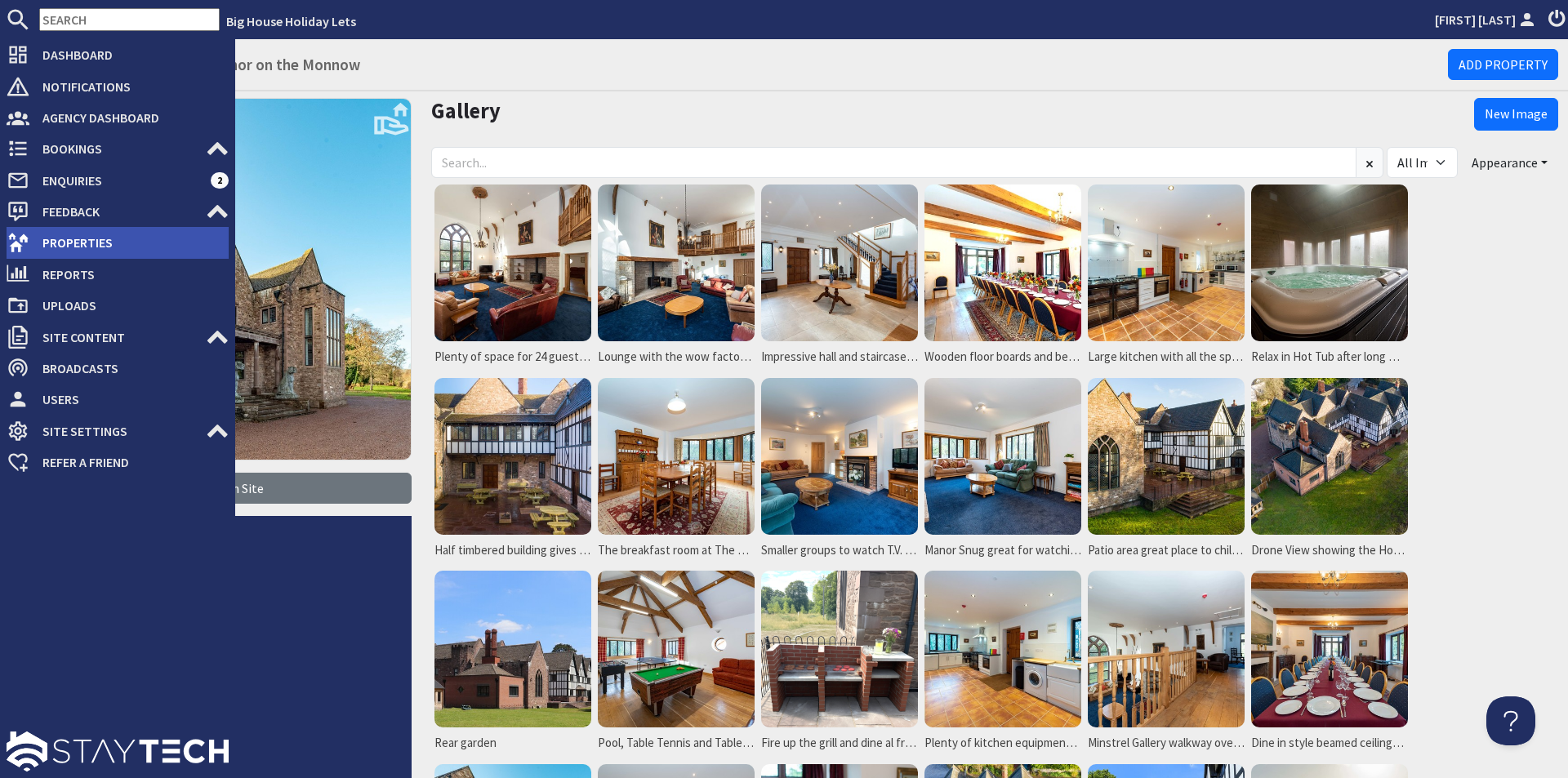 click on "Properties" at bounding box center (129, 242) 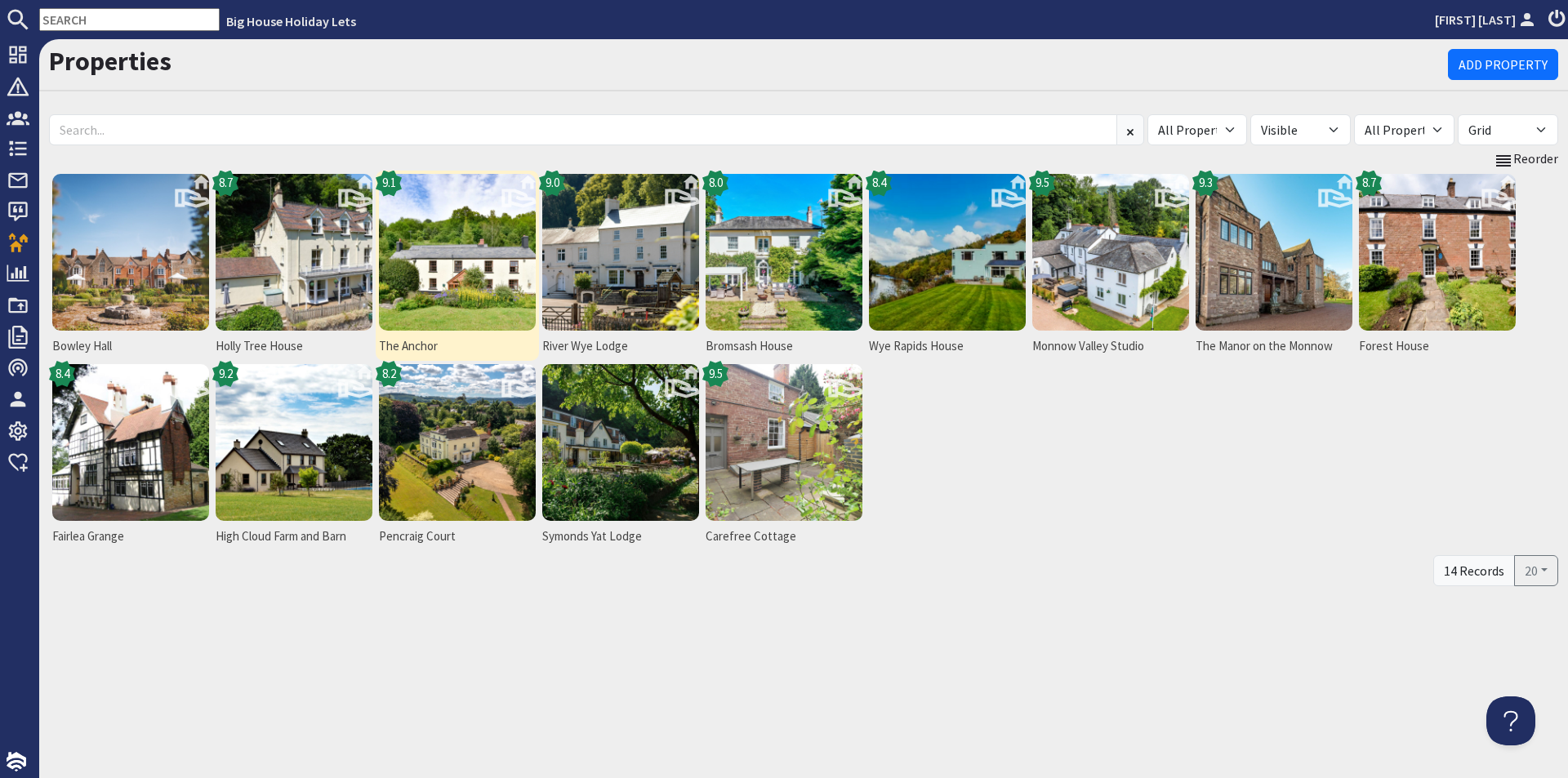 scroll, scrollTop: 0, scrollLeft: 0, axis: both 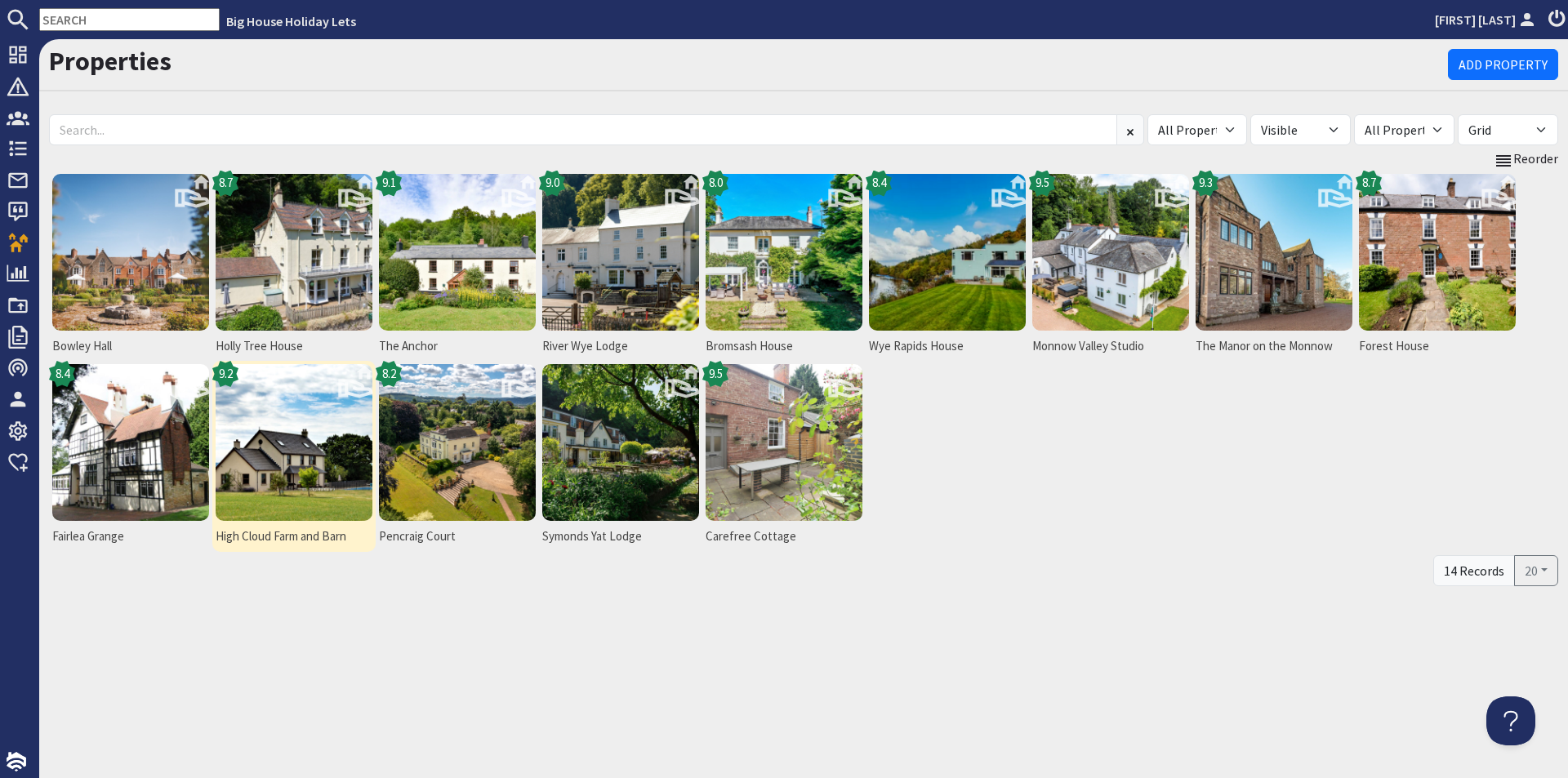 click at bounding box center [294, 442] 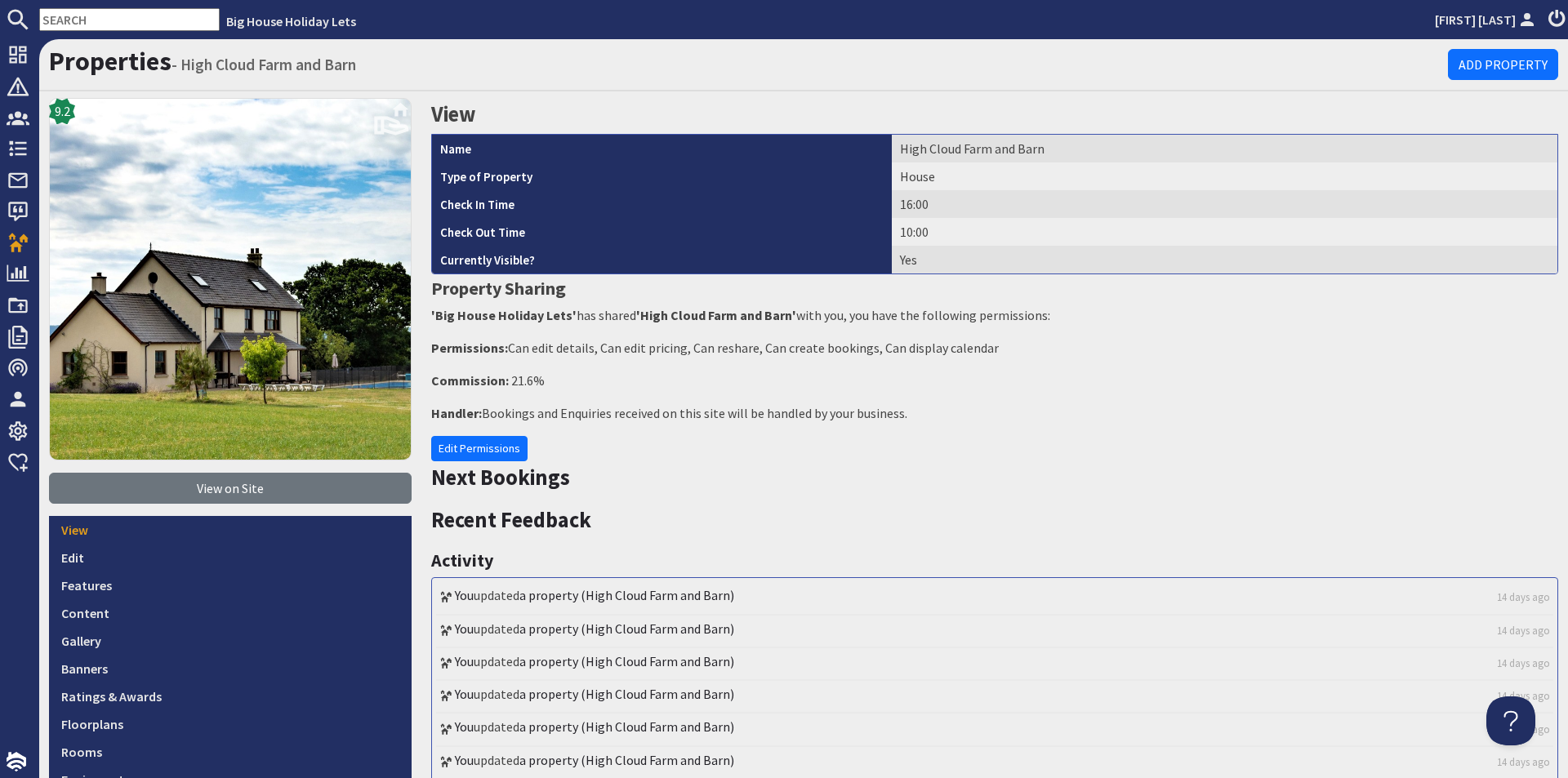 scroll, scrollTop: 0, scrollLeft: 0, axis: both 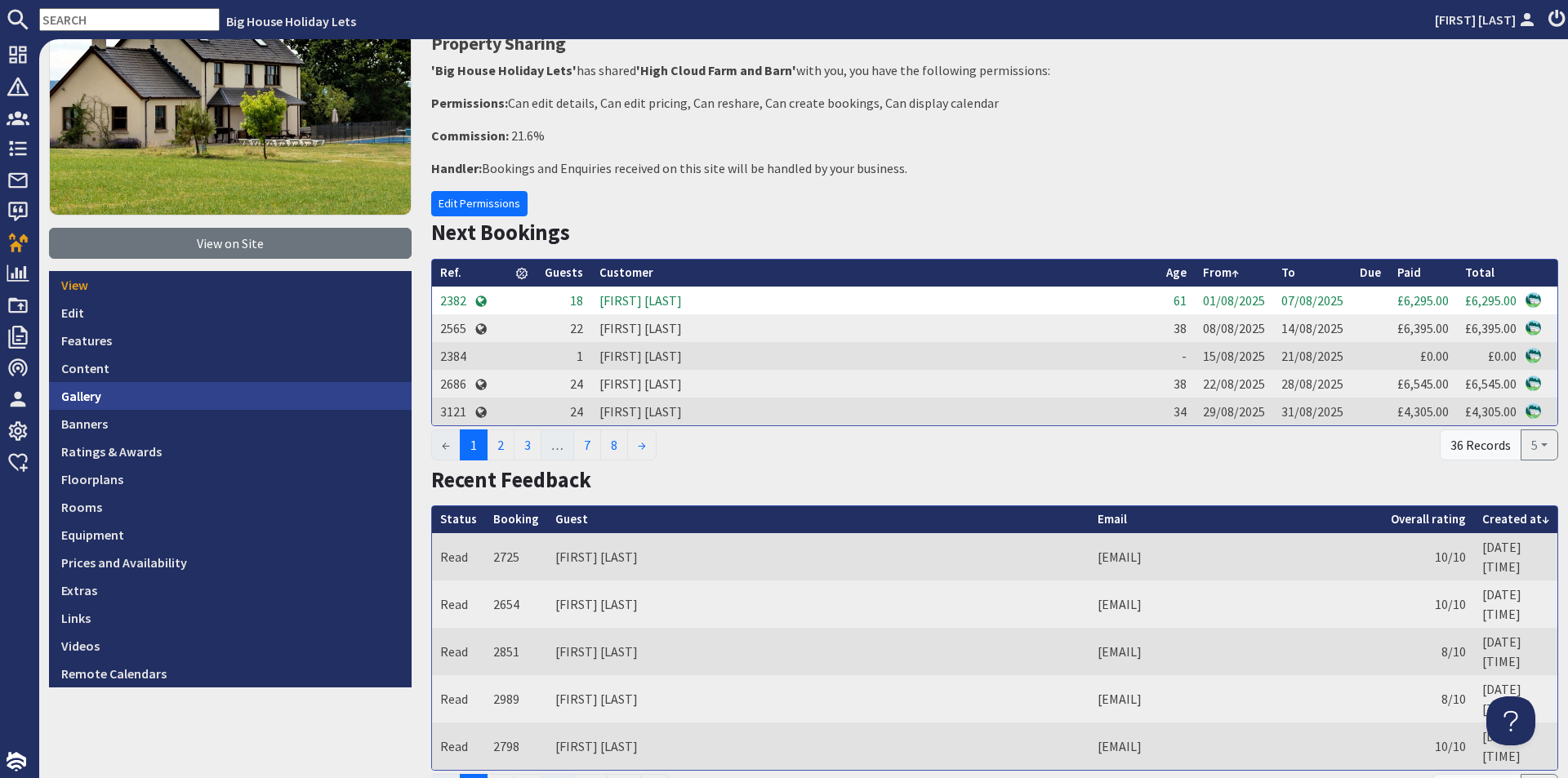 click on "Gallery" at bounding box center (230, 396) 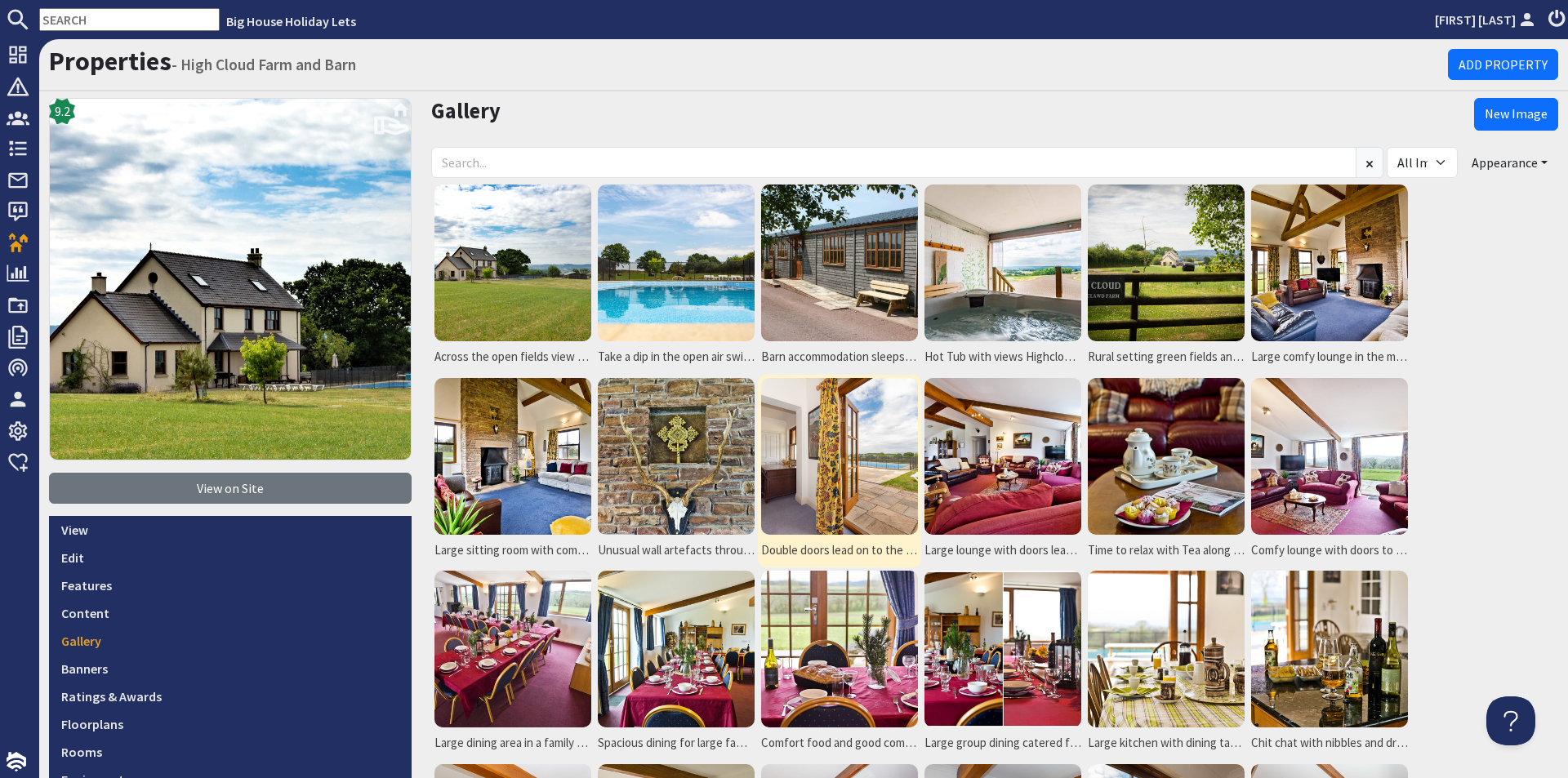 scroll, scrollTop: 0, scrollLeft: 0, axis: both 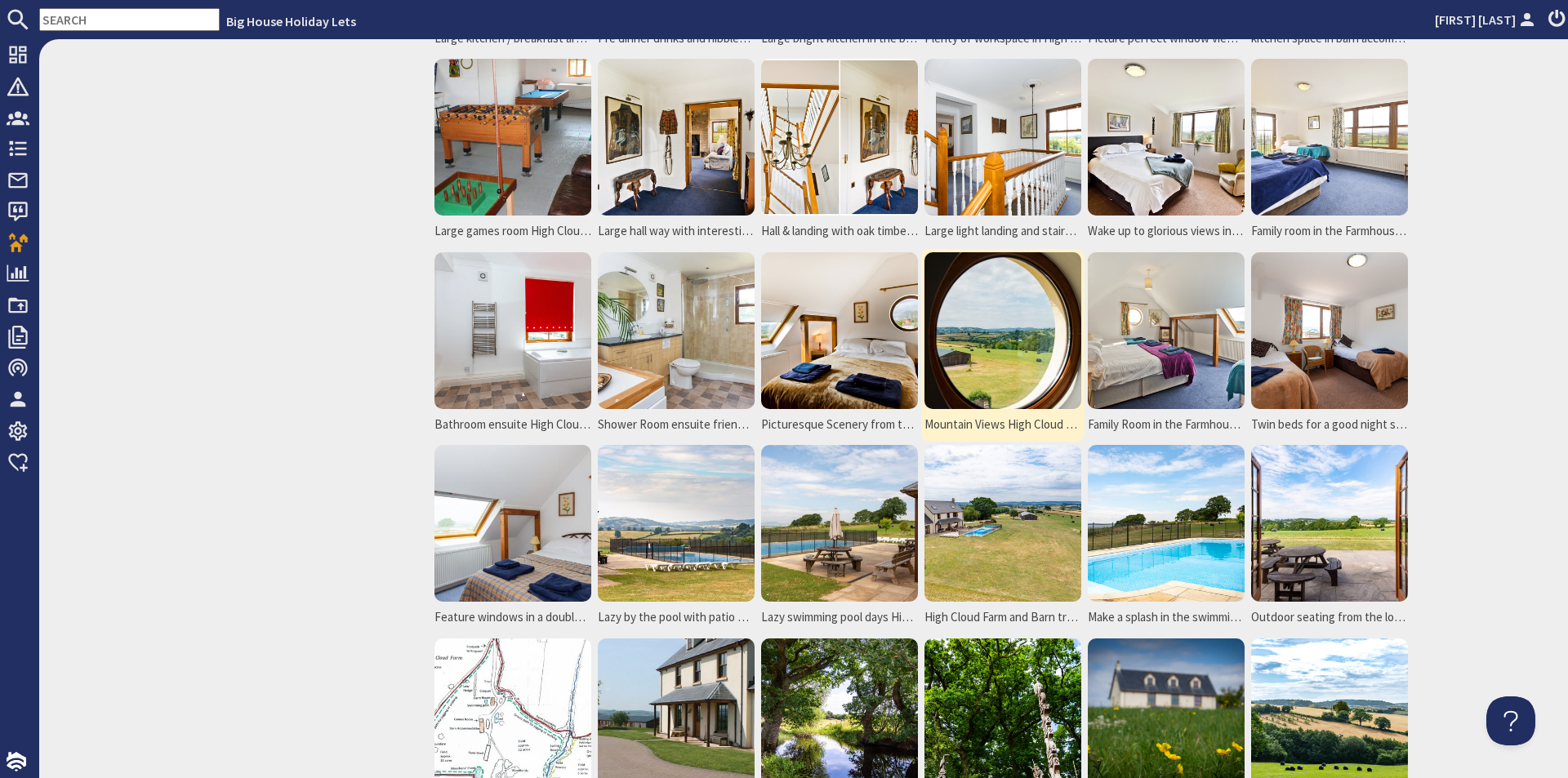 click at bounding box center (1003, 331) 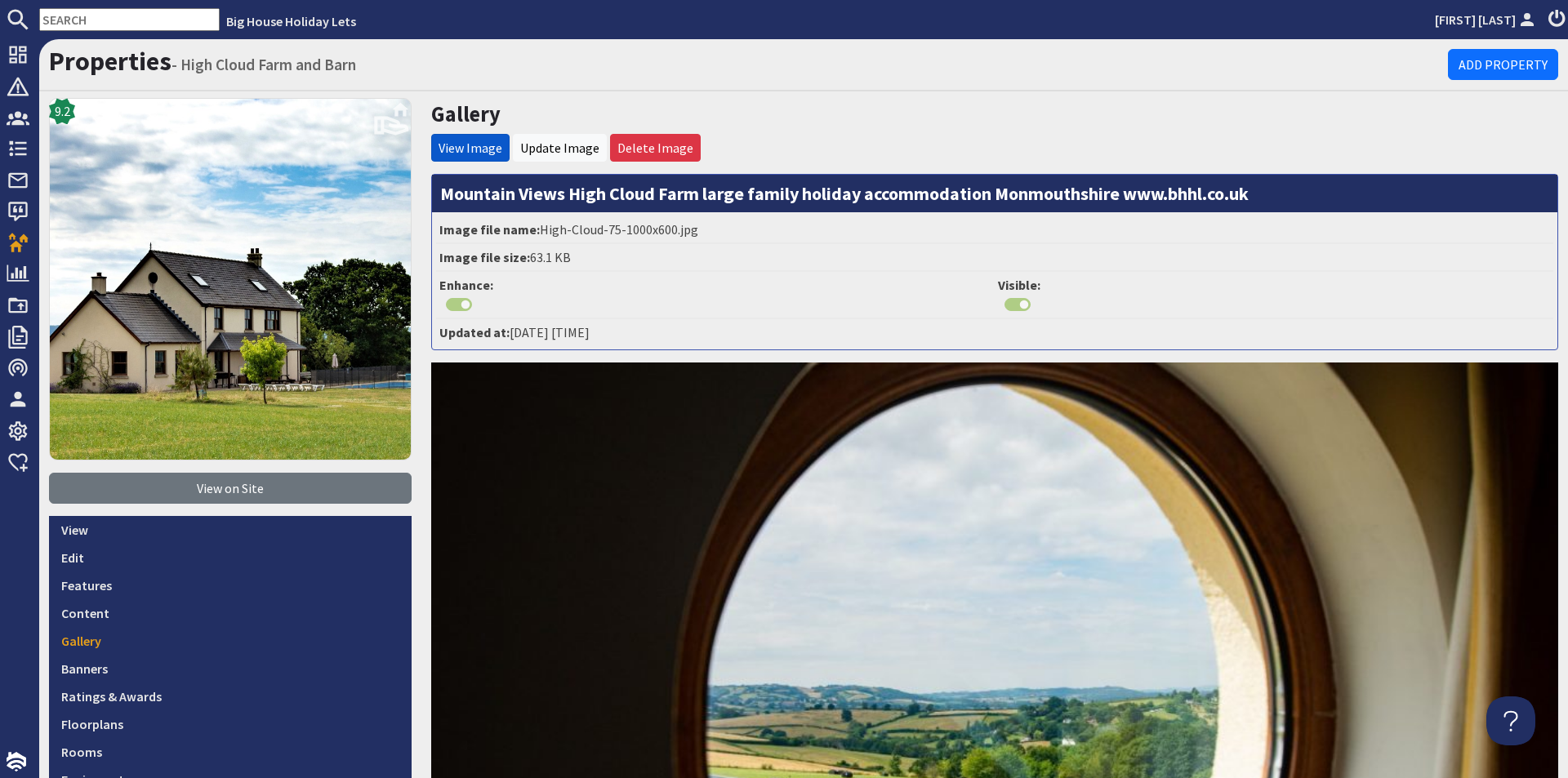 scroll, scrollTop: 0, scrollLeft: 0, axis: both 